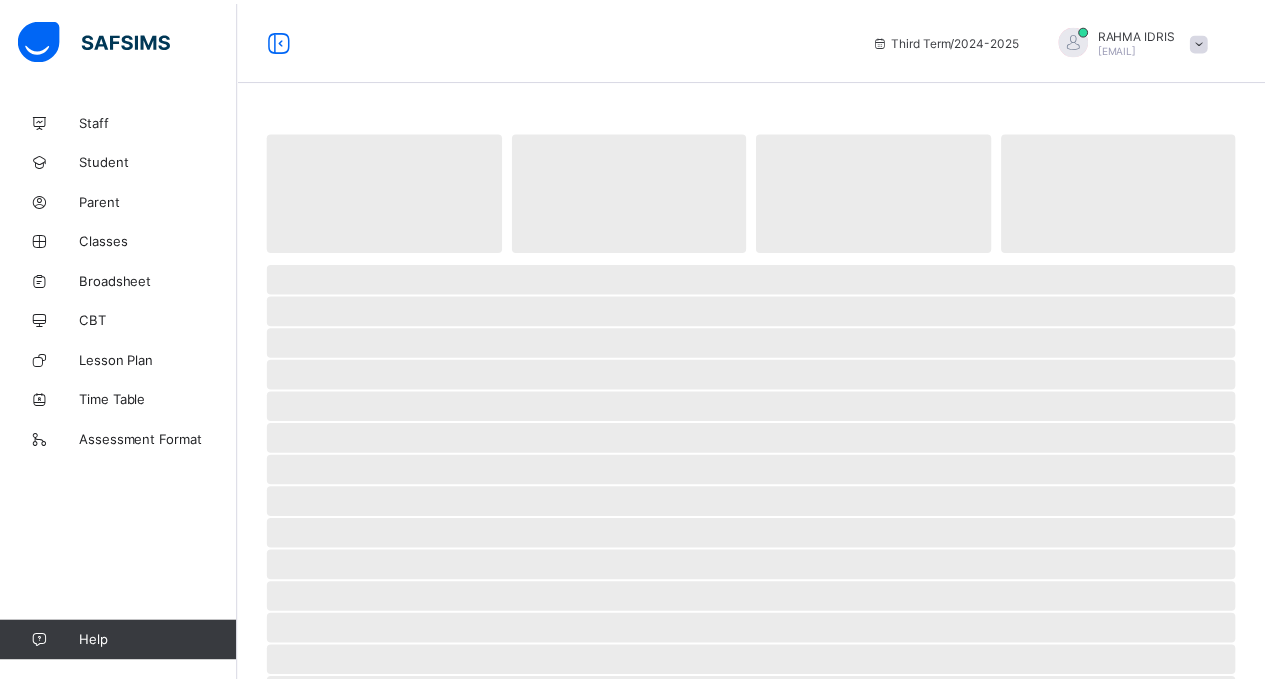 scroll, scrollTop: 0, scrollLeft: 0, axis: both 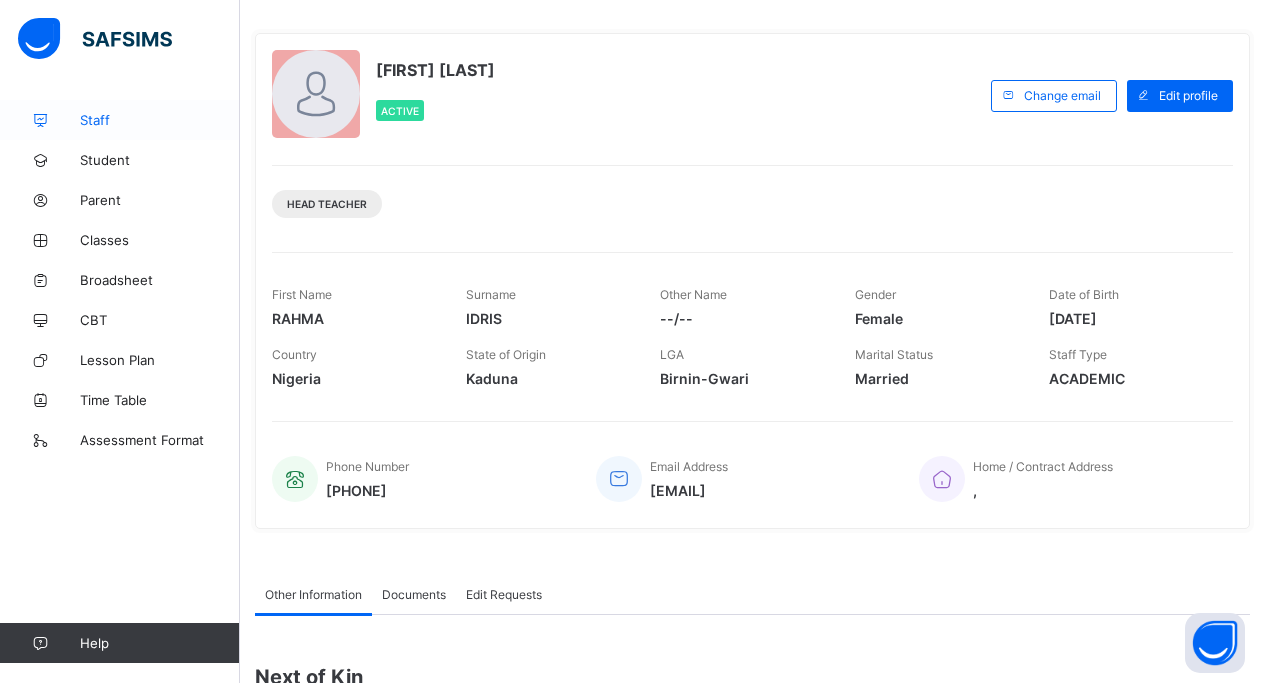 click on "Staff" at bounding box center [160, 120] 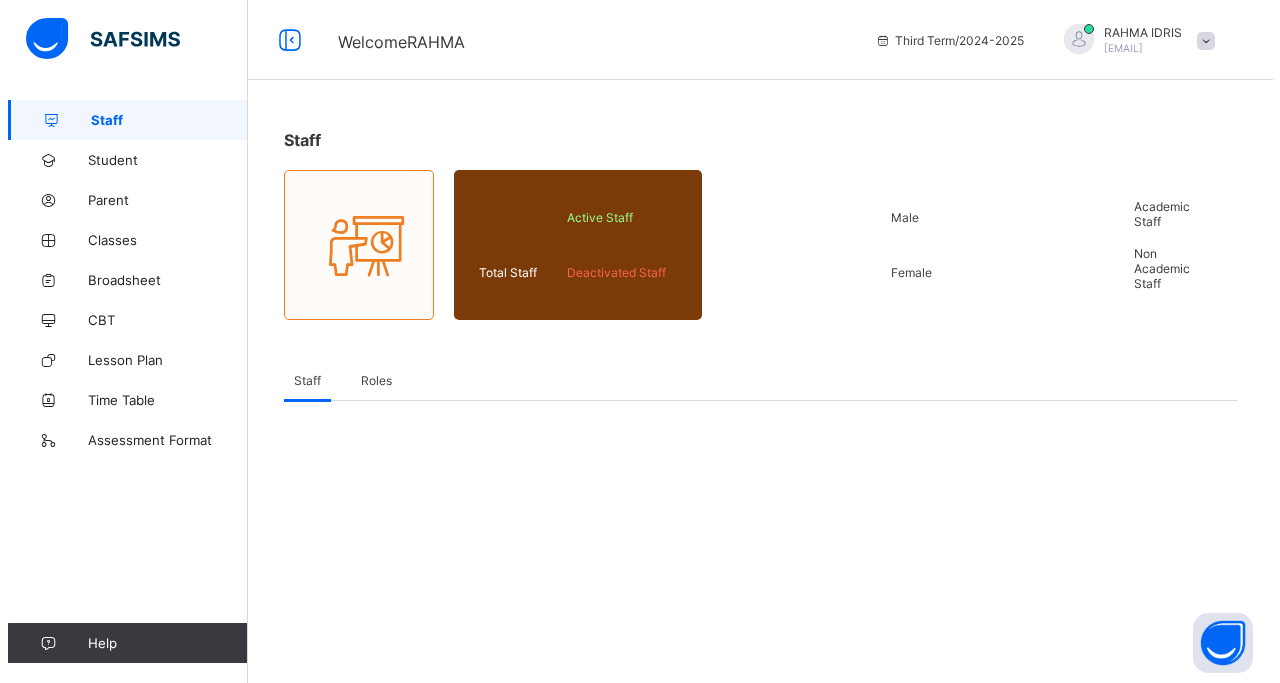 scroll, scrollTop: 0, scrollLeft: 0, axis: both 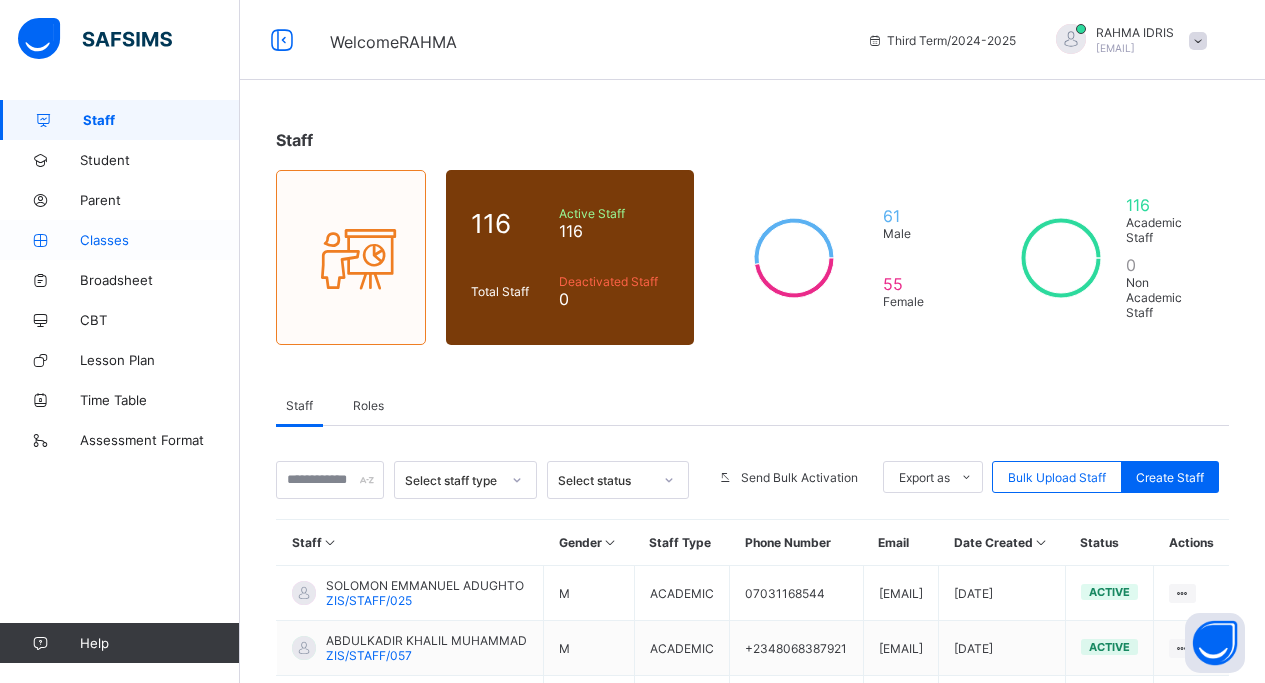 click on "Classes" at bounding box center (160, 240) 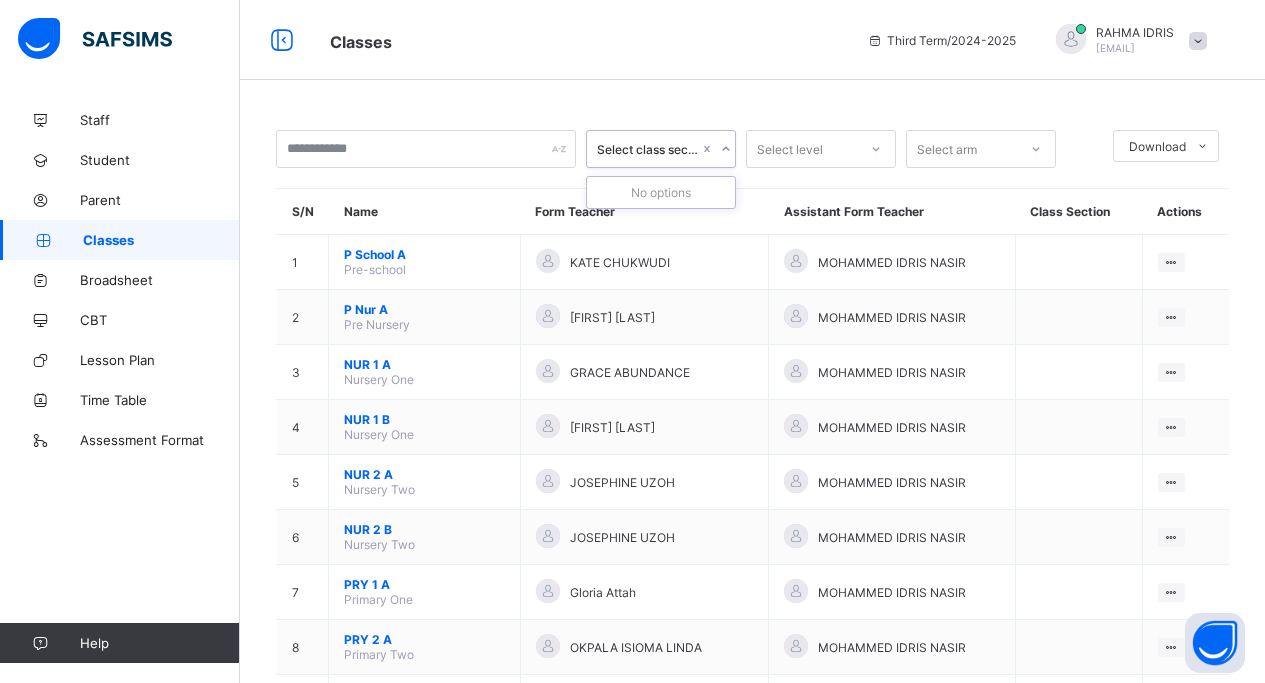 click 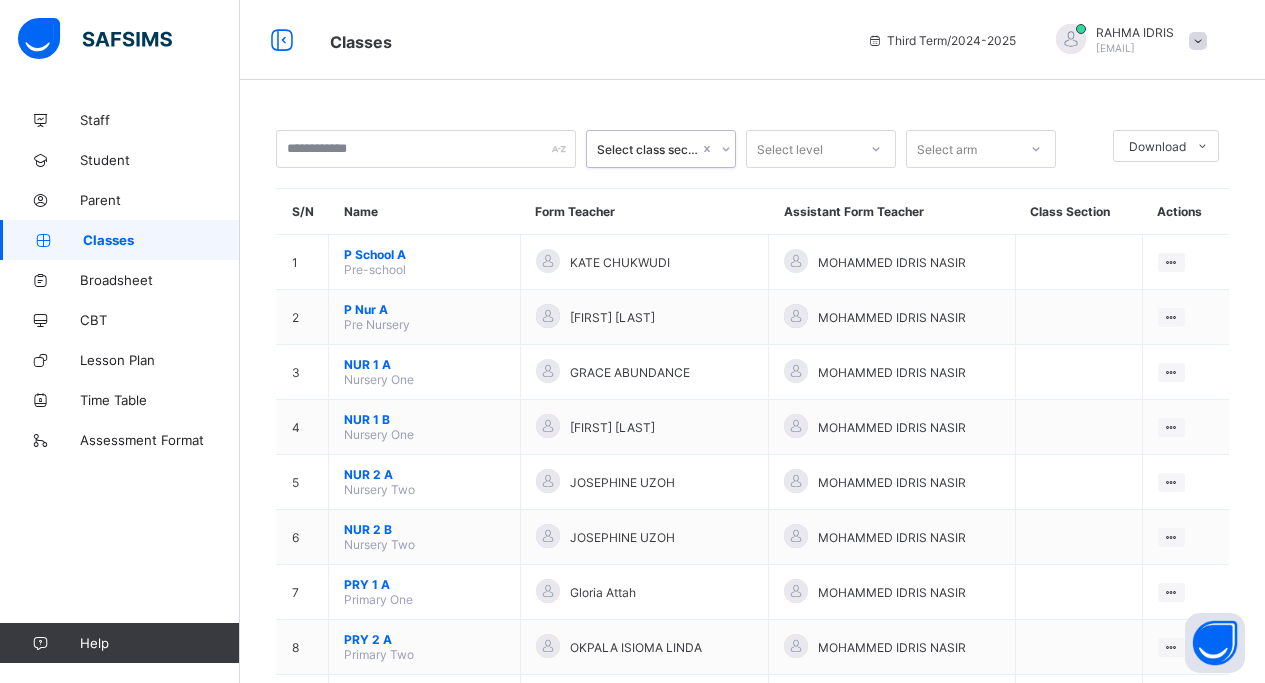 click 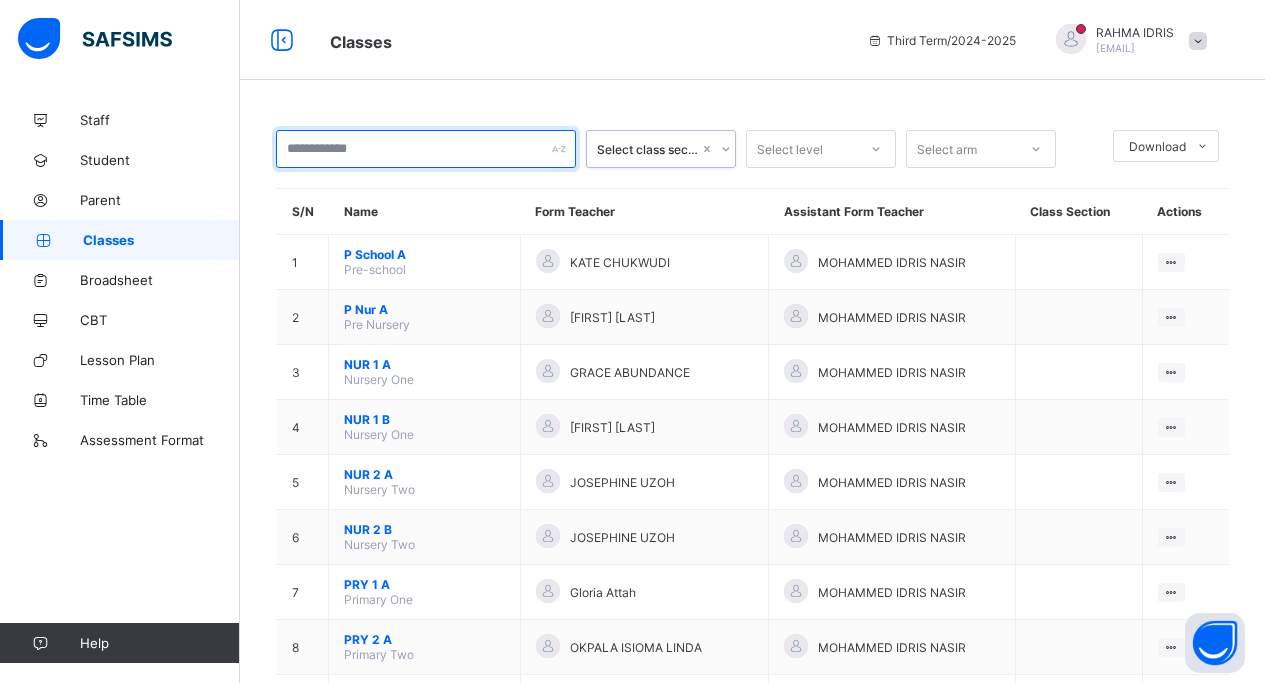 click at bounding box center (426, 149) 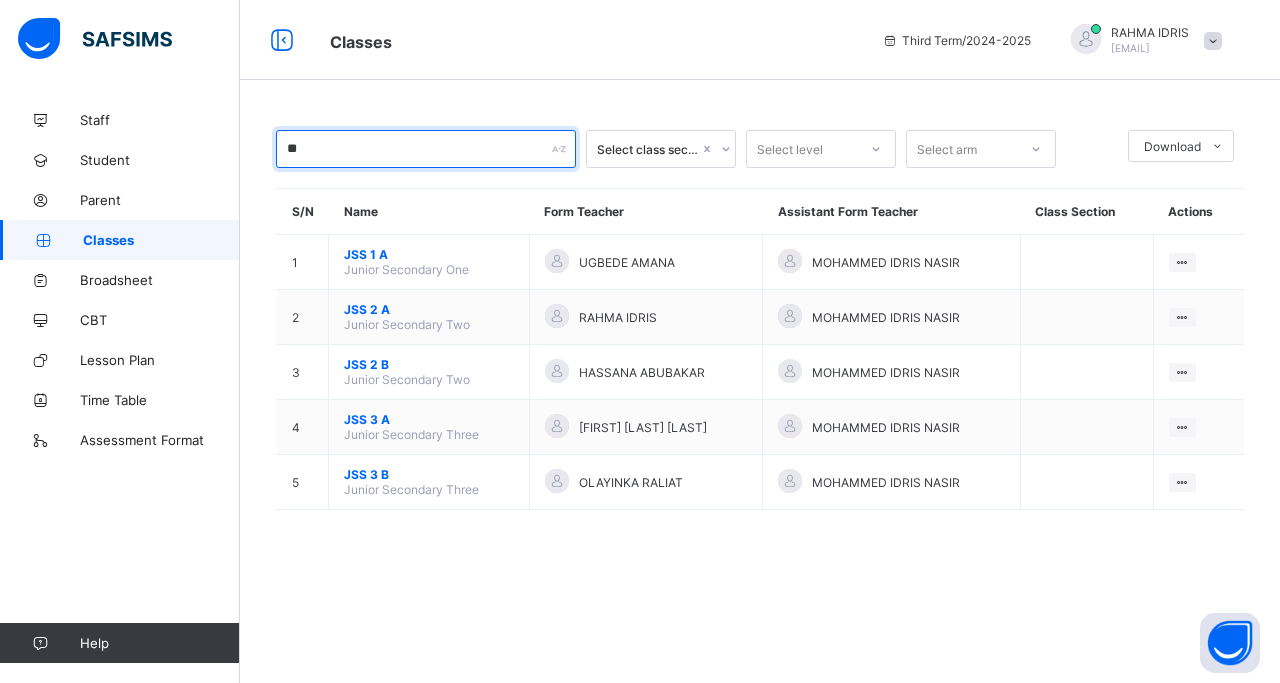 type on "*" 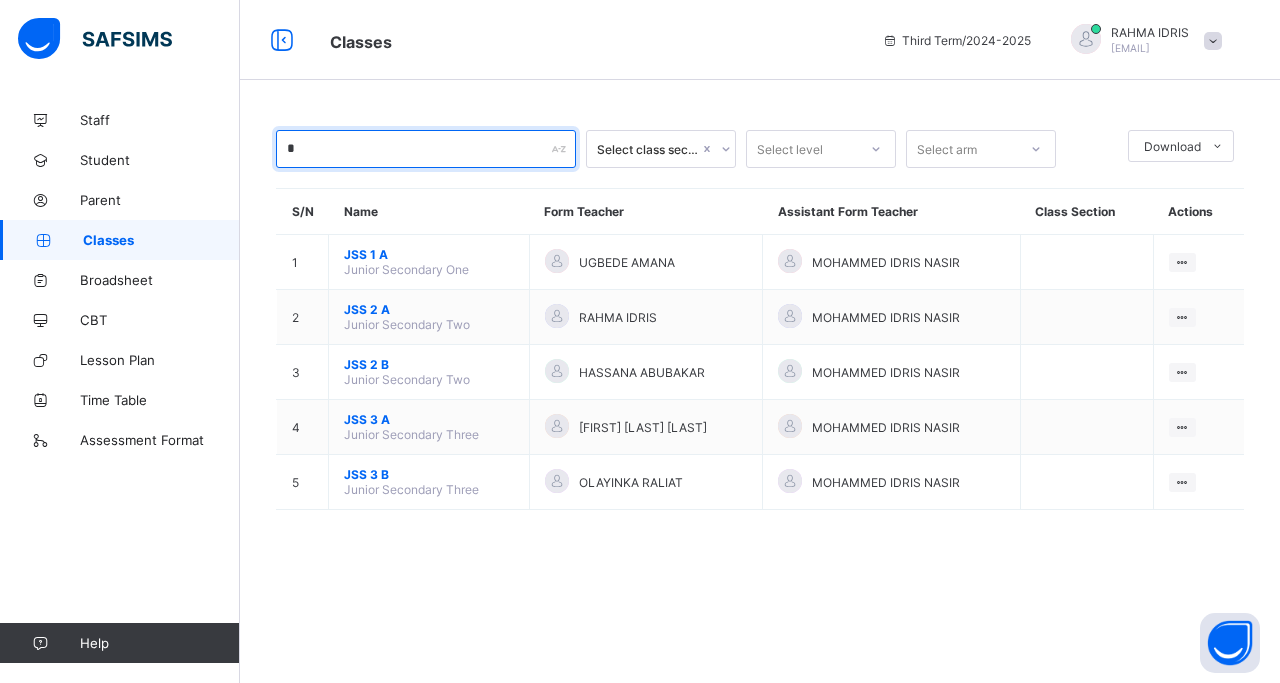 type on "*" 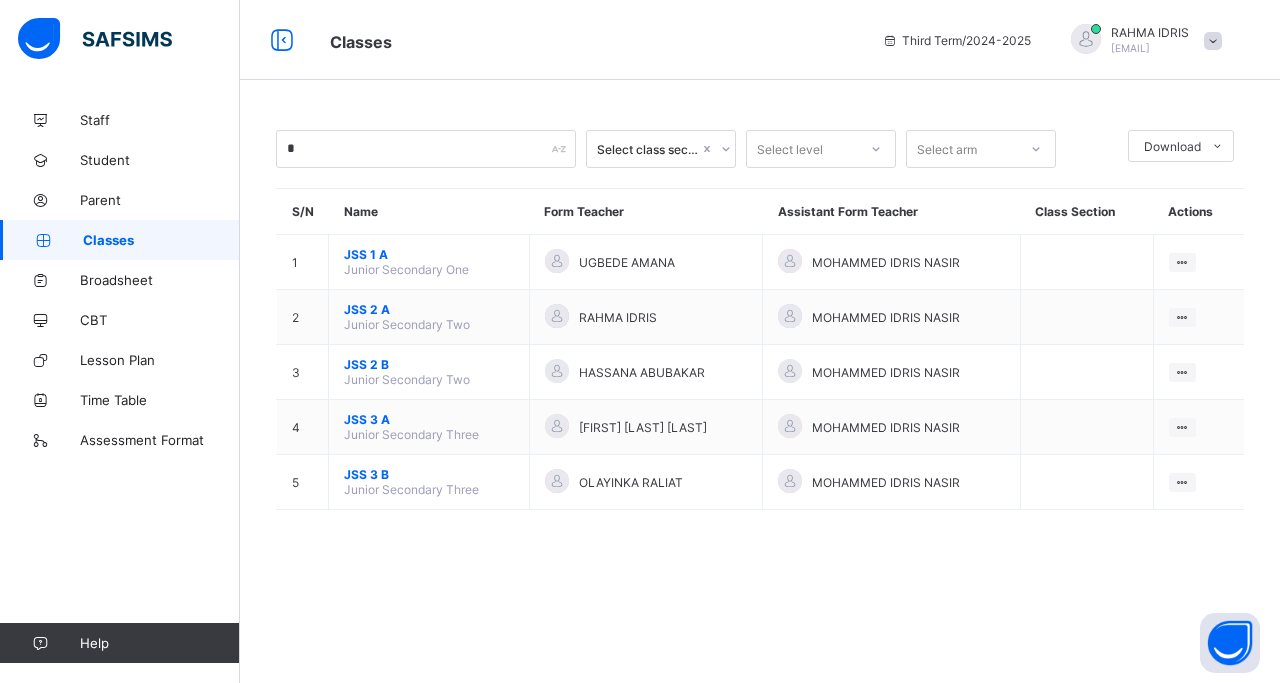 click 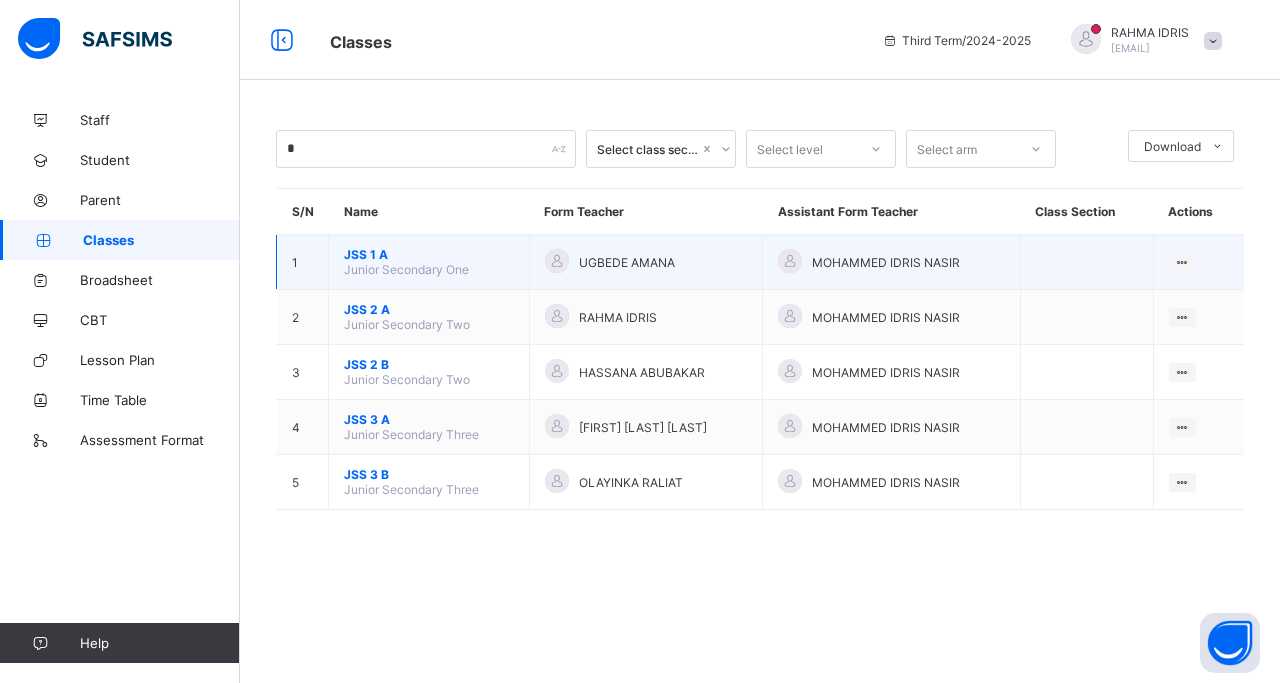 click on "JSS 1   A" at bounding box center [429, 254] 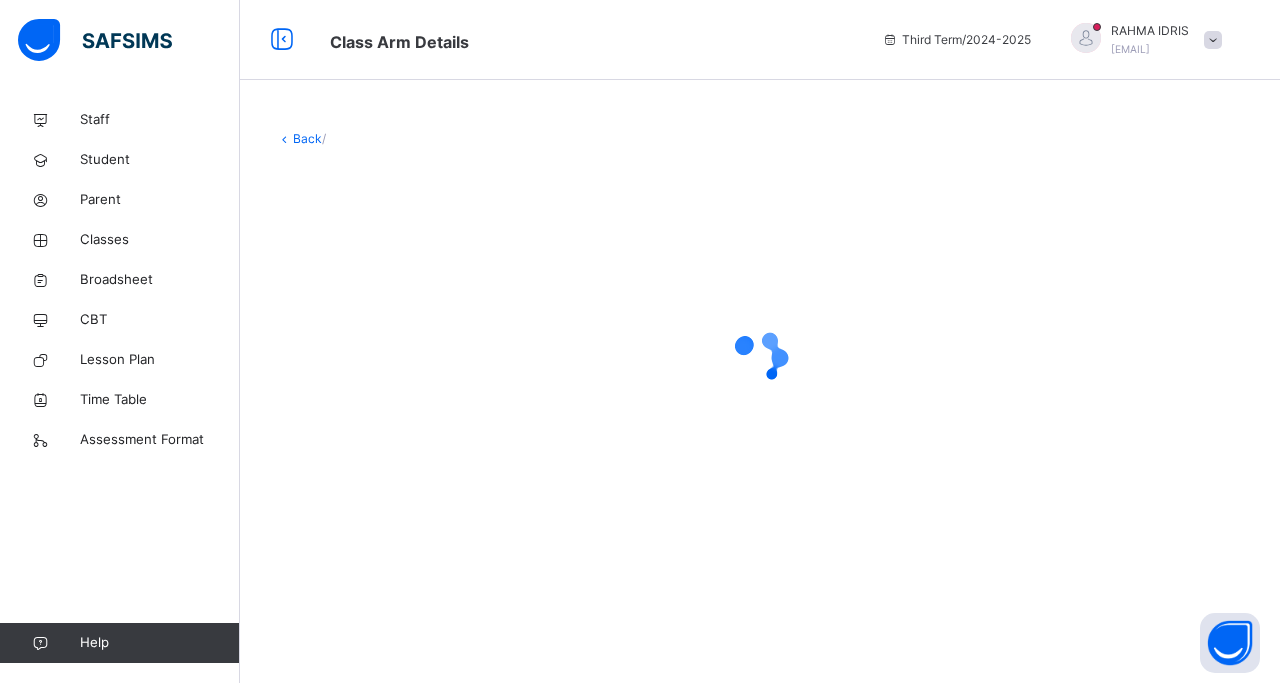 click on "Back" at bounding box center (307, 138) 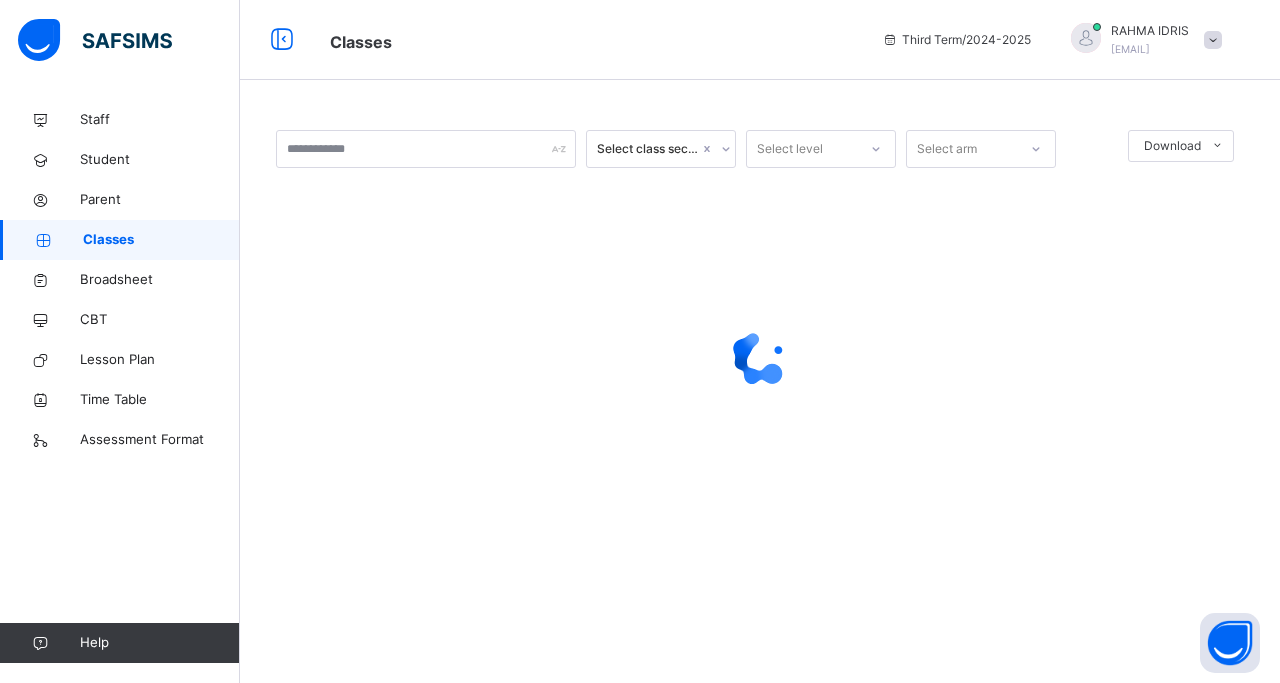 click 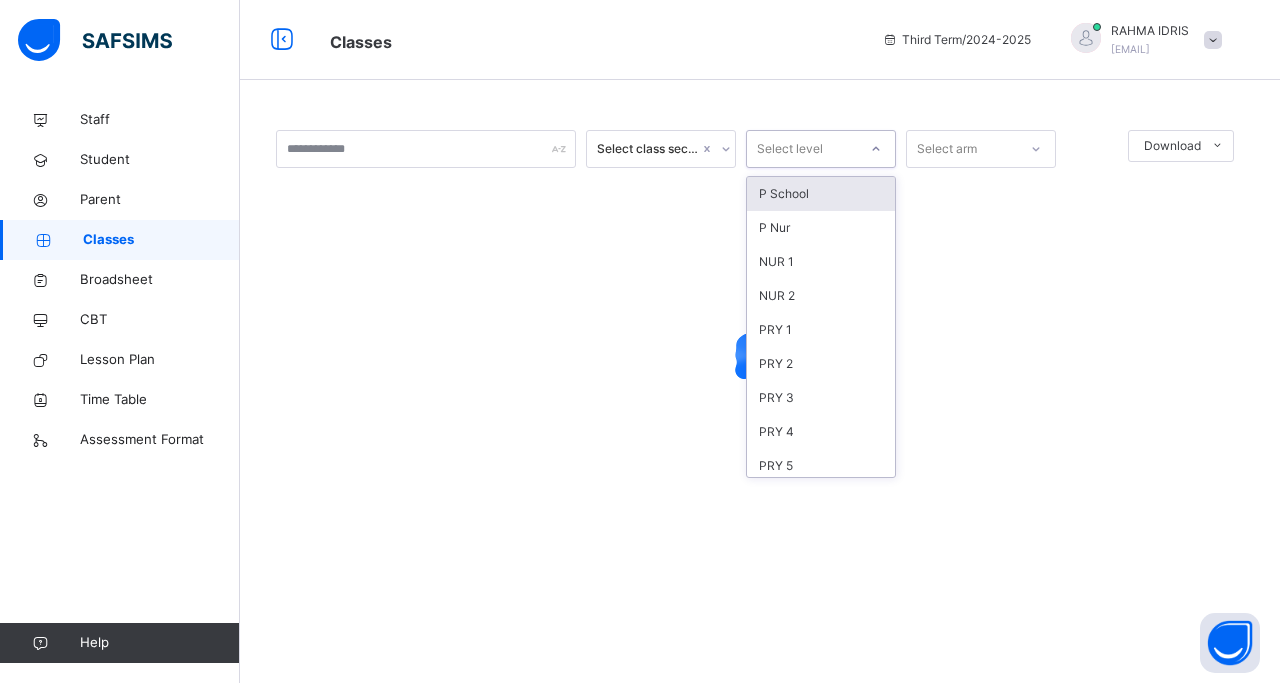 click 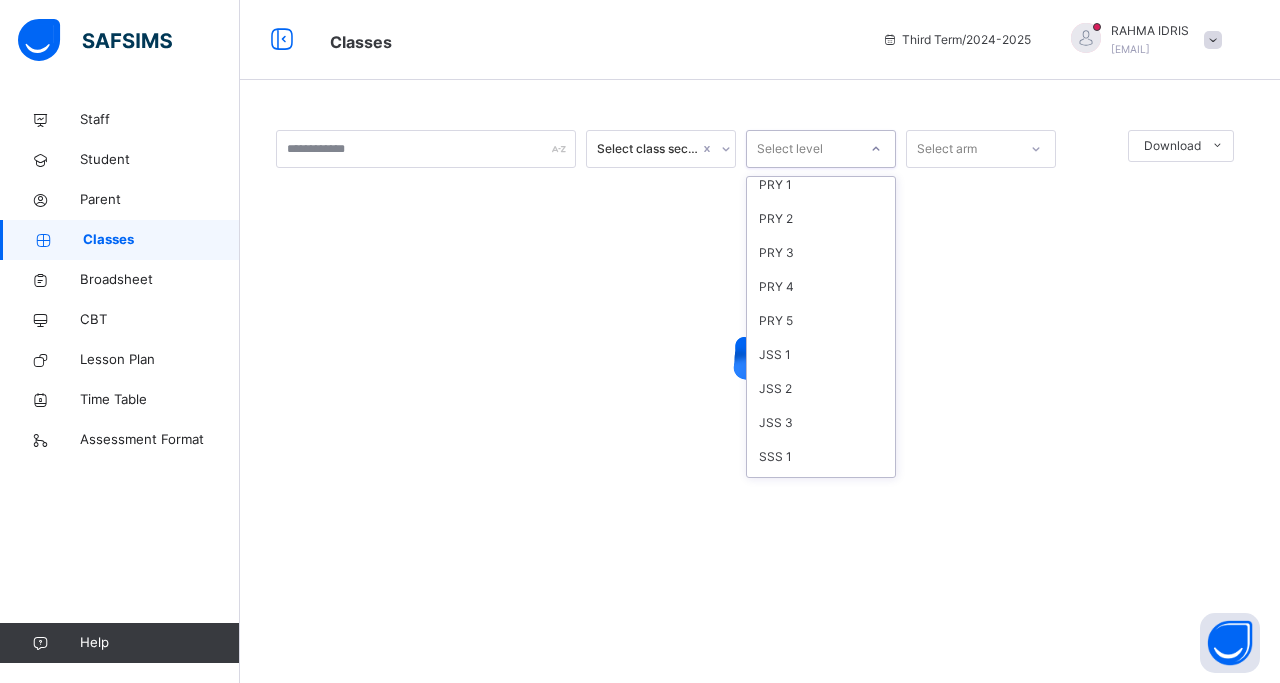 scroll, scrollTop: 156, scrollLeft: 0, axis: vertical 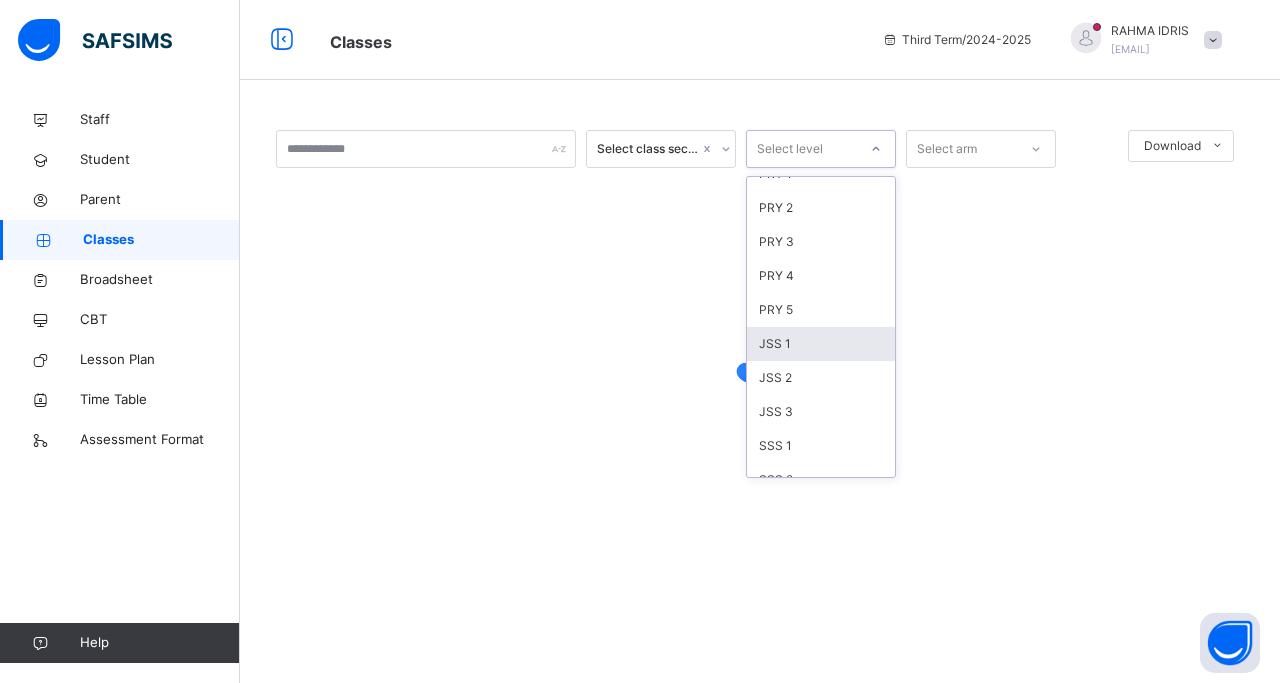 click on "JSS 1" at bounding box center [821, 344] 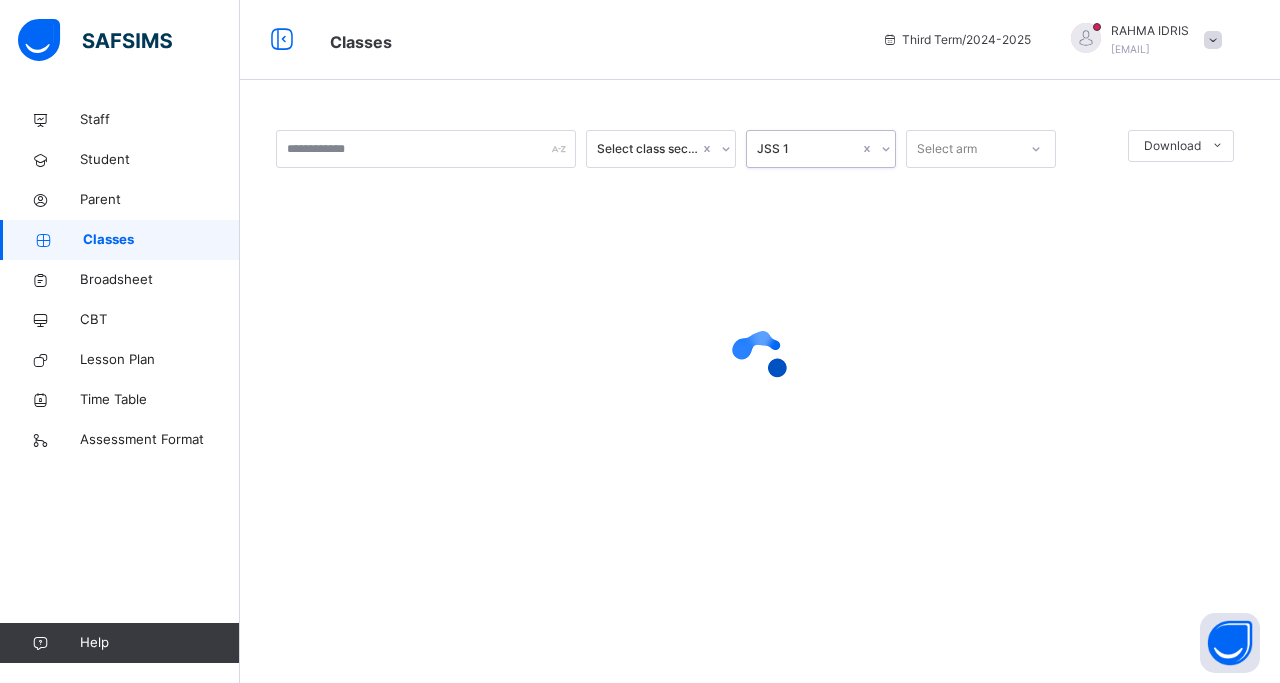 click 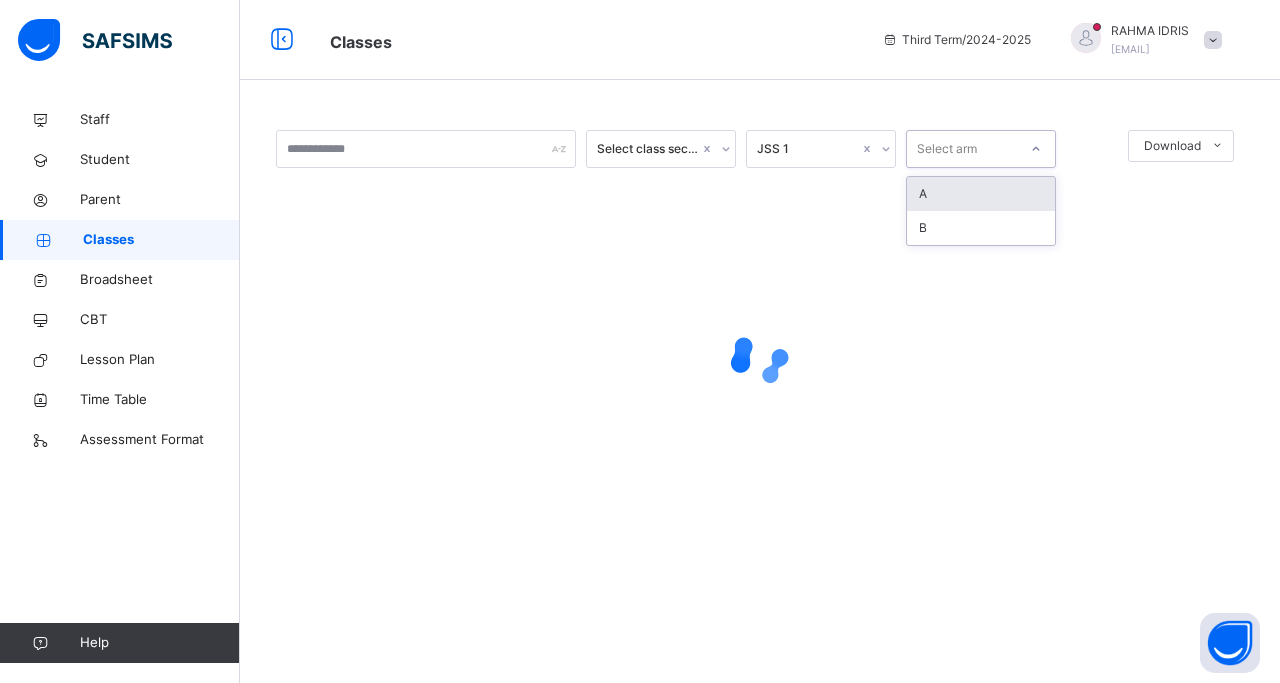 click 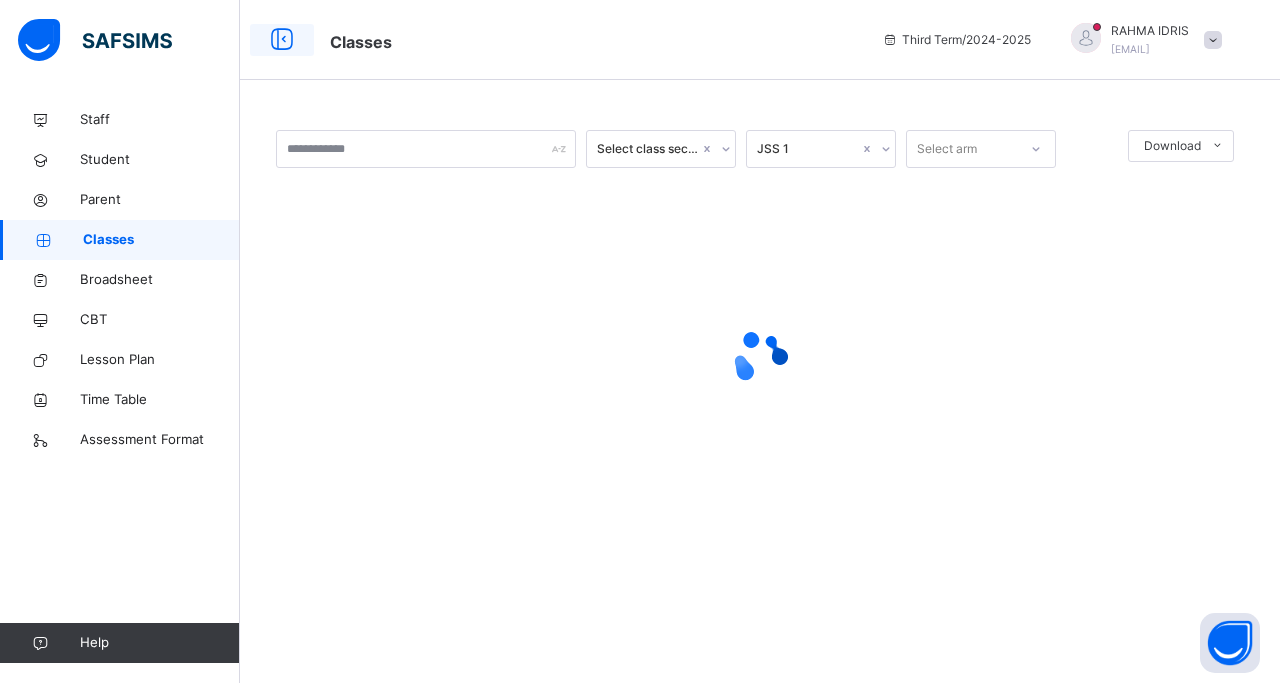 click at bounding box center [282, 40] 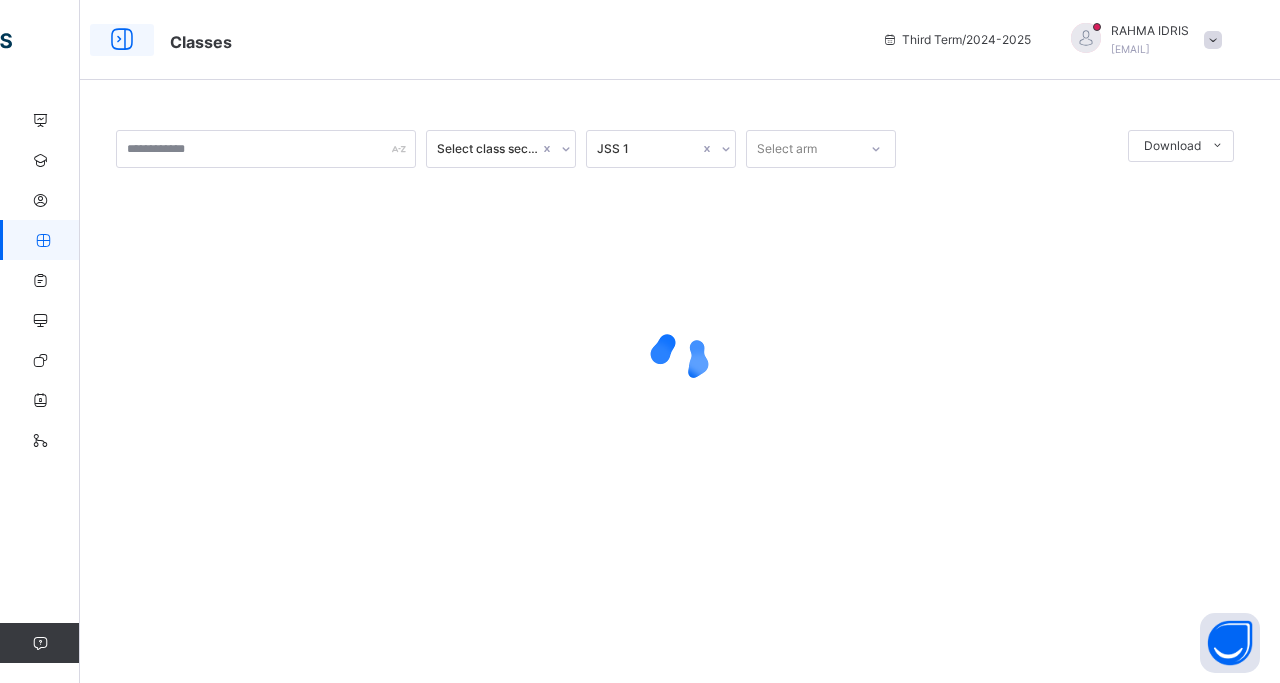click at bounding box center (122, 40) 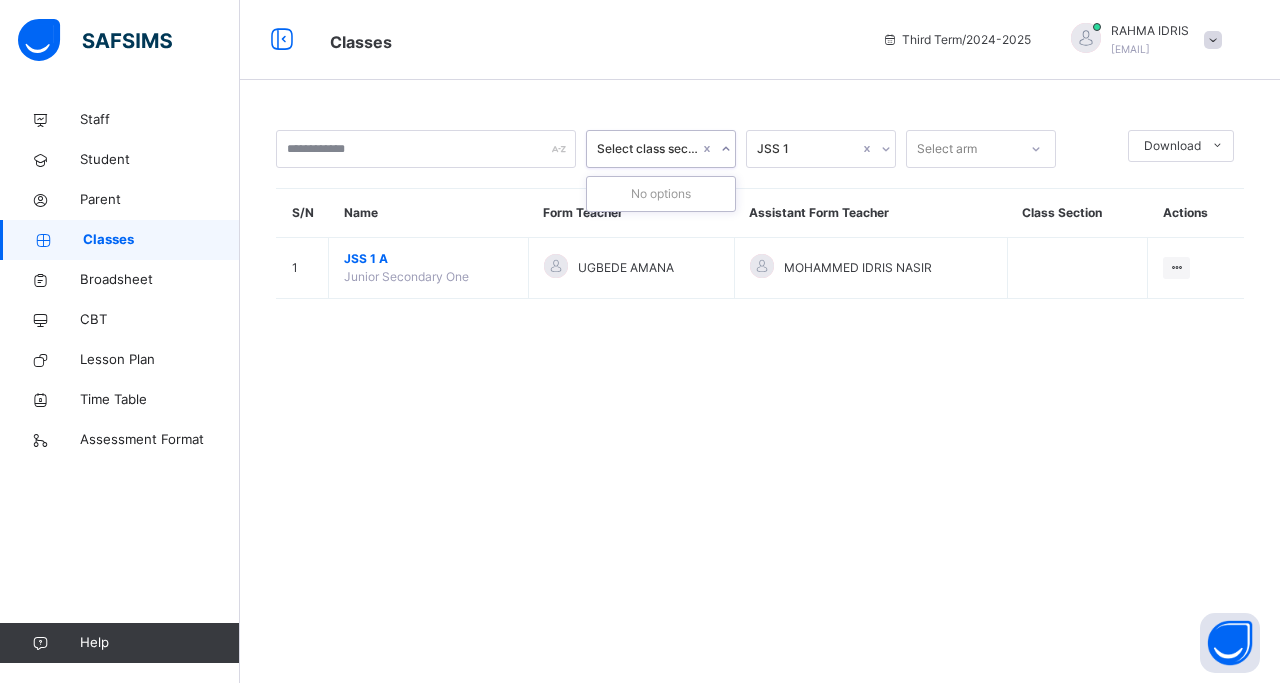 click 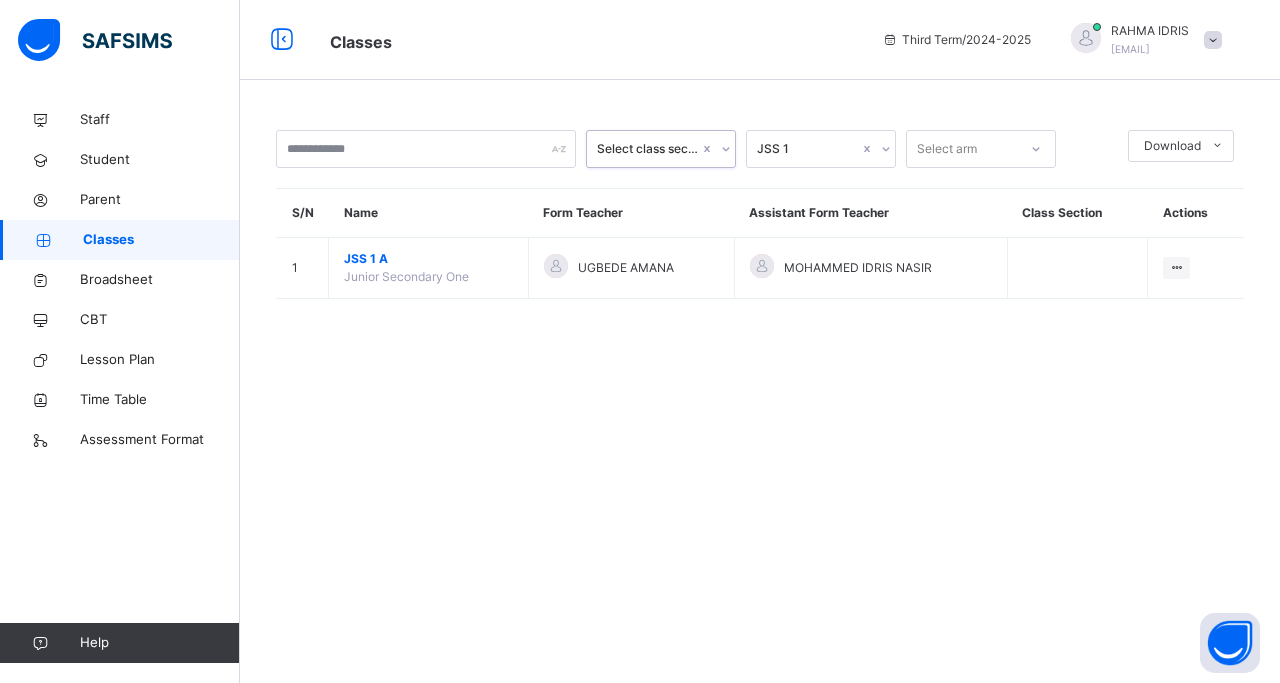 click 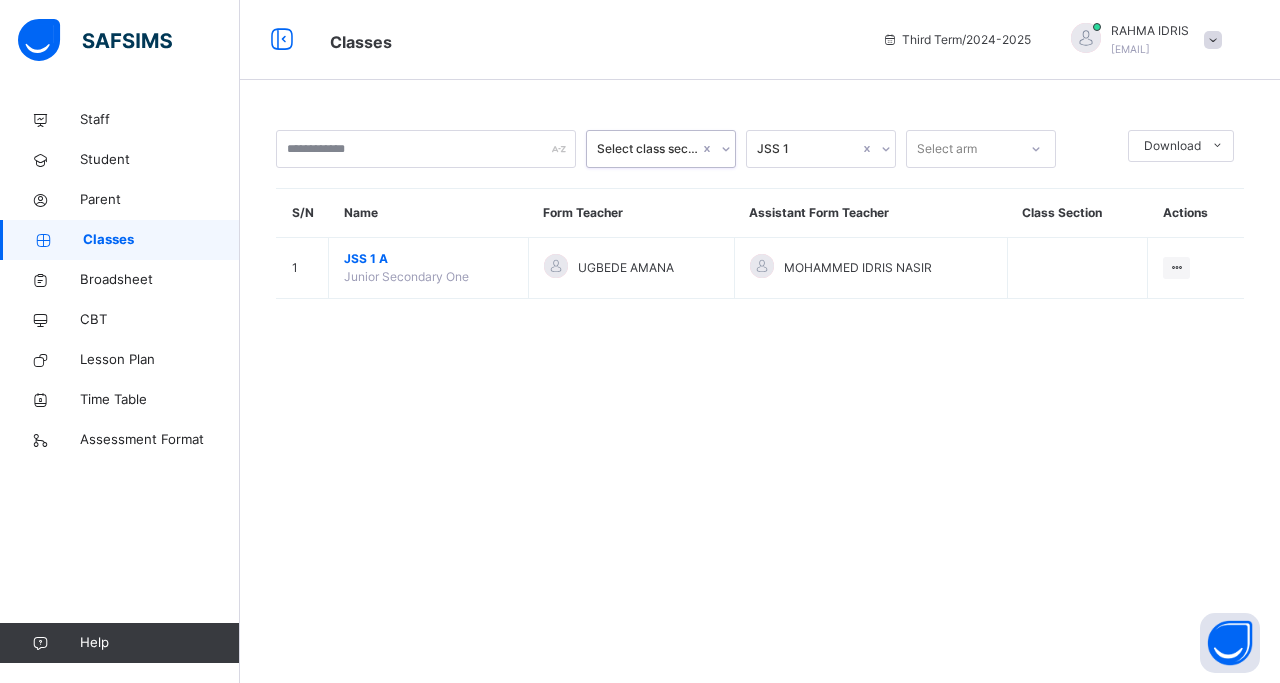 click at bounding box center (885, 149) 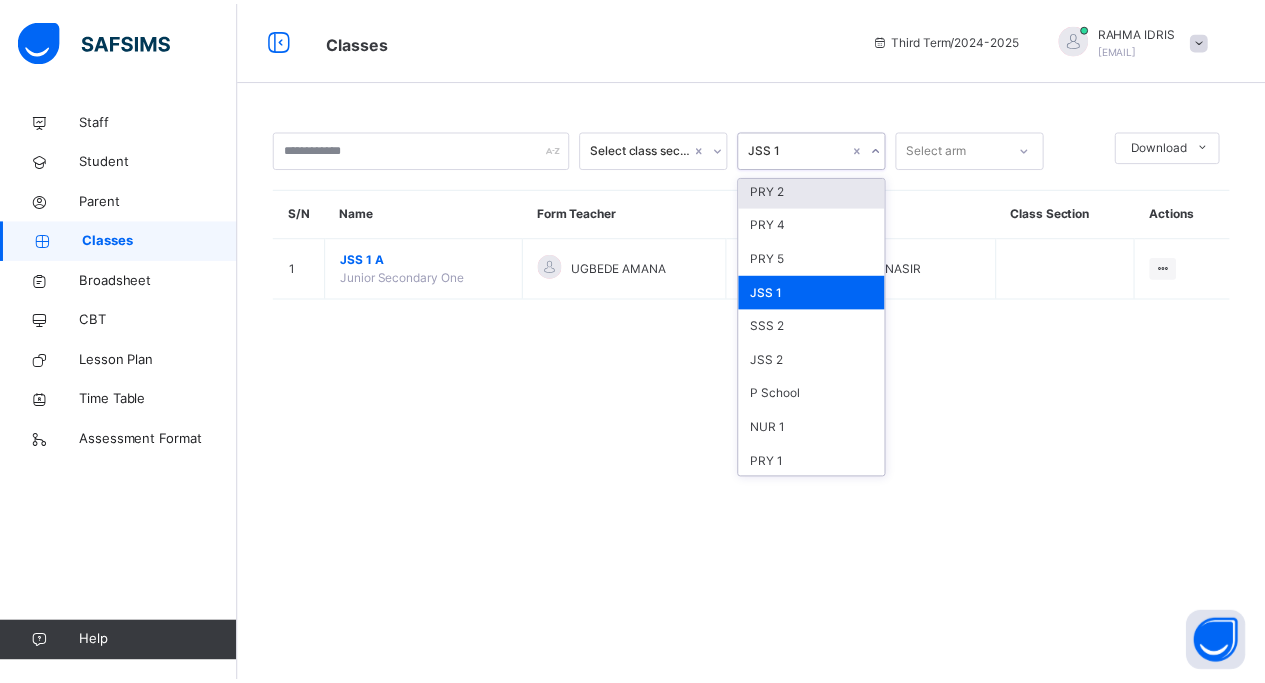 scroll, scrollTop: 111, scrollLeft: 0, axis: vertical 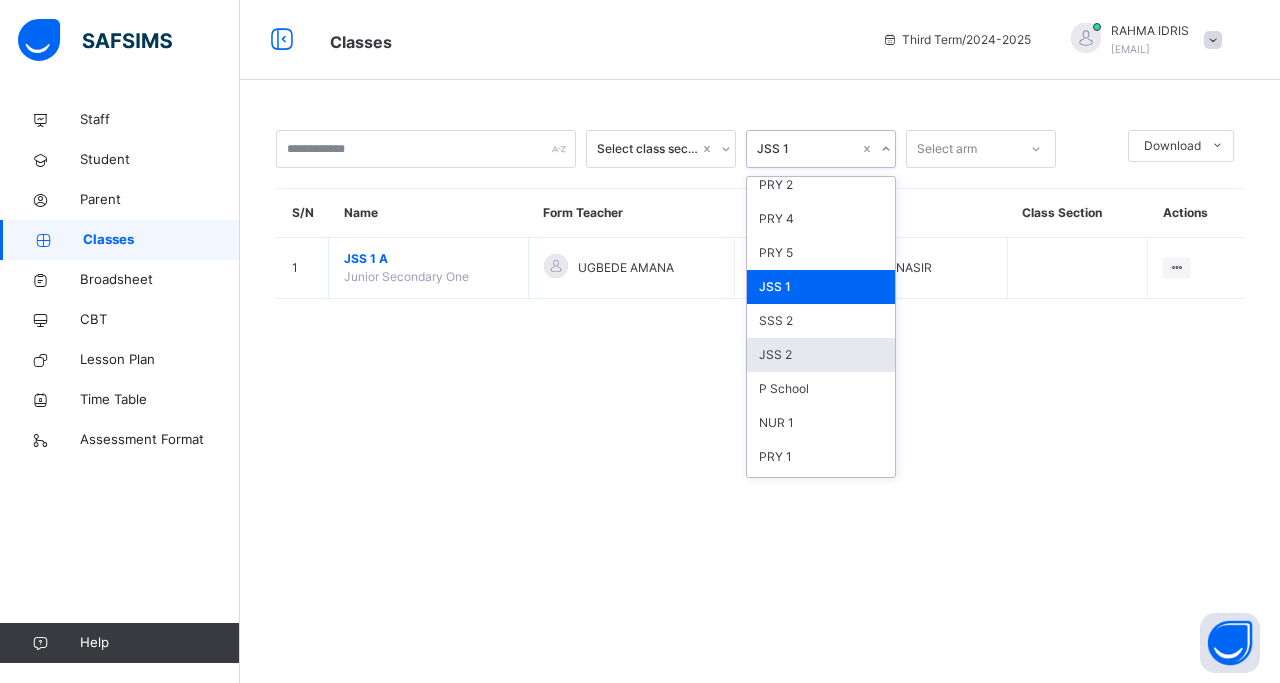 click on "JSS 2" at bounding box center (821, 355) 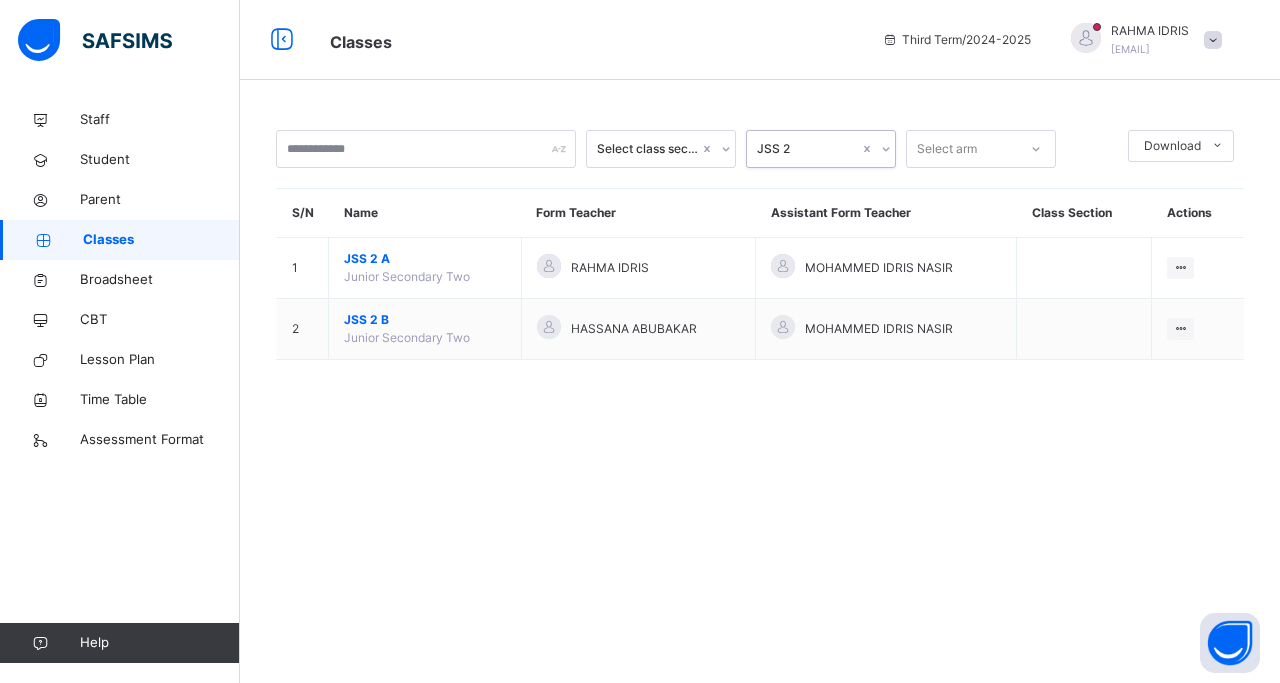 click at bounding box center (1213, 40) 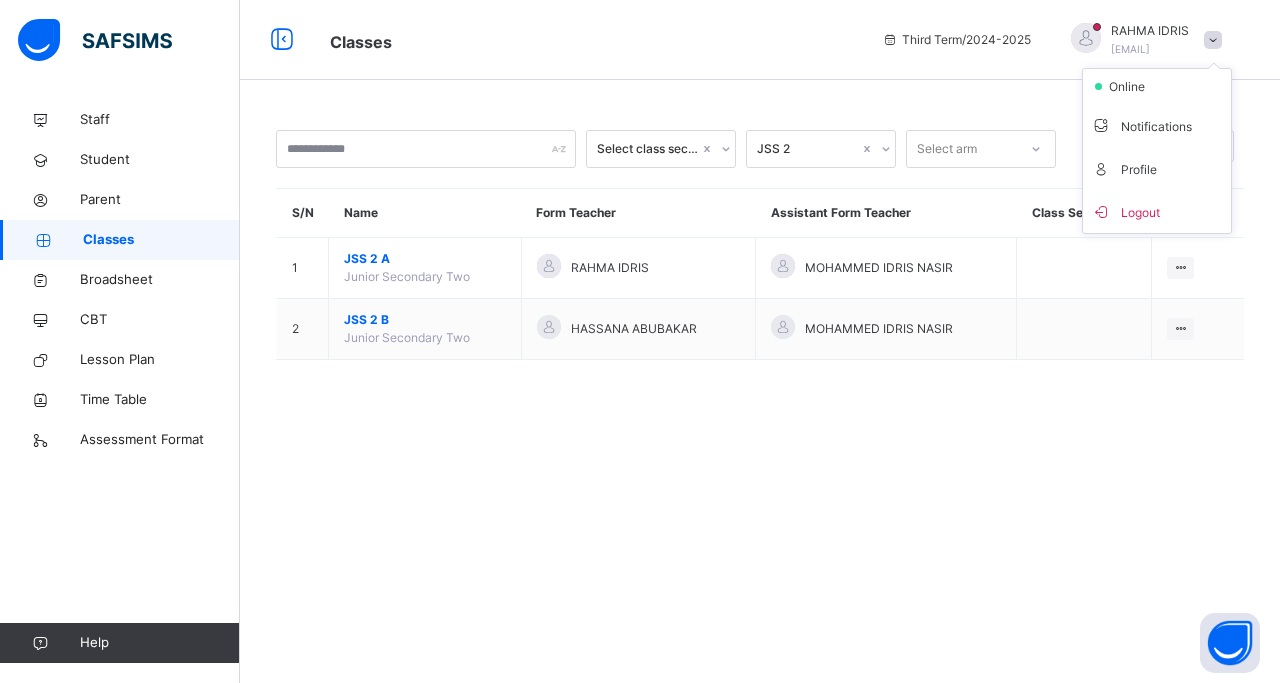 click on "Select class section JSS 2 Select arm Download Pdf Report Excel Report S/N Name Form Teacher Assistant Form Teacher Class Section Actions 1 JSS 2   A    Junior Secondary Two [FIRST] [LAST]  [FIRST] [LAST] [LAST] View Class Assign form Teacher 2 JSS 2   B    Junior Secondary Two [FIRST] [LAST]  [FIRST] [LAST] [LAST] View Class Assign form Teacher × Form Teacher Select Form Teacher [FIRST] [LAST]  Select Assistant Form Teacher [FIRST] [LAST] [LAST] Cancel Save" at bounding box center [760, 255] 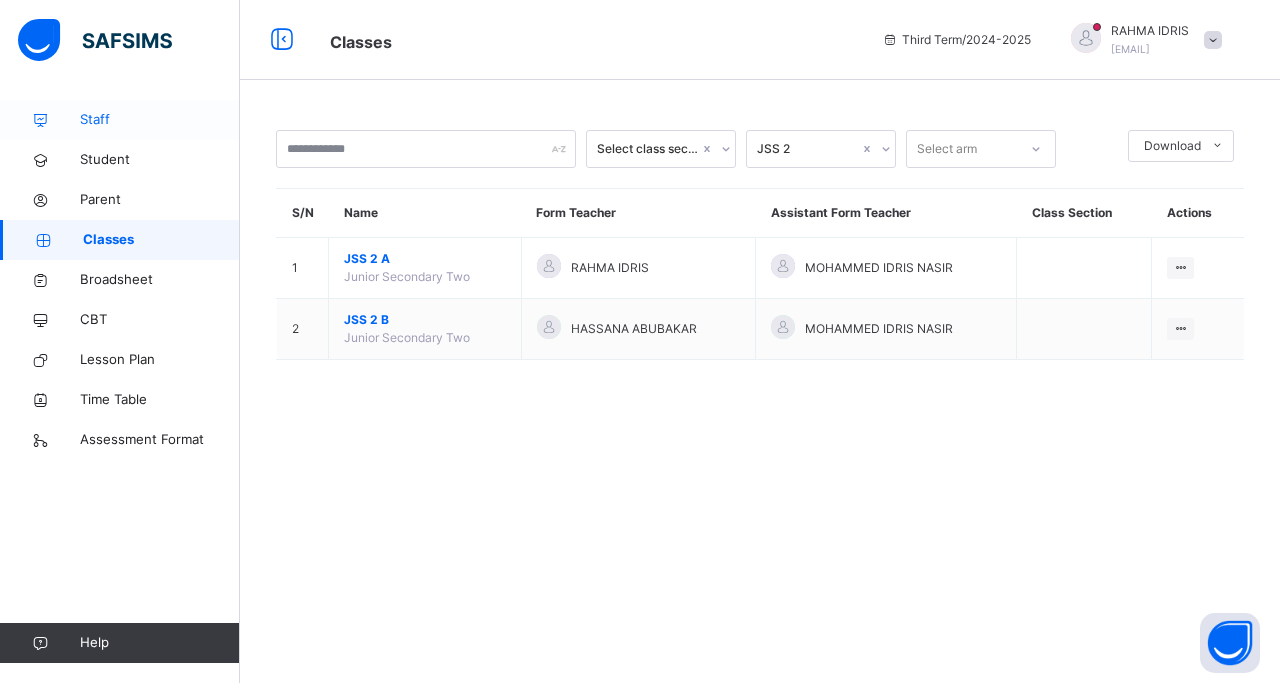click on "Staff" at bounding box center [160, 120] 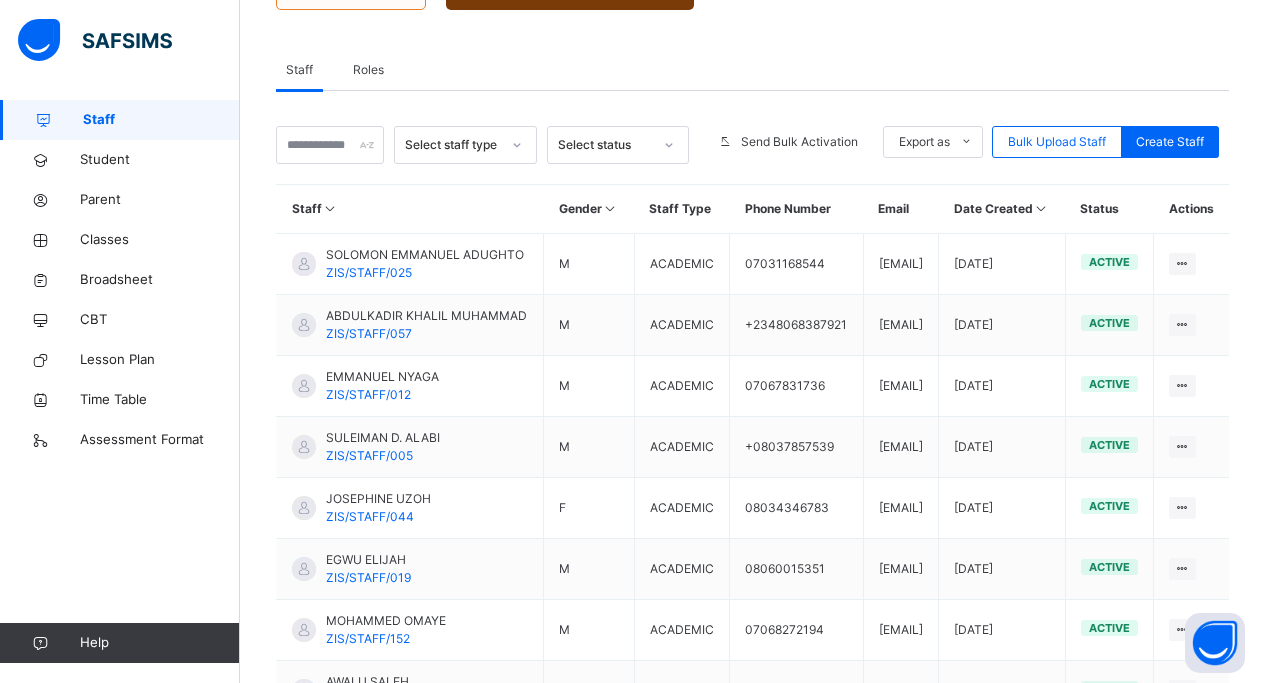 scroll, scrollTop: 406, scrollLeft: 0, axis: vertical 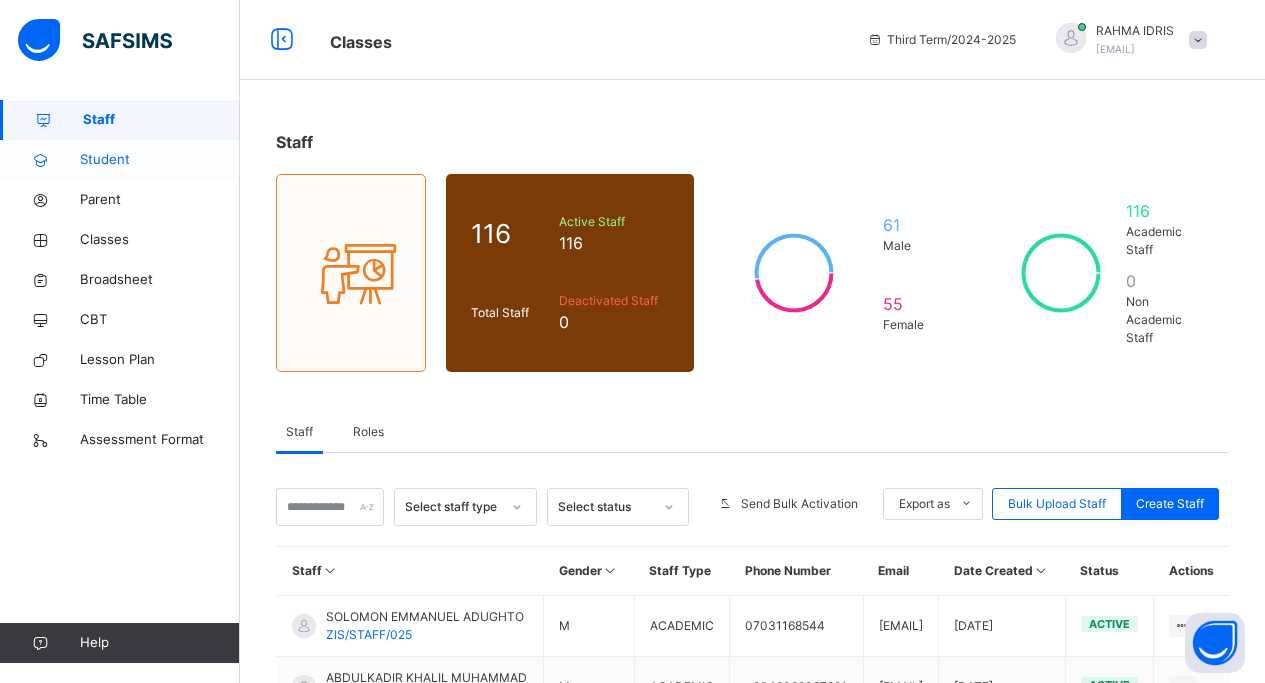 click on "Student" at bounding box center (160, 160) 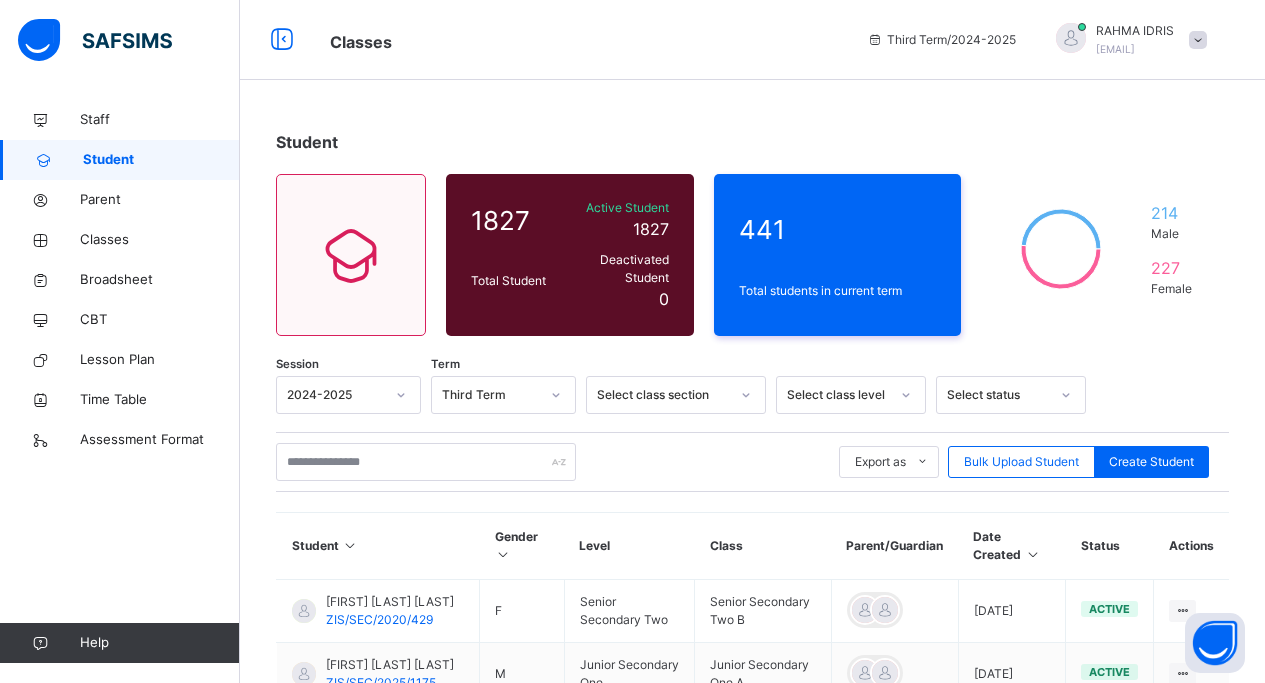 click at bounding box center [556, 395] 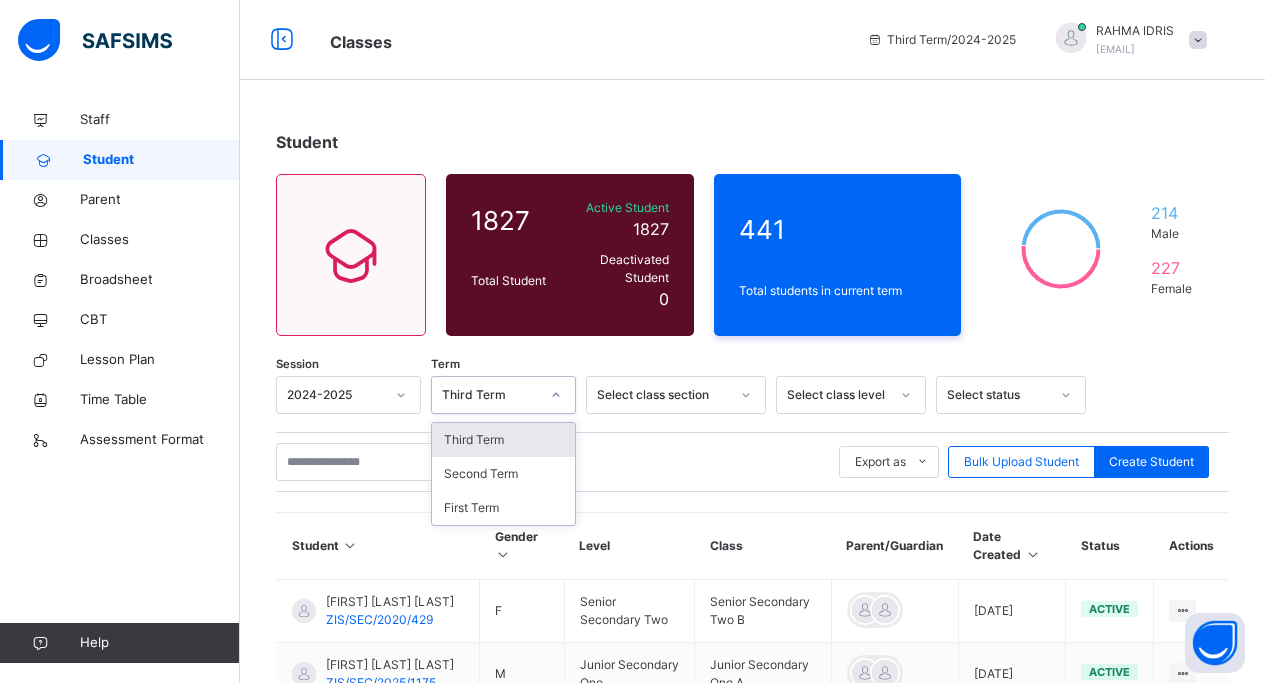 click on "Third Term" at bounding box center (503, 440) 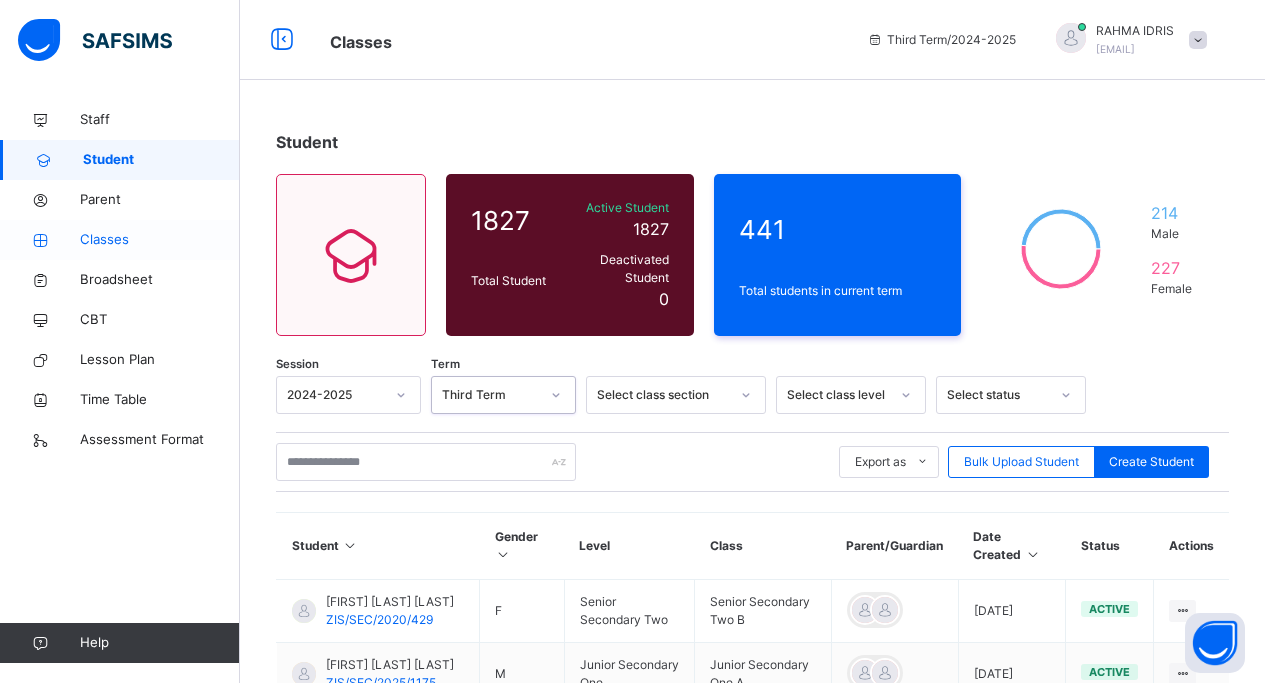 click on "Classes" at bounding box center [160, 240] 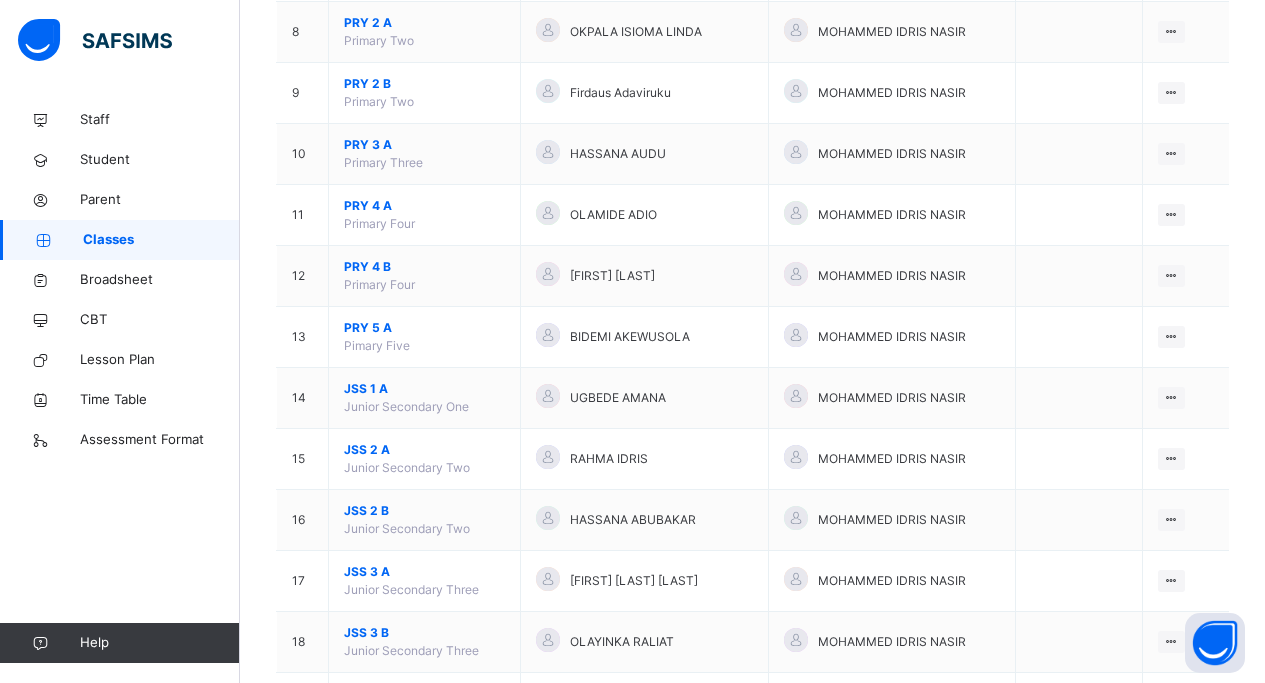 scroll, scrollTop: 670, scrollLeft: 0, axis: vertical 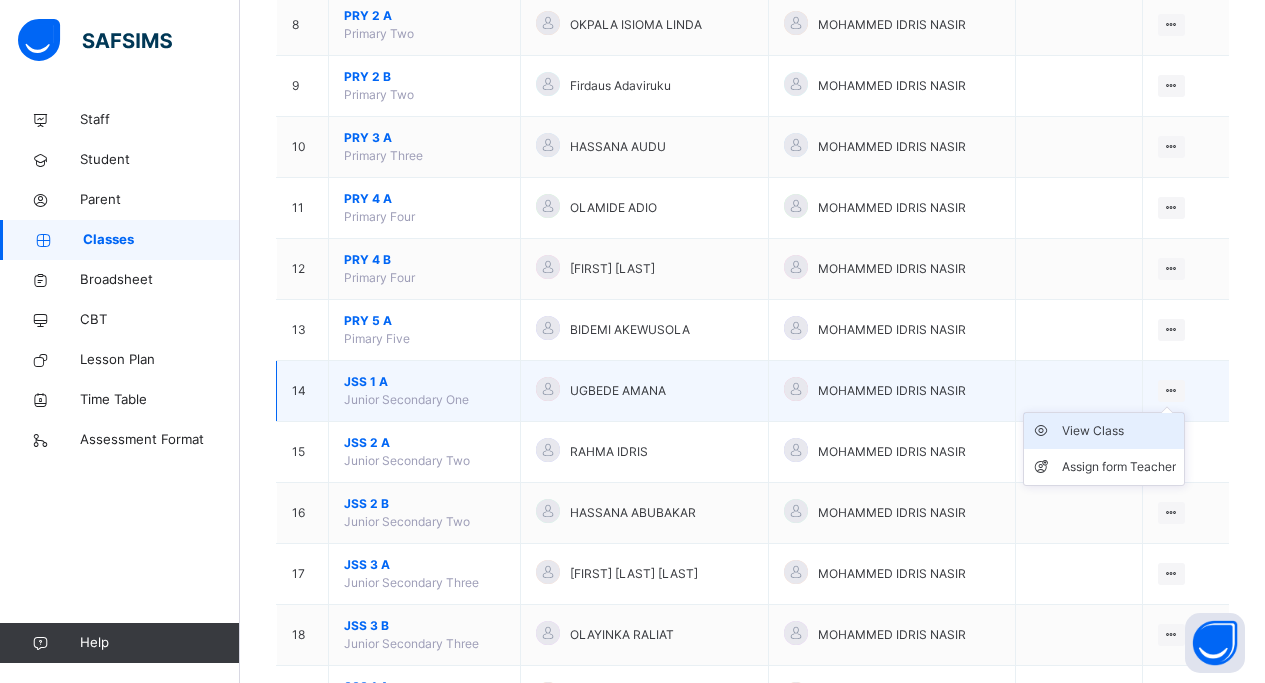 click on "View Class" at bounding box center [1119, 431] 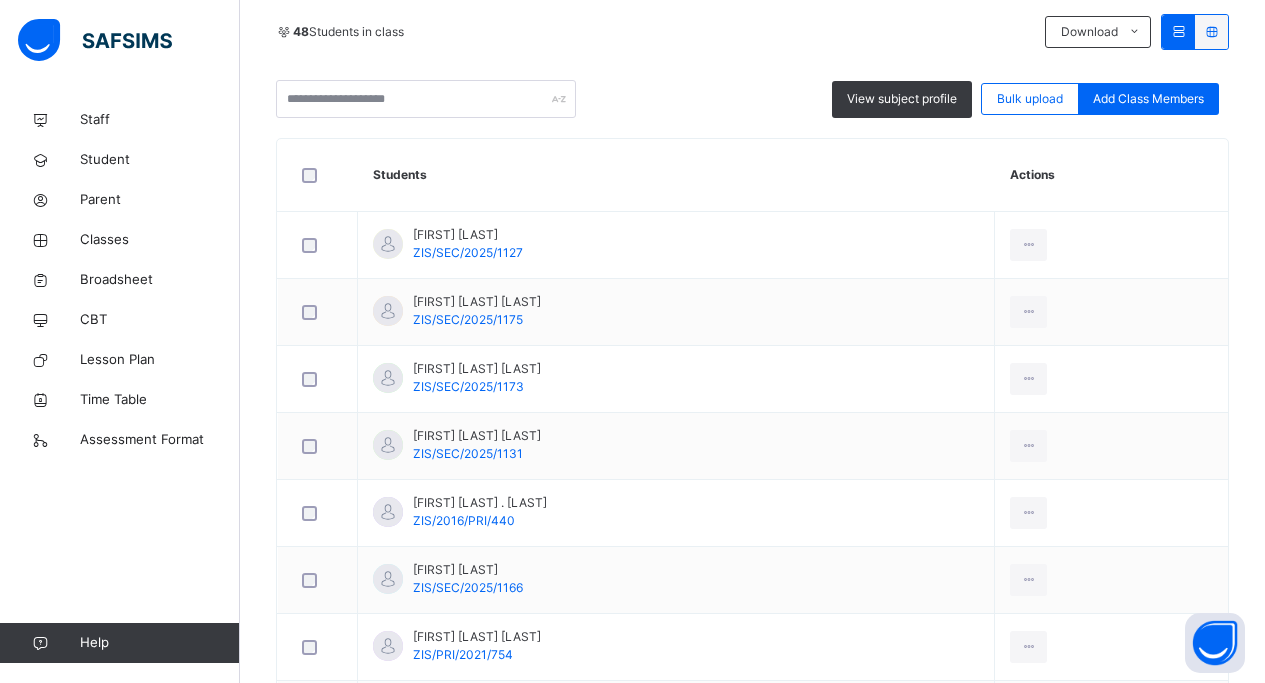 scroll, scrollTop: 505, scrollLeft: 0, axis: vertical 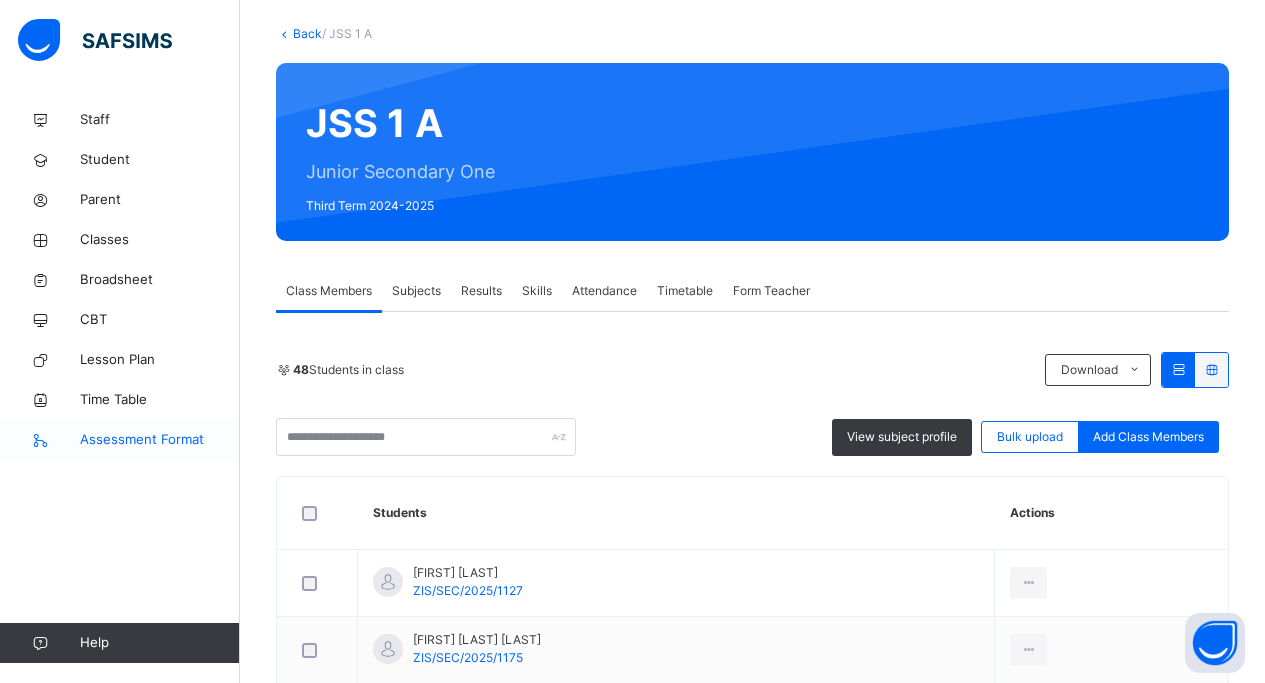 click on "Assessment Format" at bounding box center (160, 440) 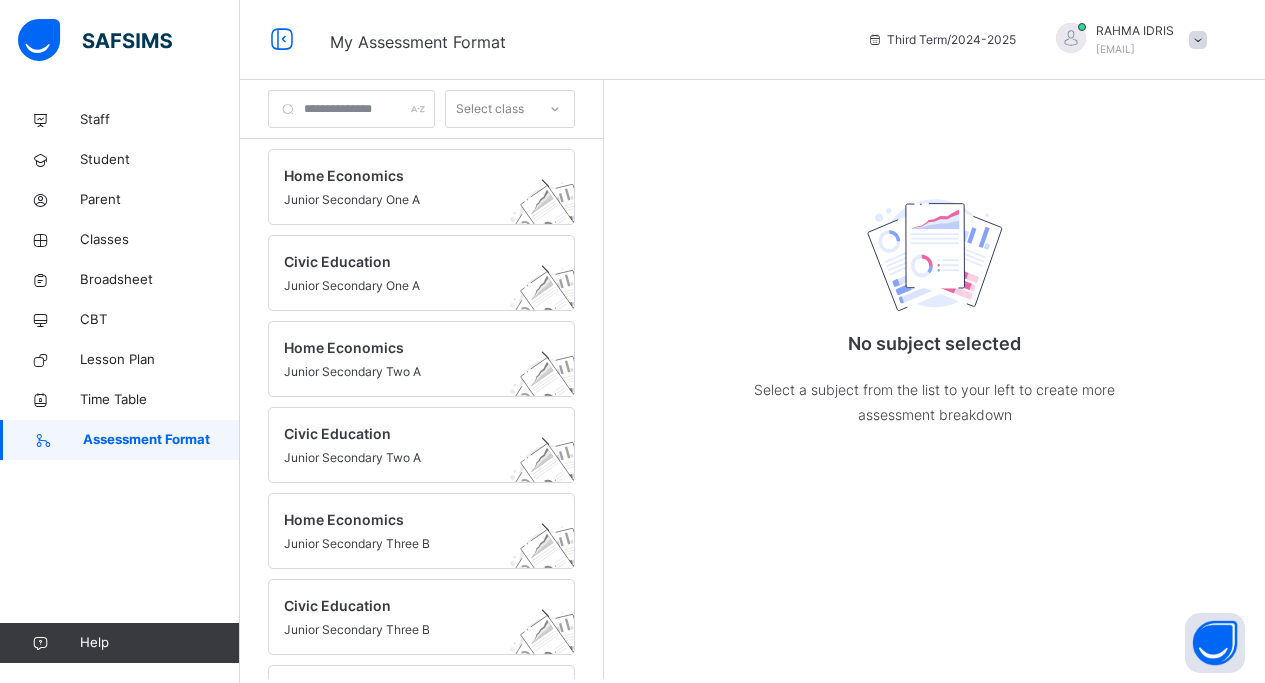 scroll, scrollTop: 0, scrollLeft: 0, axis: both 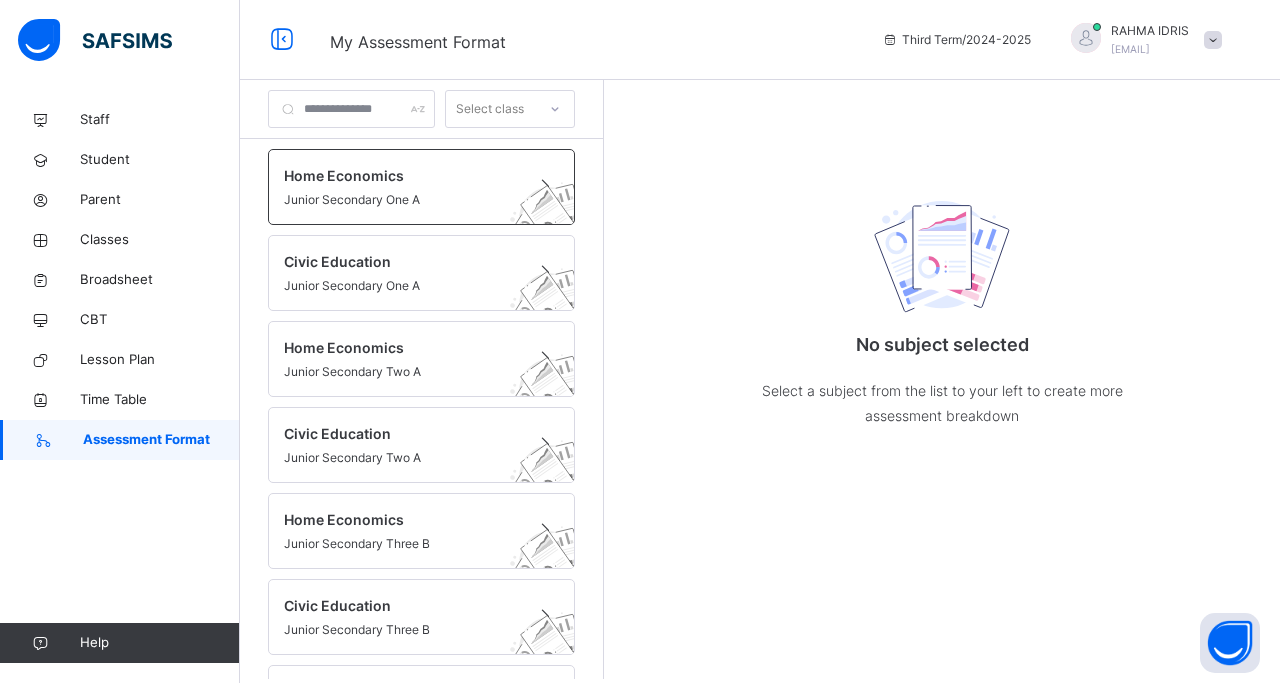 click on "Home Economics" at bounding box center (402, 175) 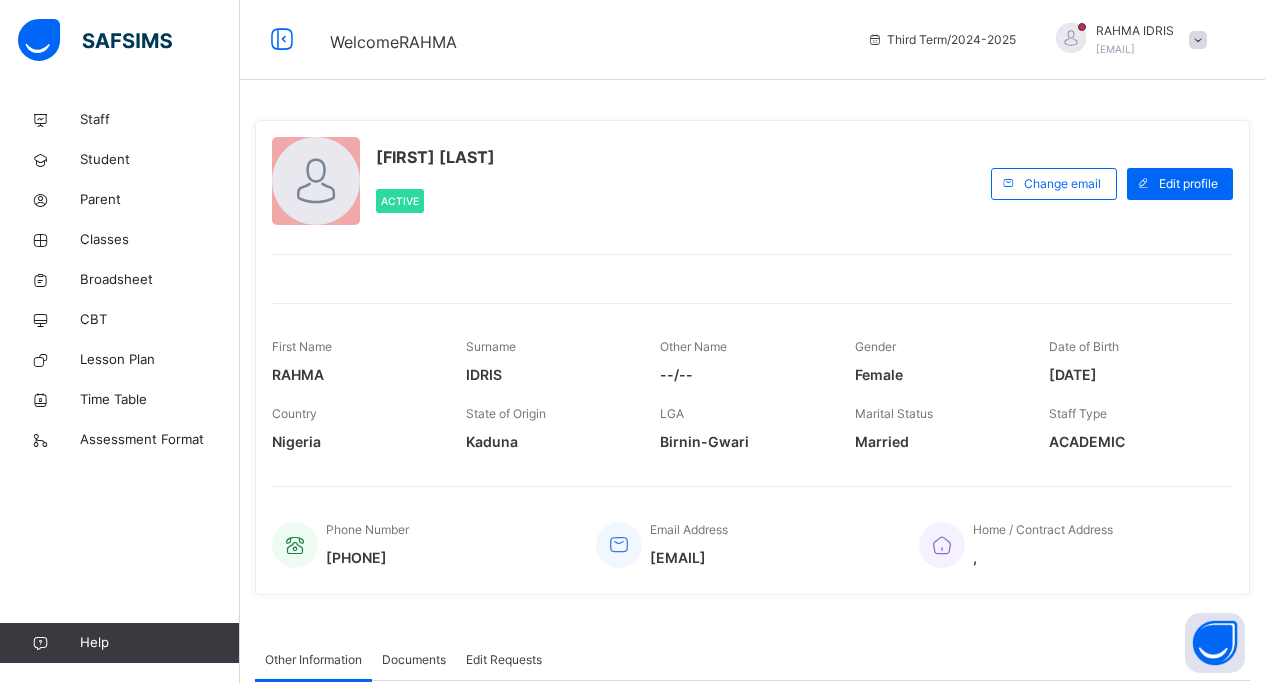 scroll, scrollTop: 87, scrollLeft: 0, axis: vertical 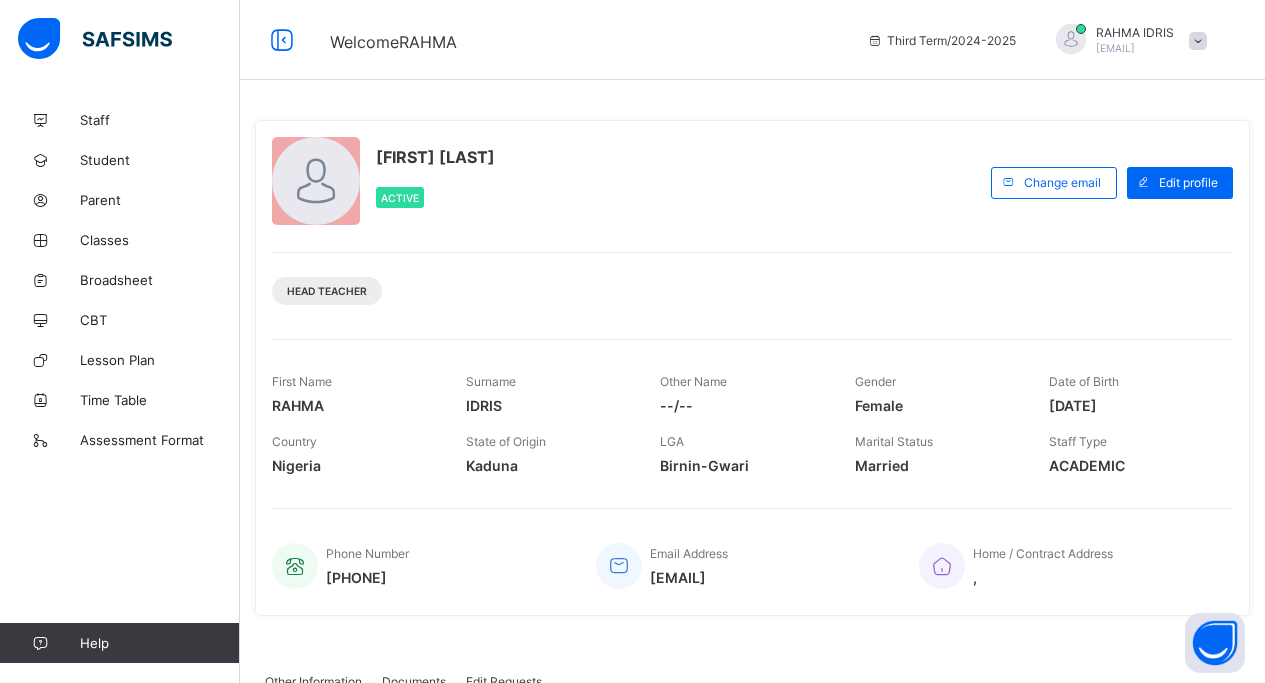 click at bounding box center [1071, 39] 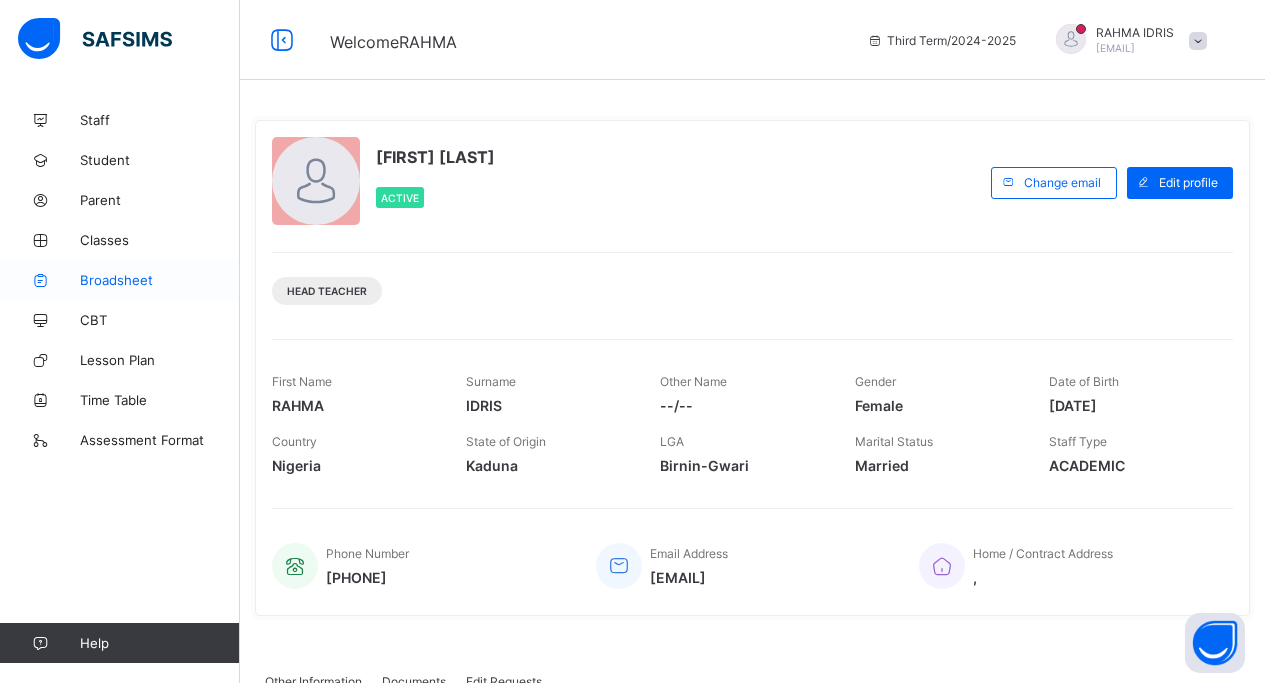 click on "Broadsheet" at bounding box center (160, 280) 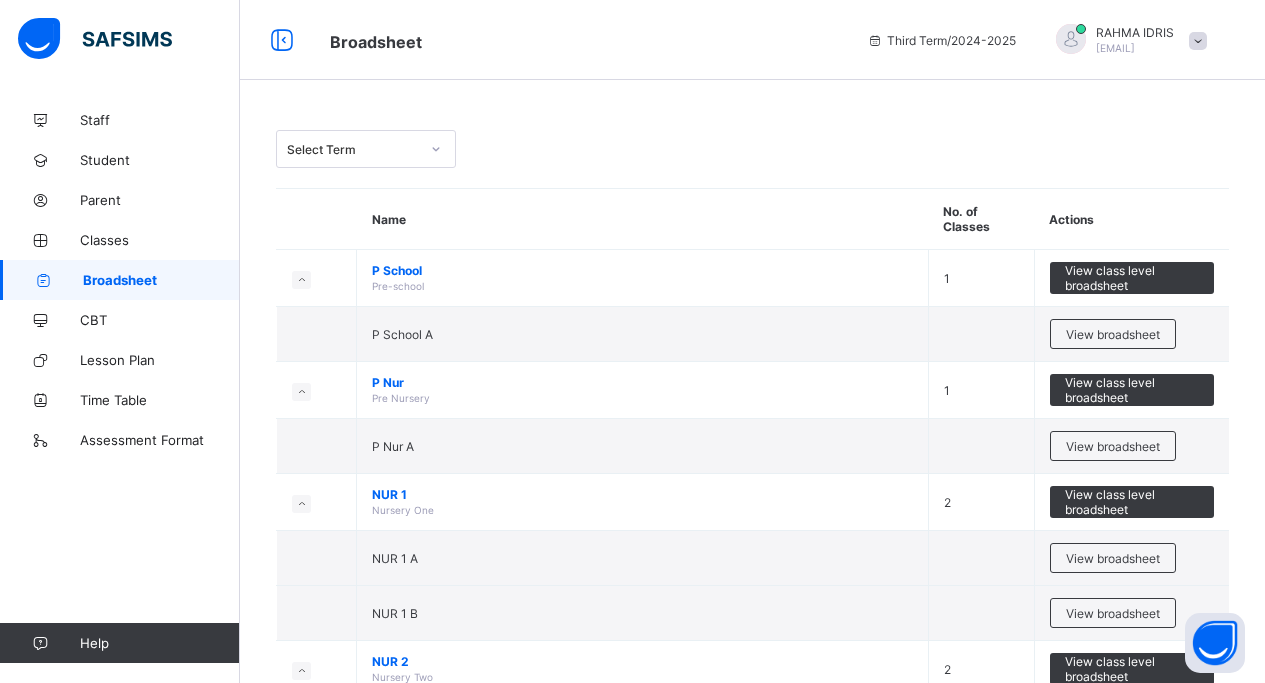 click 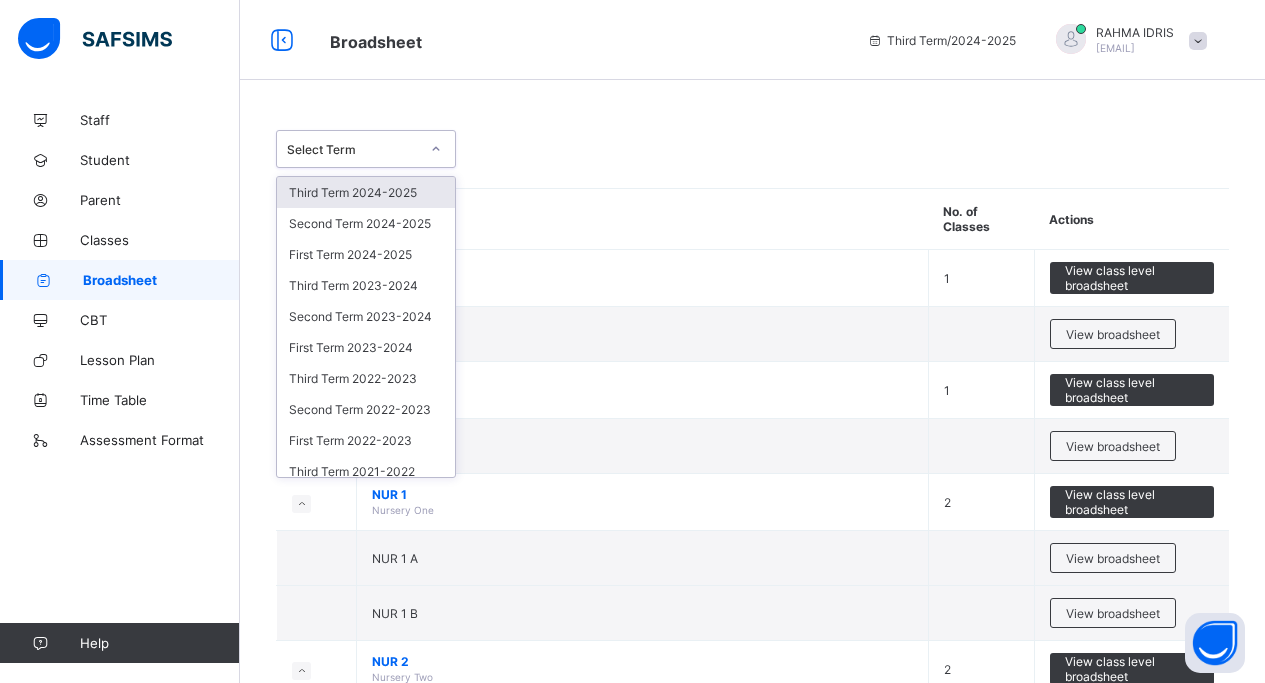 click on "Third Term 2024-2025" at bounding box center [366, 192] 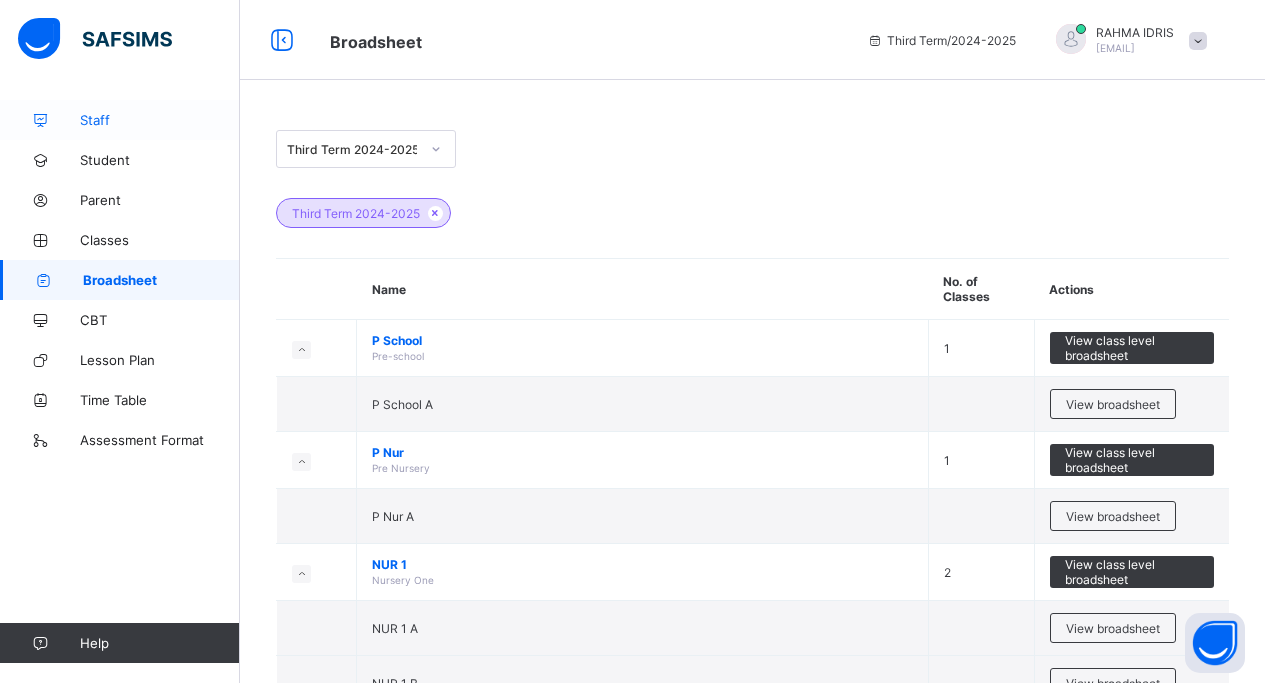 click on "Staff" at bounding box center [160, 120] 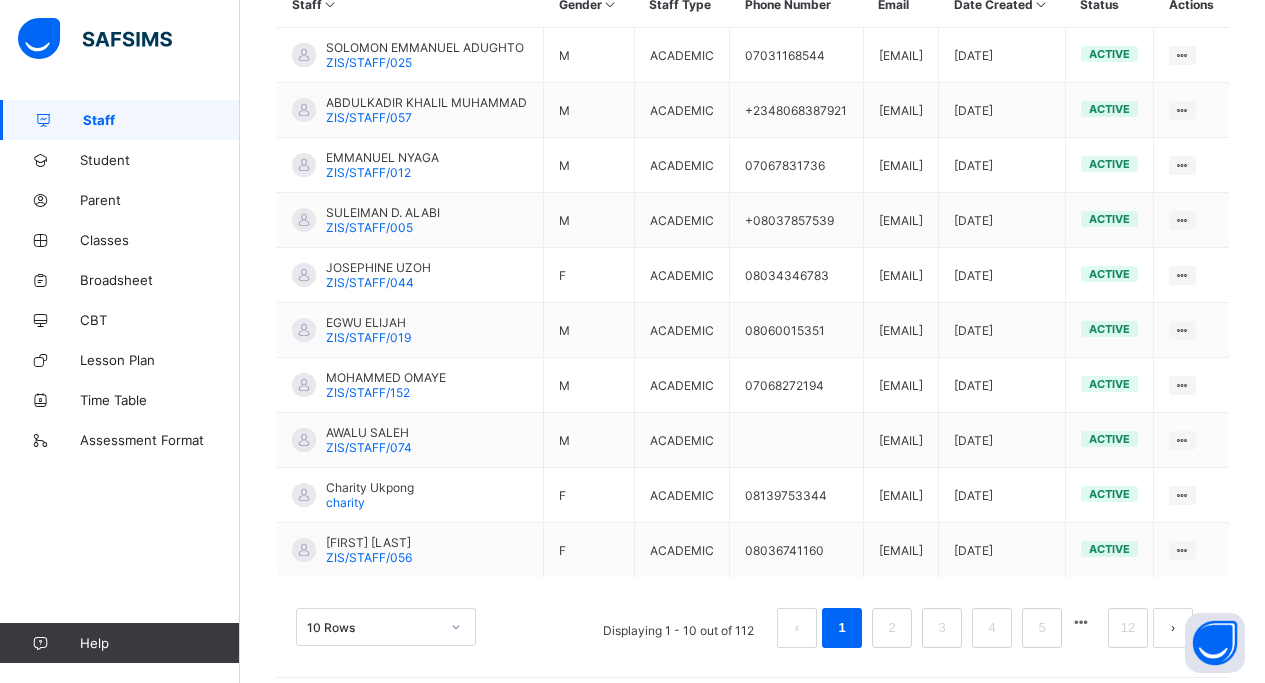 scroll, scrollTop: 583, scrollLeft: 0, axis: vertical 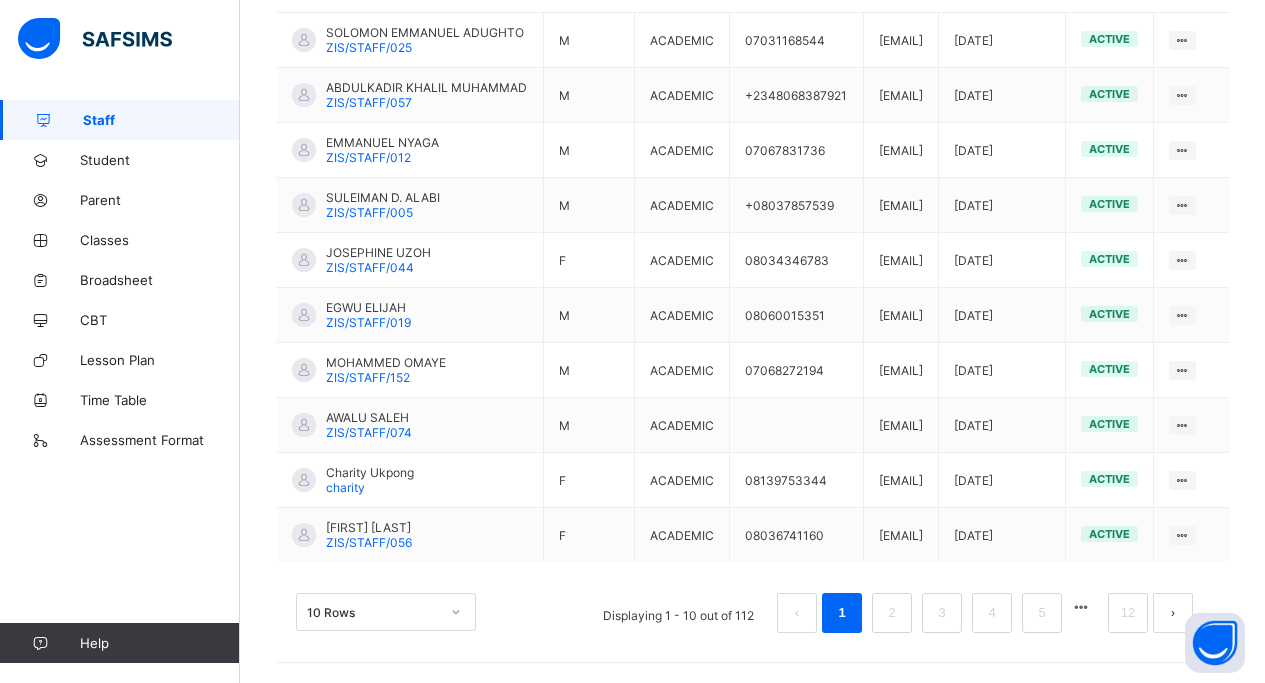 click at bounding box center [1173, 613] 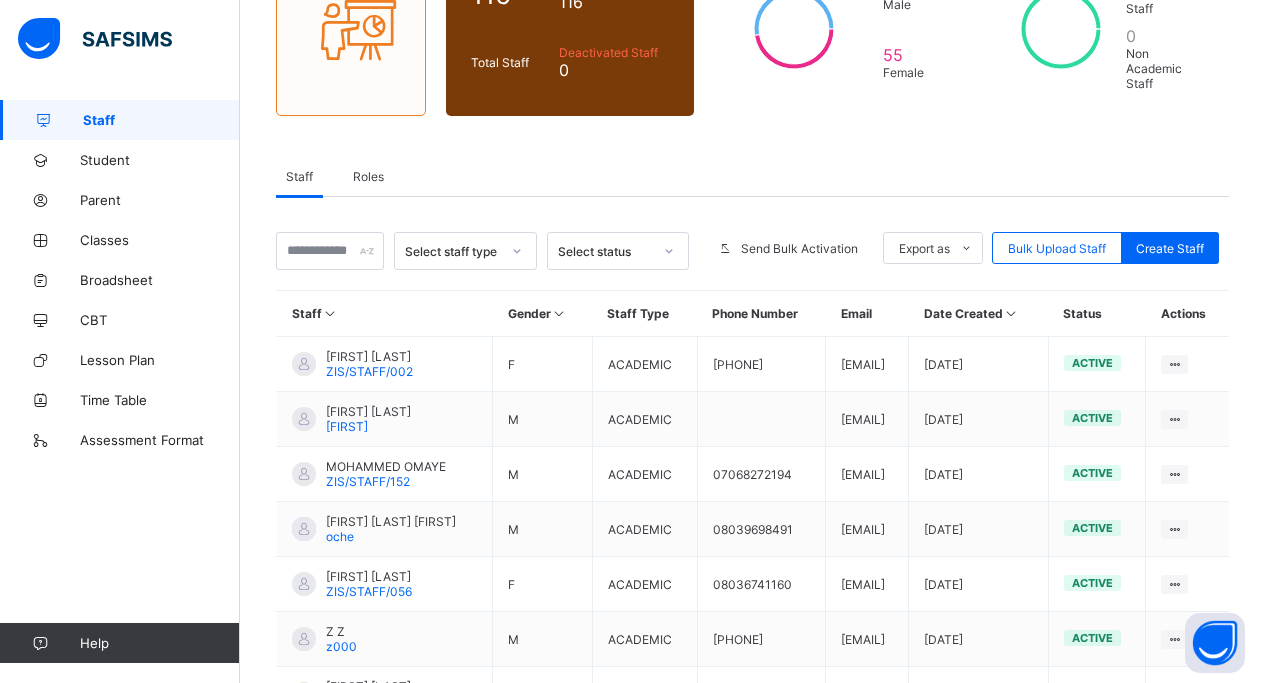 scroll, scrollTop: 538, scrollLeft: 0, axis: vertical 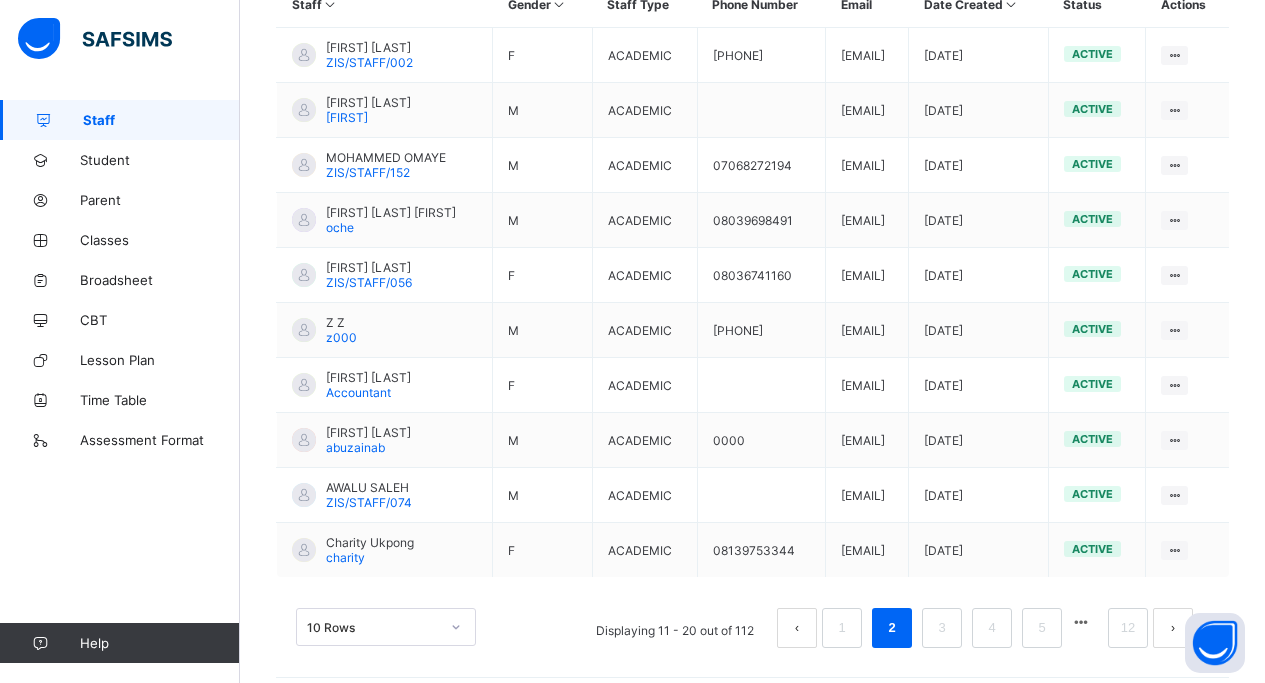 click at bounding box center (1173, 628) 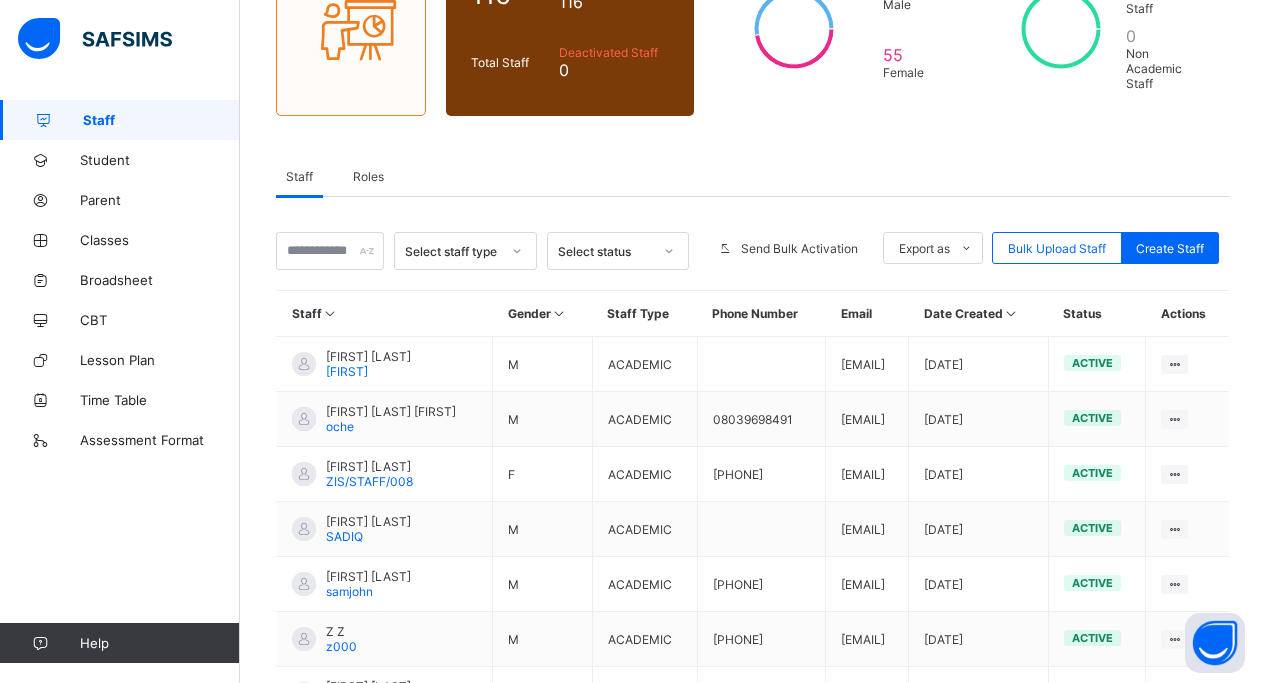 scroll, scrollTop: 538, scrollLeft: 0, axis: vertical 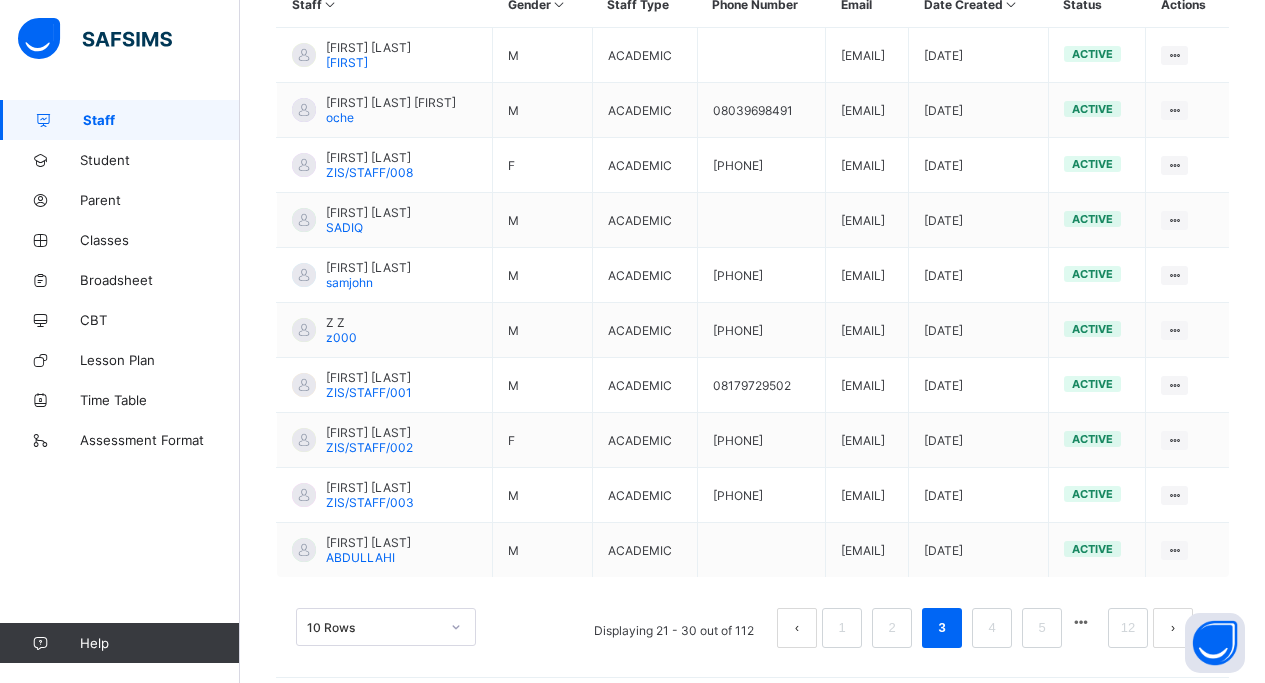 click at bounding box center [1173, 628] 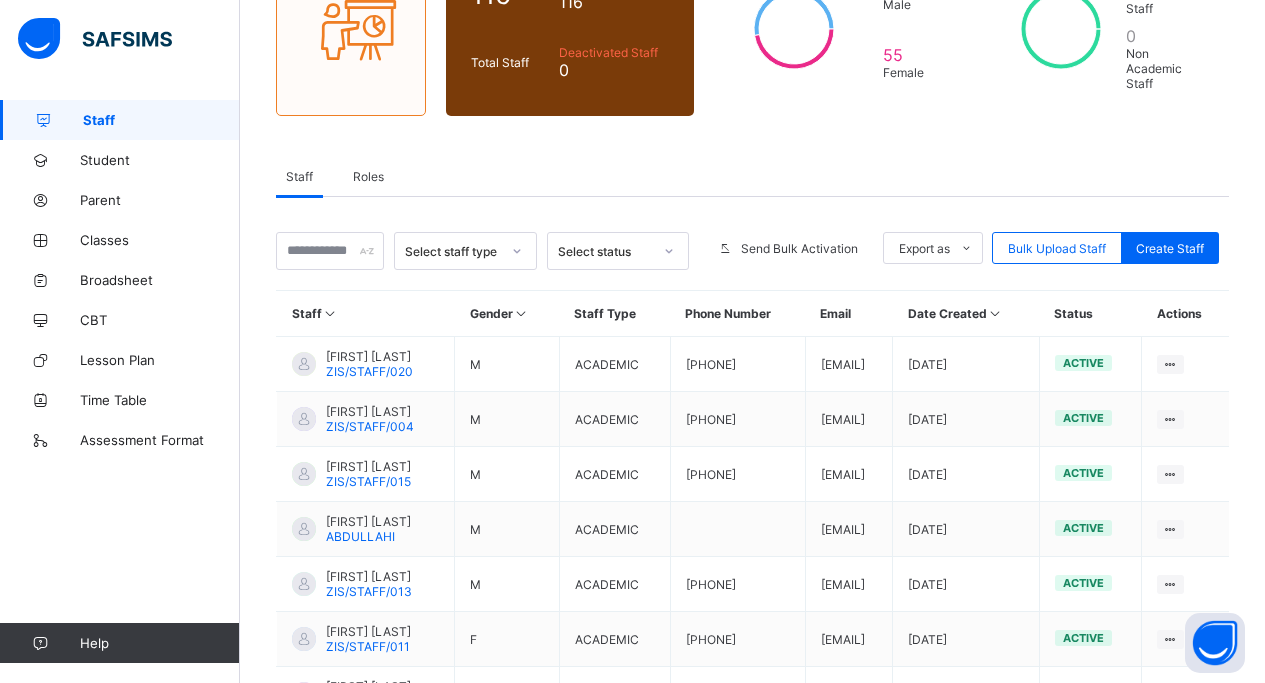 scroll, scrollTop: 538, scrollLeft: 0, axis: vertical 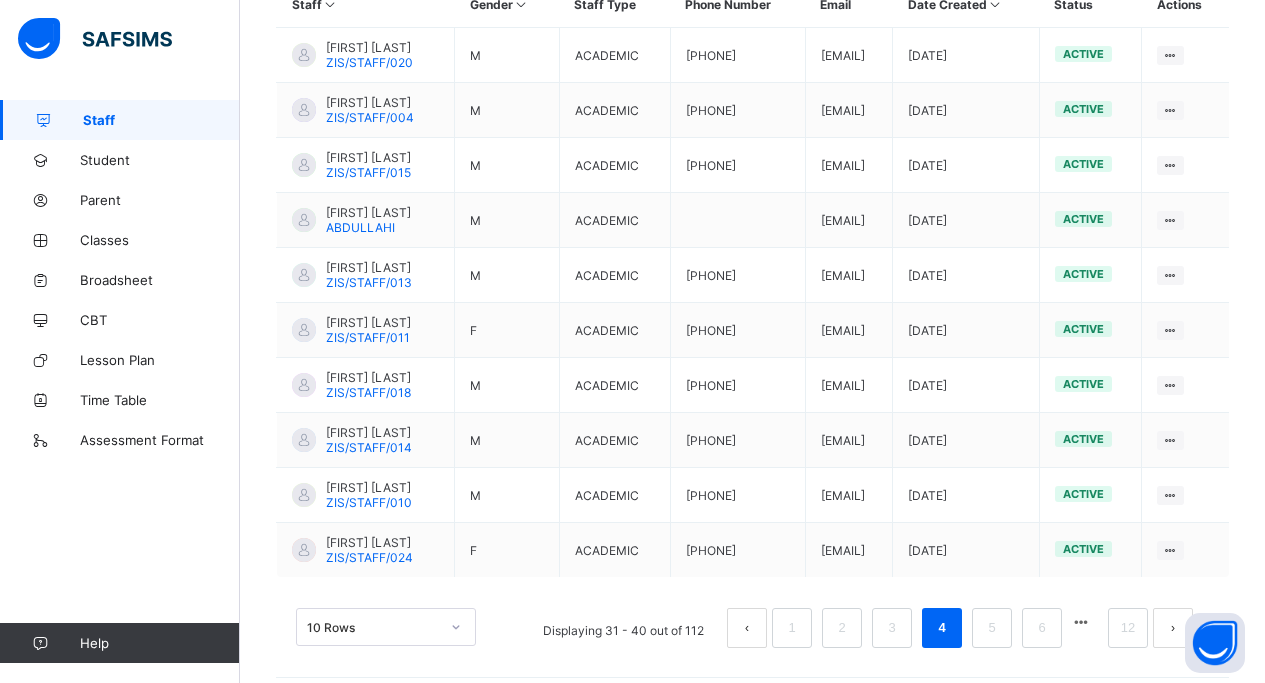 click at bounding box center (747, 628) 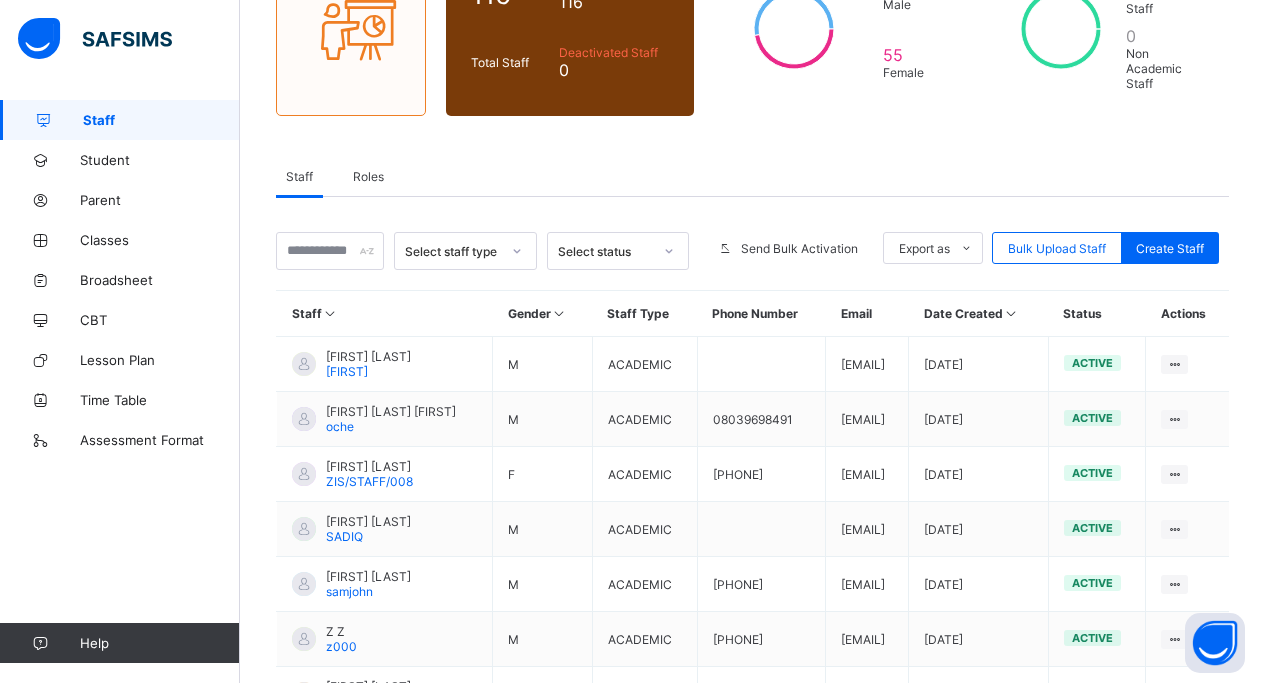 scroll, scrollTop: 538, scrollLeft: 0, axis: vertical 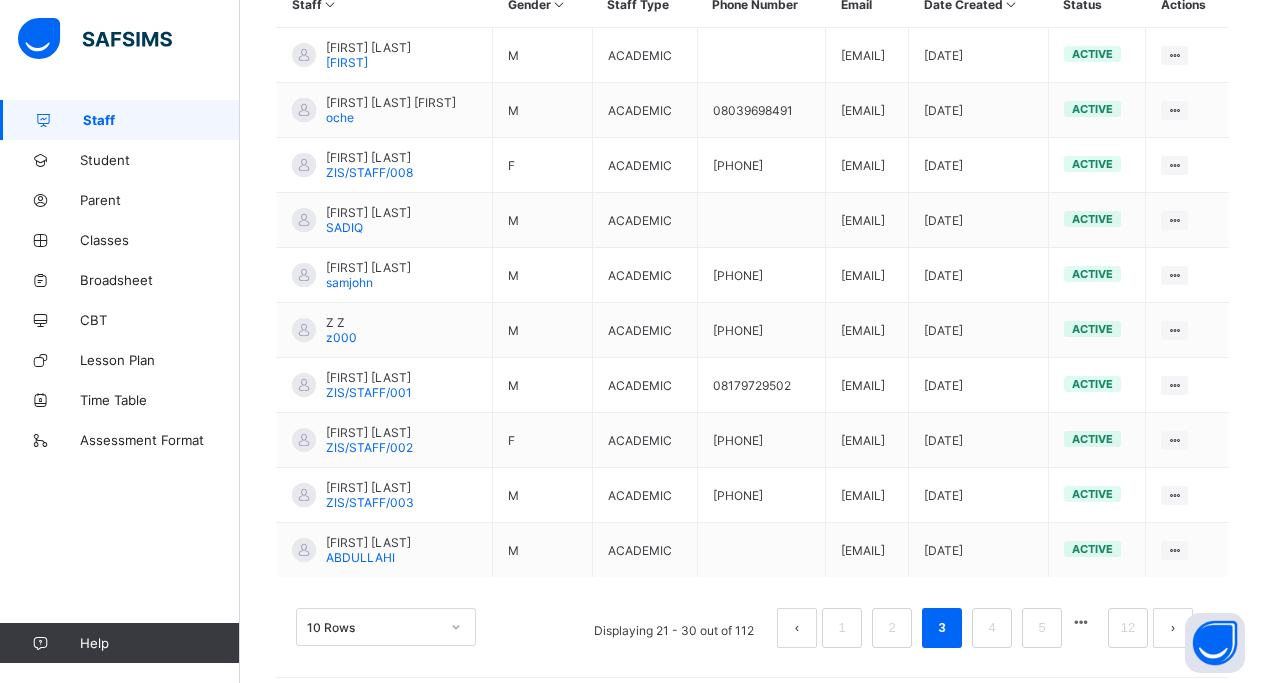 click at bounding box center [797, 628] 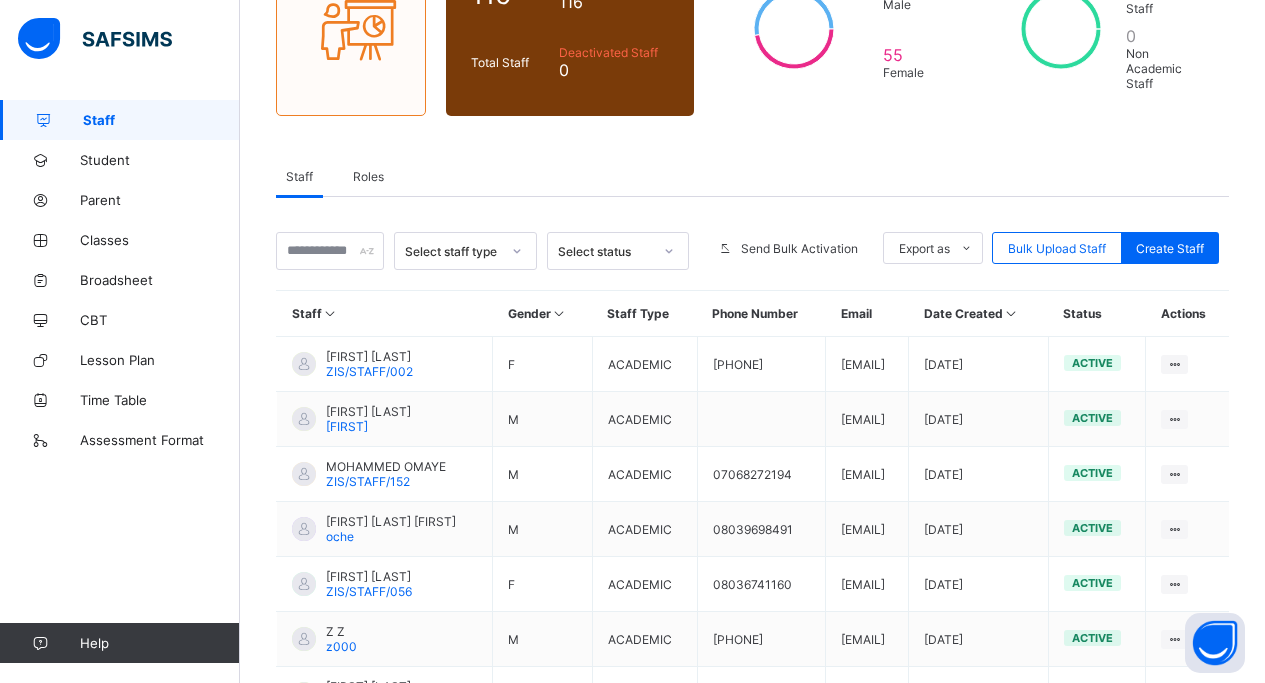 scroll, scrollTop: 538, scrollLeft: 0, axis: vertical 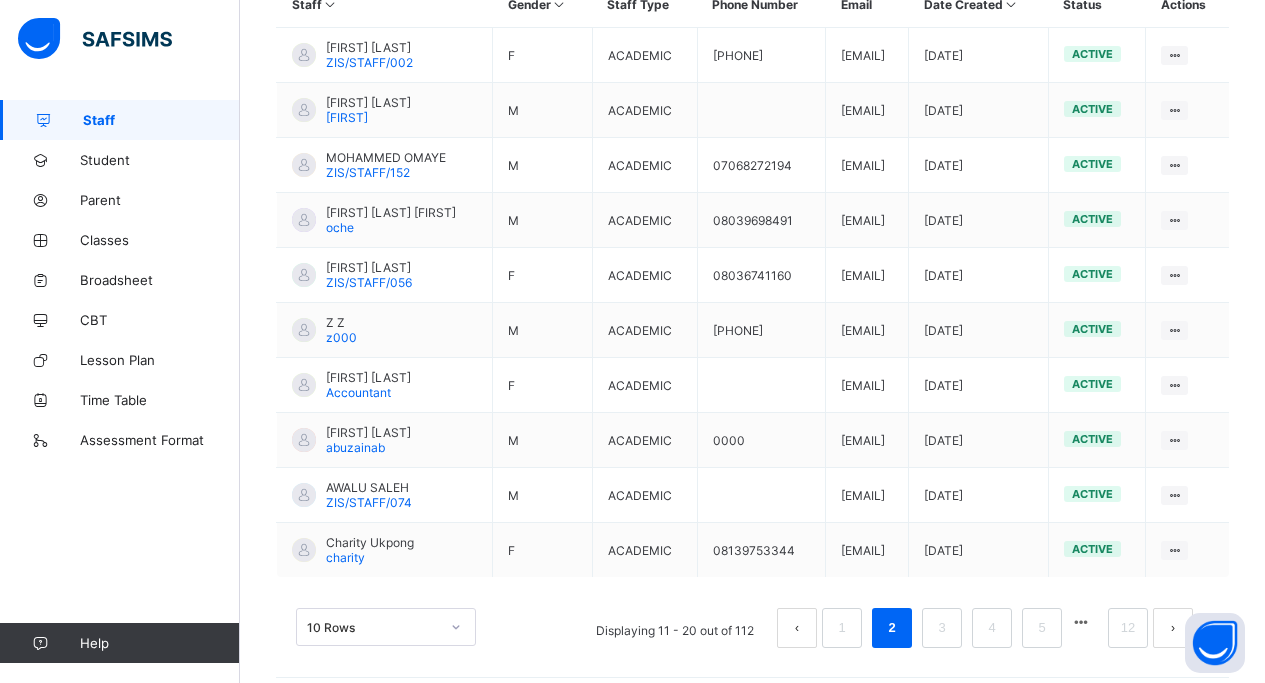 click at bounding box center (797, 628) 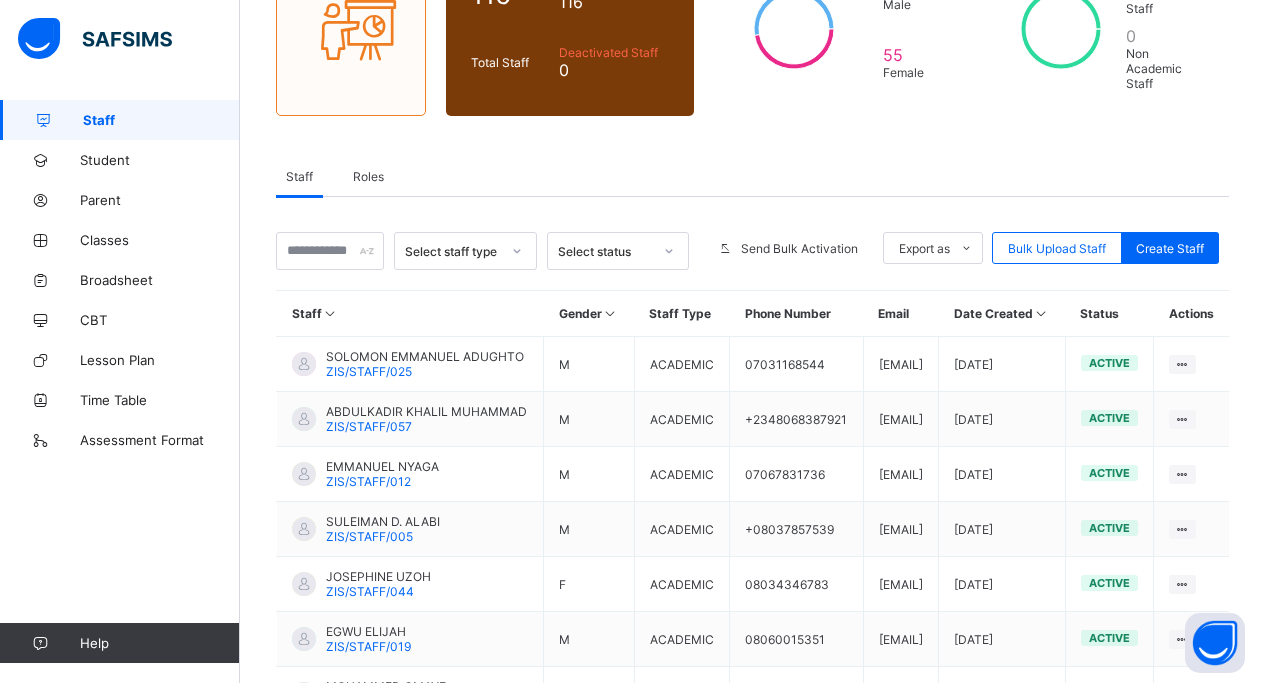 scroll, scrollTop: 538, scrollLeft: 0, axis: vertical 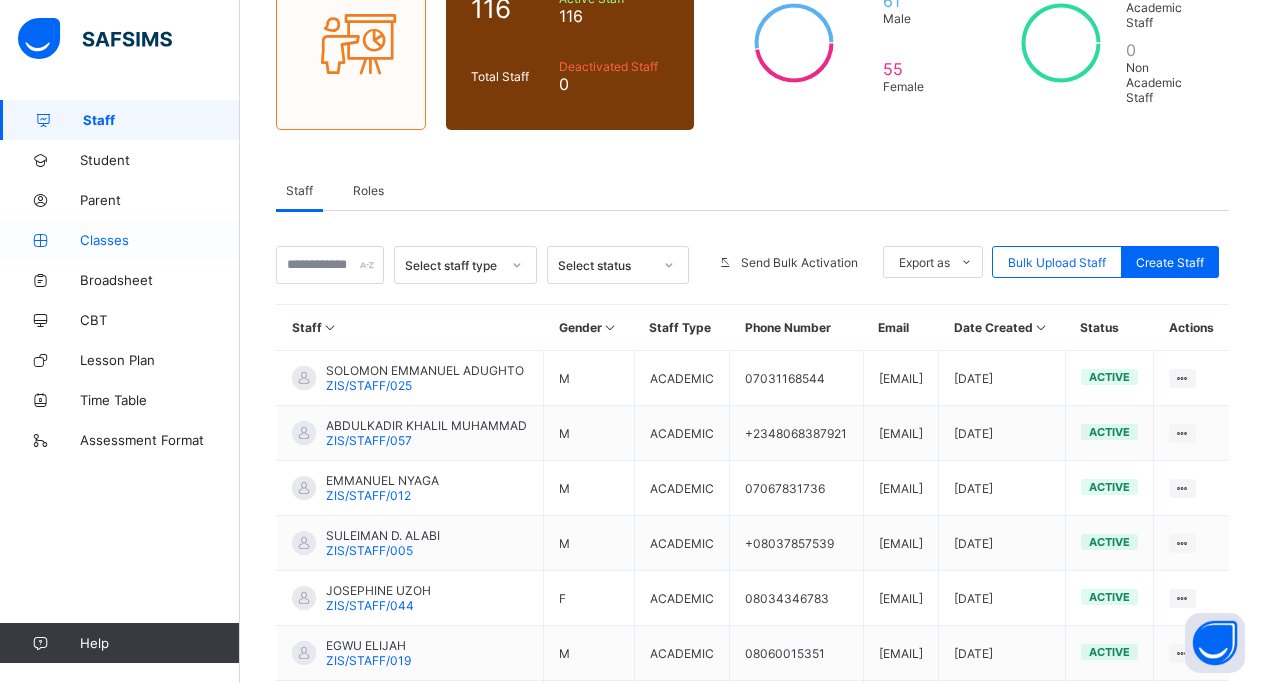 click on "Classes" at bounding box center (160, 240) 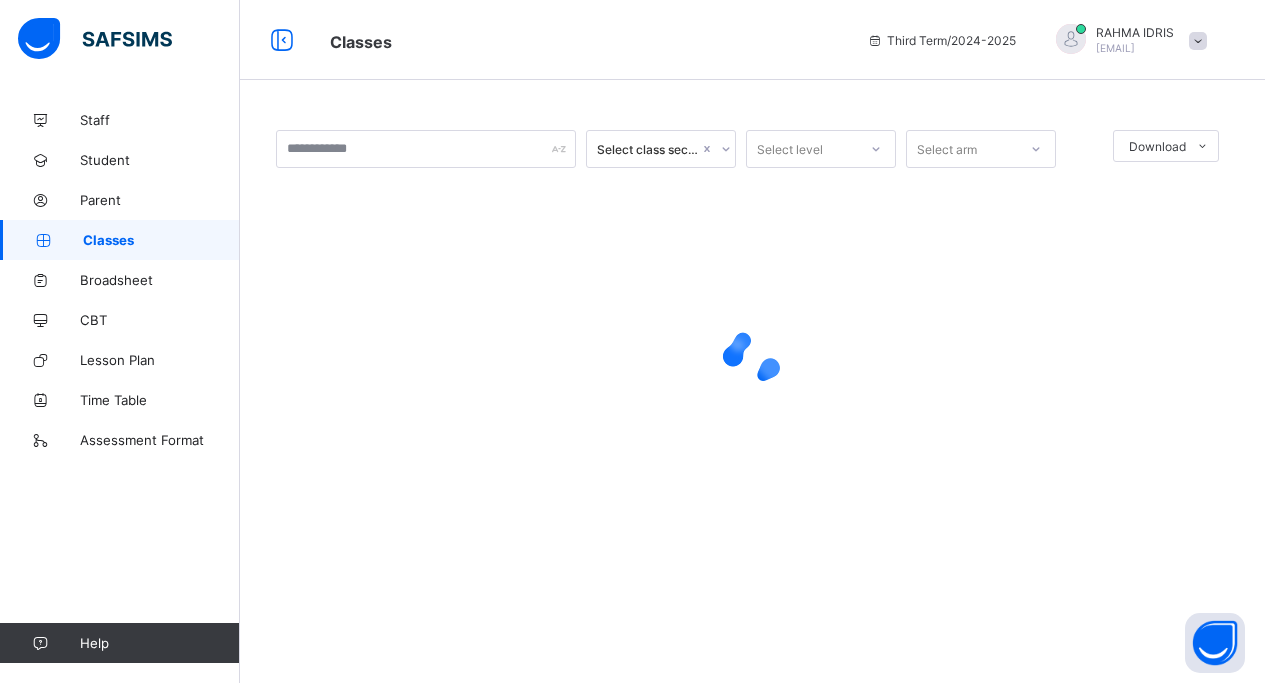 scroll, scrollTop: 0, scrollLeft: 0, axis: both 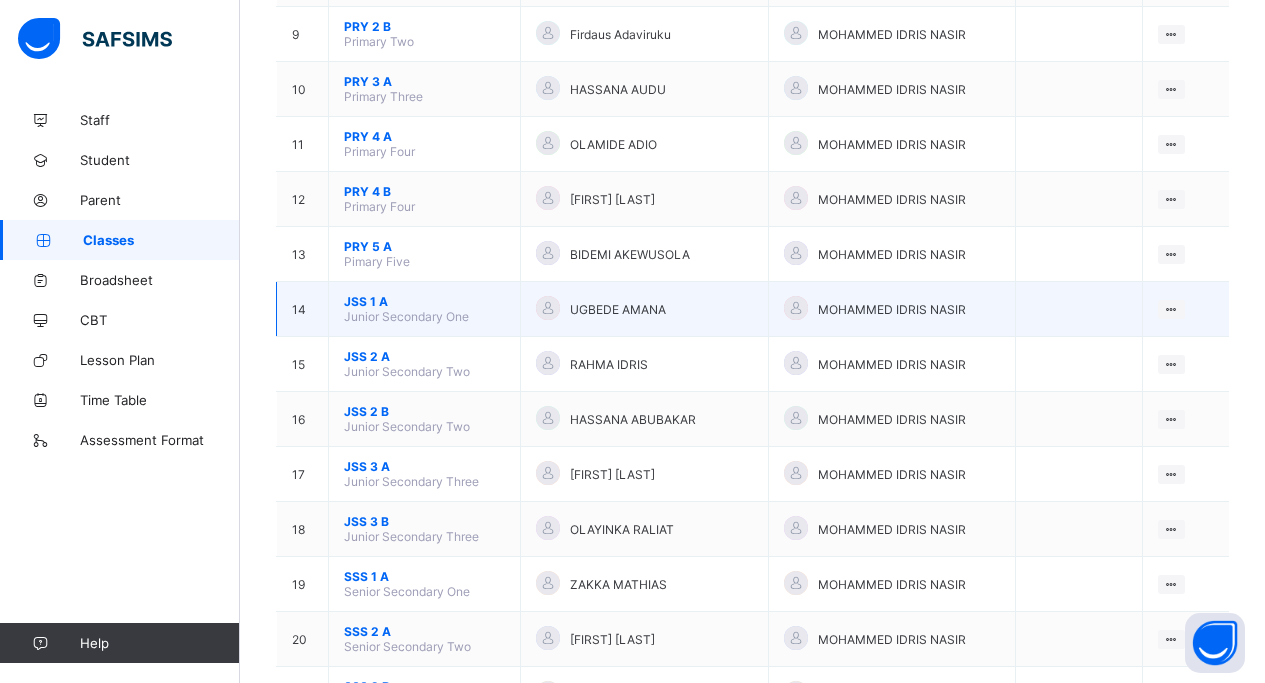 click on "JSS 1   A" at bounding box center (424, 301) 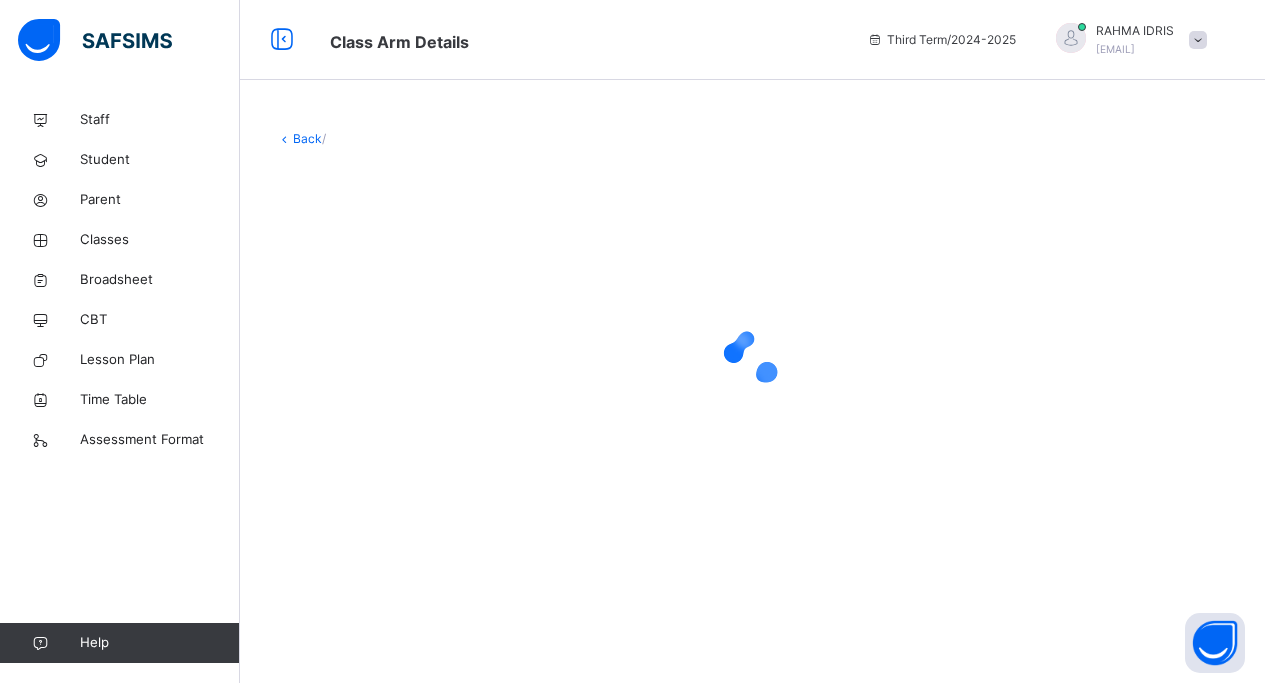 scroll, scrollTop: 0, scrollLeft: 0, axis: both 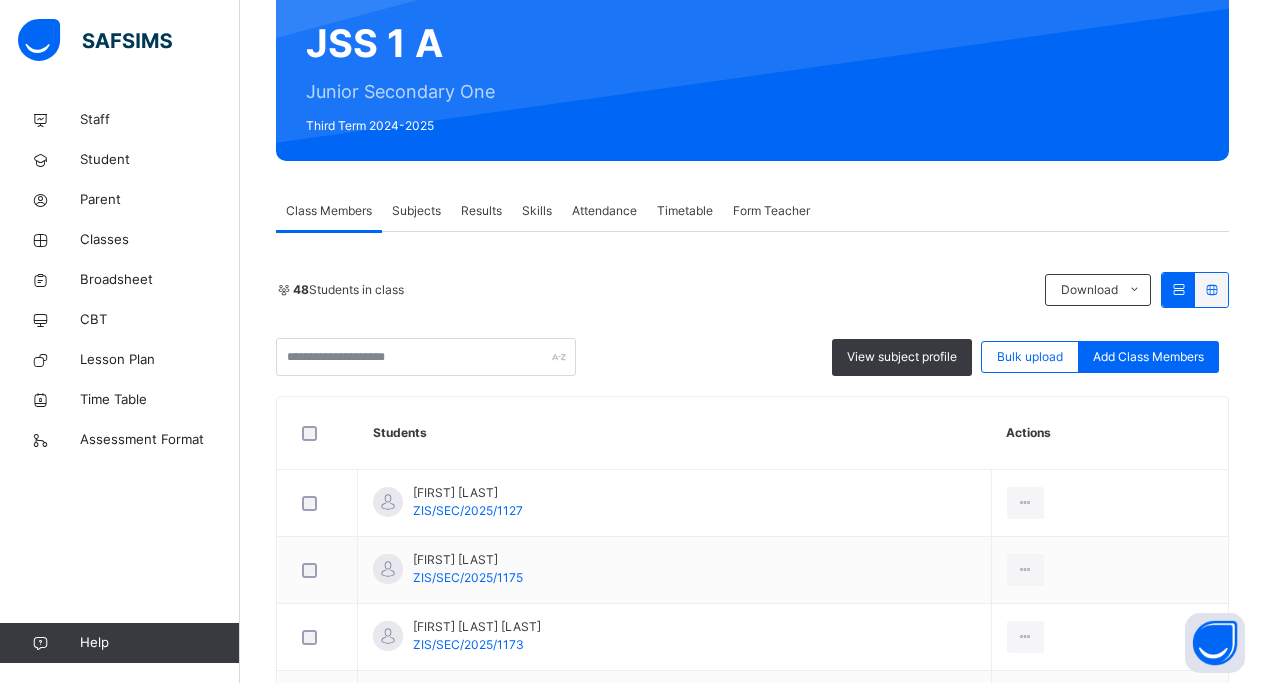 click on "Subjects" at bounding box center (416, 211) 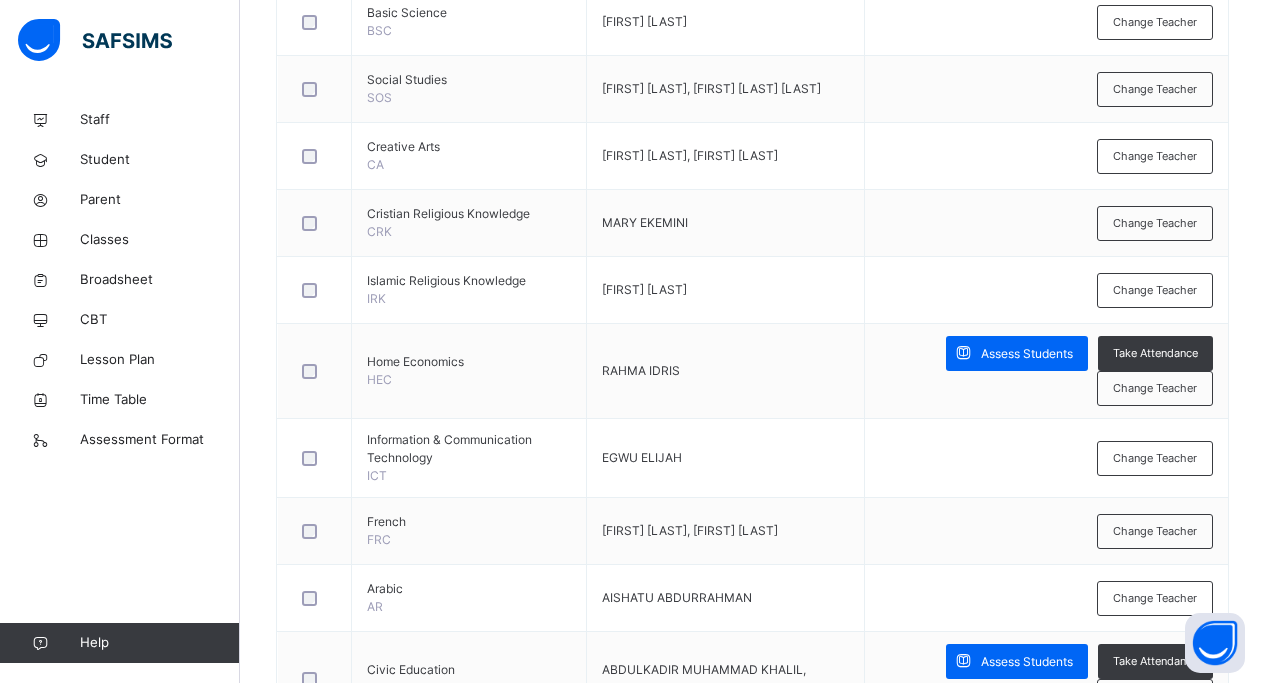 scroll, scrollTop: 733, scrollLeft: 0, axis: vertical 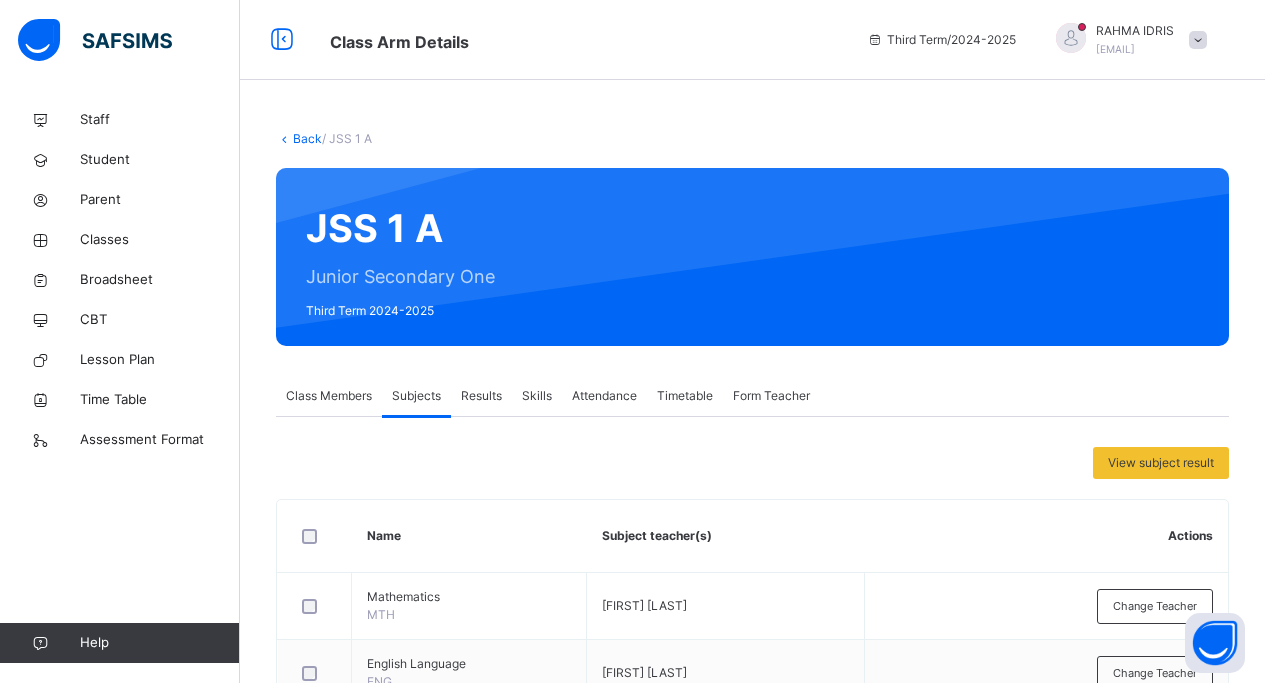 click on "Results" at bounding box center (481, 396) 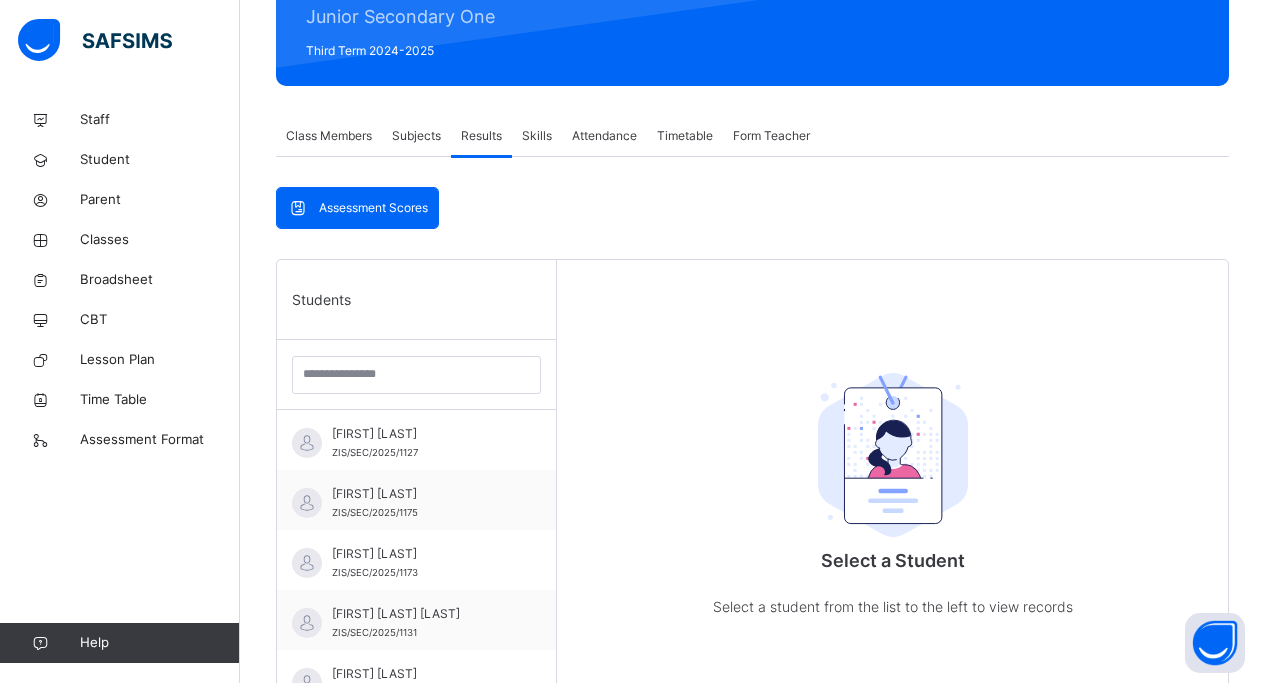 scroll, scrollTop: 311, scrollLeft: 0, axis: vertical 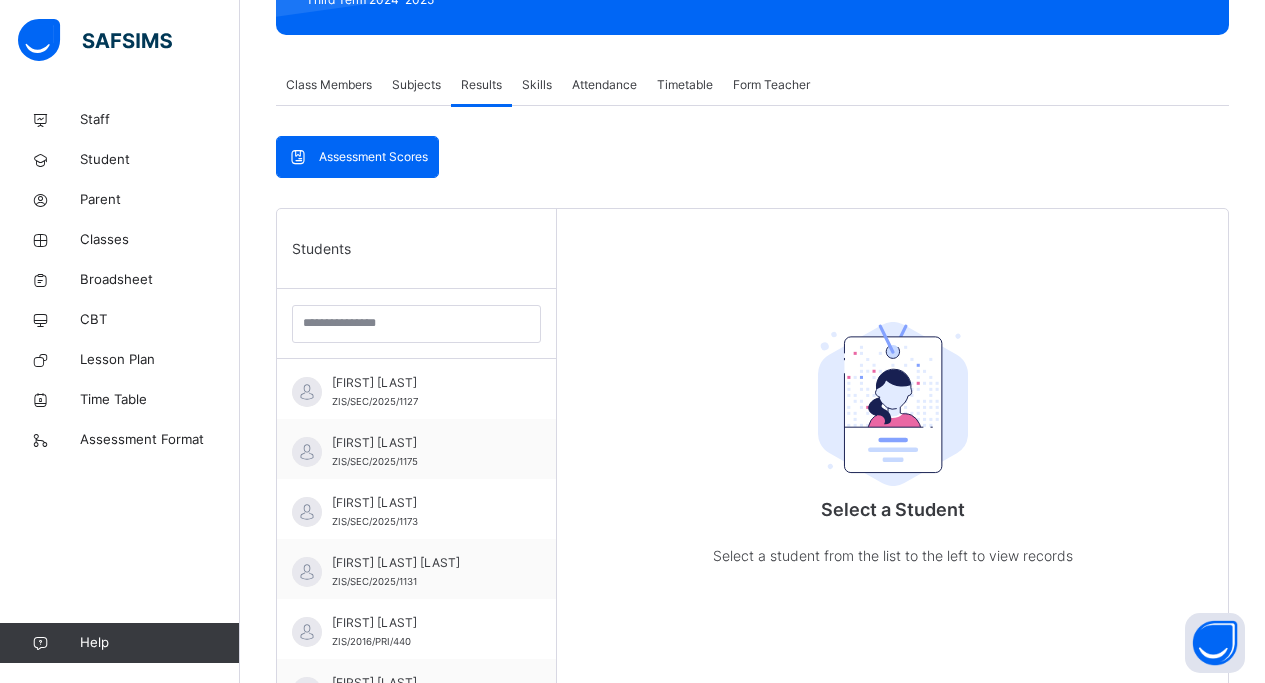 click on "Assessment Scores" at bounding box center [373, 157] 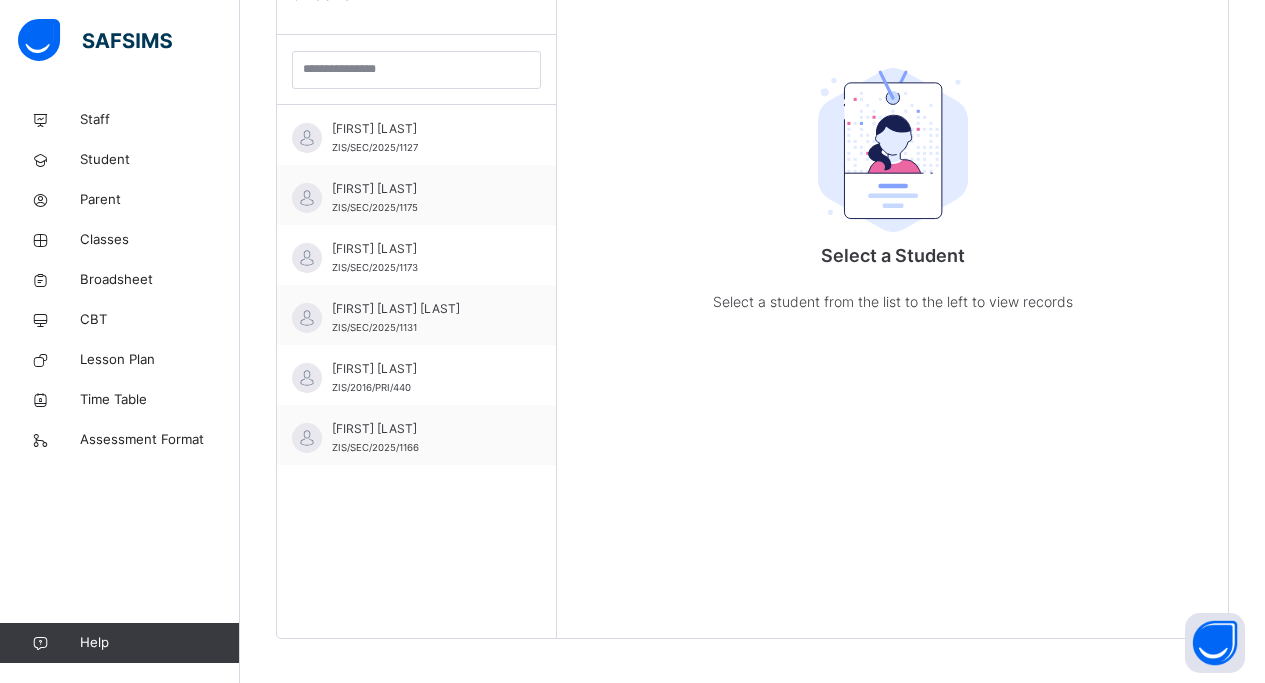scroll, scrollTop: 581, scrollLeft: 0, axis: vertical 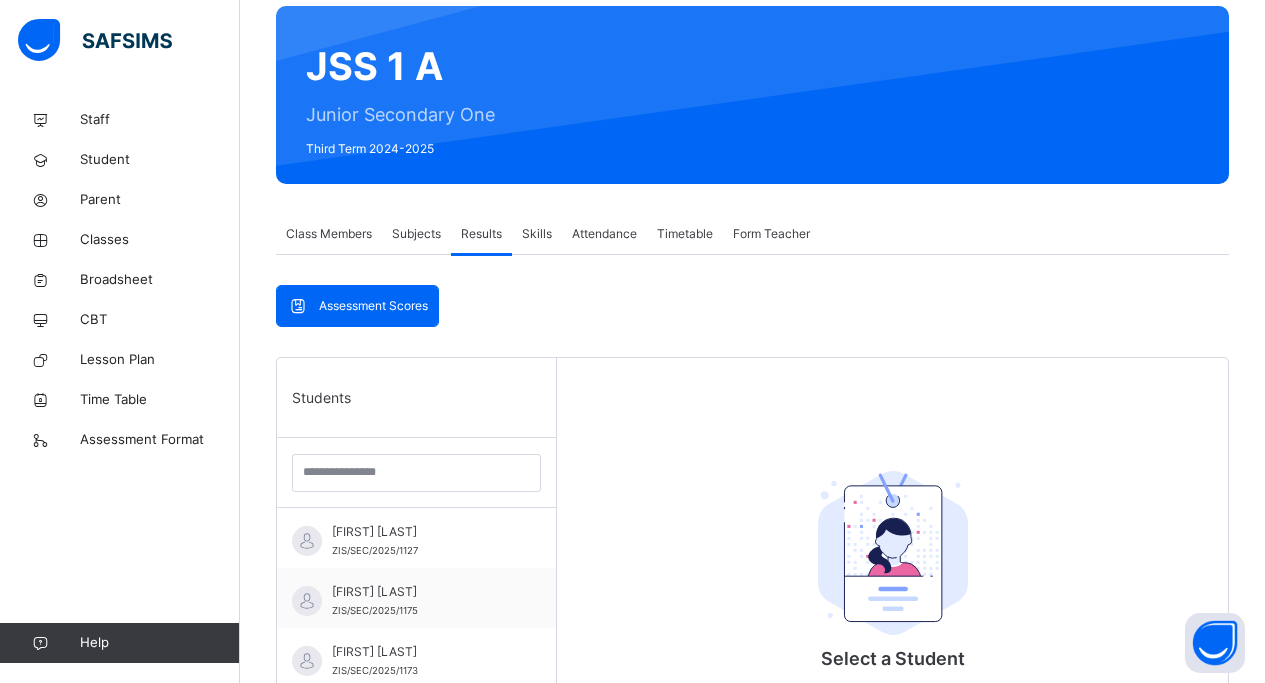 click on "Assessment Scores" at bounding box center (357, 306) 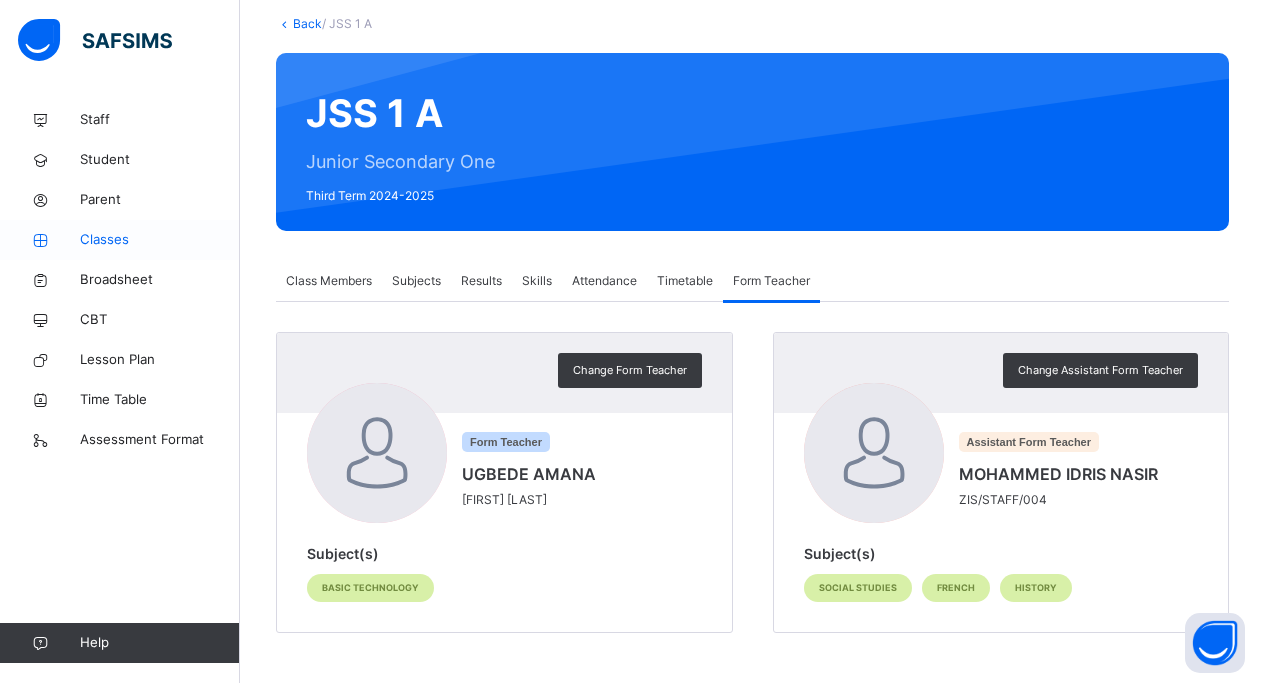 click on "Classes" at bounding box center [160, 240] 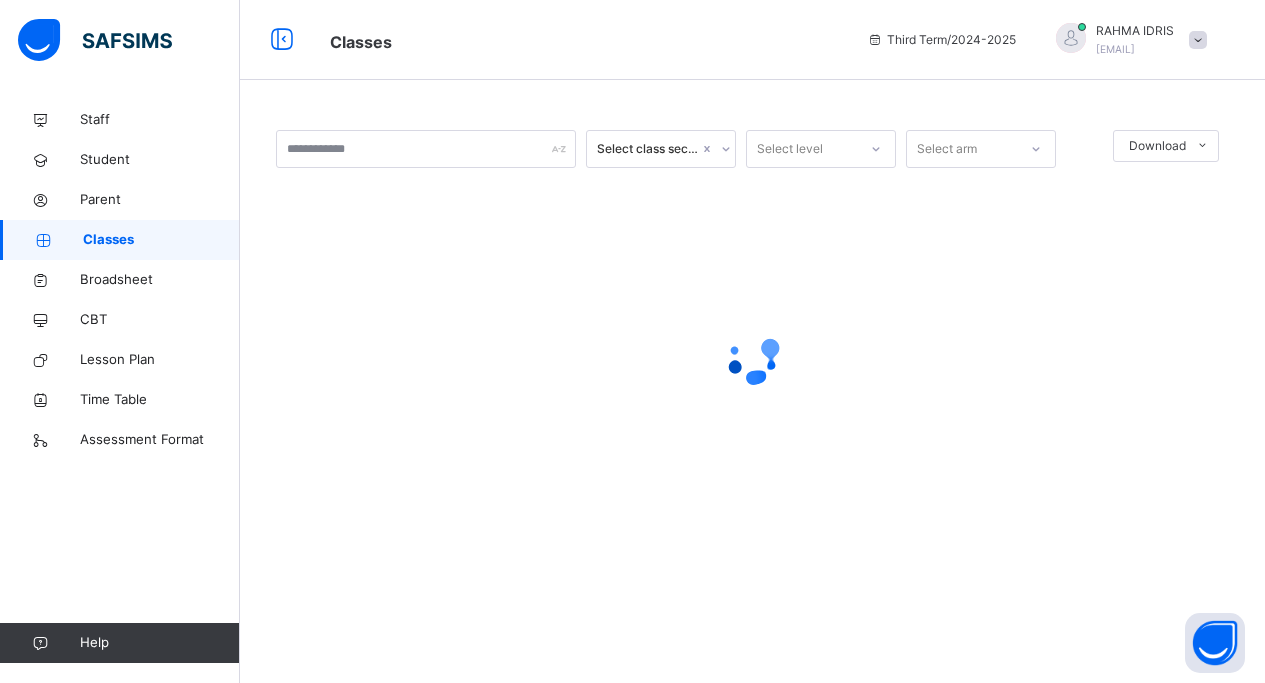 scroll, scrollTop: 0, scrollLeft: 0, axis: both 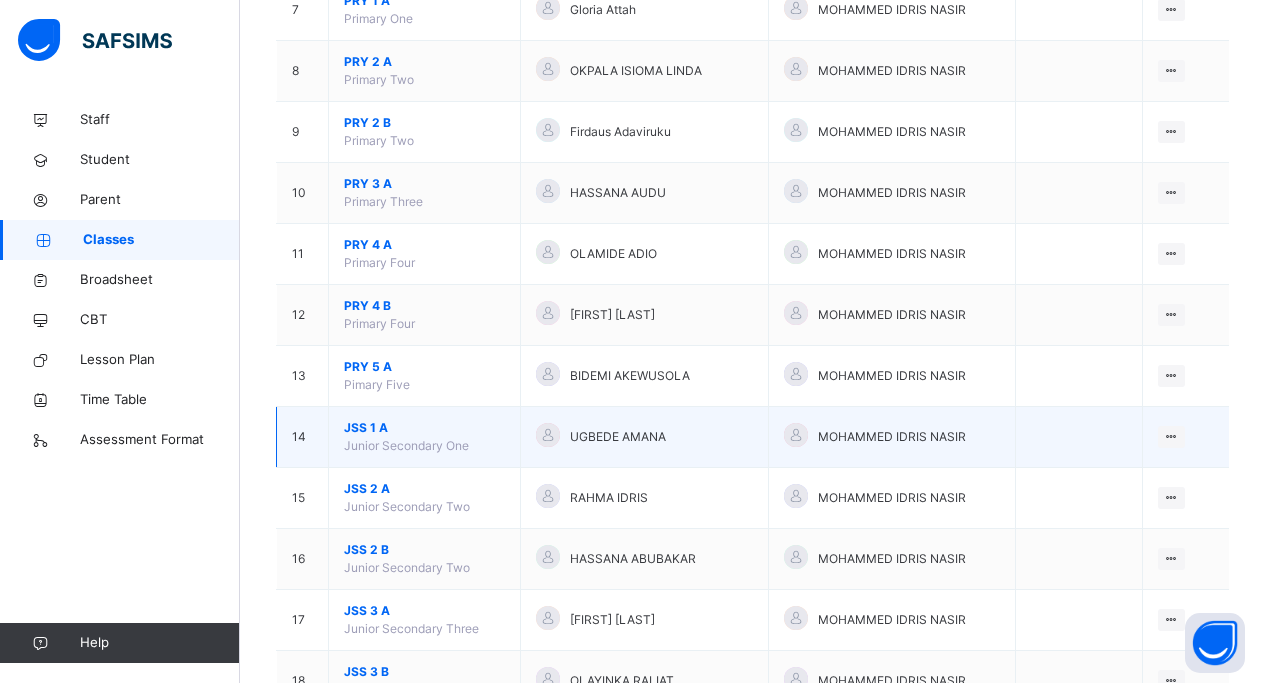 click on "JSS 1   A" at bounding box center [424, 428] 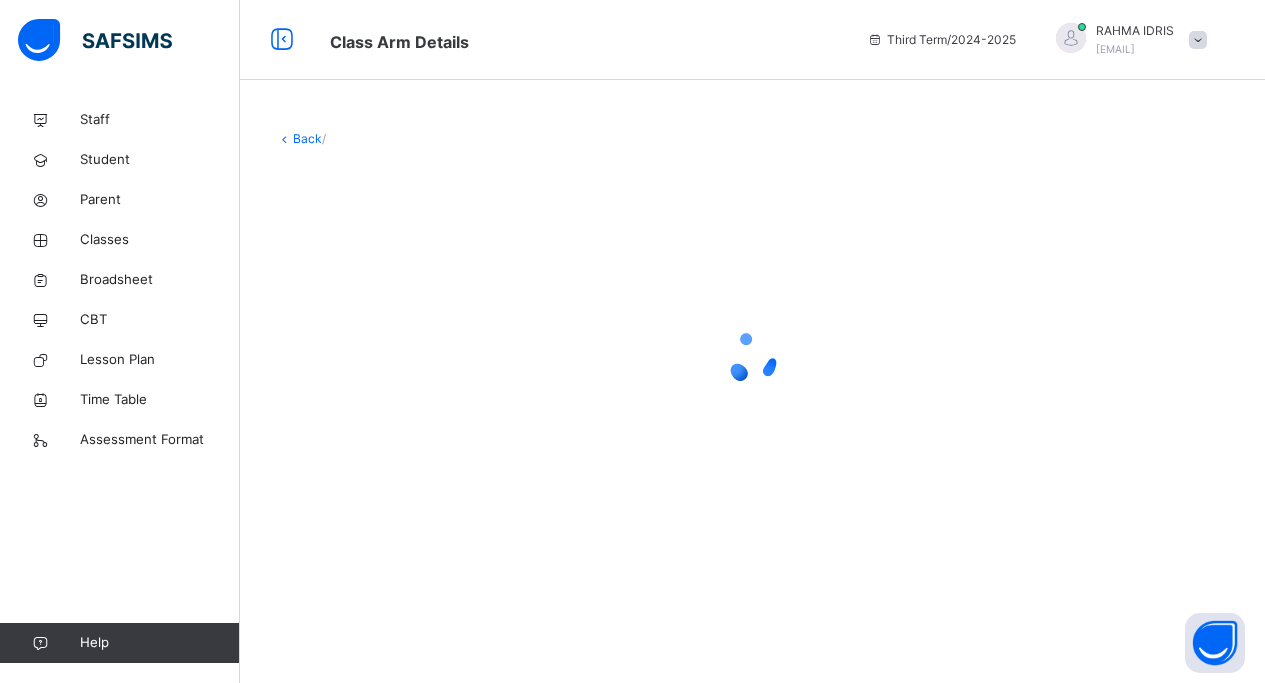 scroll, scrollTop: 0, scrollLeft: 0, axis: both 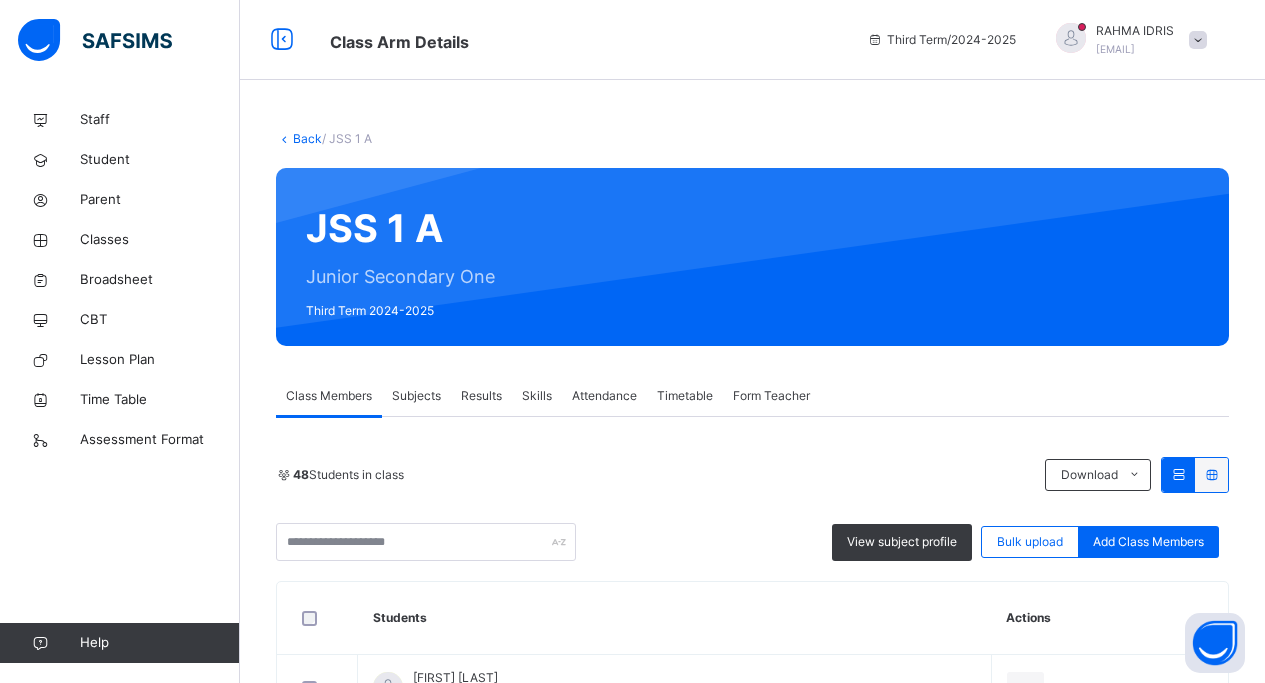 click on "Subjects" at bounding box center (416, 396) 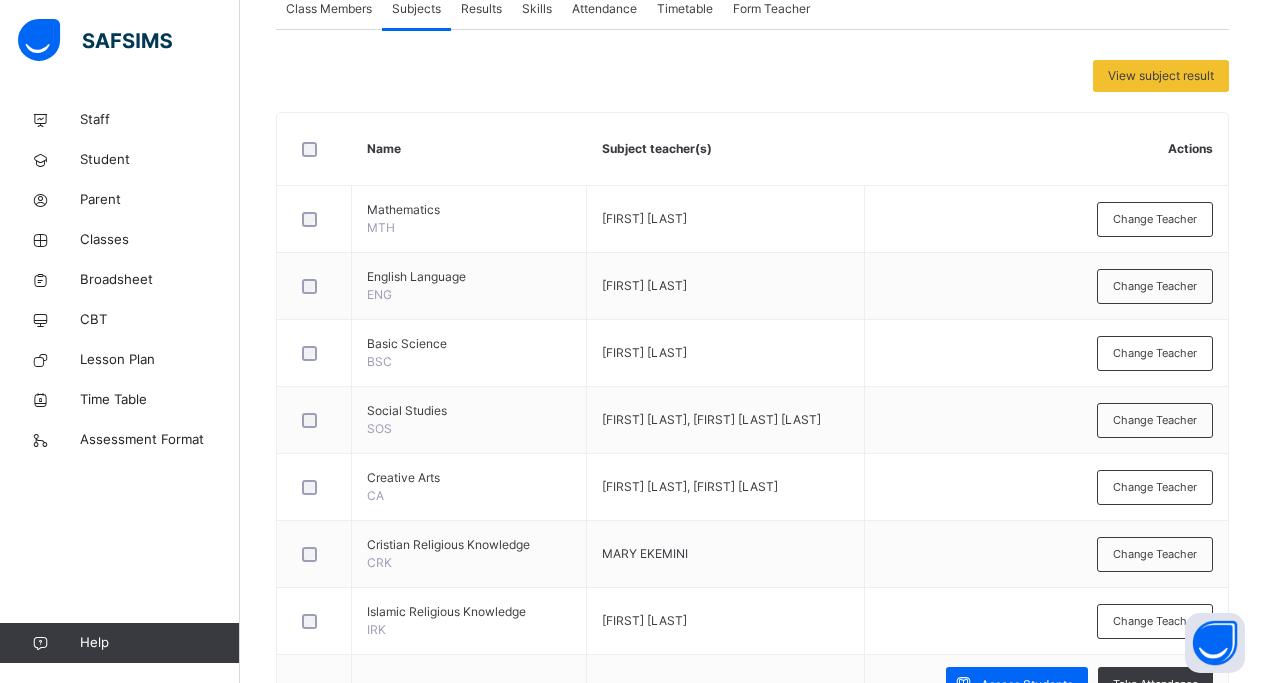 scroll, scrollTop: 425, scrollLeft: 0, axis: vertical 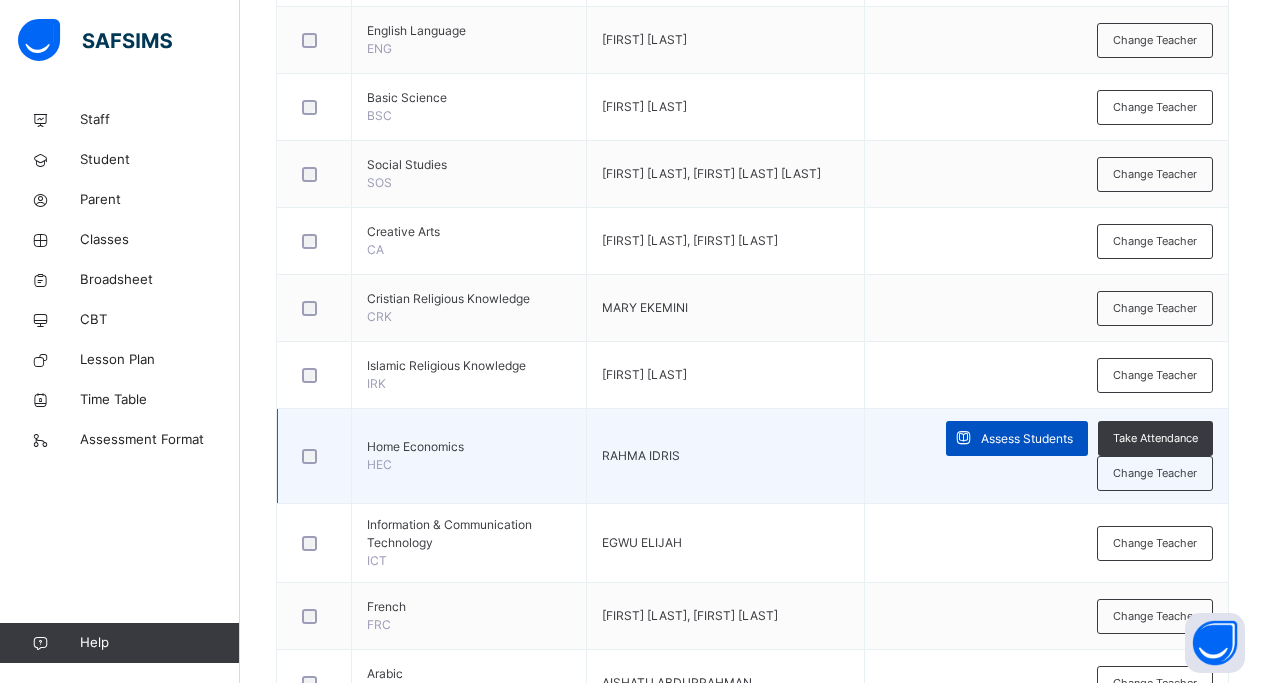 click on "Assess Students" at bounding box center [1027, 439] 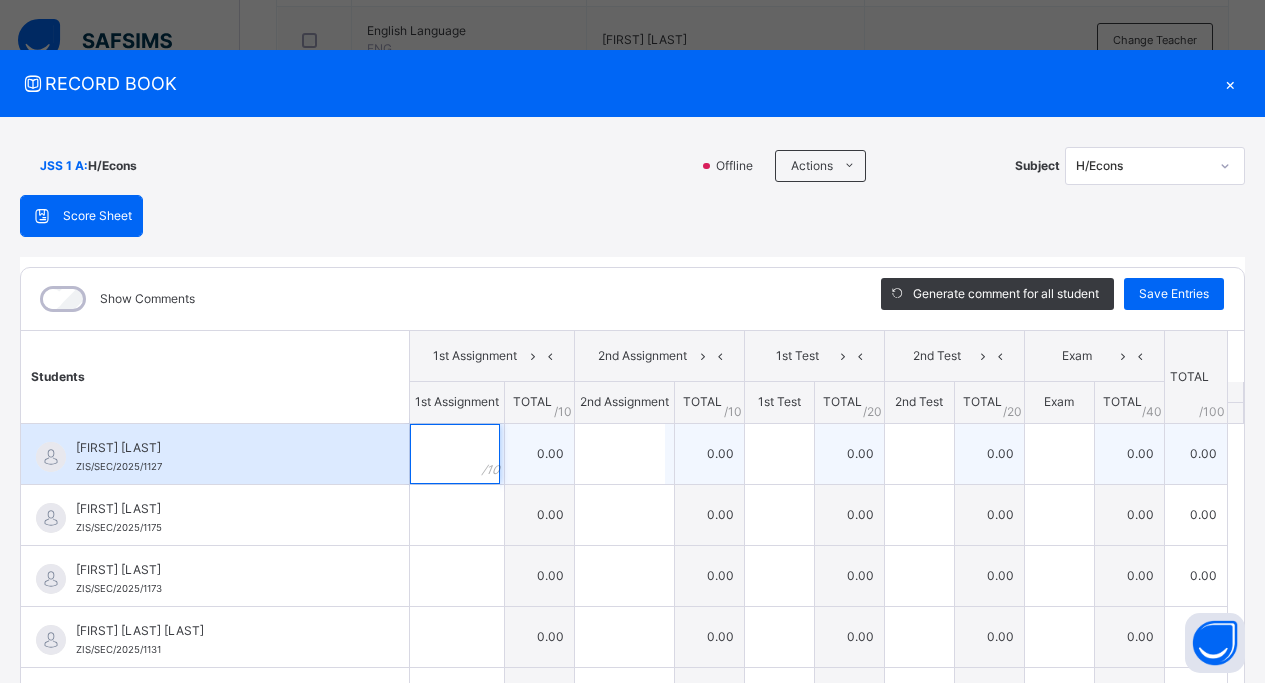 click at bounding box center [455, 454] 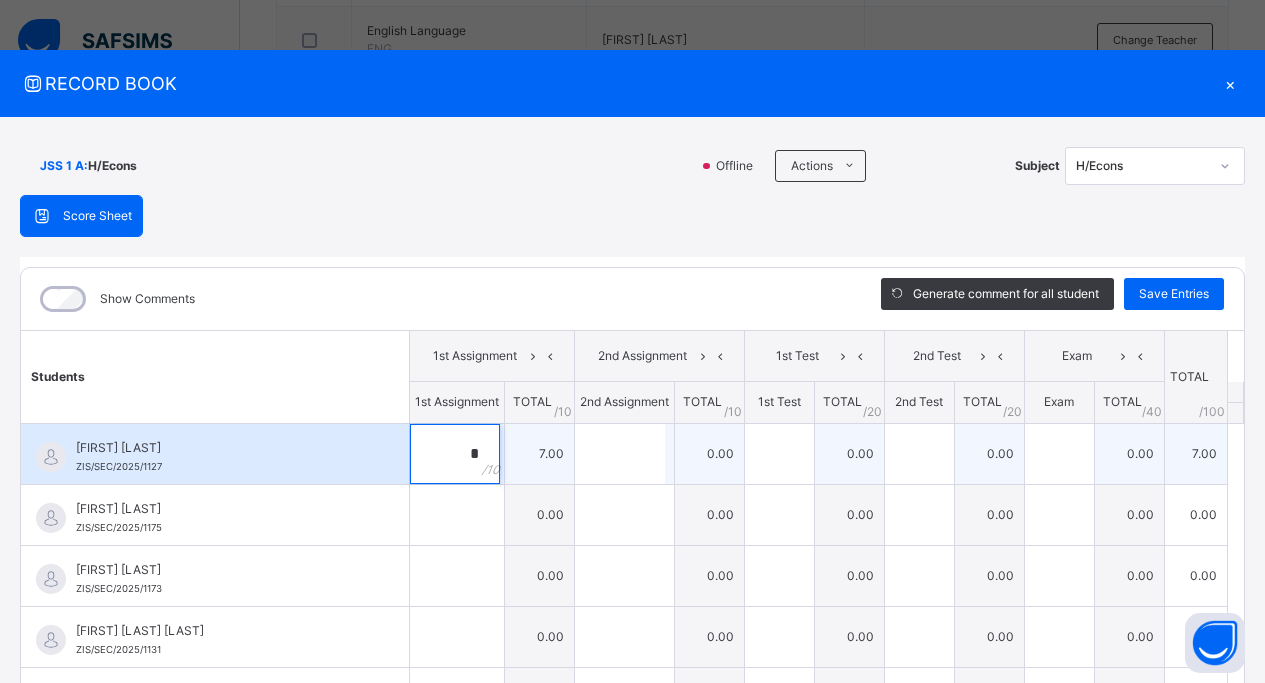 type on "*" 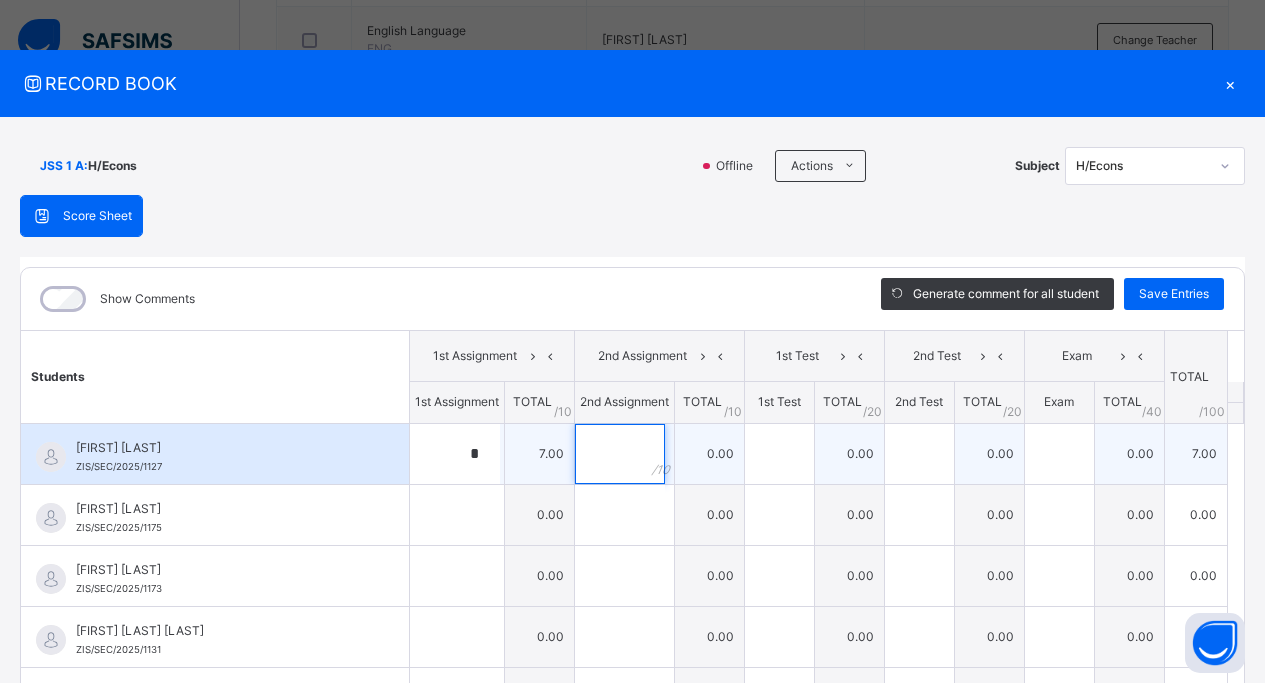 type on "*" 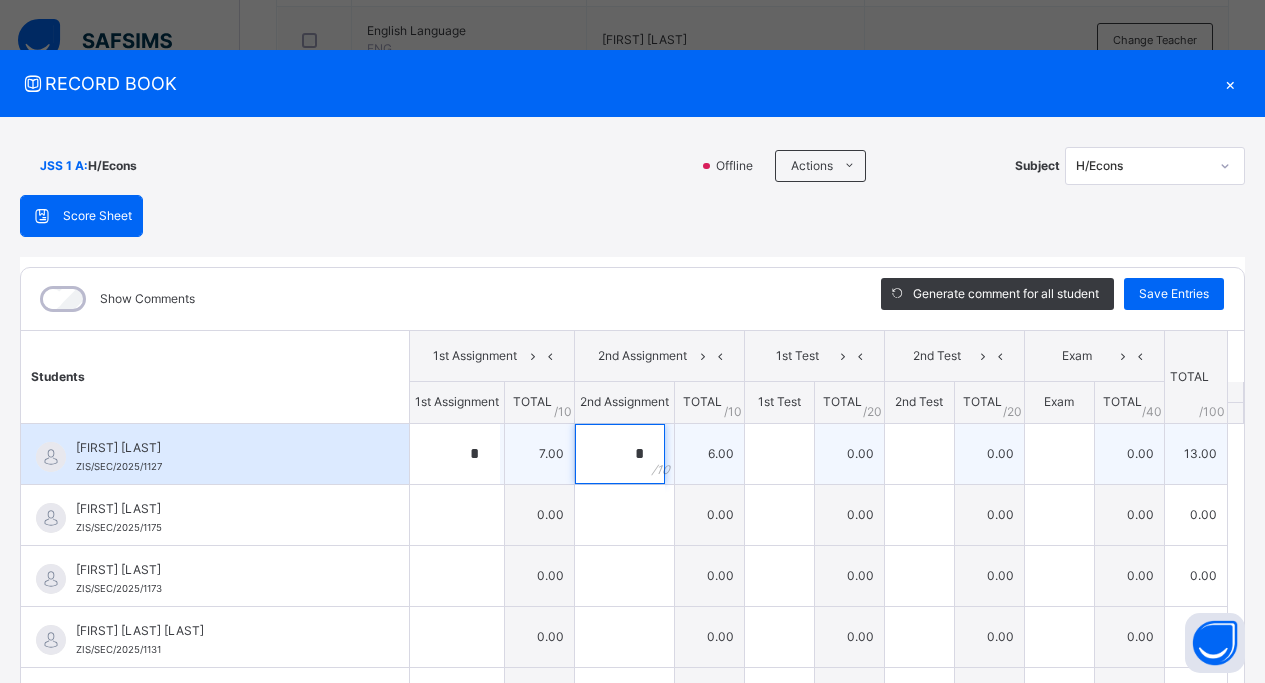 type on "*" 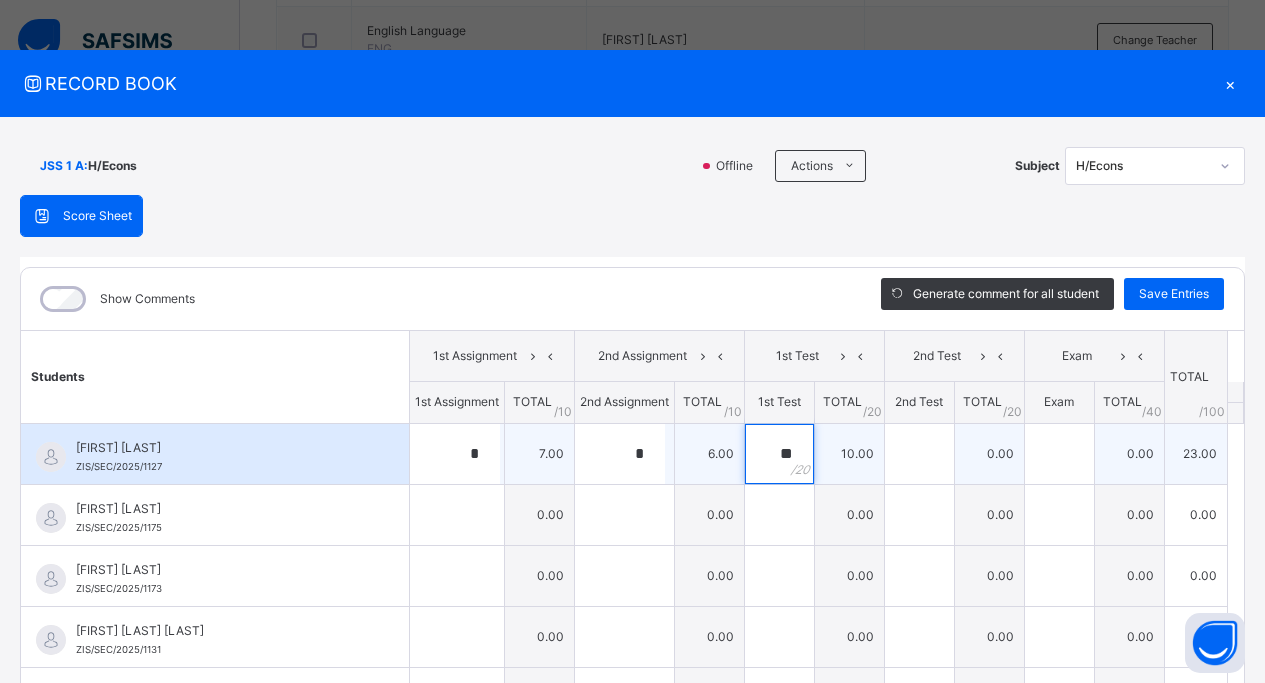 type on "**" 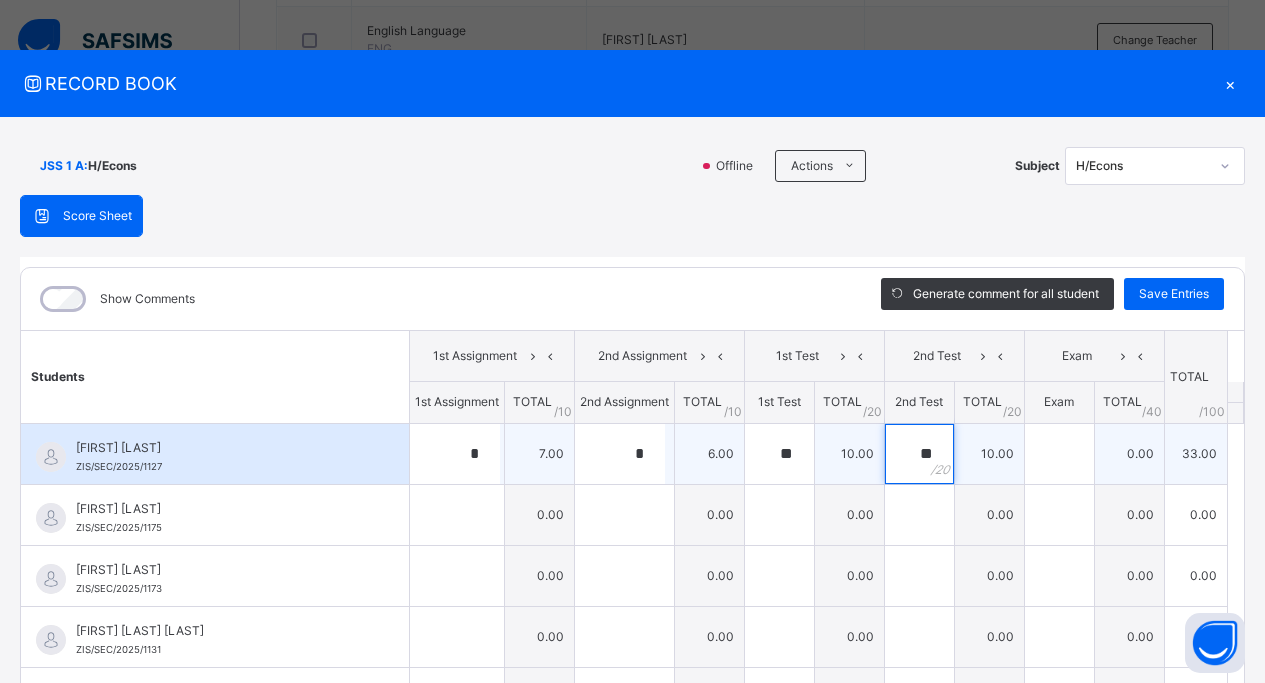 type on "**" 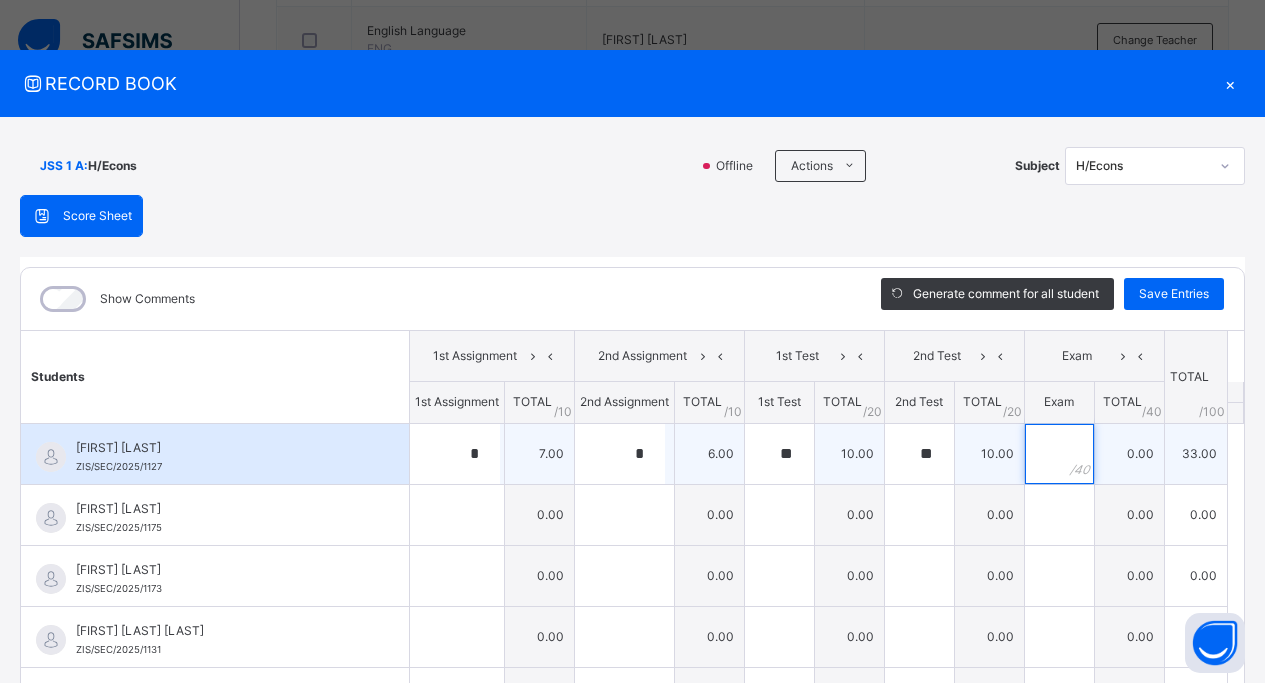 type on "*" 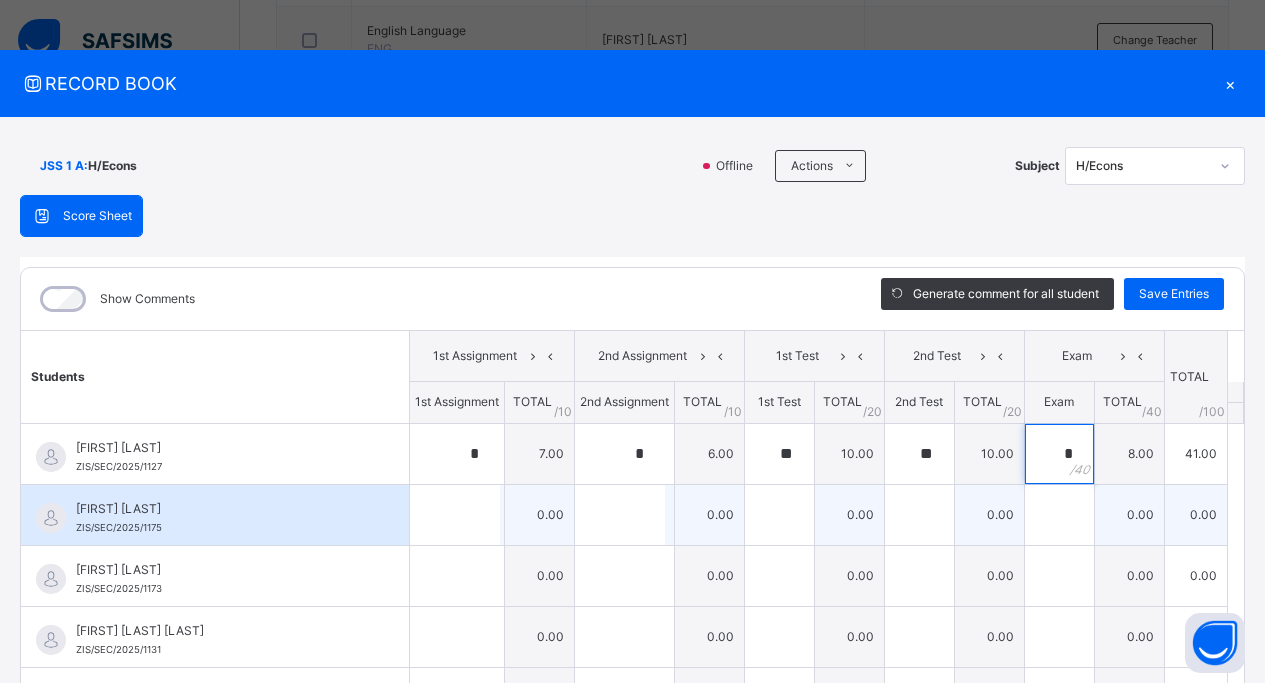 type on "*" 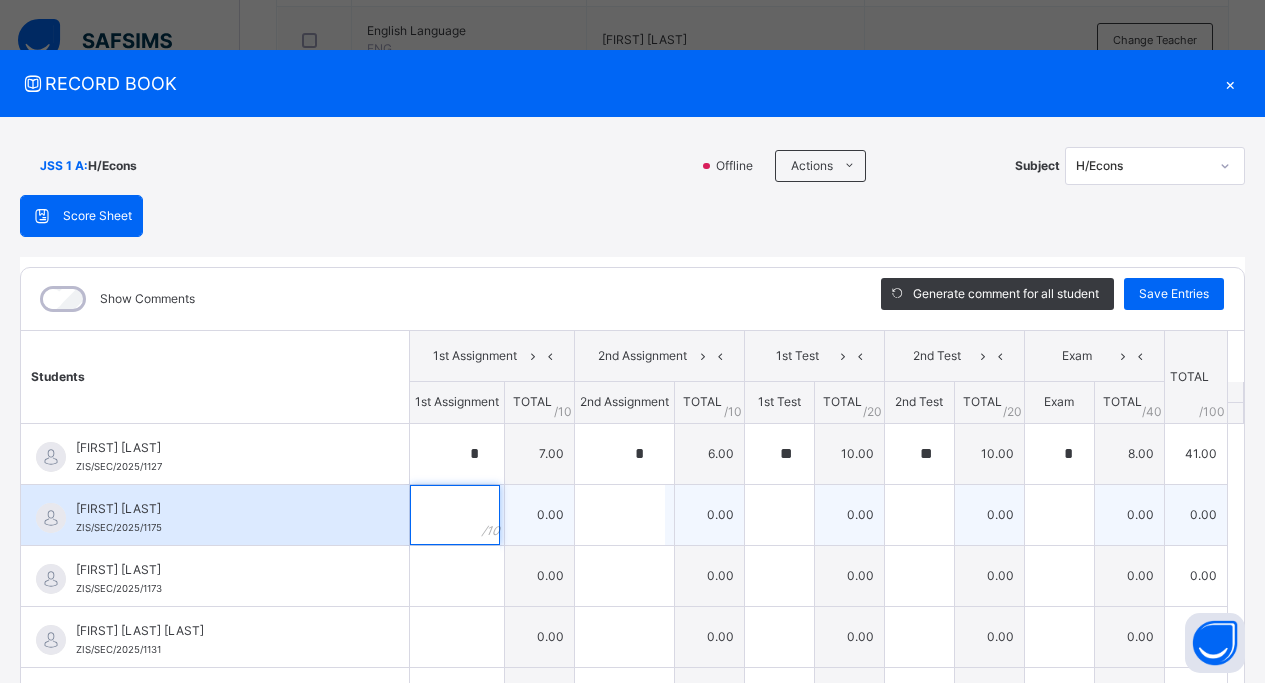click at bounding box center [455, 515] 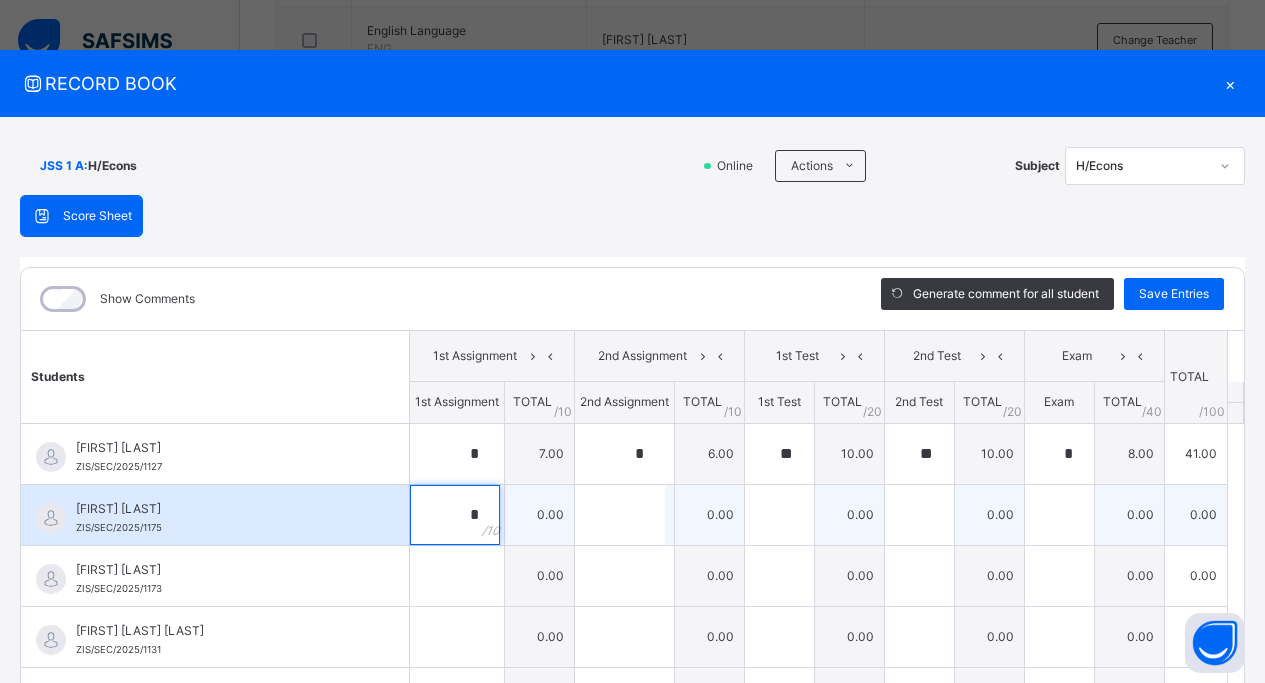 type on "*" 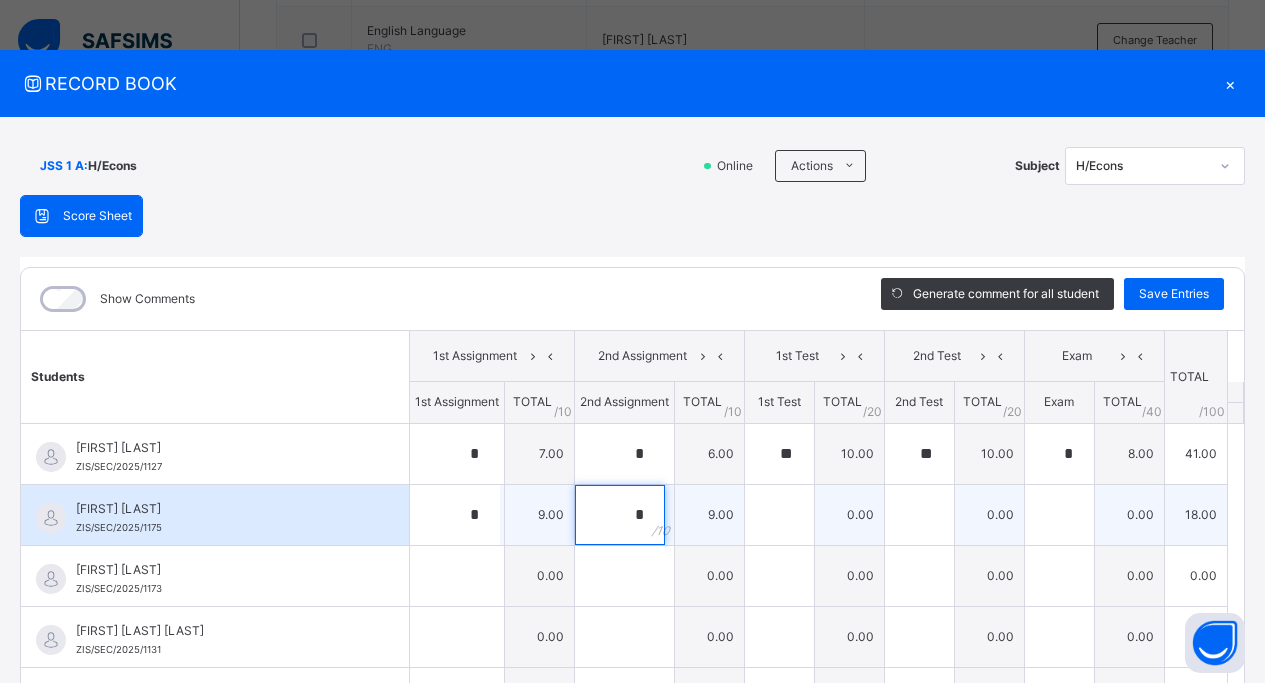 type on "*" 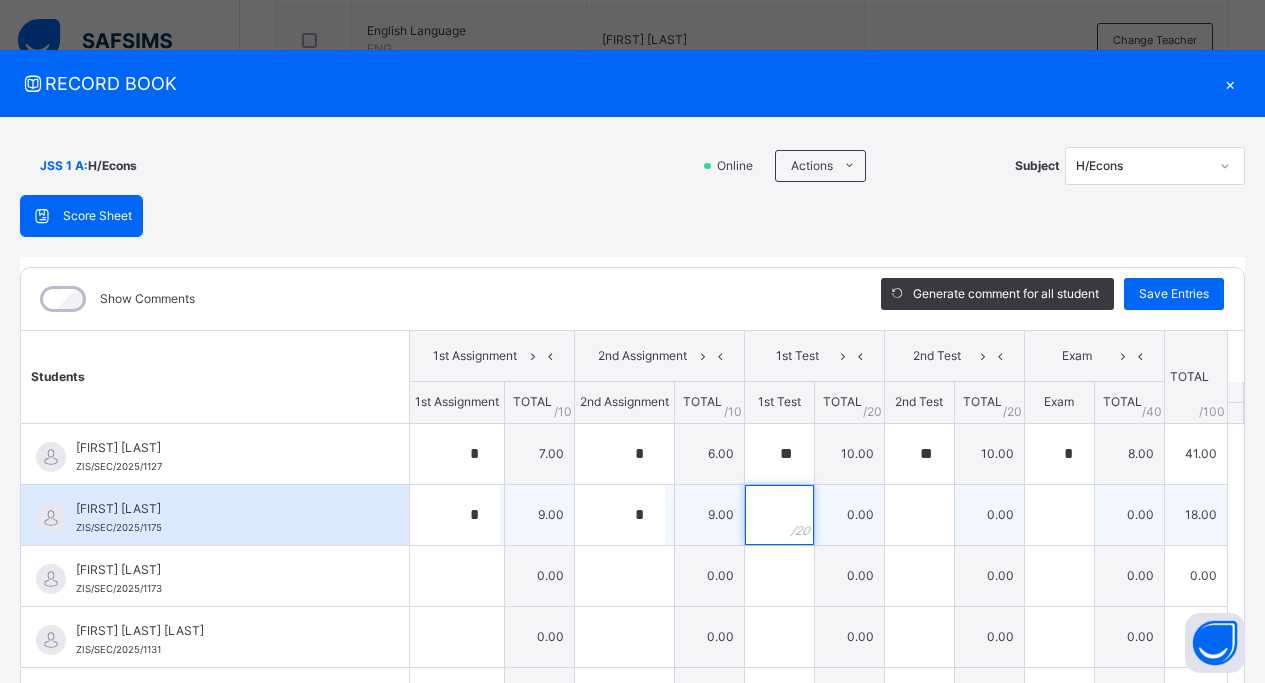 type on "*" 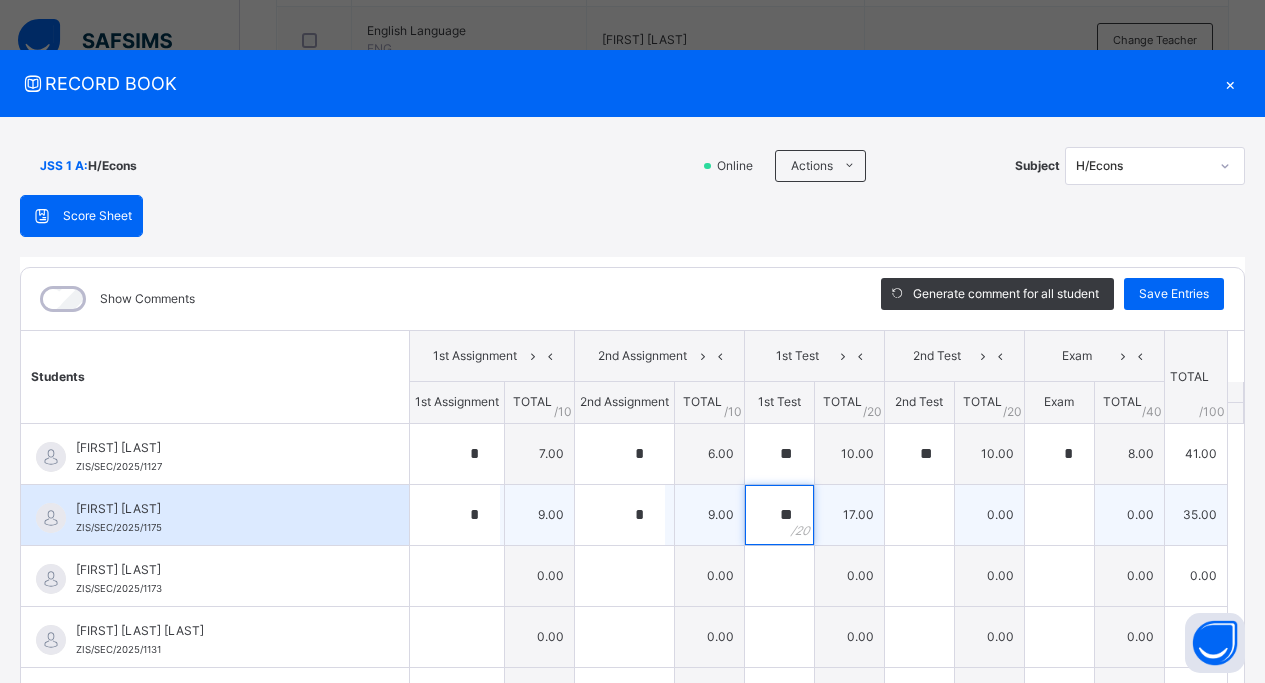 type on "**" 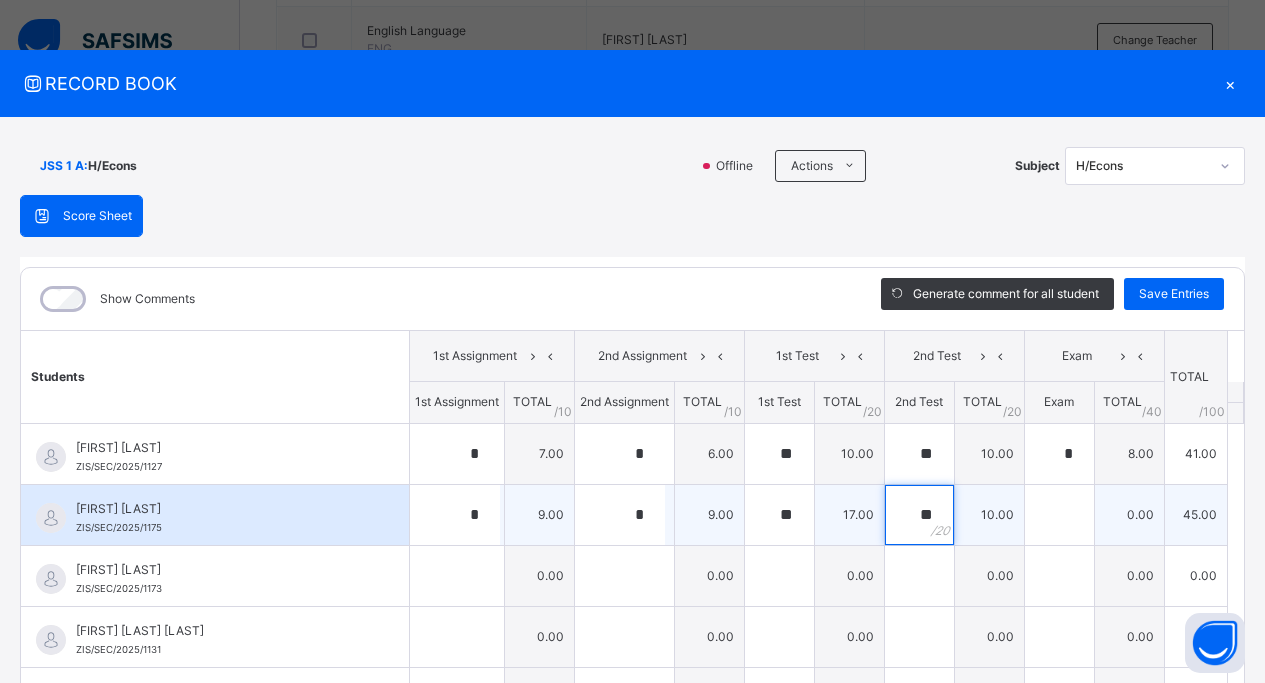 type on "**" 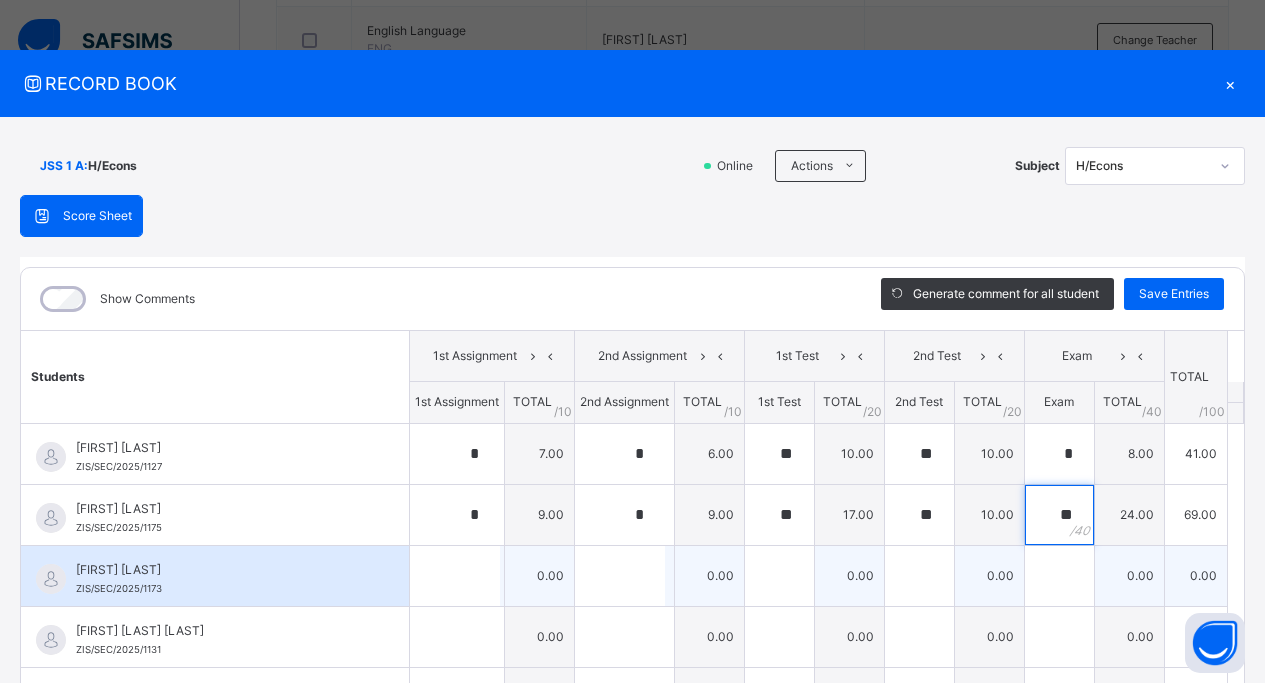 type on "**" 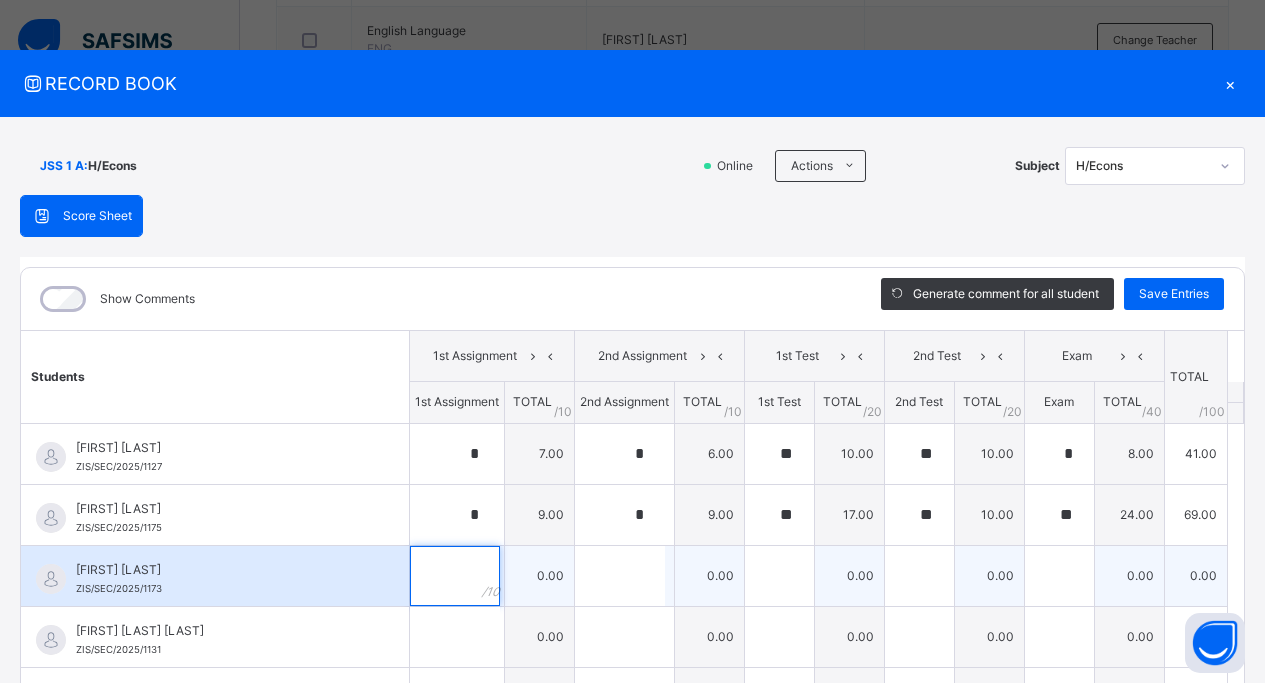 click at bounding box center [455, 576] 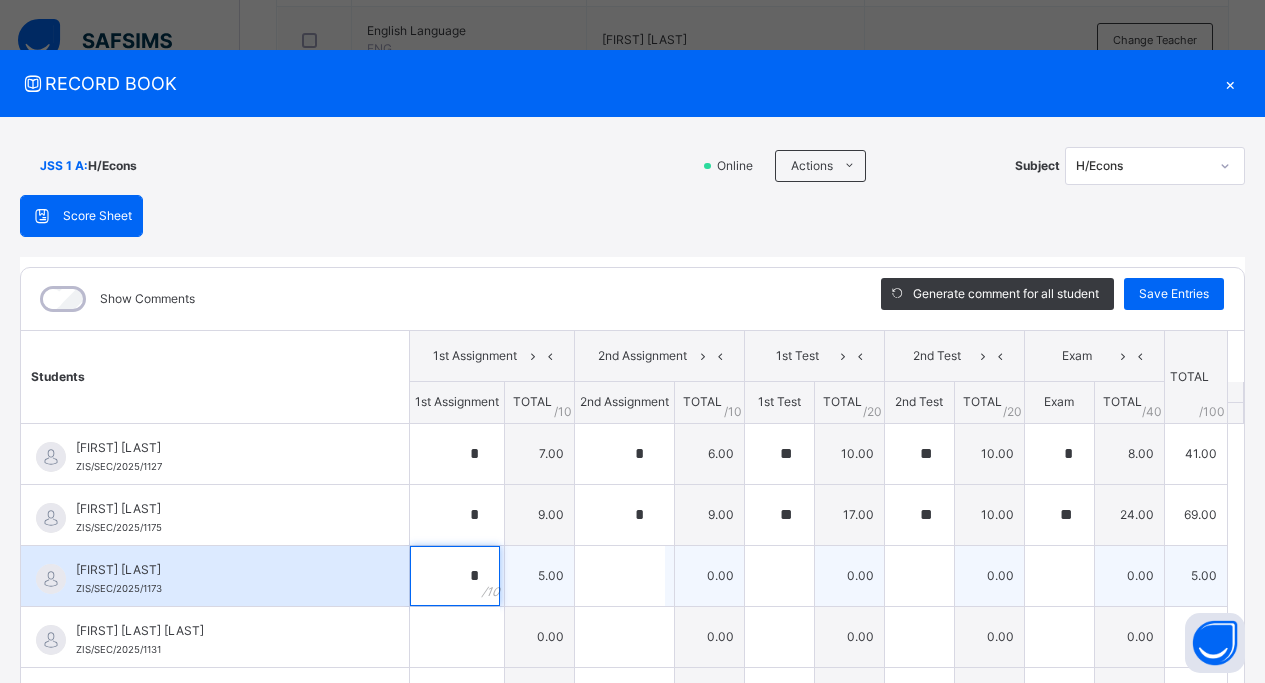 type on "*" 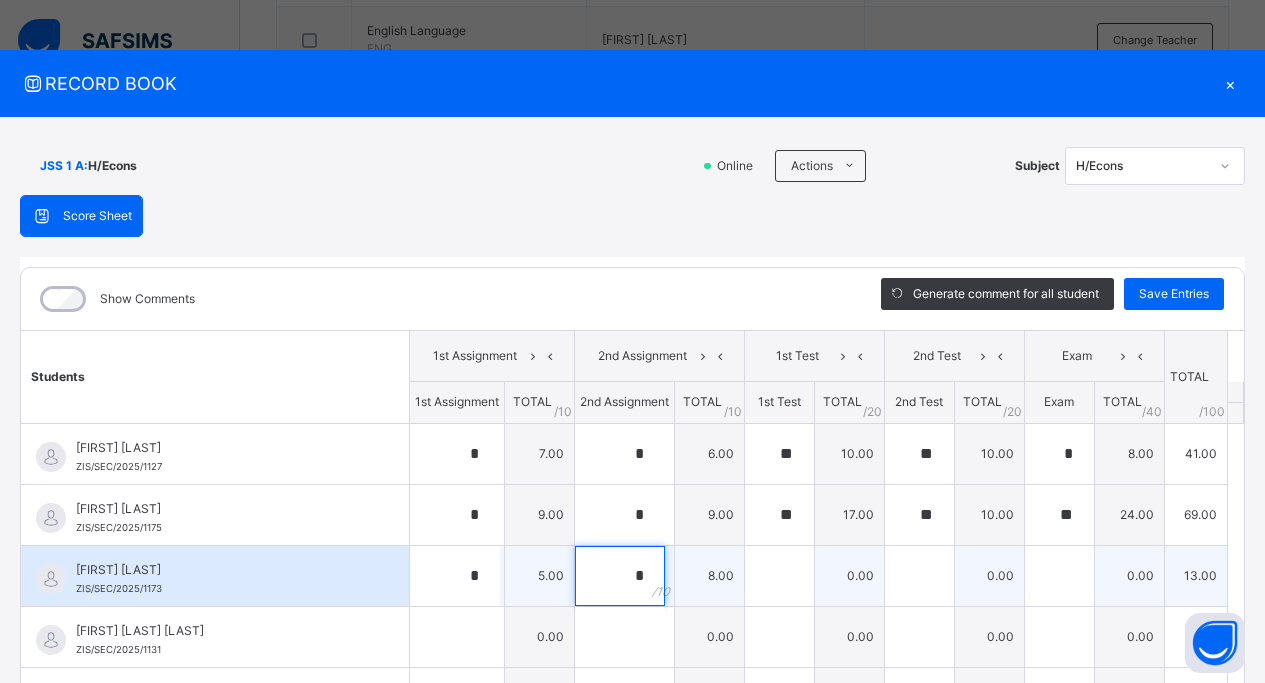 type on "*" 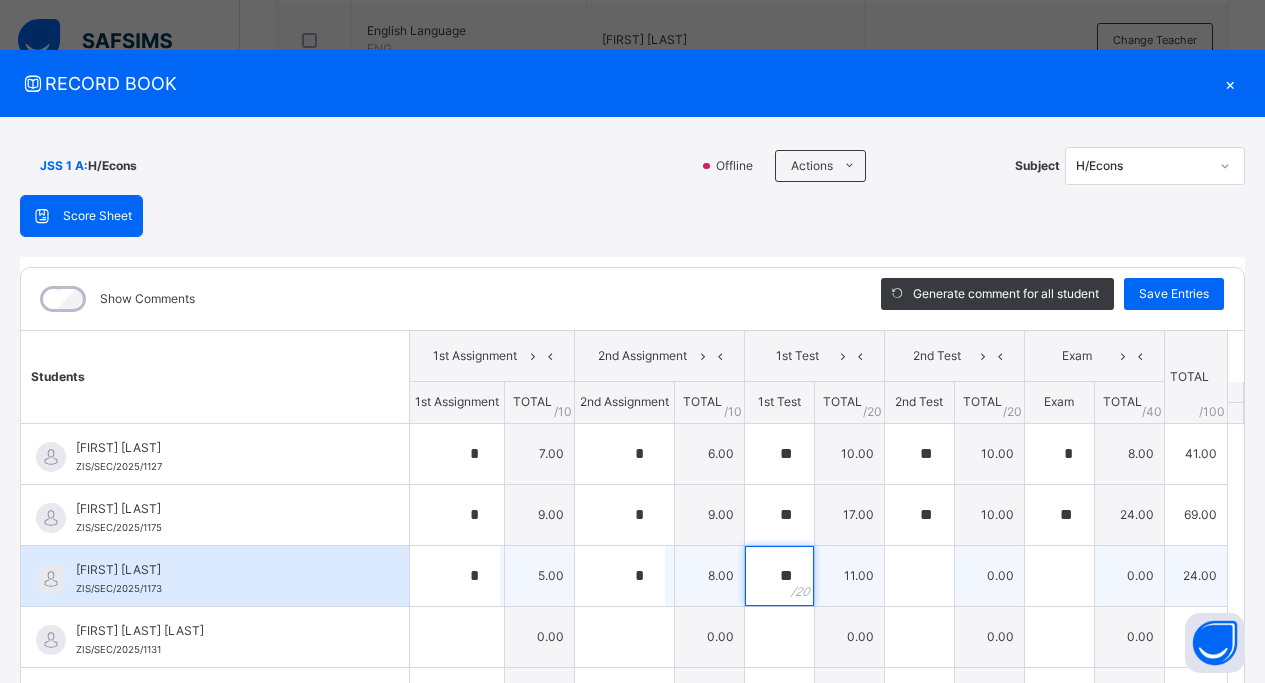 type on "**" 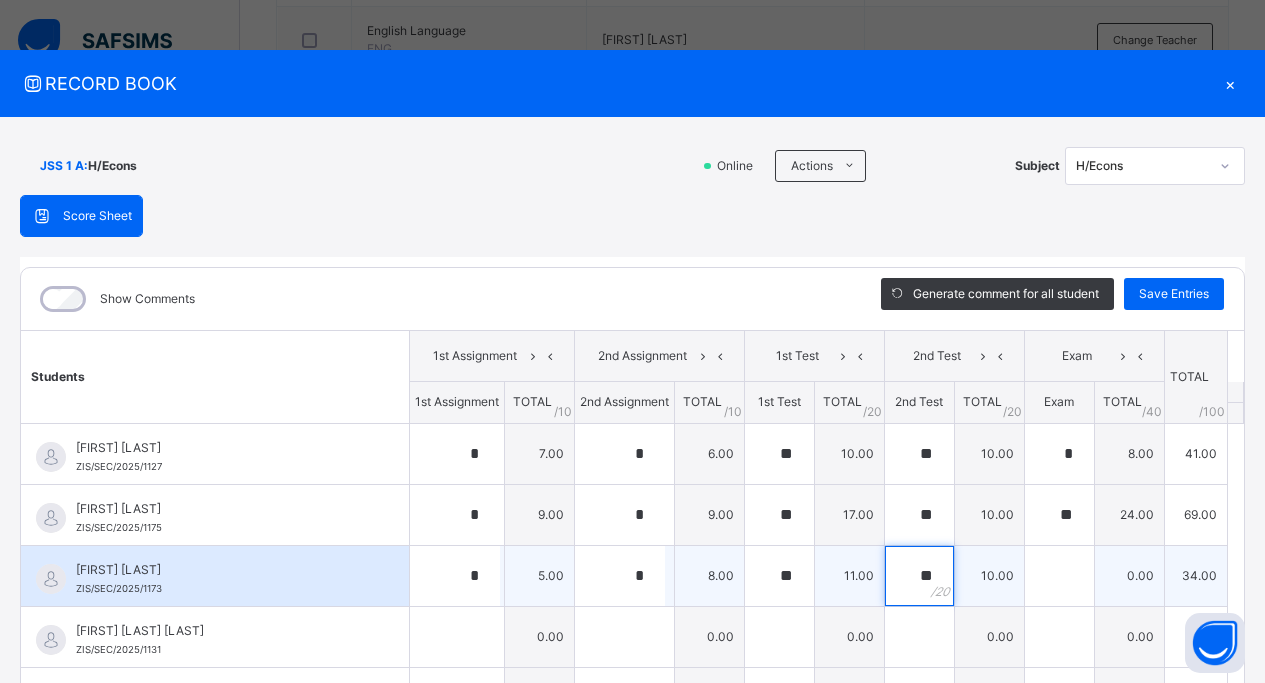 type on "**" 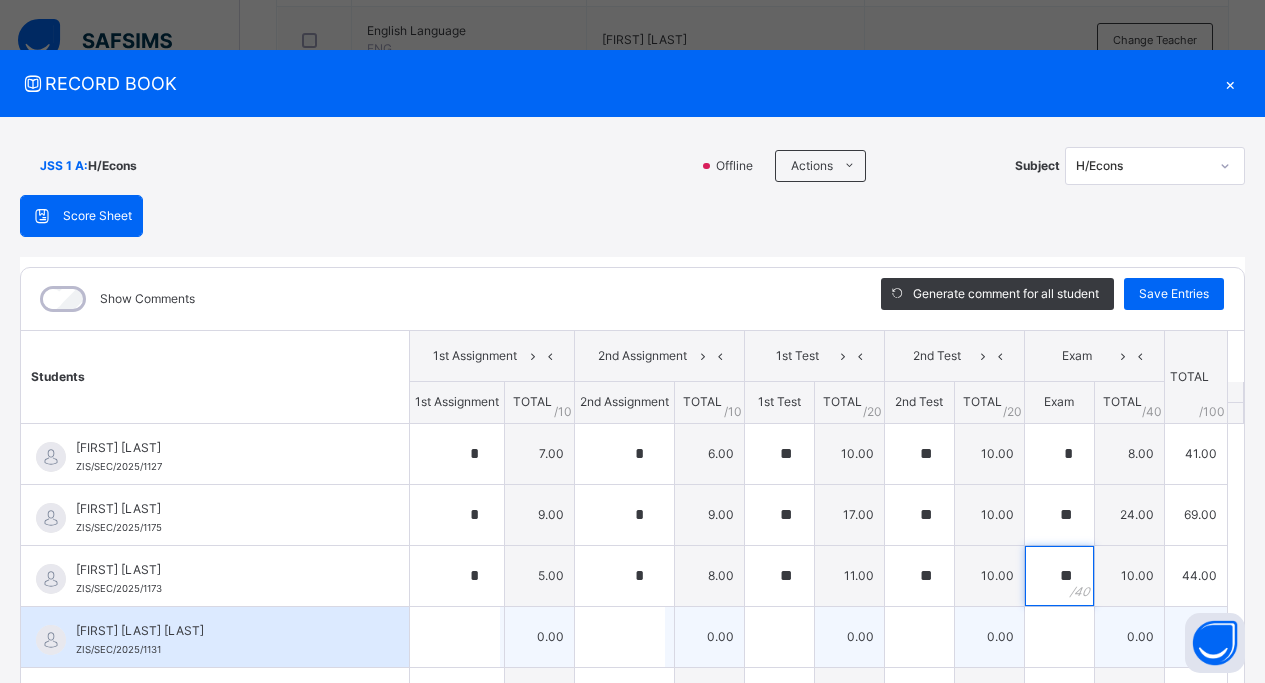 type on "**" 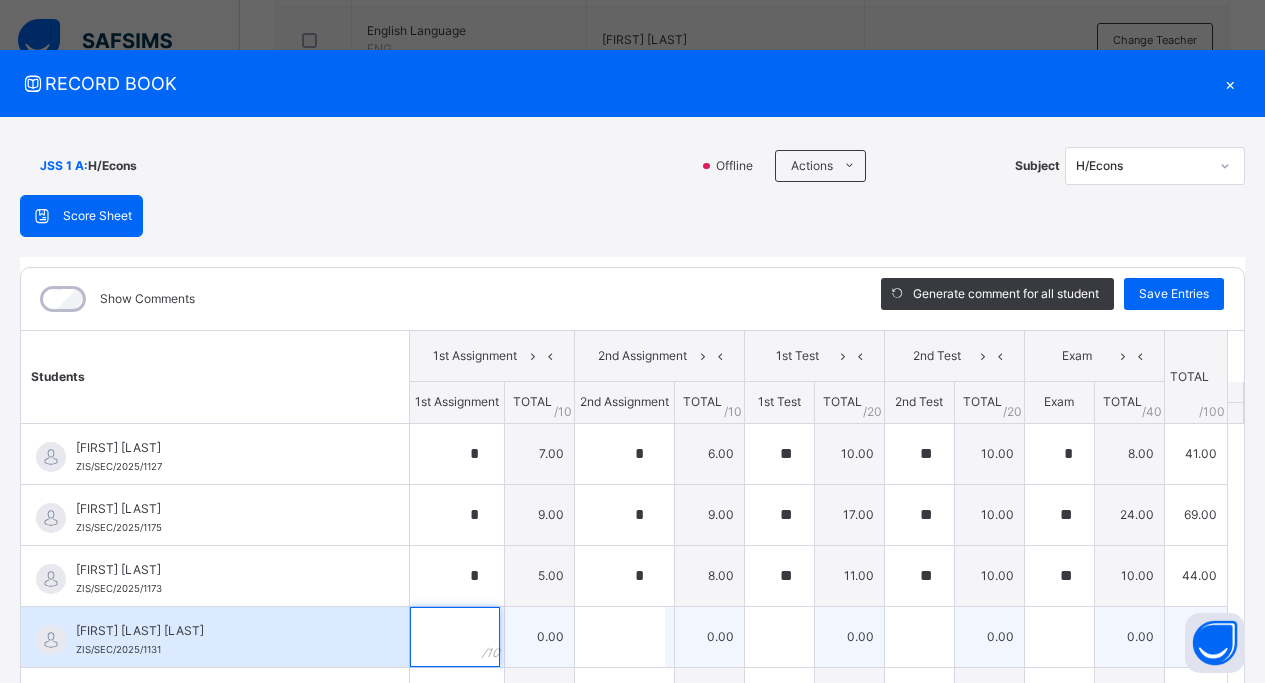 click at bounding box center (455, 637) 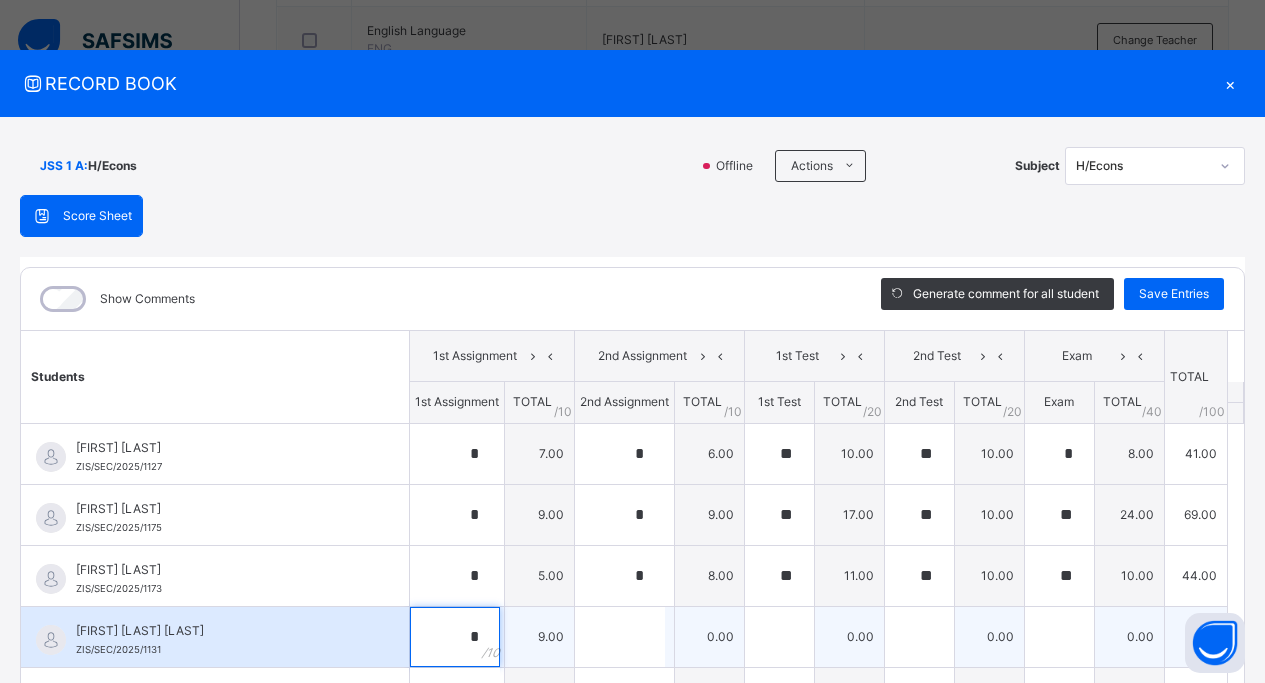 type on "*" 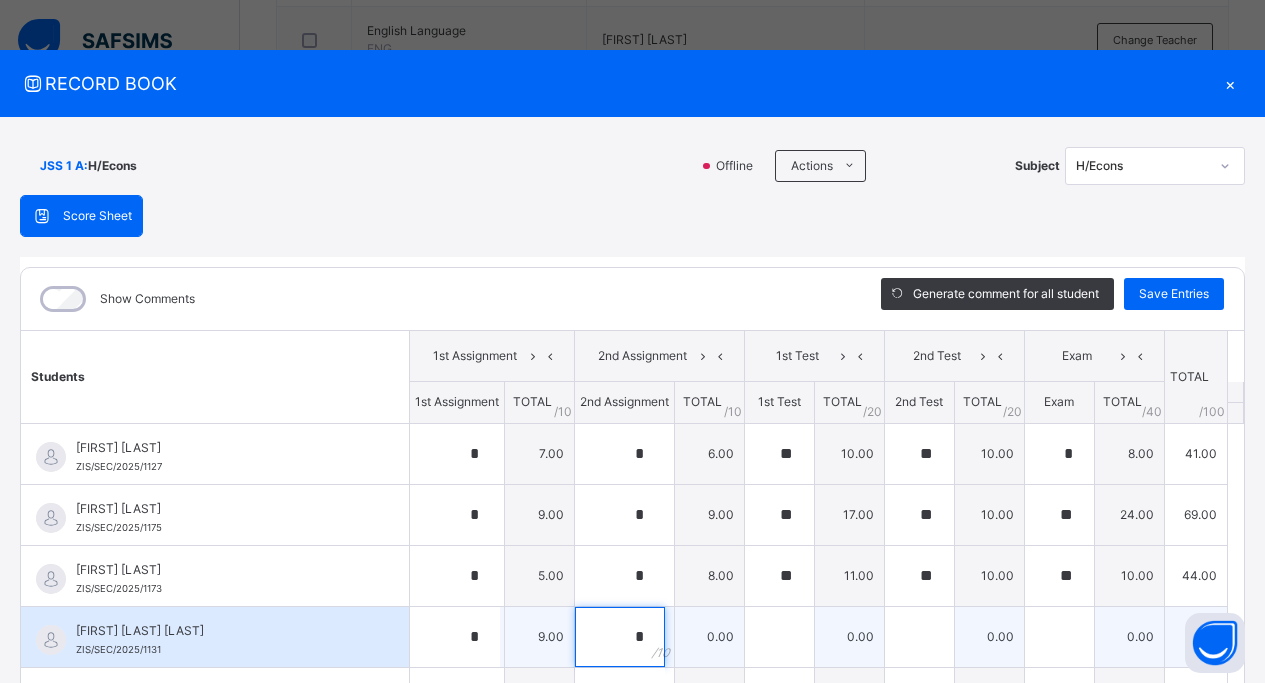 type on "*" 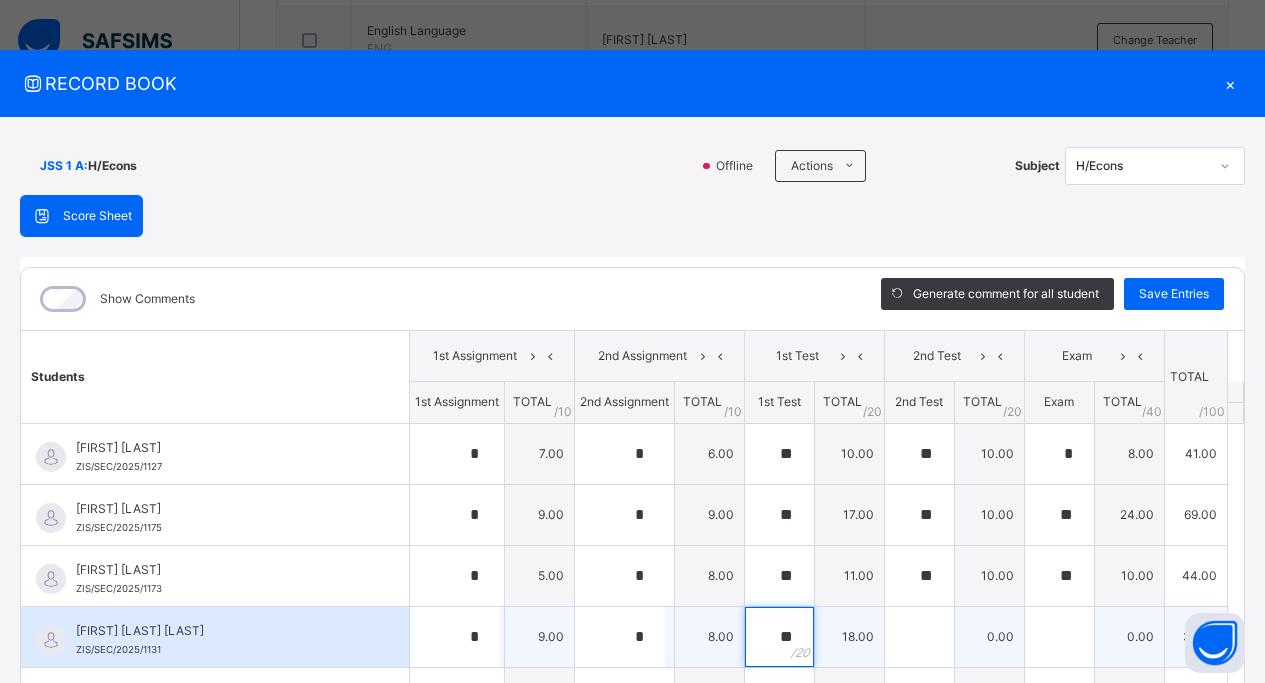 type on "**" 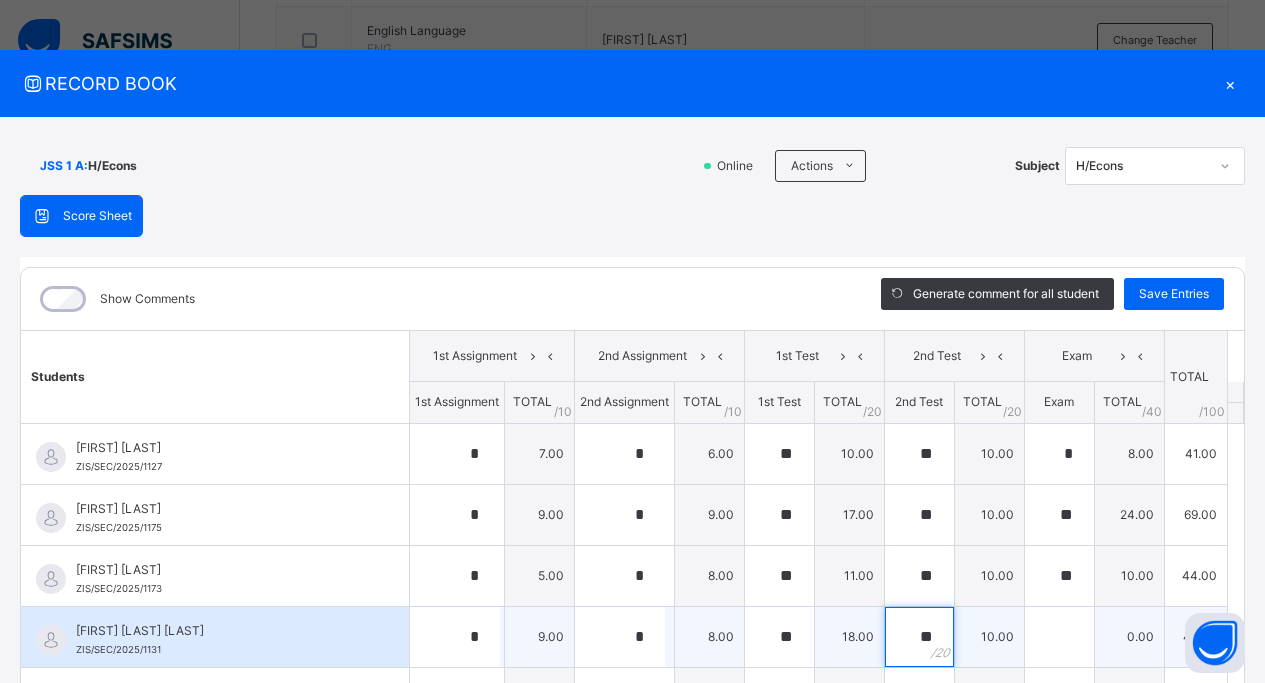type on "**" 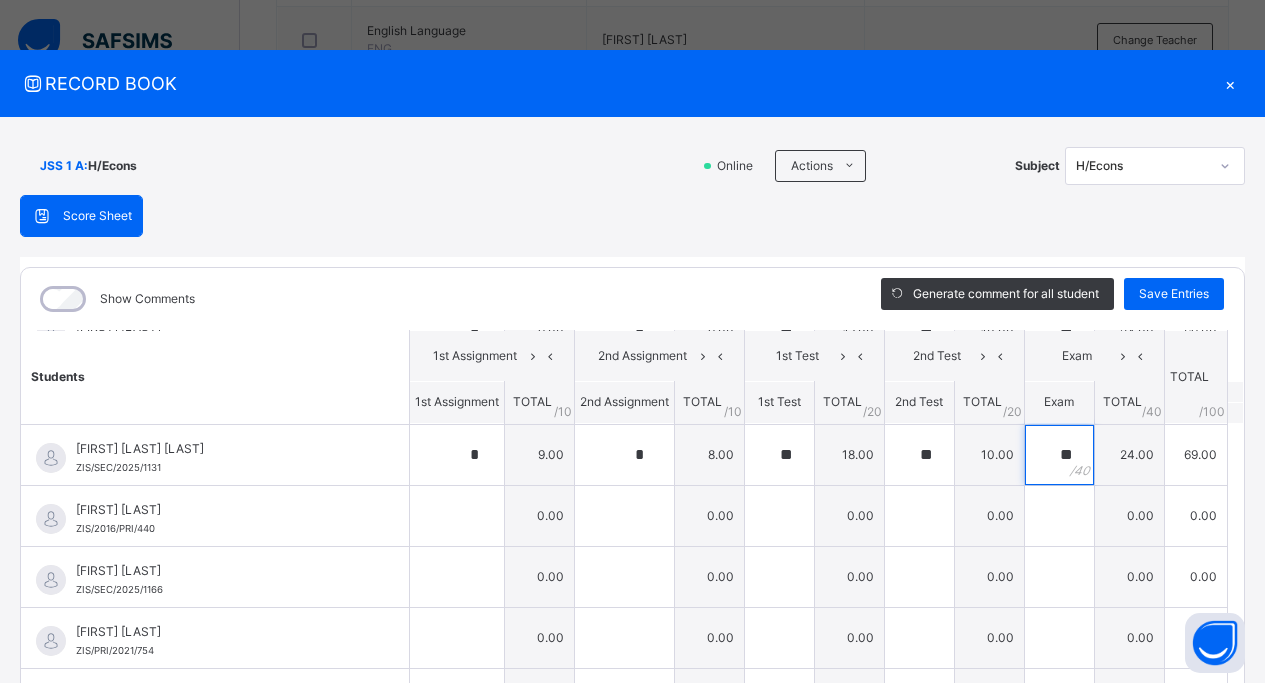 scroll, scrollTop: 189, scrollLeft: 0, axis: vertical 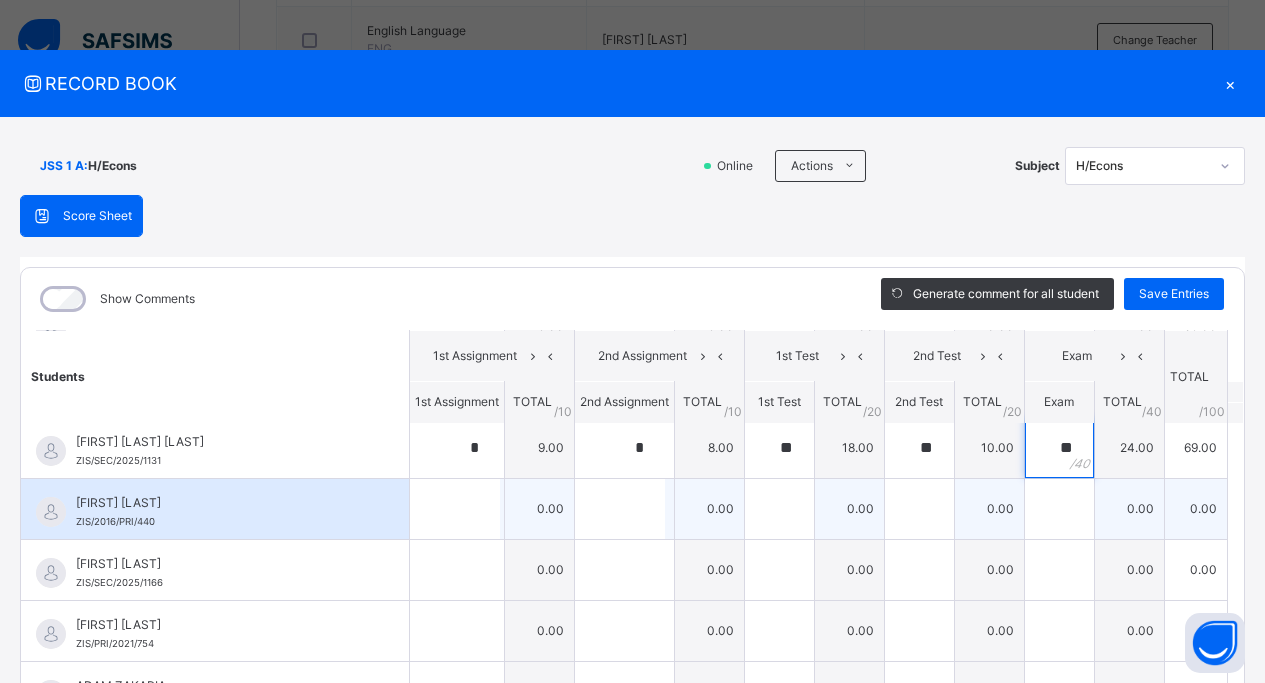 type on "**" 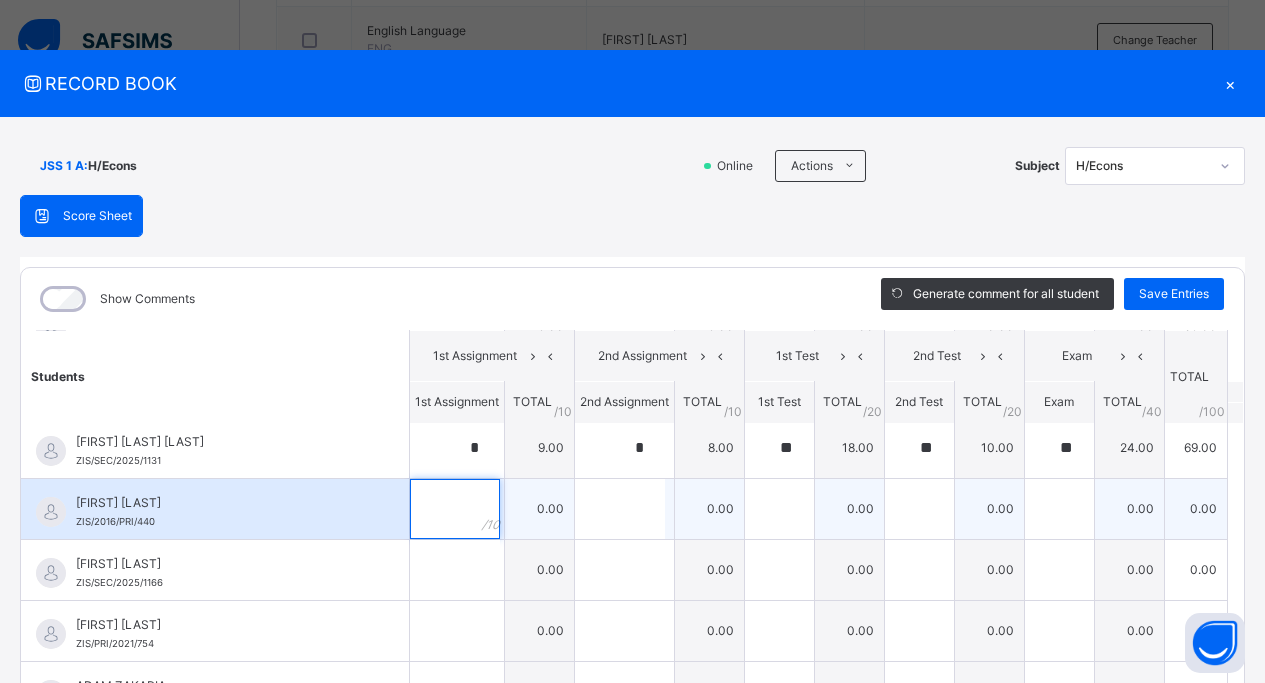 click at bounding box center [455, 509] 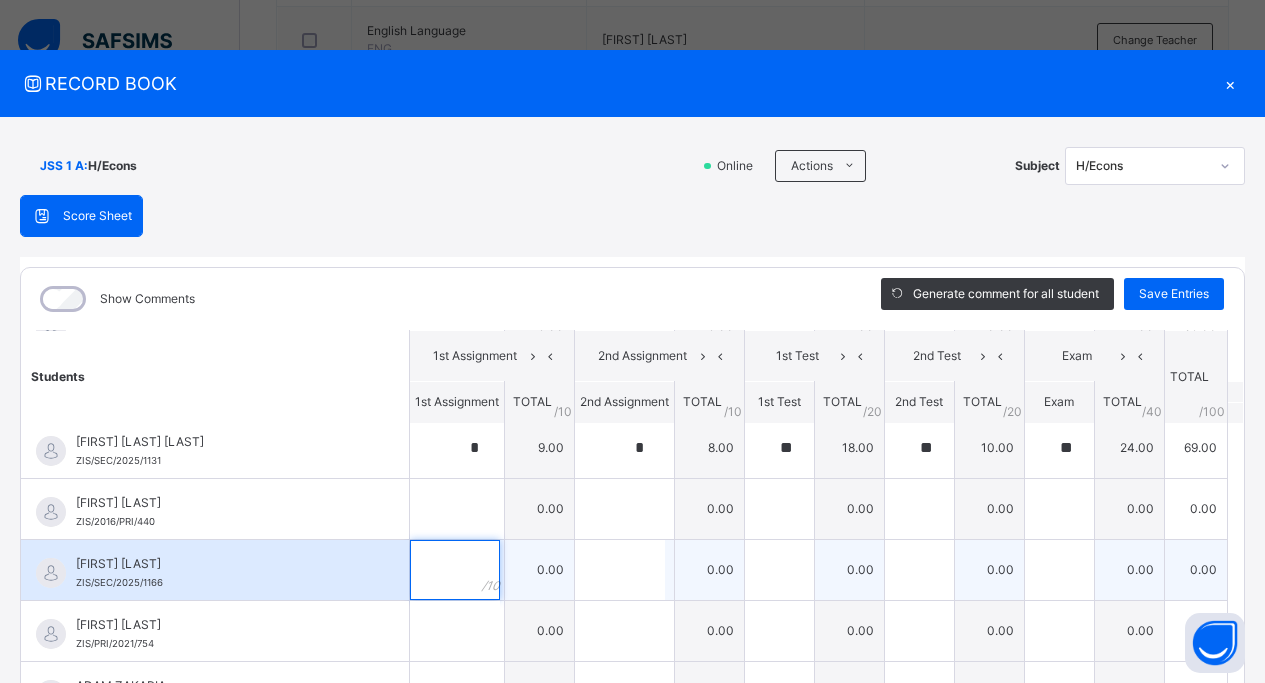 click at bounding box center (455, 570) 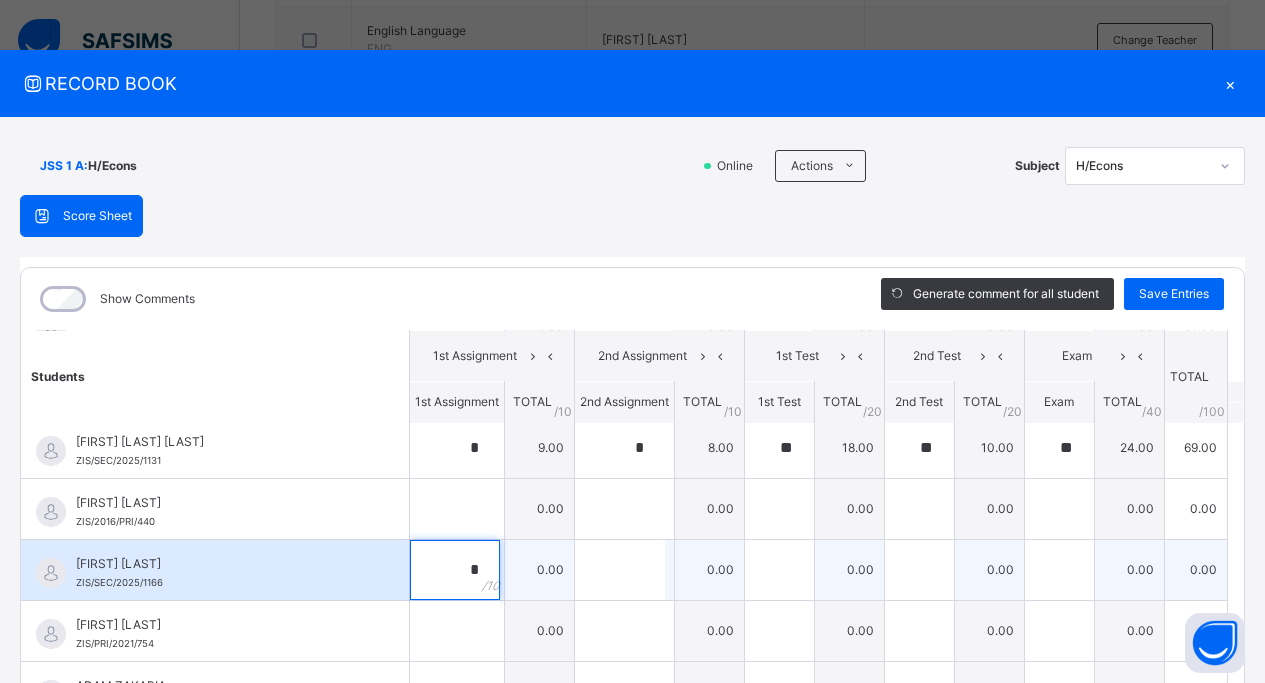 type on "*" 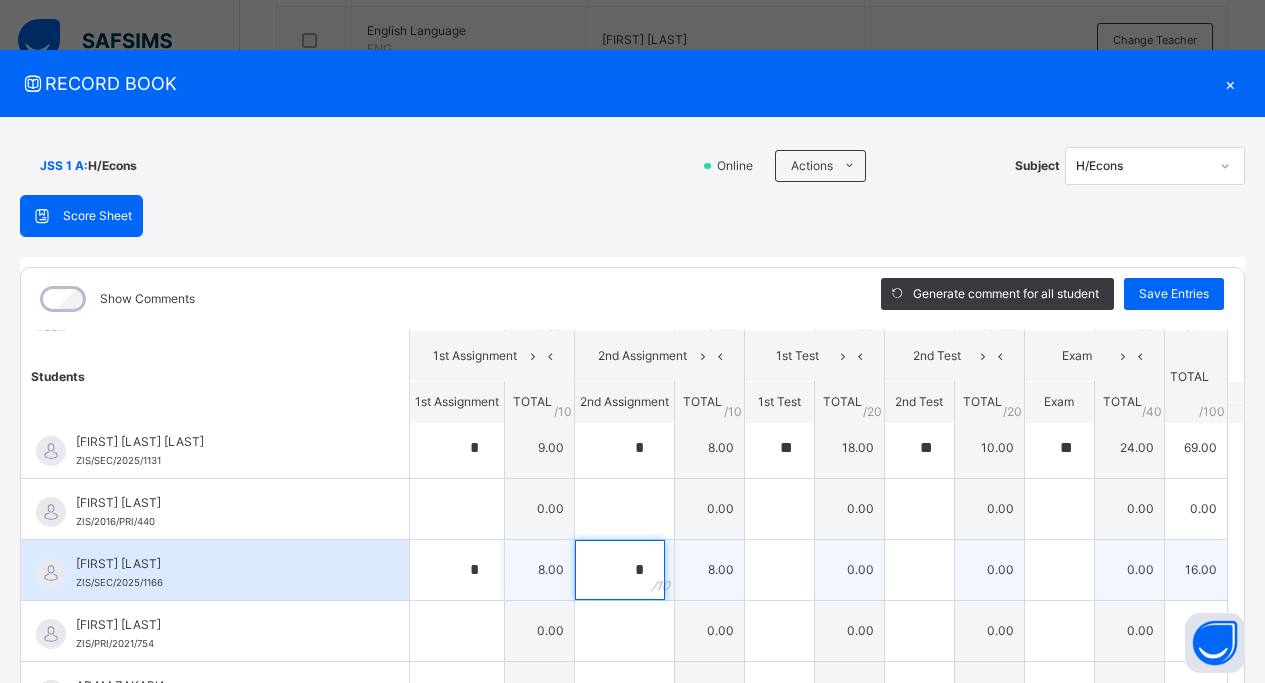 type on "*" 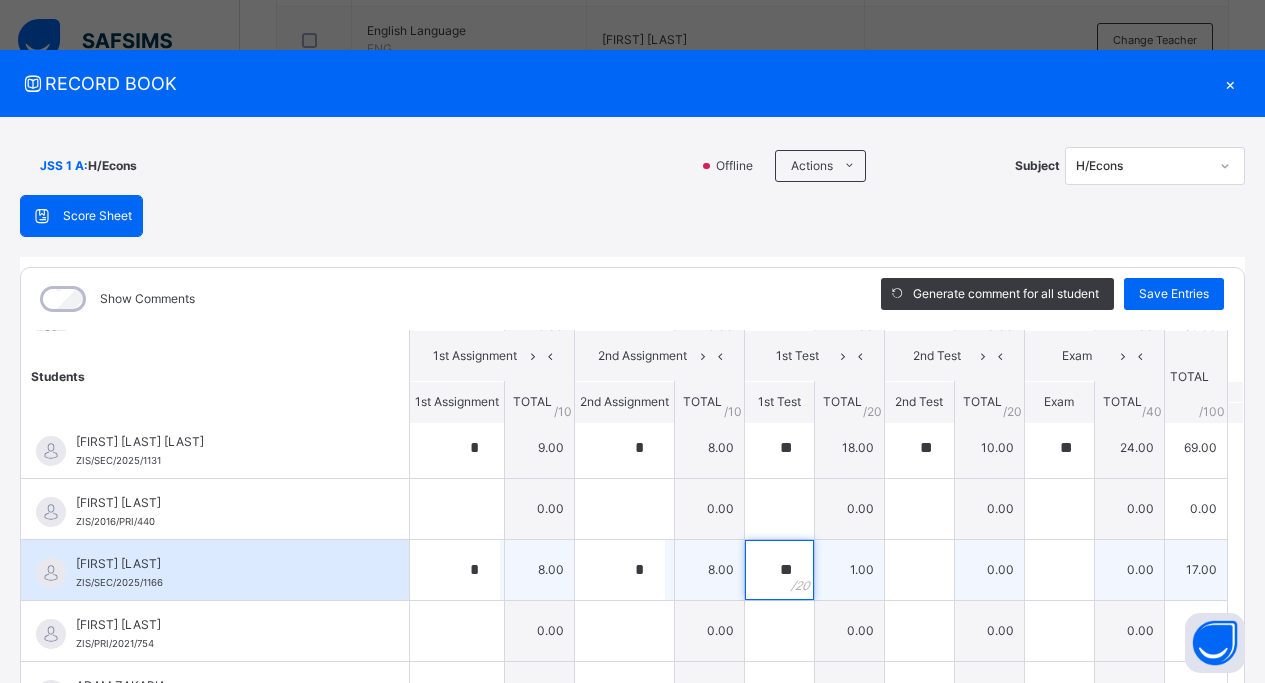 type on "**" 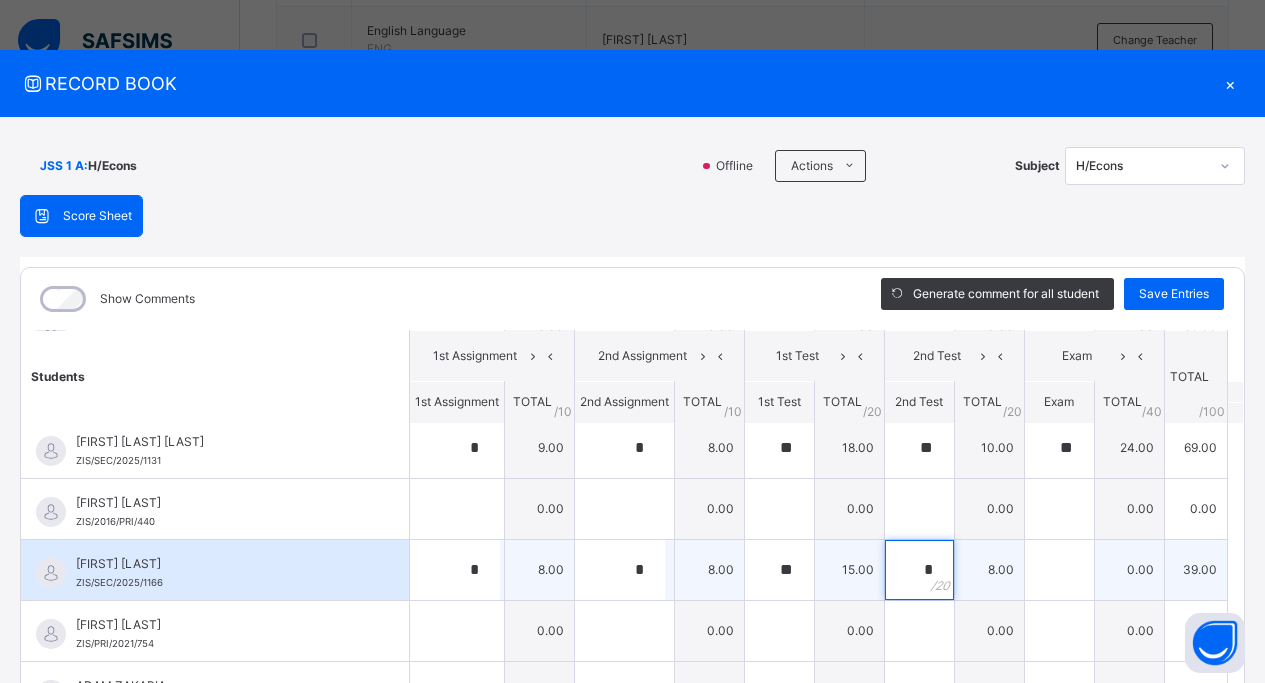 type on "*" 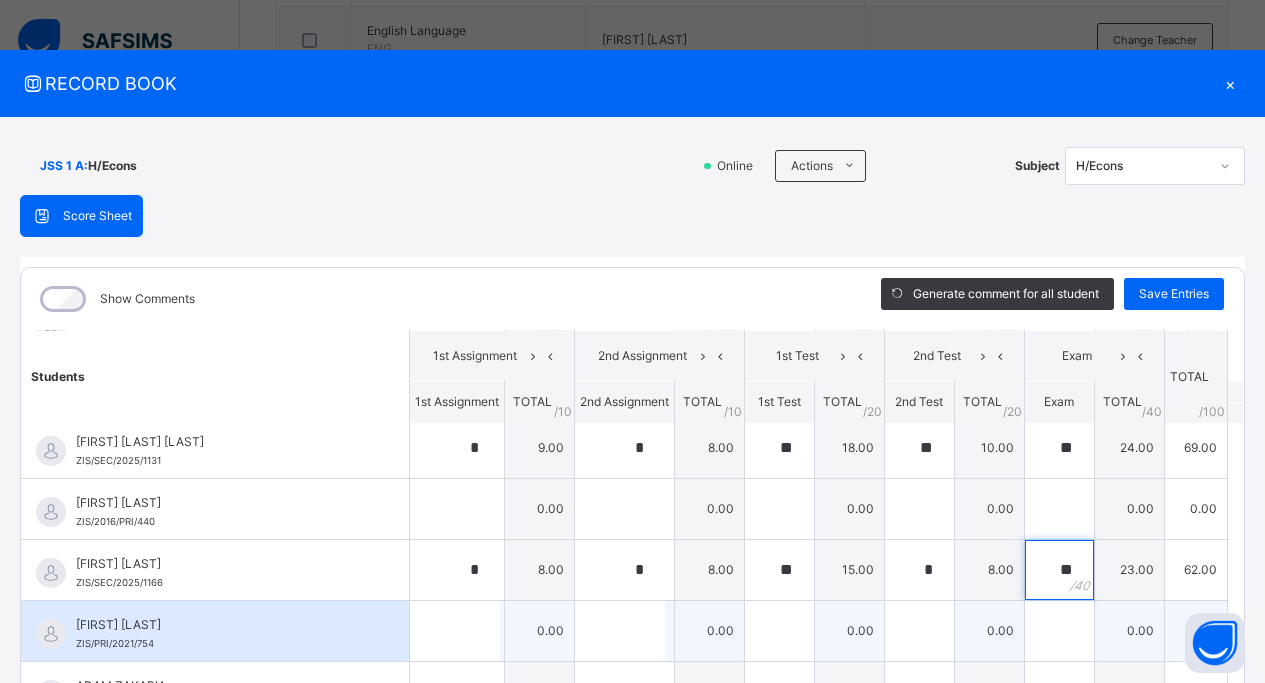 type on "**" 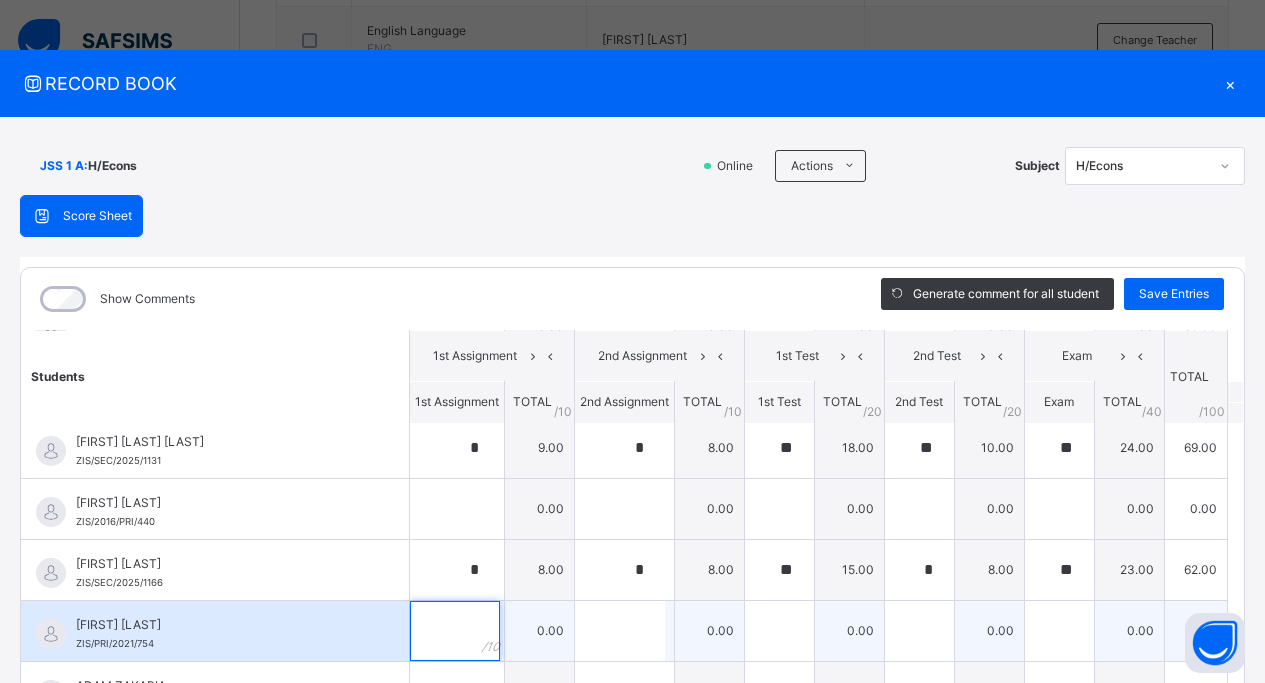 click at bounding box center (455, 631) 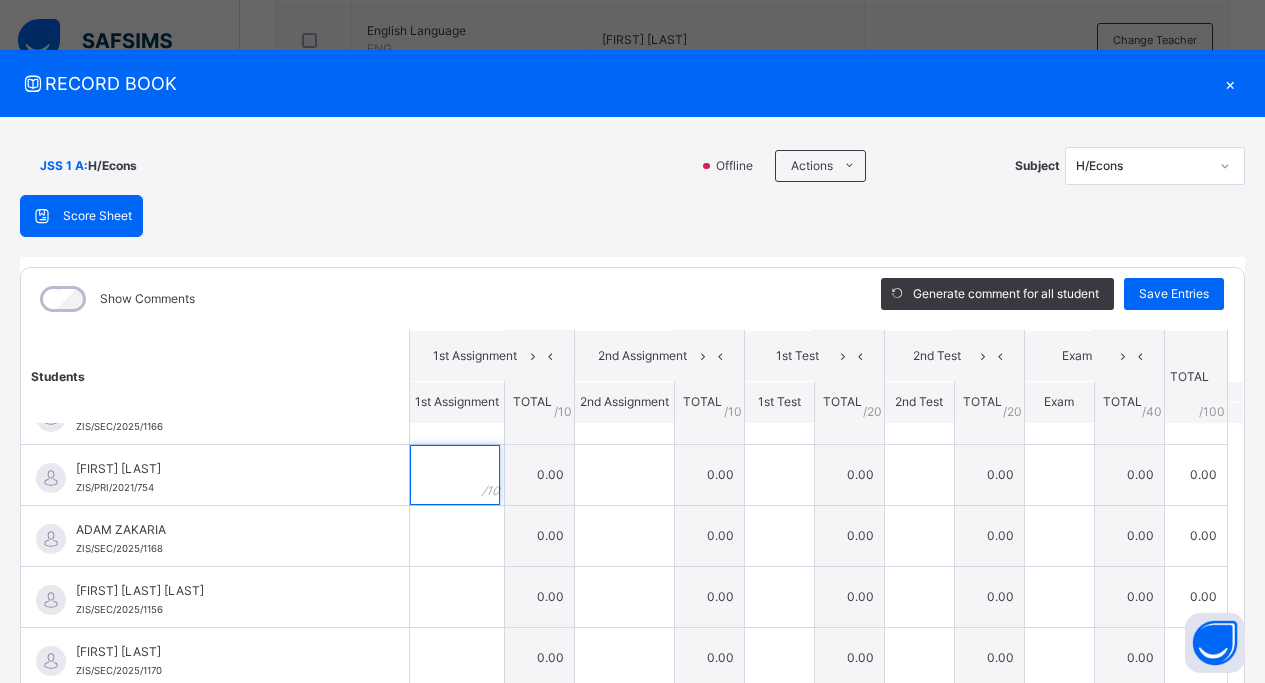 scroll, scrollTop: 339, scrollLeft: 0, axis: vertical 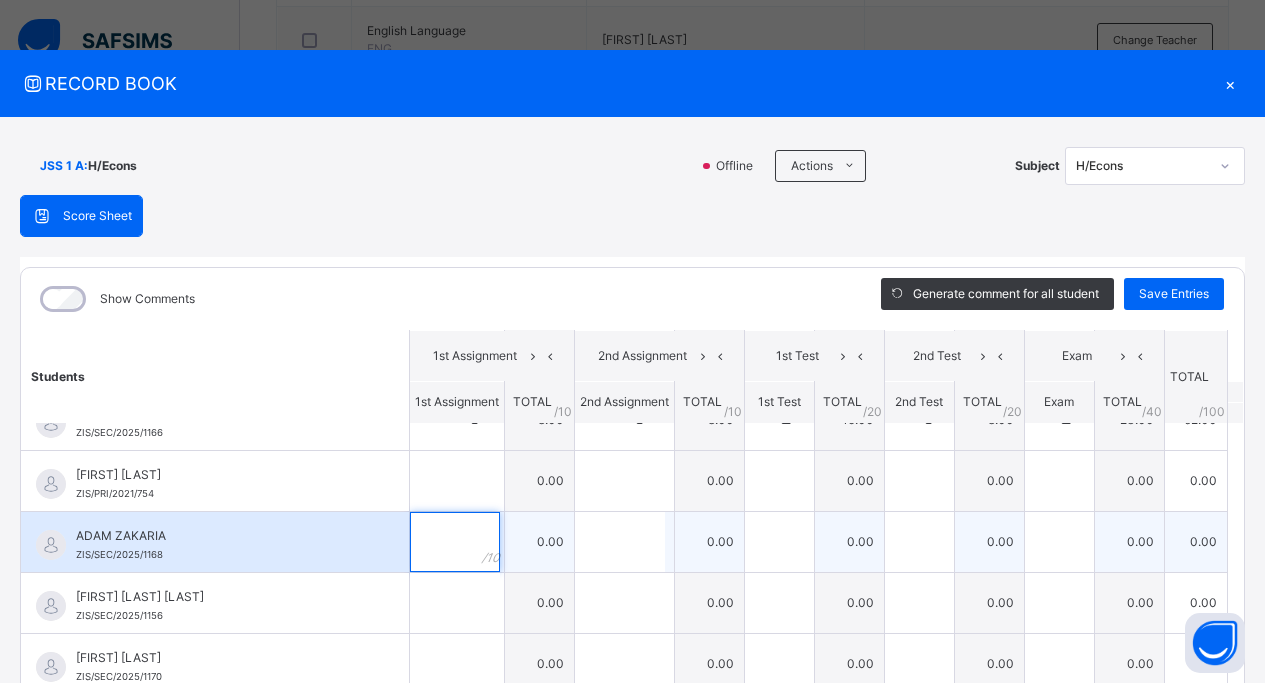 click at bounding box center (455, 542) 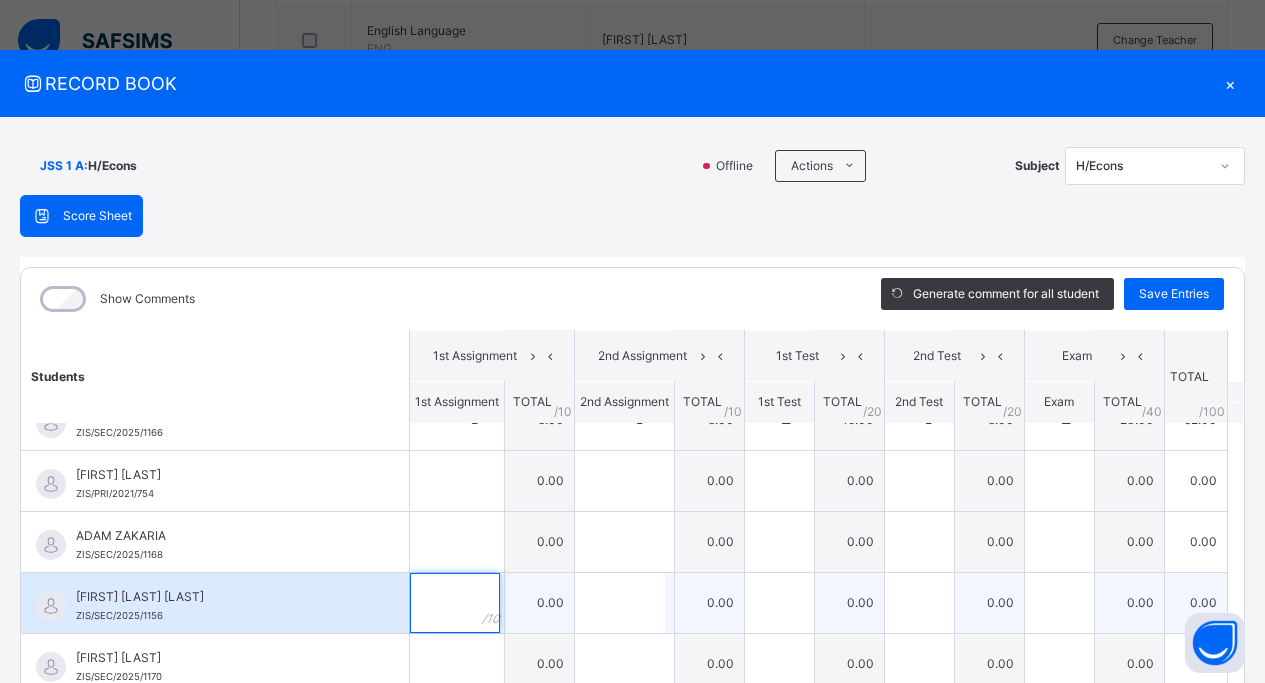 click at bounding box center [455, 603] 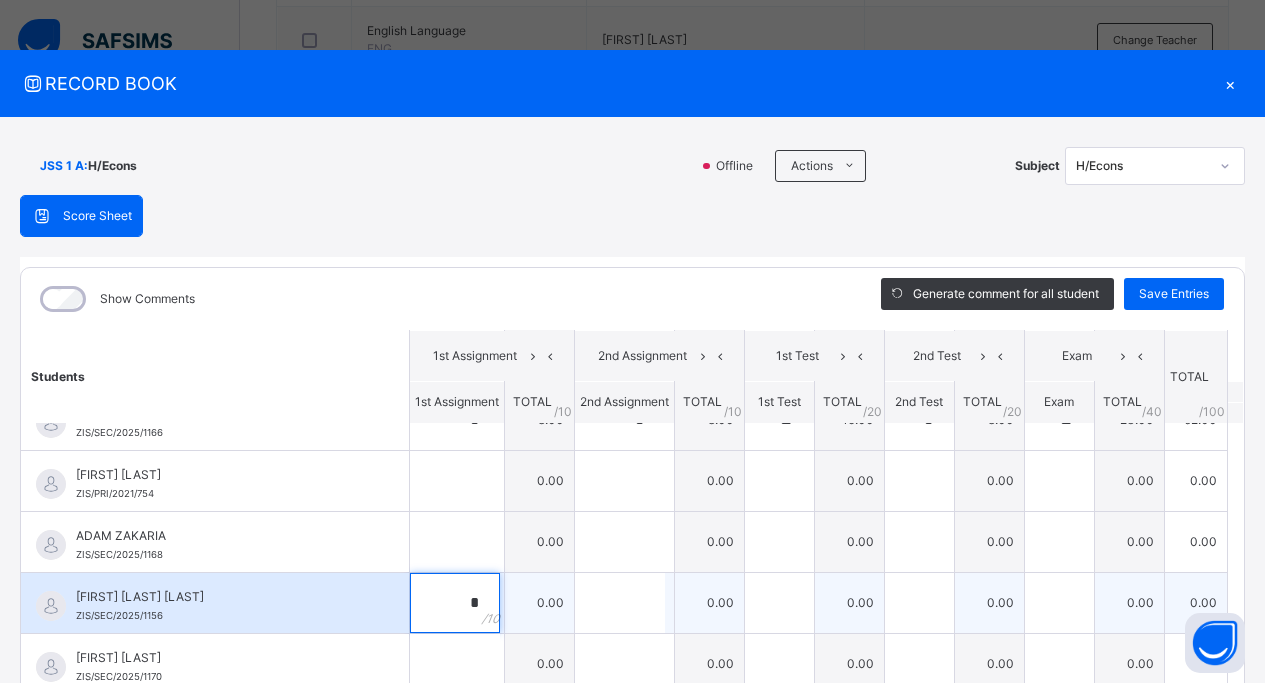 type on "*" 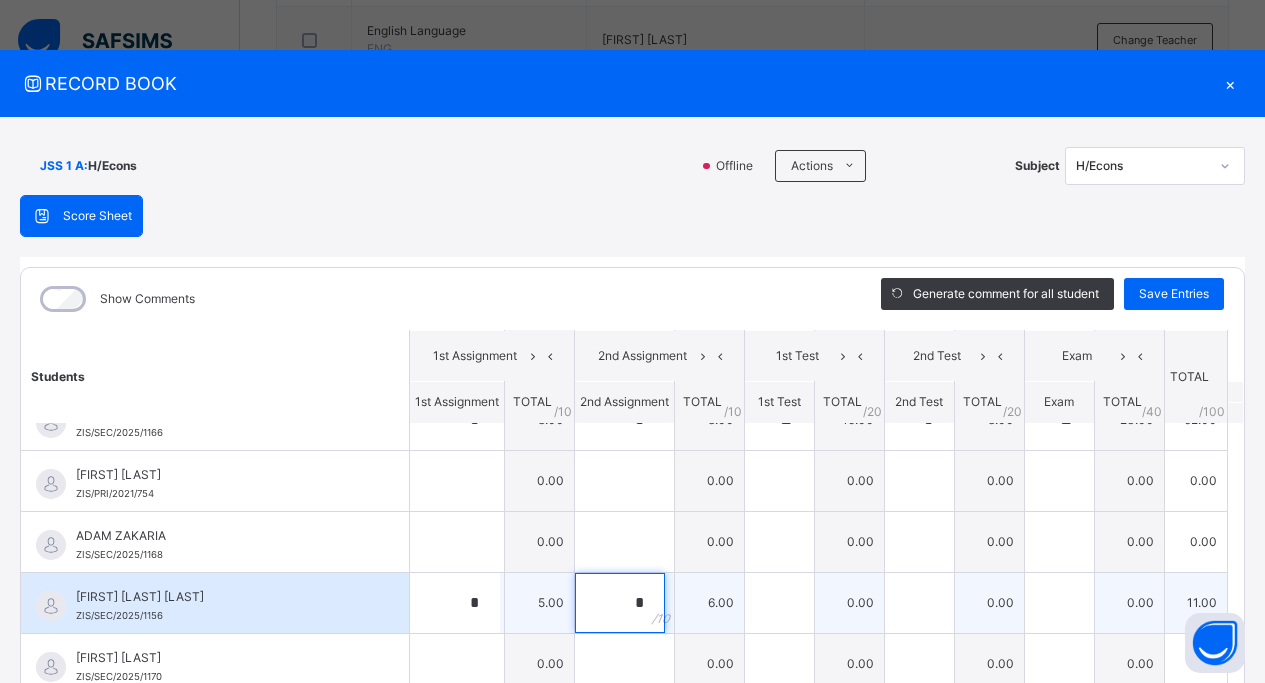 type on "*" 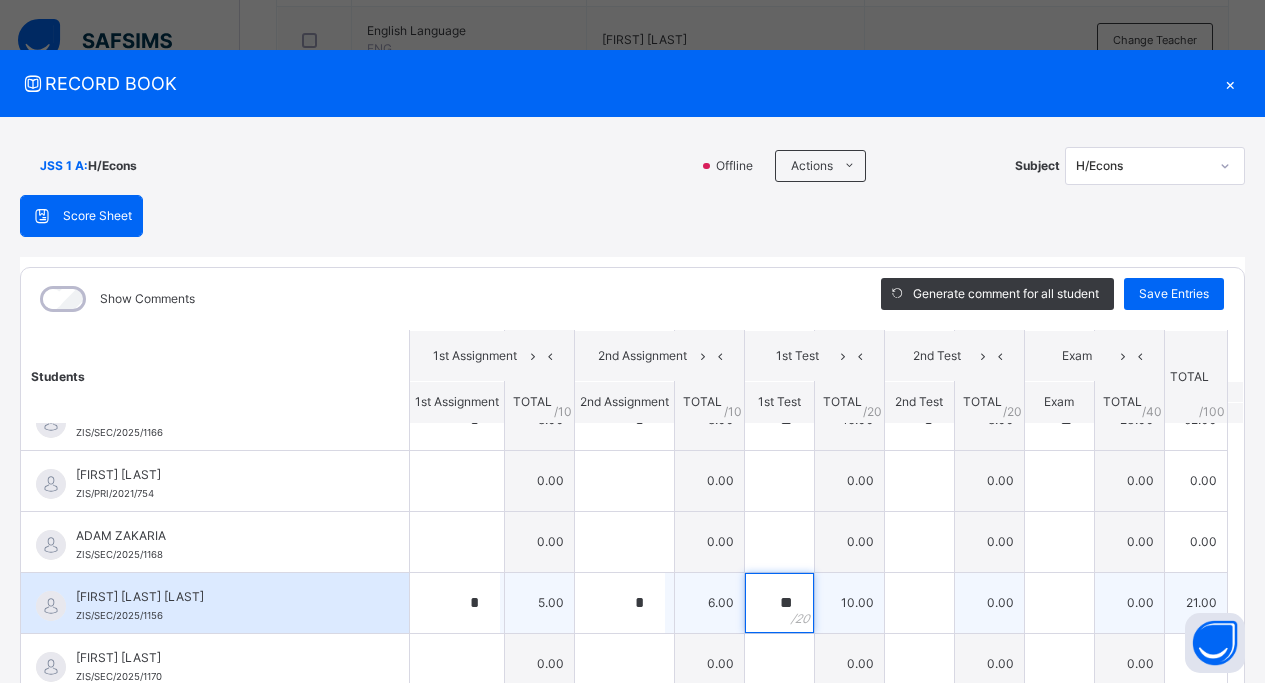 type on "**" 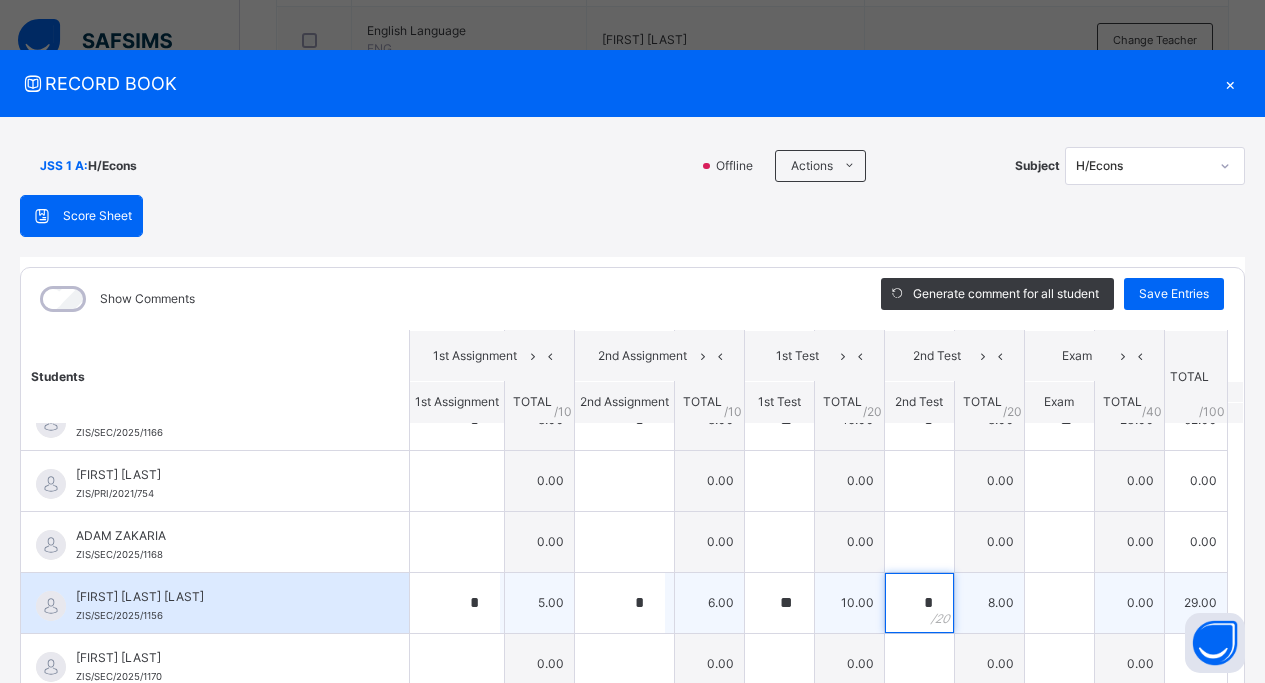 type on "*" 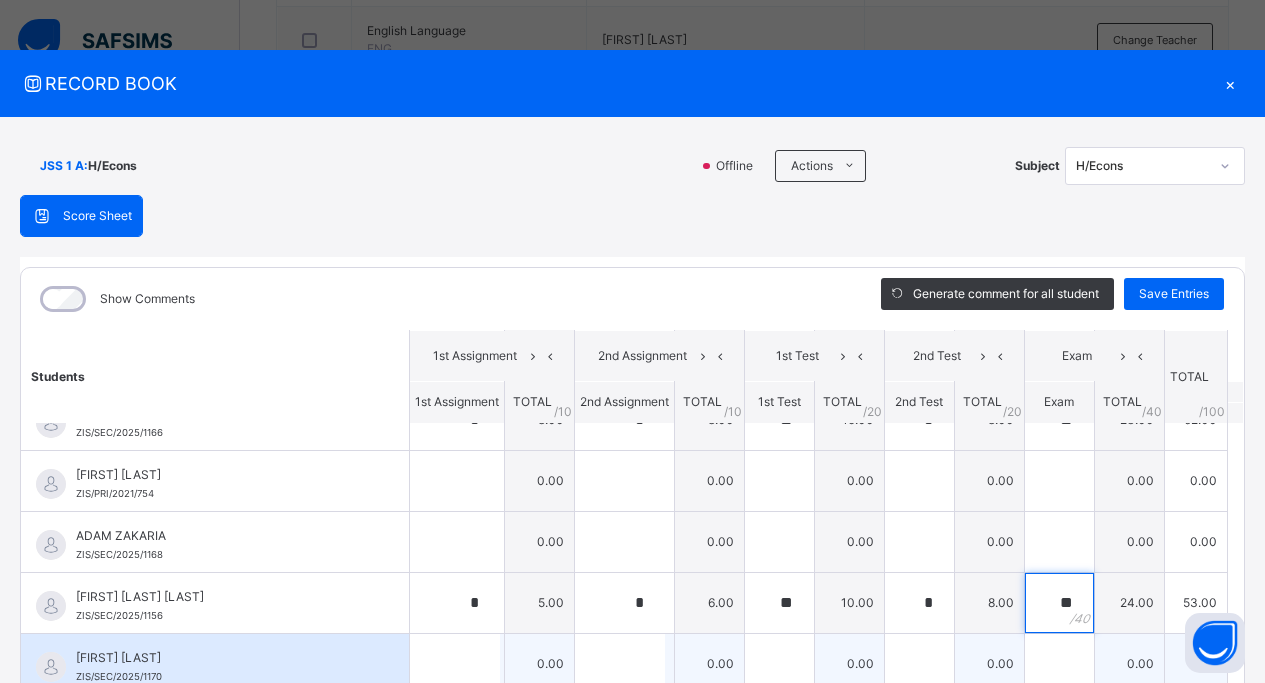 type on "**" 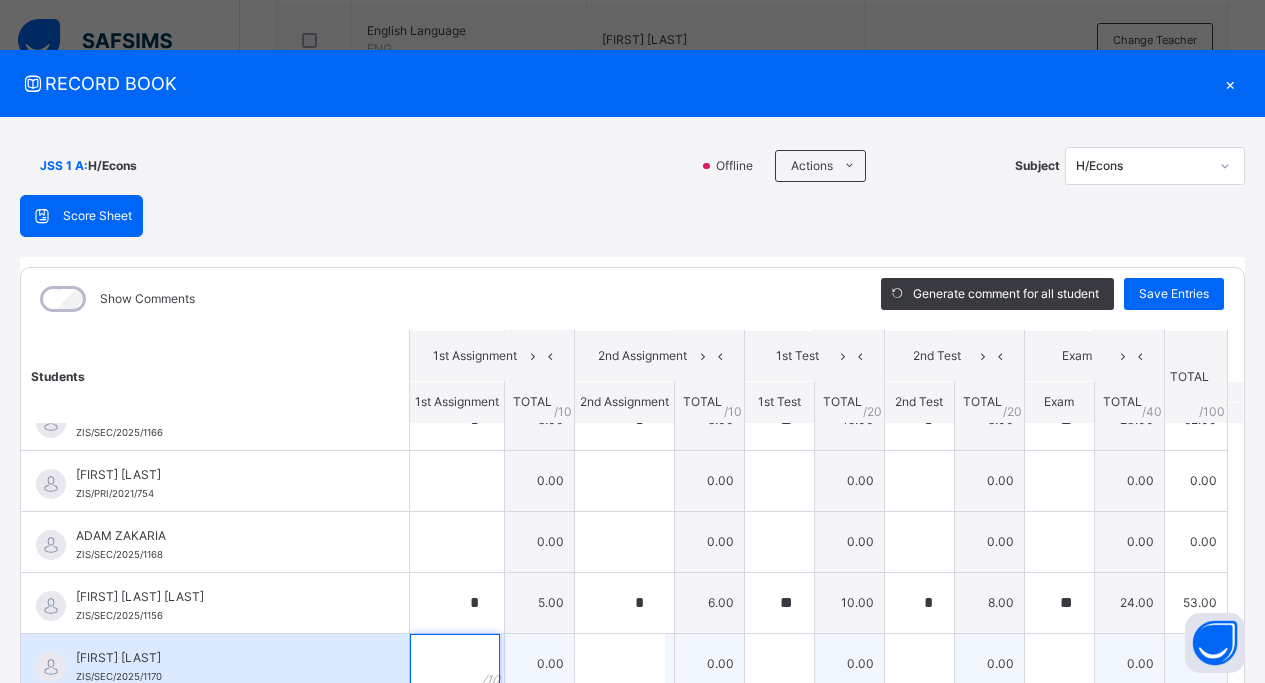 click at bounding box center [455, 664] 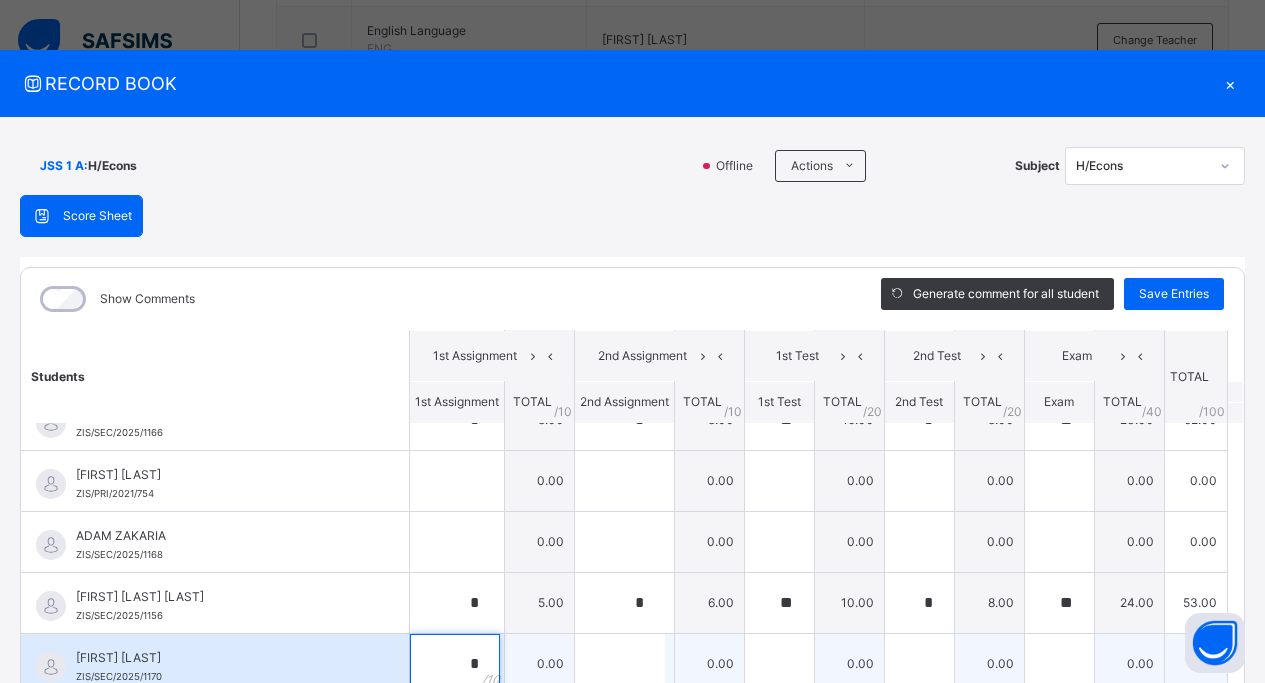 type on "*" 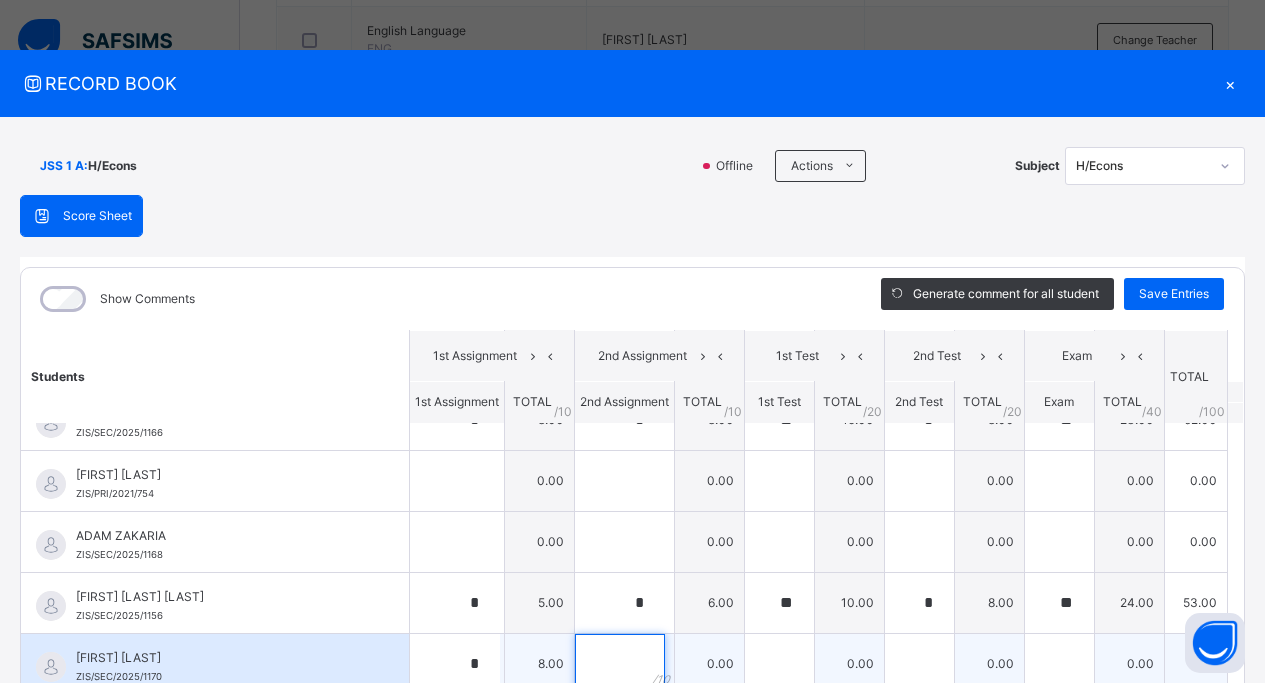 scroll, scrollTop: 11, scrollLeft: 0, axis: vertical 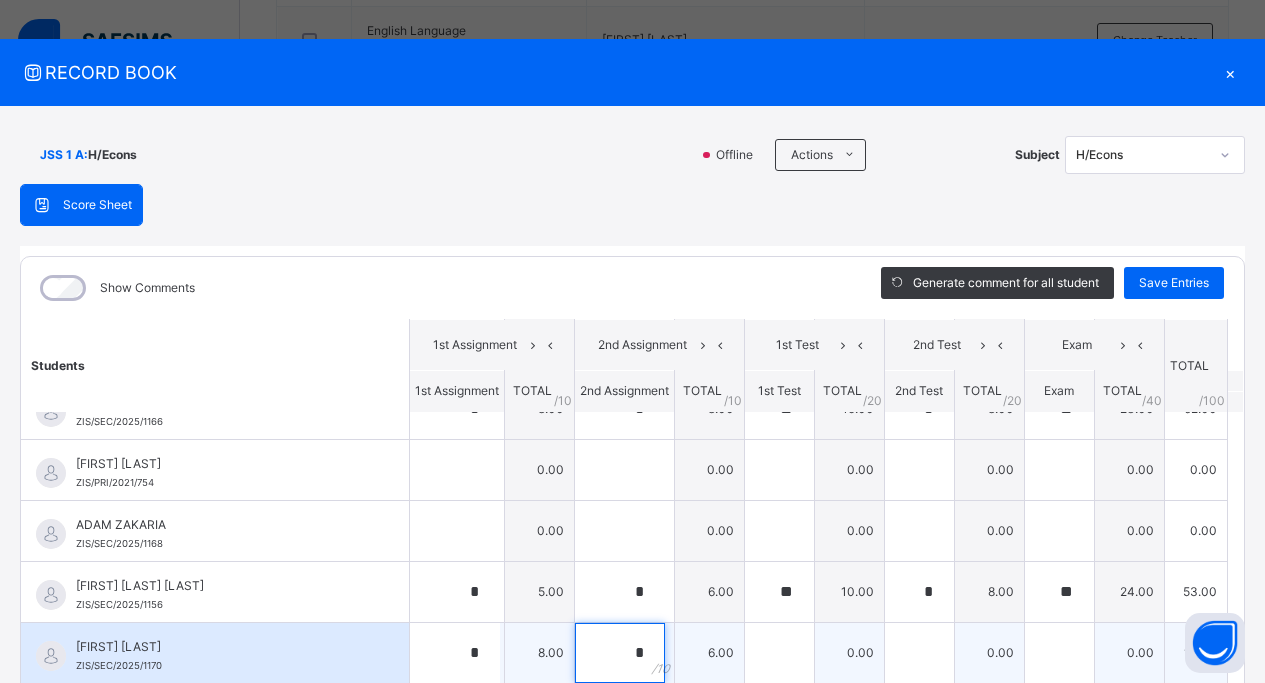 type on "*" 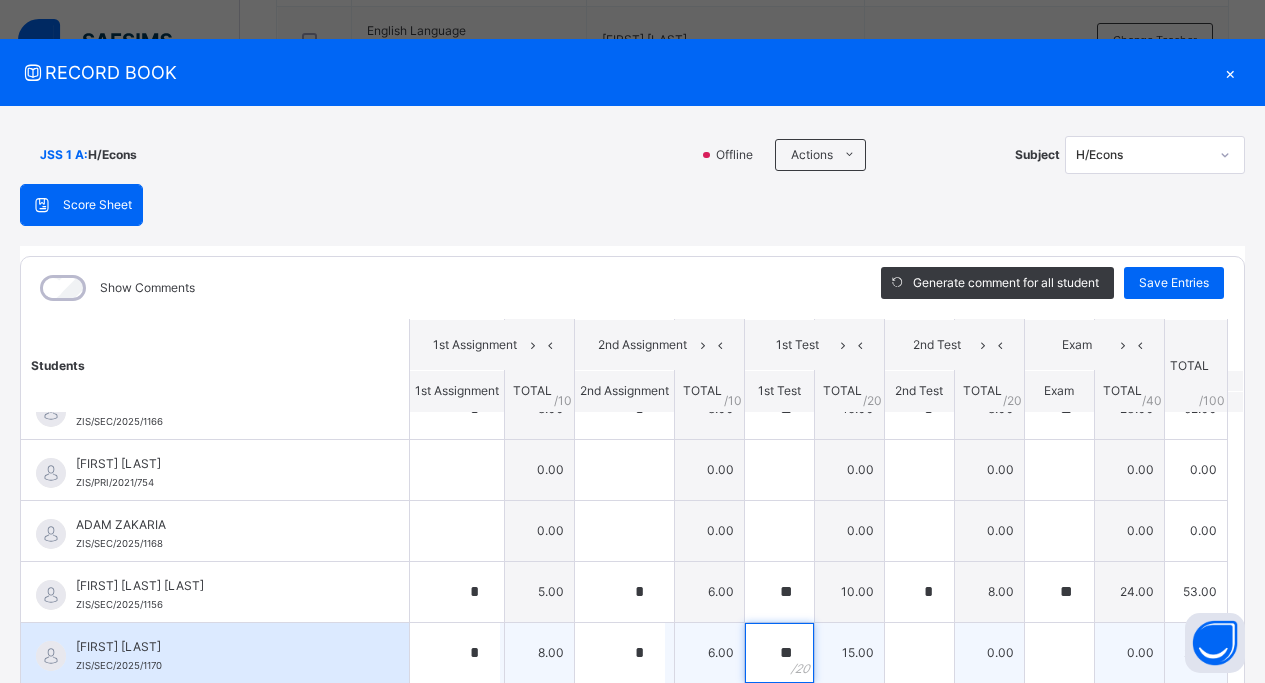 type on "**" 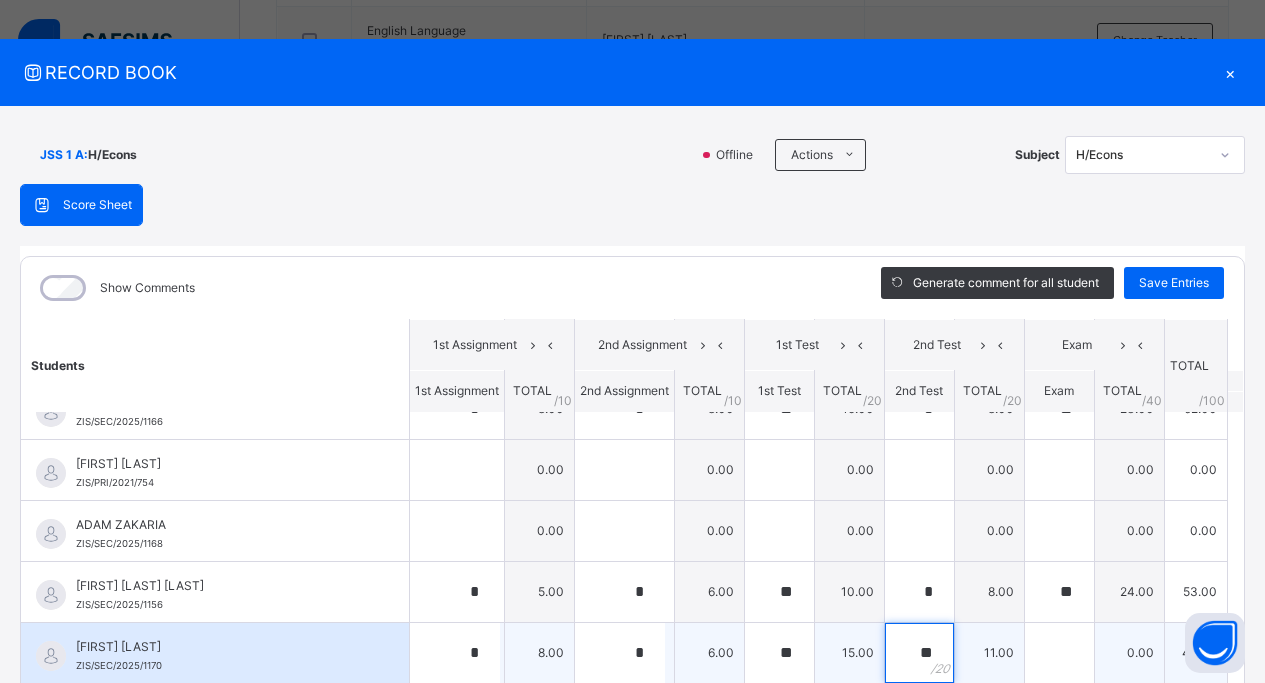 type on "**" 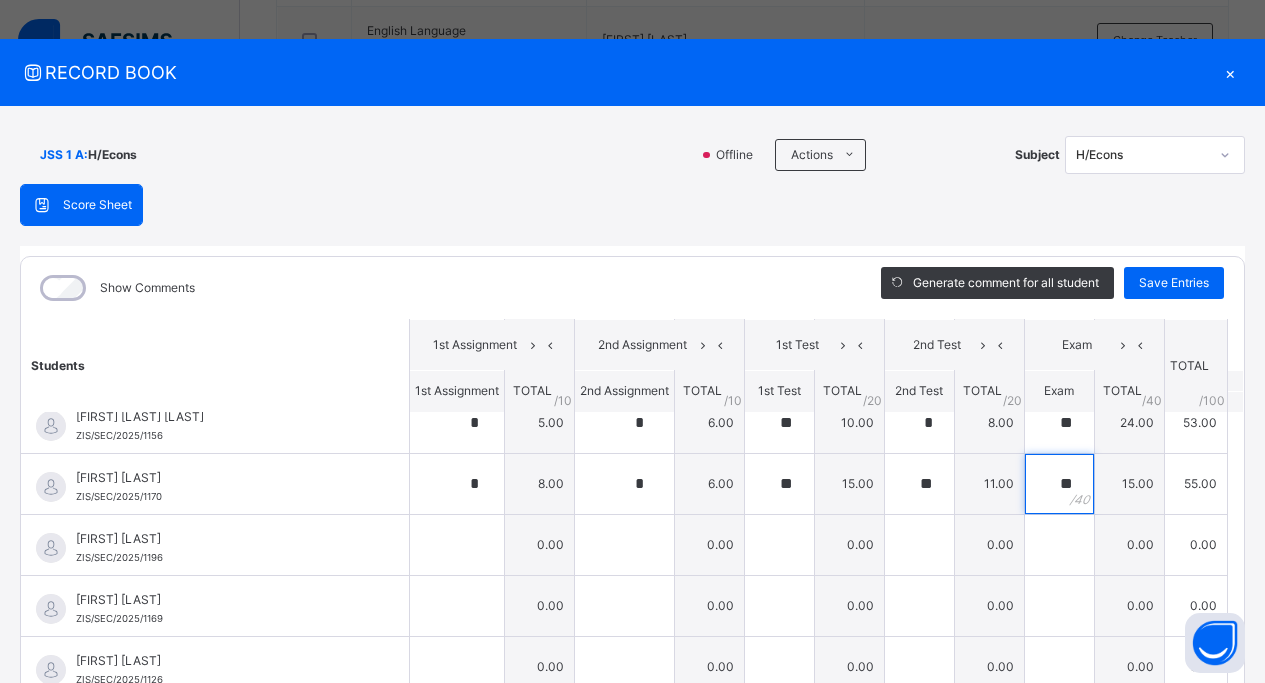 scroll, scrollTop: 528, scrollLeft: 0, axis: vertical 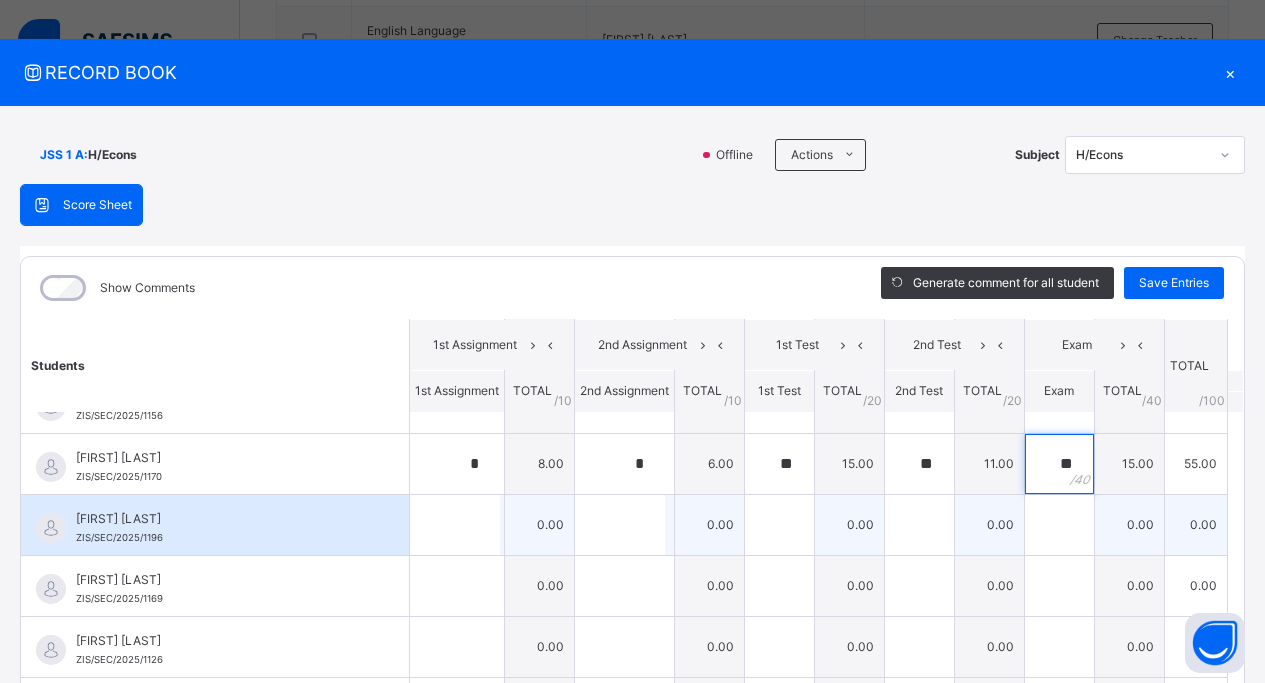 type on "**" 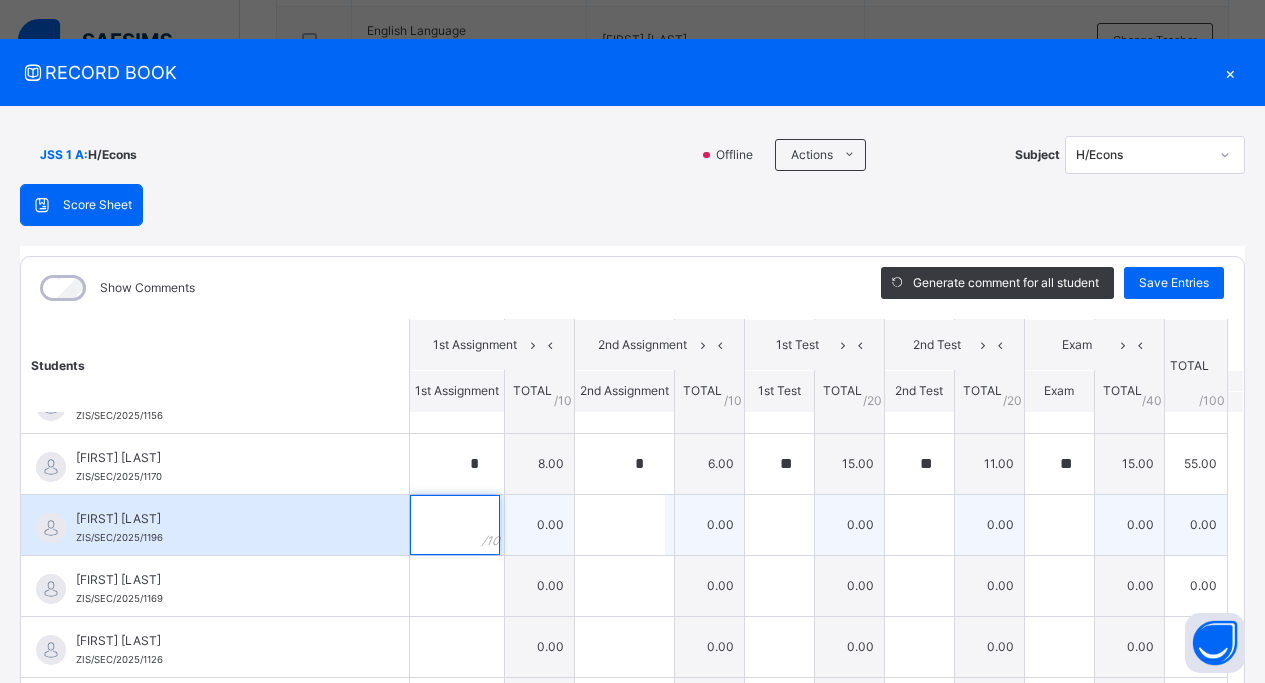 click at bounding box center [455, 525] 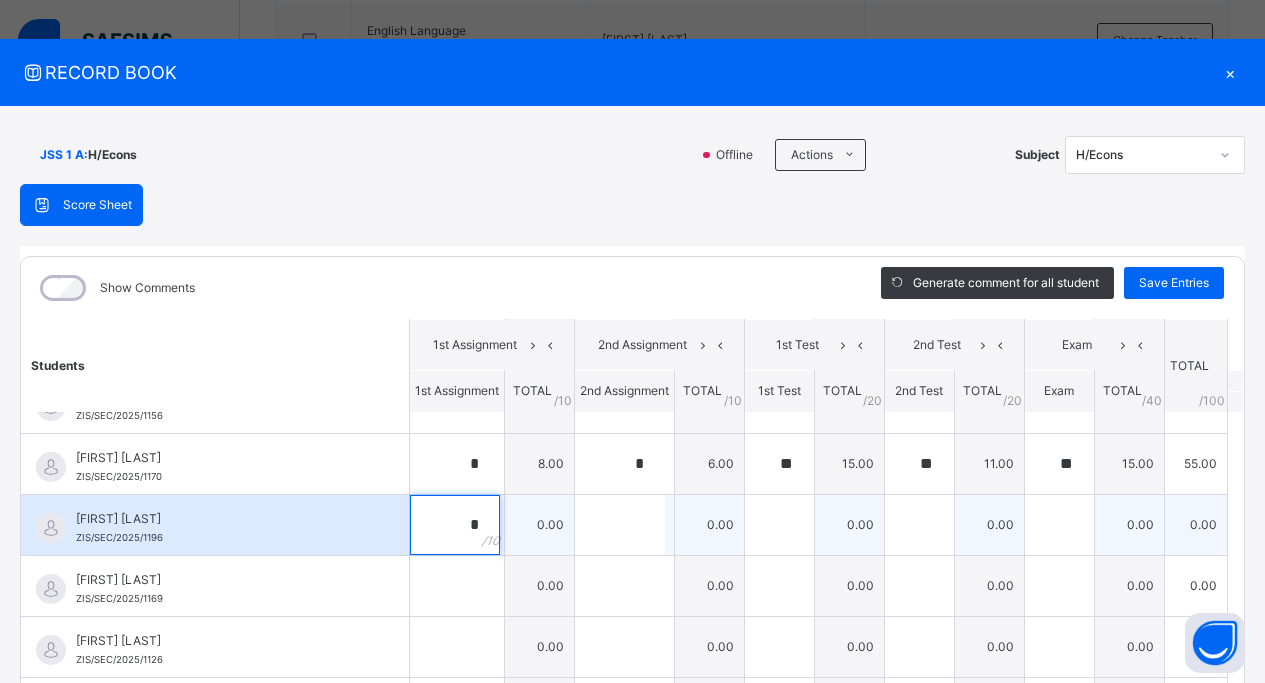 type on "*" 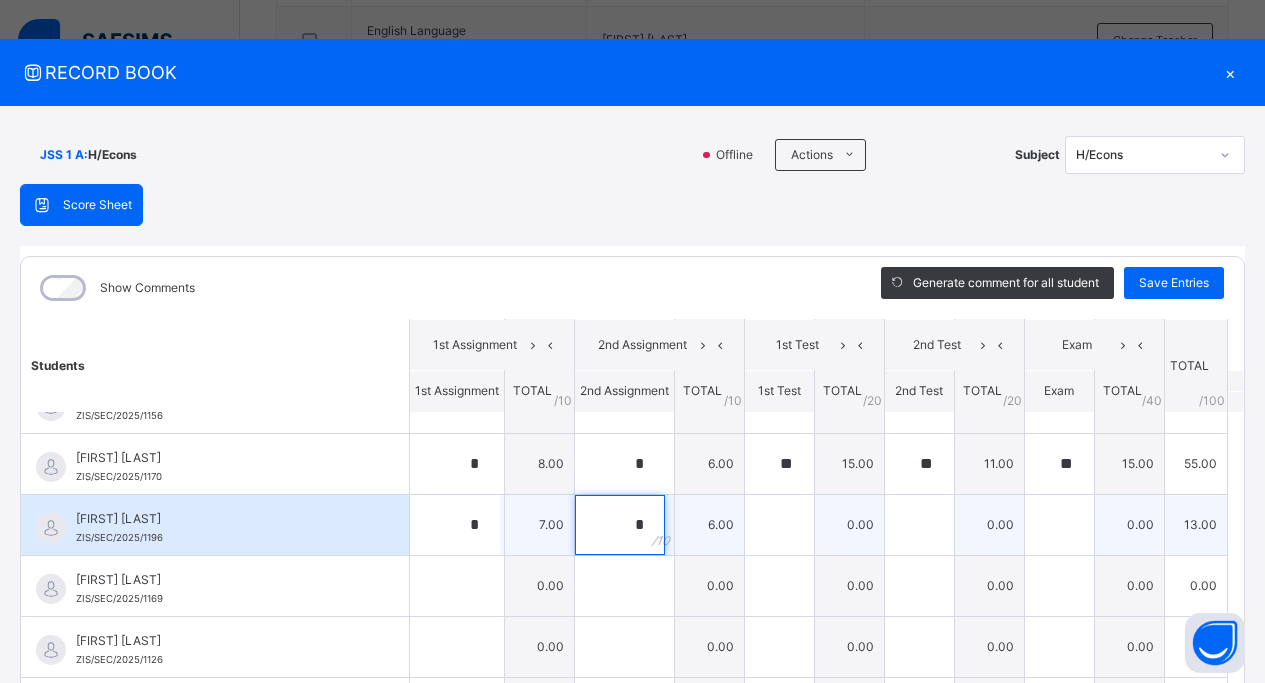 type on "*" 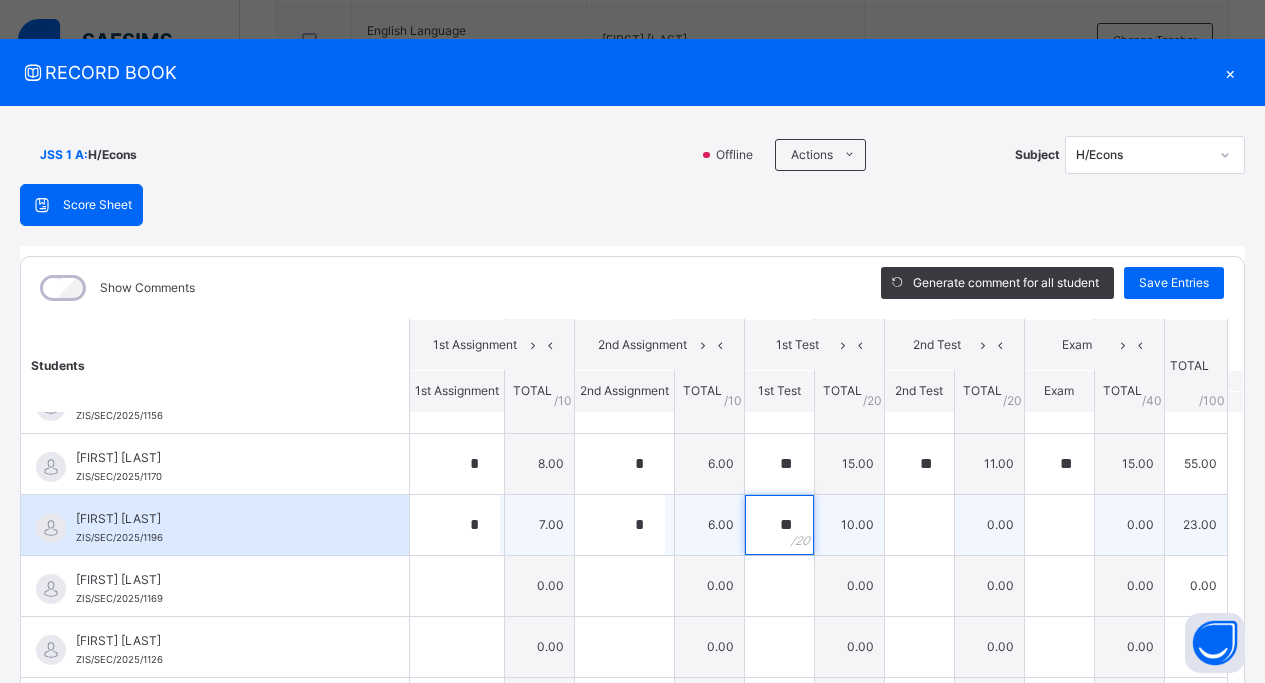 type on "**" 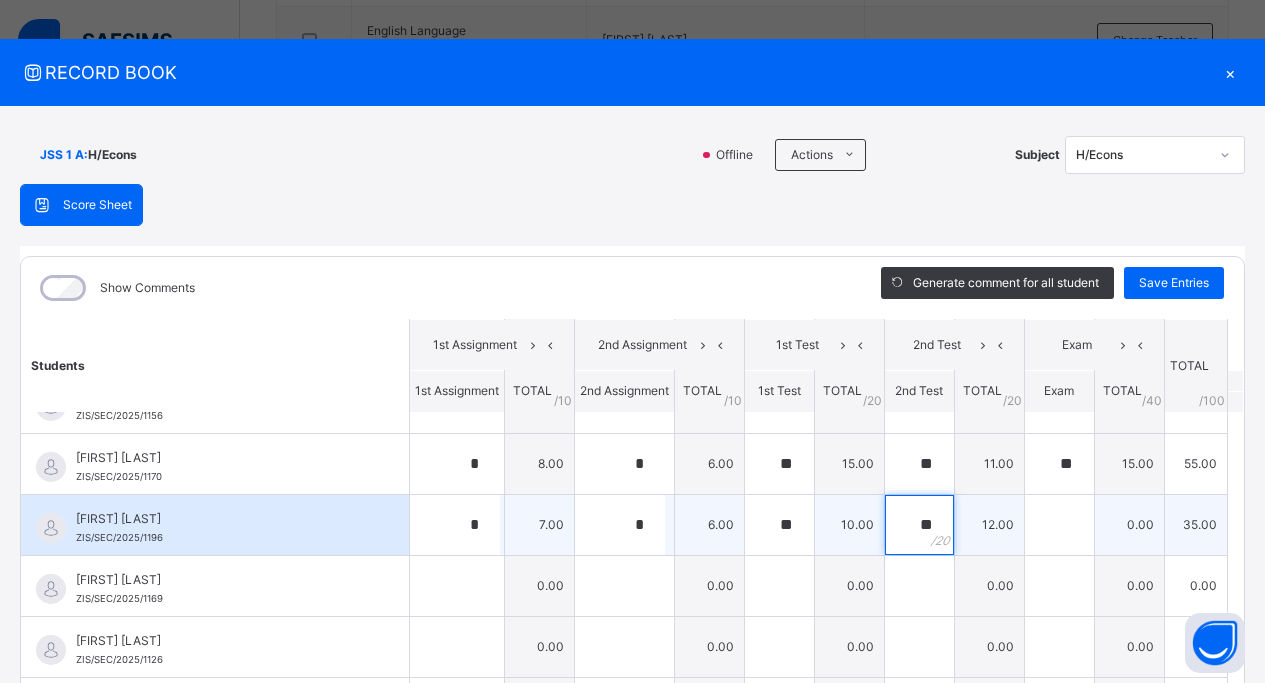 type on "**" 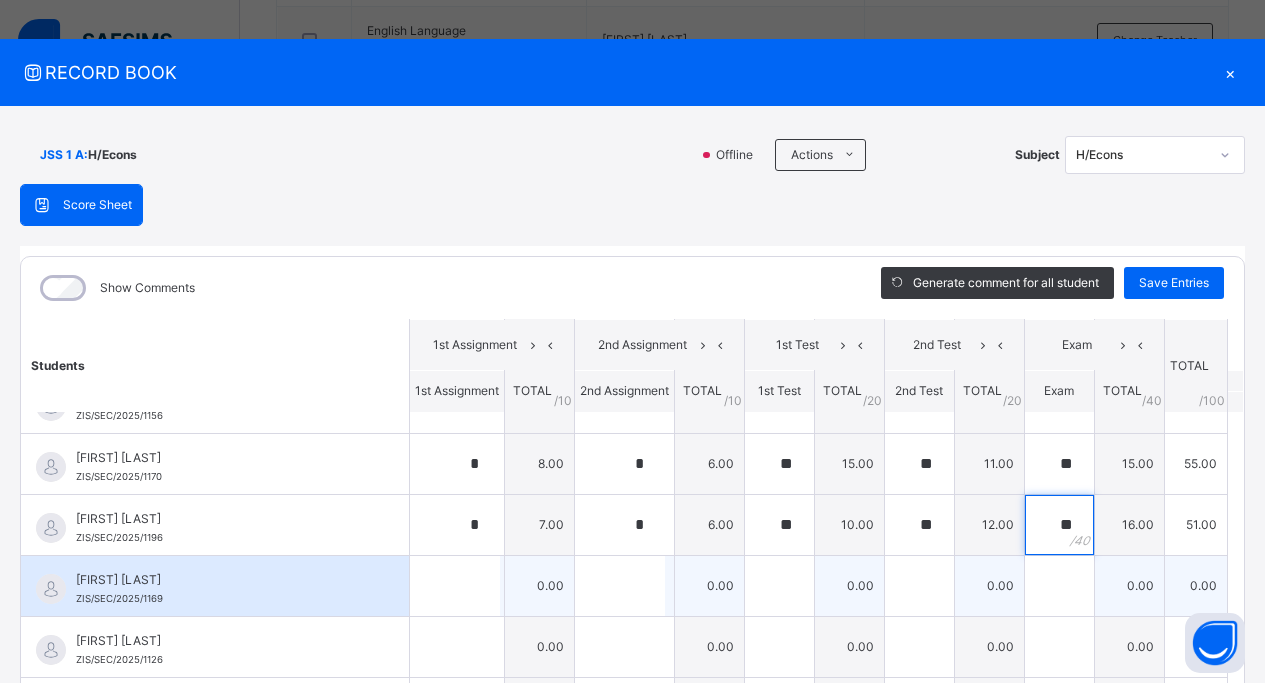 type on "**" 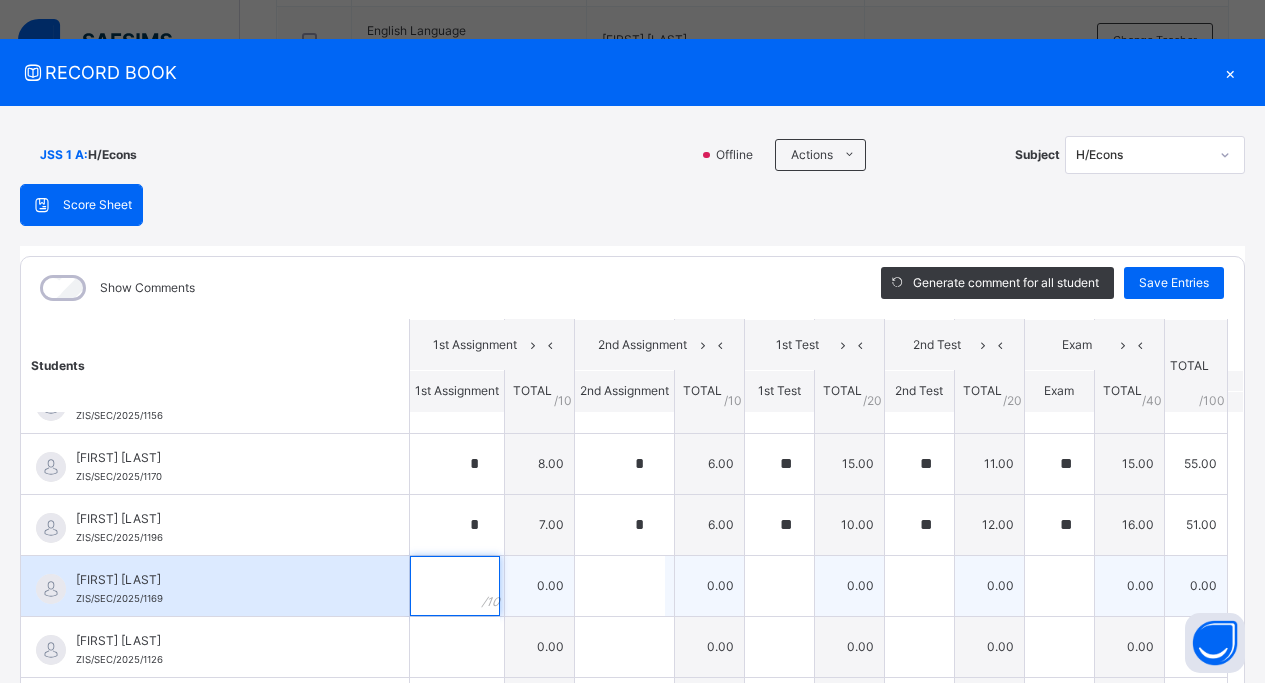 click at bounding box center (457, 586) 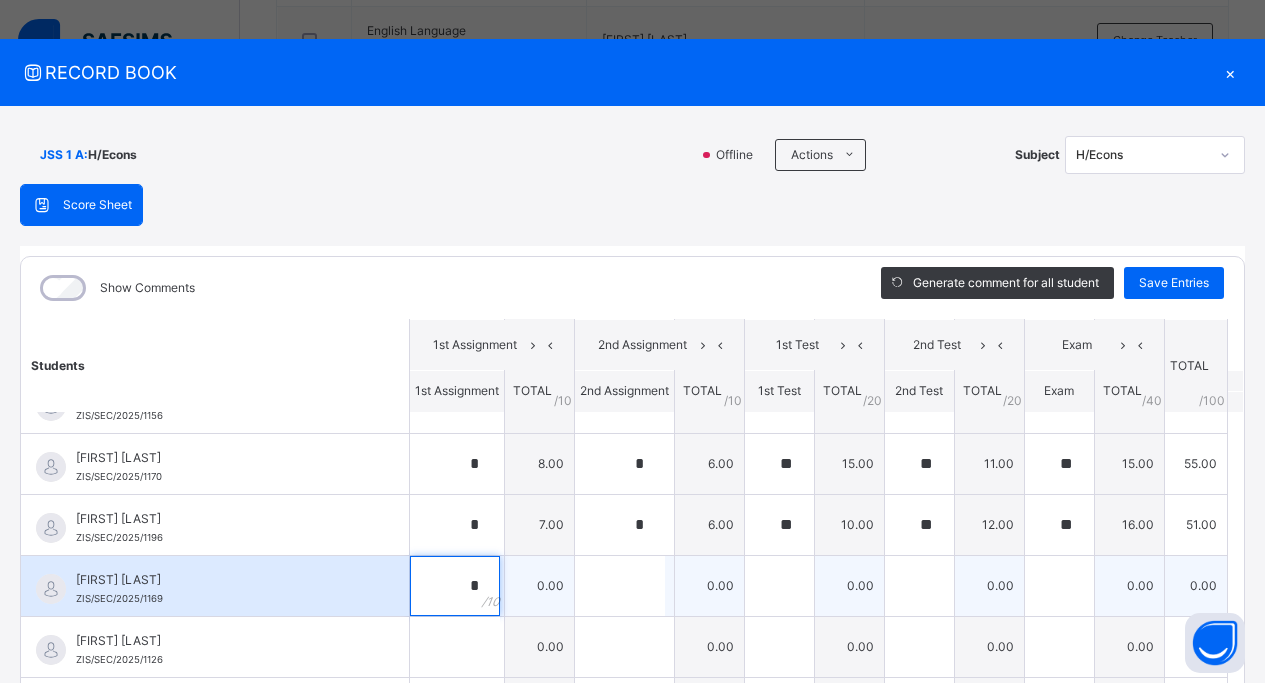 type on "*" 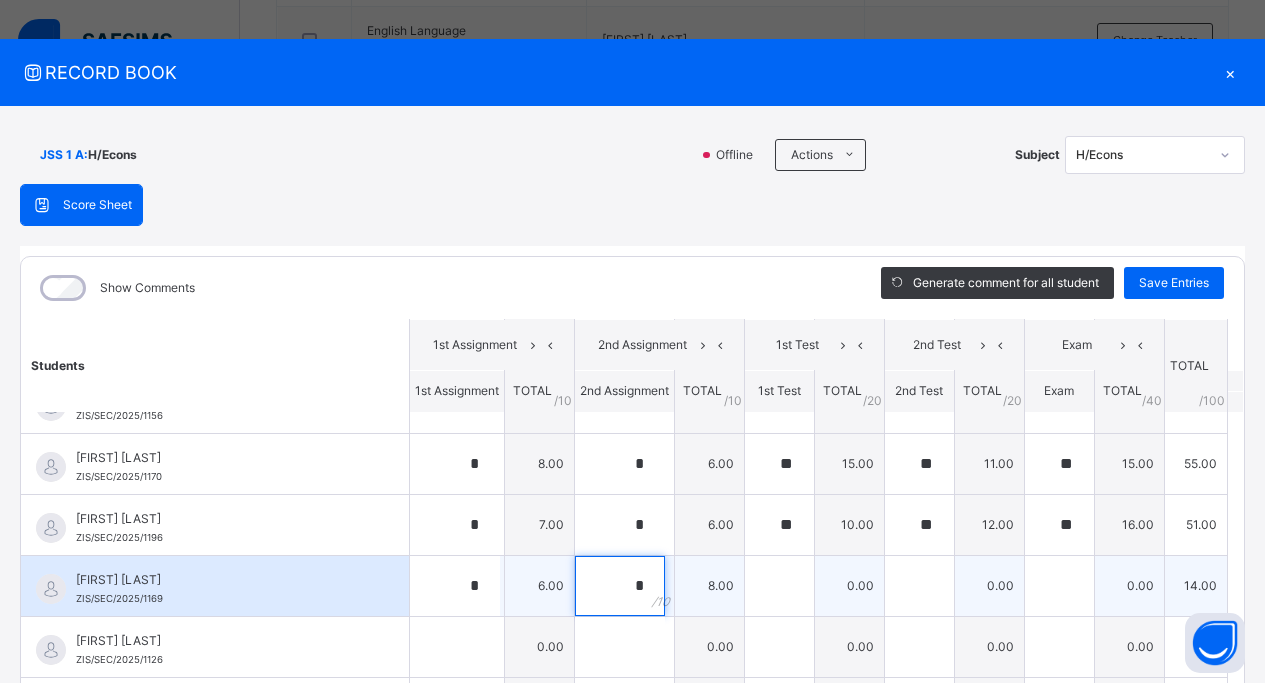 type on "*" 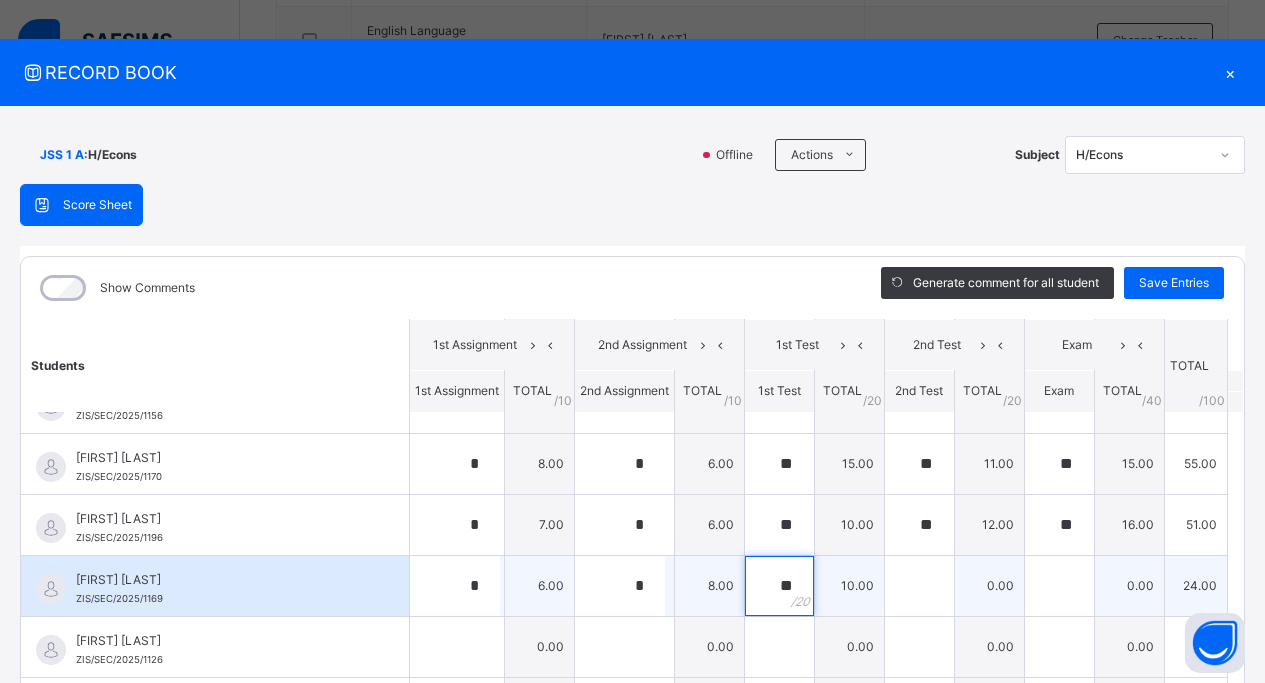 type on "**" 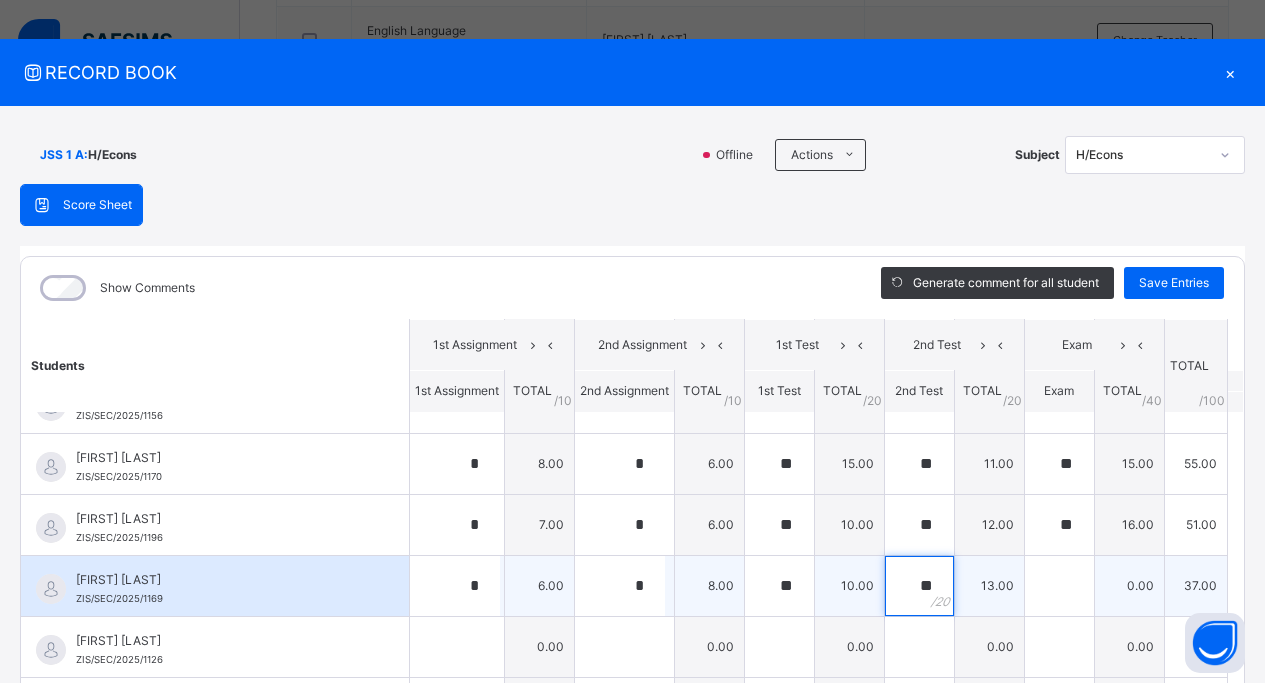 type on "**" 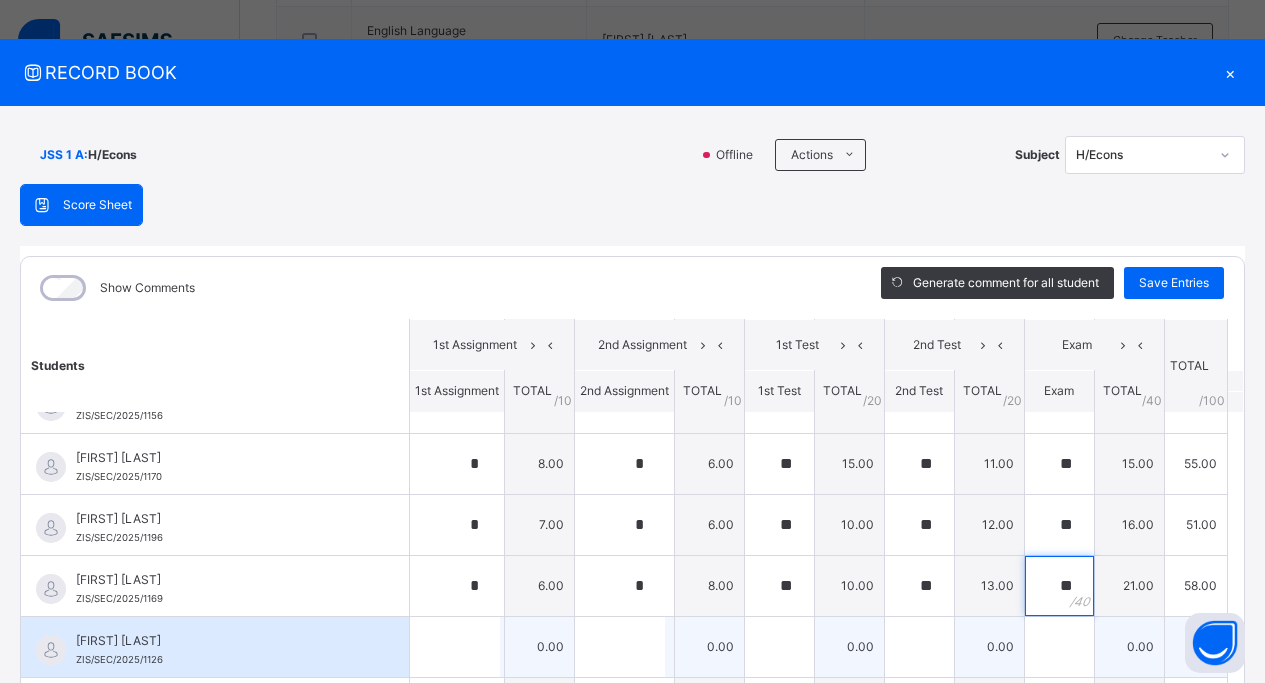 type on "**" 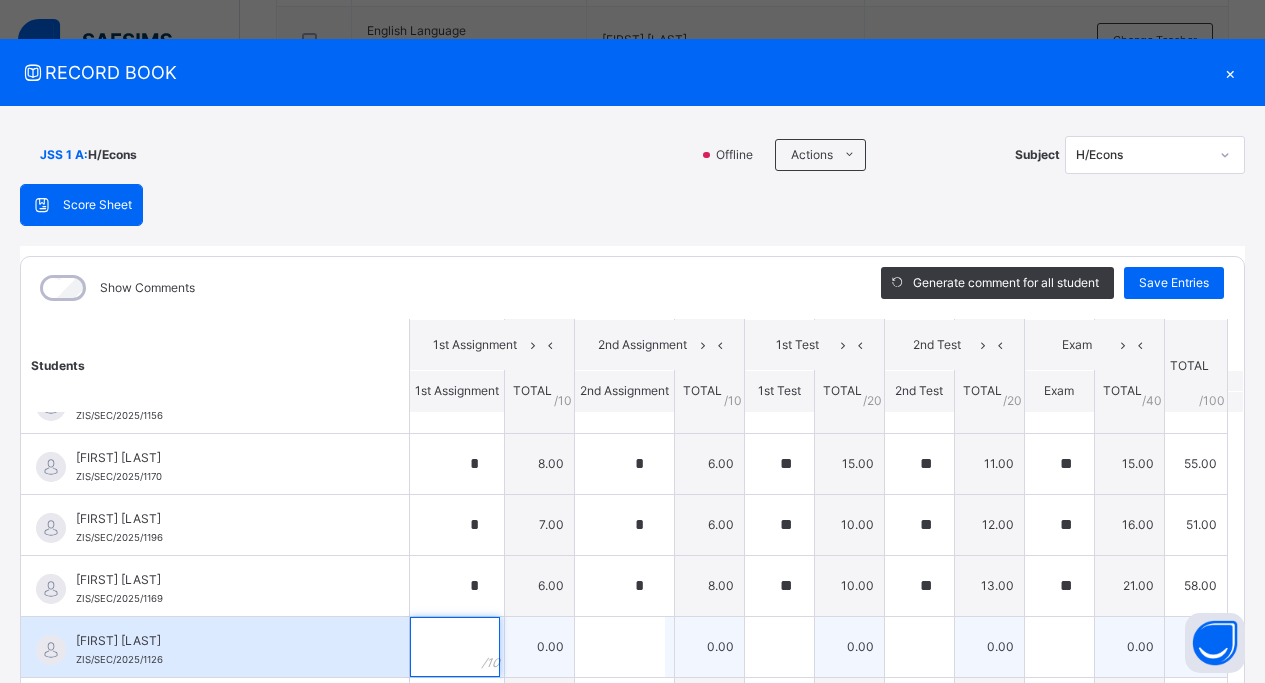click at bounding box center [455, 647] 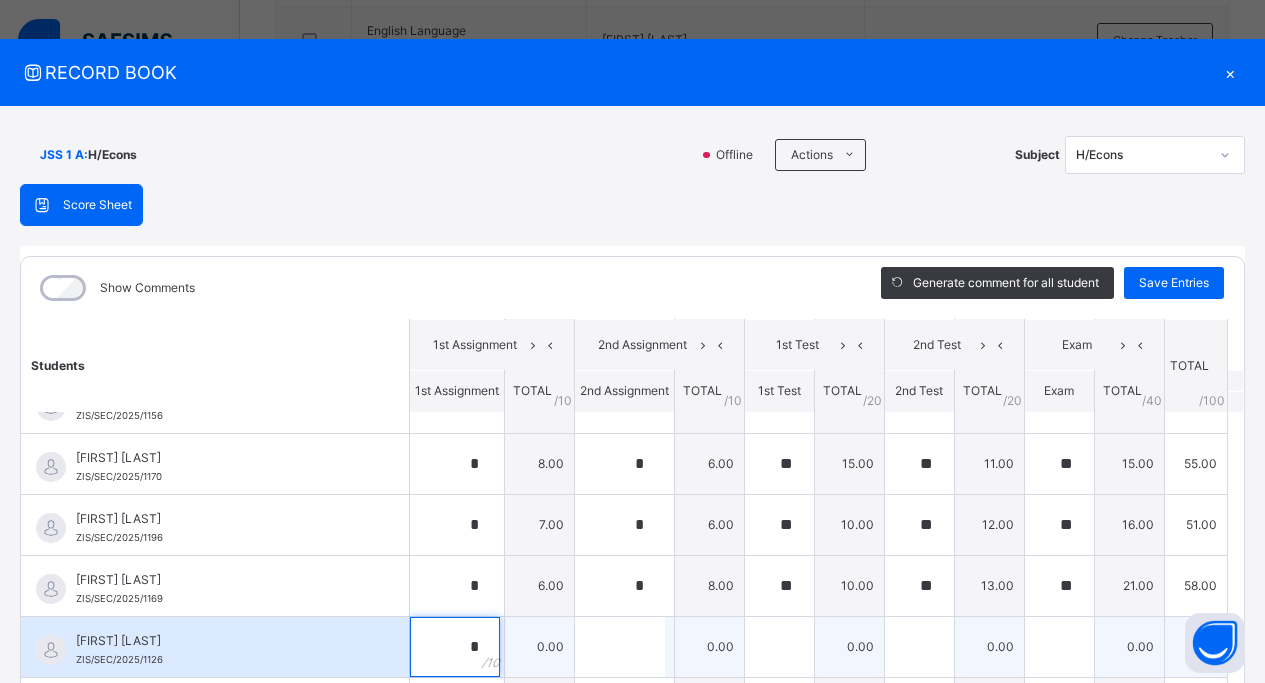 type on "*" 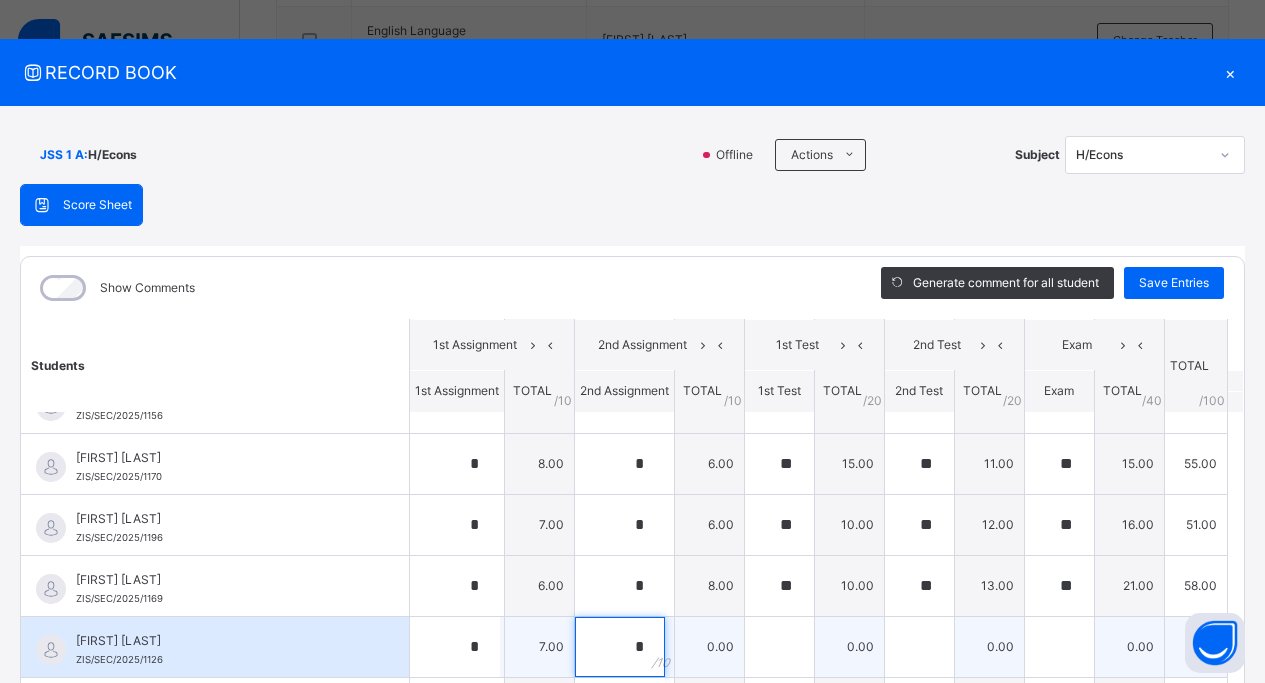 type on "*" 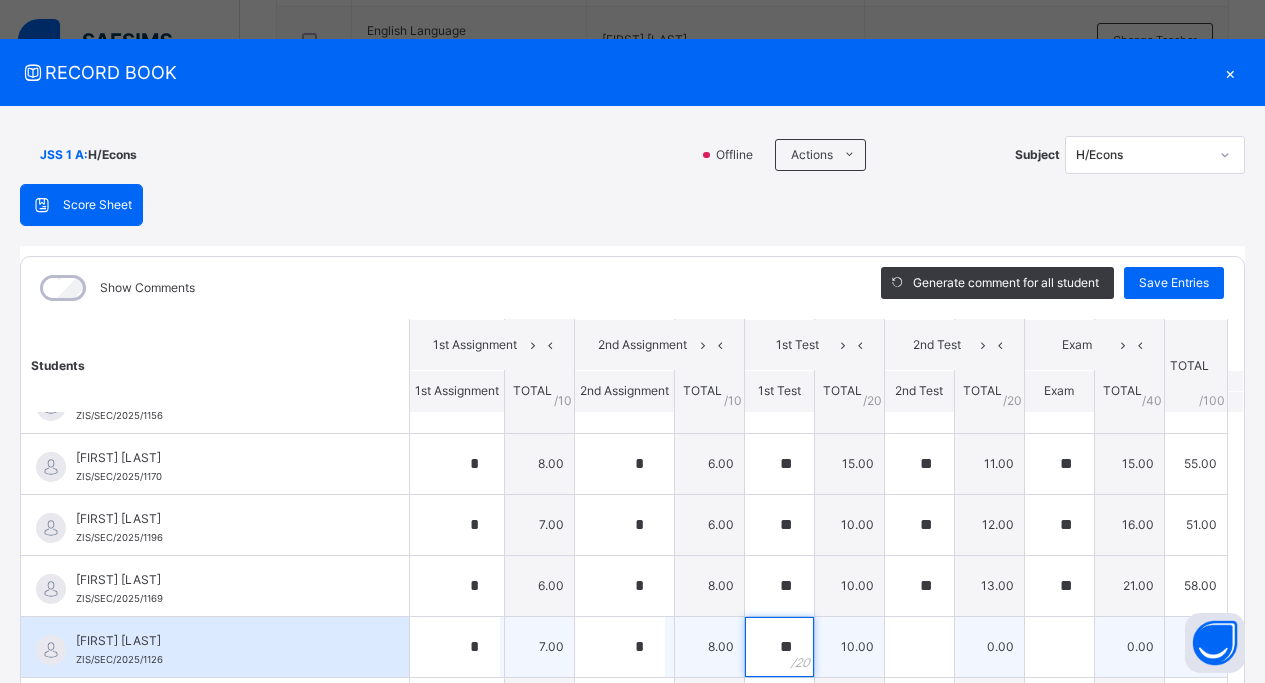 type on "**" 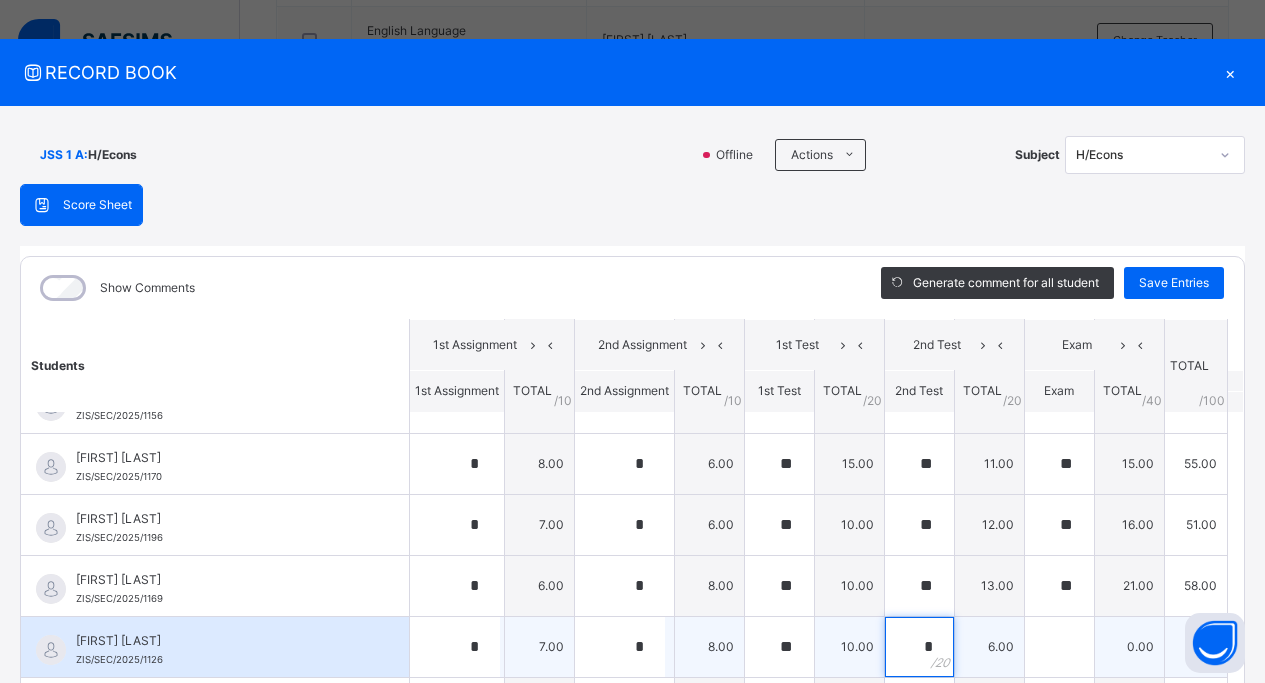type on "*" 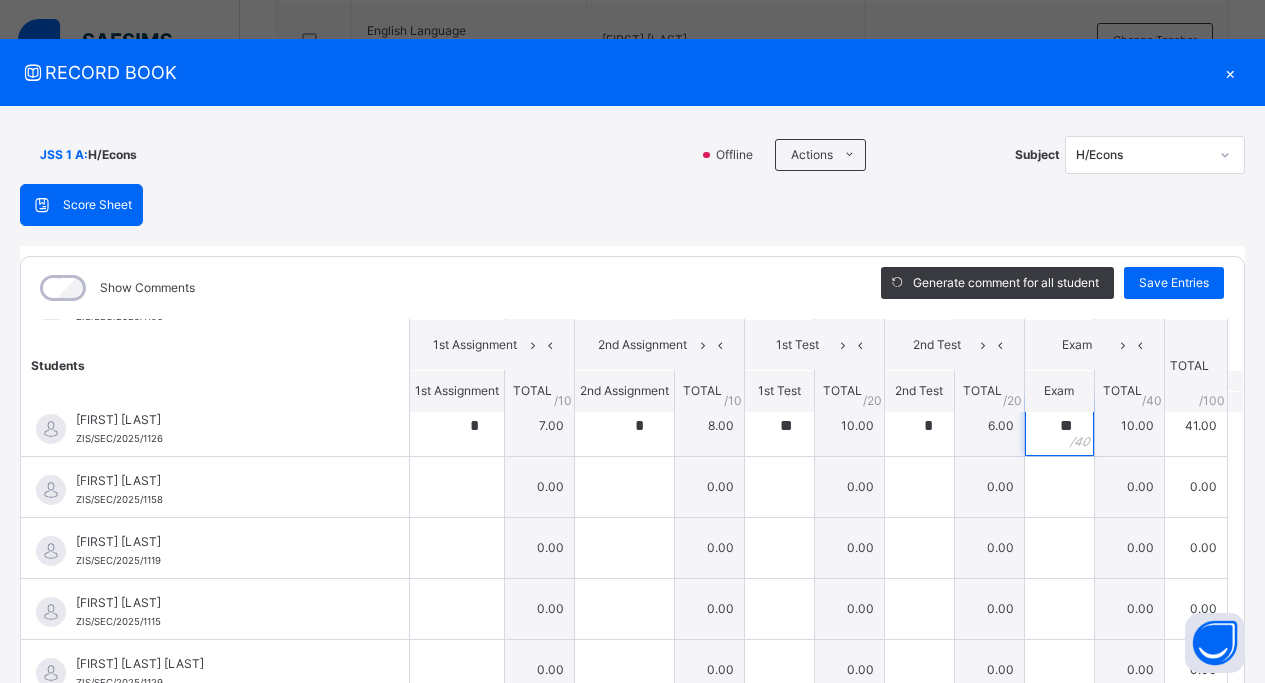 scroll, scrollTop: 756, scrollLeft: 0, axis: vertical 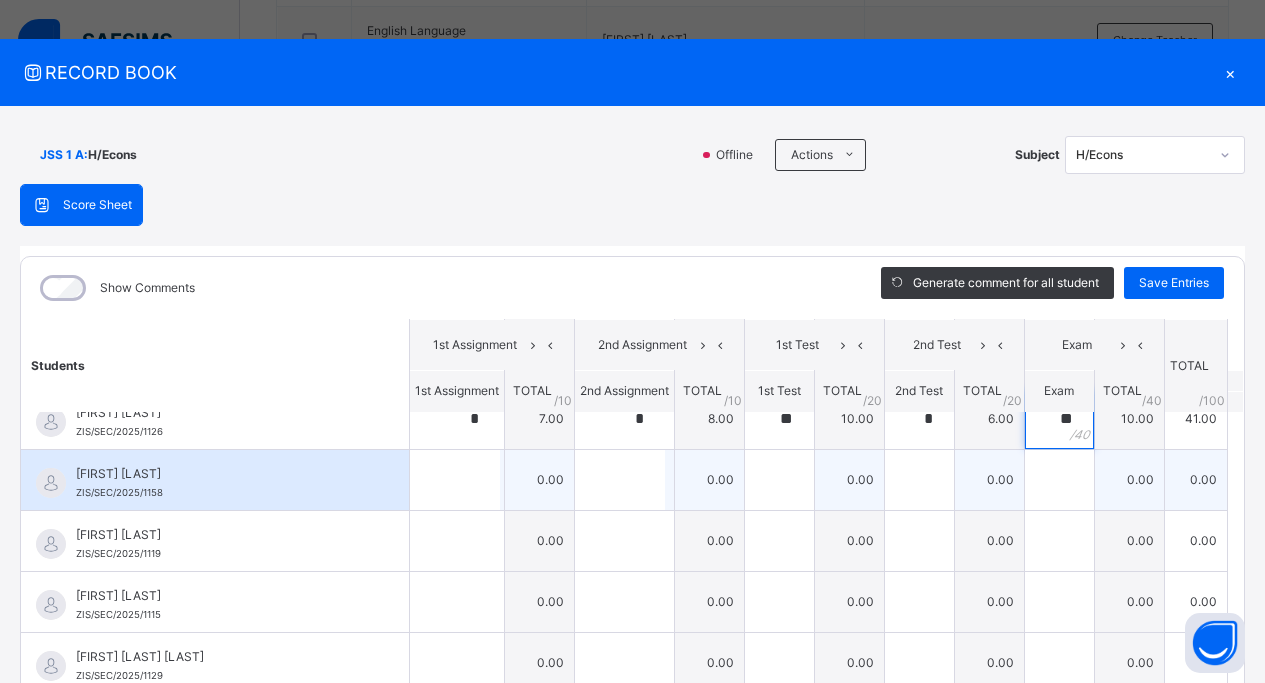 type on "**" 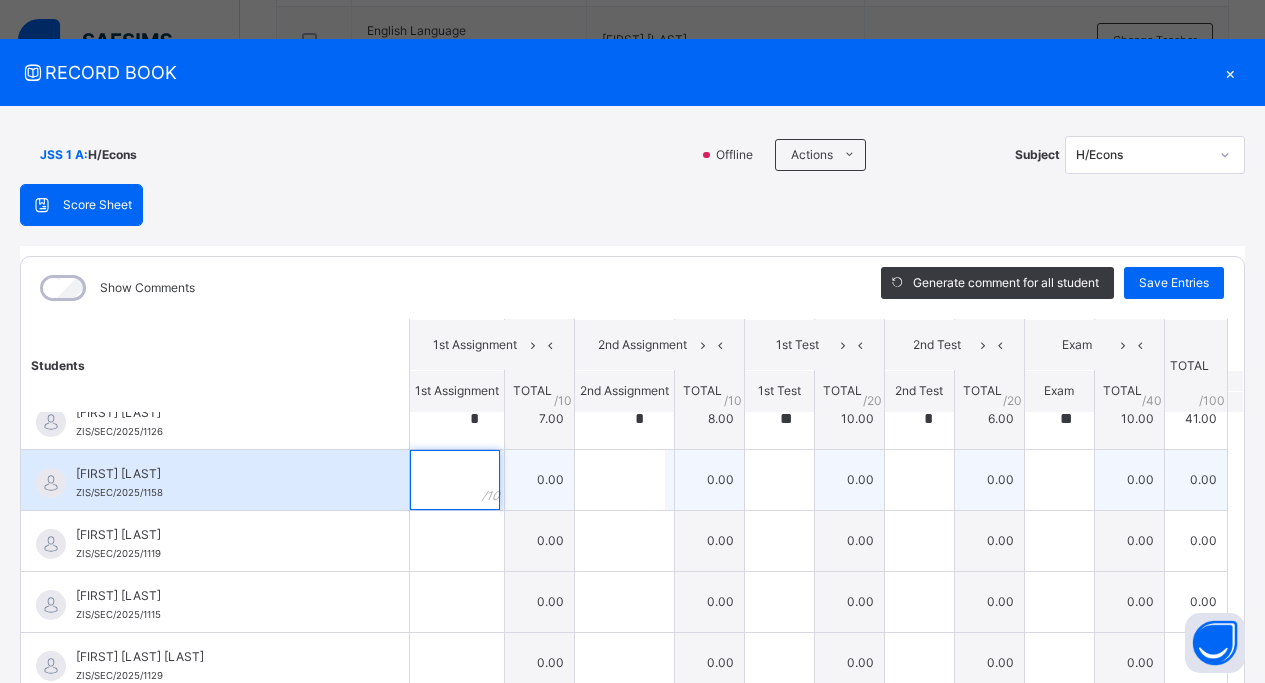click at bounding box center [455, 480] 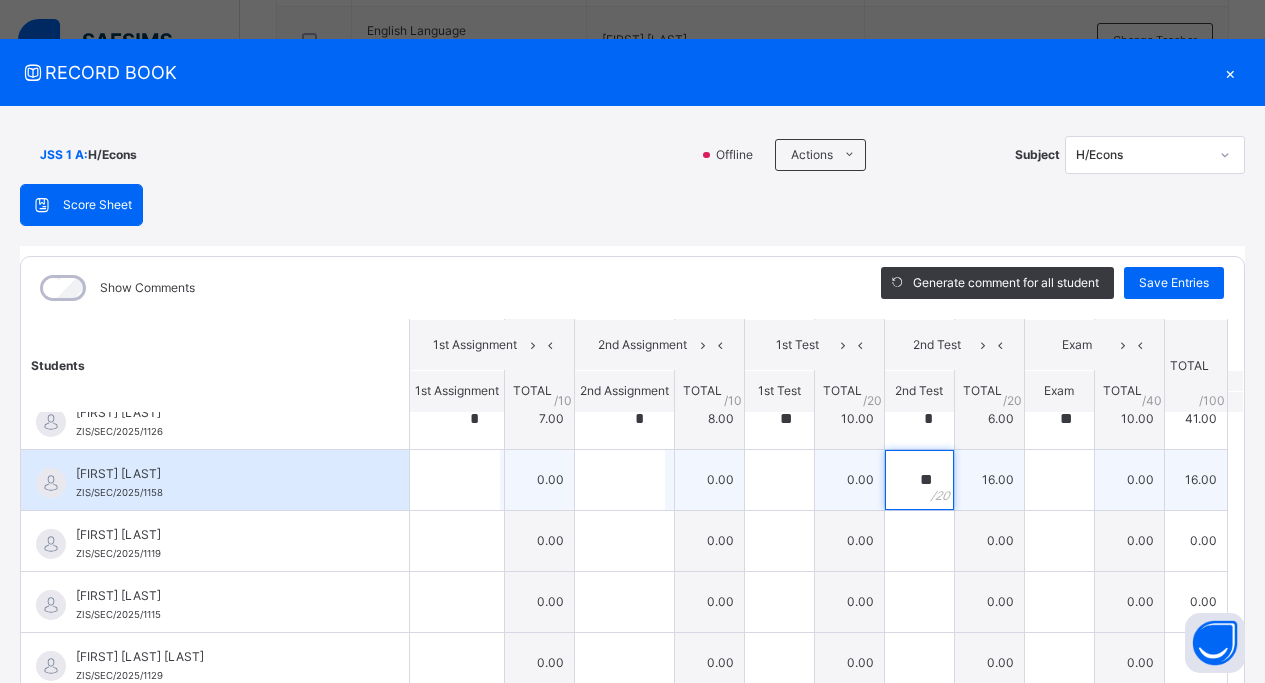 type on "**" 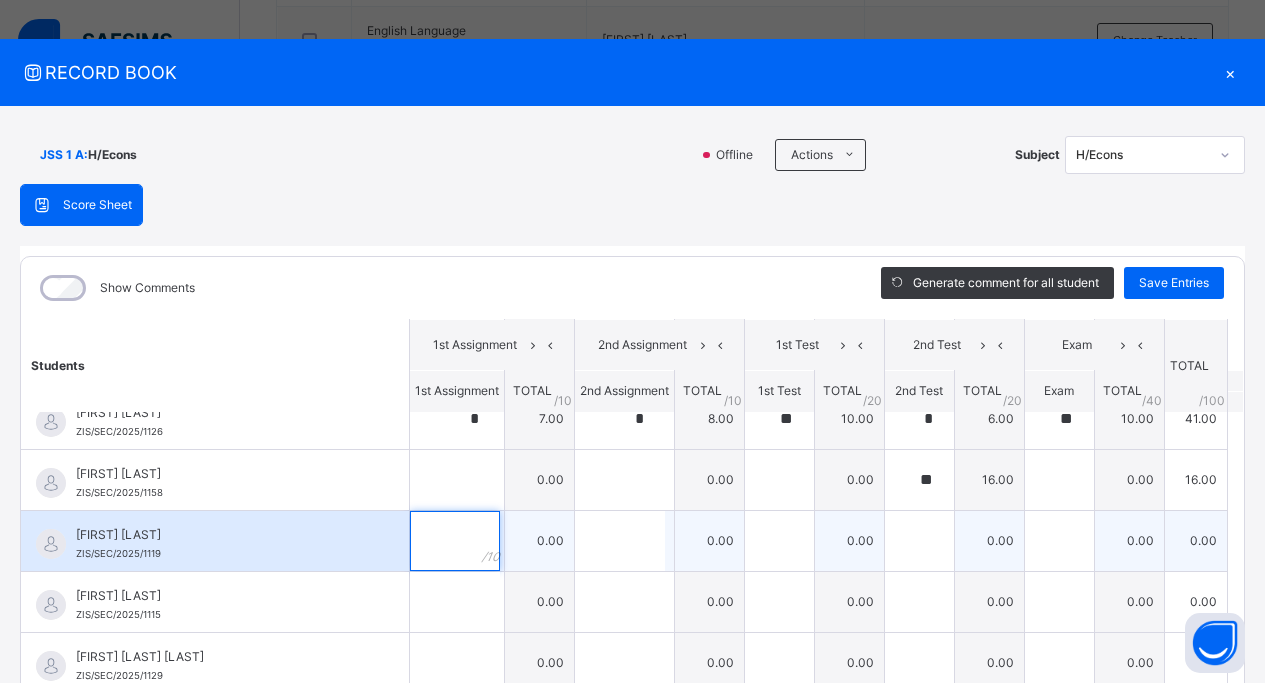 click at bounding box center [455, 541] 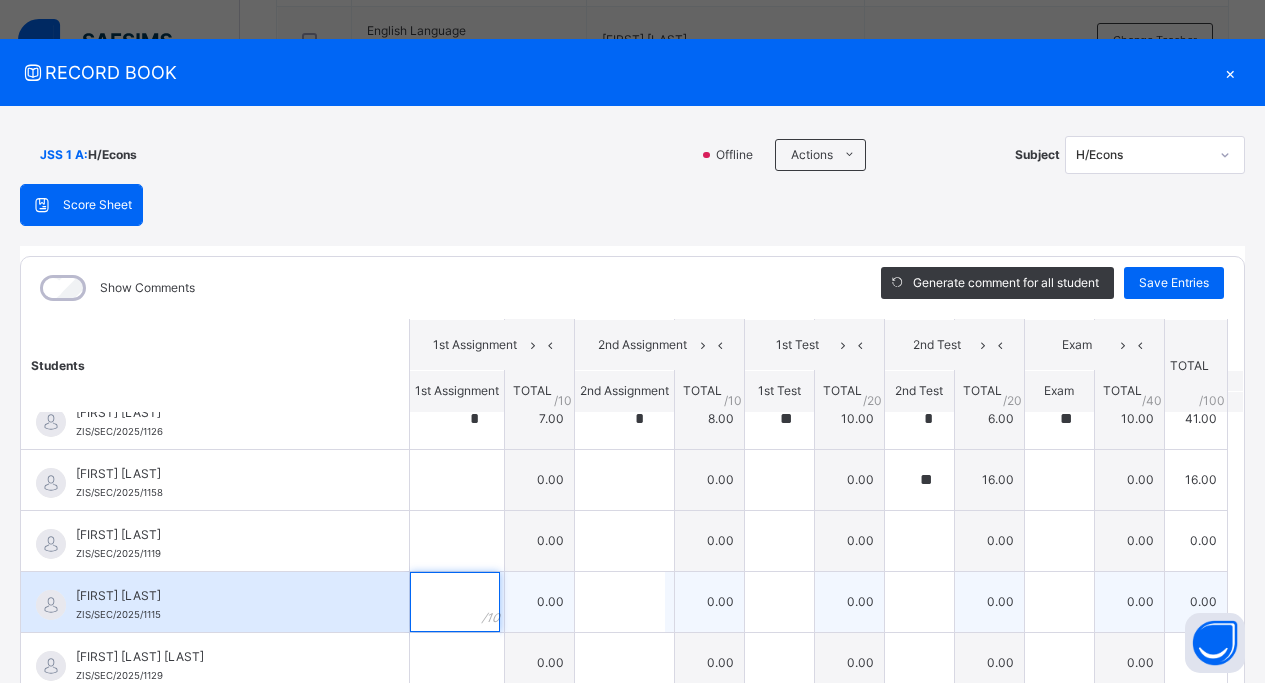click at bounding box center (455, 602) 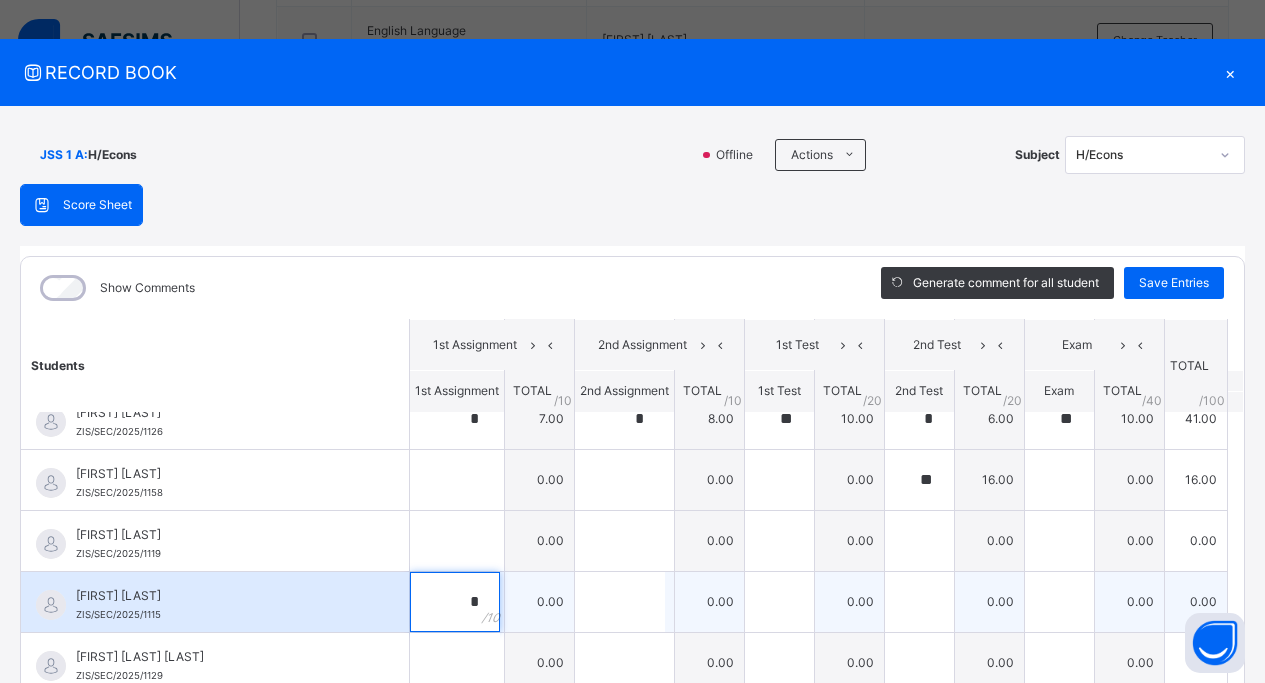 type on "*" 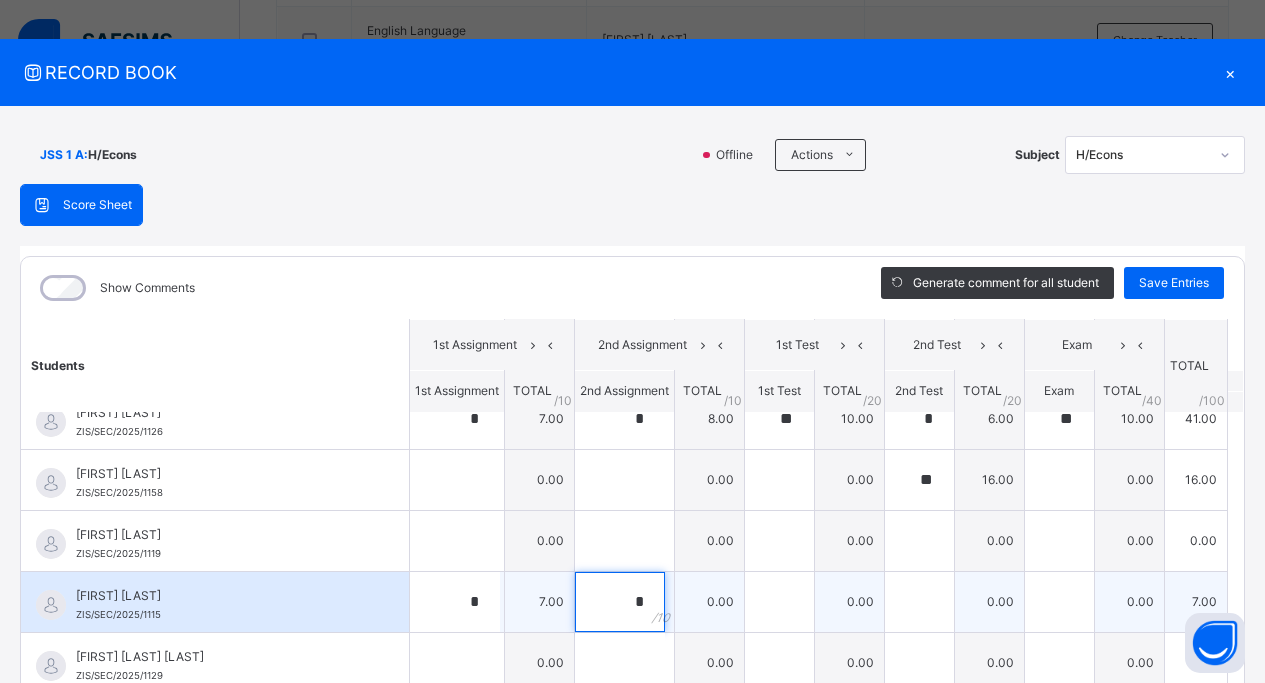 type on "*" 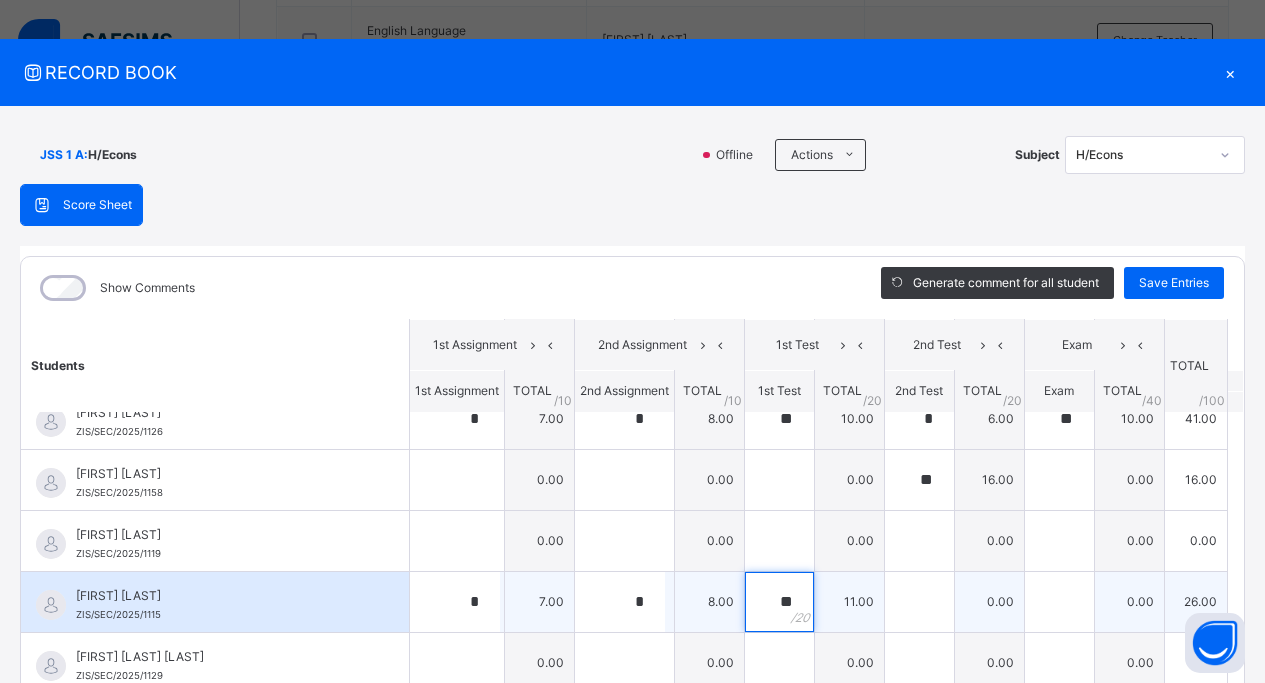 type on "**" 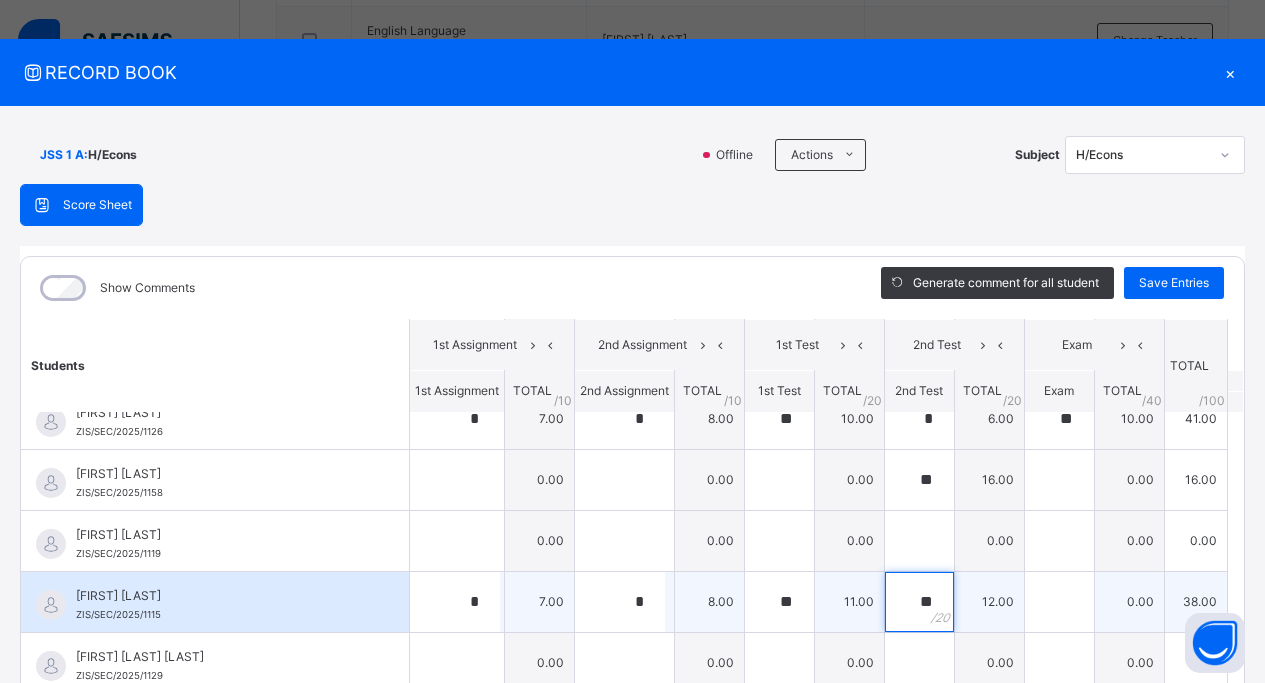 type on "**" 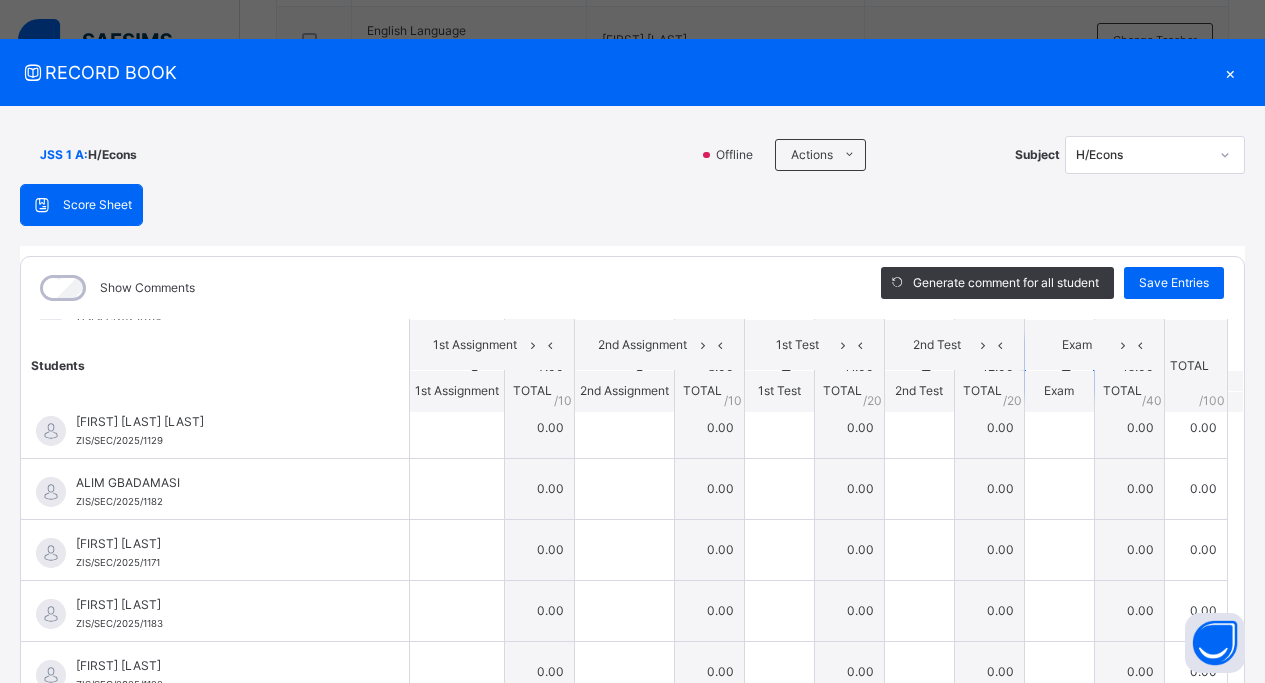 scroll, scrollTop: 951, scrollLeft: 0, axis: vertical 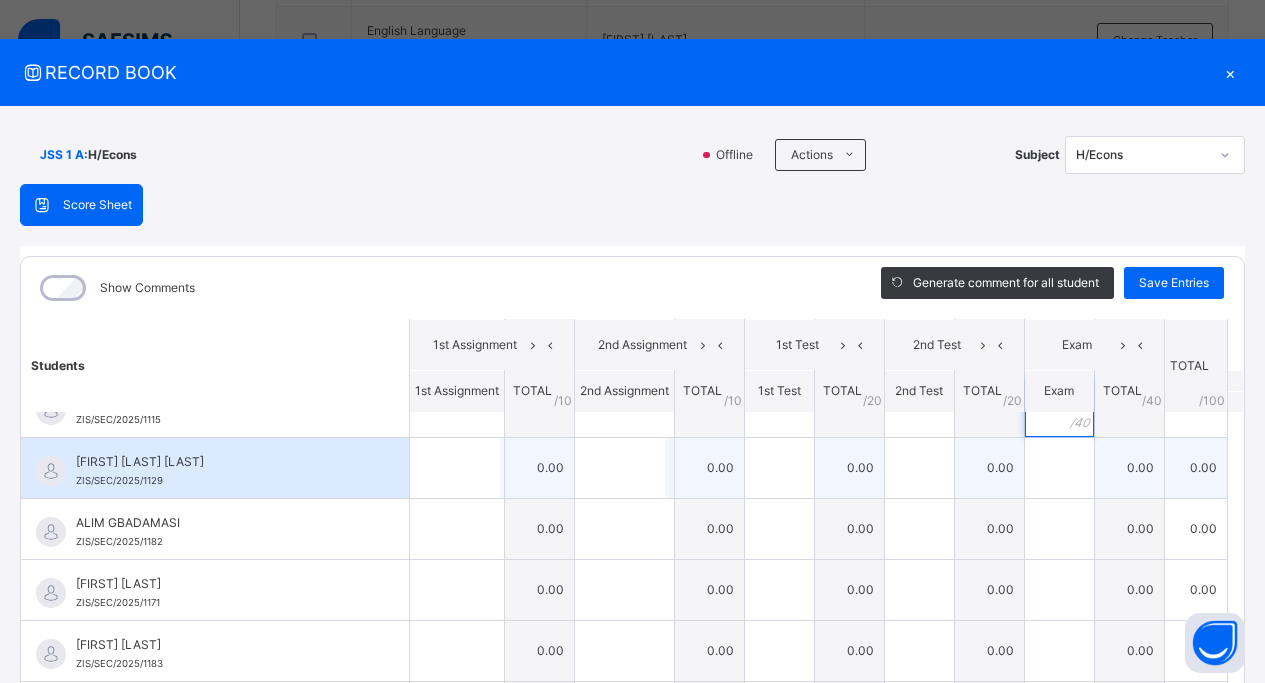 type on "**" 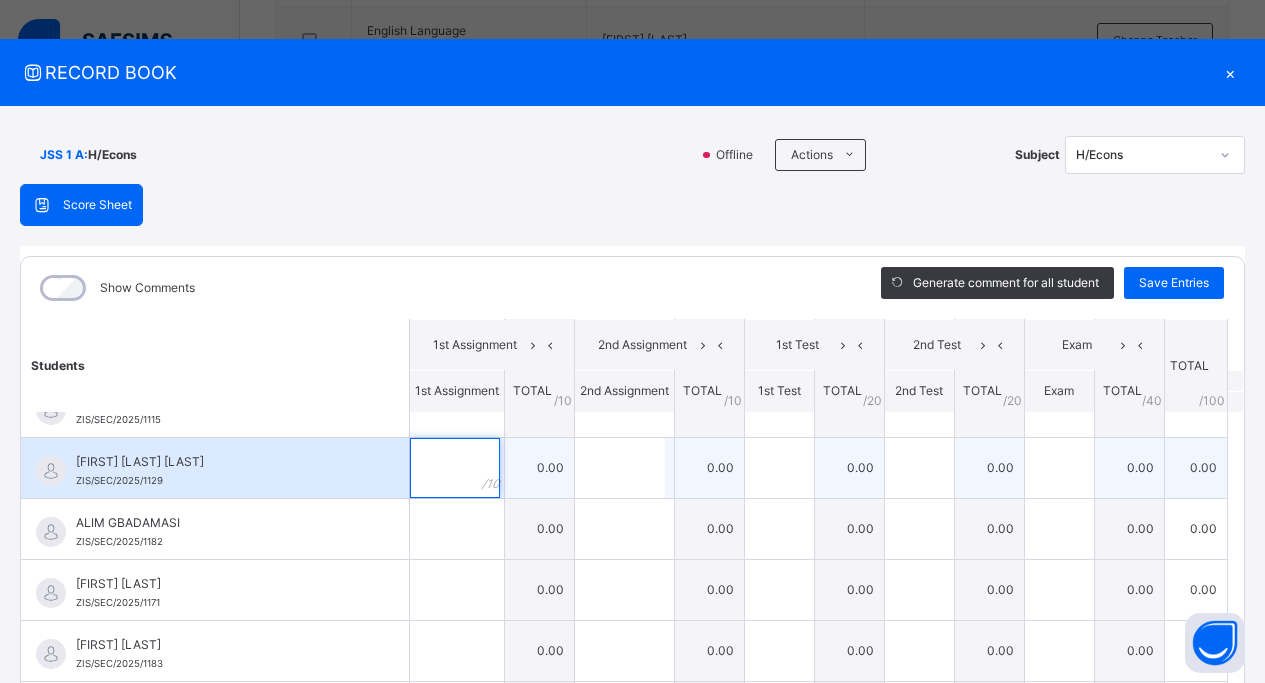 click at bounding box center [455, 468] 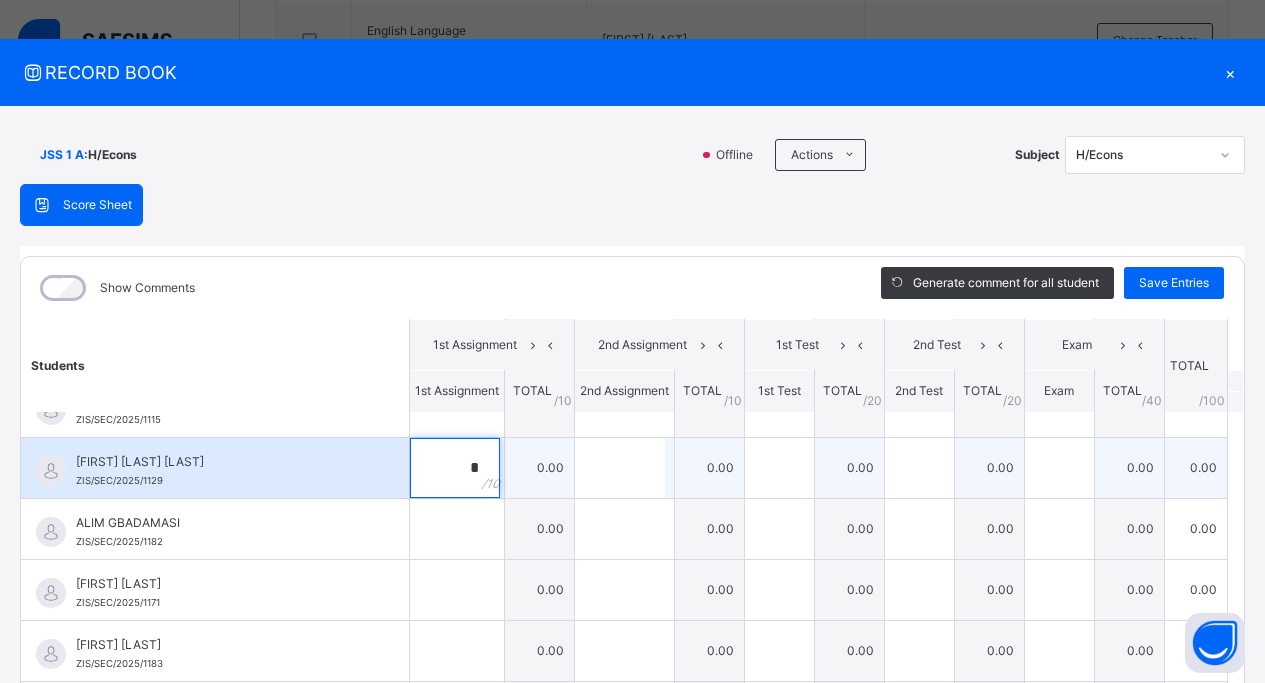 type on "*" 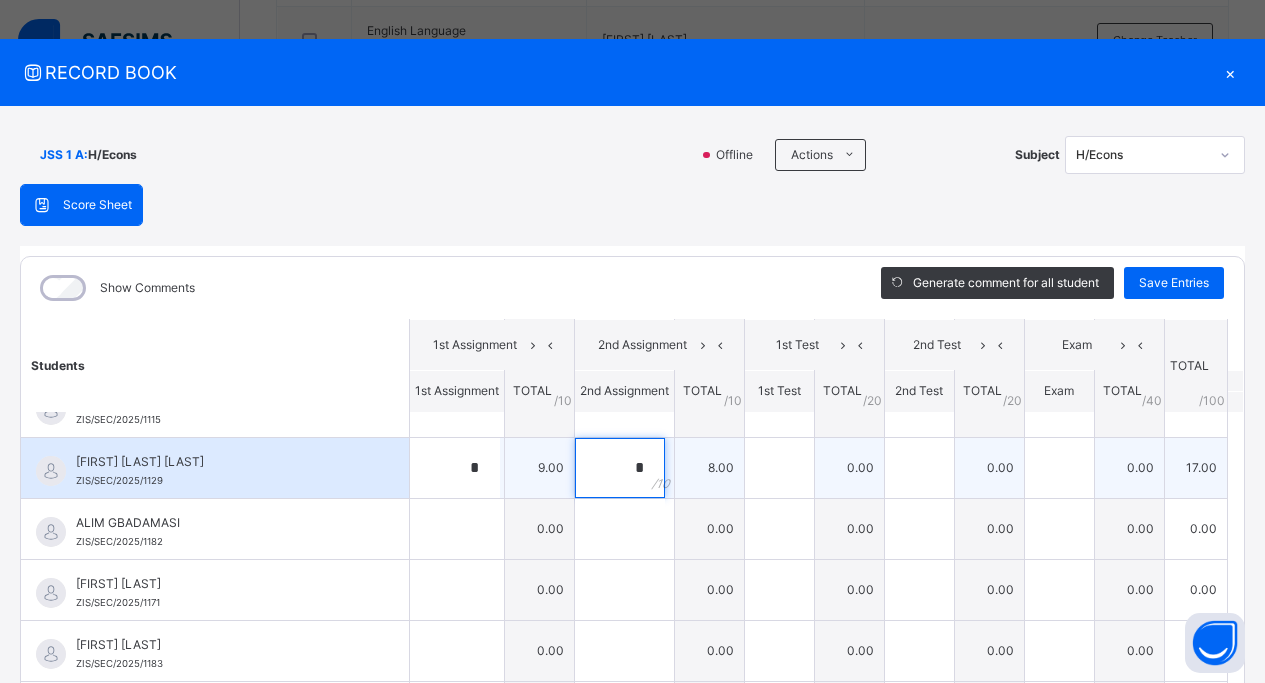 type on "*" 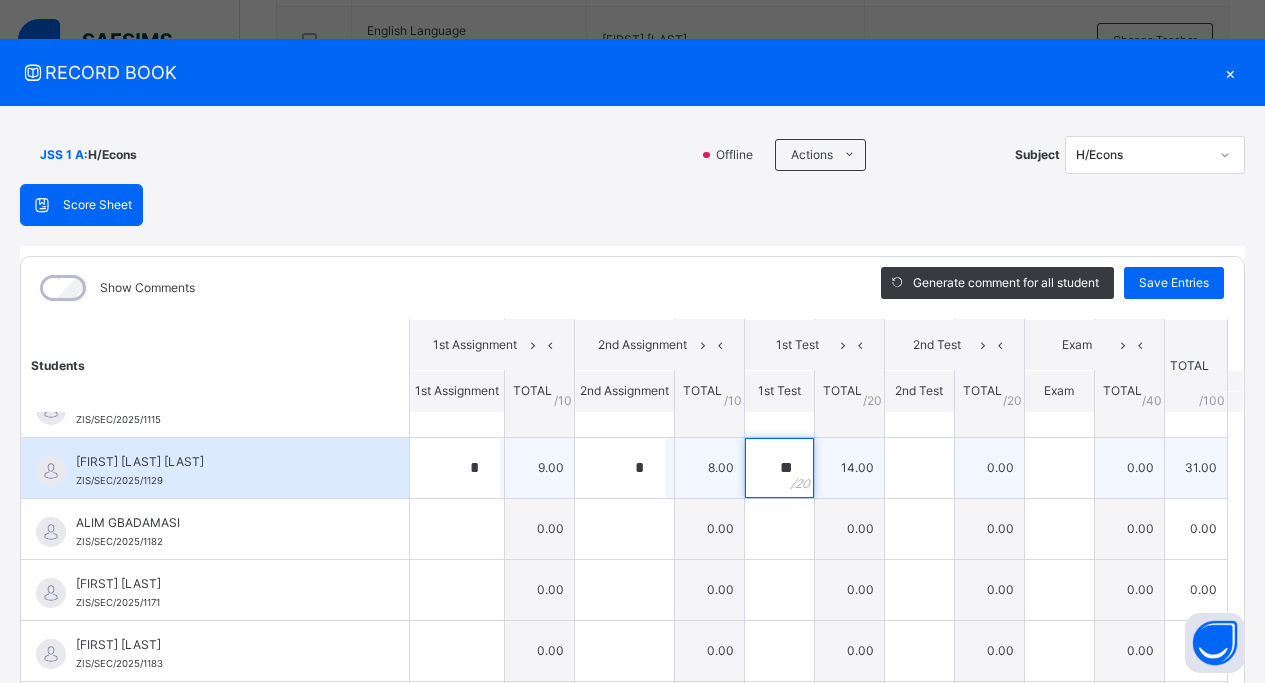 type on "**" 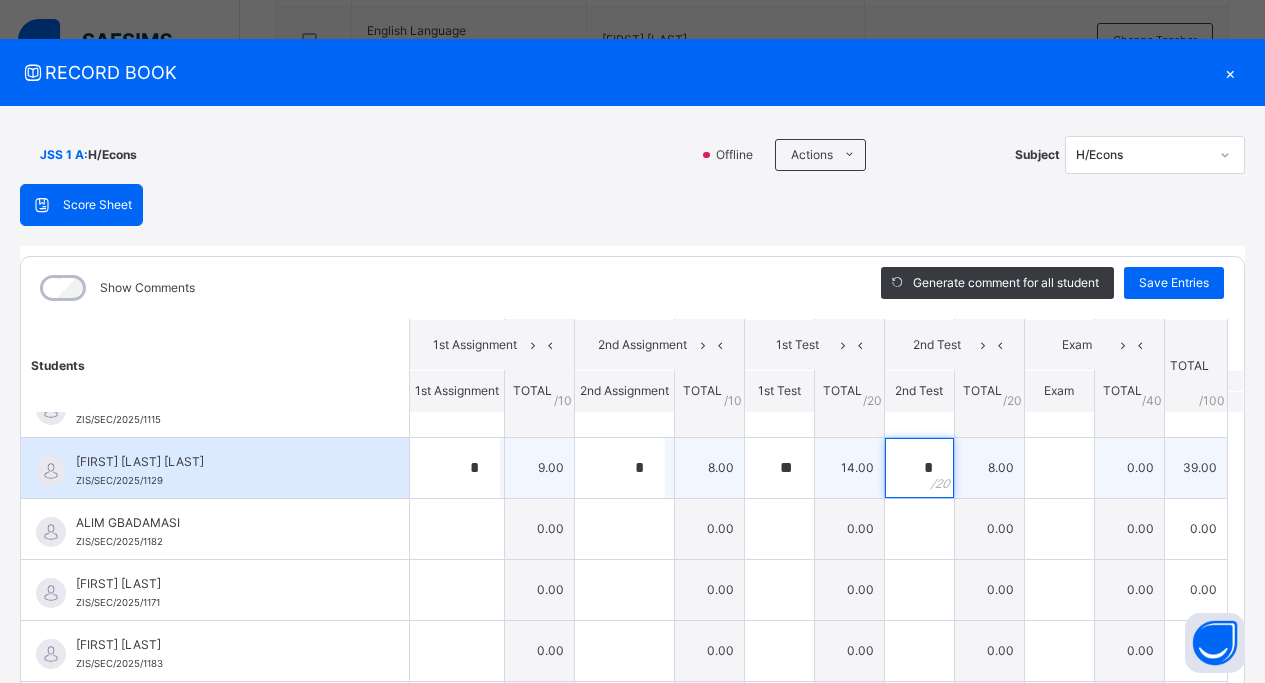 type on "*" 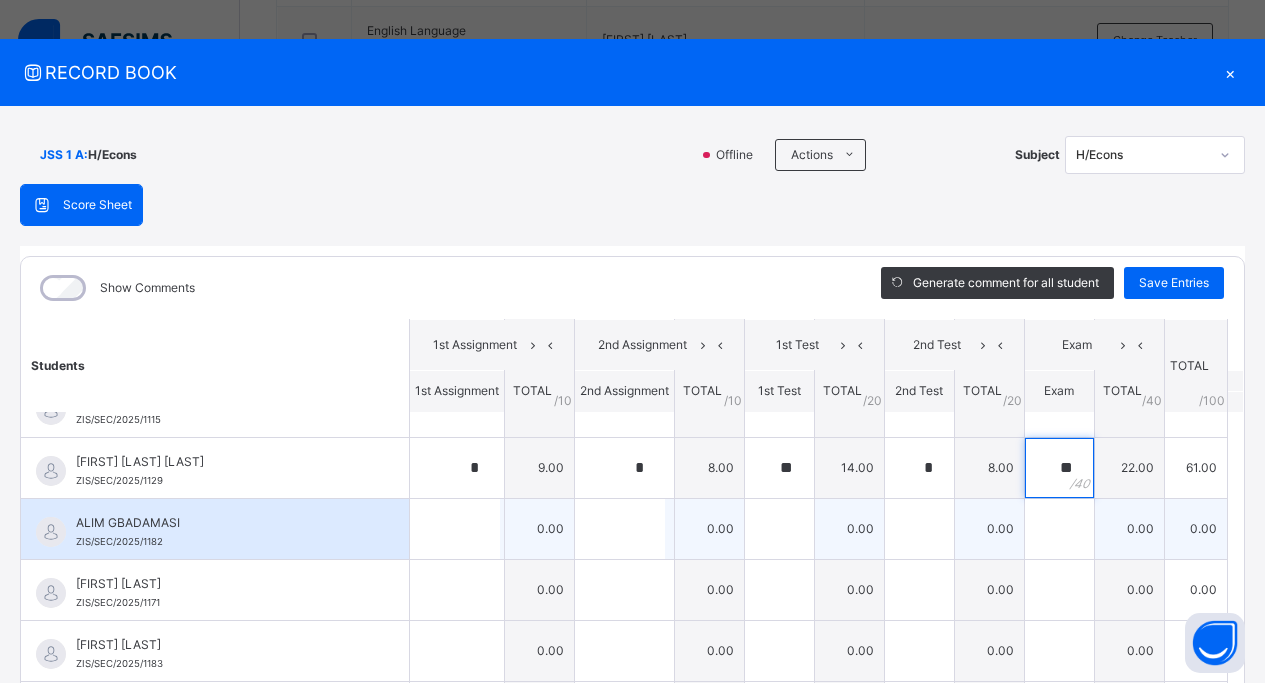 type on "**" 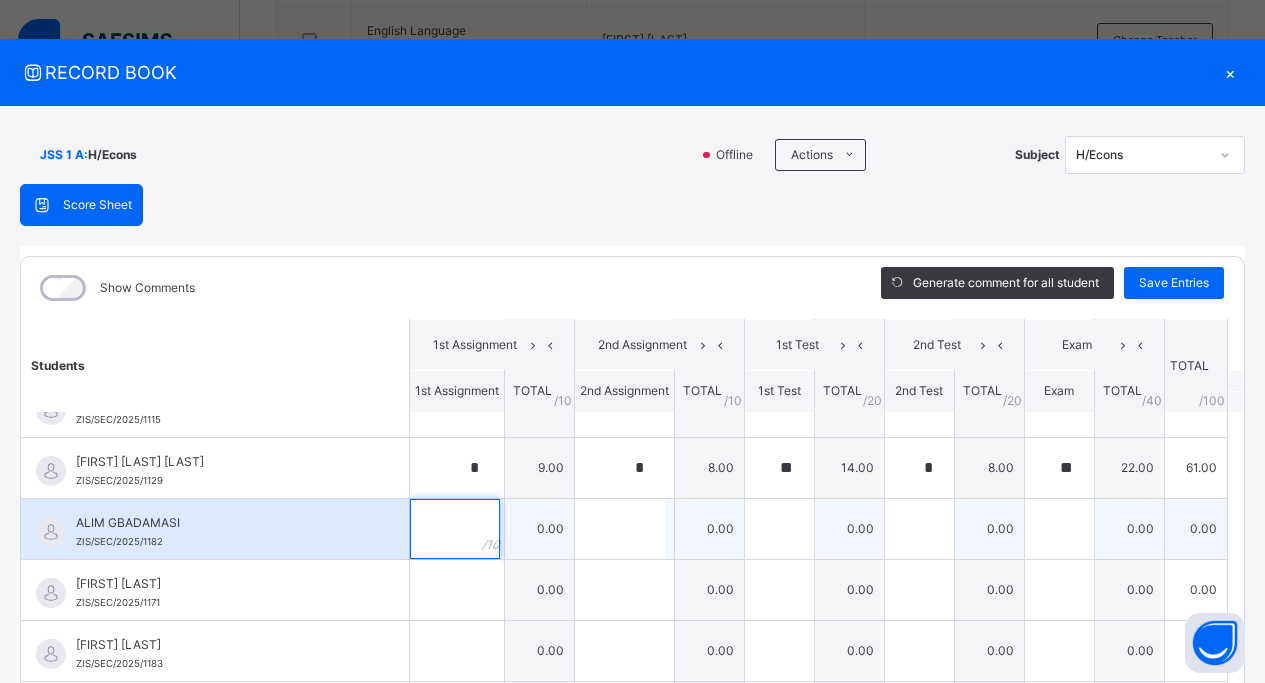 click at bounding box center (455, 529) 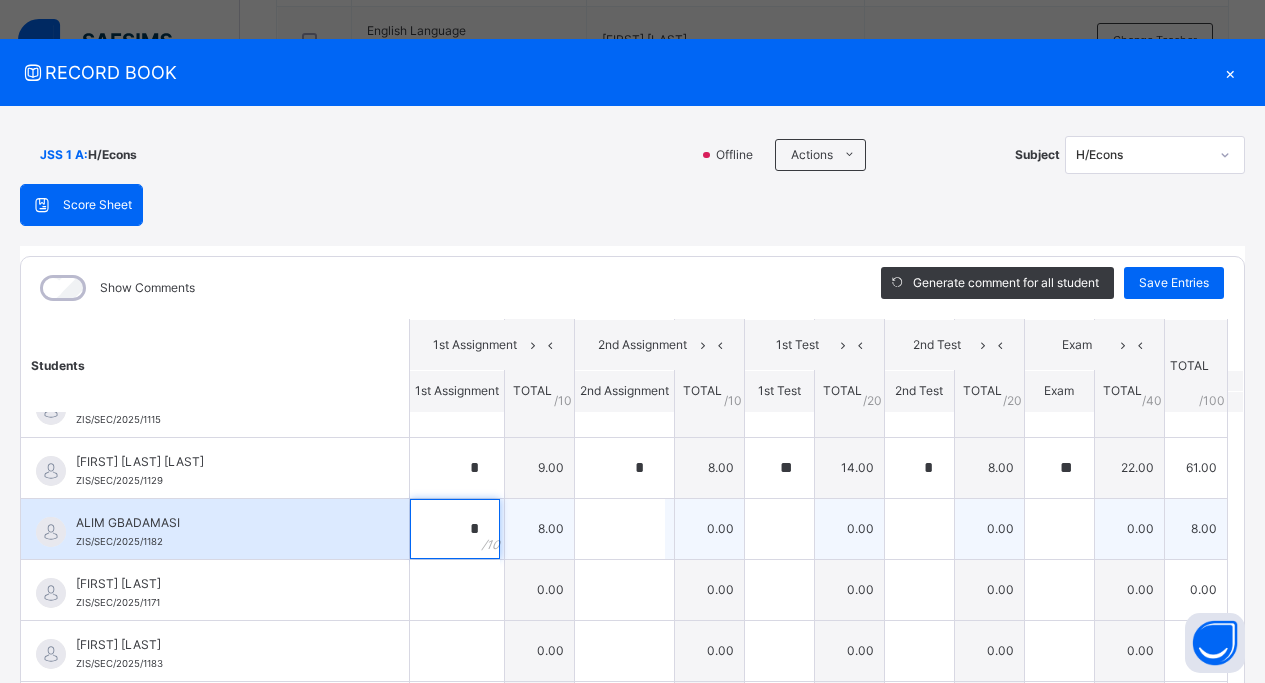 type on "*" 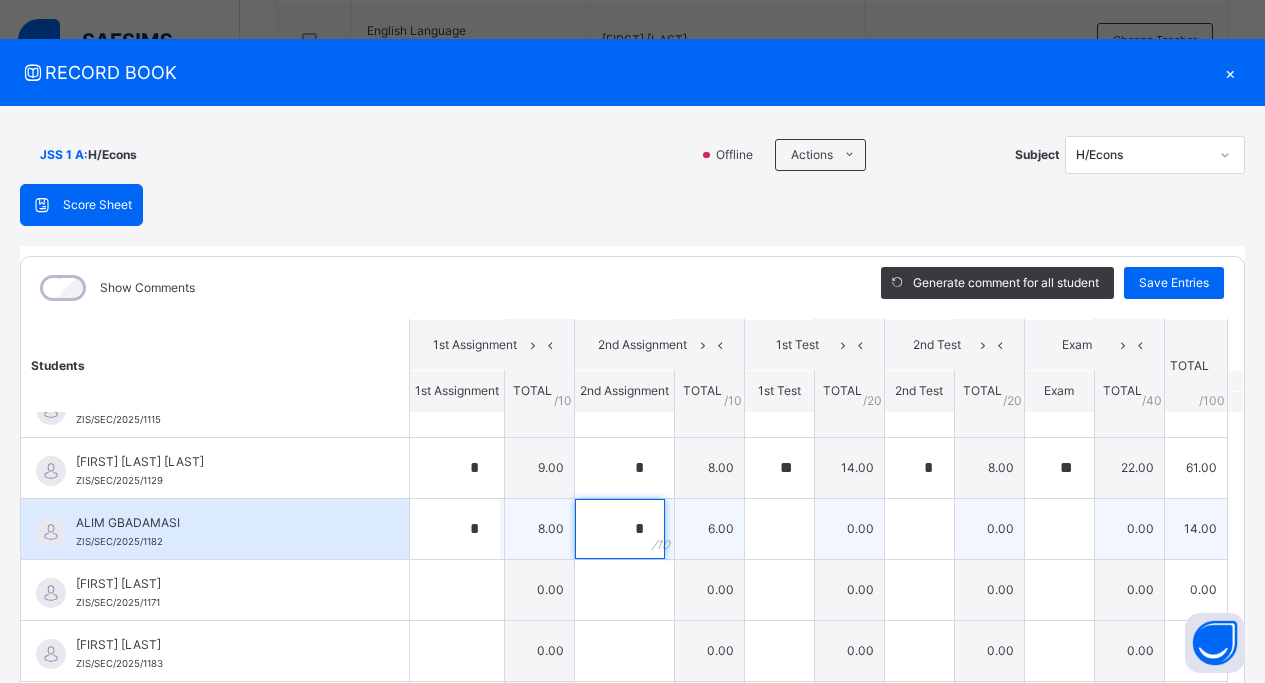 type on "*" 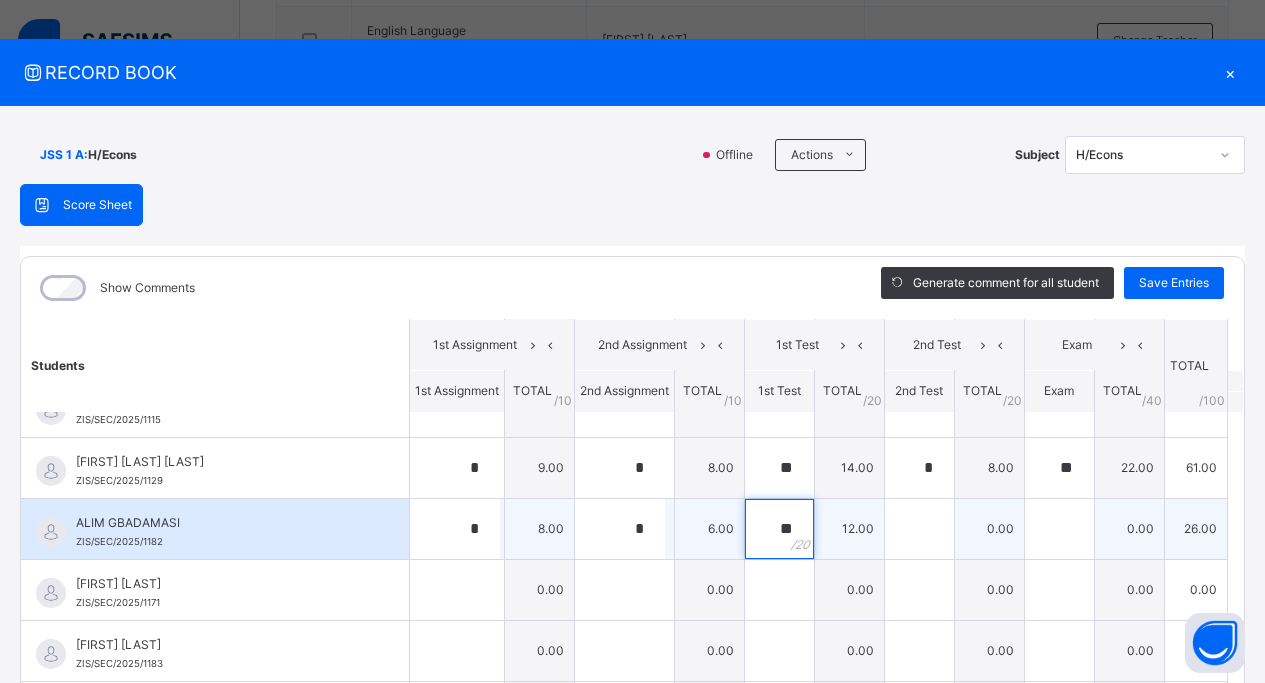 type on "**" 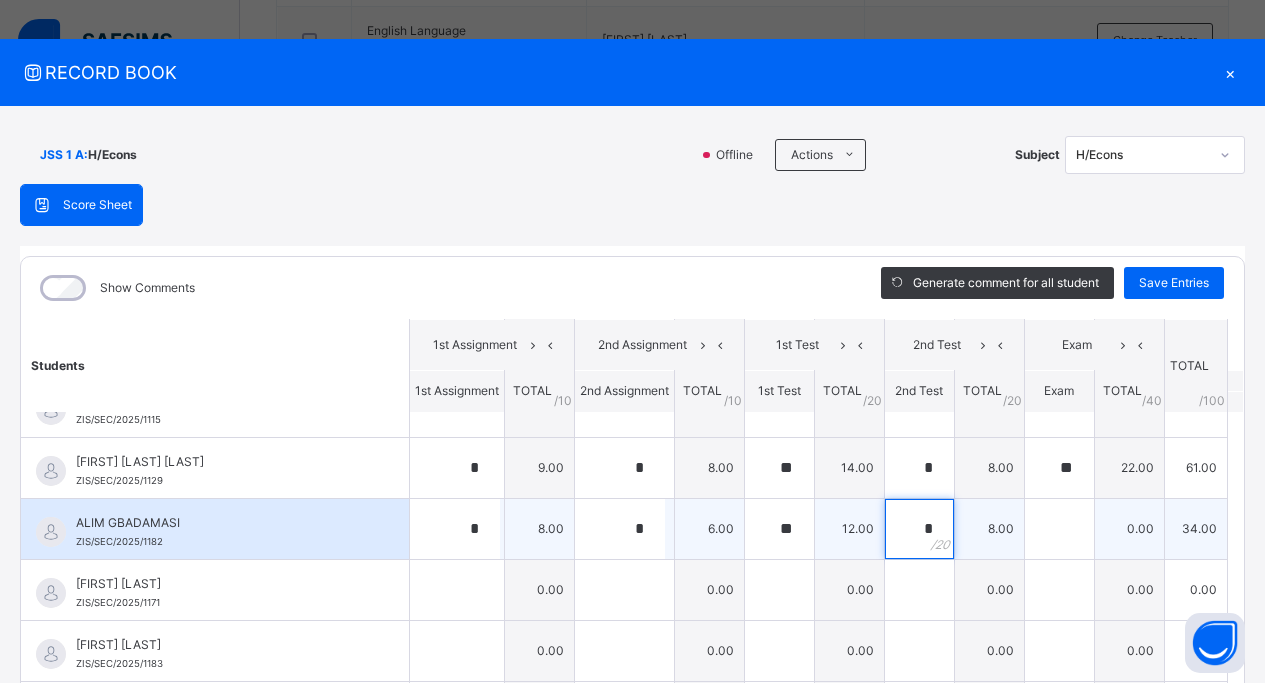 type on "*" 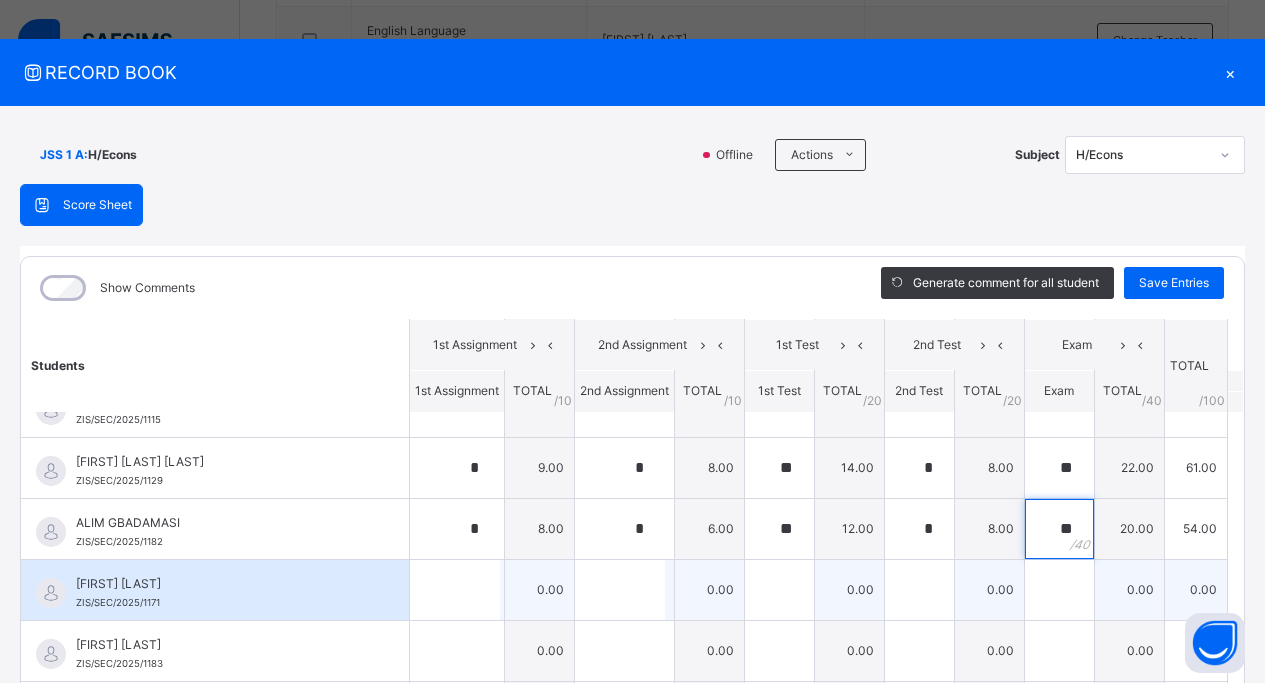 type on "**" 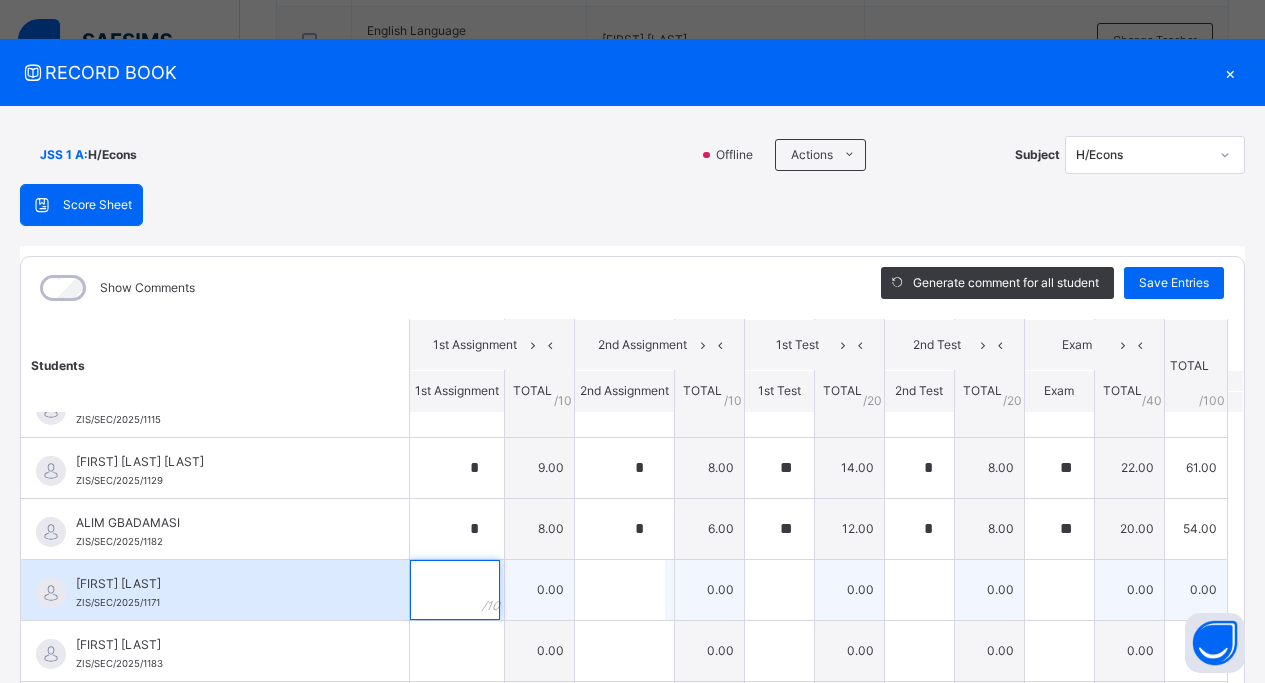 click at bounding box center (455, 590) 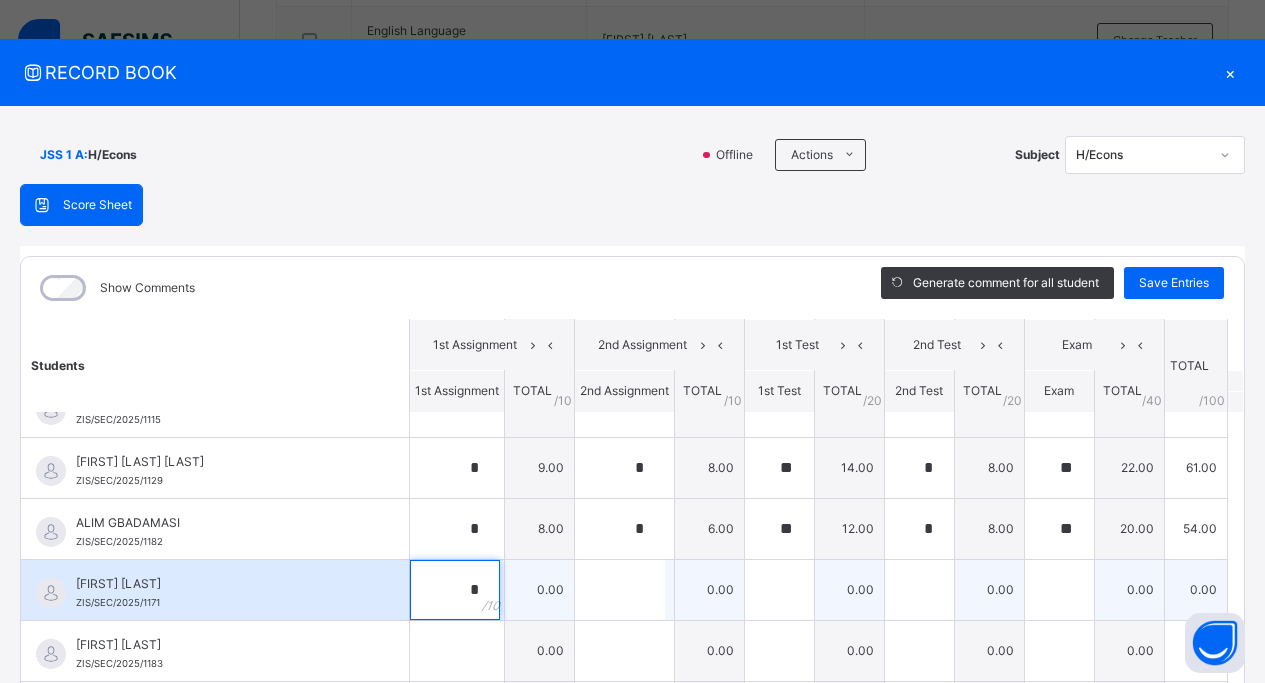 type on "*" 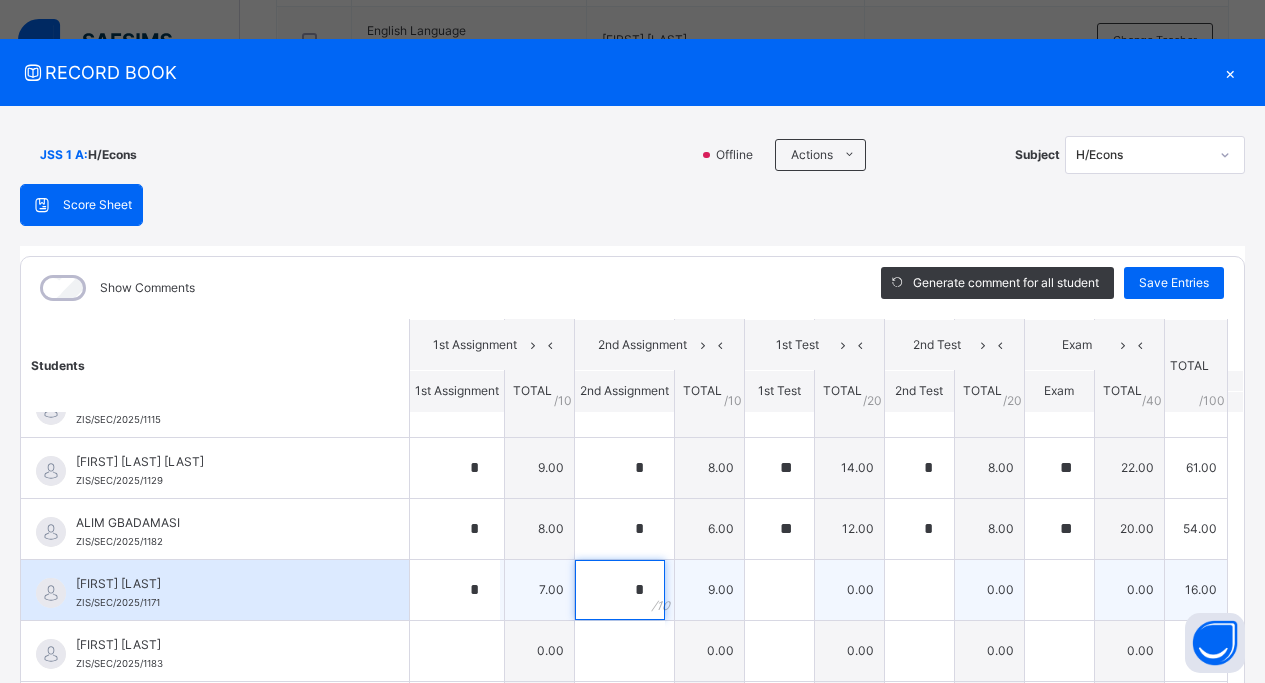 type on "*" 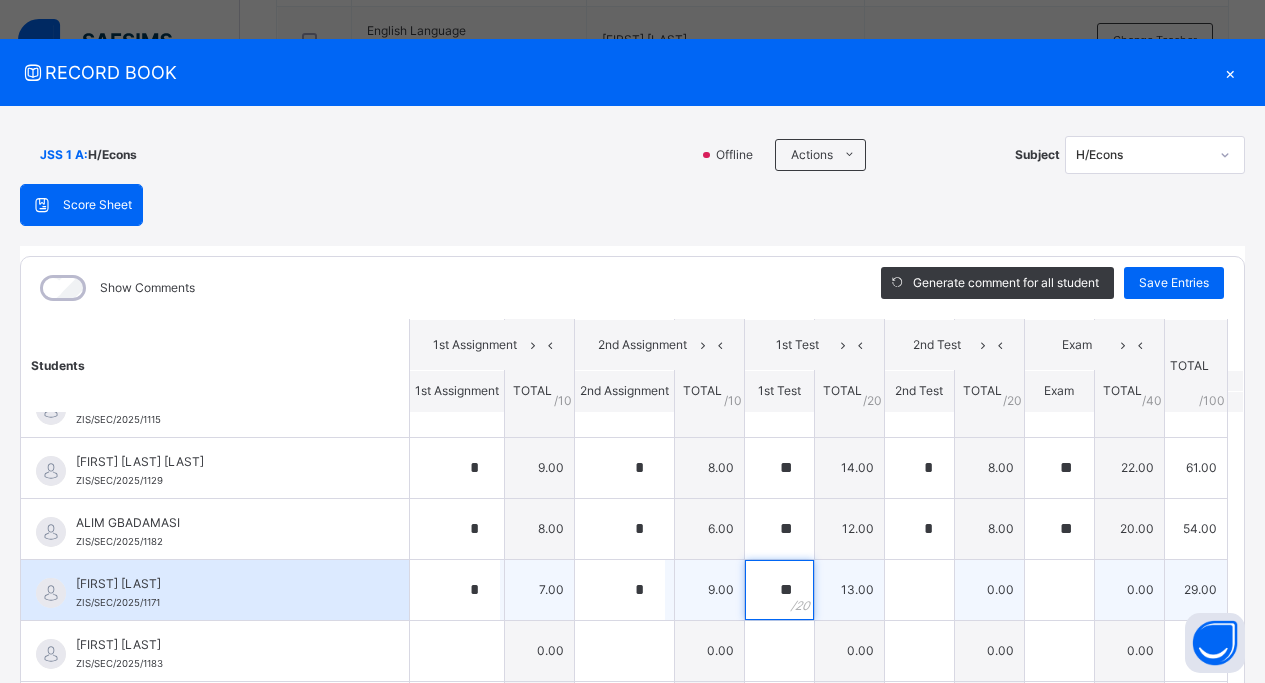 type on "**" 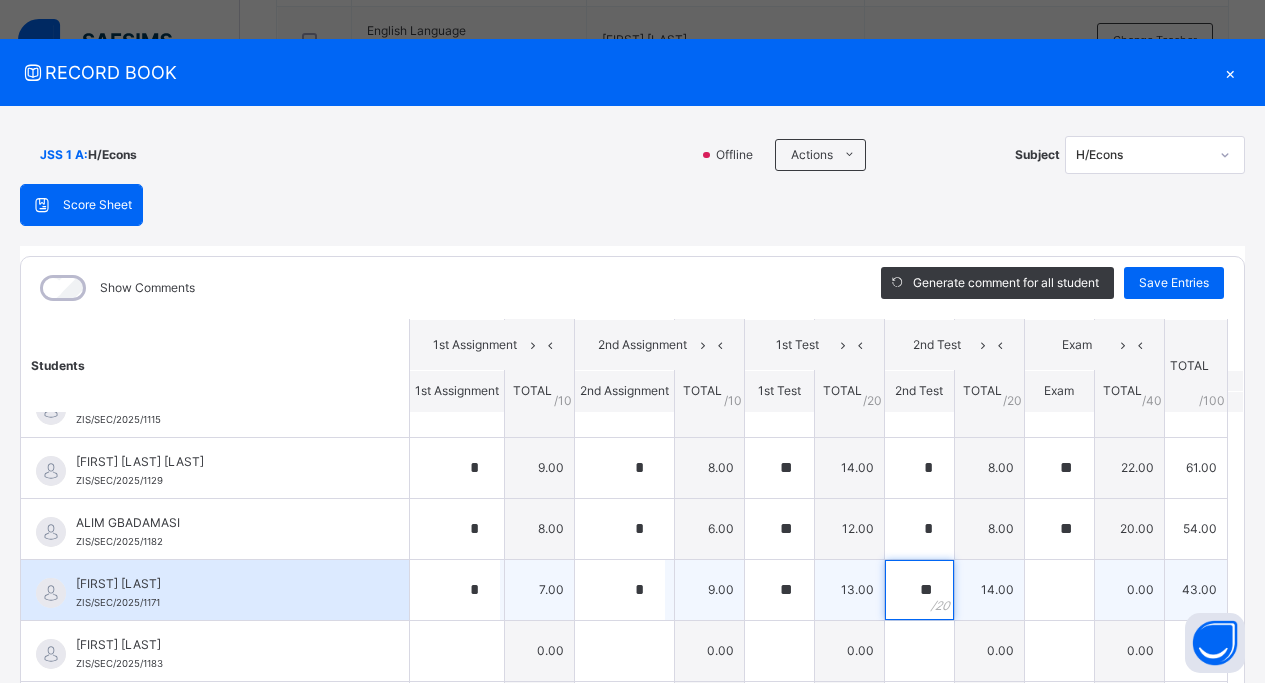 type on "**" 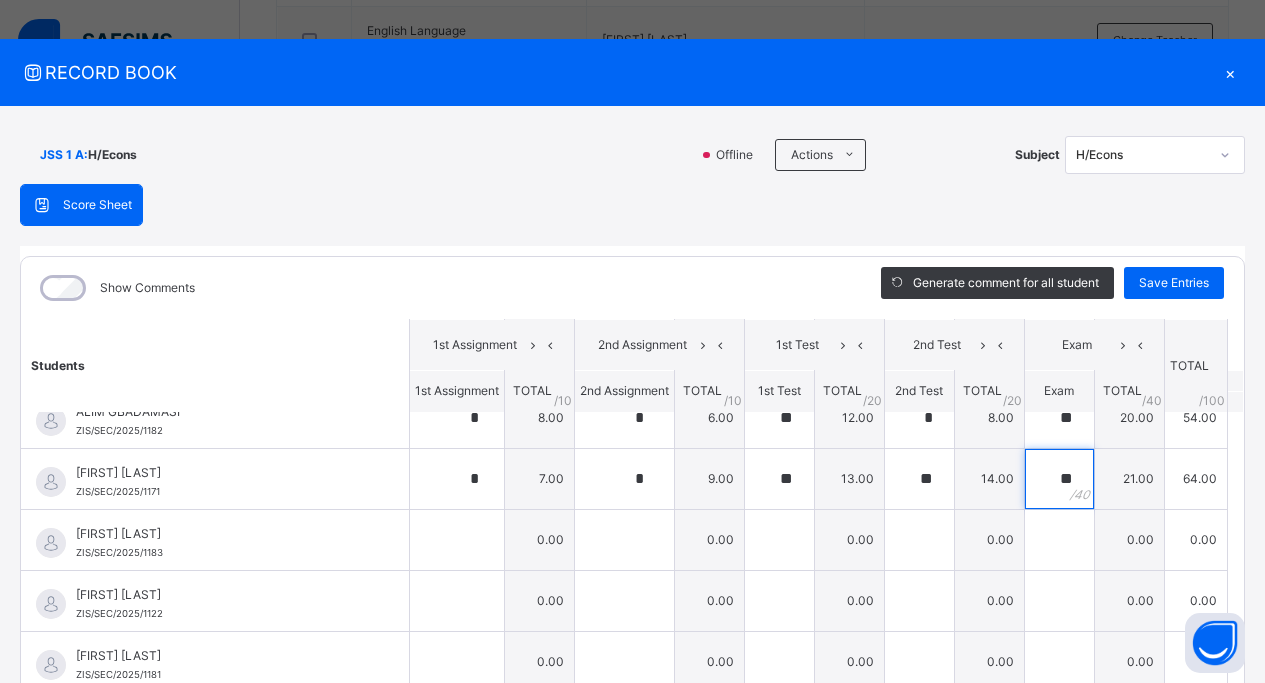 scroll, scrollTop: 1114, scrollLeft: 0, axis: vertical 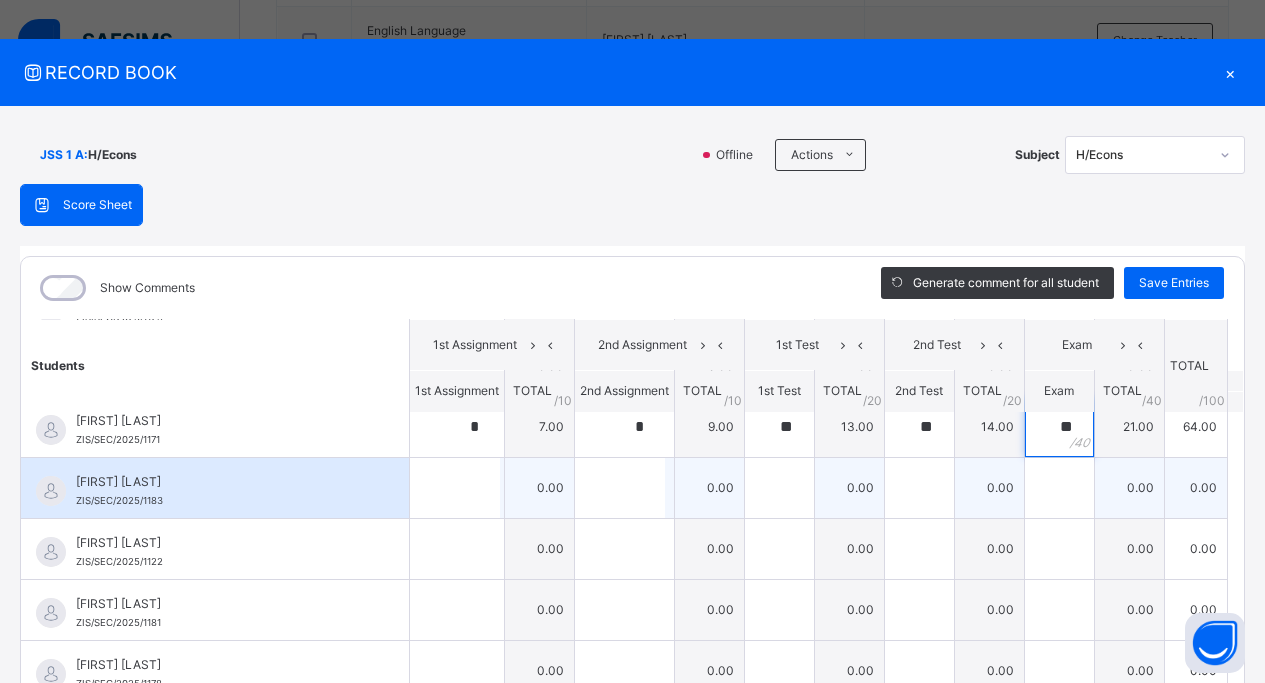 type on "**" 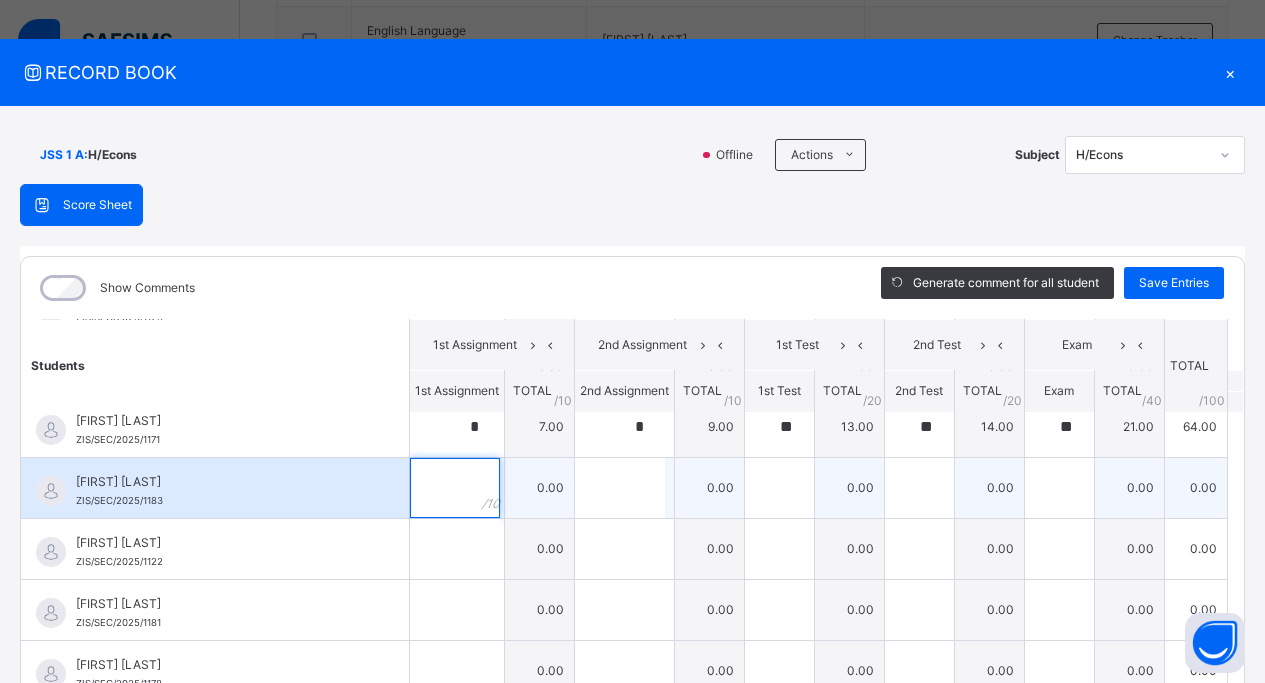 click at bounding box center (455, 488) 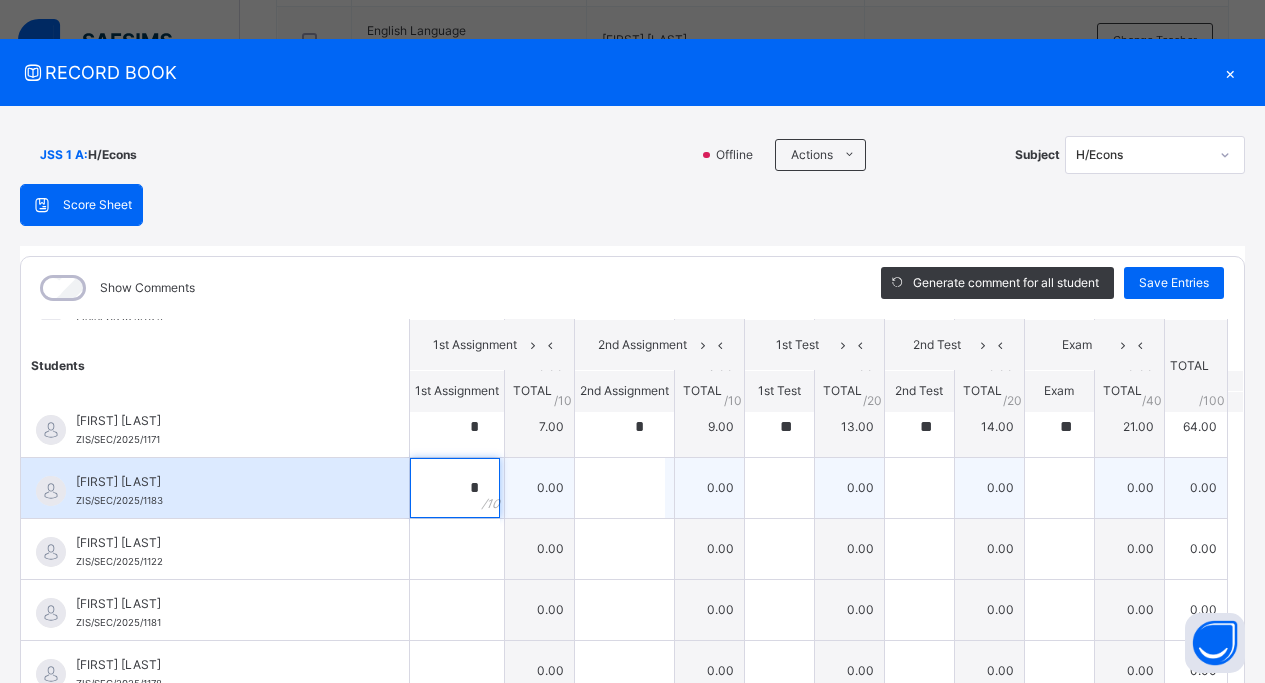 type on "*" 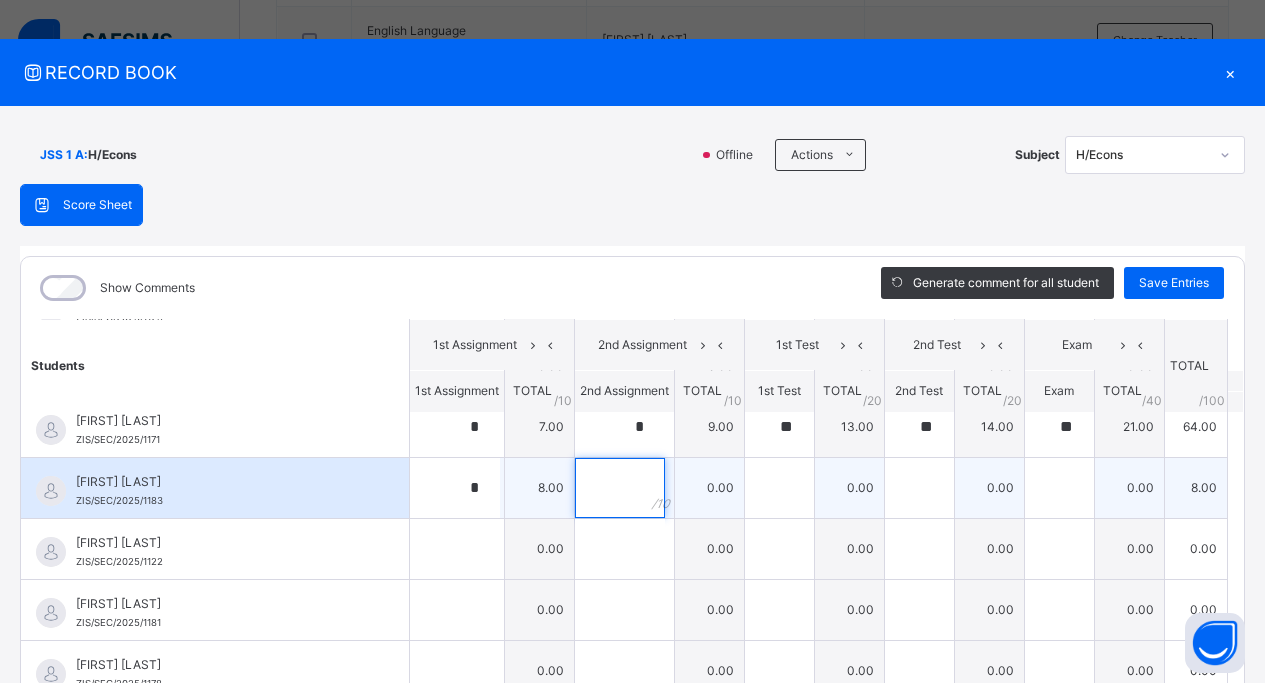 type on "*" 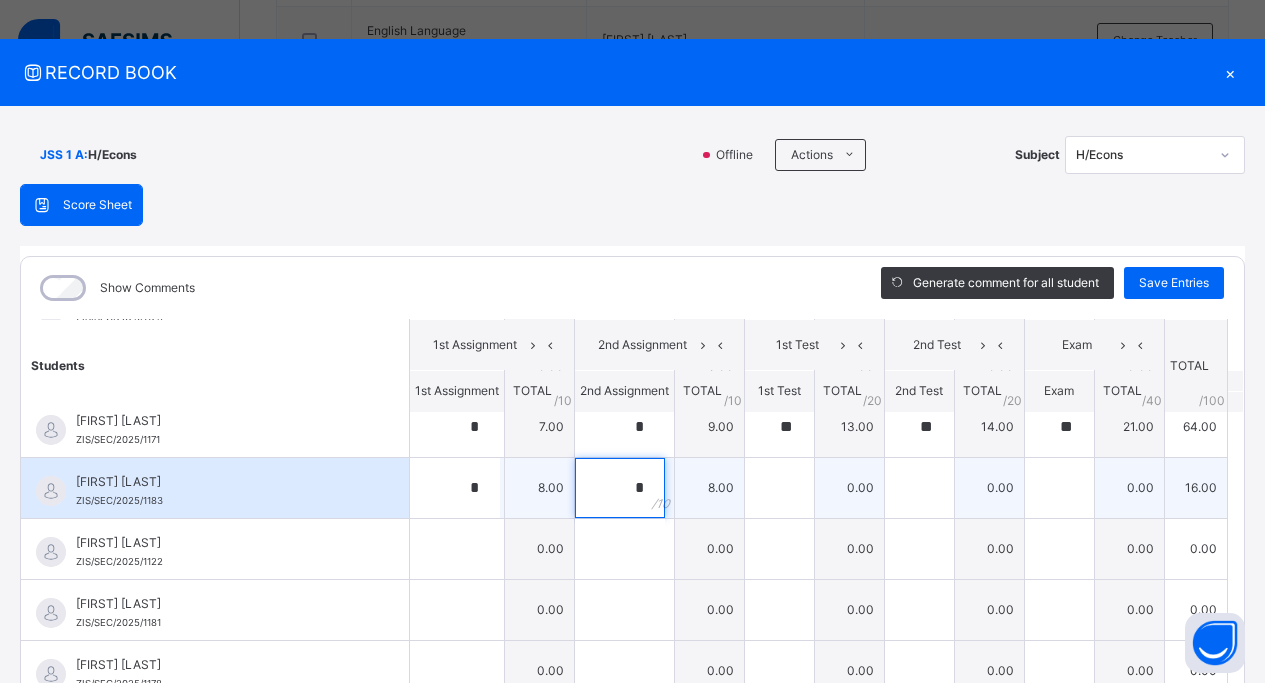 type 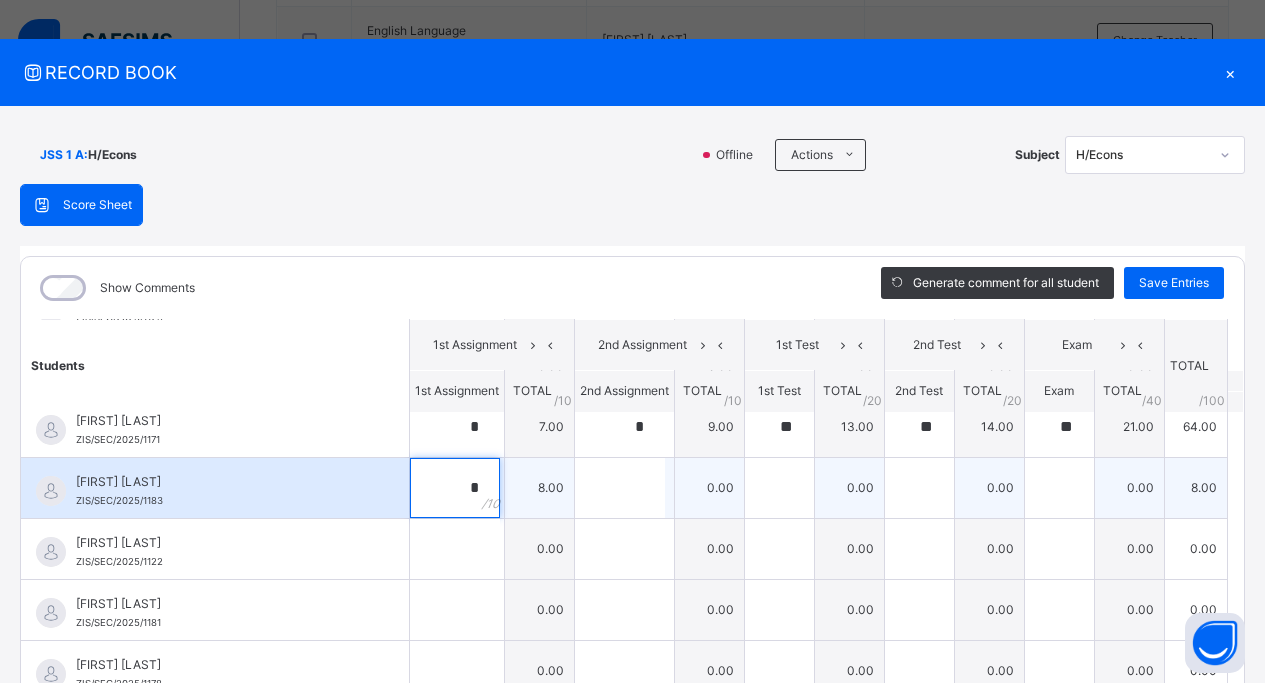 click on "*" at bounding box center [457, 488] 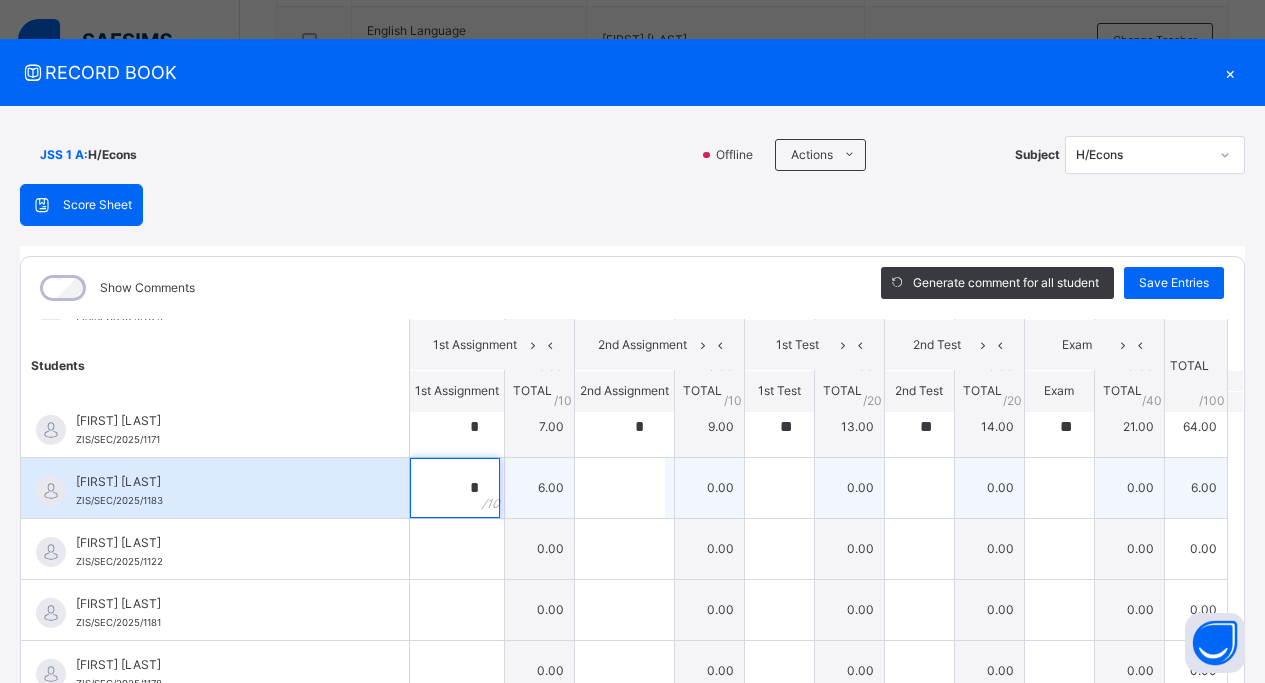 type on "*" 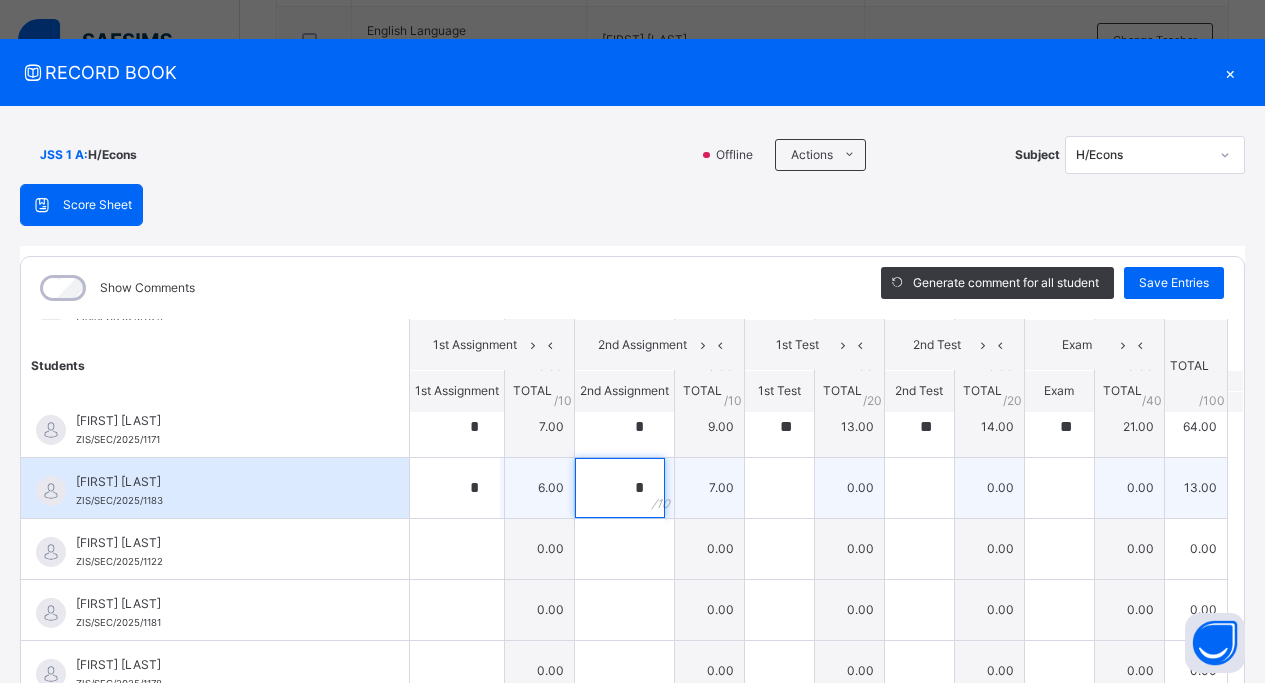 type on "*" 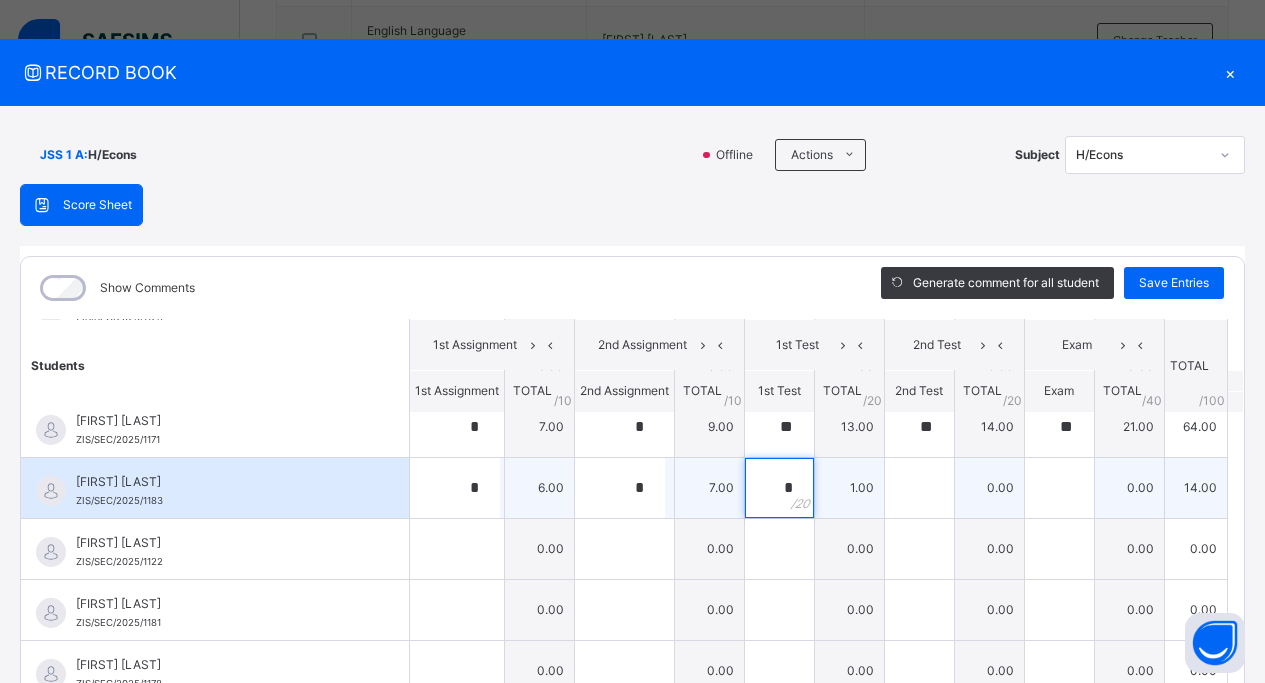 type on "**" 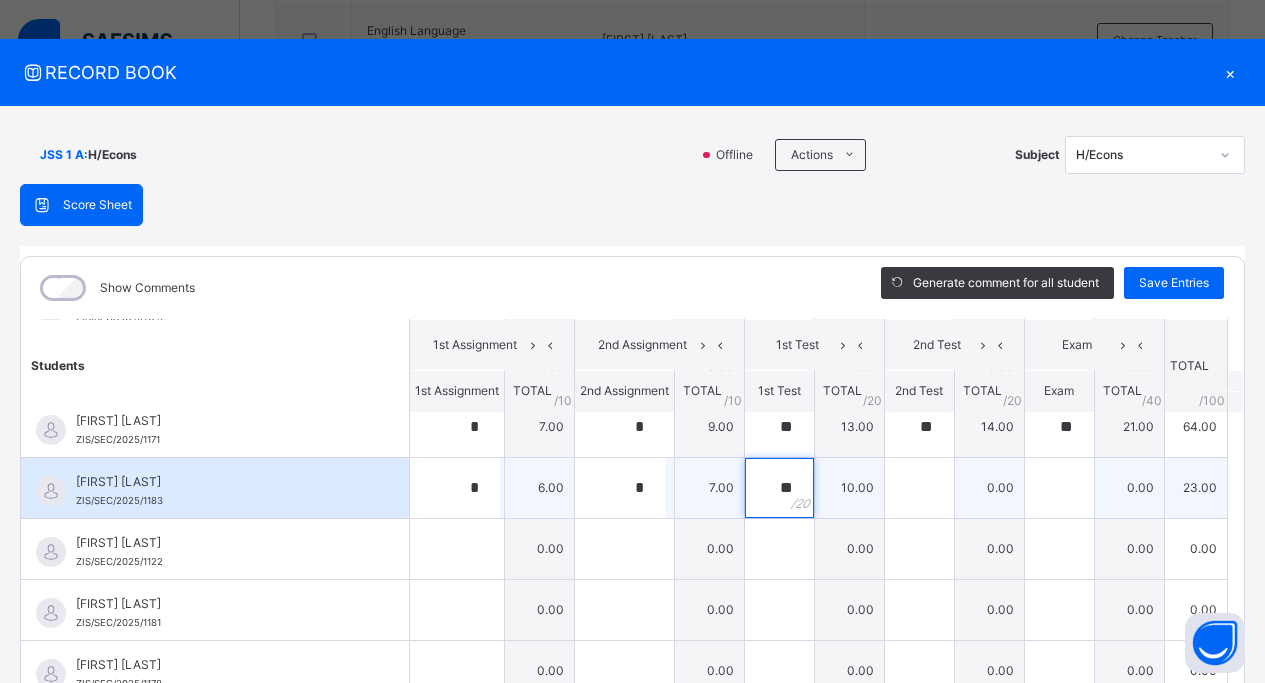 type on "**" 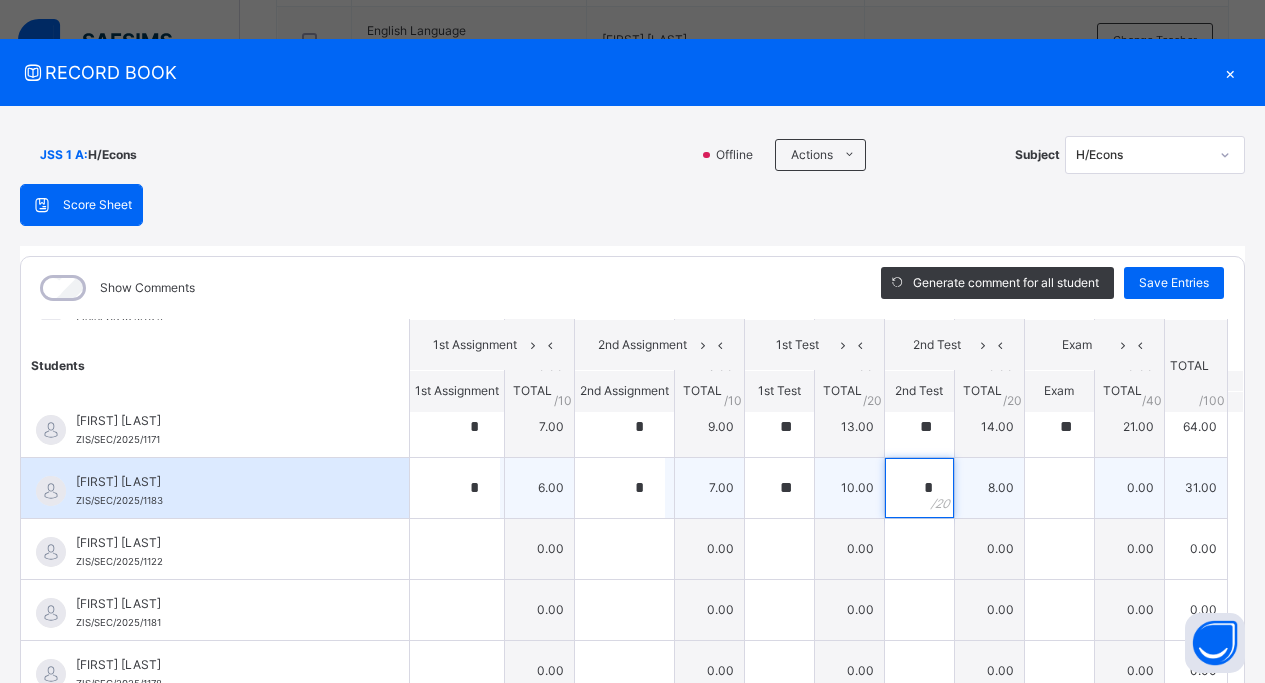 type on "*" 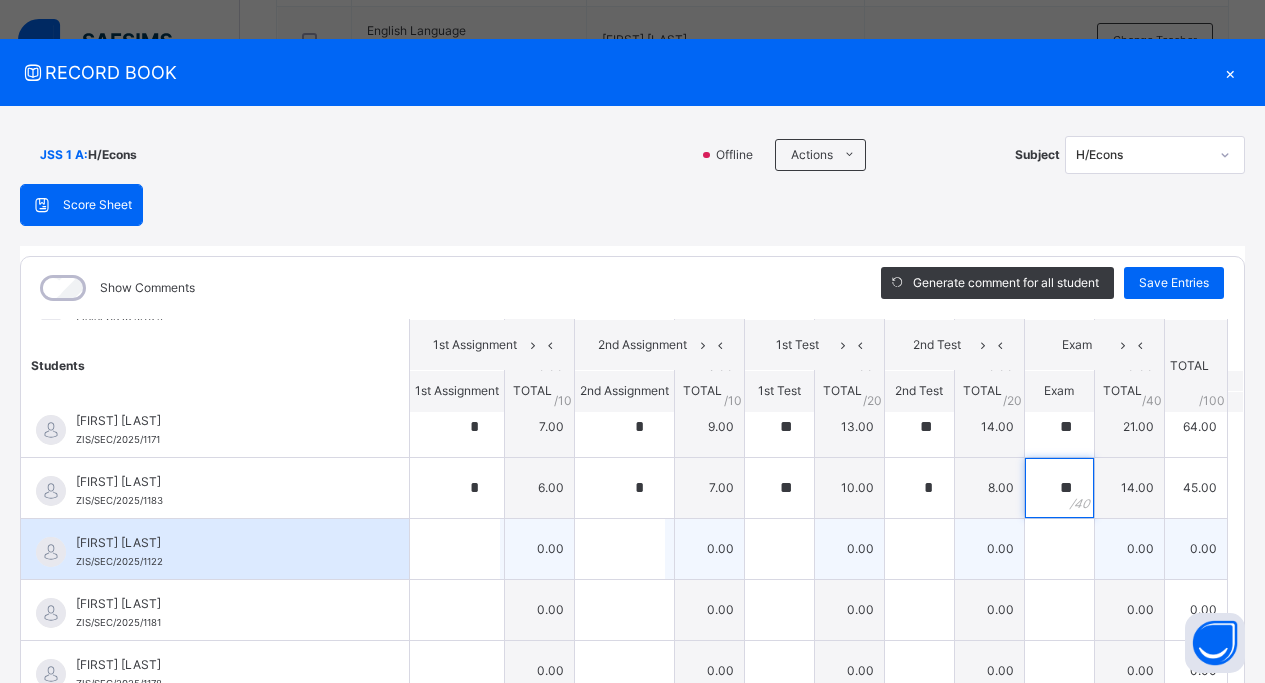 type on "**" 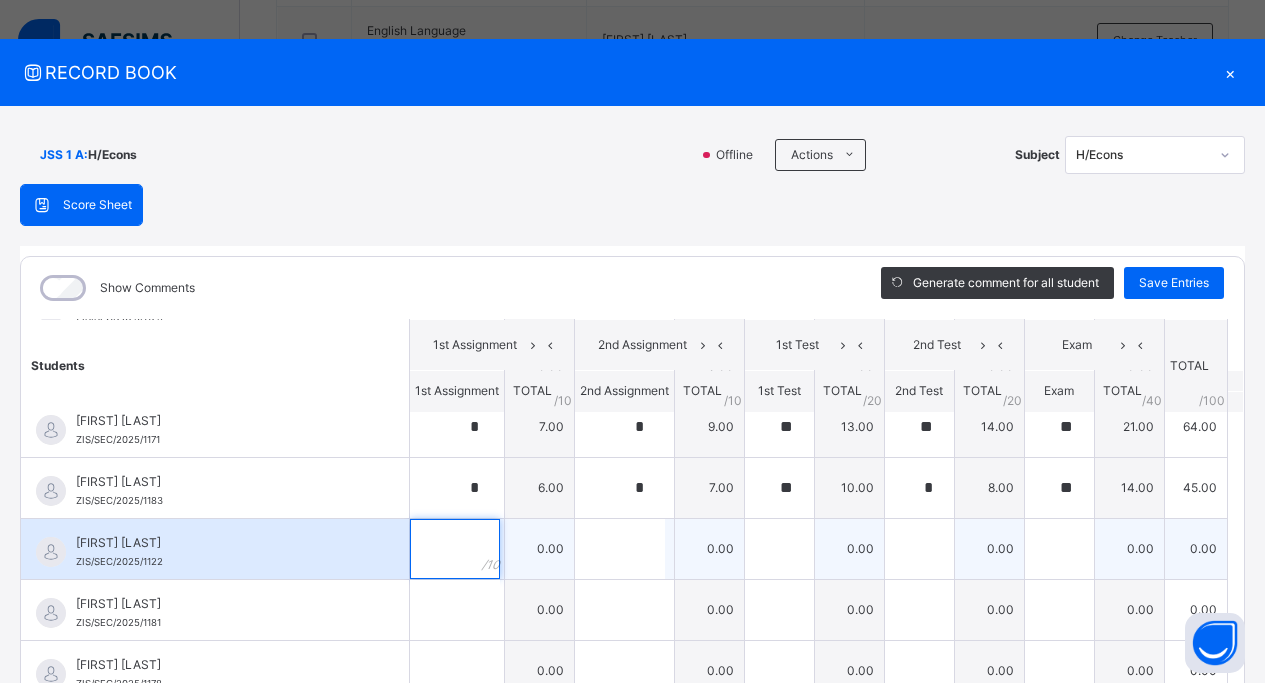 click at bounding box center (455, 549) 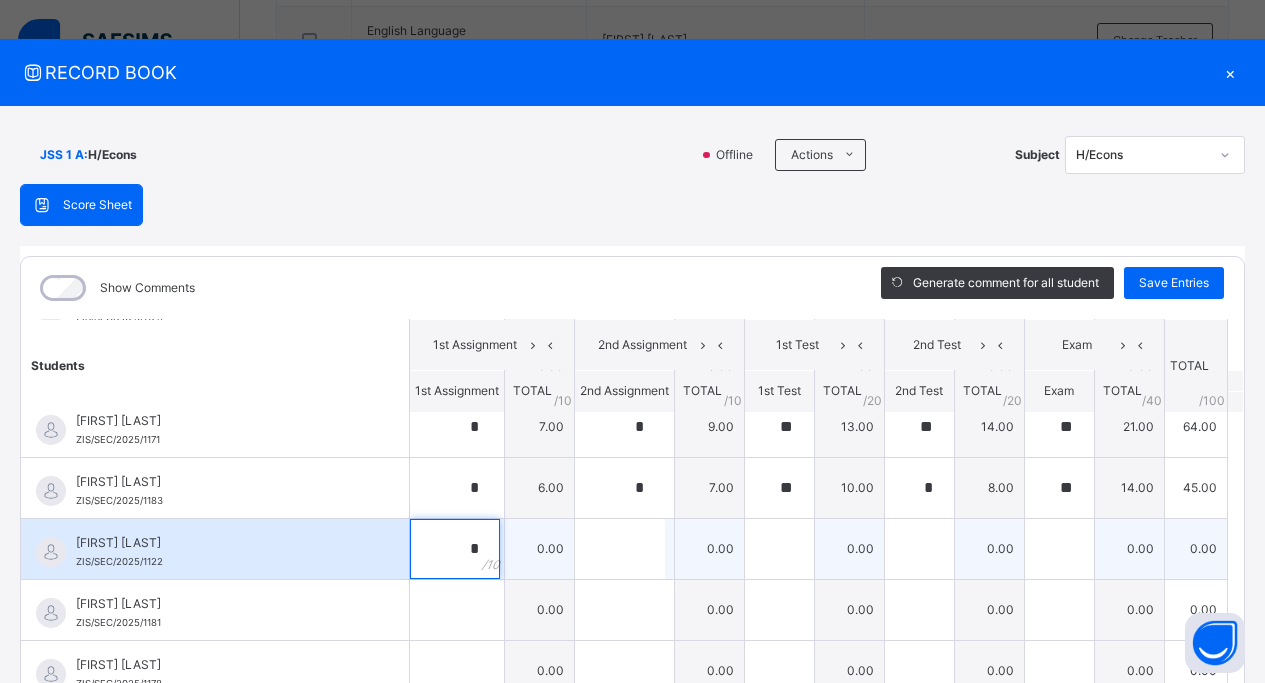 type on "*" 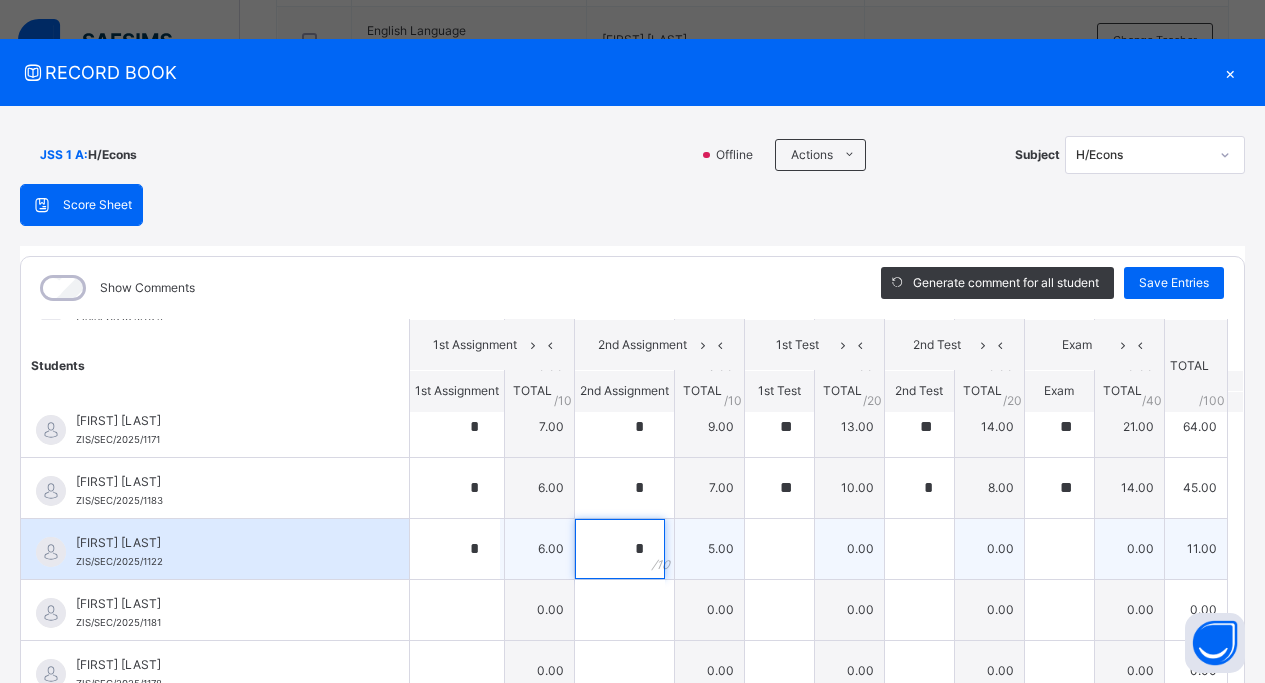 type on "*" 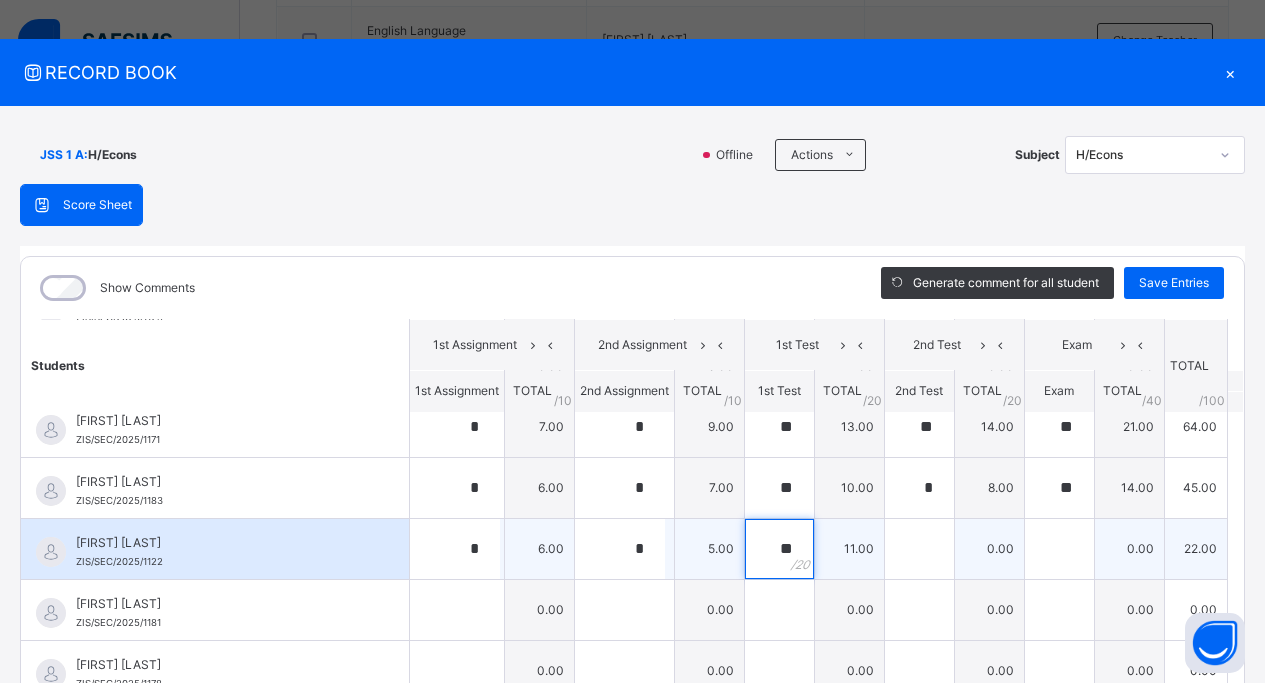 type on "**" 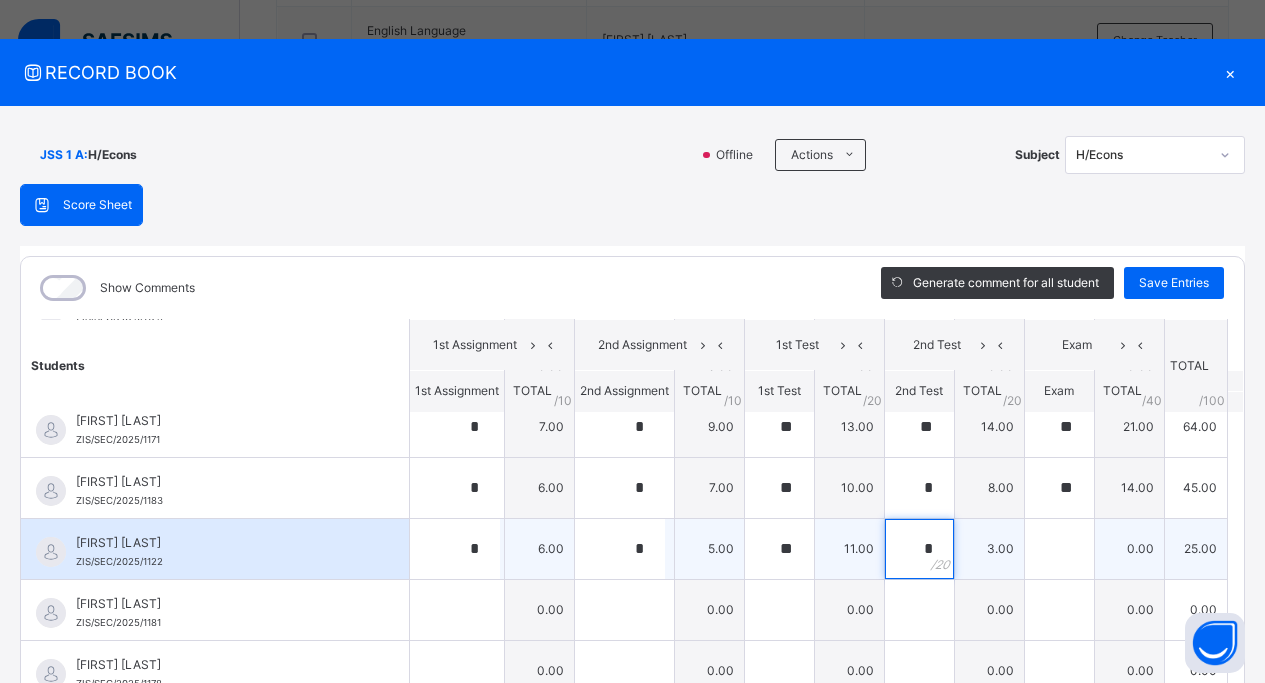 type on "*" 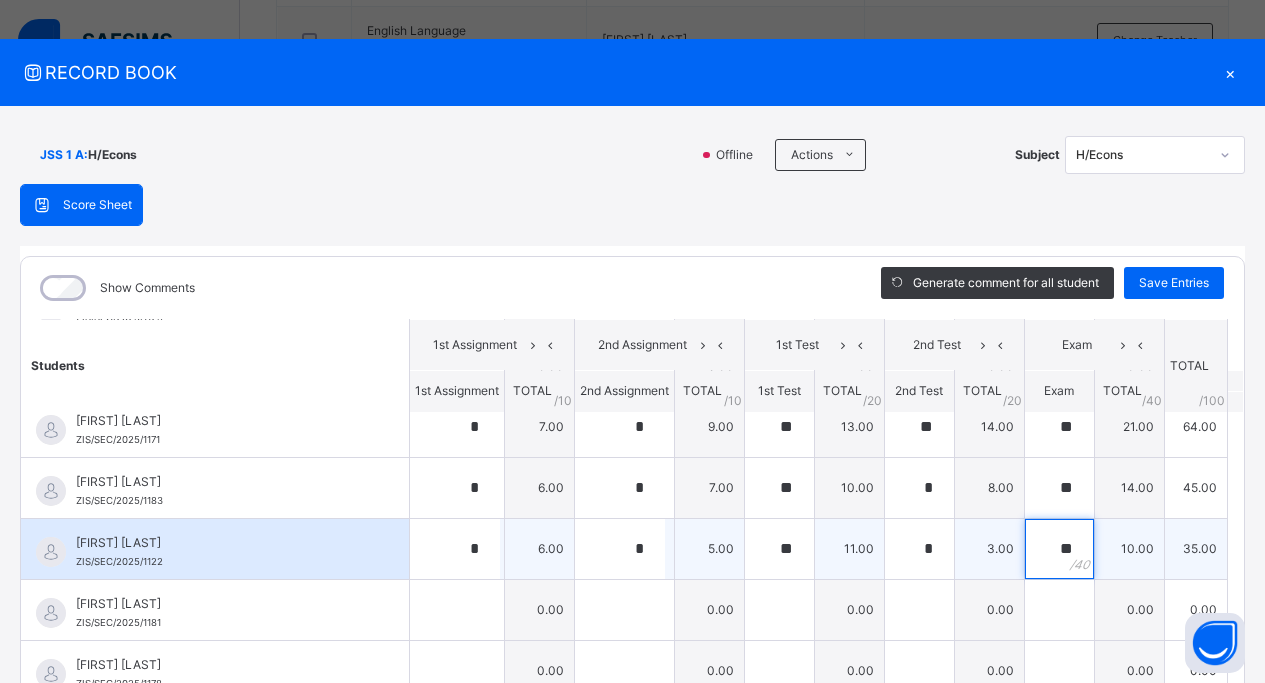 type on "**" 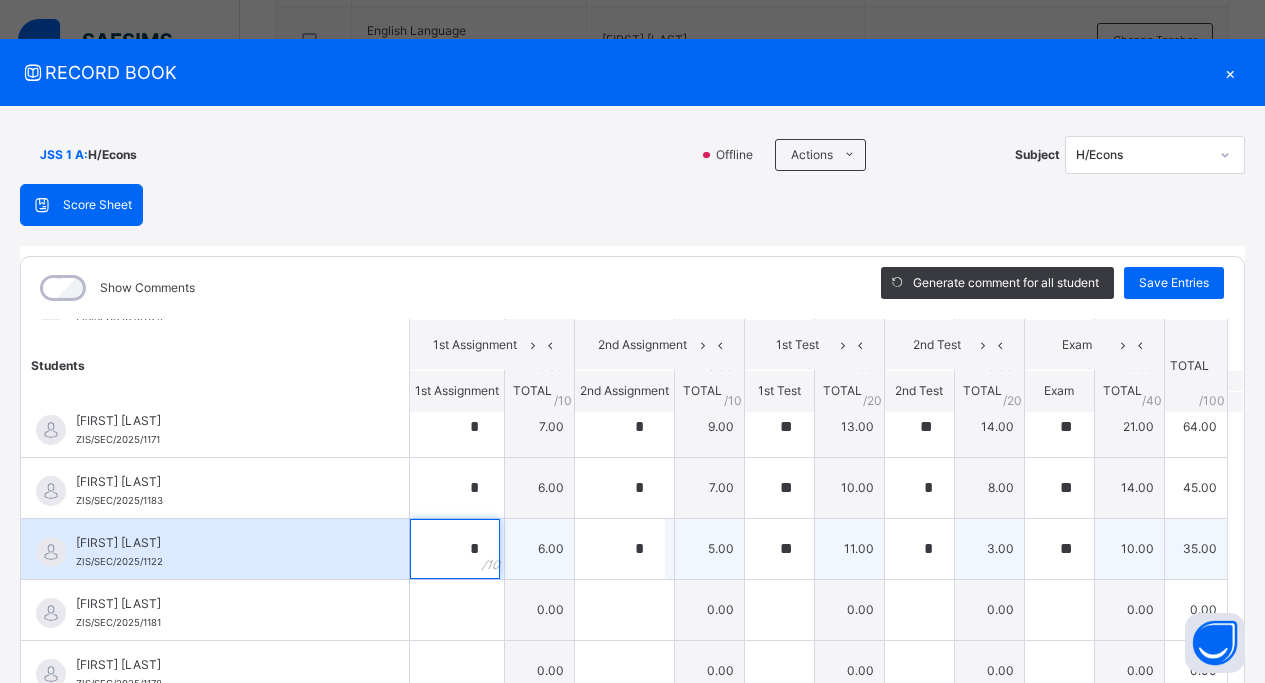 click on "*" at bounding box center [455, 549] 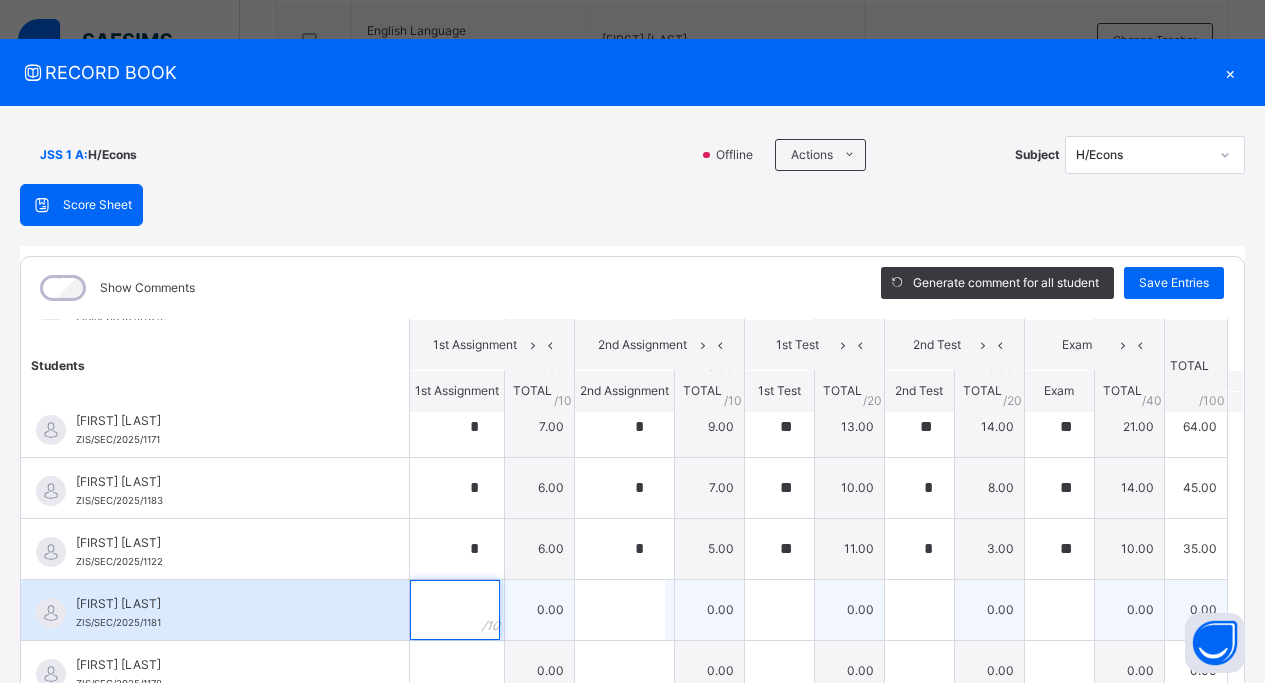 click at bounding box center (455, 610) 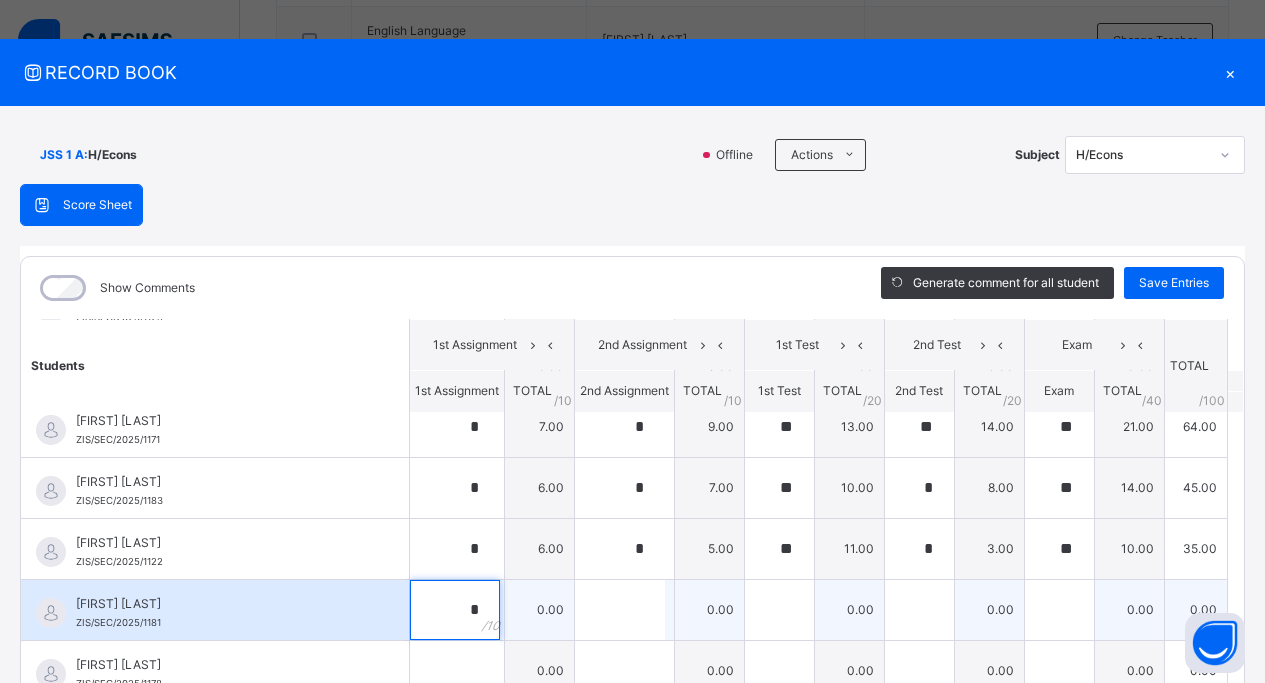 type on "*" 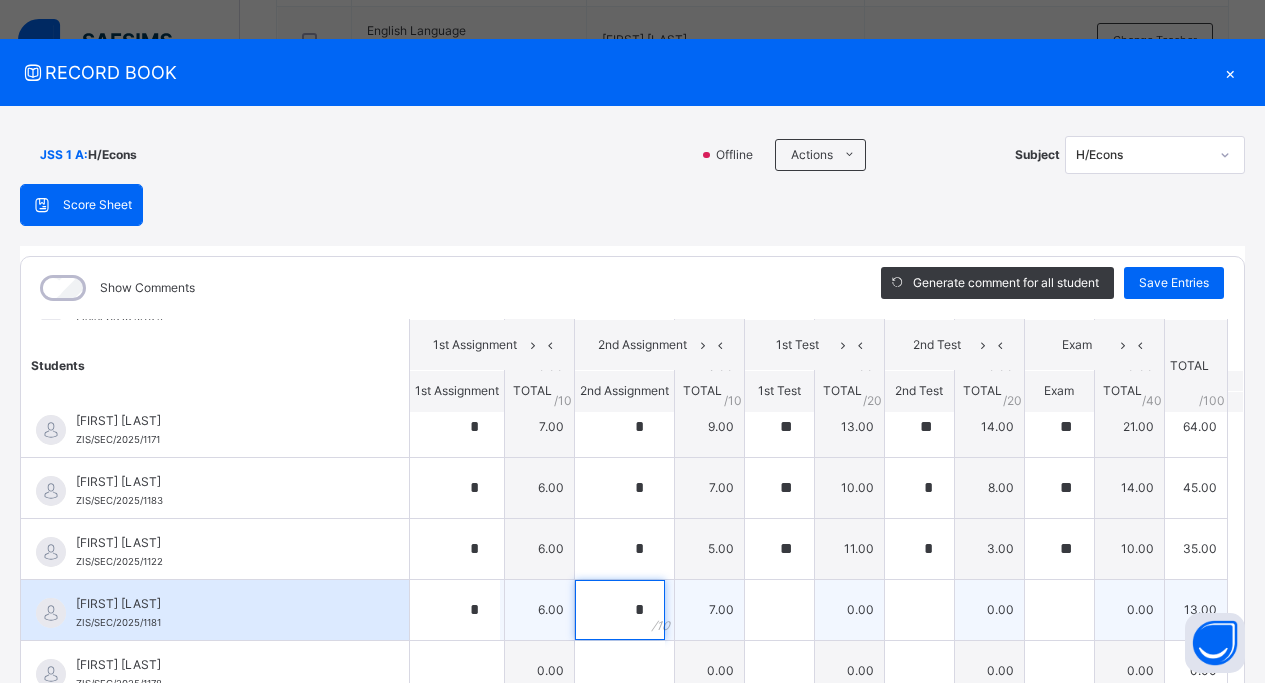 type on "*" 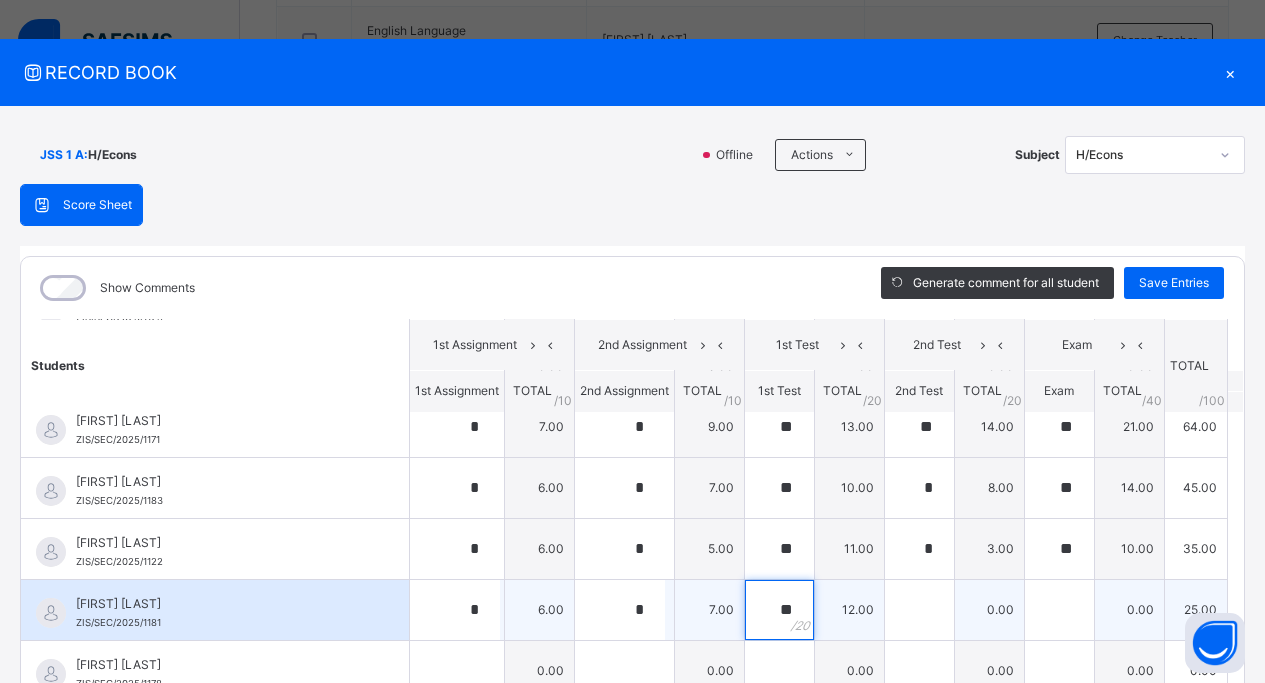type on "**" 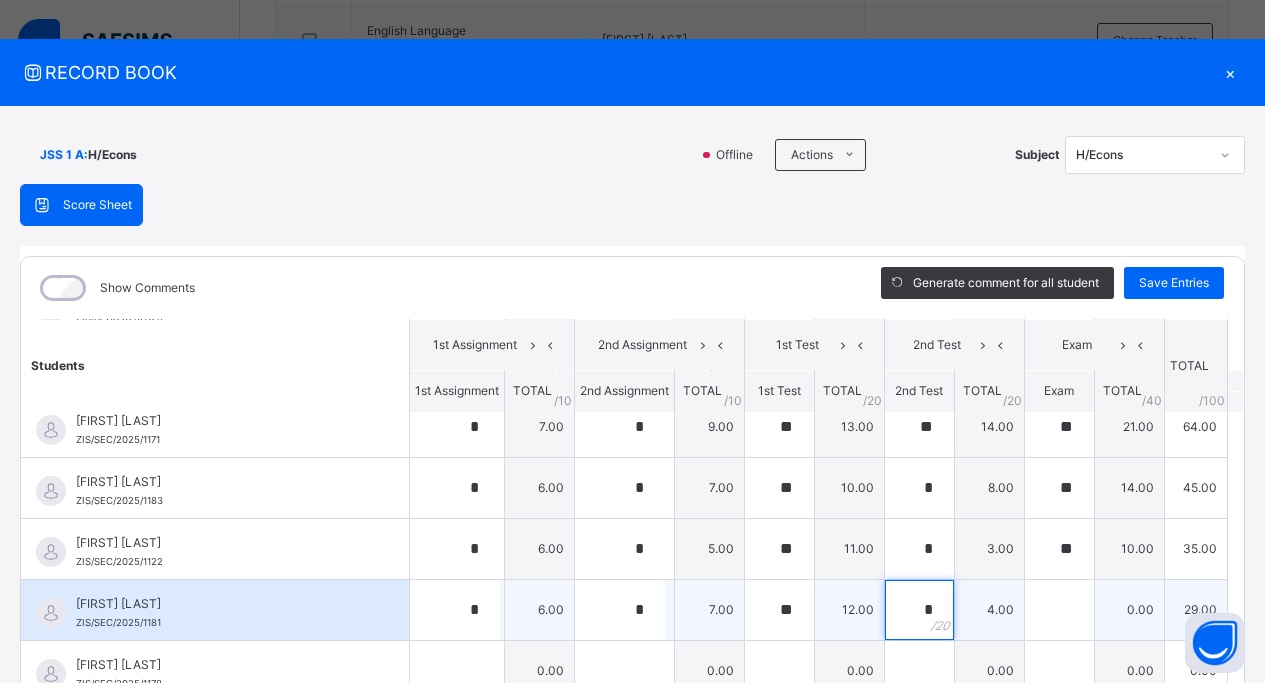 type on "*" 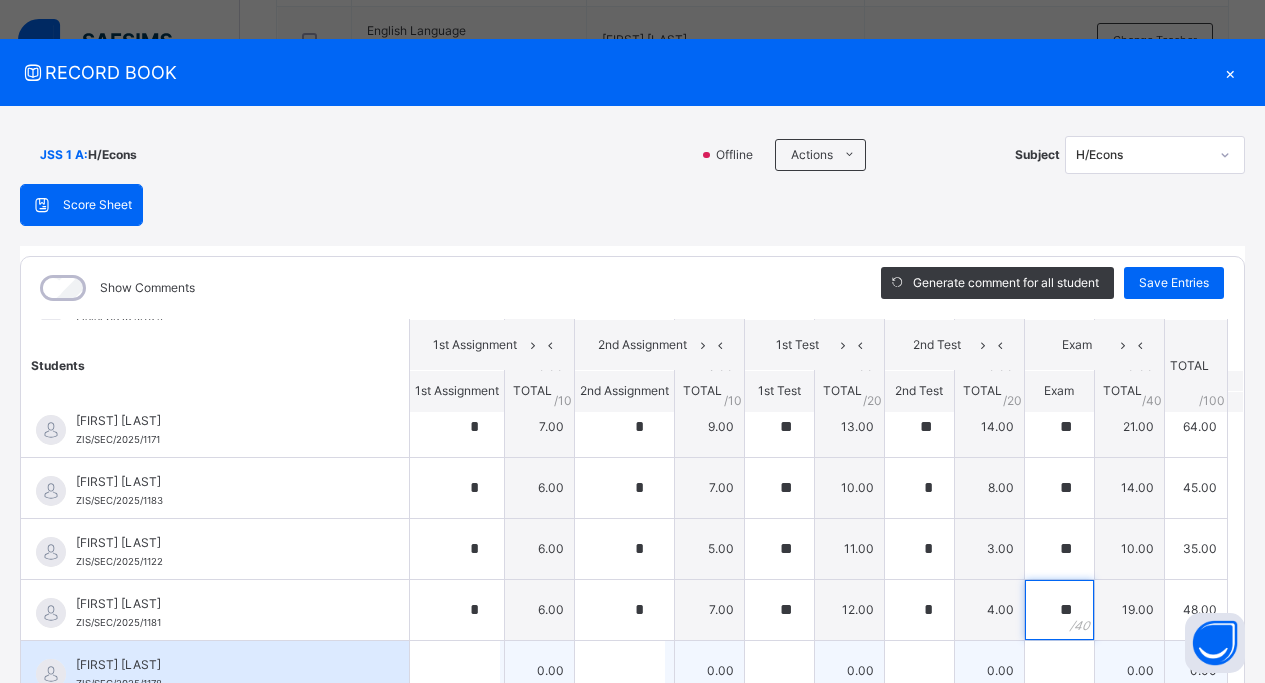 type on "**" 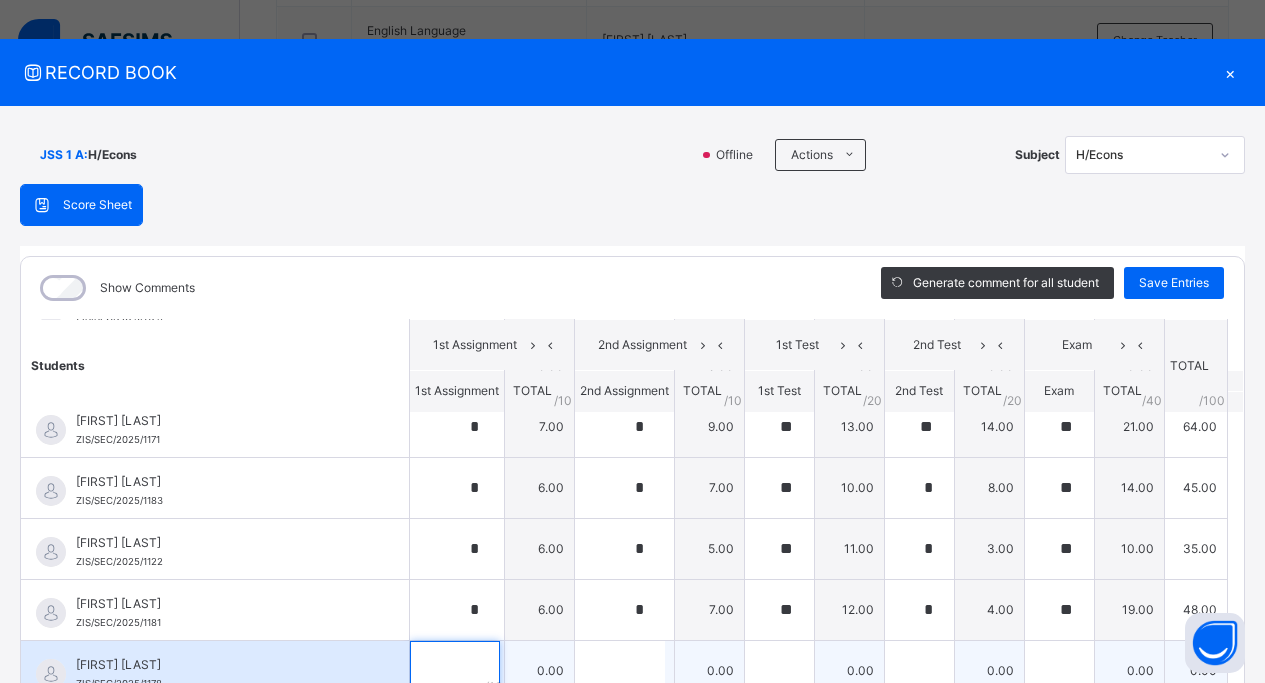 click at bounding box center [455, 671] 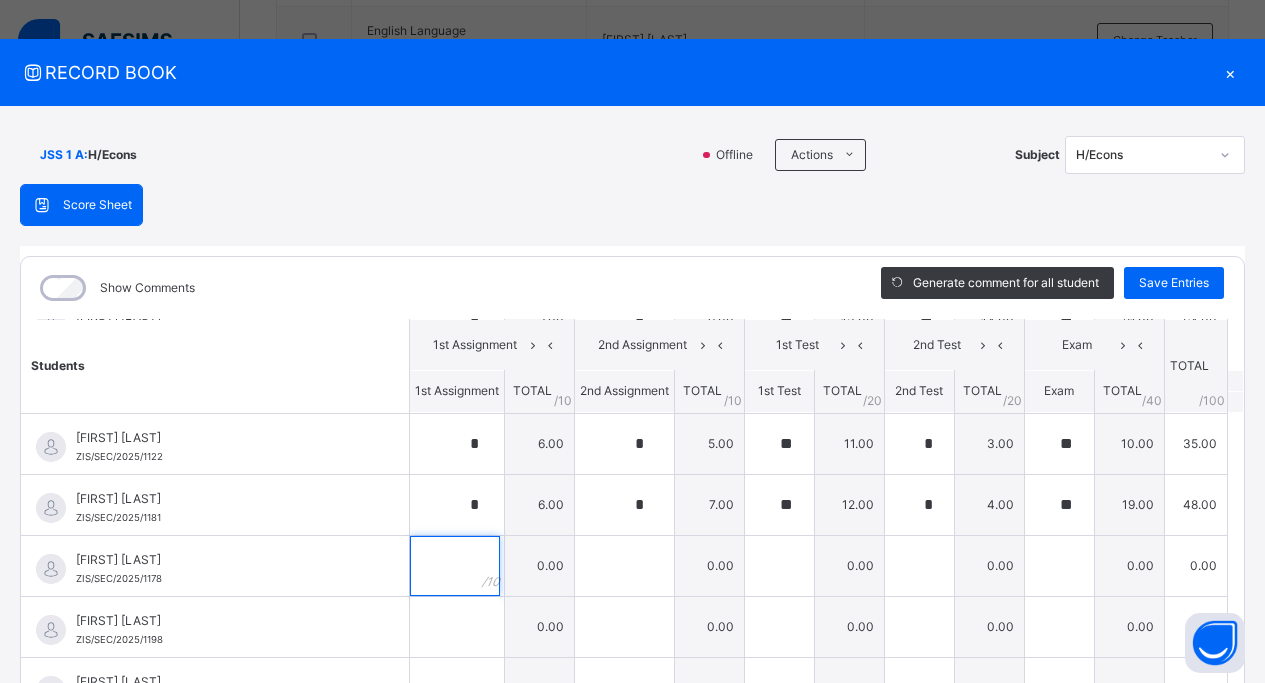 scroll, scrollTop: 1284, scrollLeft: 0, axis: vertical 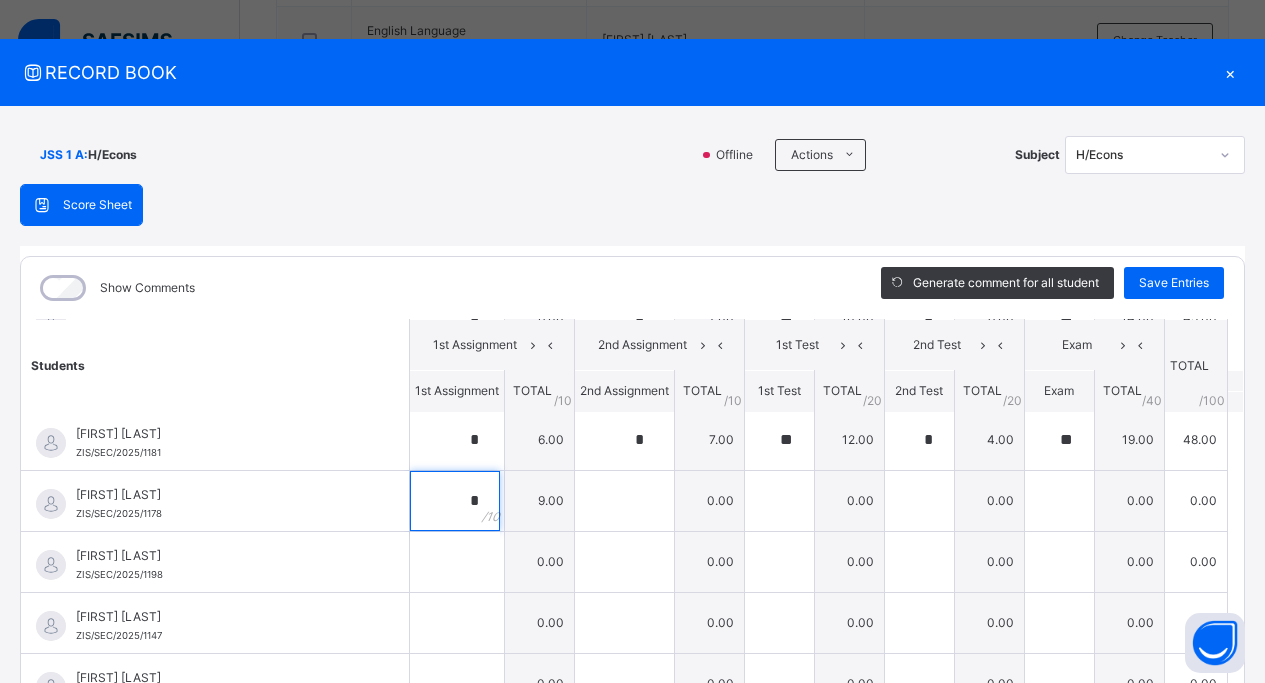 type on "*" 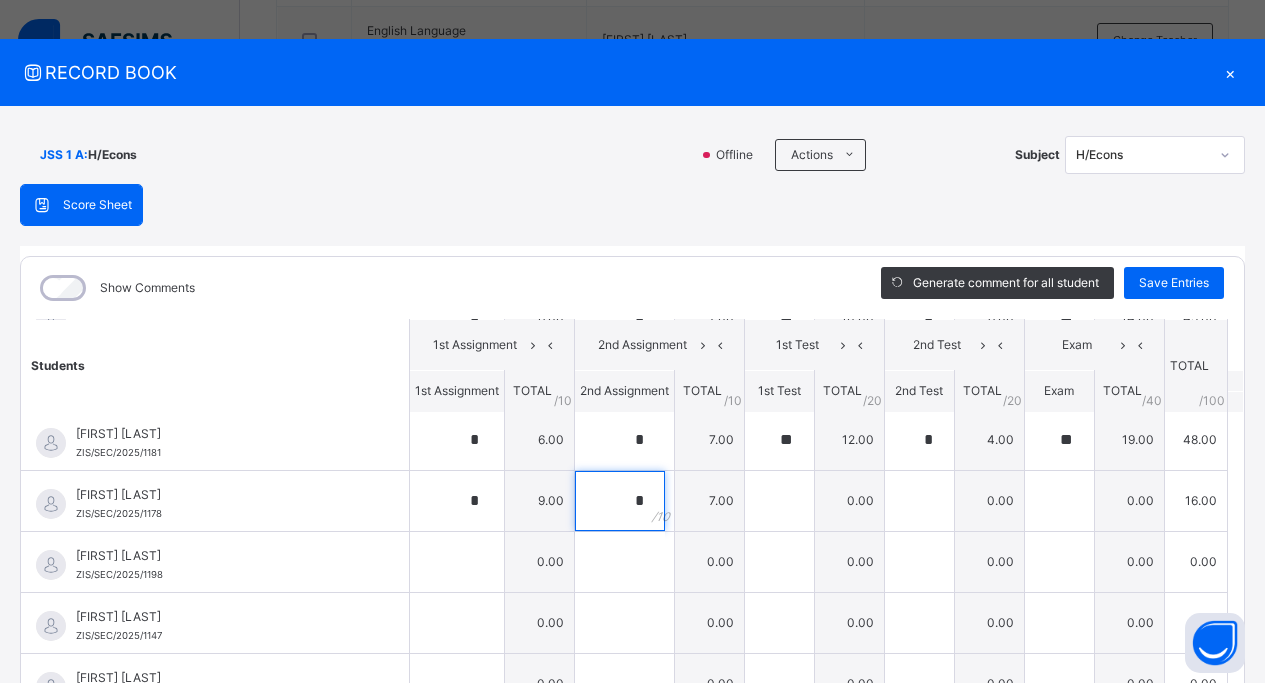 type on "*" 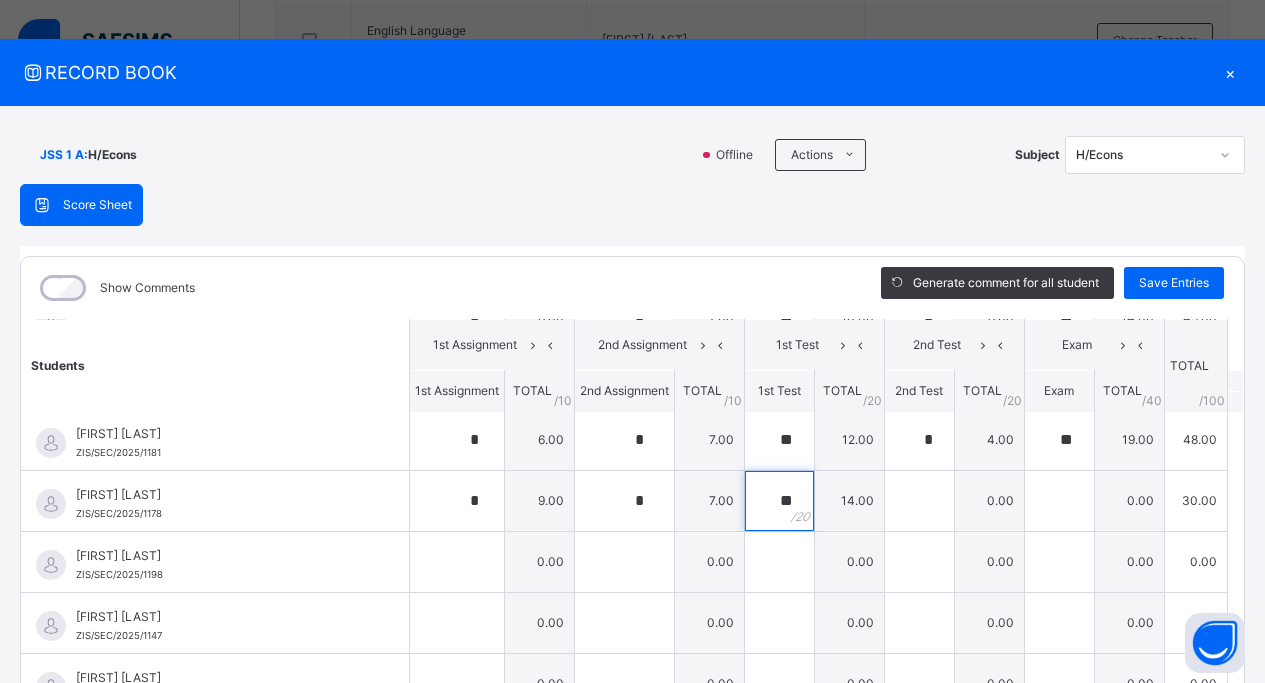 type on "**" 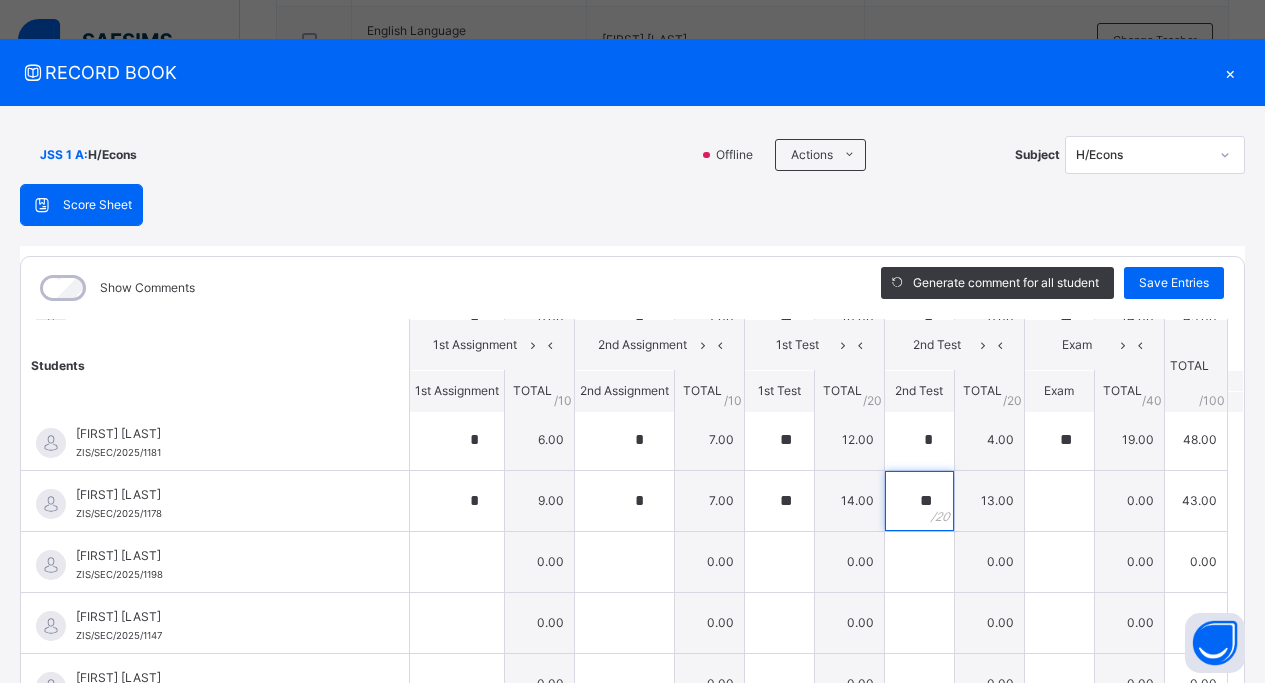 type on "**" 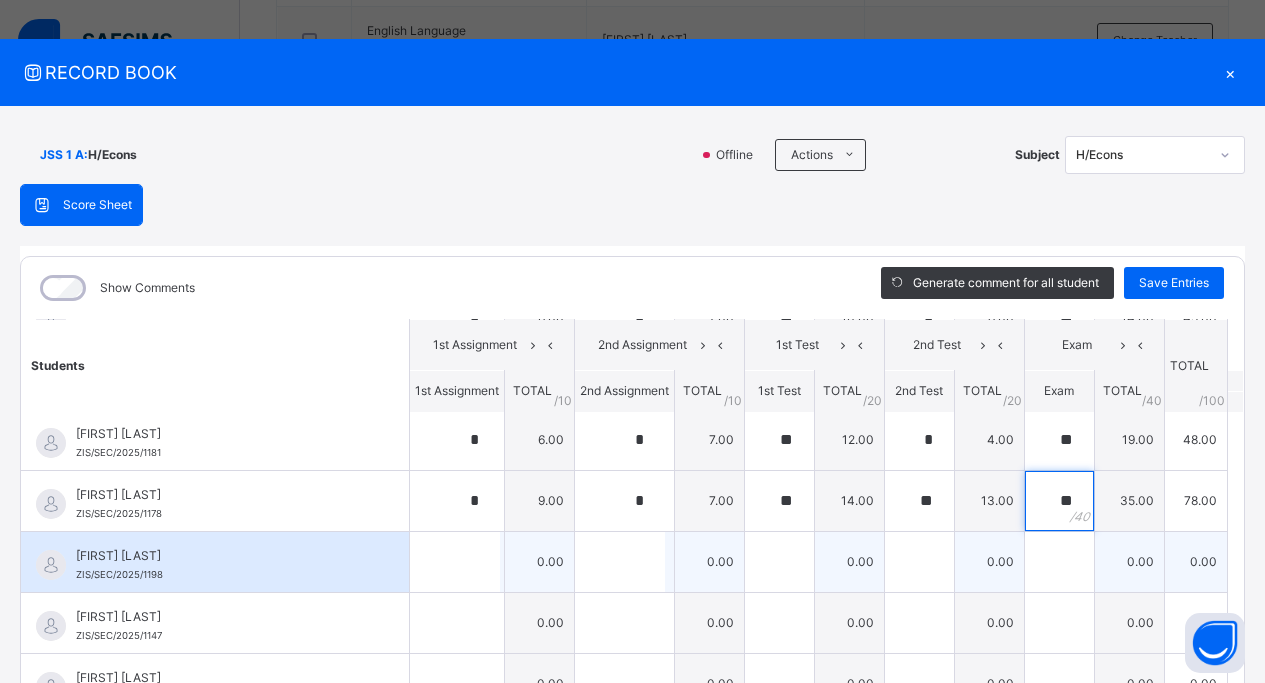 type on "**" 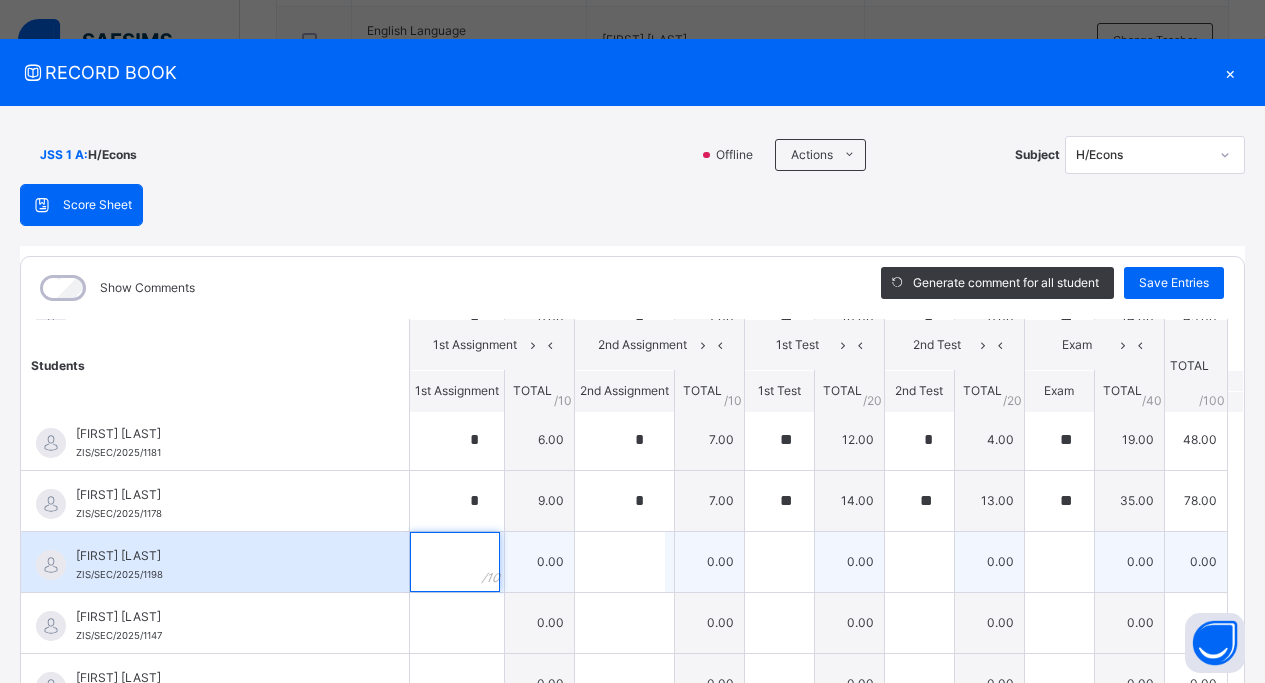 click at bounding box center (455, 562) 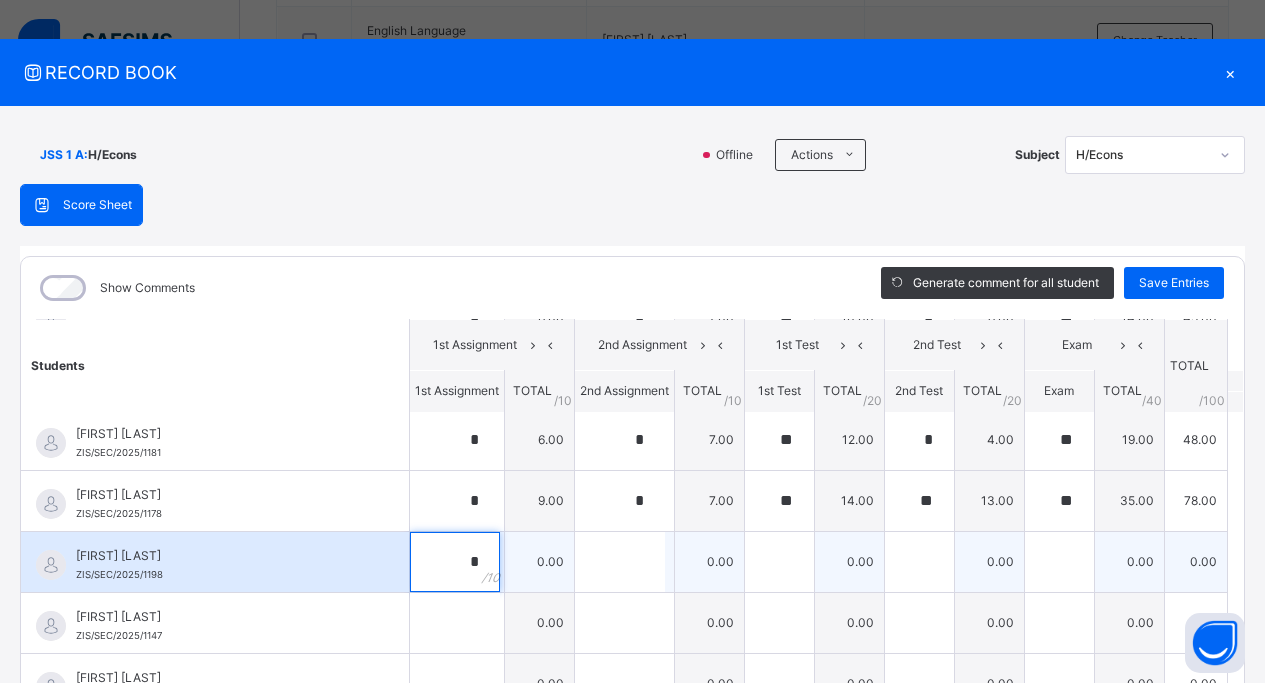 type on "*" 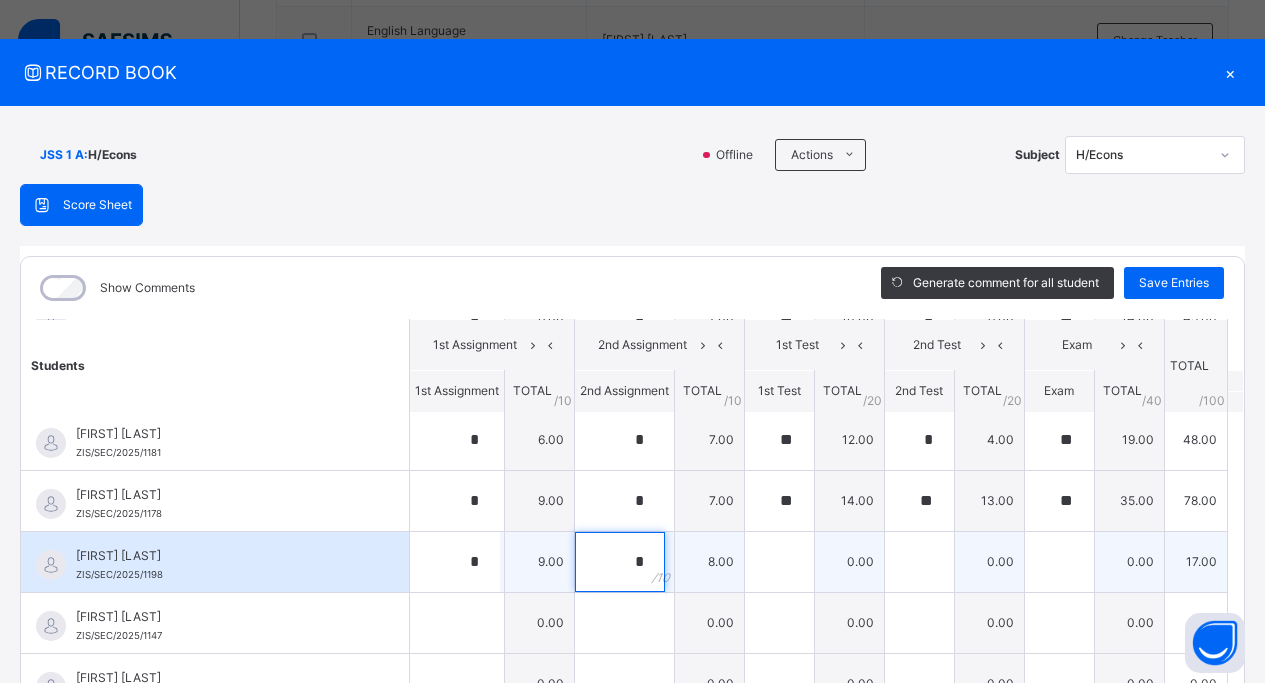 type on "*" 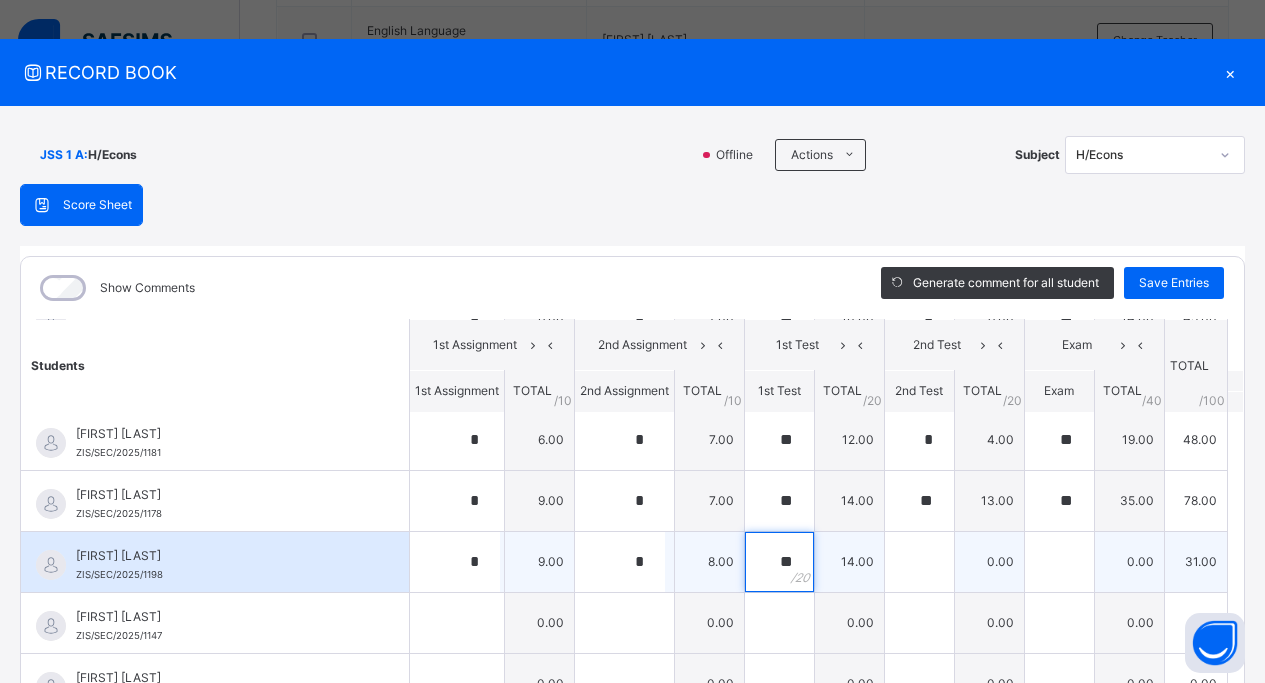 type on "**" 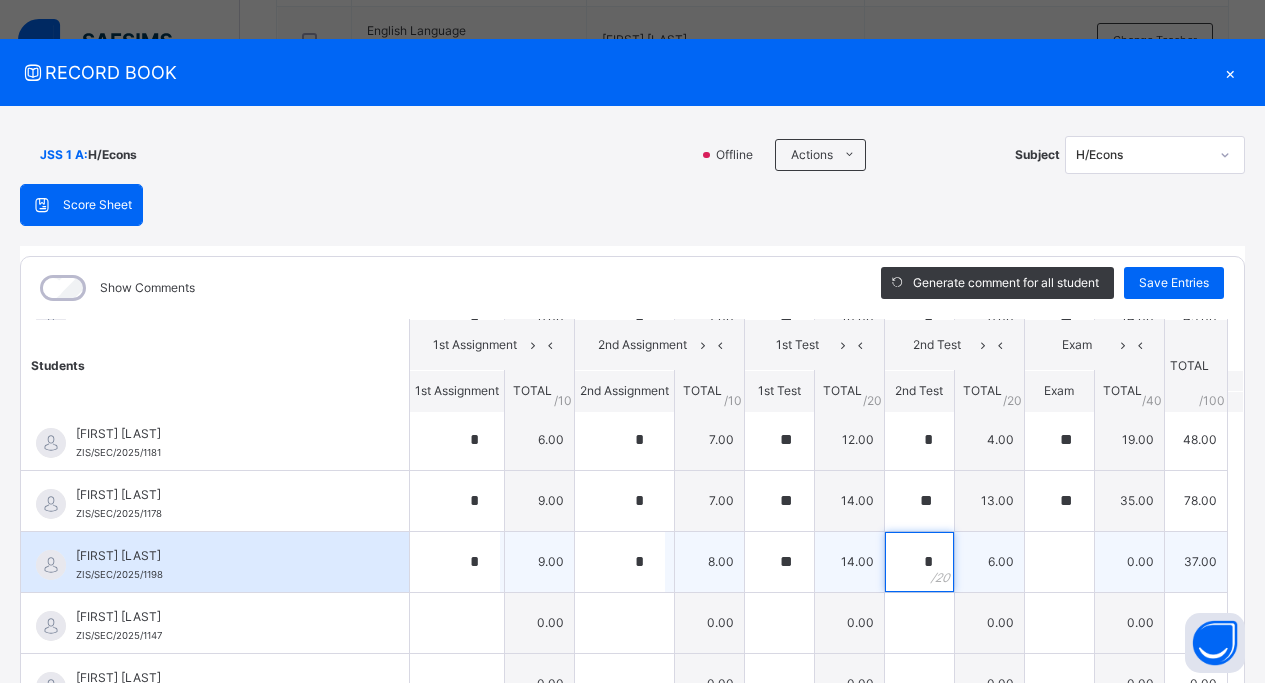 type on "*" 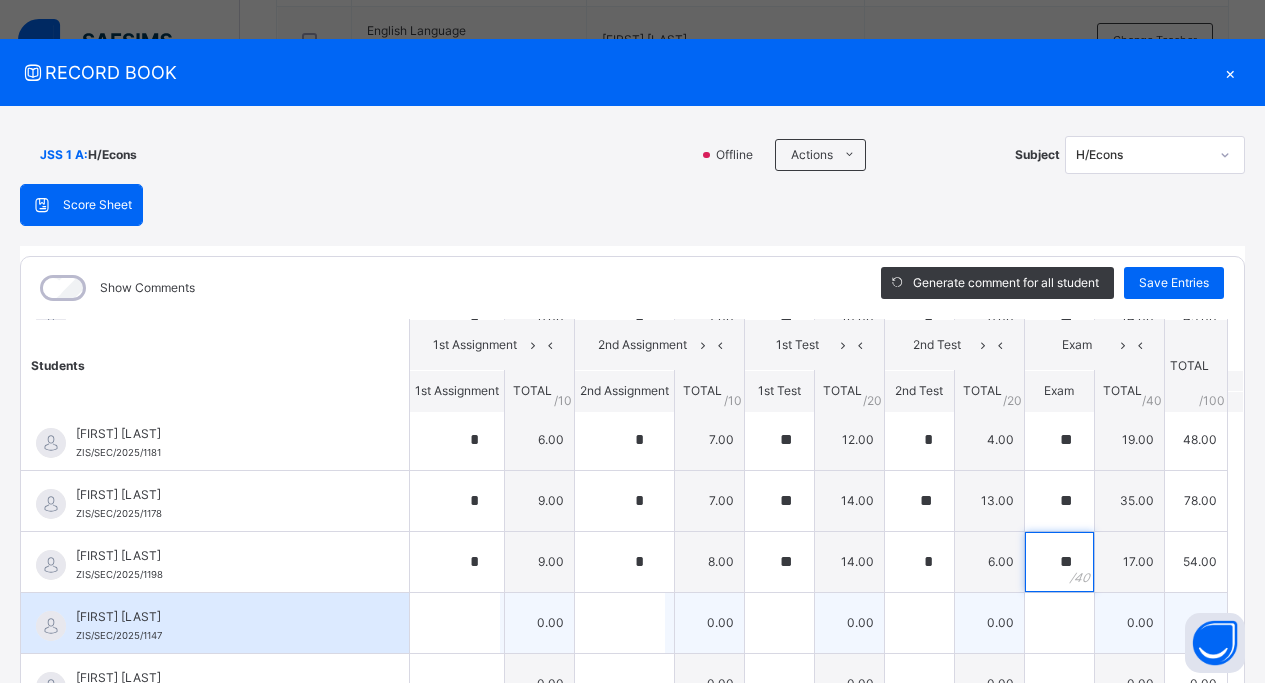 type on "**" 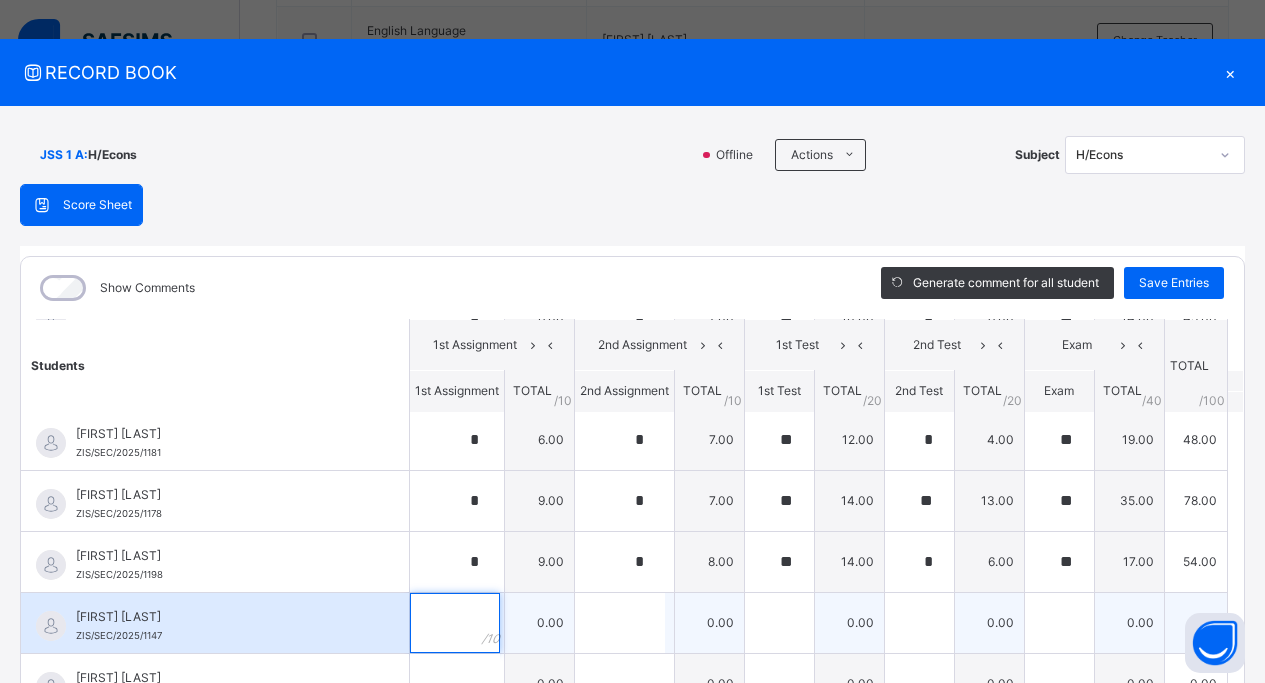 click at bounding box center (455, 623) 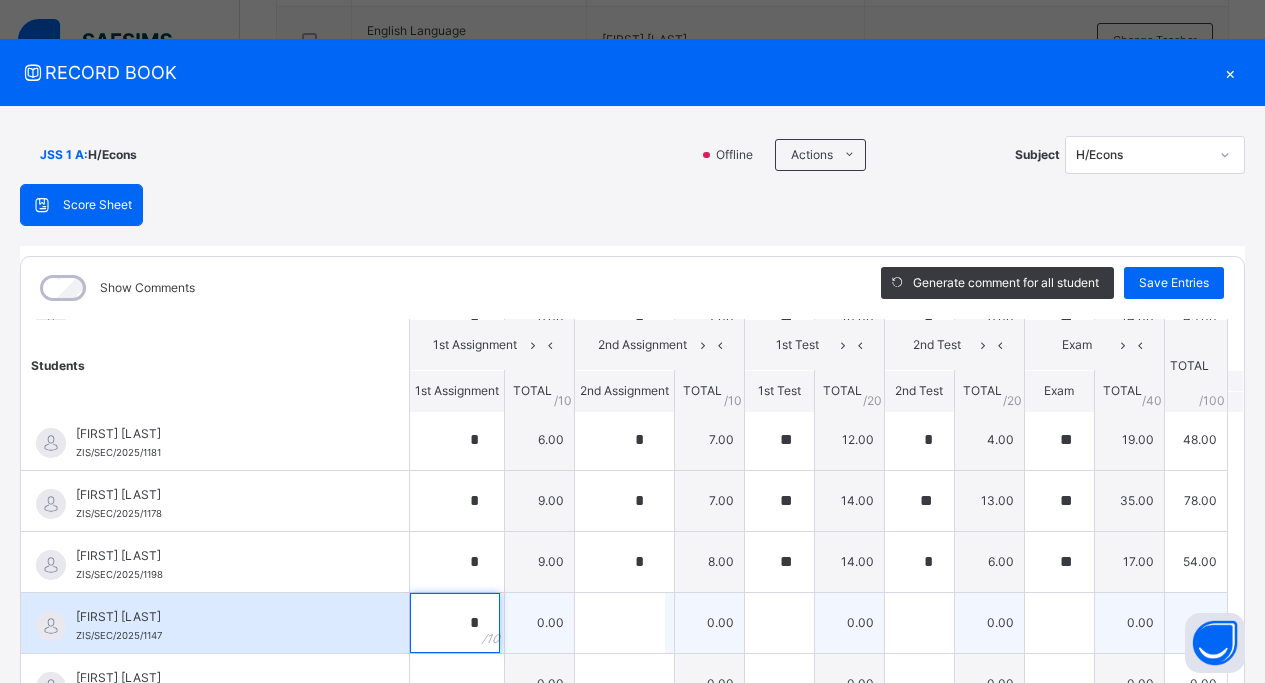 type on "*" 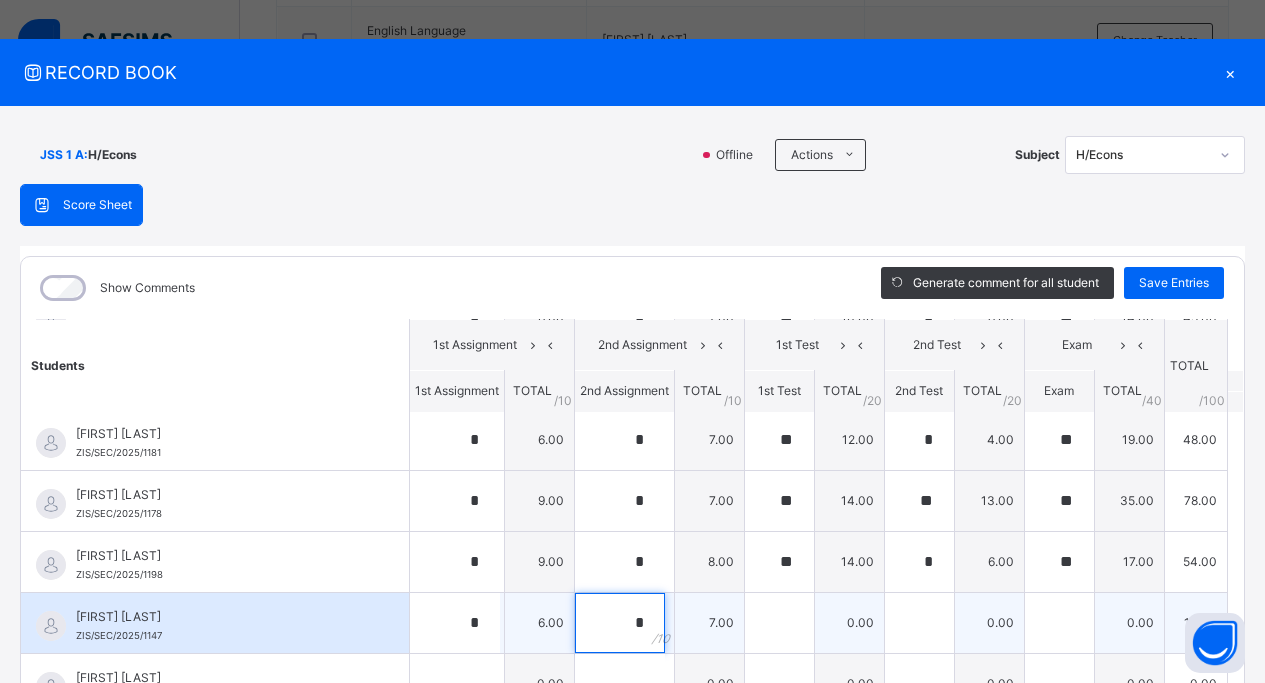 type on "*" 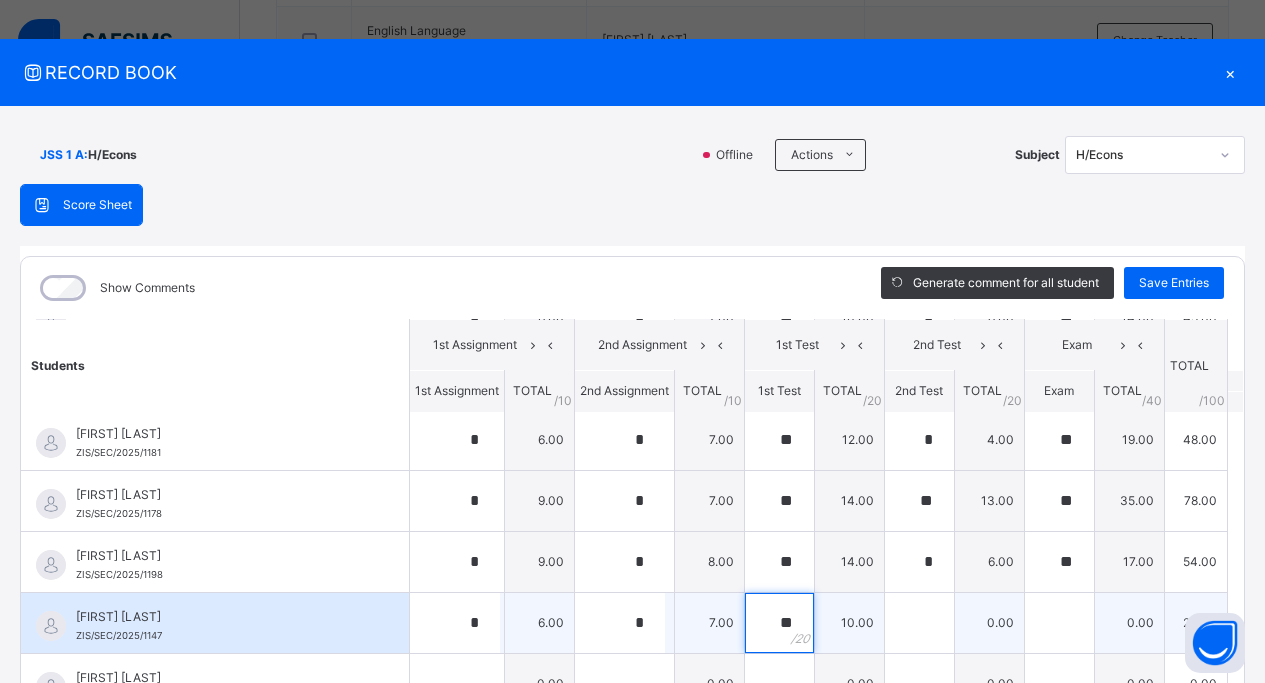type on "**" 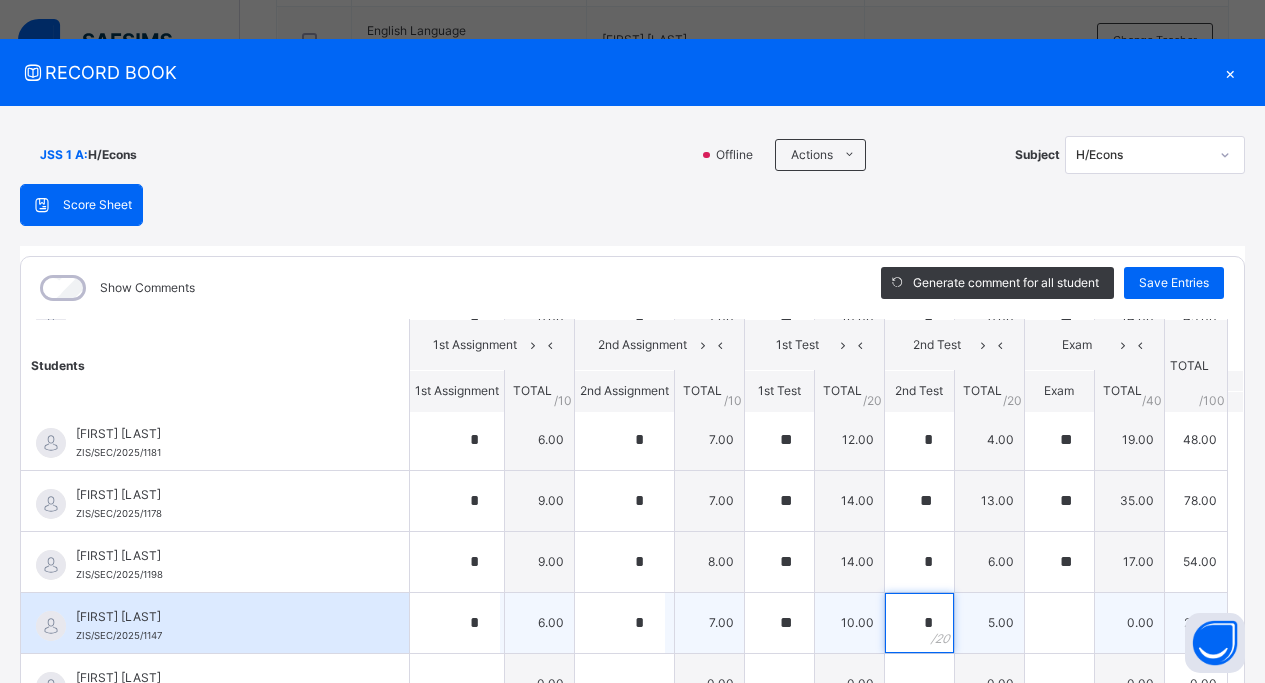 type on "*" 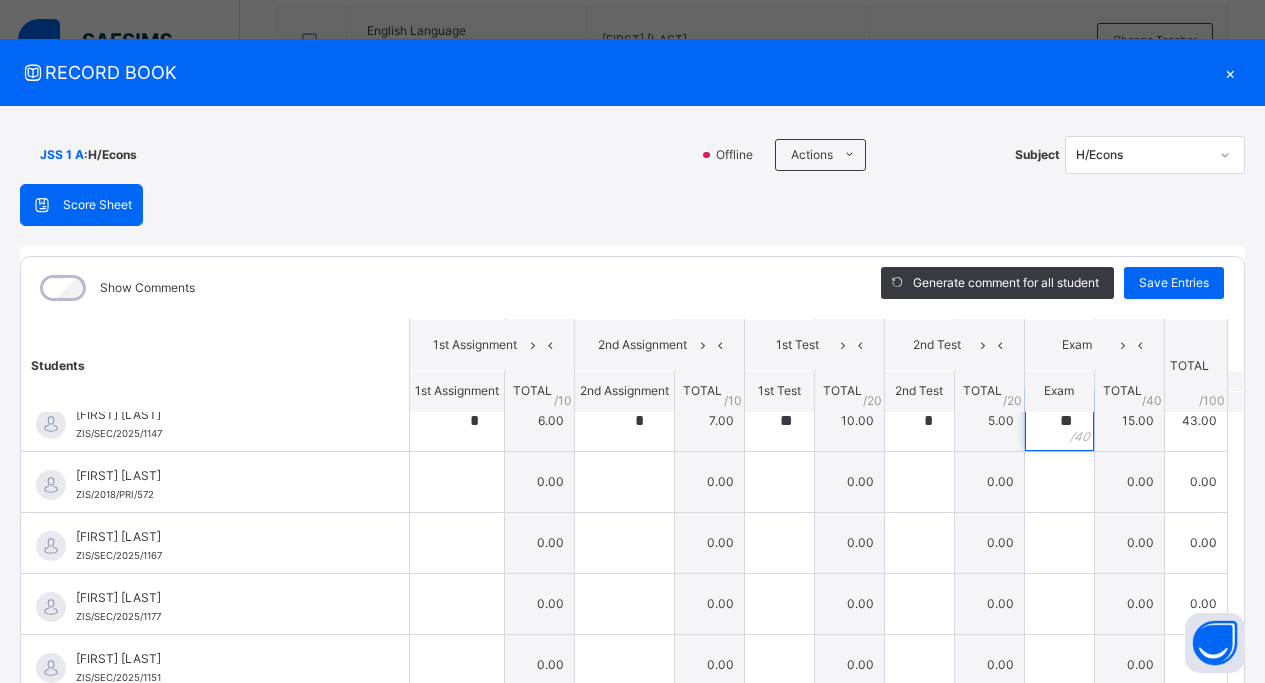 scroll, scrollTop: 1538, scrollLeft: 0, axis: vertical 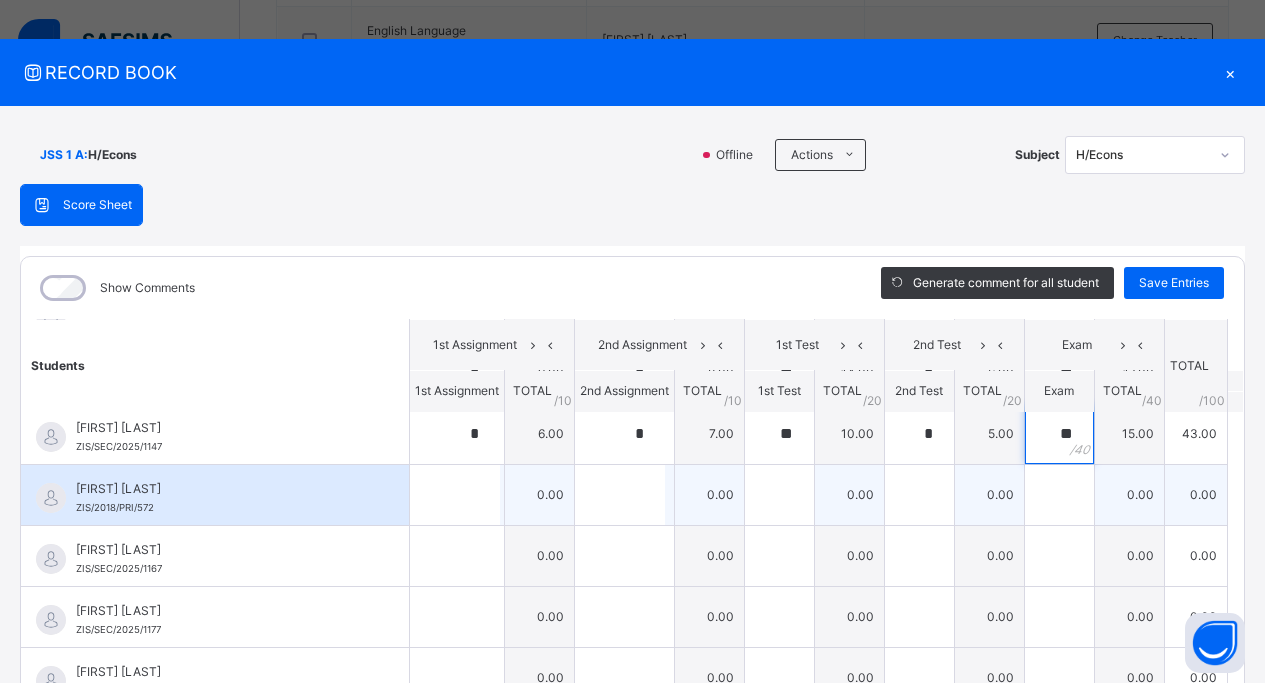 type on "**" 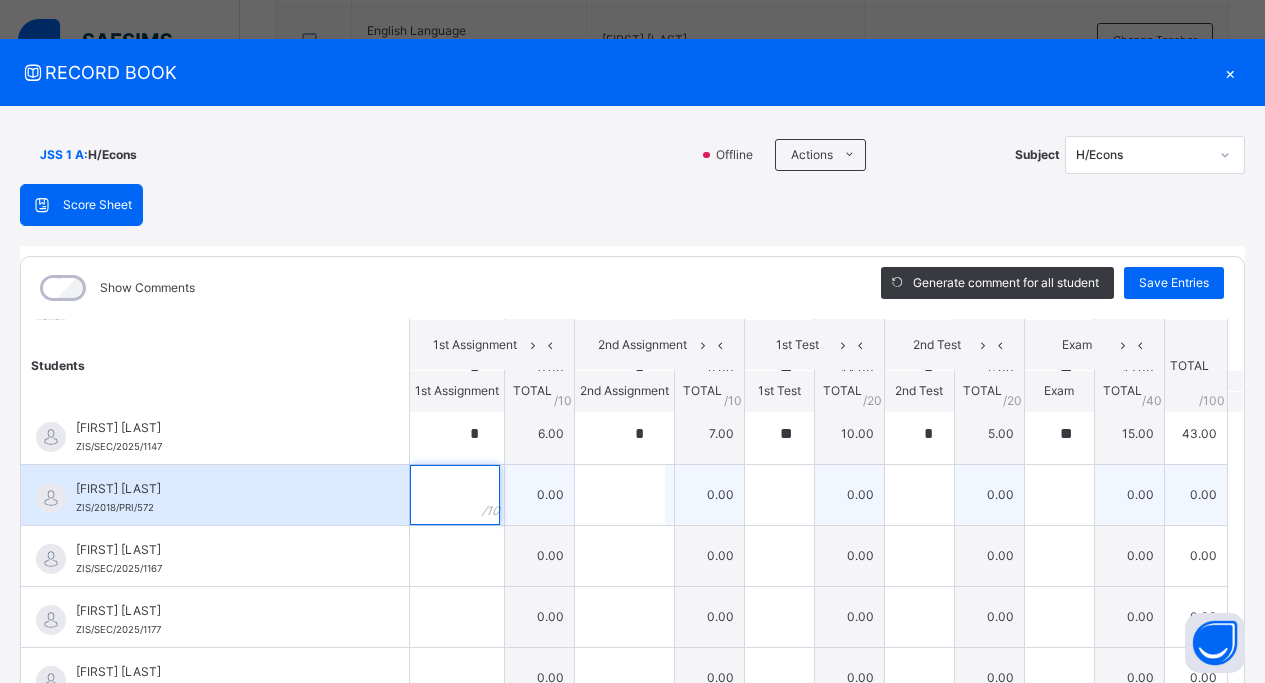 click at bounding box center (455, 495) 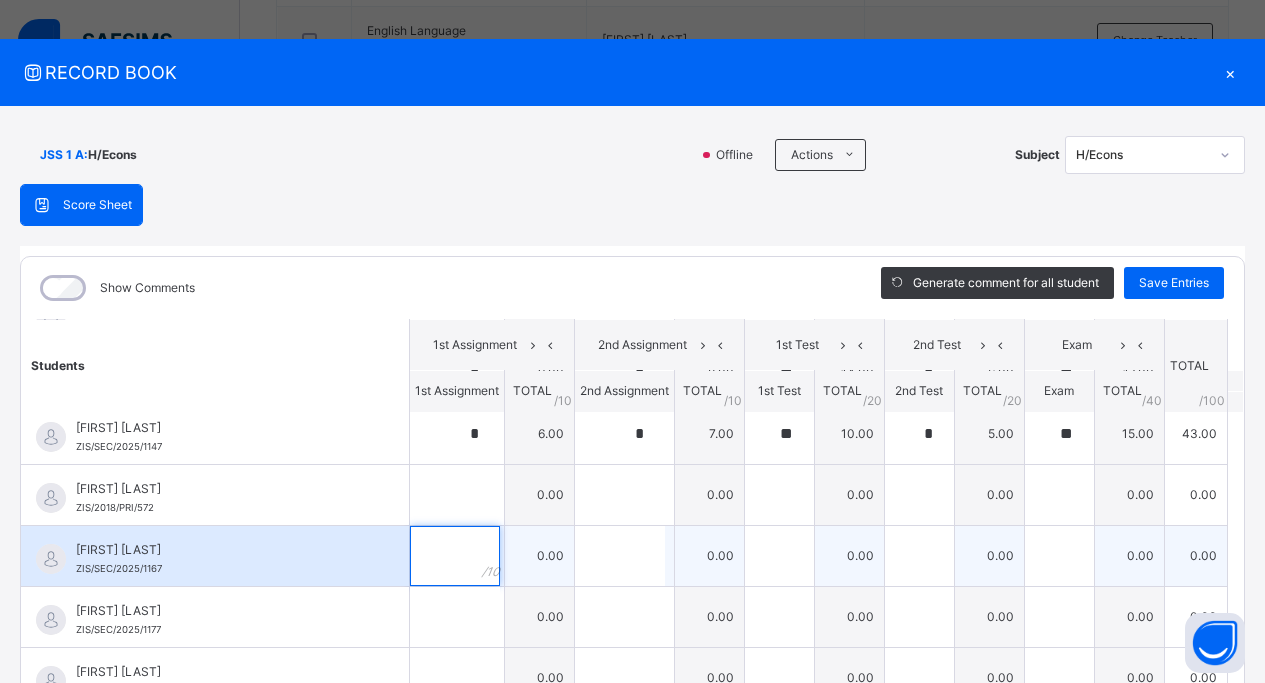 click at bounding box center [455, 556] 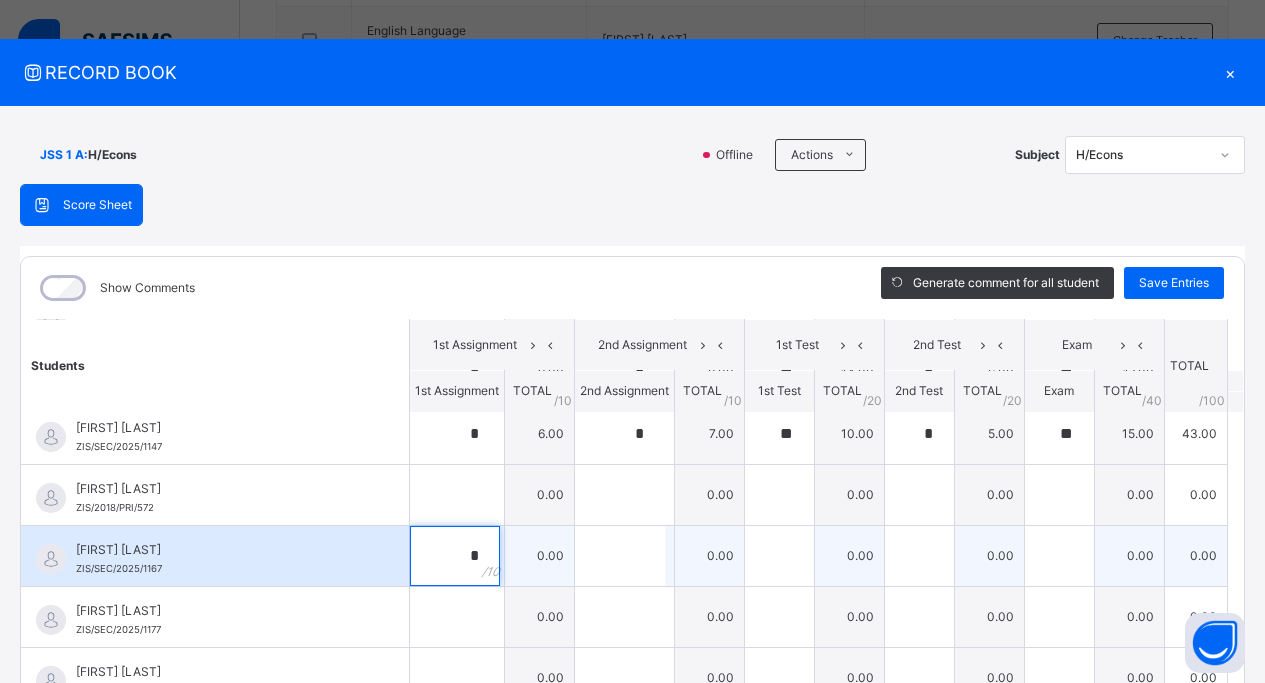 type on "*" 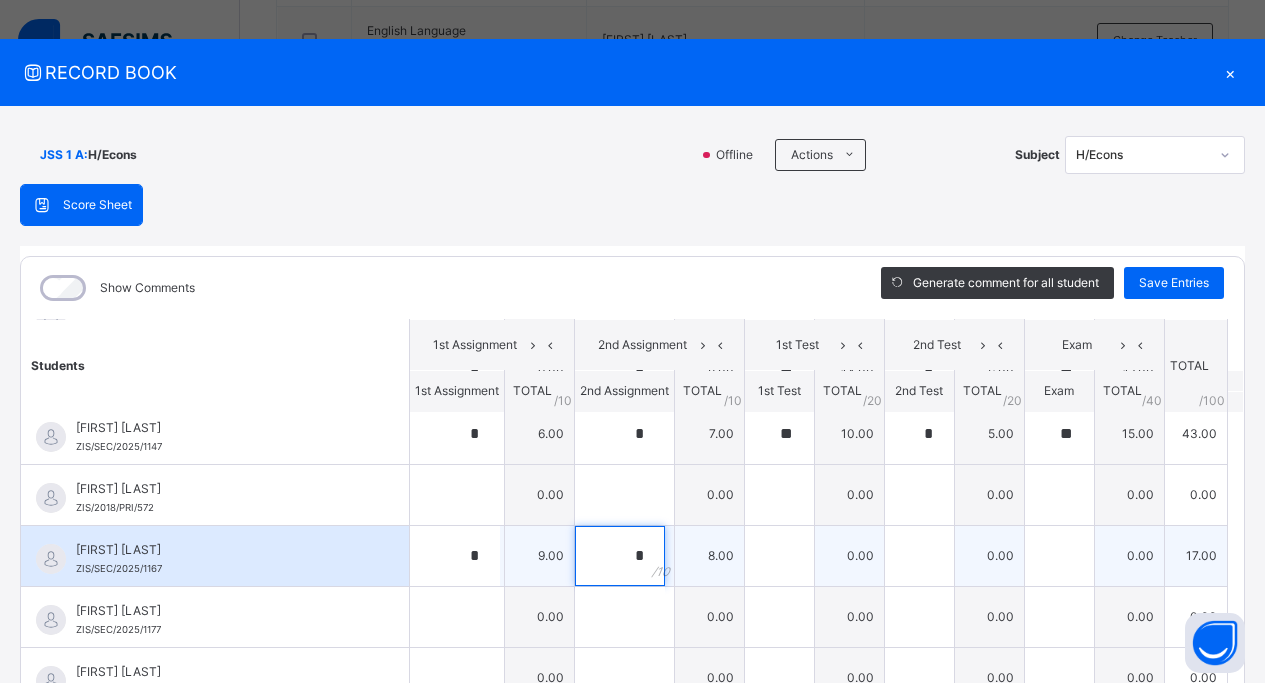 type on "*" 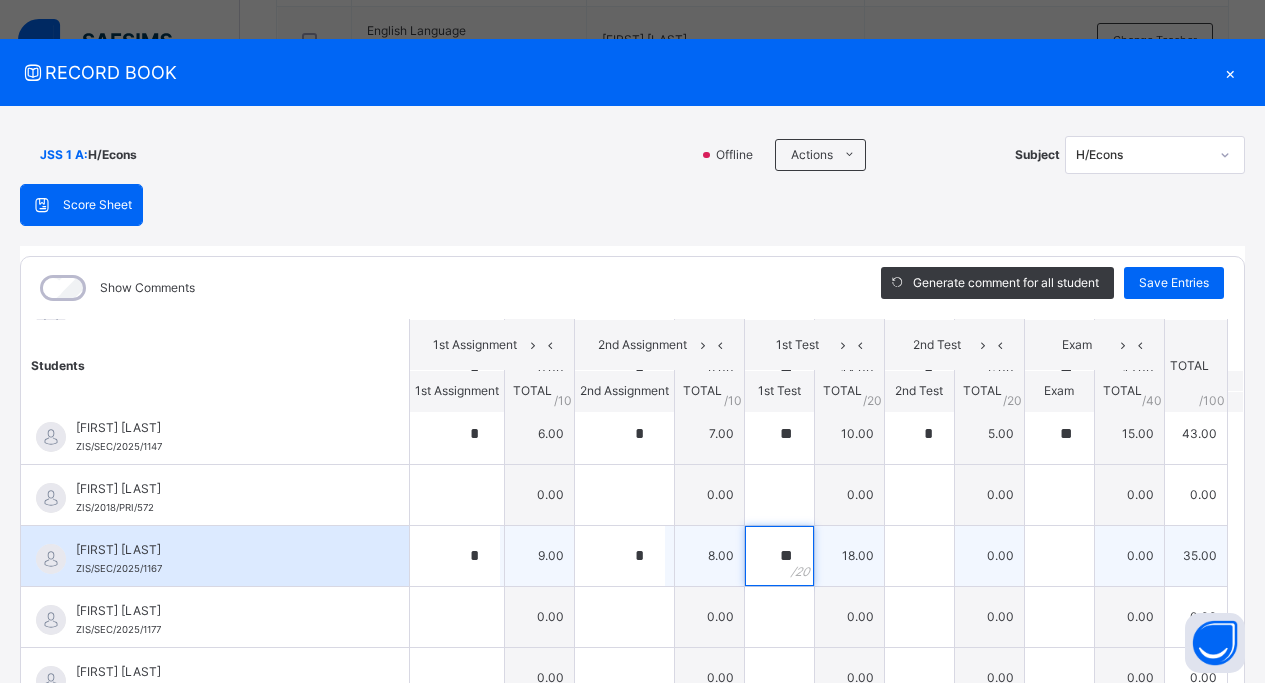 type on "**" 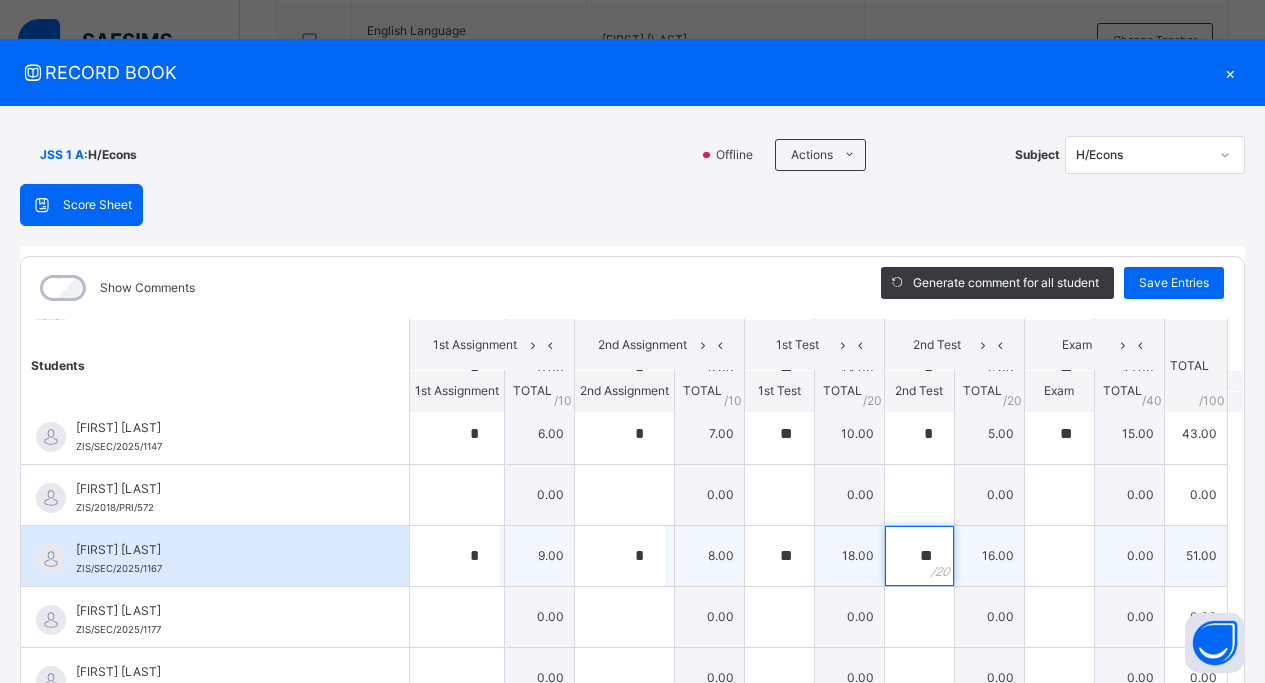 type on "**" 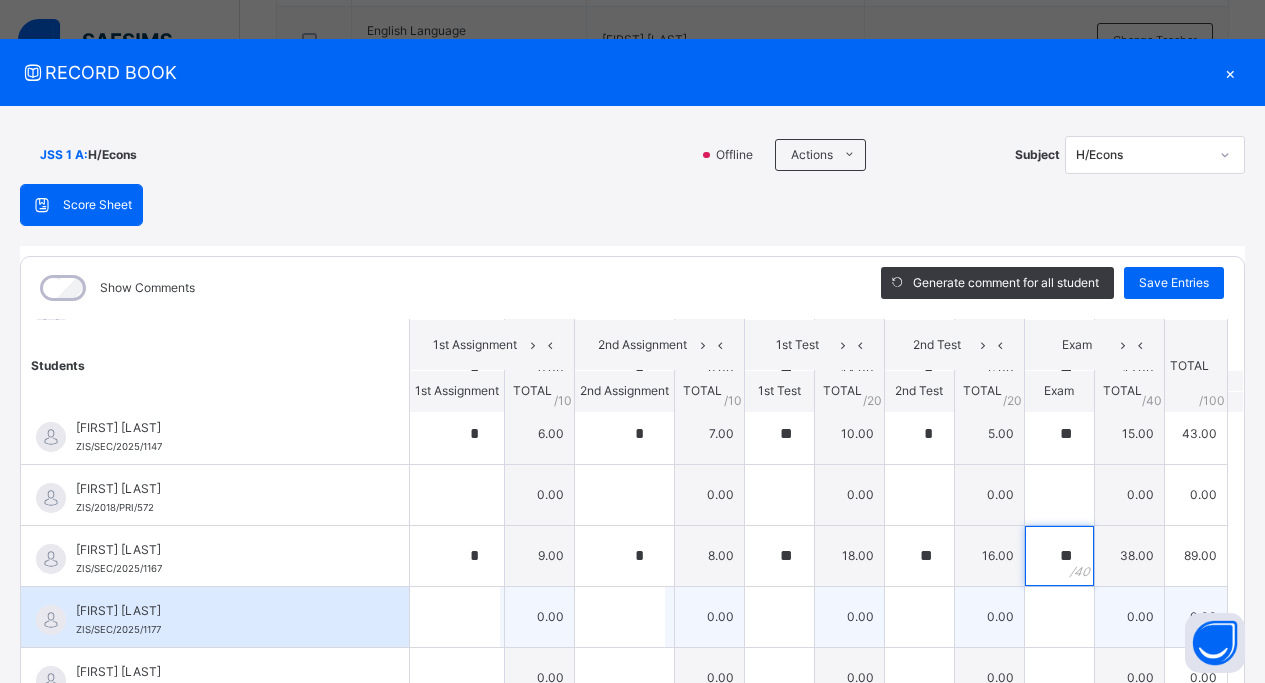 type on "**" 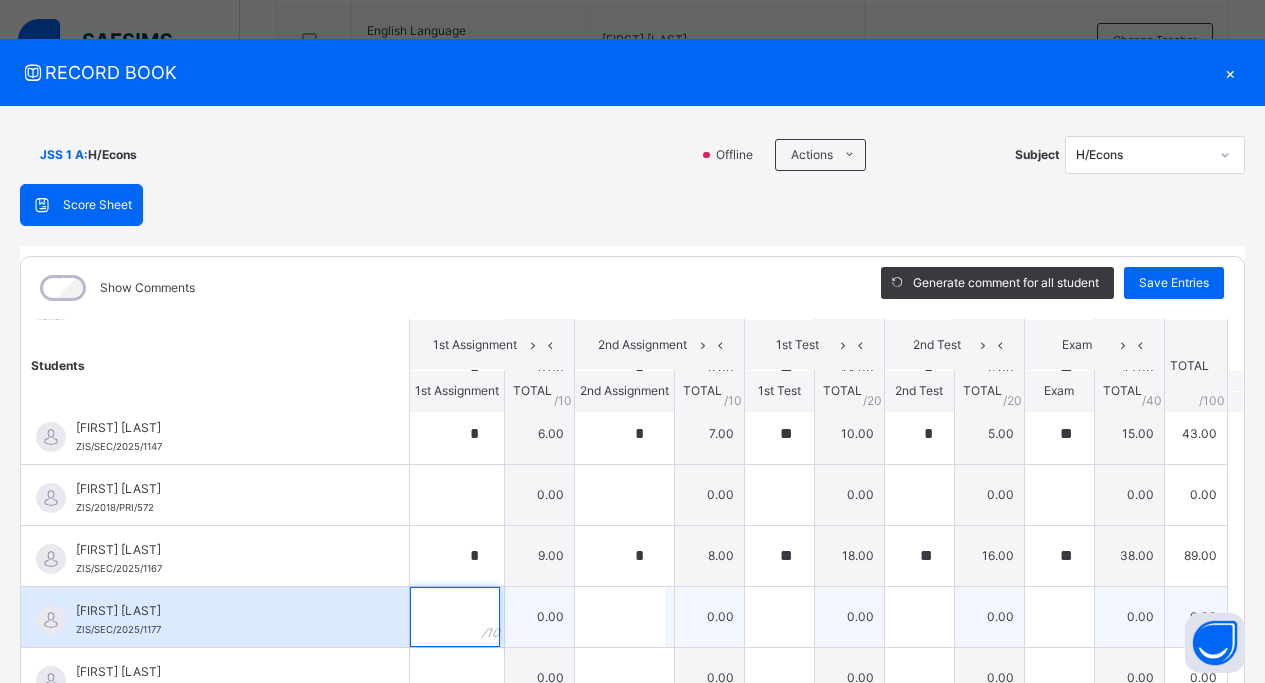click at bounding box center [455, 617] 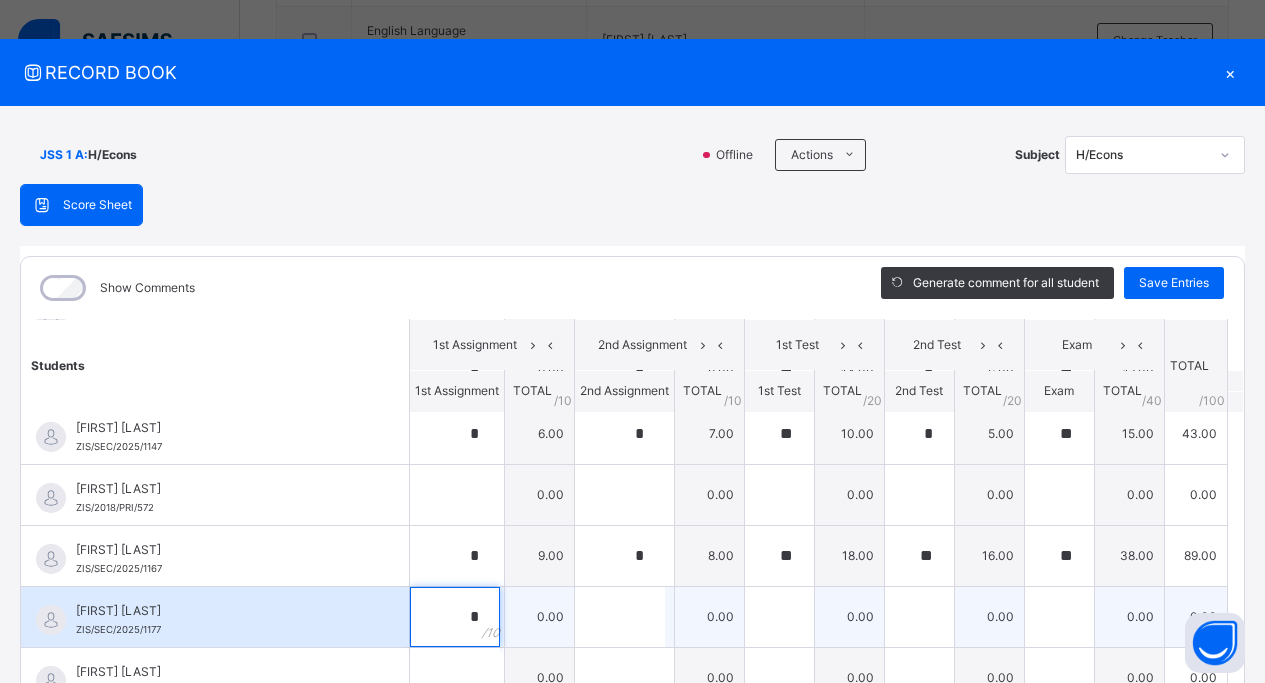 type on "*" 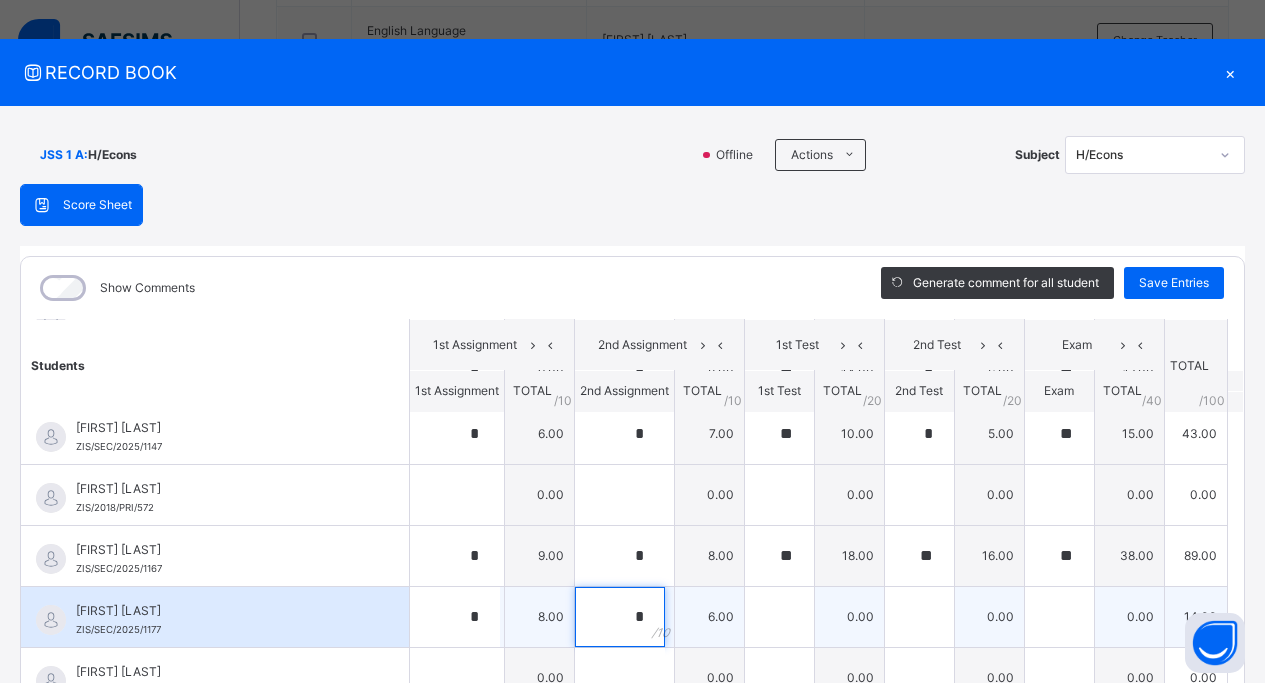 type on "*" 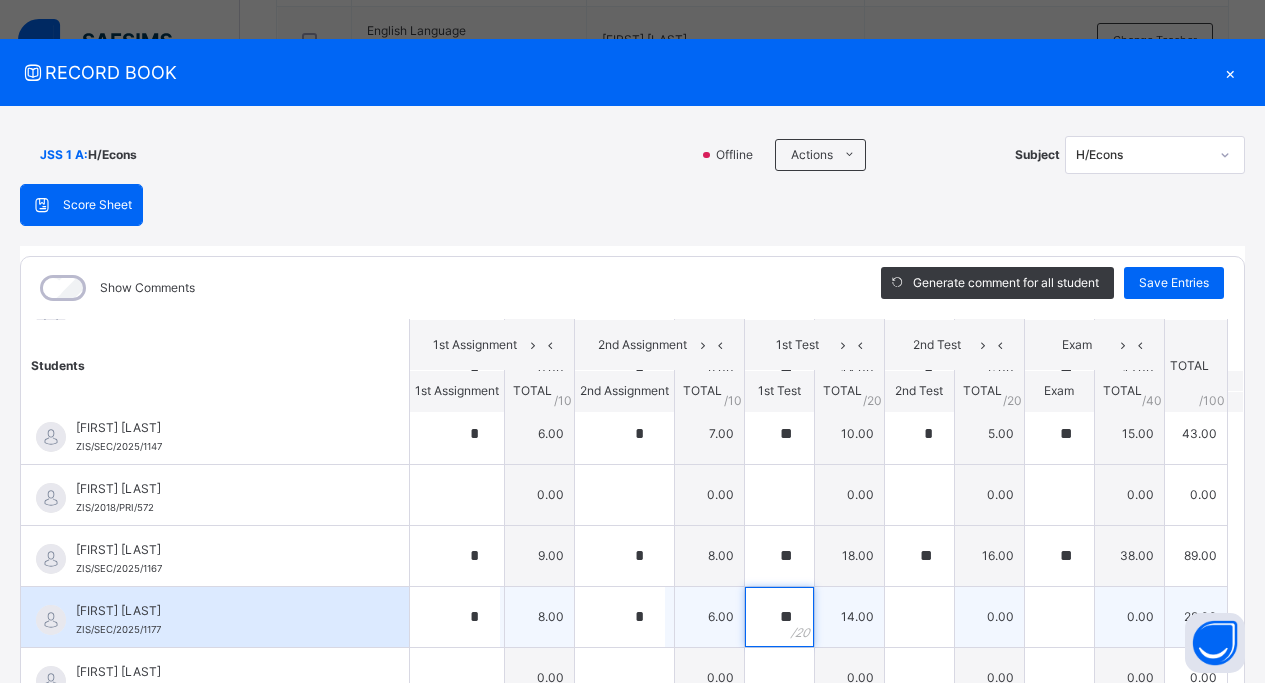 type on "**" 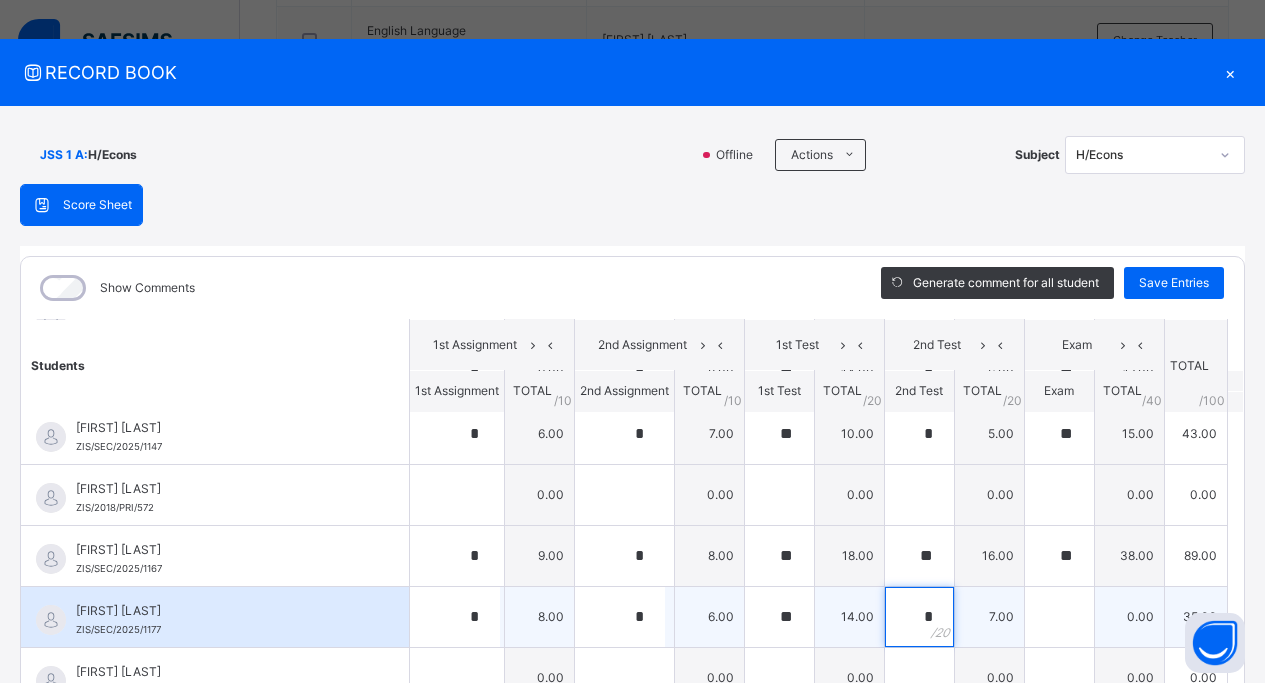 type on "*" 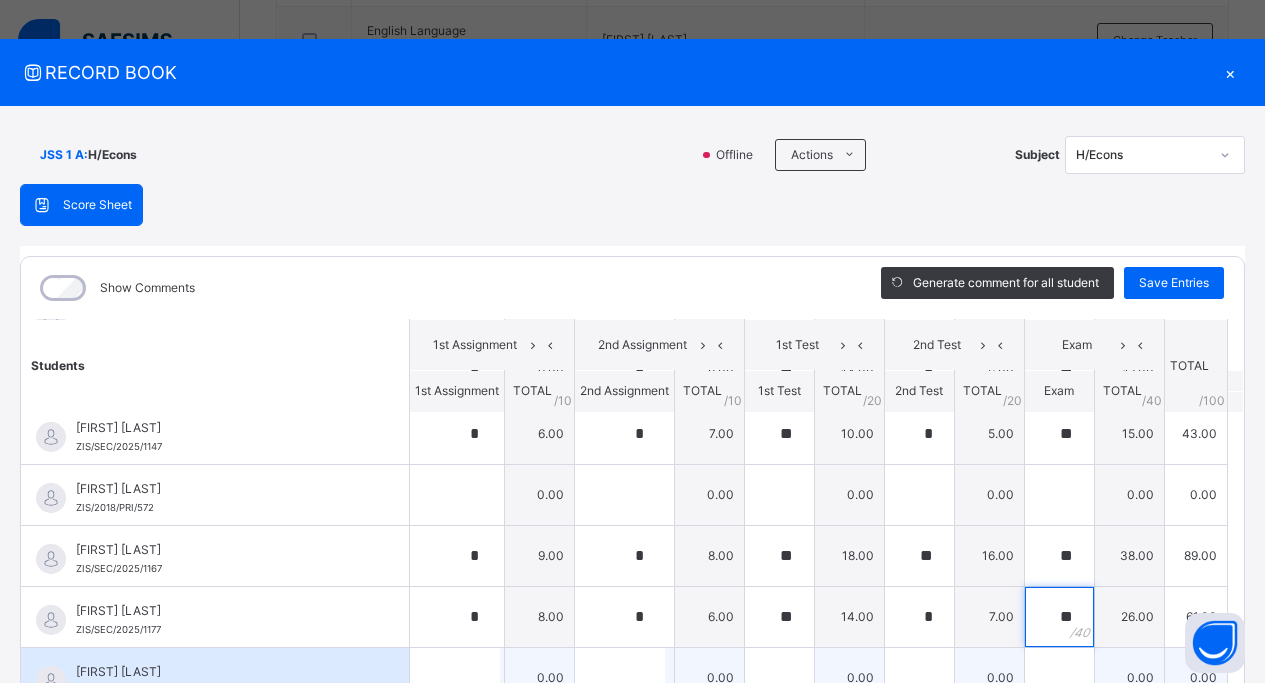 type on "**" 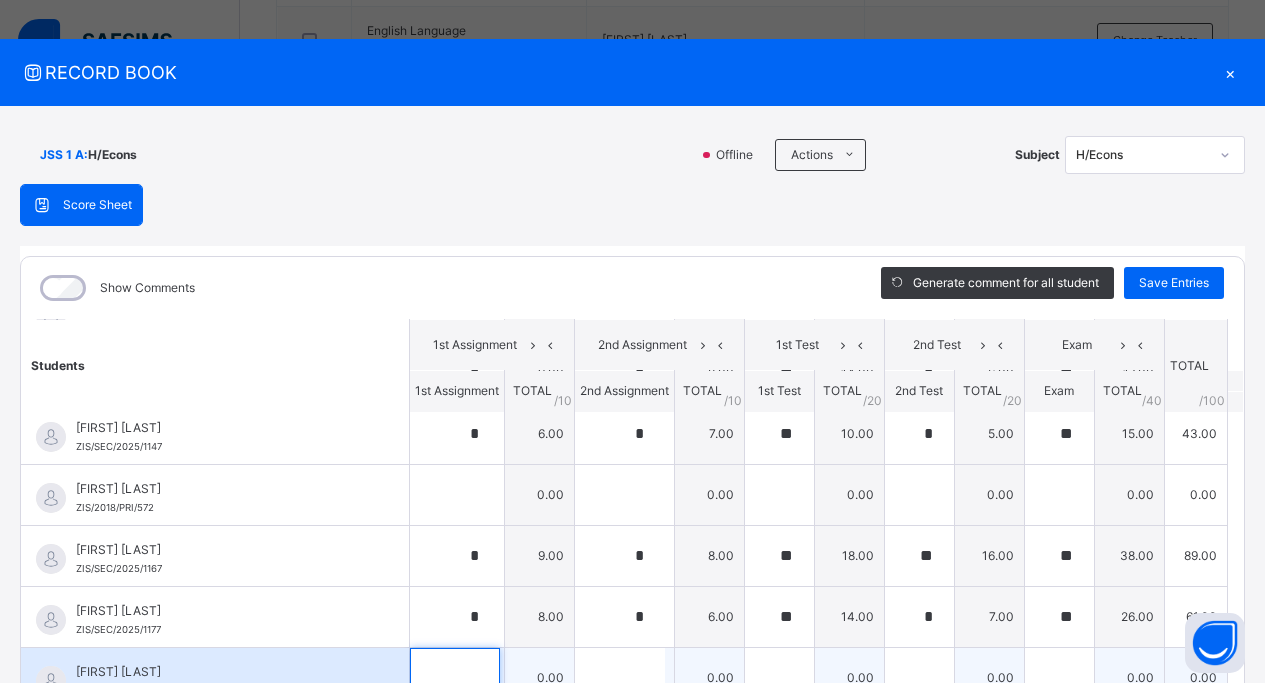 click at bounding box center (455, 678) 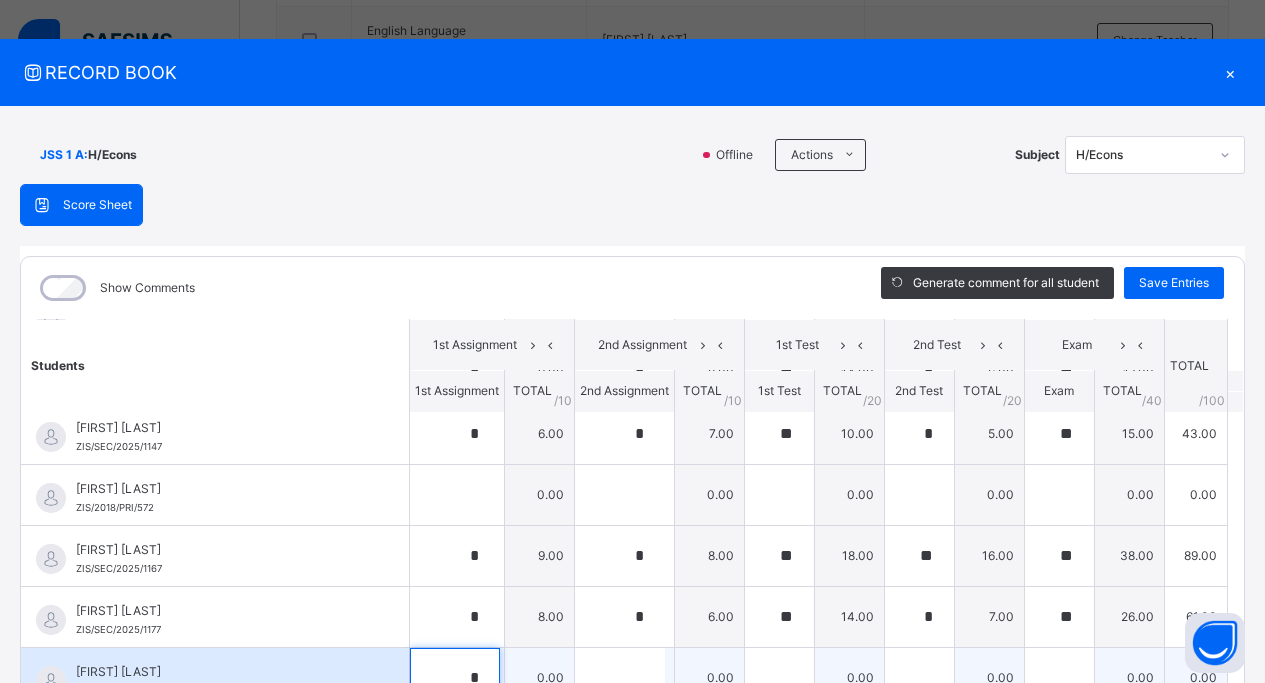 type on "*" 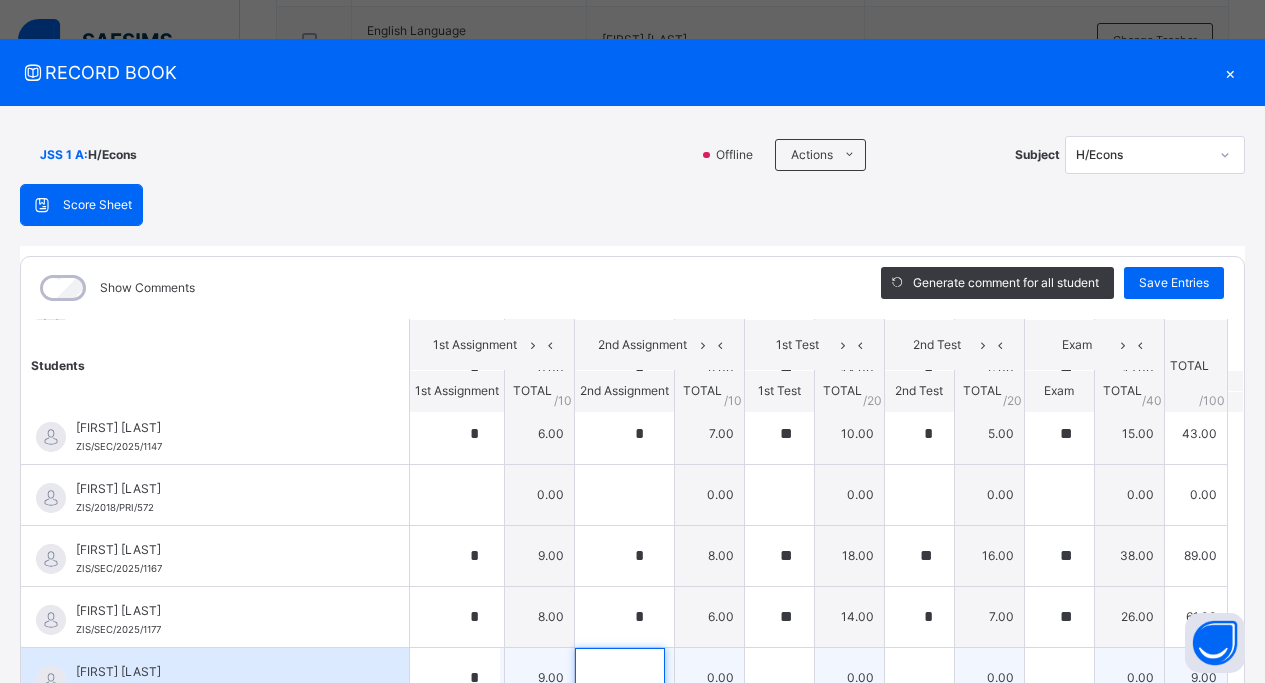 scroll, scrollTop: 36, scrollLeft: 0, axis: vertical 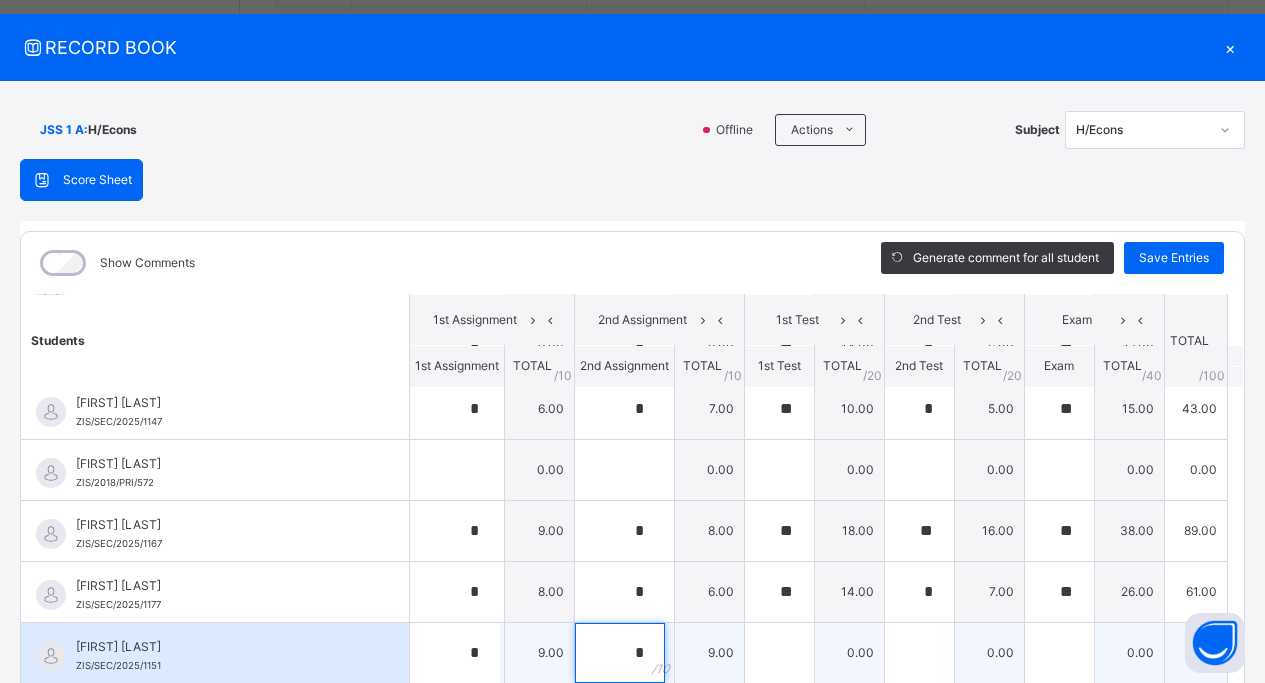 type on "*" 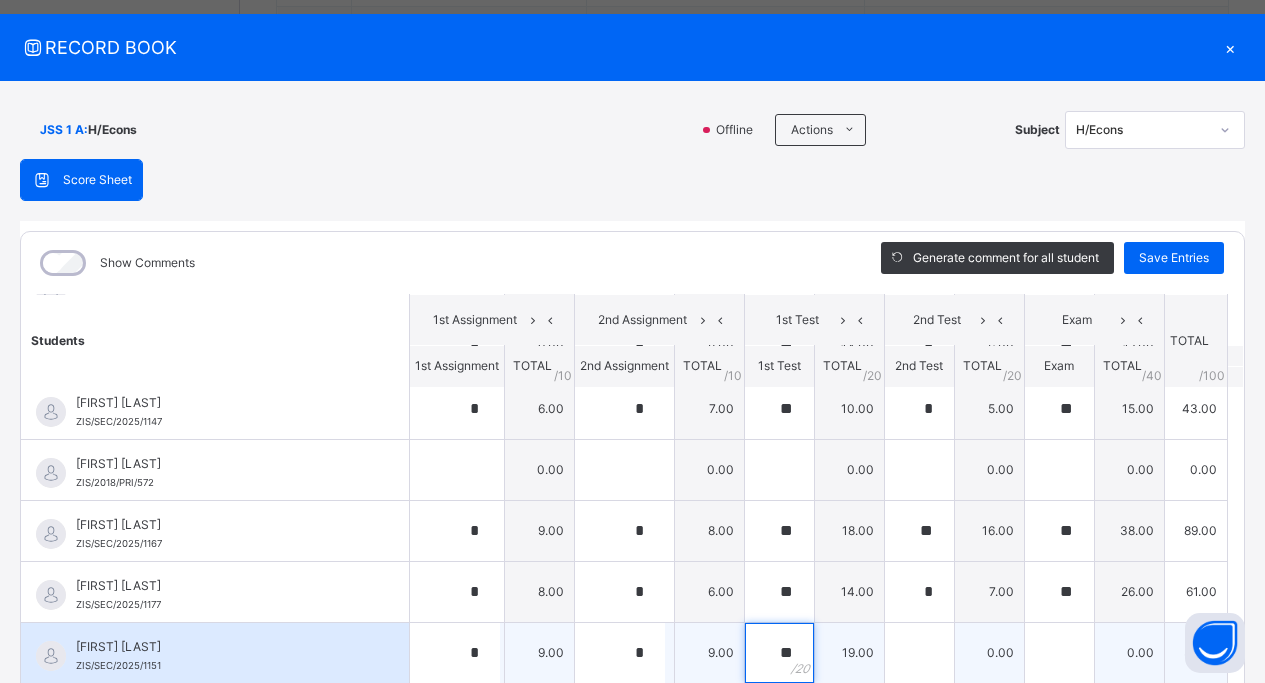 type on "**" 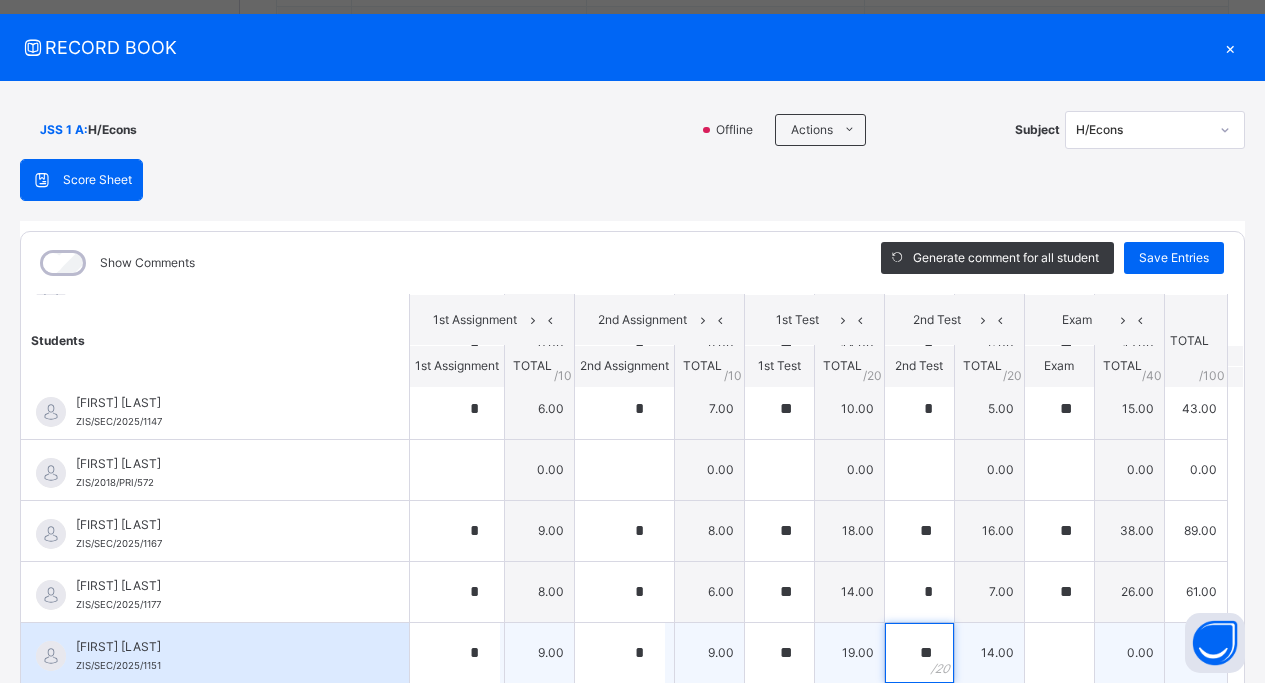 type on "**" 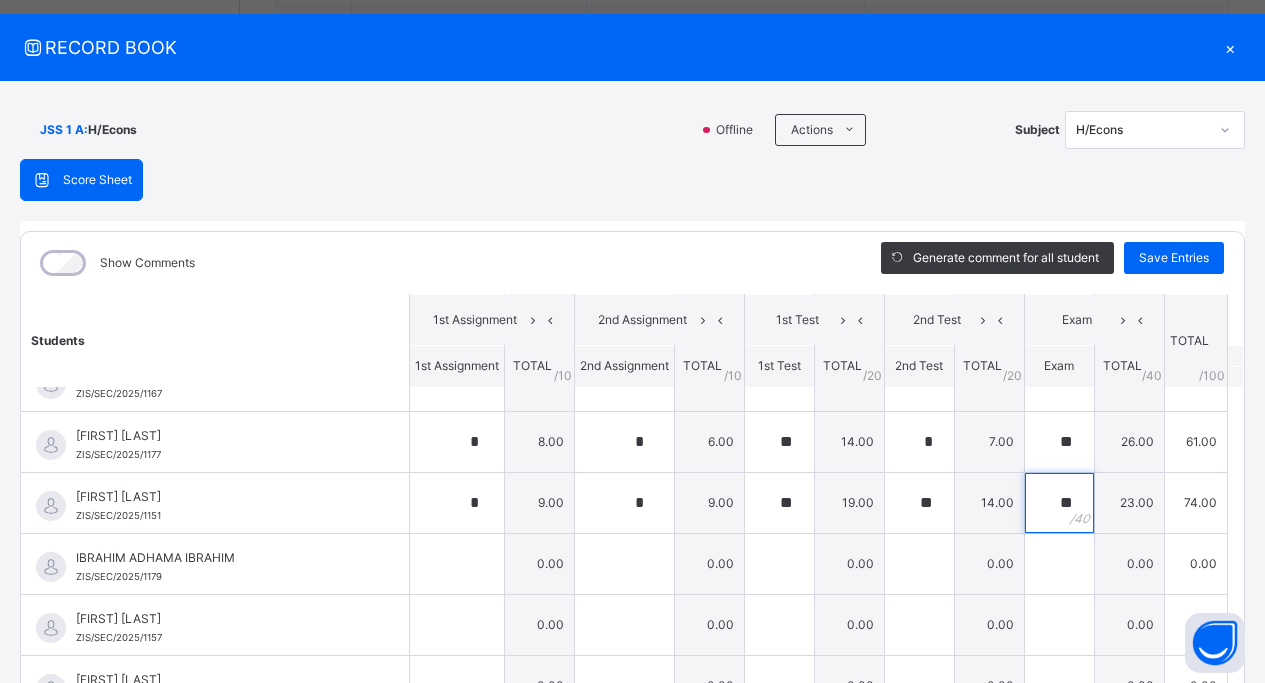 scroll, scrollTop: 1642, scrollLeft: 0, axis: vertical 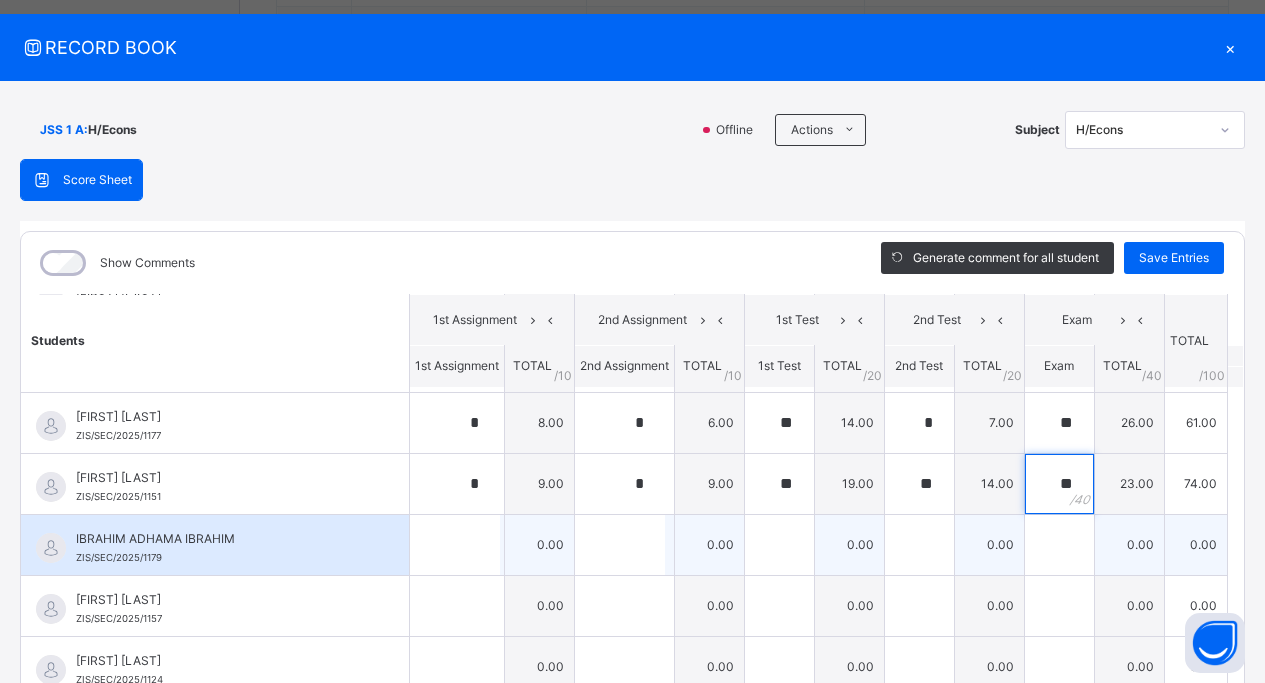 type on "**" 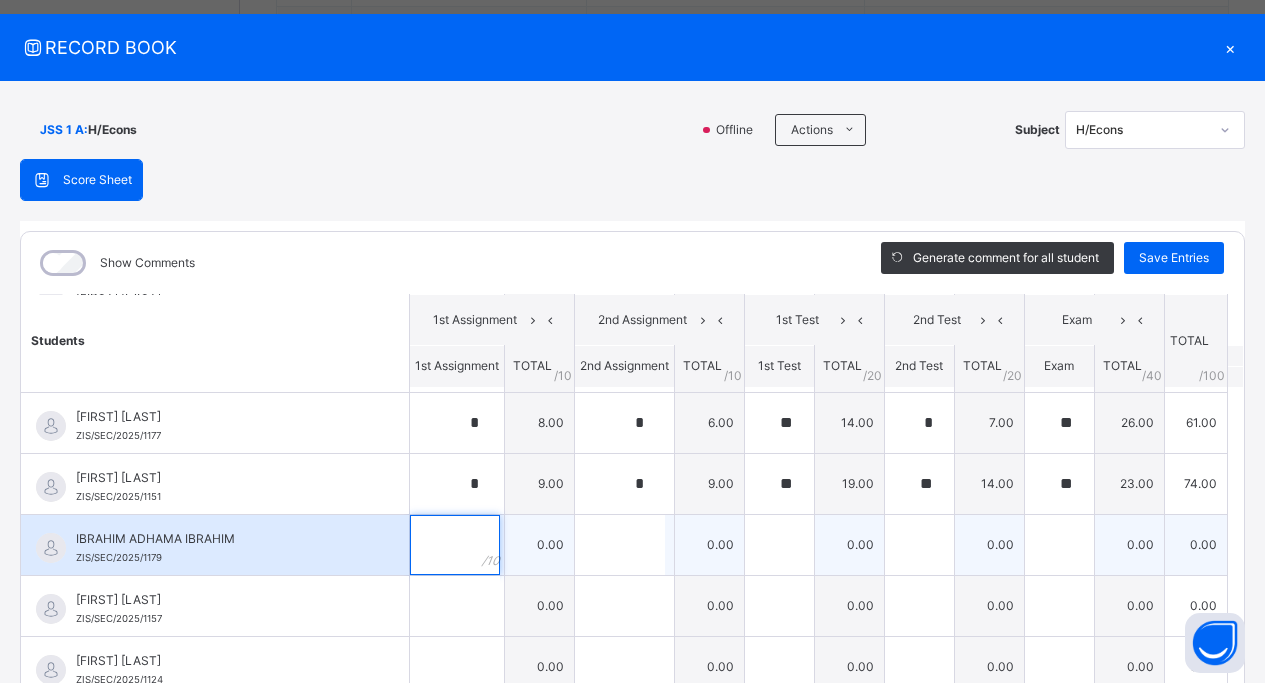 click at bounding box center [455, 545] 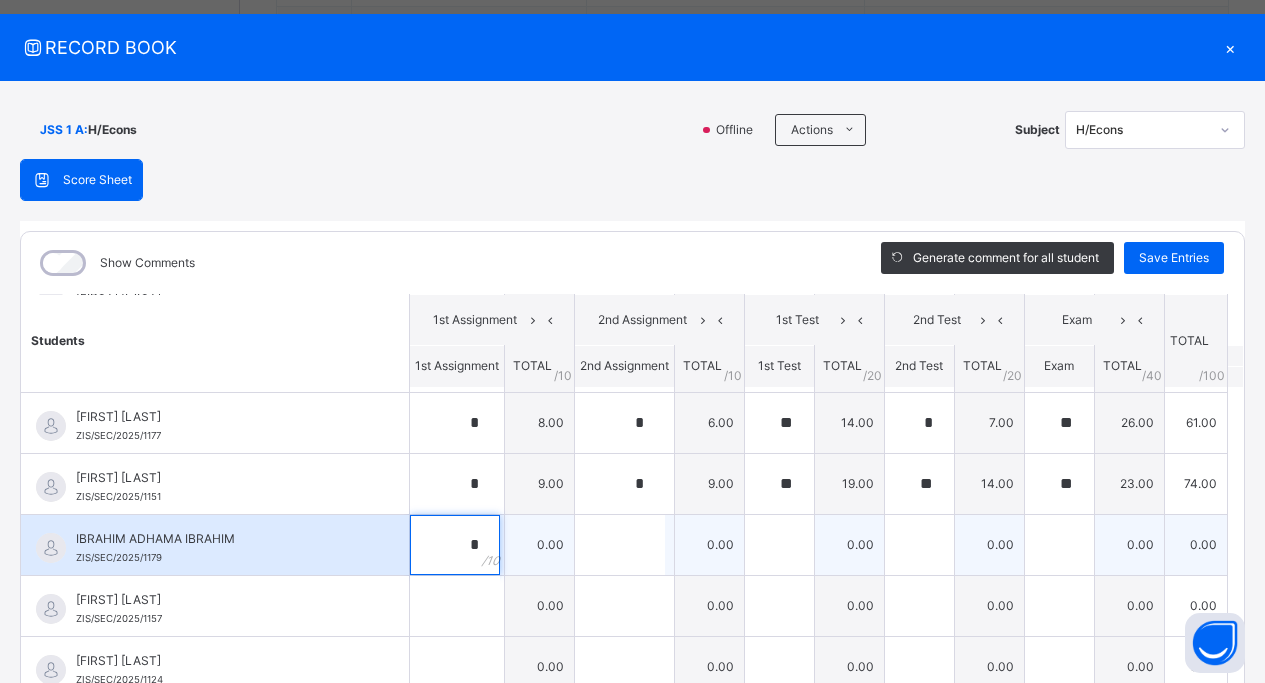 type on "*" 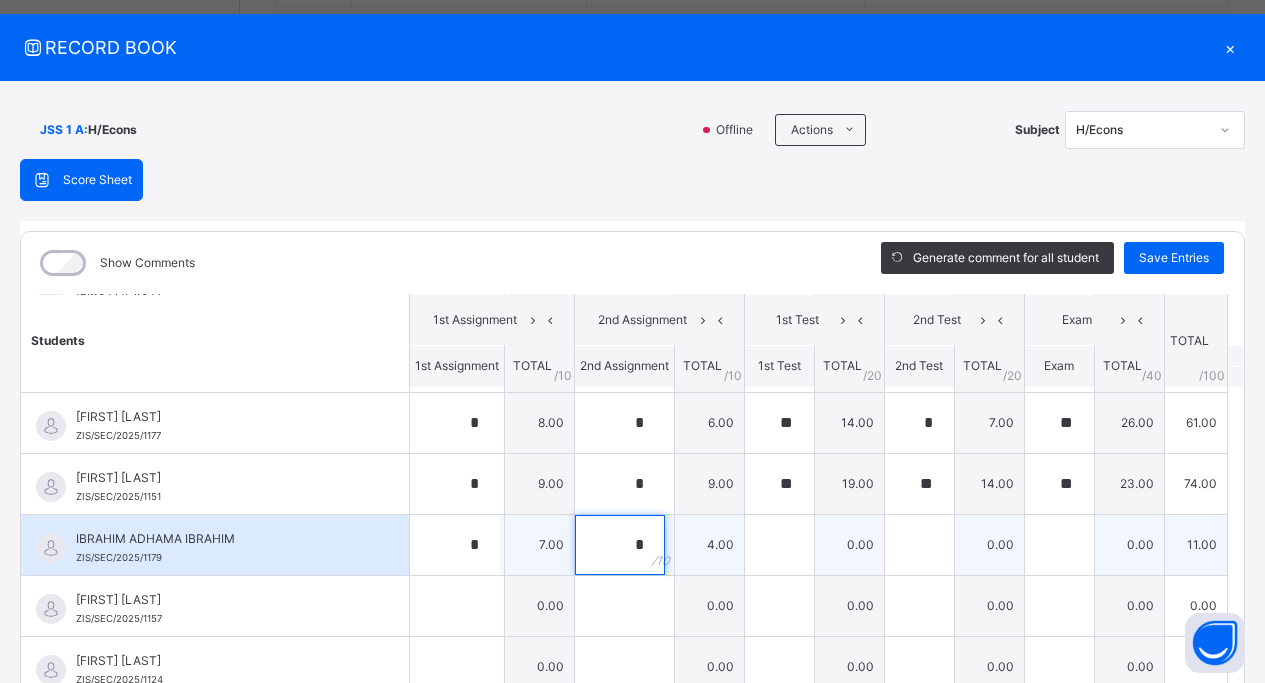 type on "*" 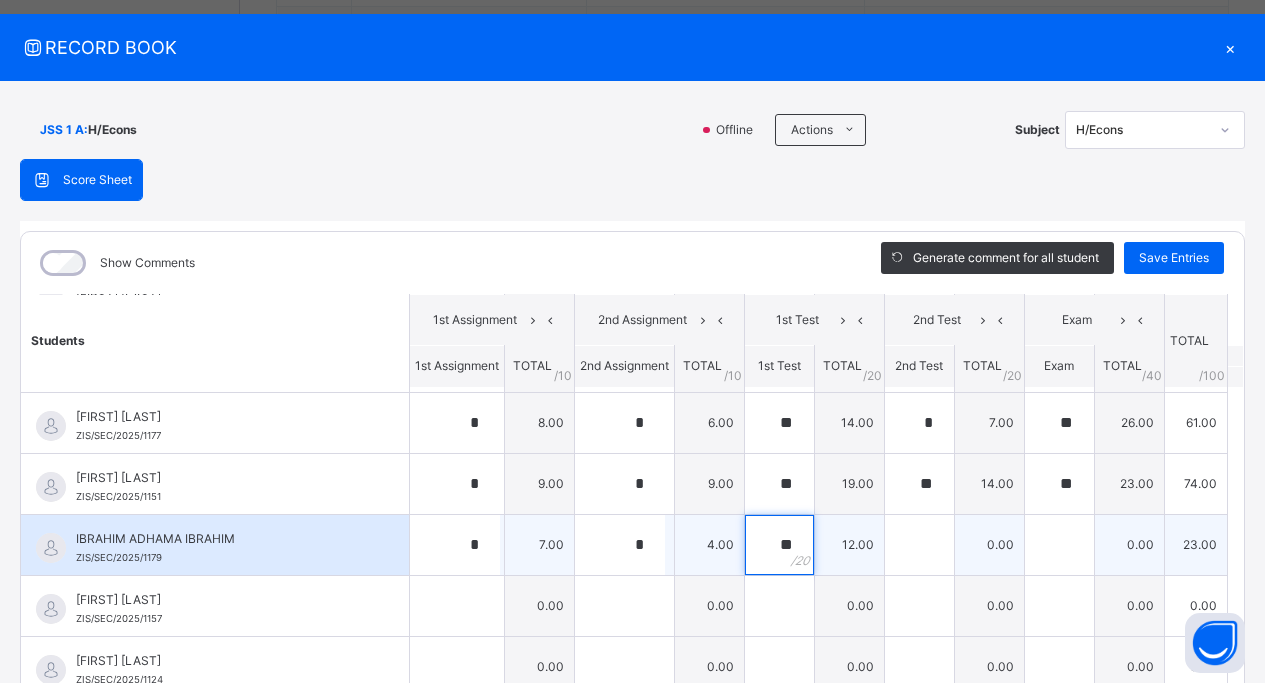 type on "**" 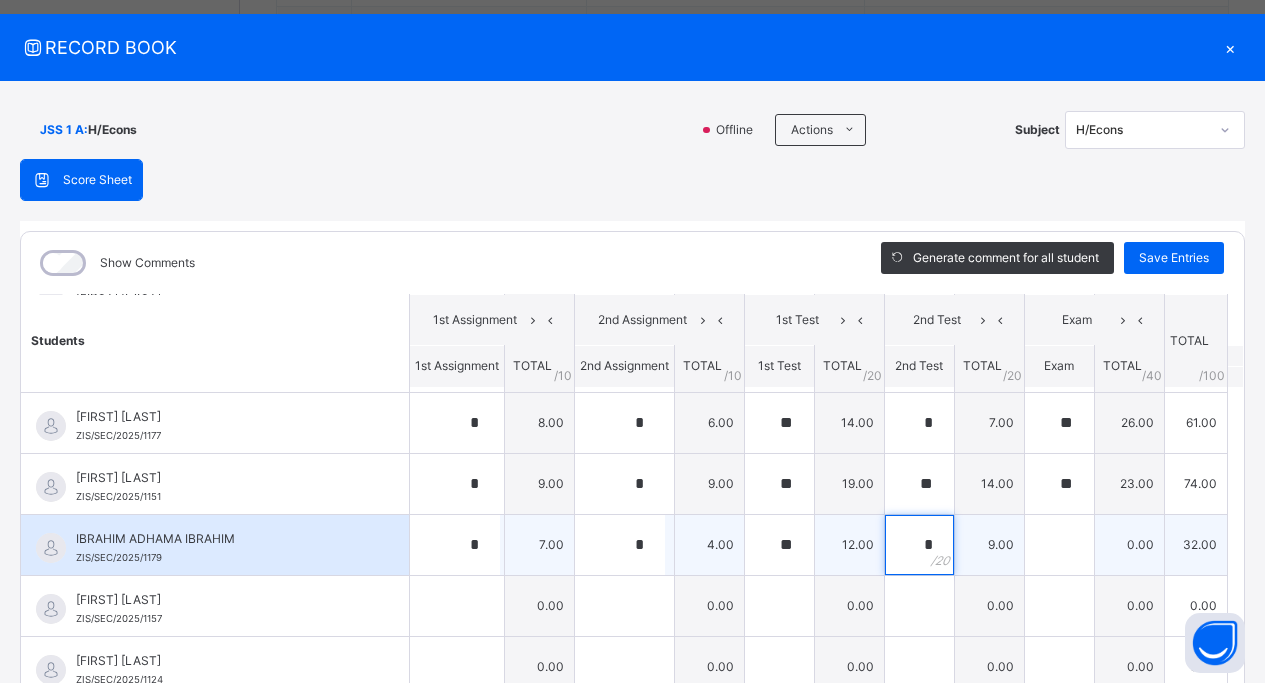 type on "*" 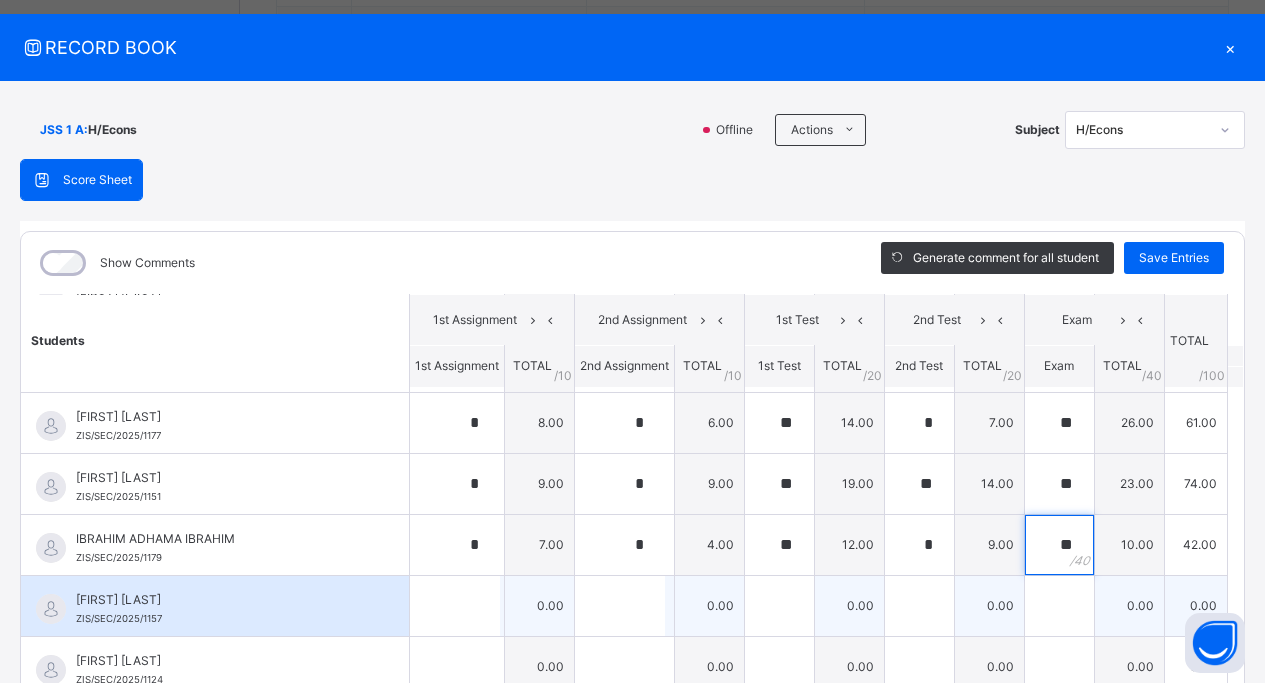 type on "**" 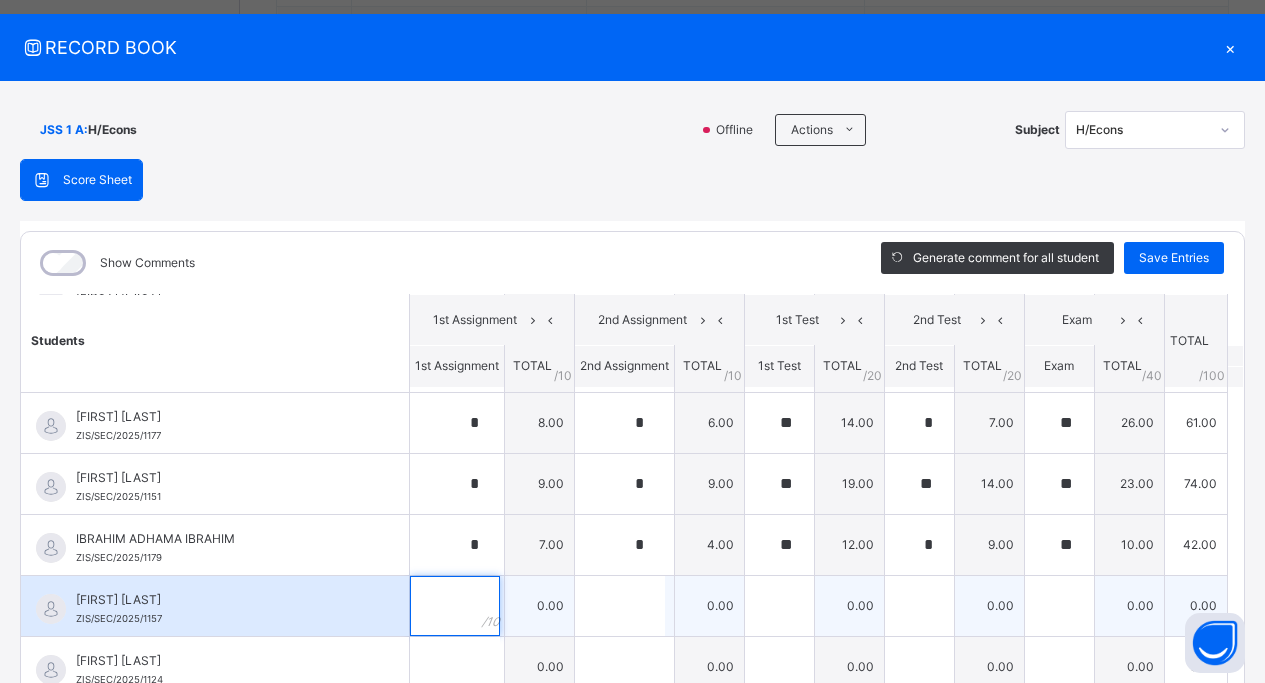 click at bounding box center [455, 606] 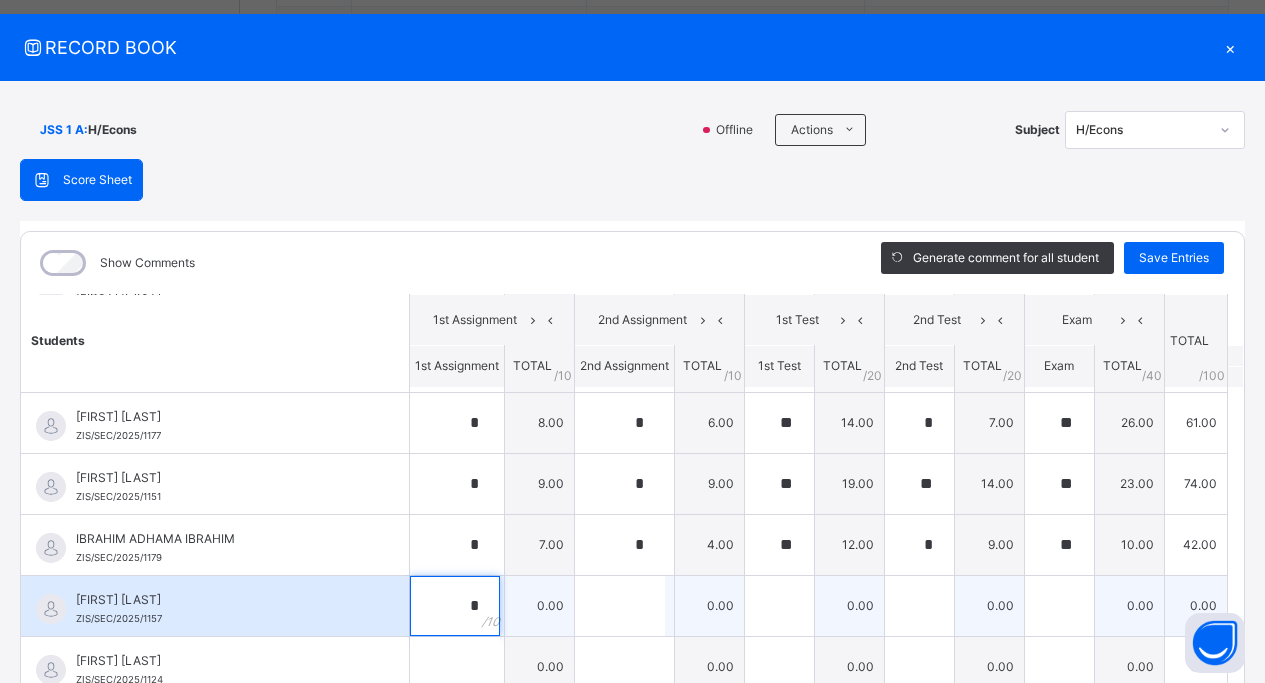 type on "*" 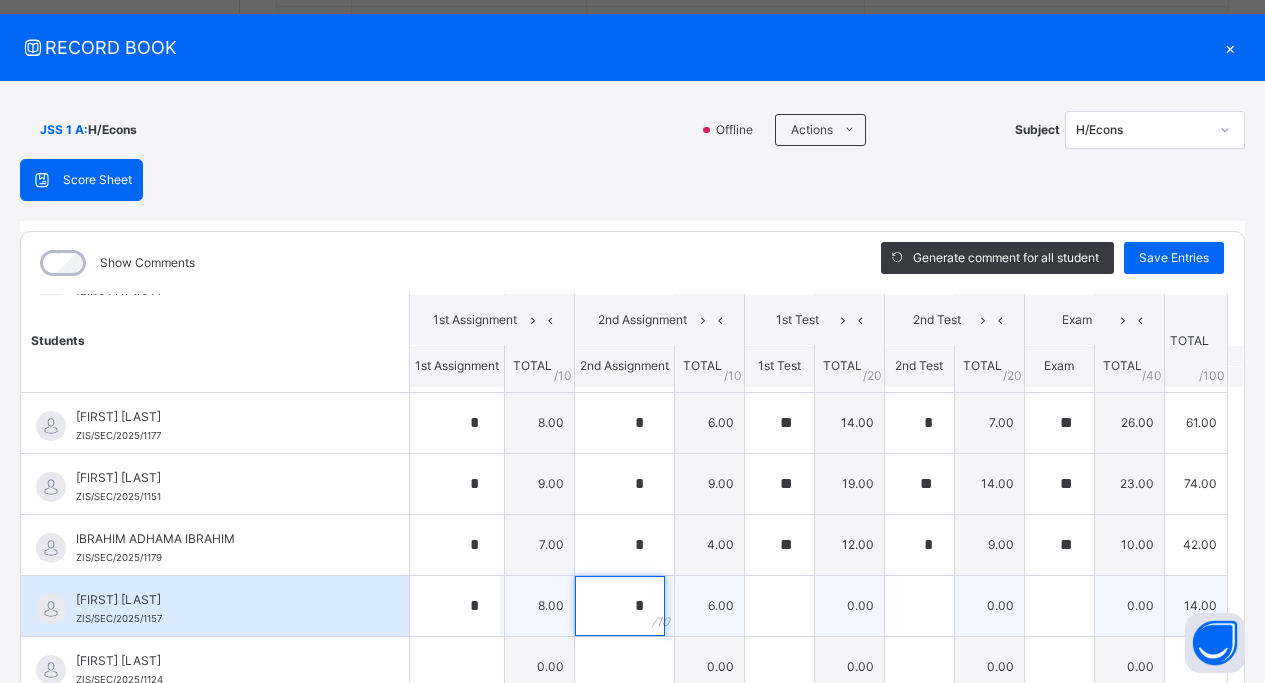 type on "*" 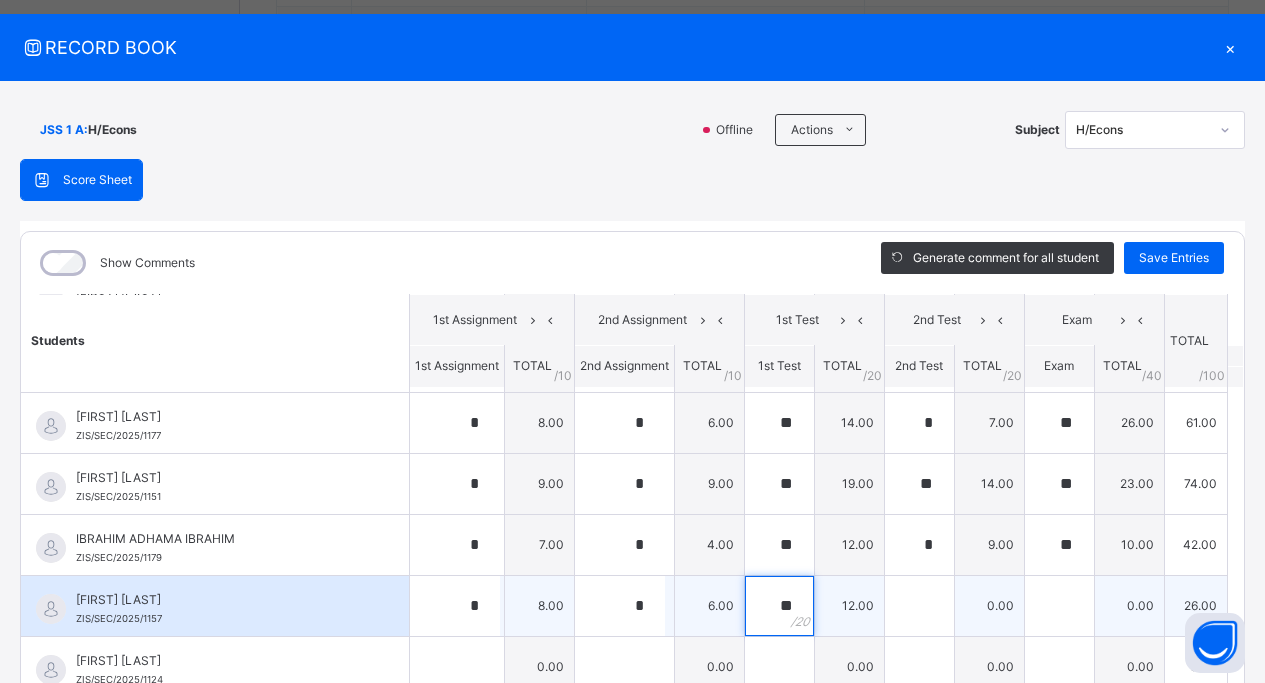 type on "**" 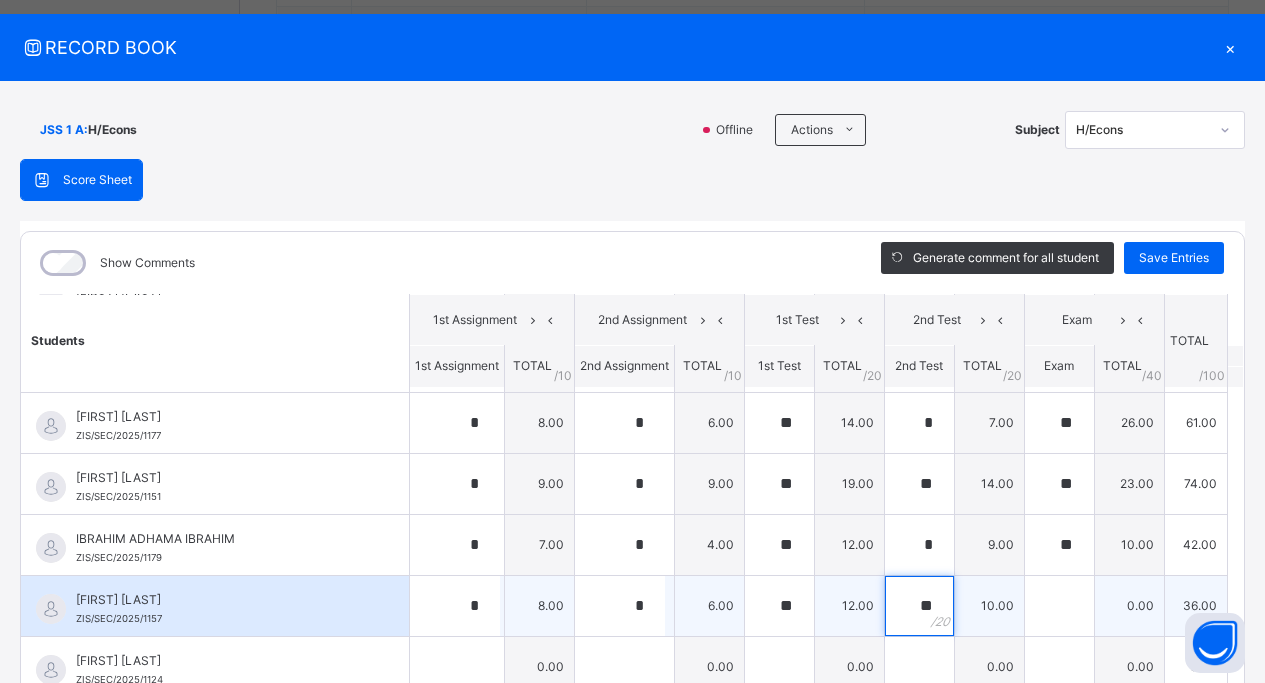type on "**" 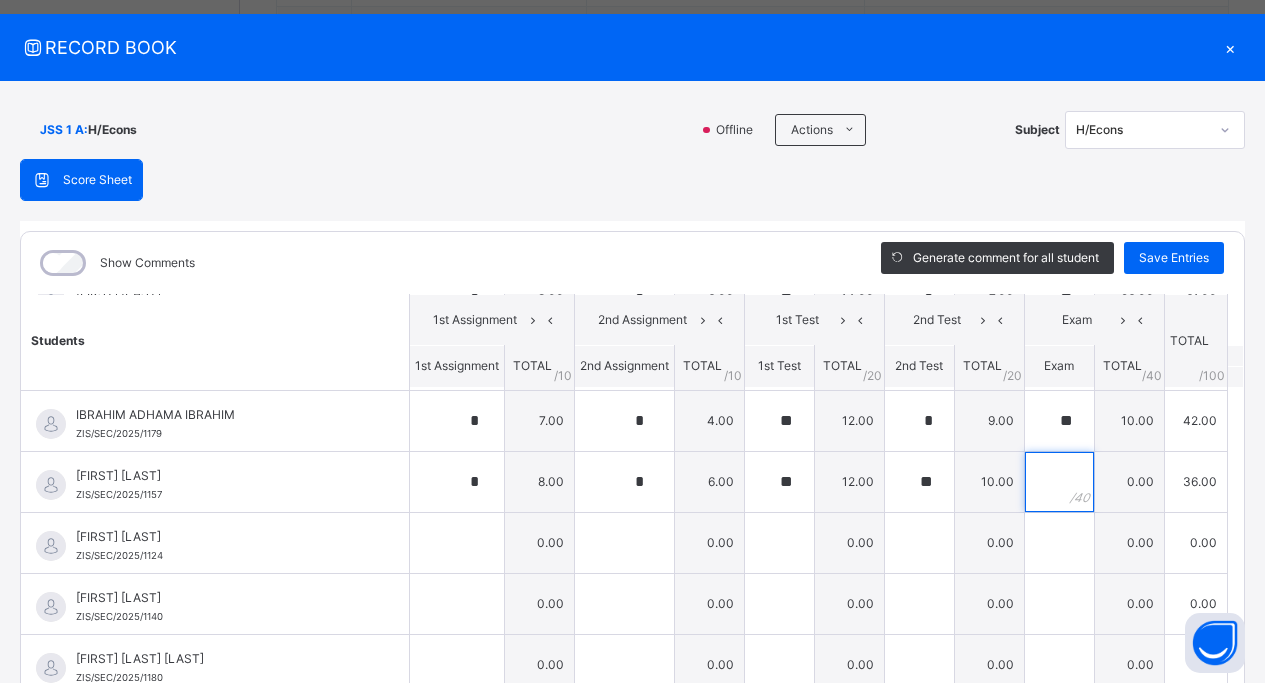 scroll, scrollTop: 1773, scrollLeft: 0, axis: vertical 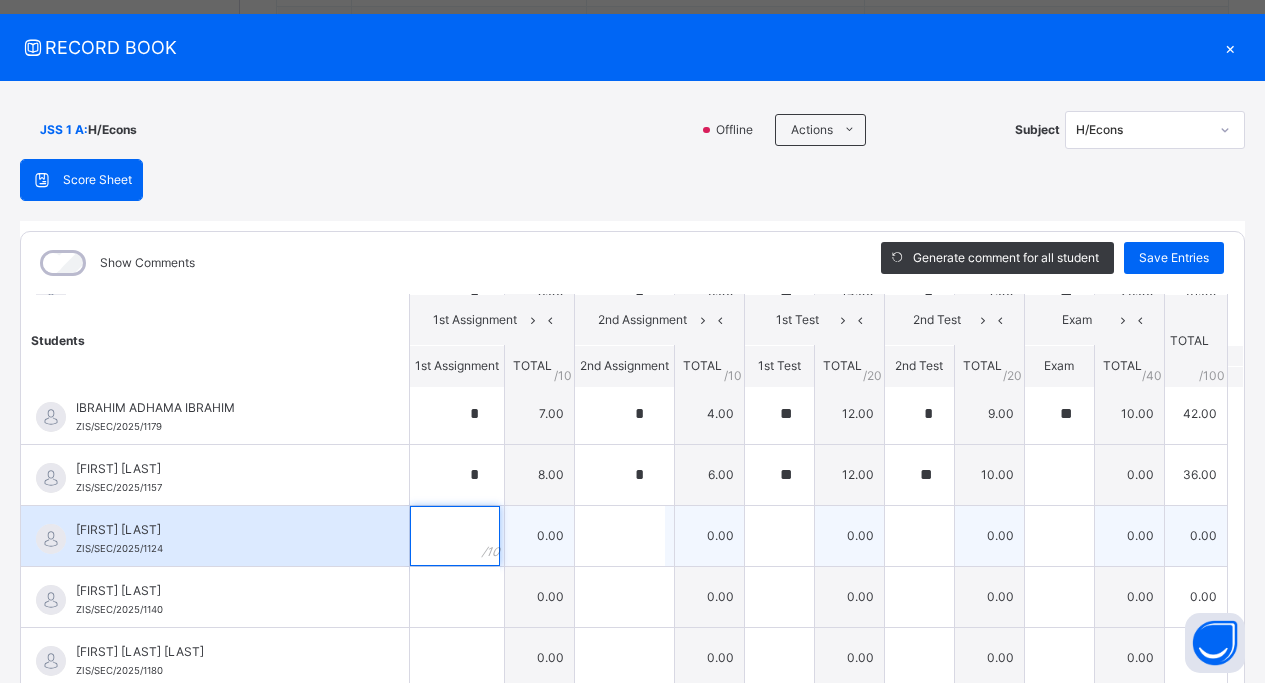 click at bounding box center [455, 536] 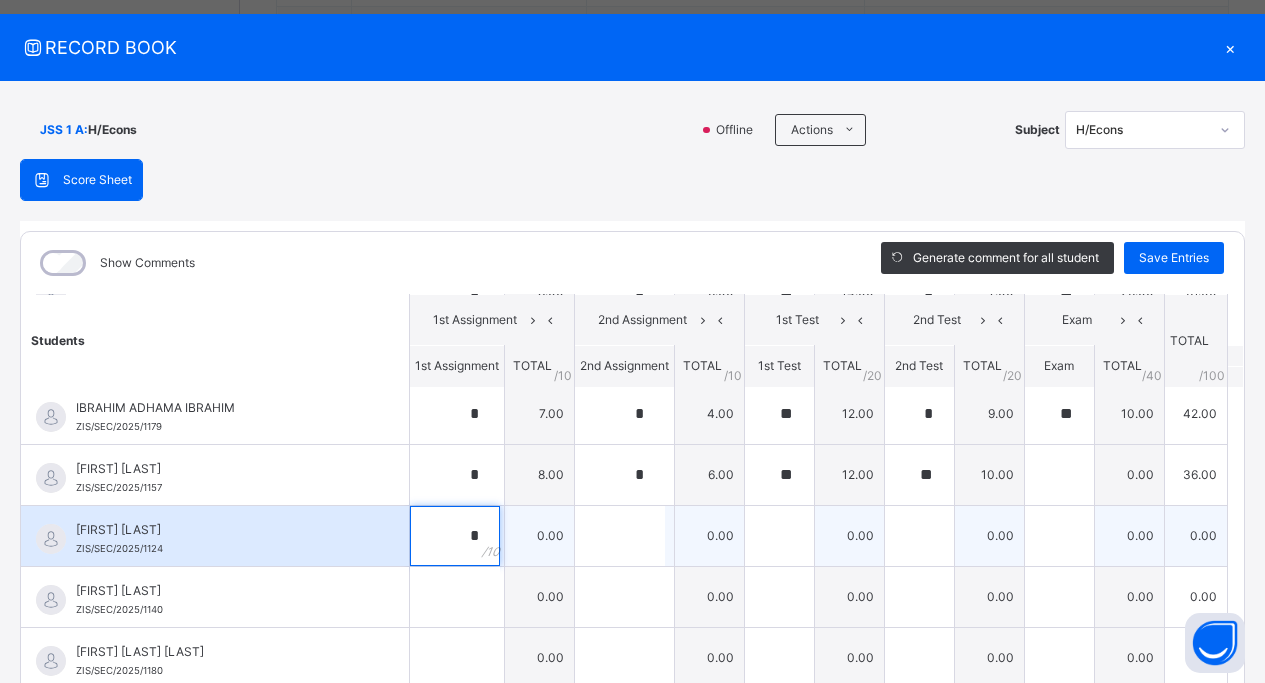 type on "*" 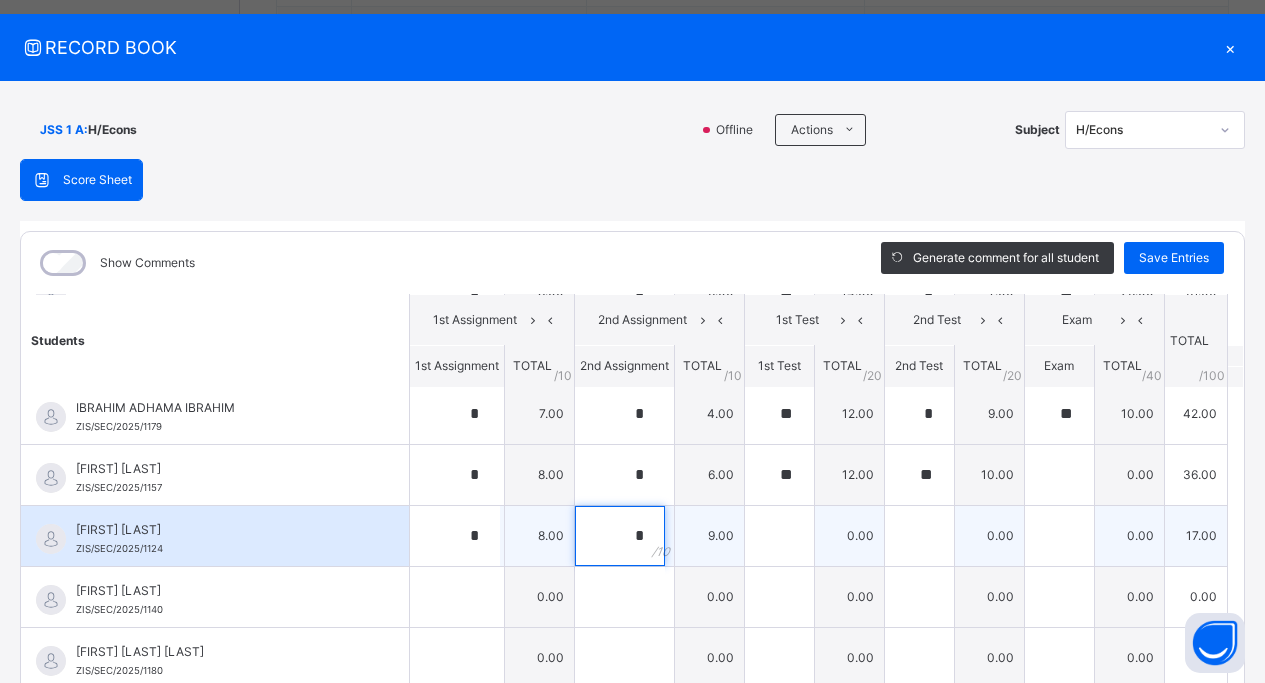 type on "*" 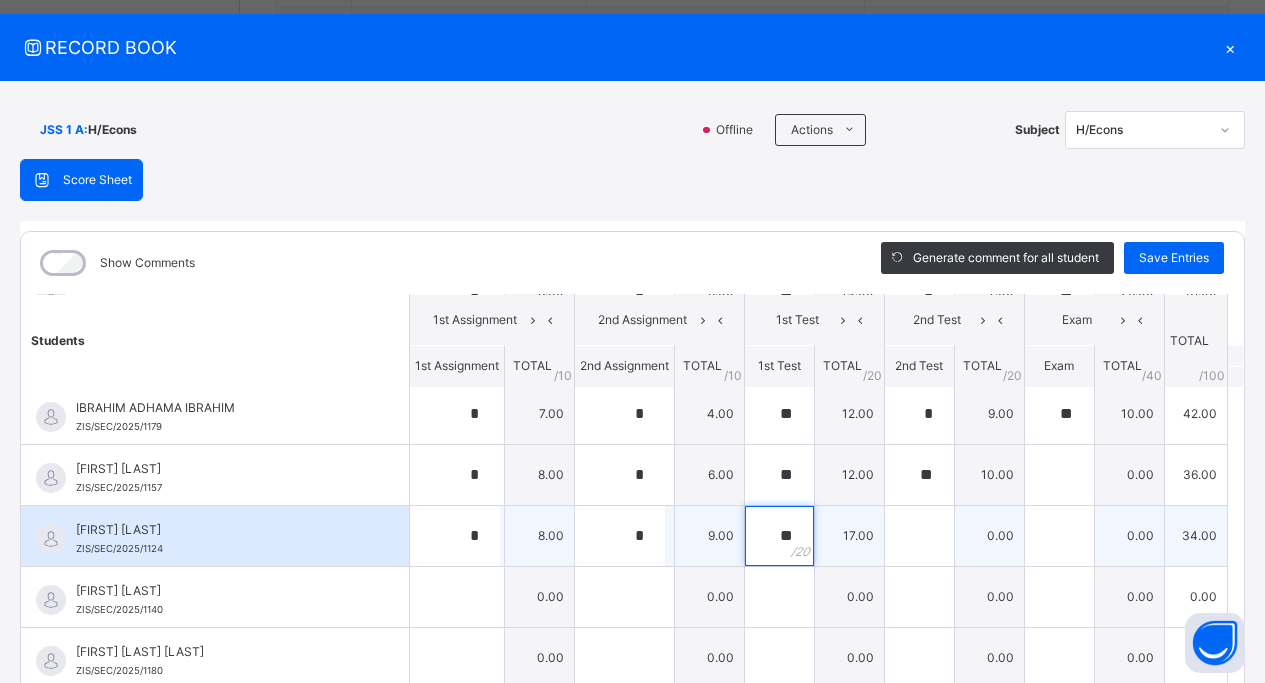 type on "**" 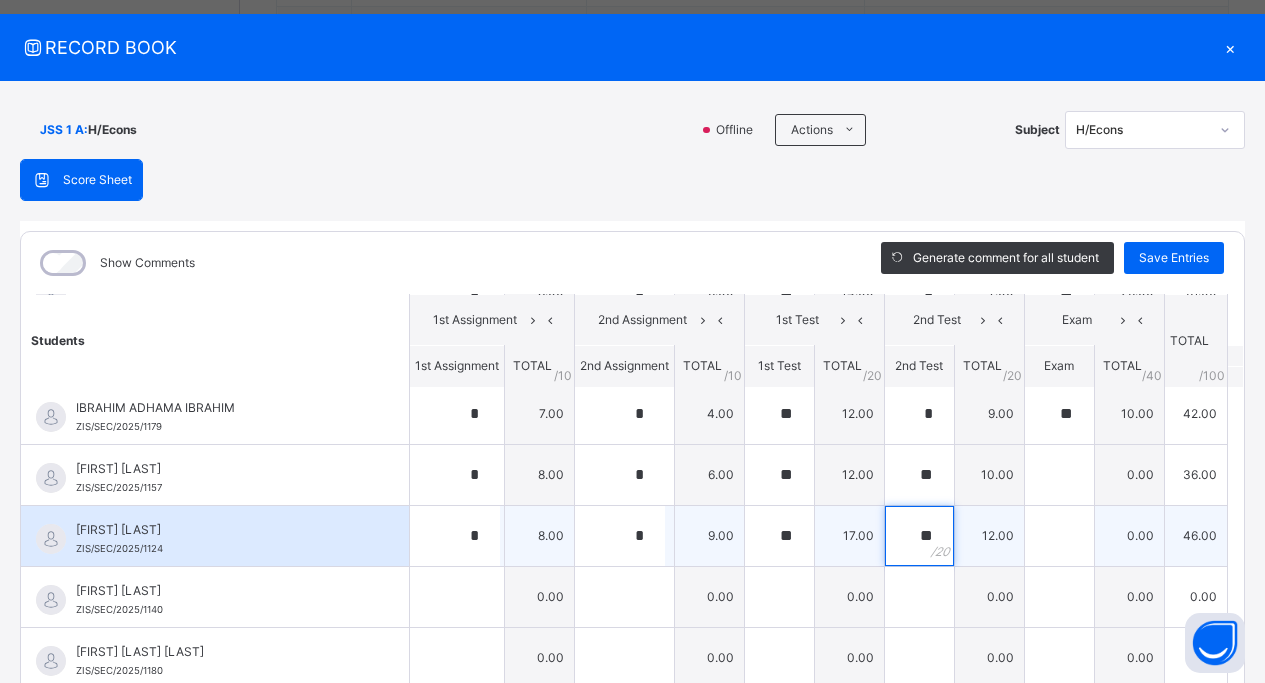 type on "**" 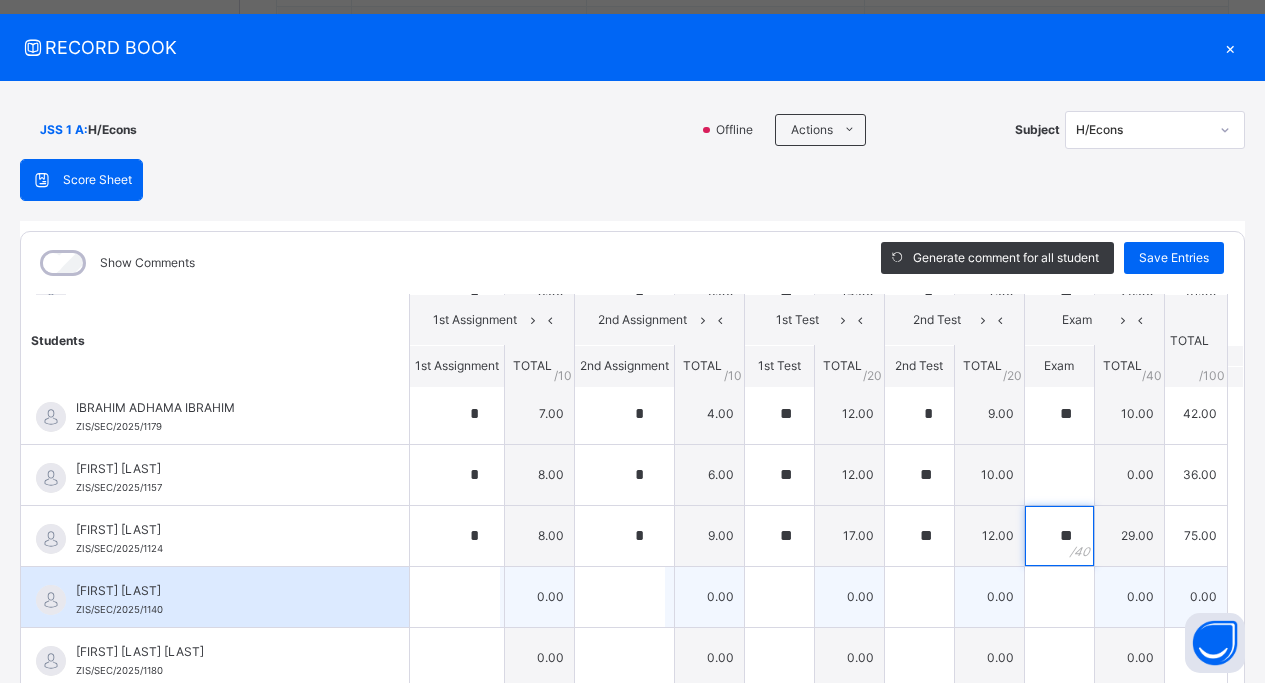 type on "**" 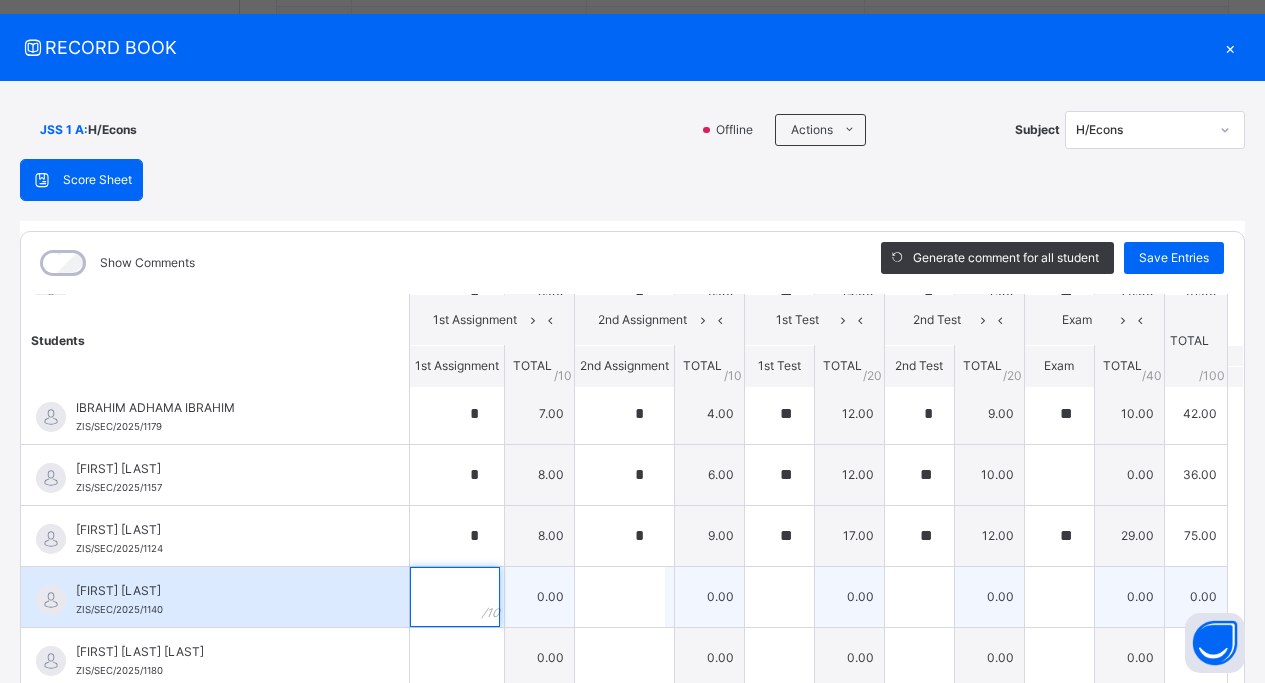 click at bounding box center (455, 597) 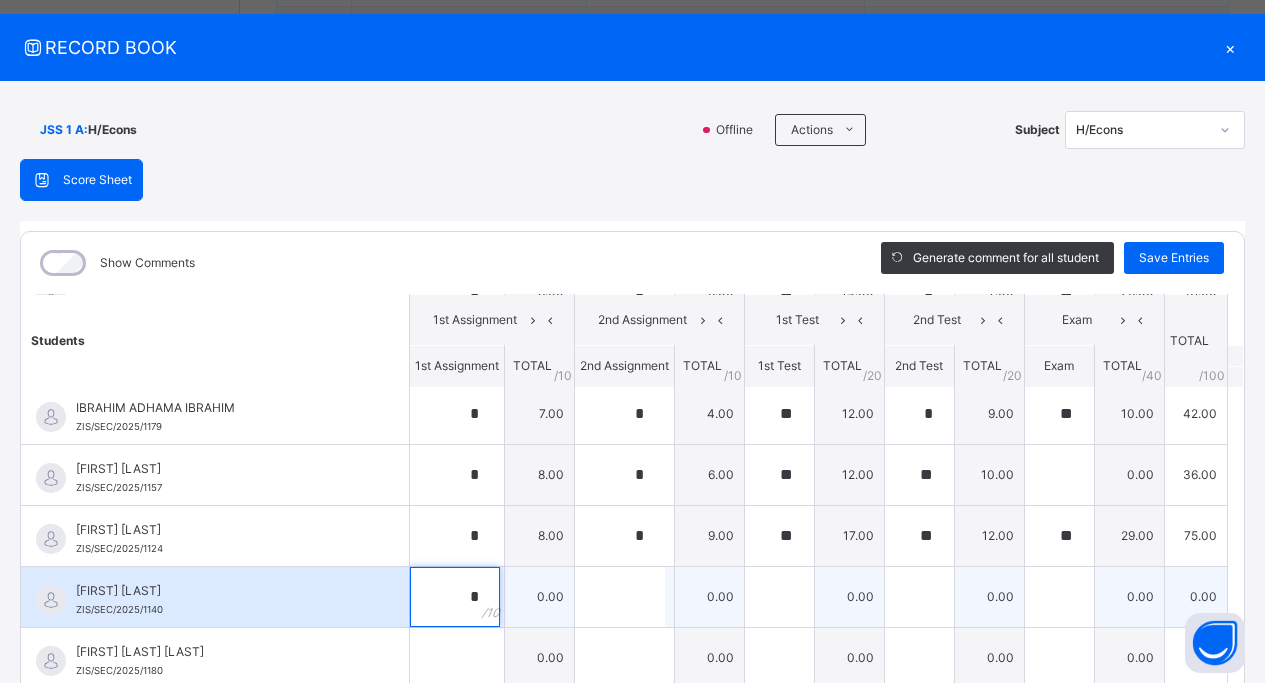 type on "*" 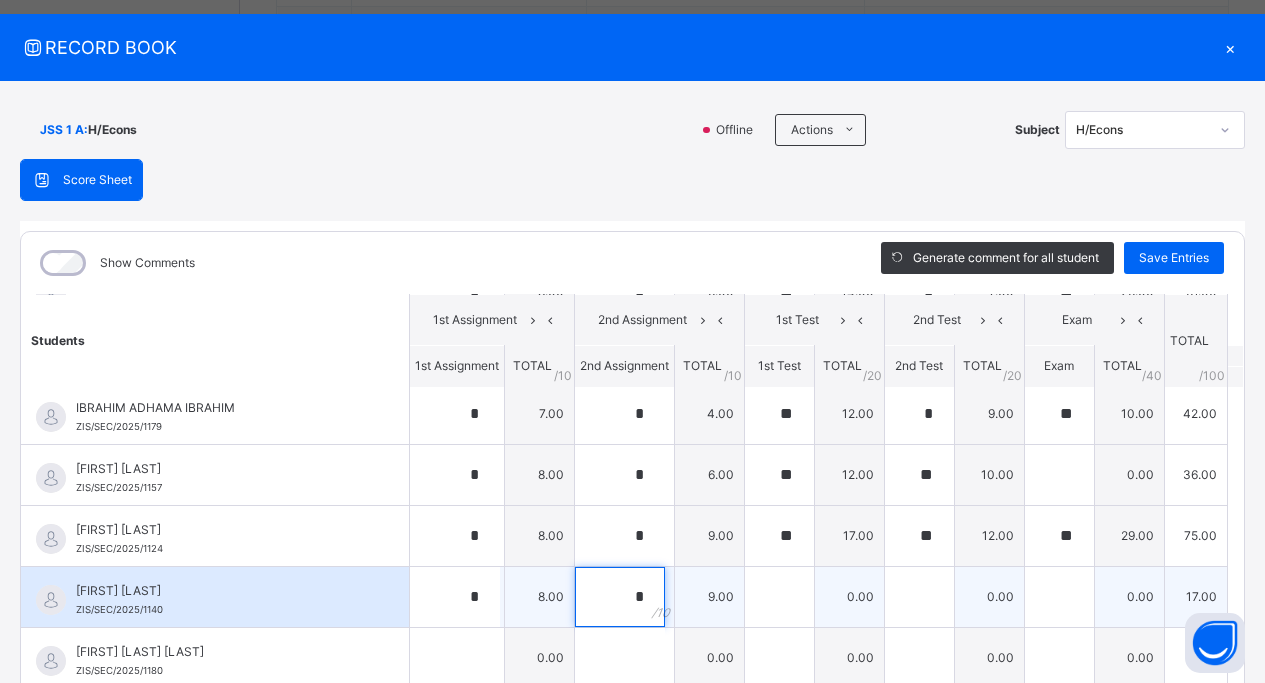 type on "*" 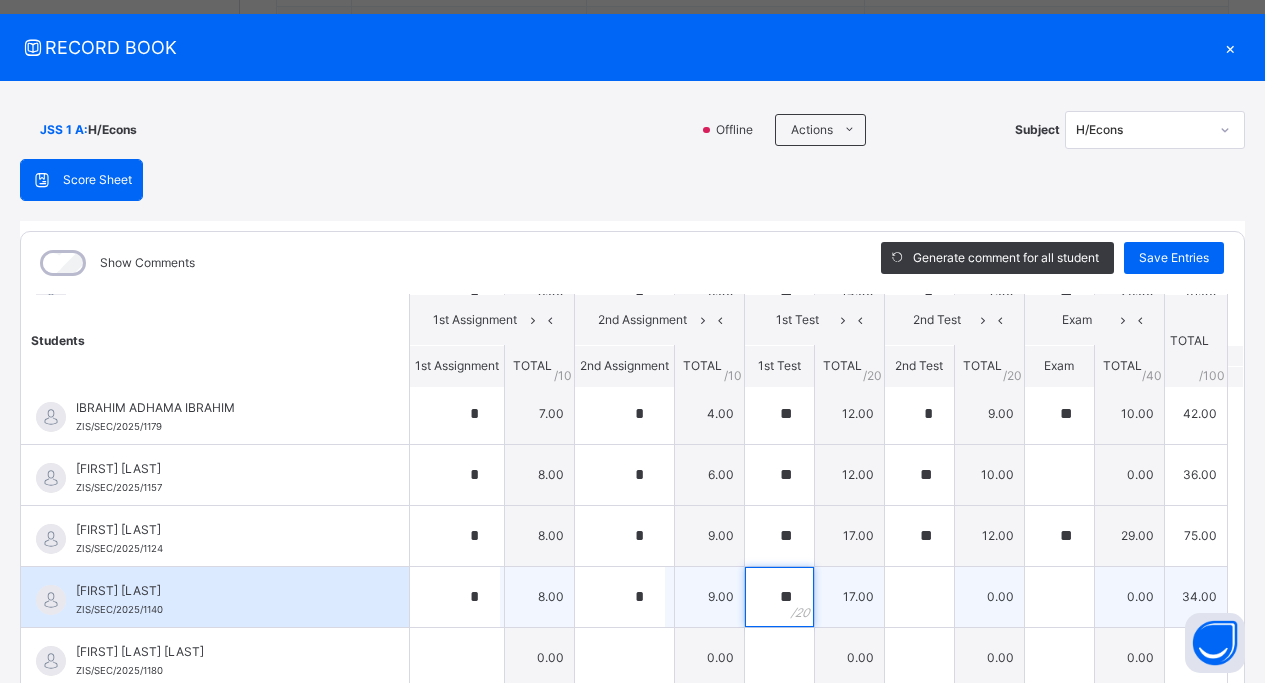 type on "**" 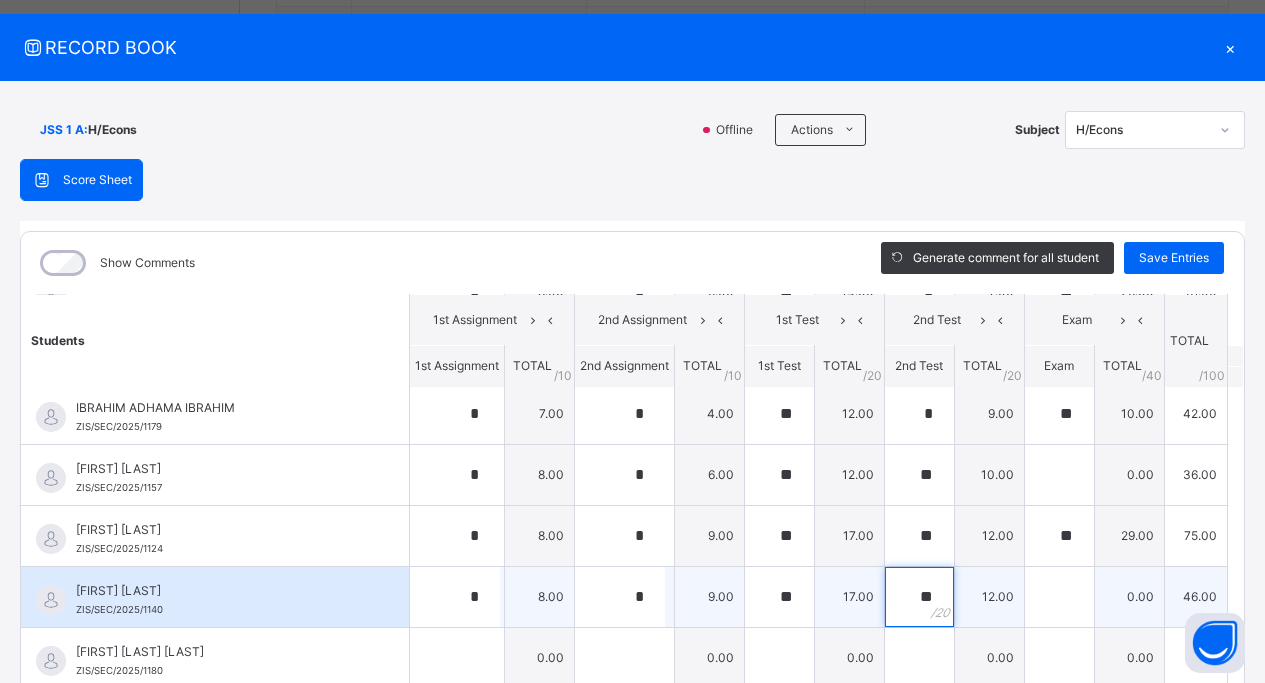 type on "**" 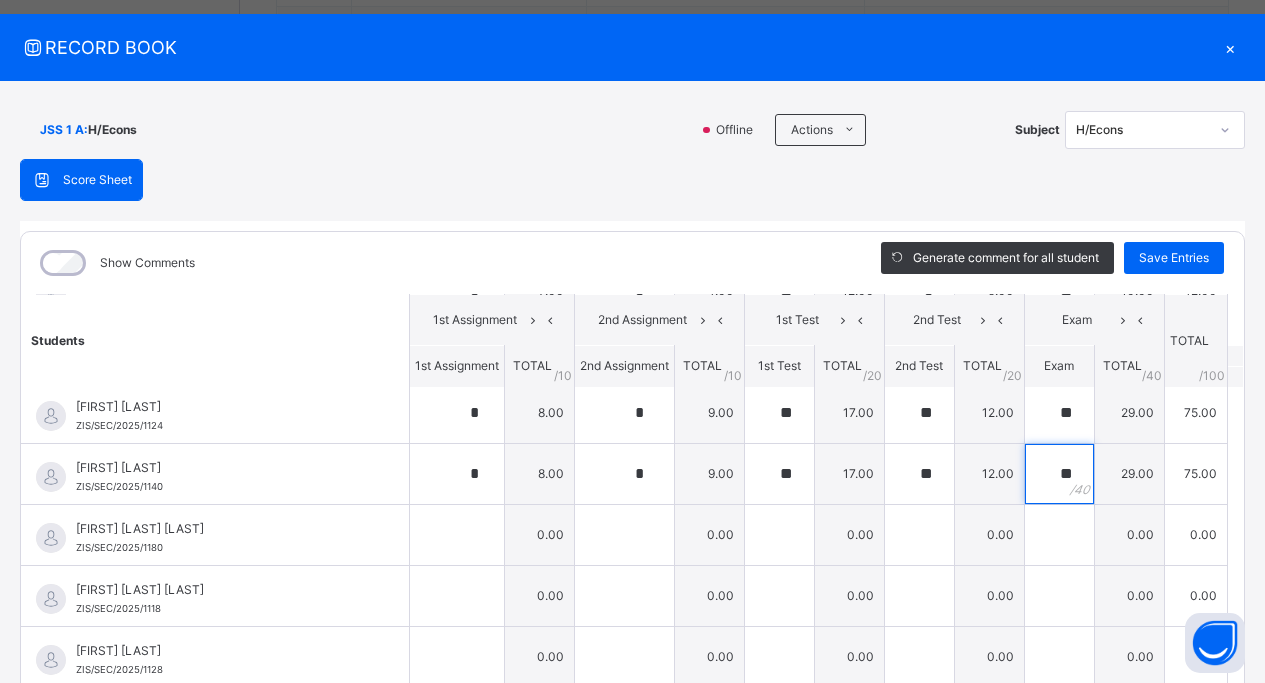 scroll, scrollTop: 1922, scrollLeft: 0, axis: vertical 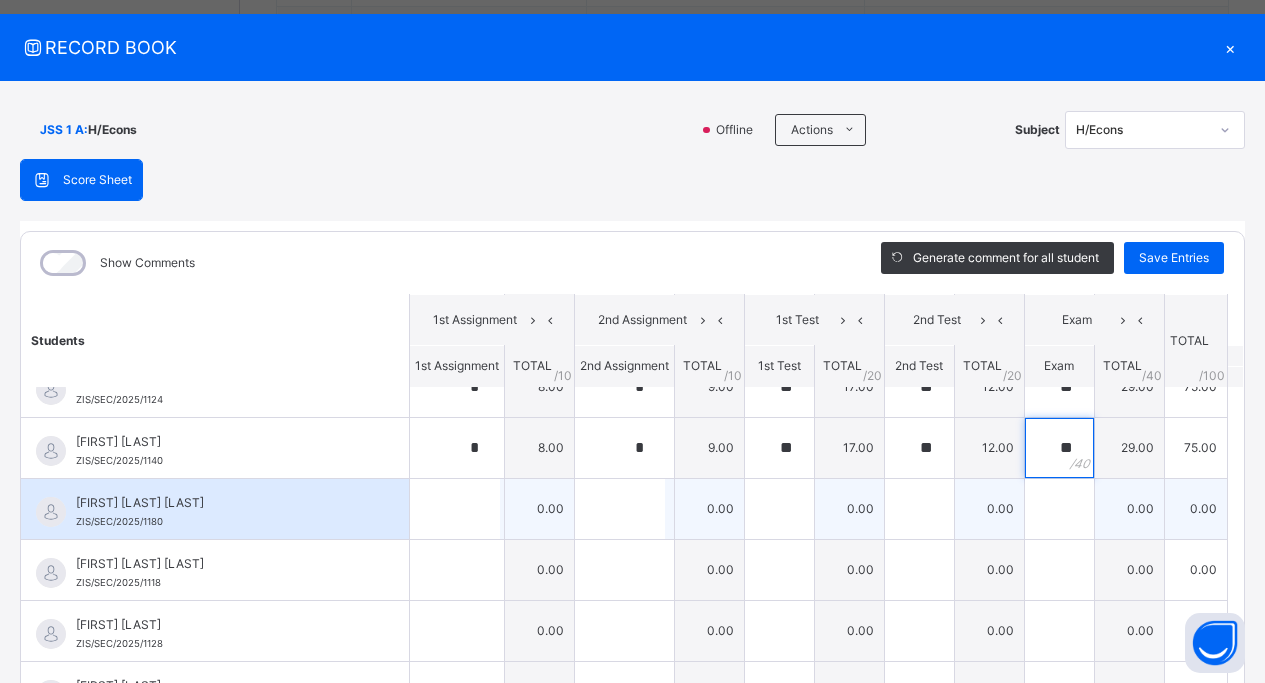 type on "**" 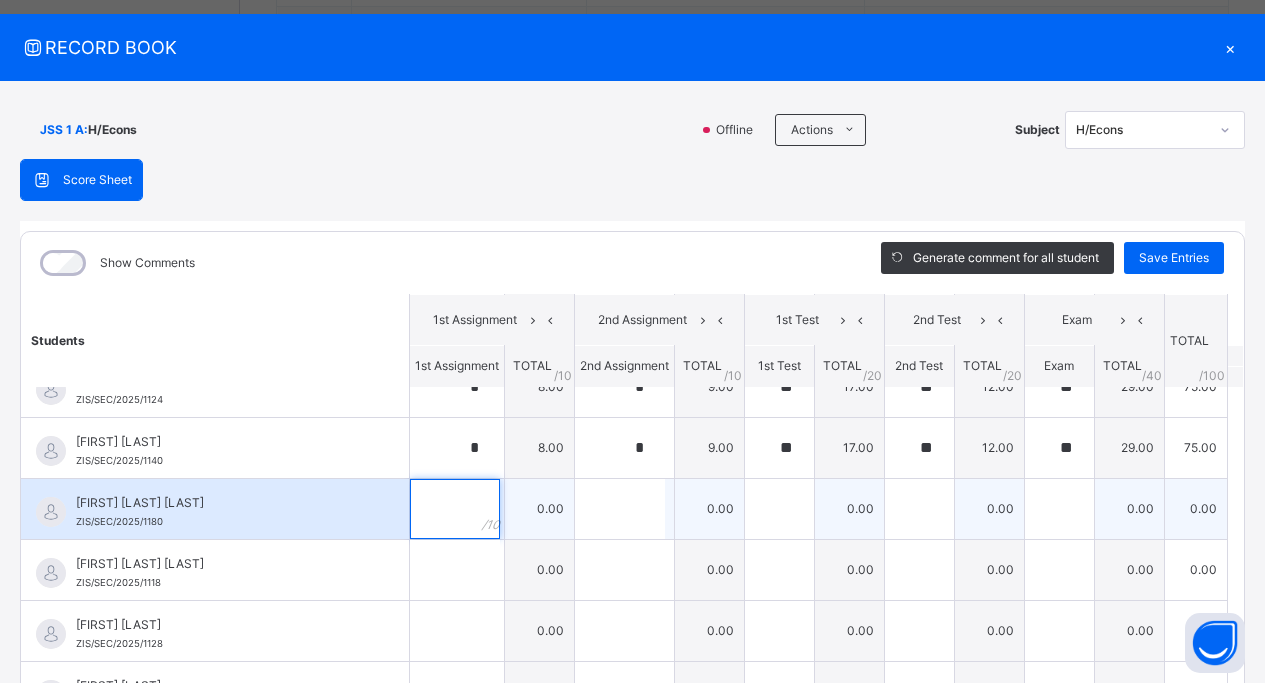 click at bounding box center (457, 509) 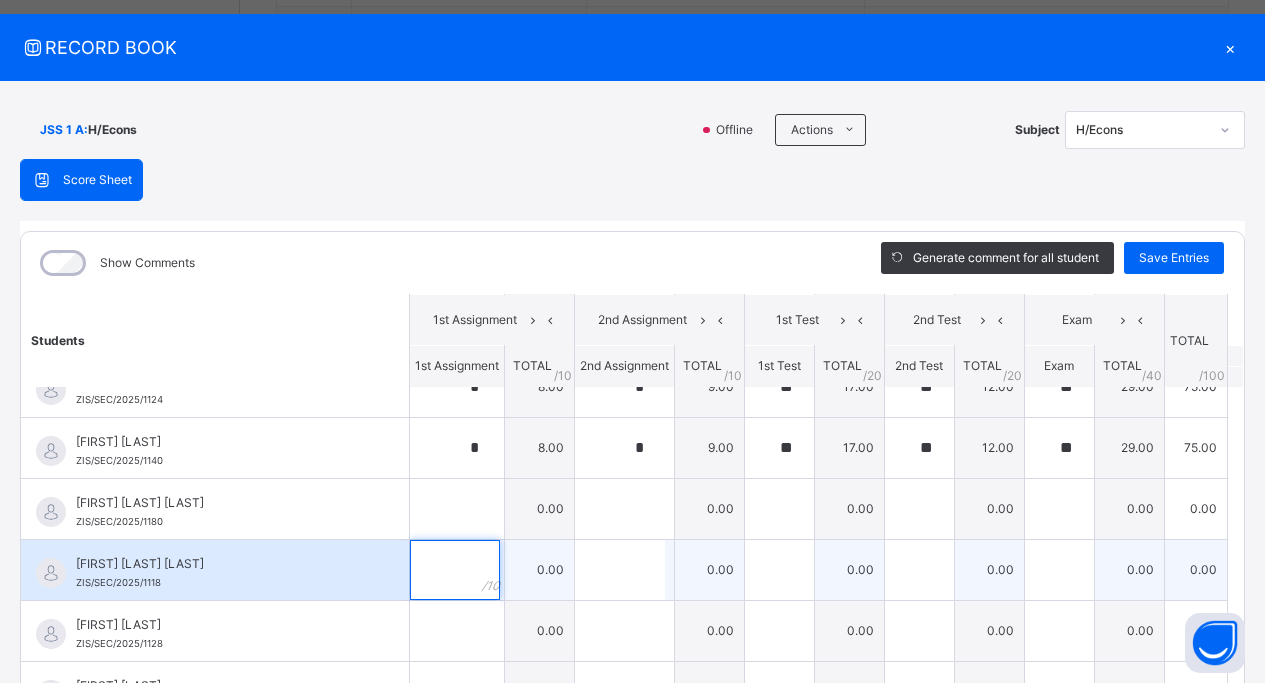 click at bounding box center (455, 570) 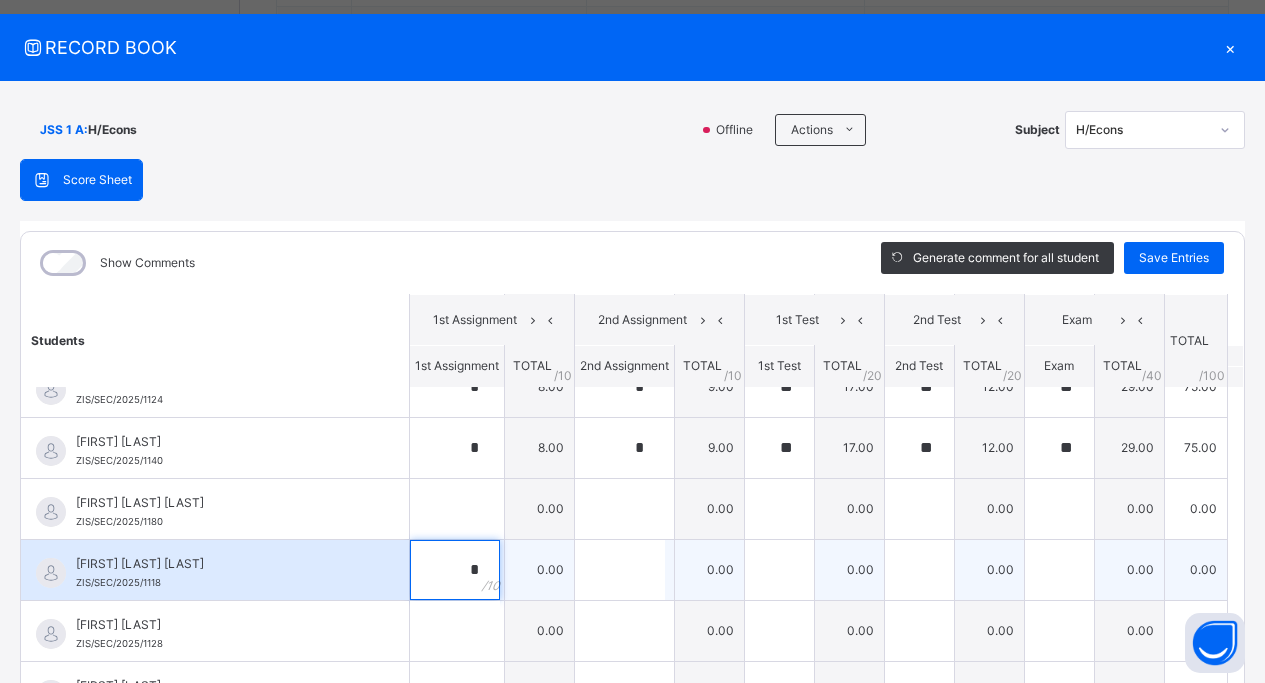 type on "*" 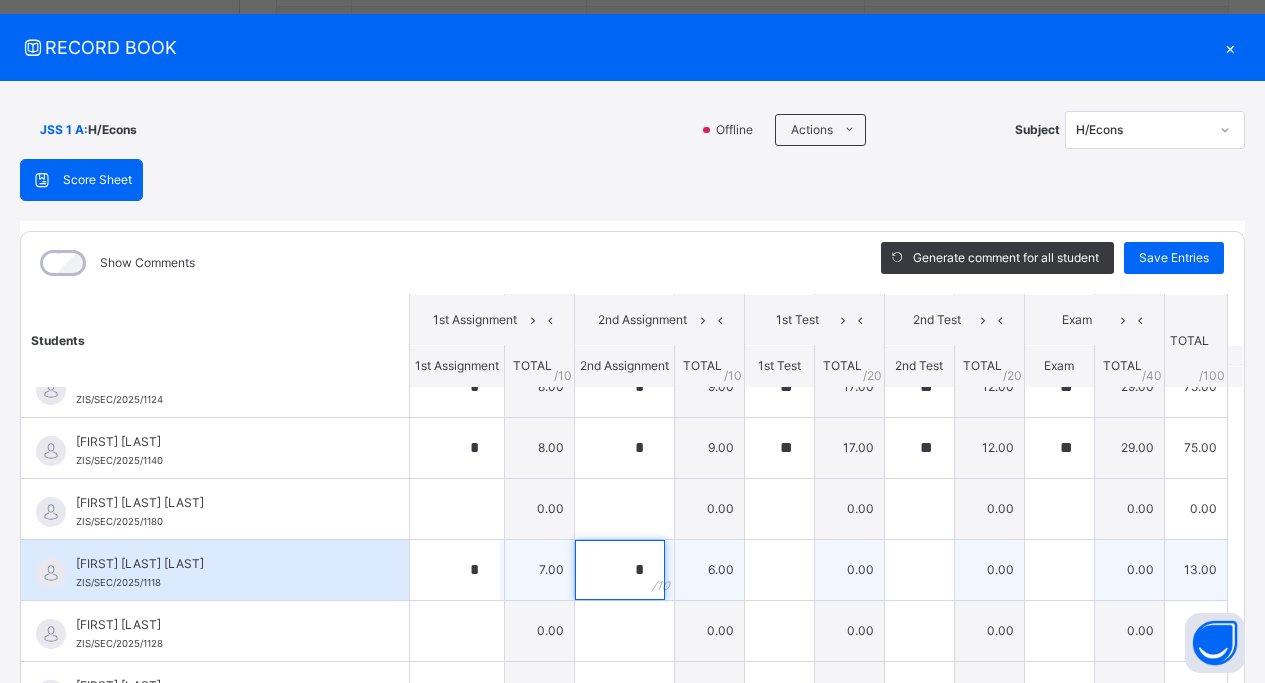 type on "*" 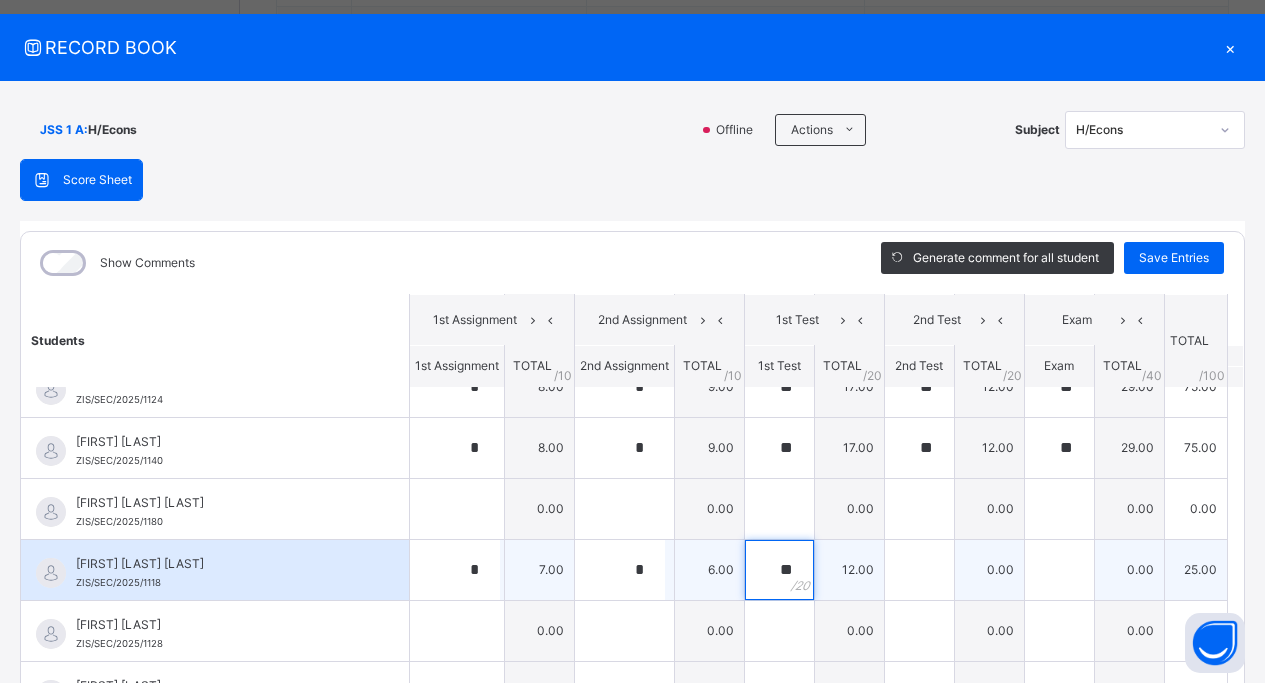 type on "**" 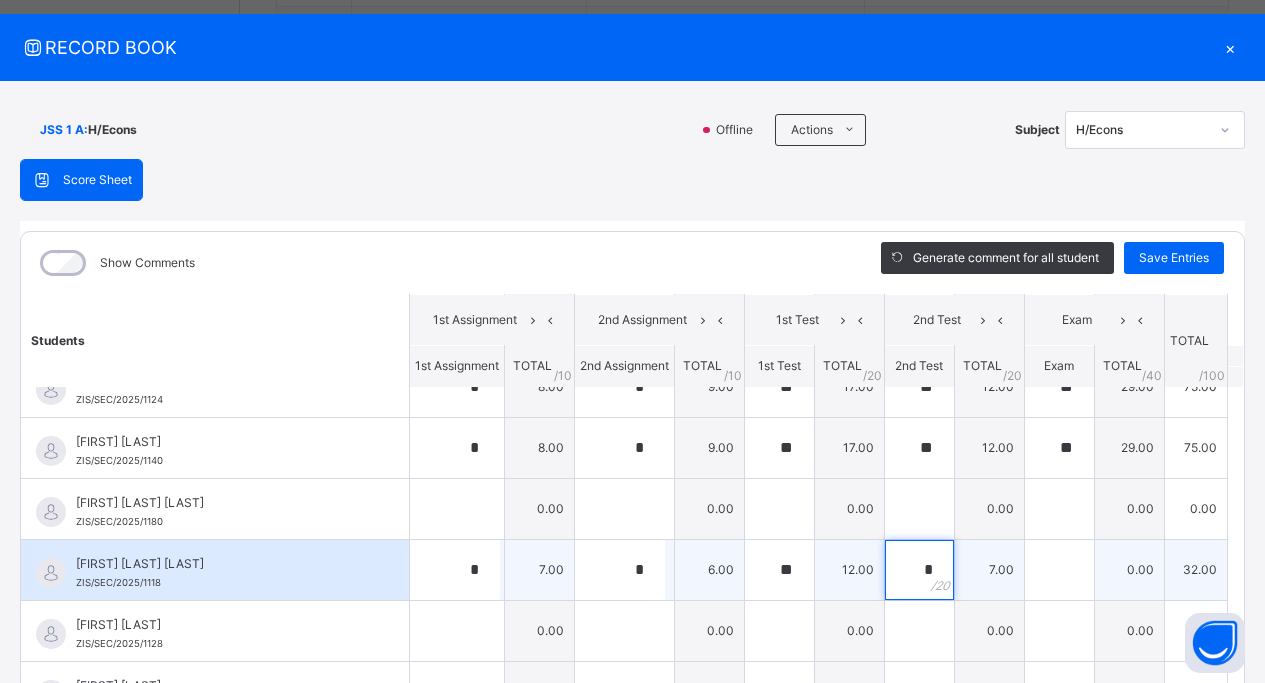 type on "*" 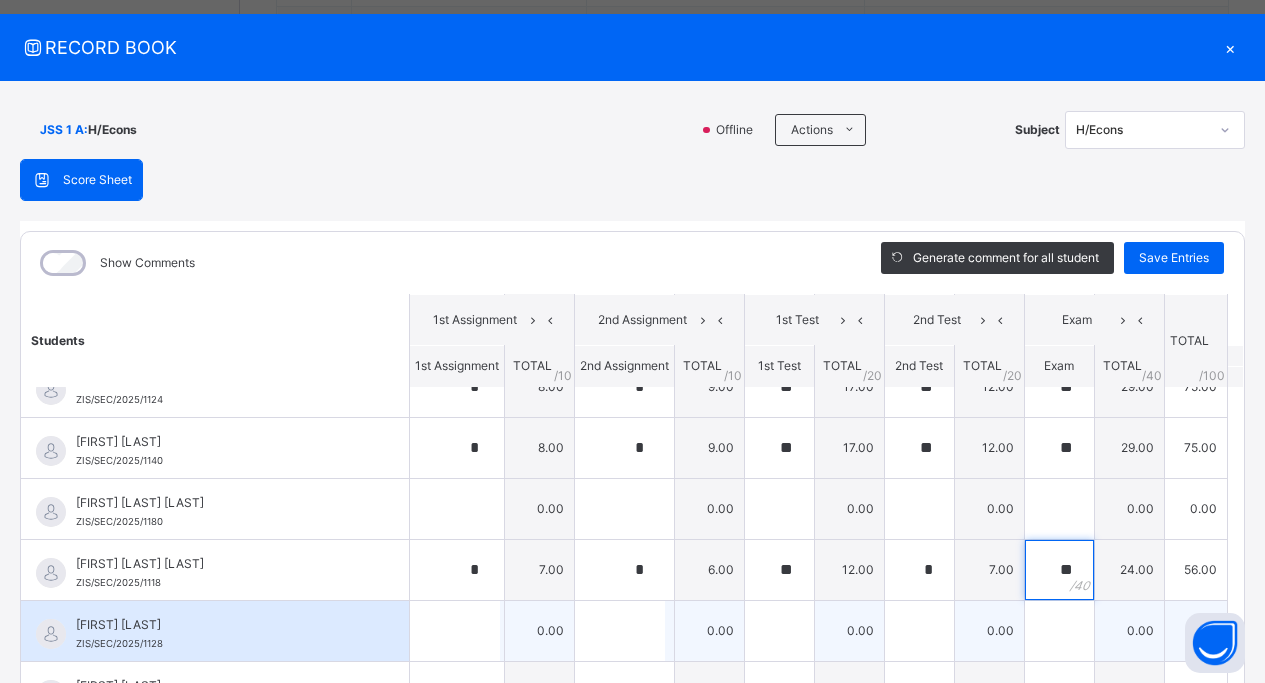 type on "**" 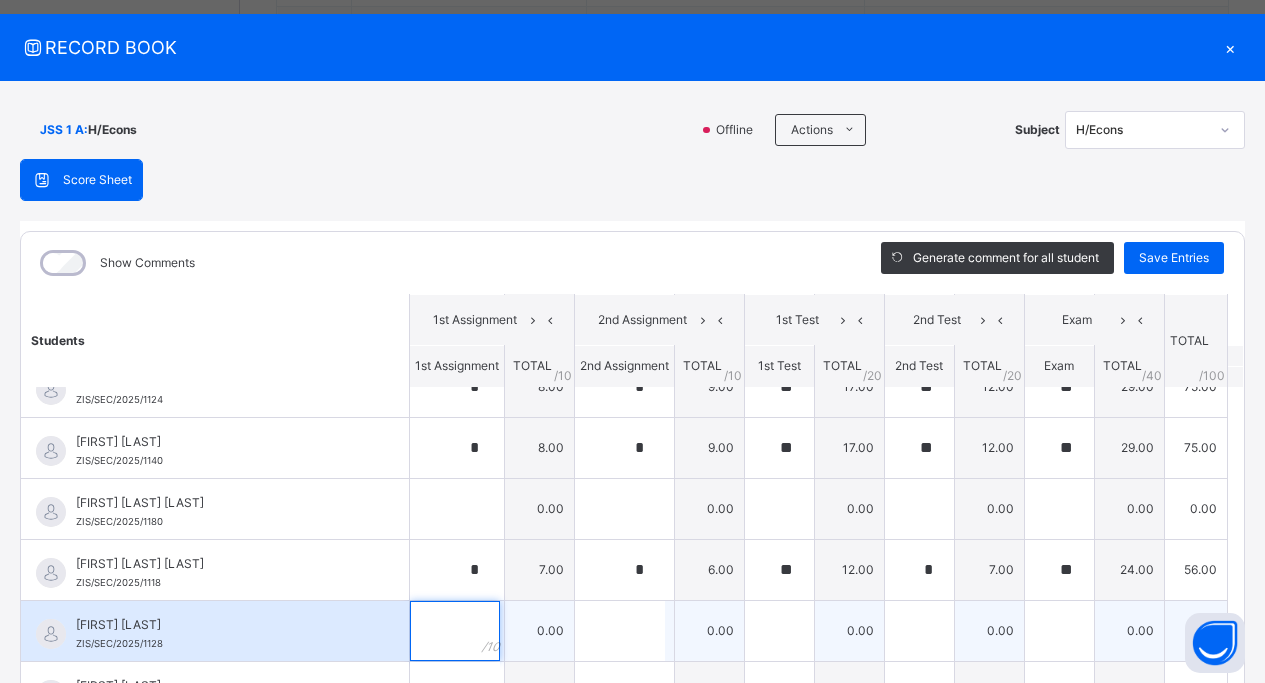 click at bounding box center [455, 631] 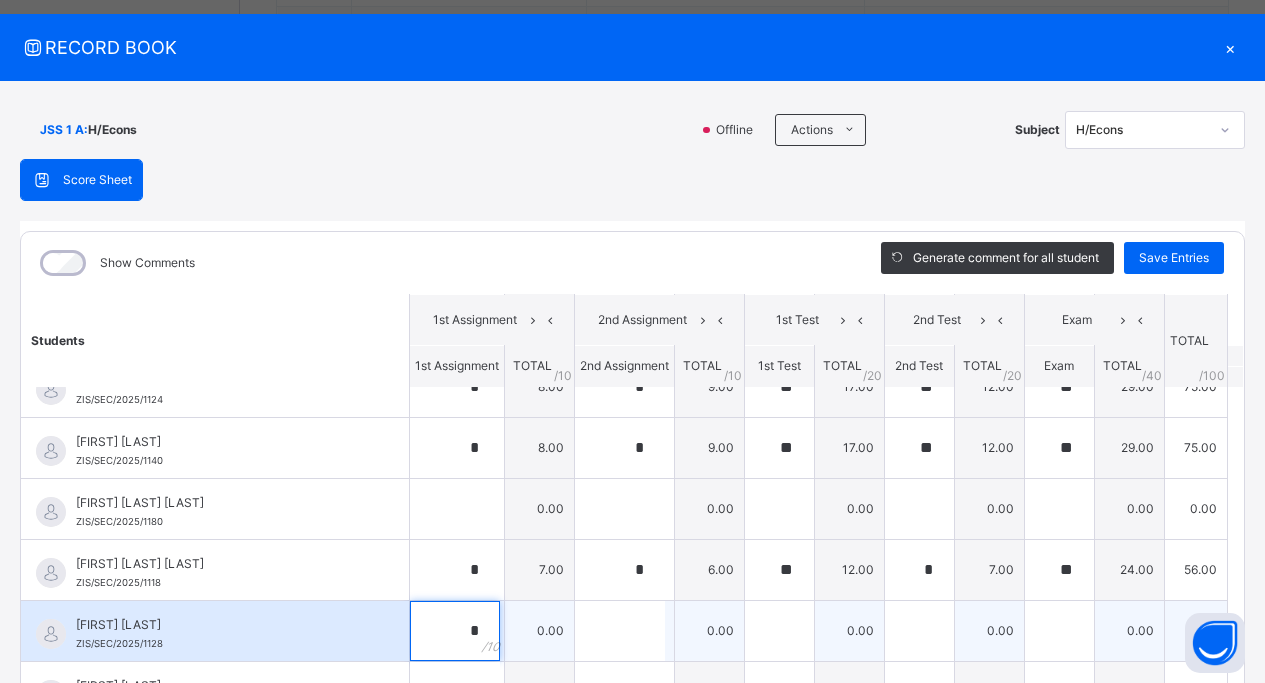 type on "*" 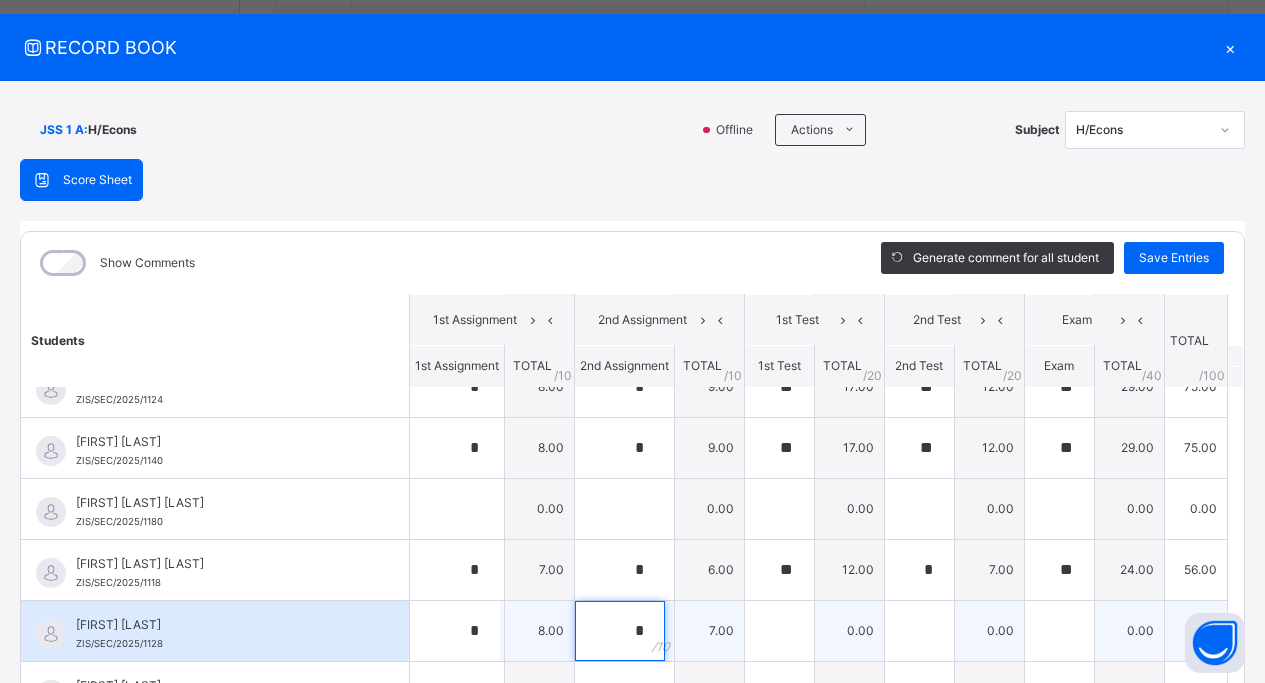 type on "*" 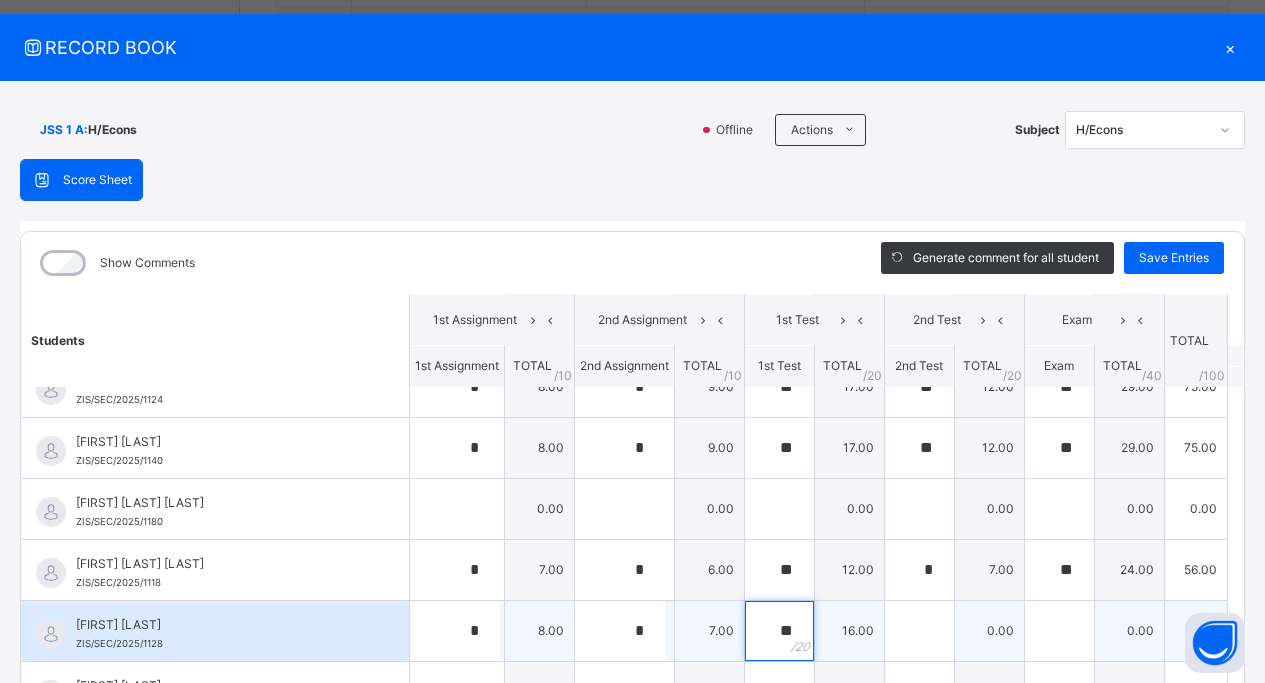 type on "**" 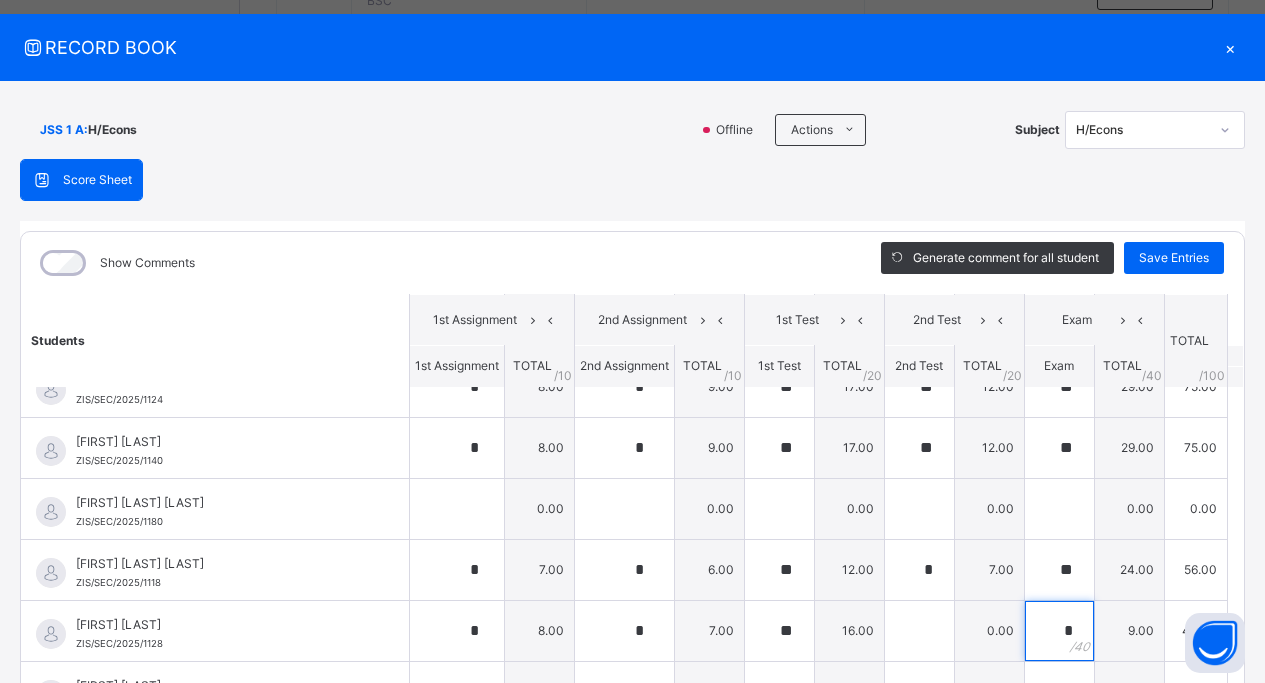 scroll, scrollTop: 771, scrollLeft: 0, axis: vertical 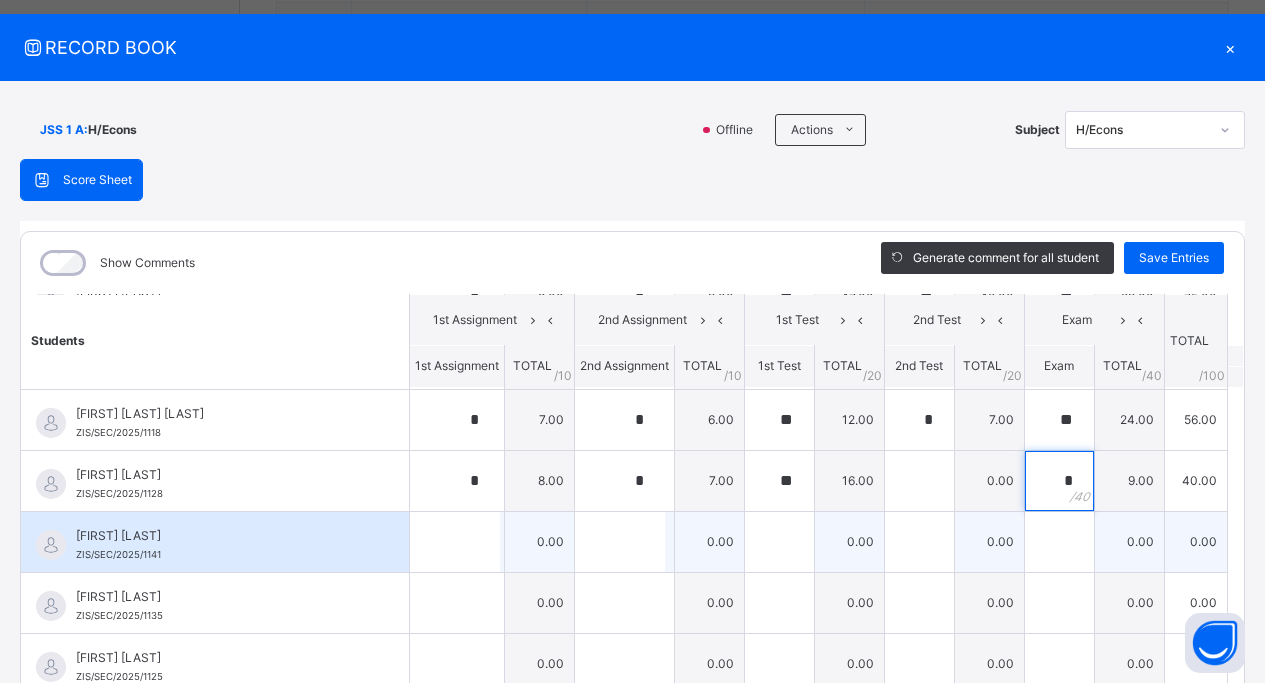 type on "*" 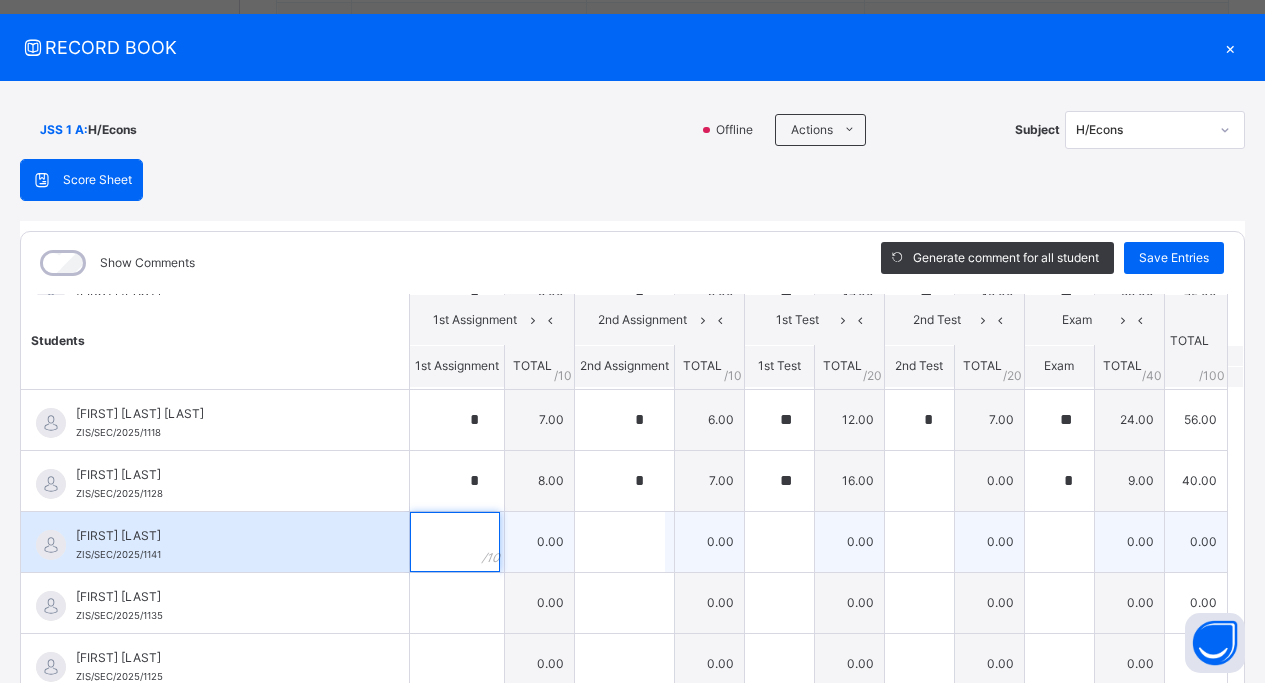 click at bounding box center [455, 542] 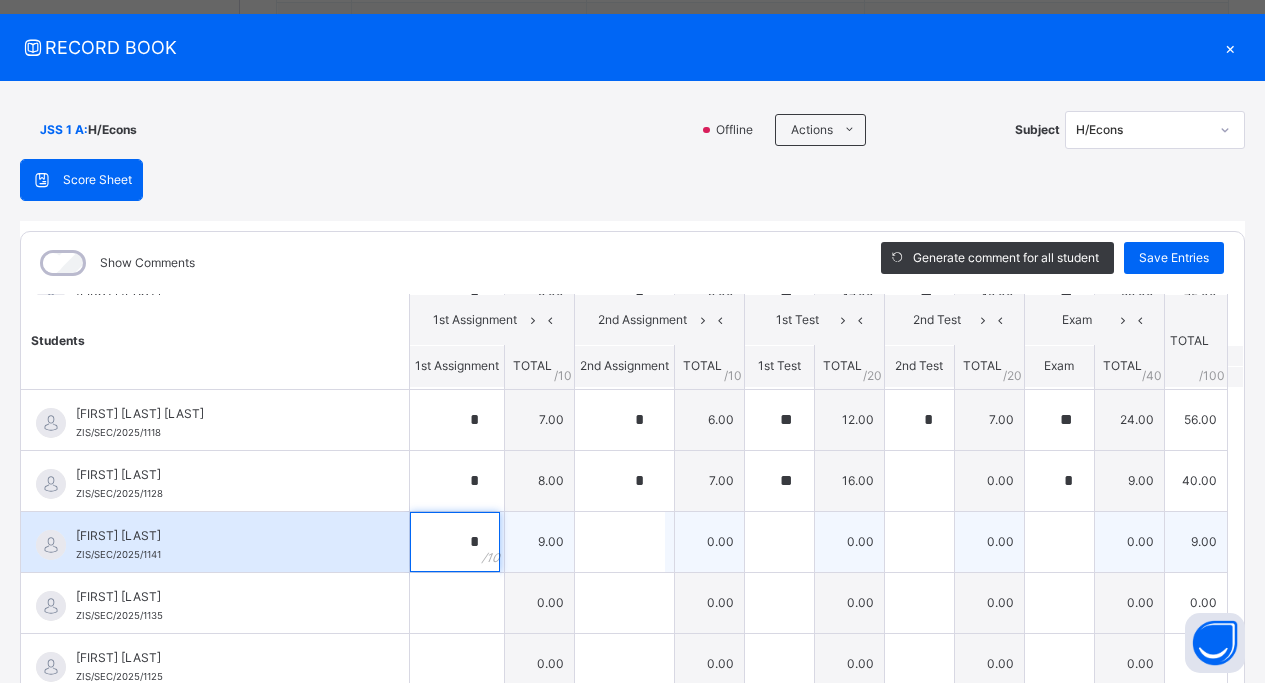 type on "*" 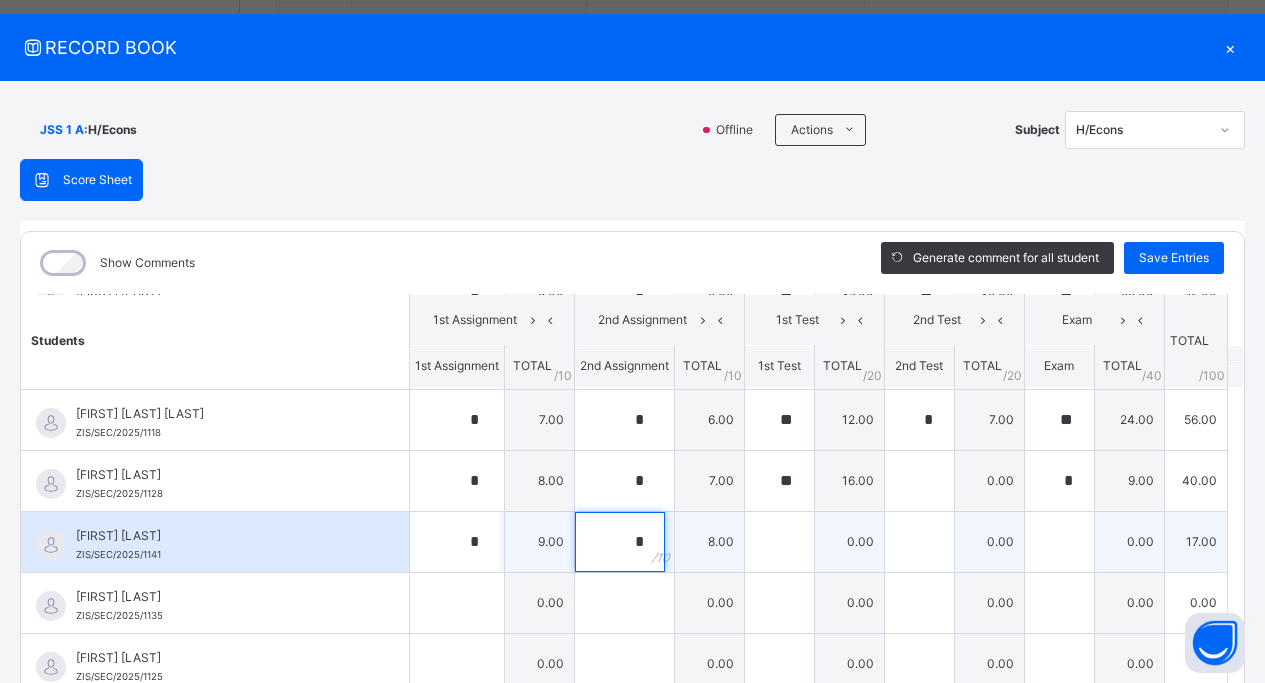 type on "*" 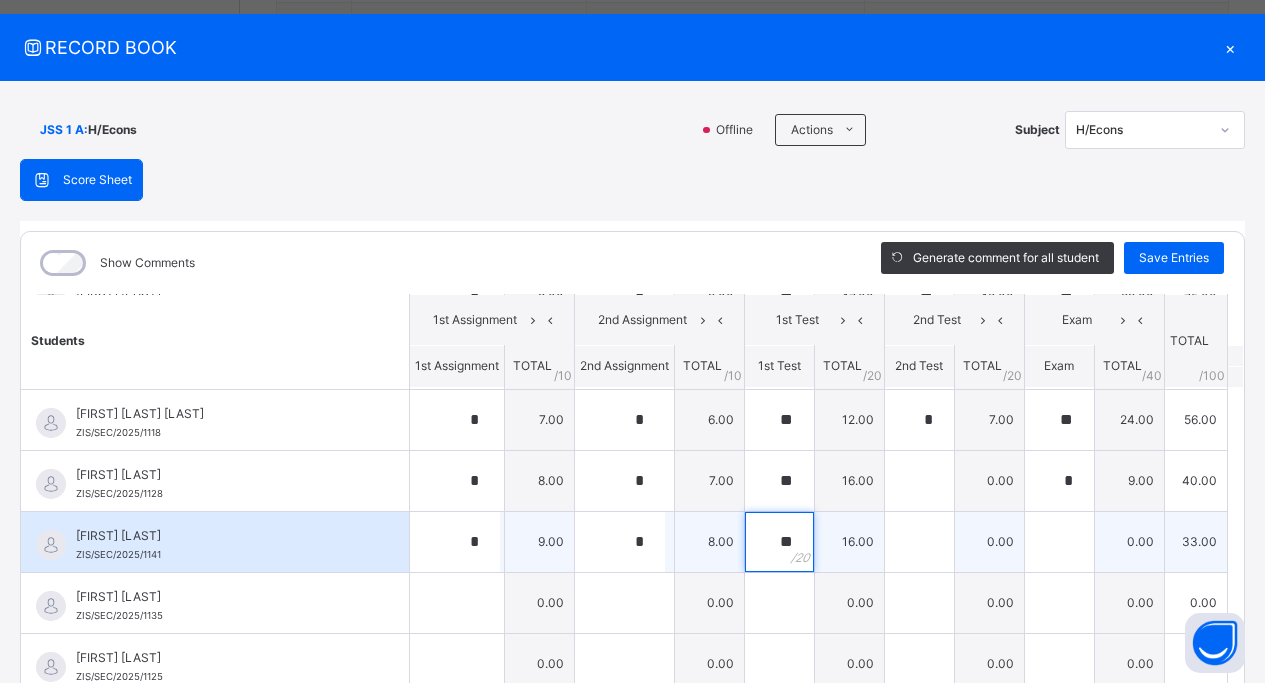 type on "**" 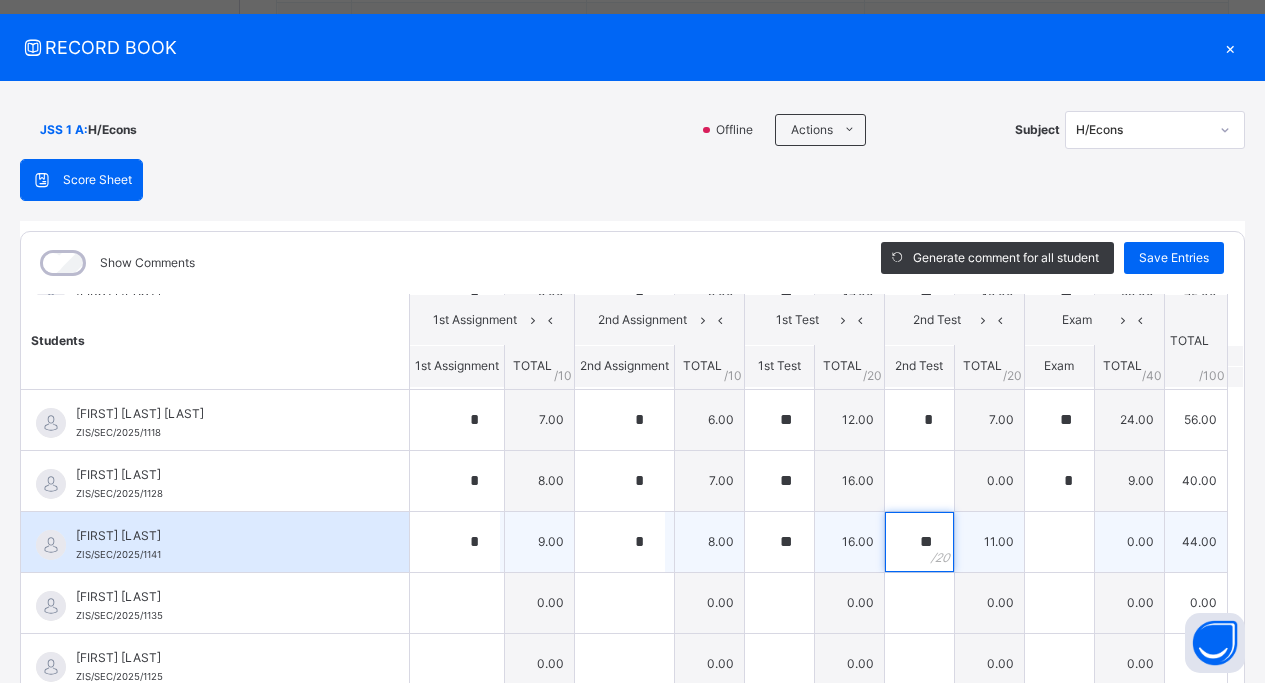 type on "**" 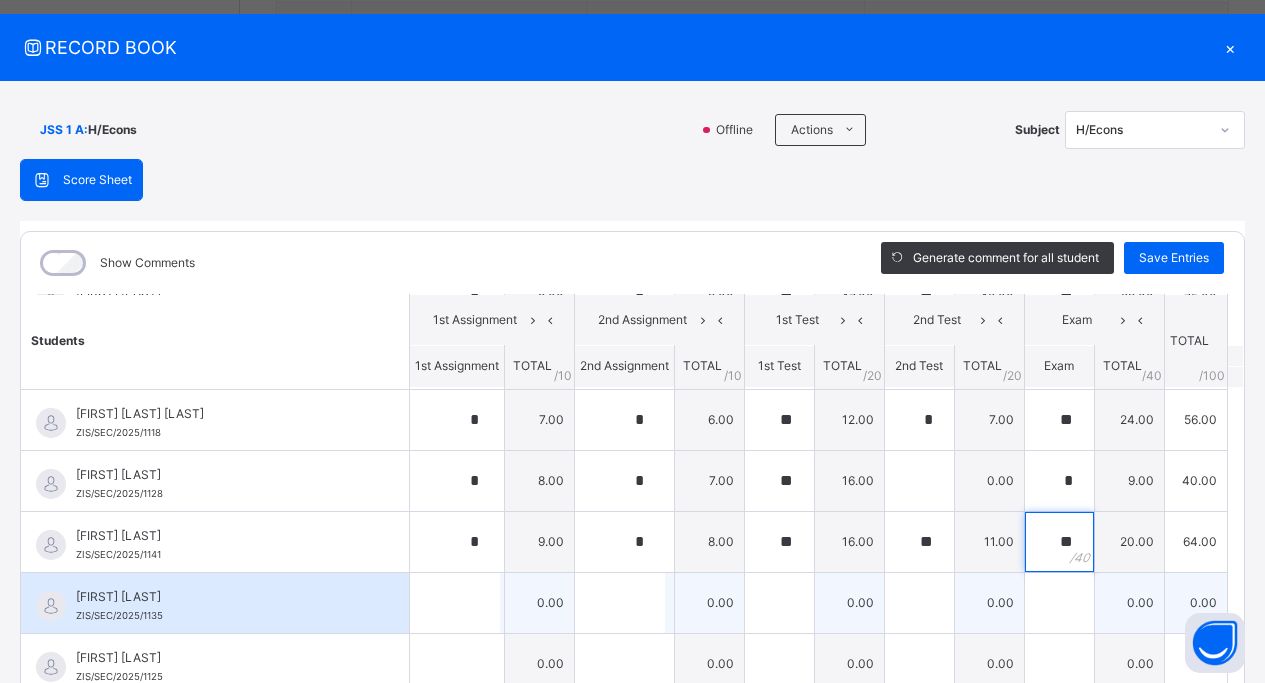 type on "**" 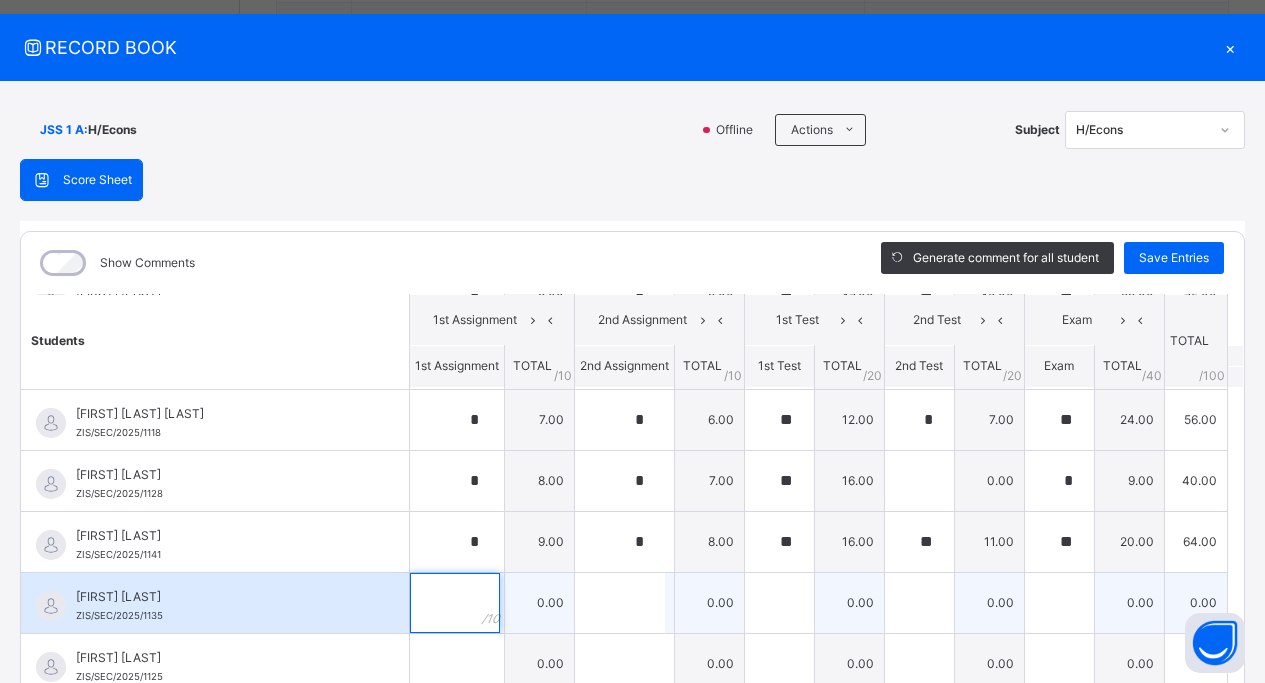 click at bounding box center [455, 603] 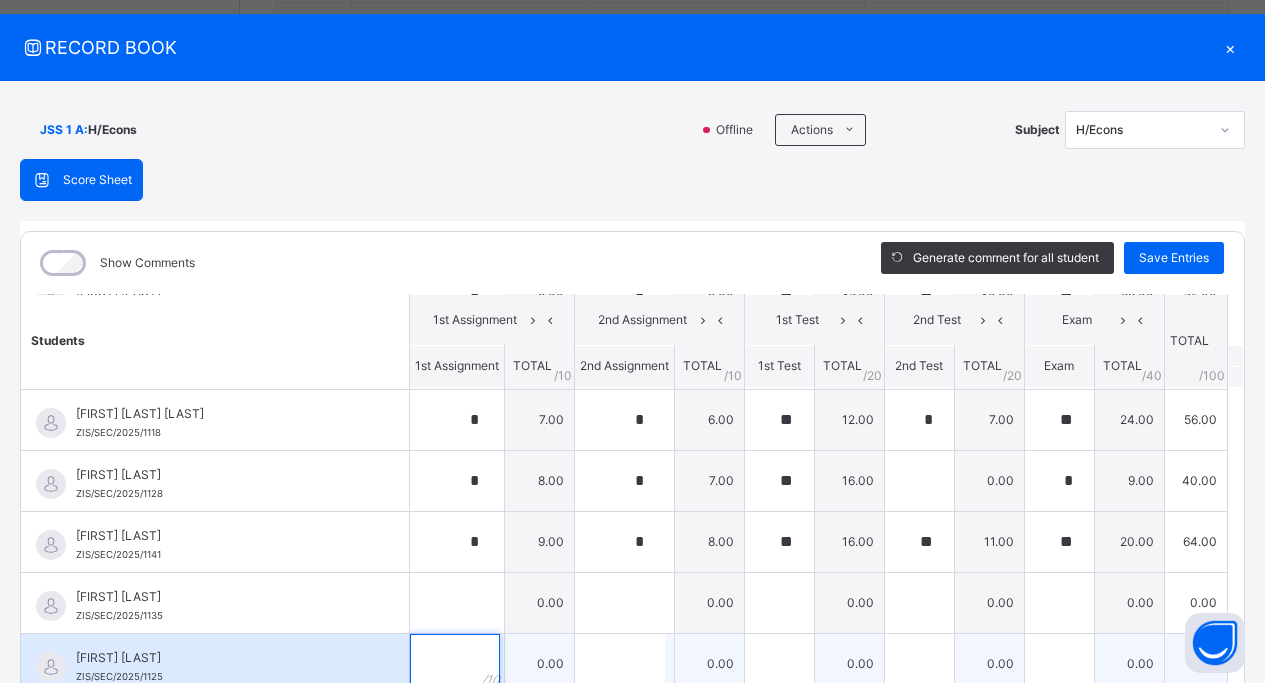 click at bounding box center (455, 664) 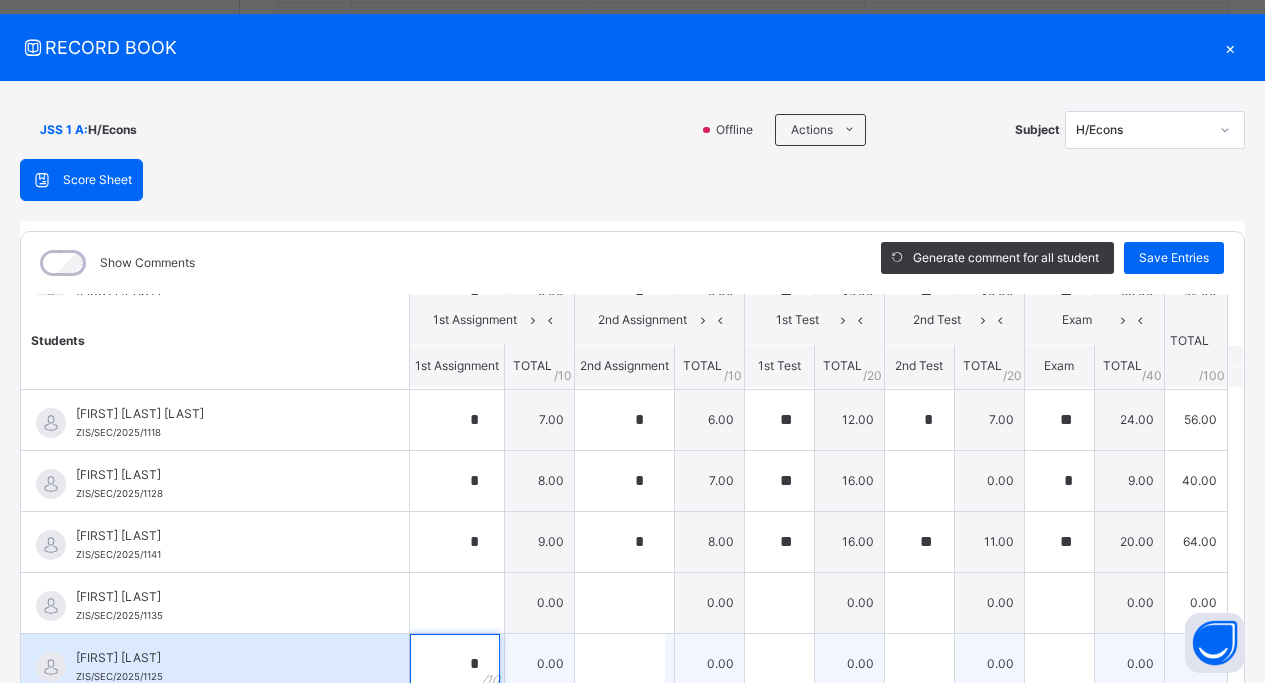 type on "*" 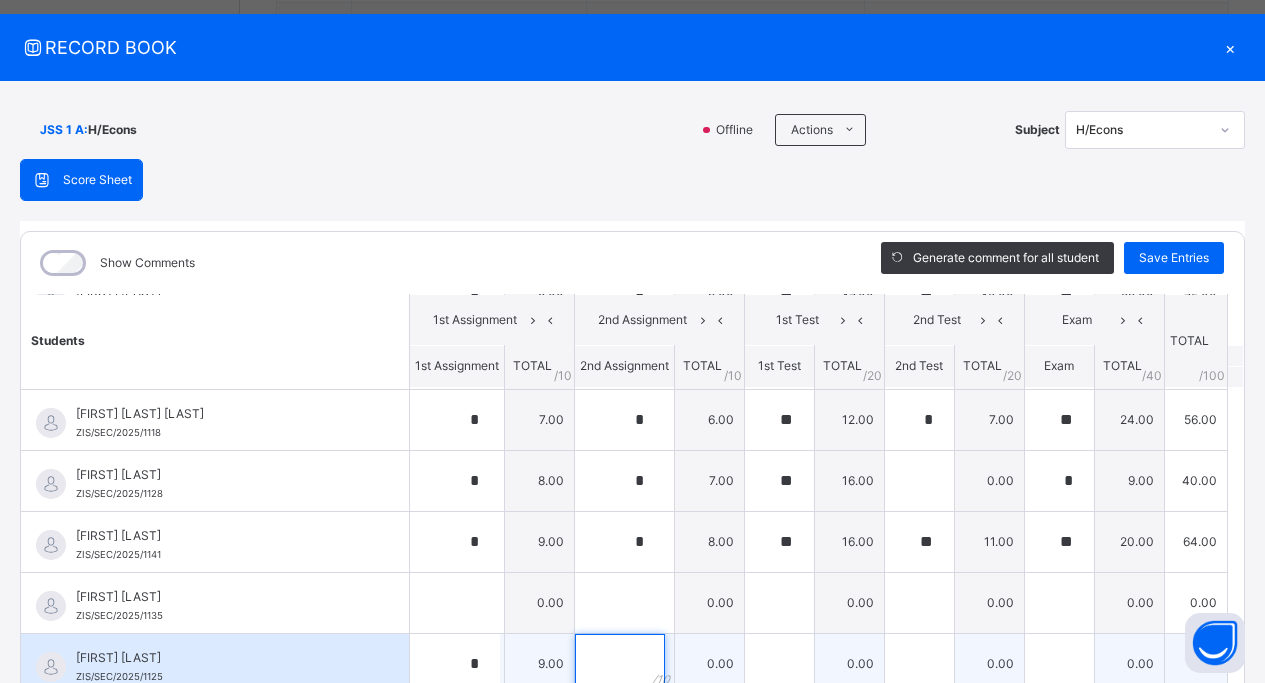 scroll, scrollTop: 47, scrollLeft: 0, axis: vertical 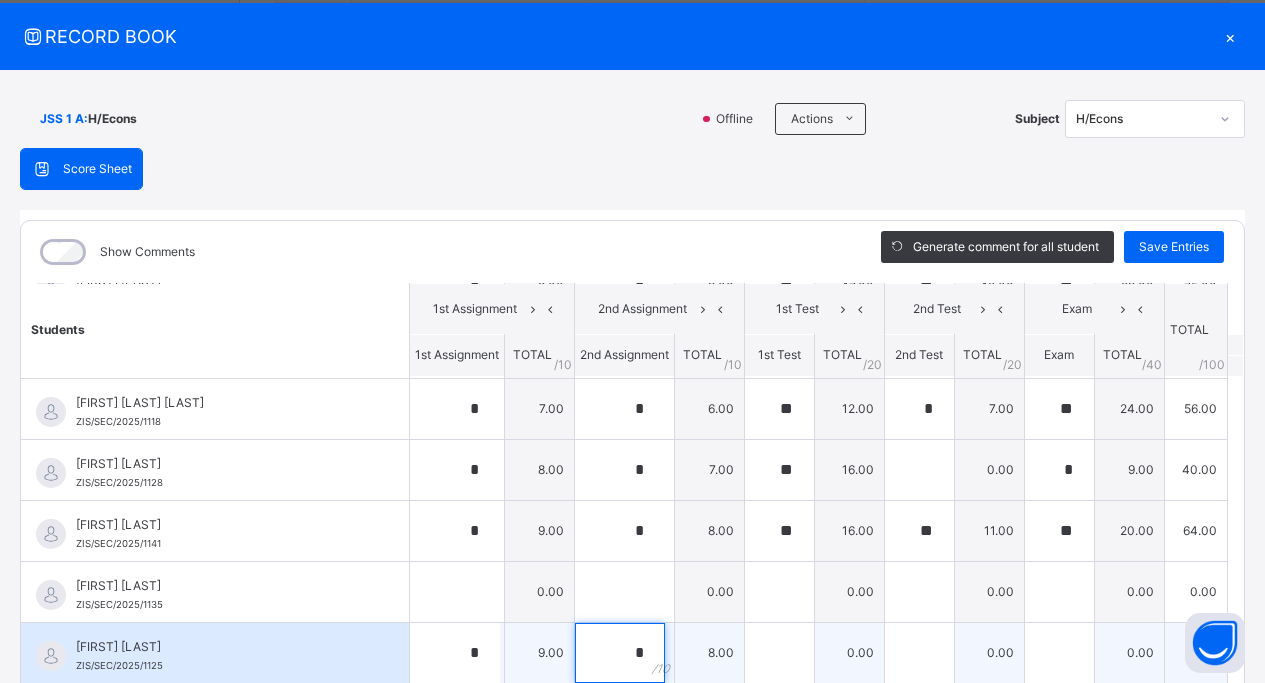 type on "*" 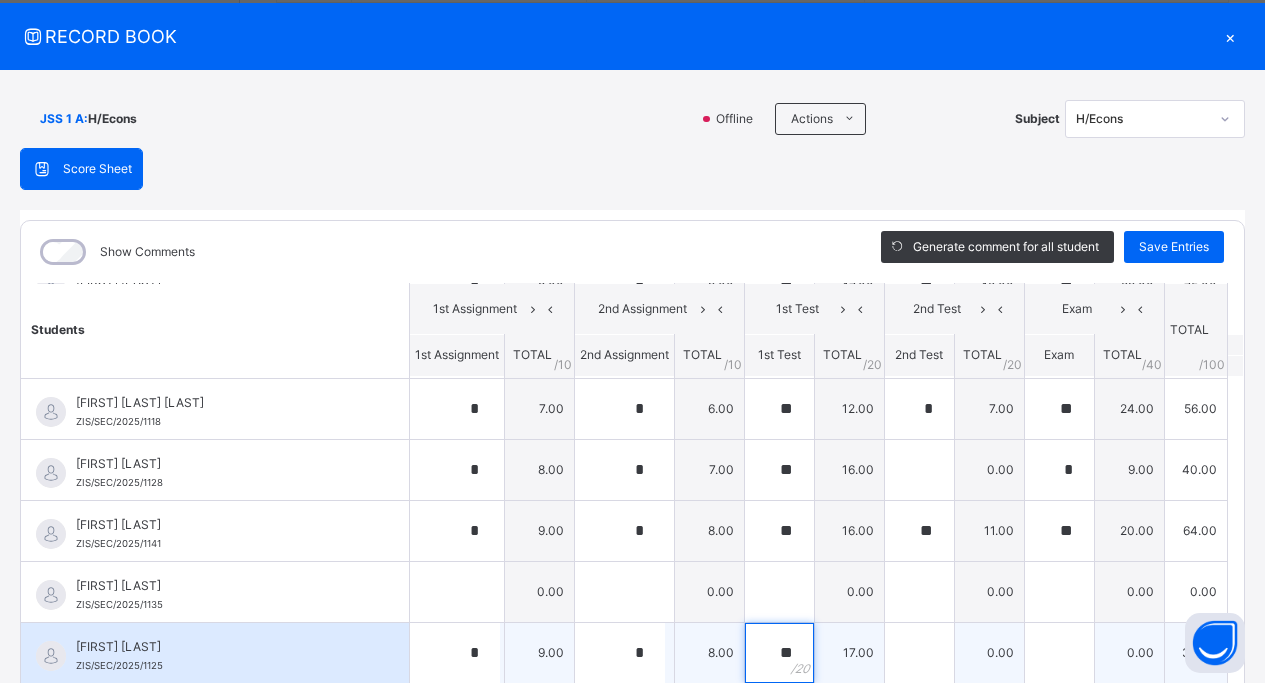 type on "**" 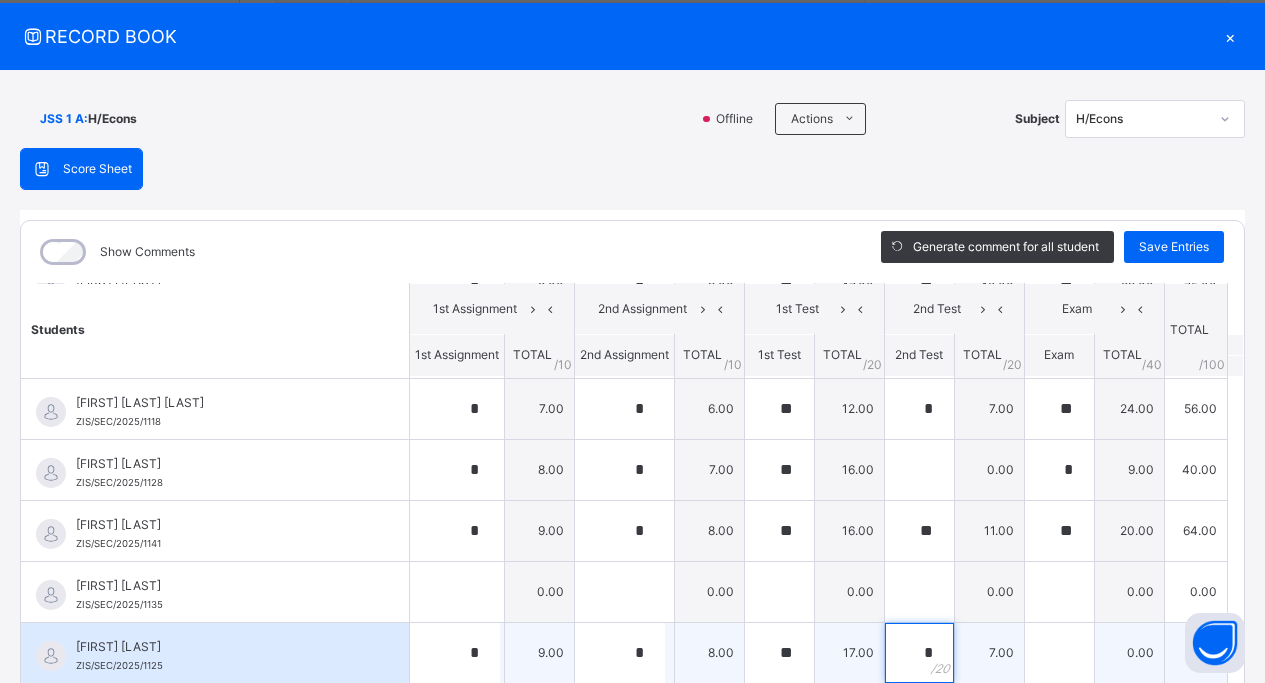 type on "*" 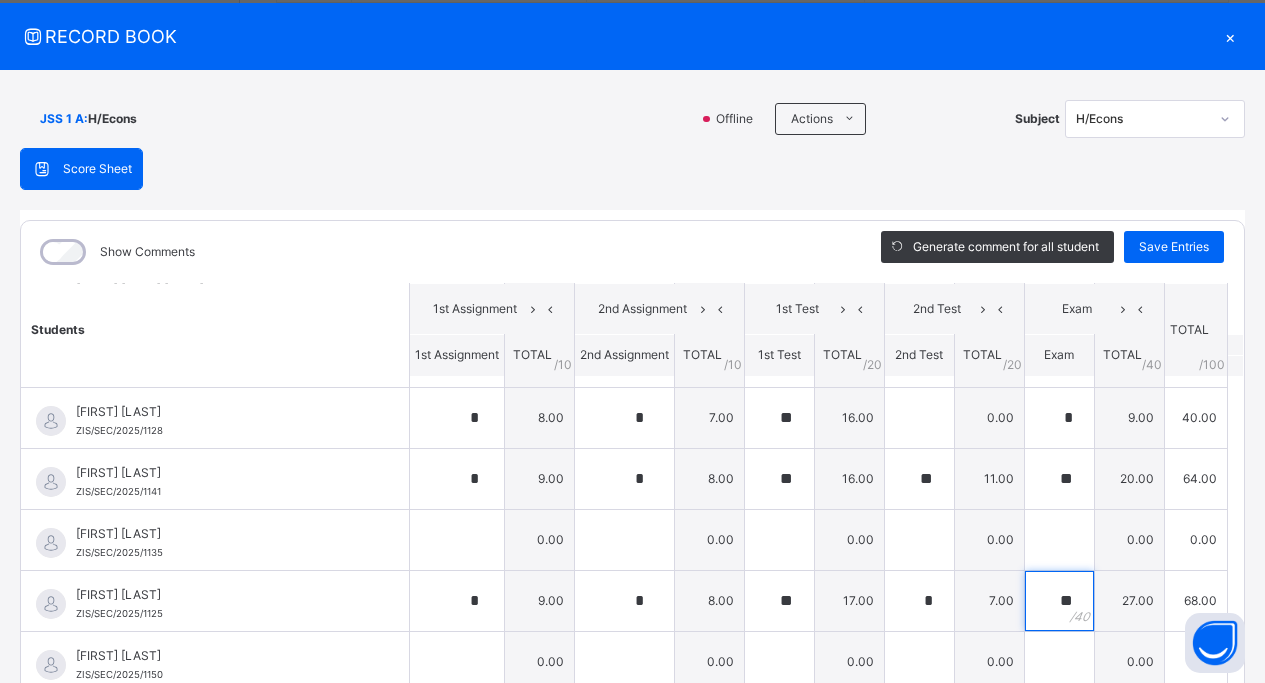 scroll, scrollTop: 2189, scrollLeft: 0, axis: vertical 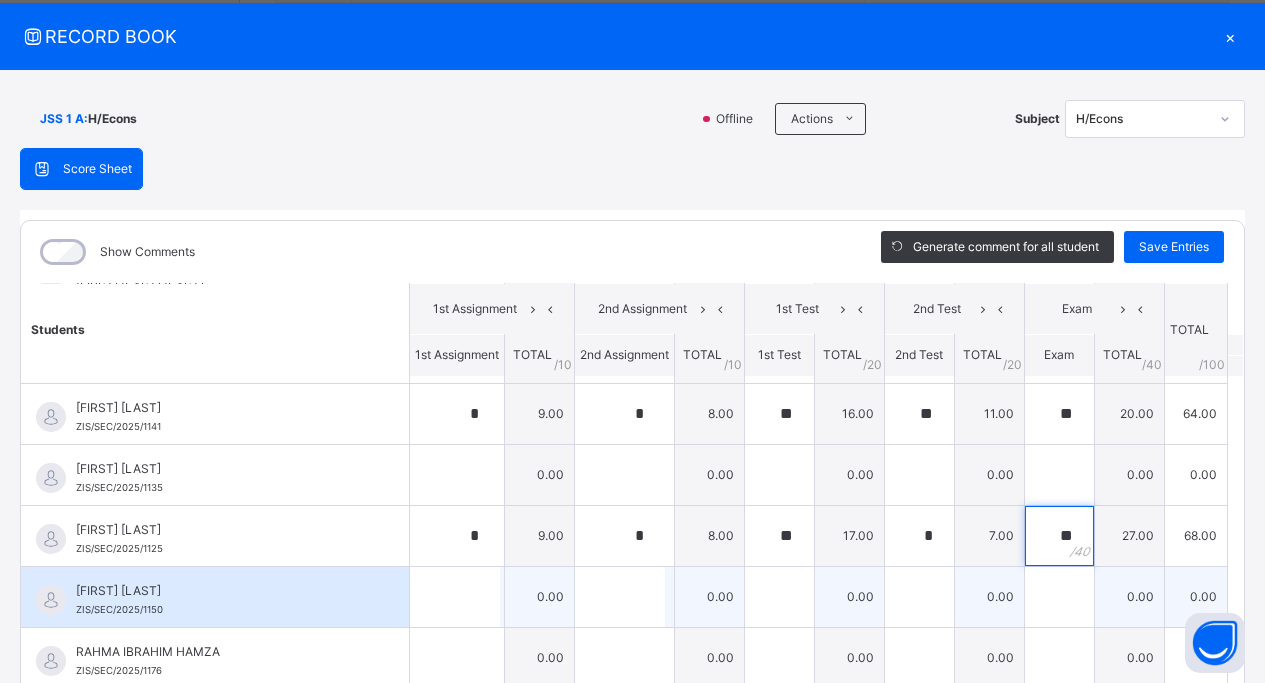 type on "**" 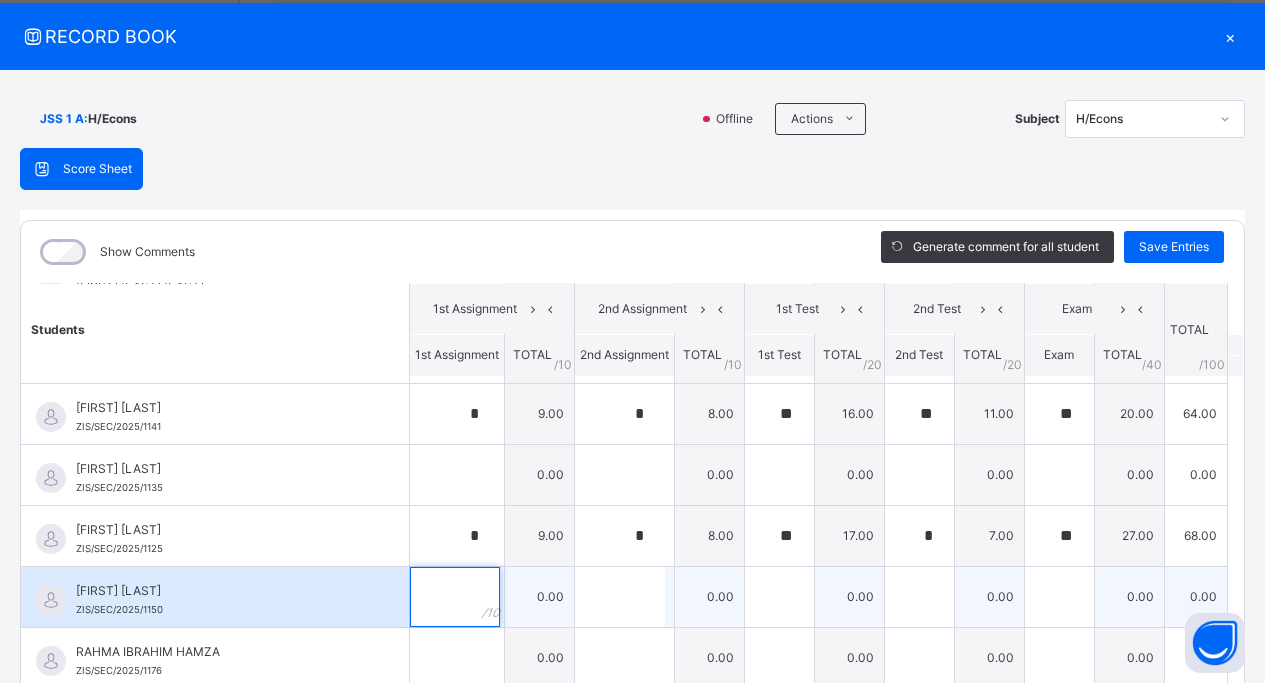 click at bounding box center (455, 597) 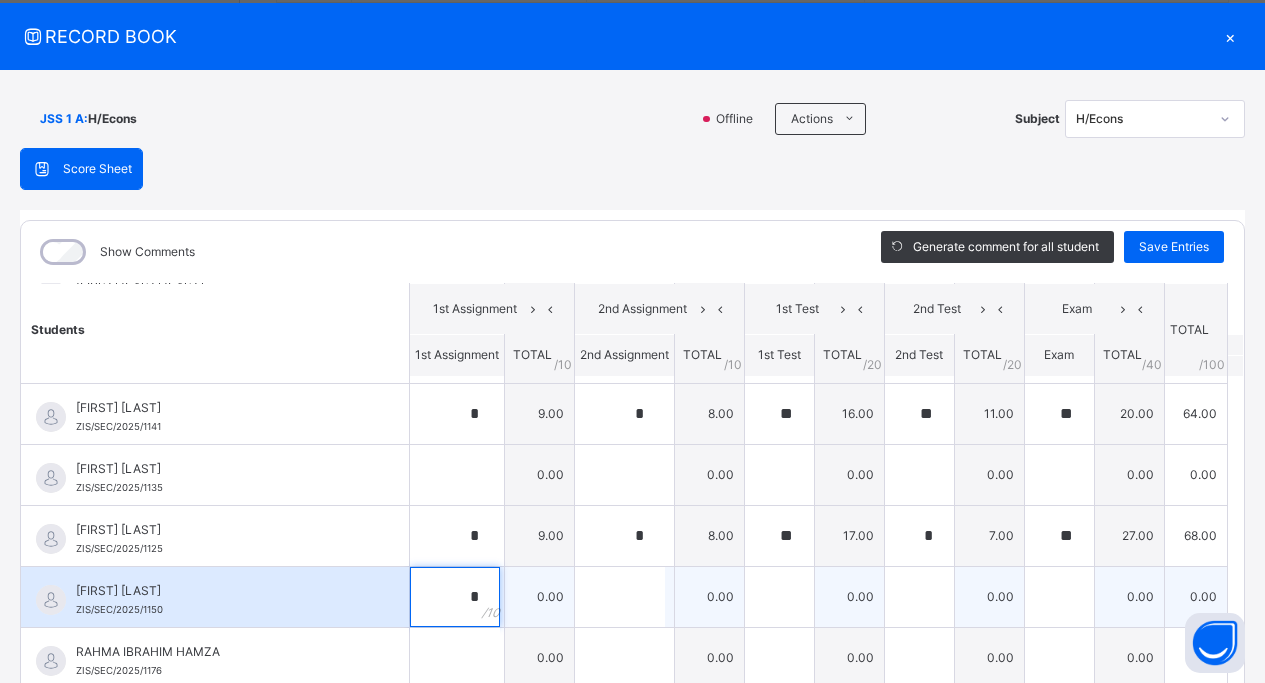 type on "*" 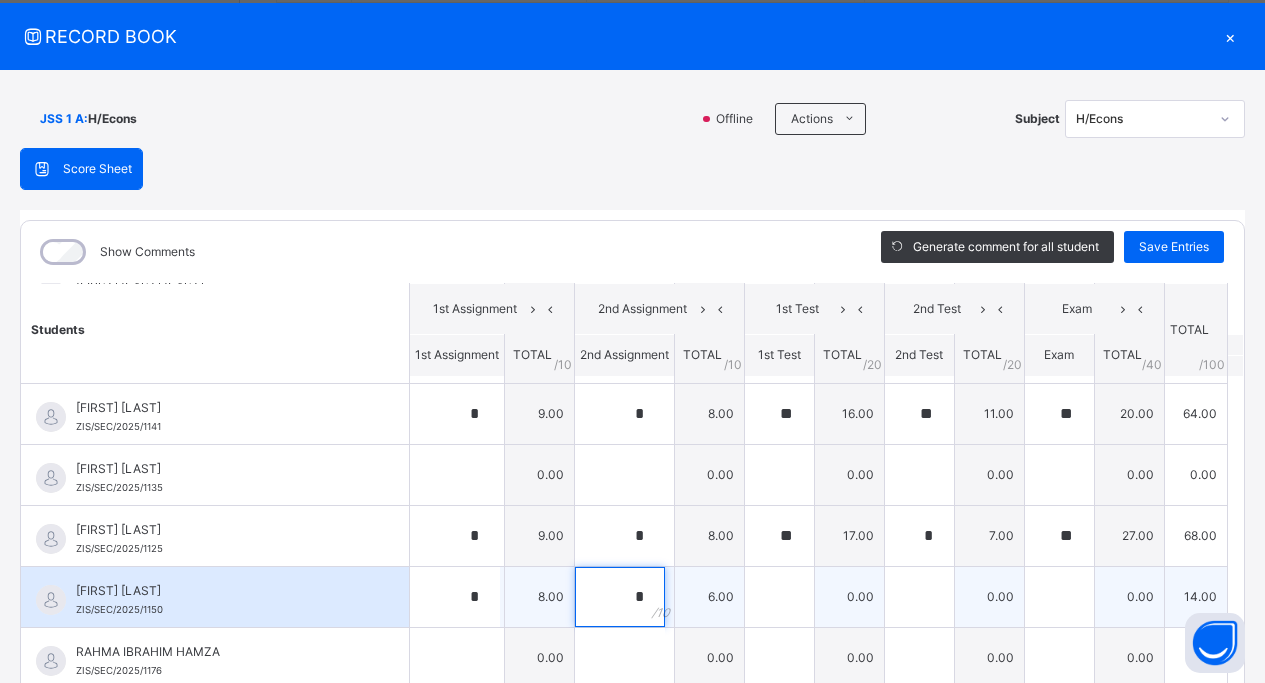 type on "*" 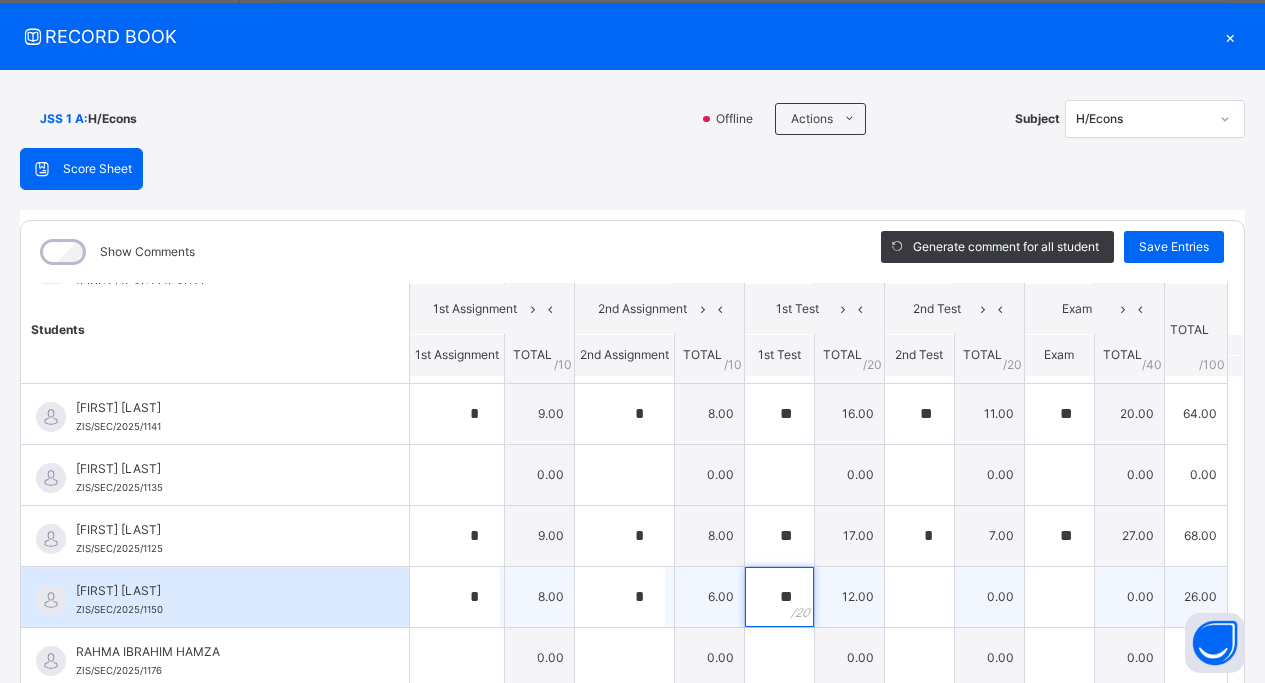 type on "**" 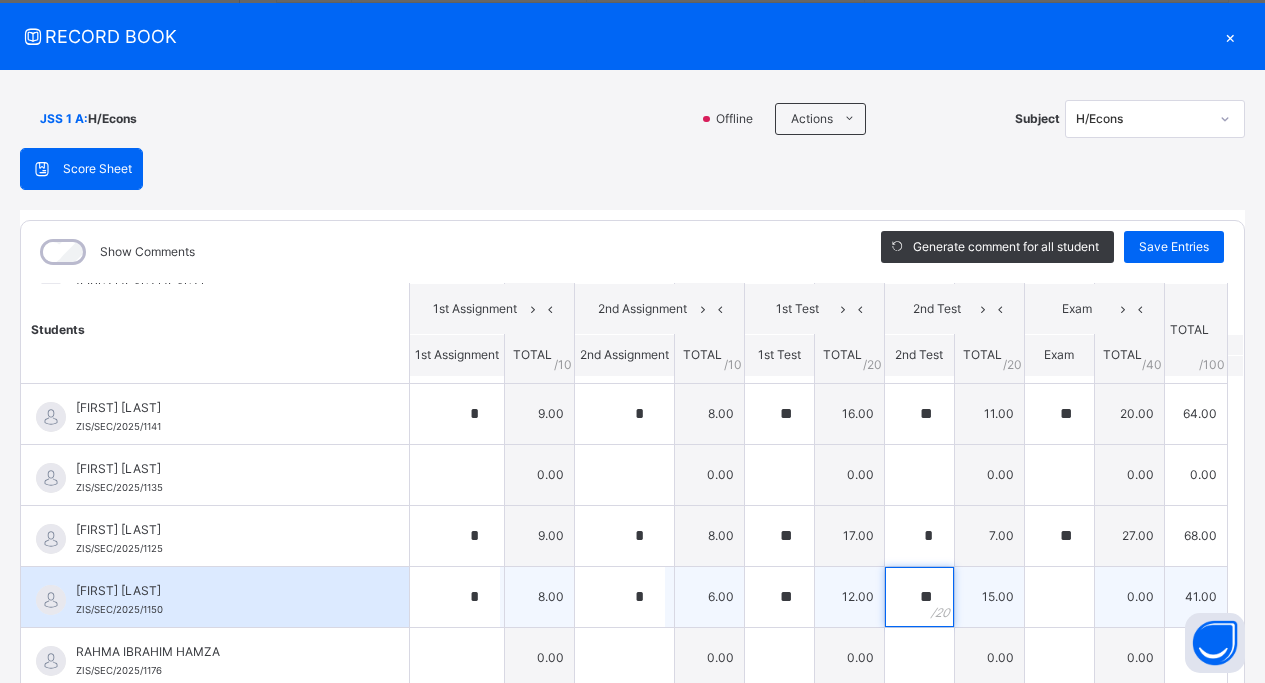 type on "**" 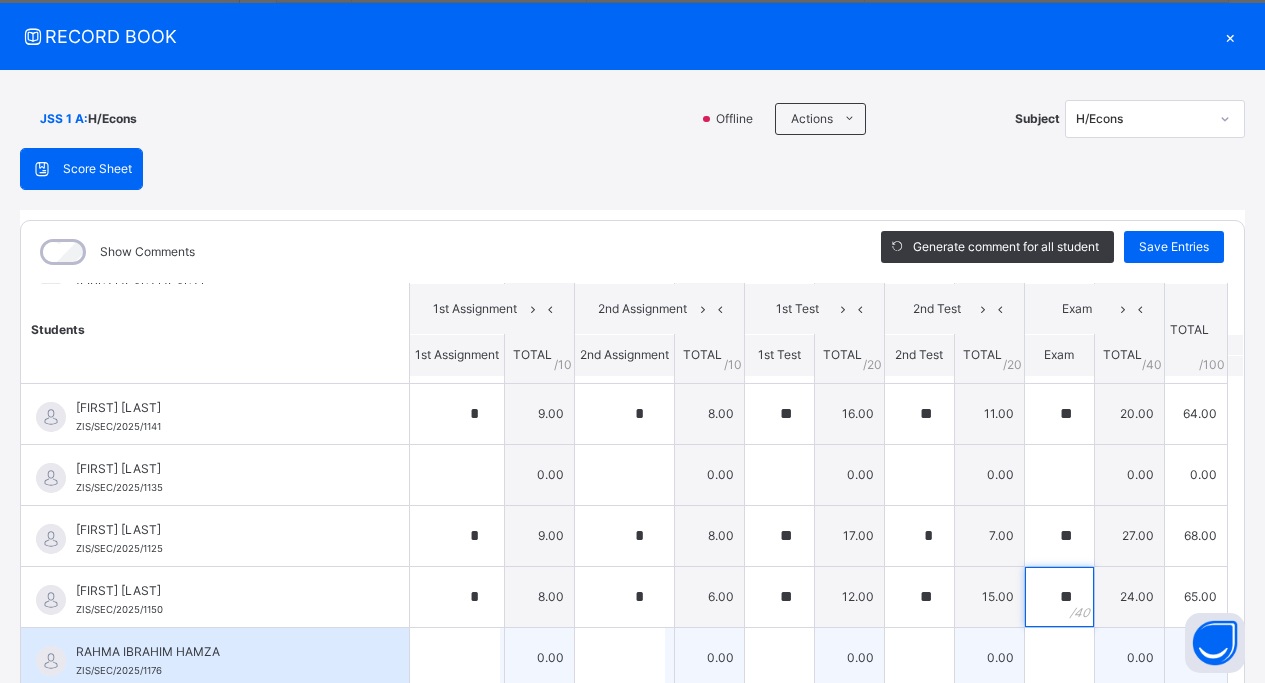 type on "**" 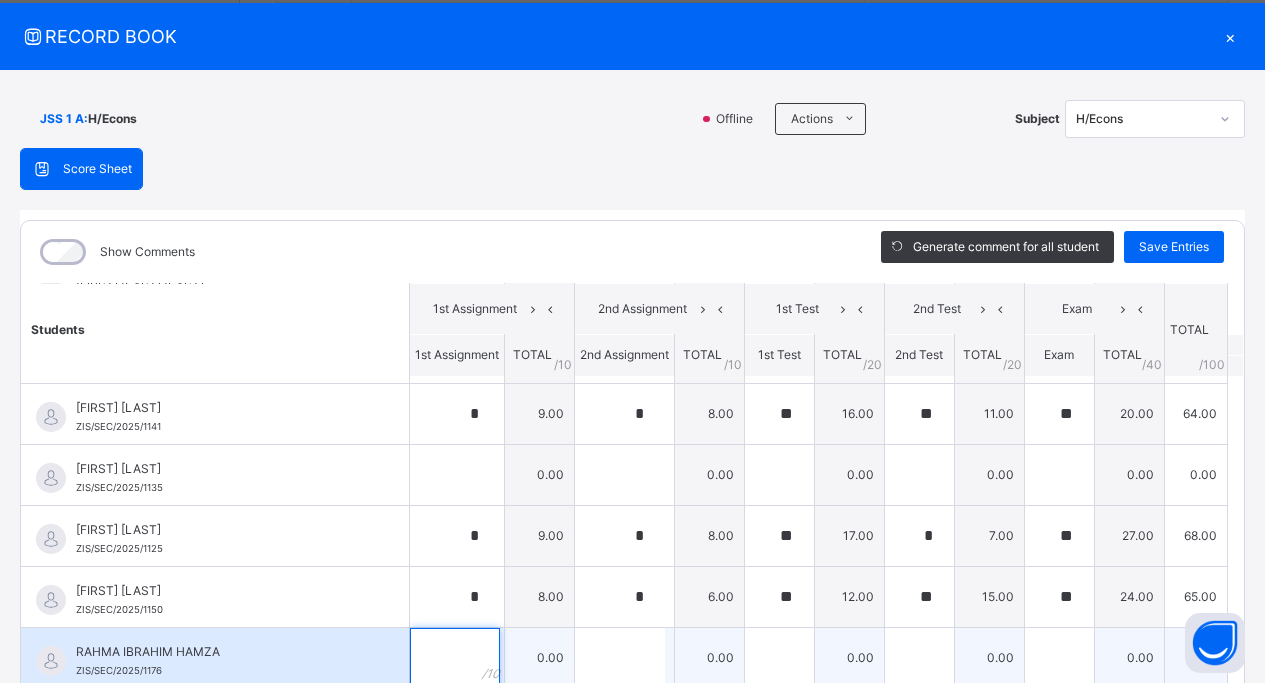 click at bounding box center (455, 658) 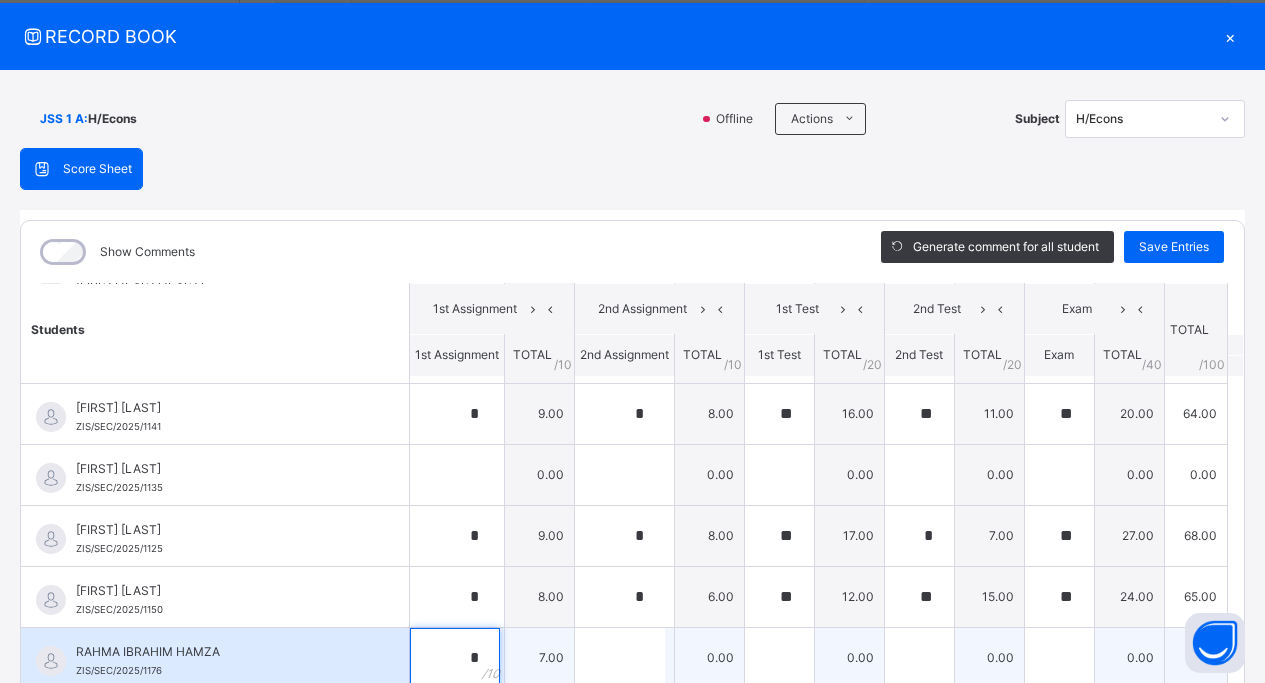 type on "*" 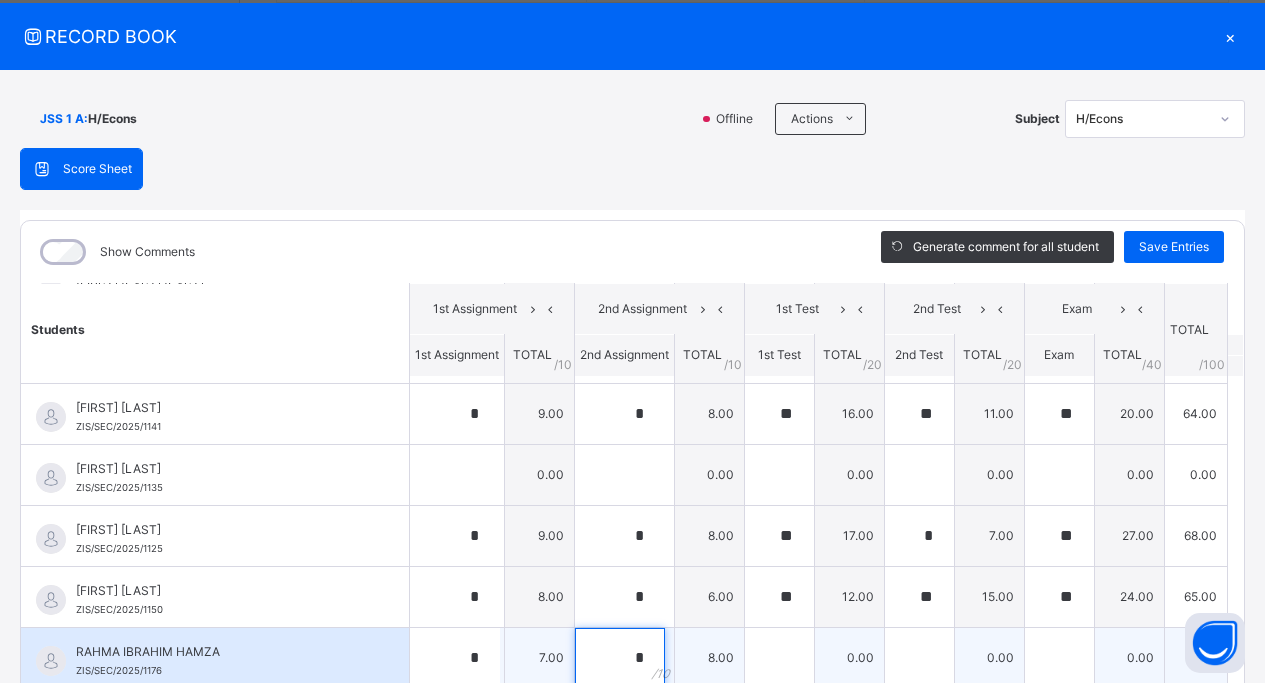 scroll, scrollTop: 52, scrollLeft: 0, axis: vertical 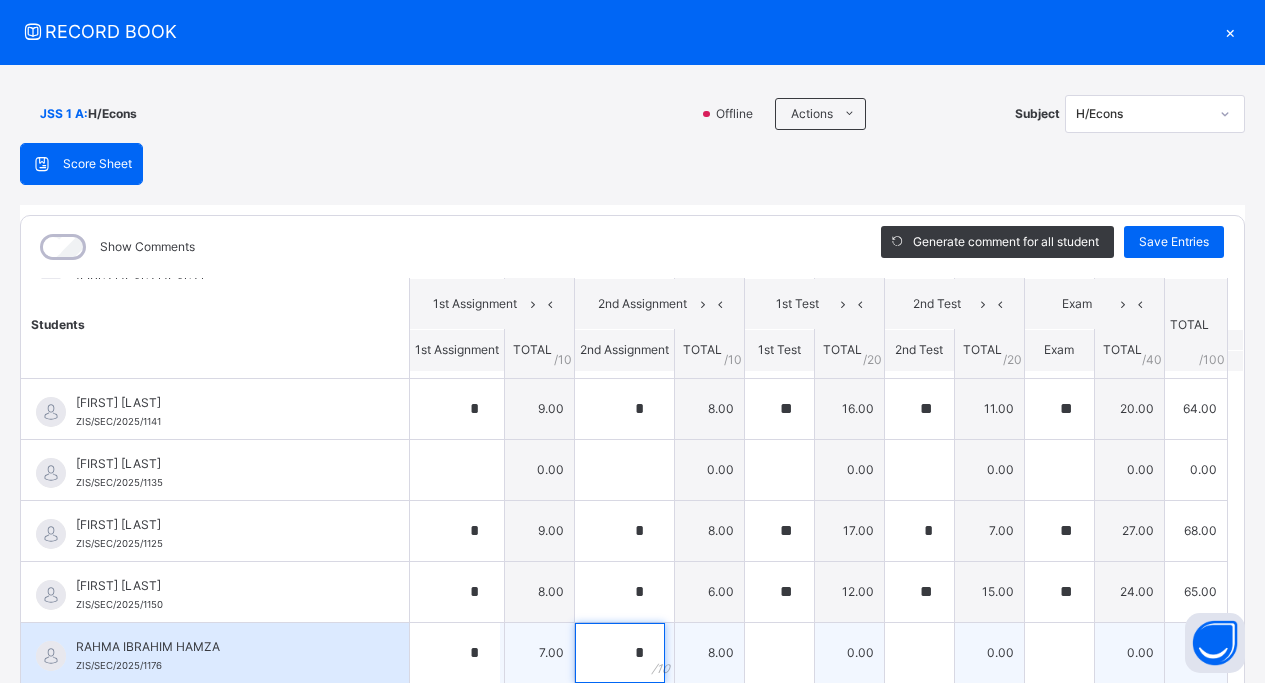 type on "*" 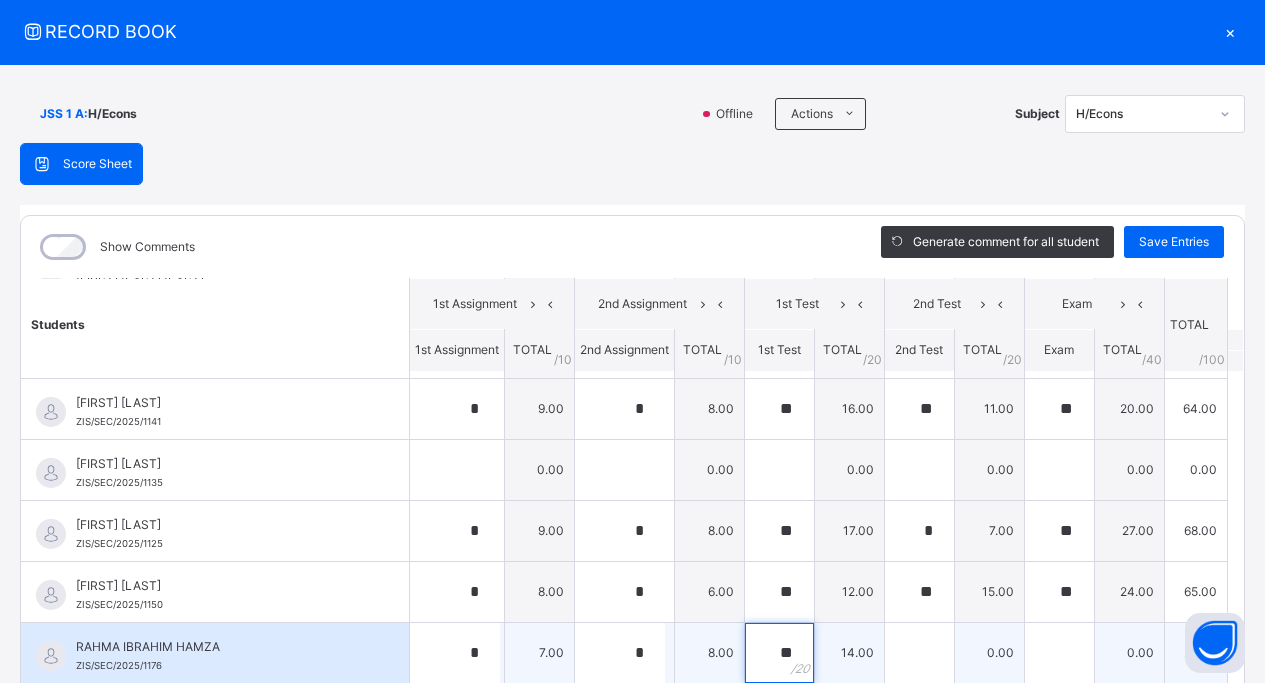 type on "**" 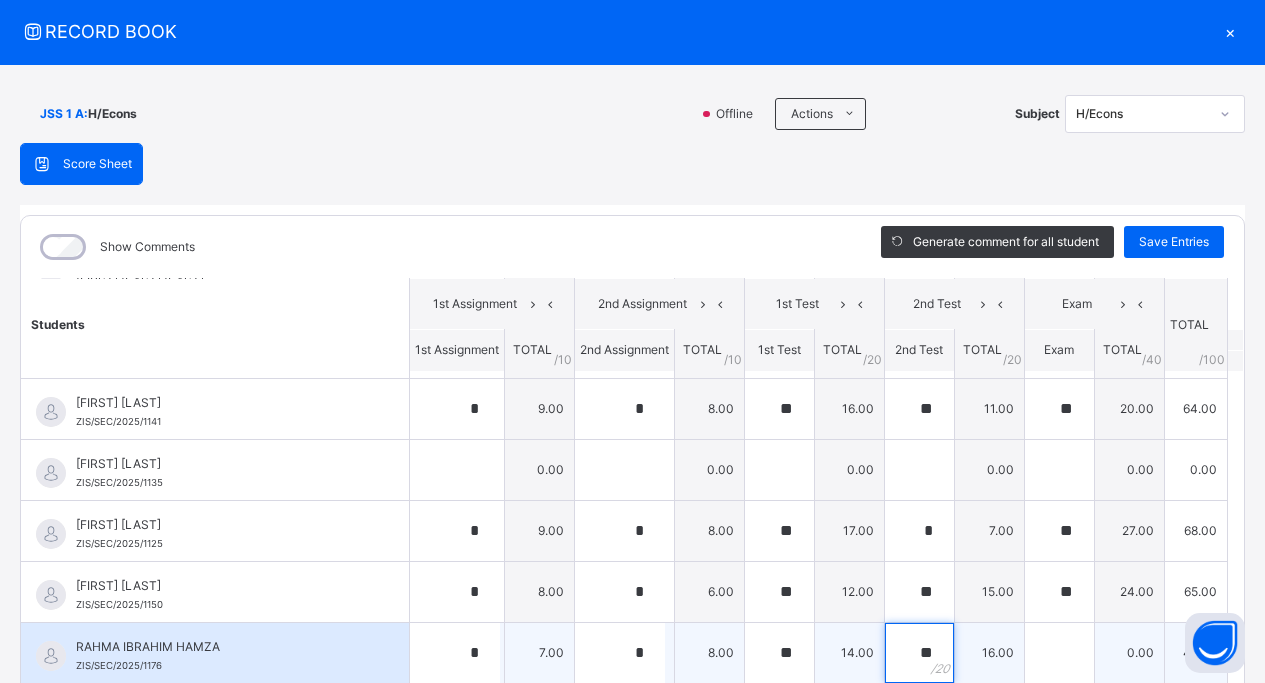 type on "**" 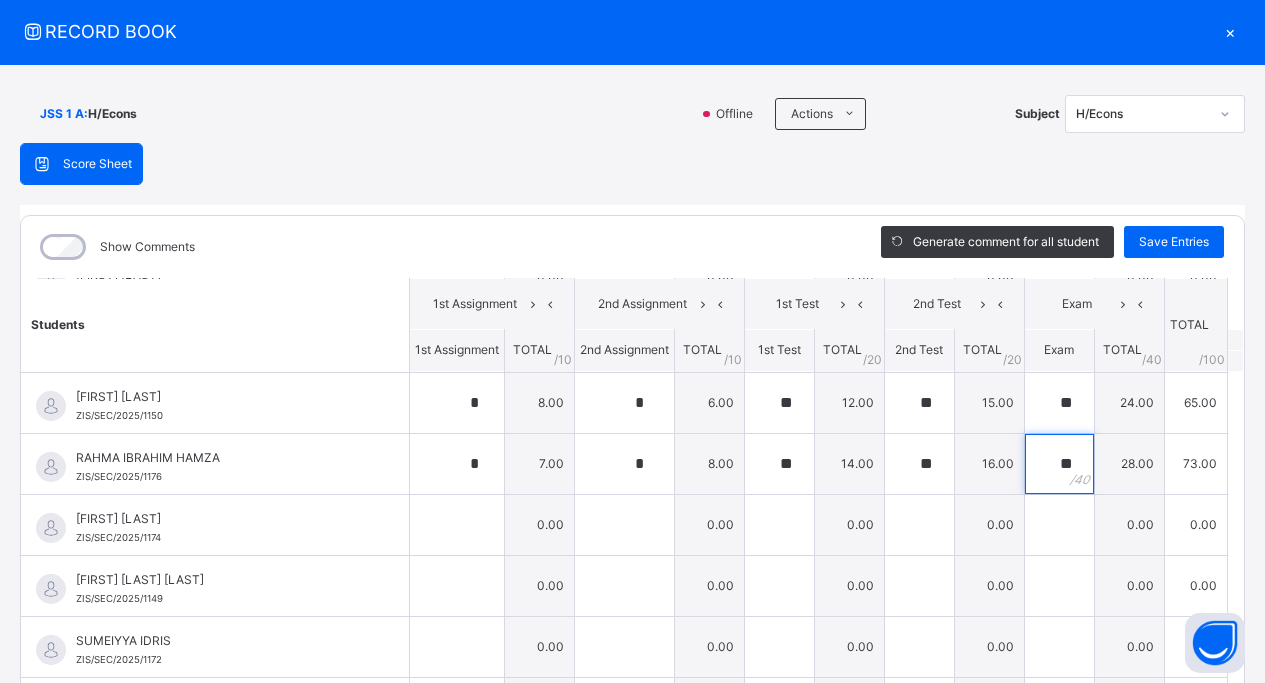 scroll, scrollTop: 2391, scrollLeft: 0, axis: vertical 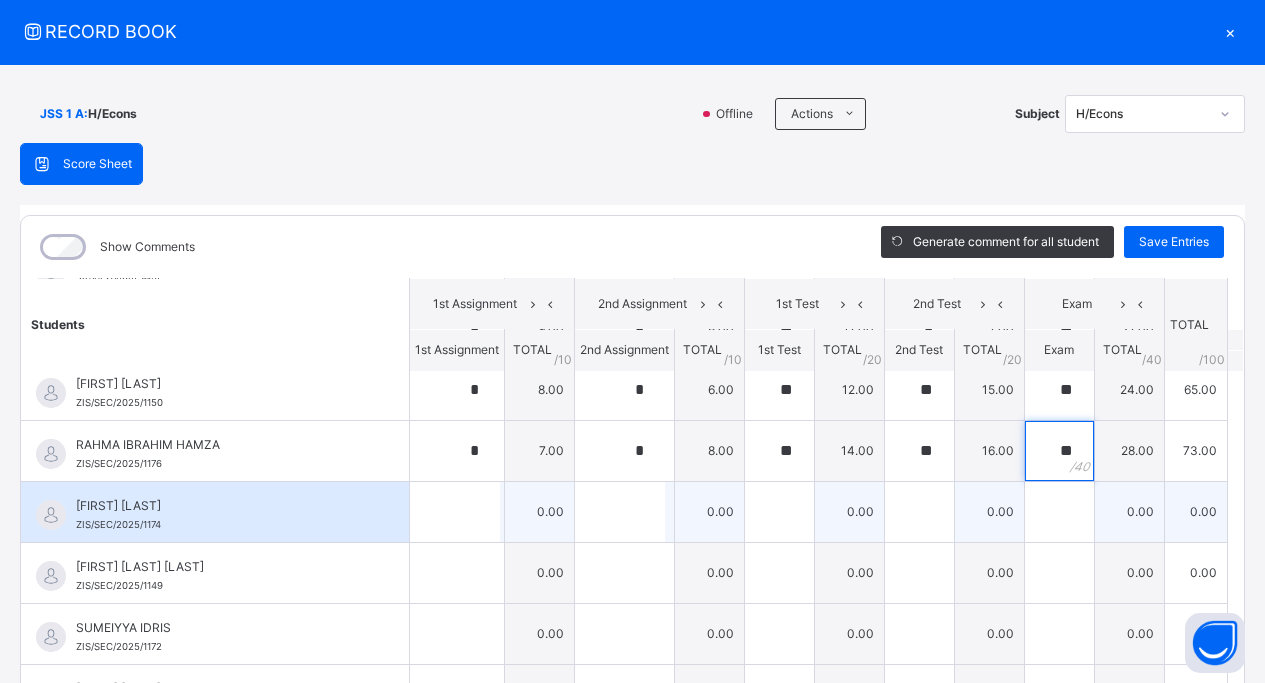 type on "**" 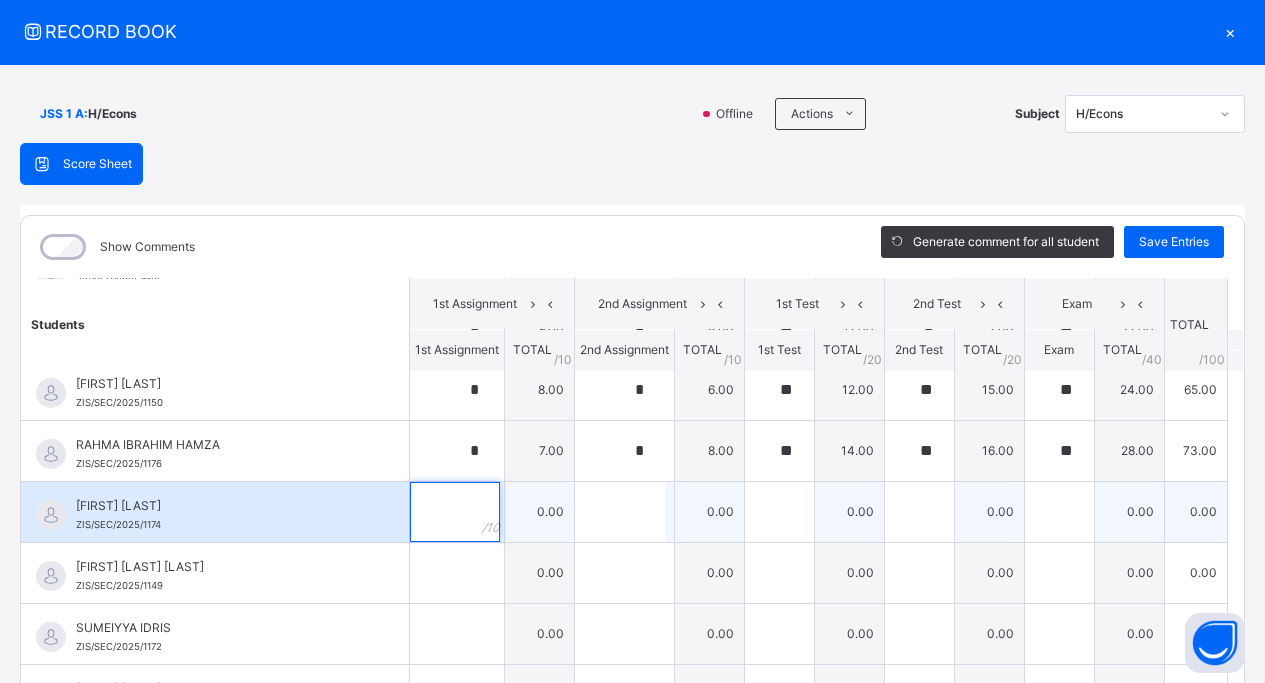 click at bounding box center (457, 512) 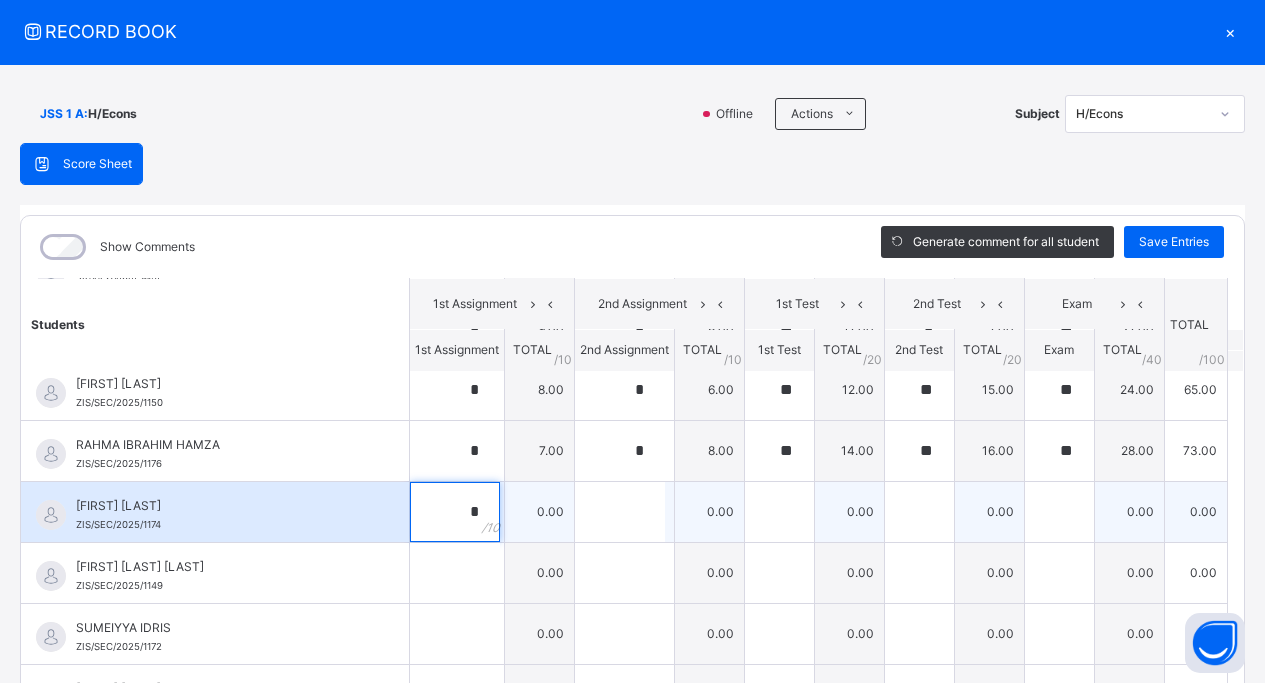 type on "*" 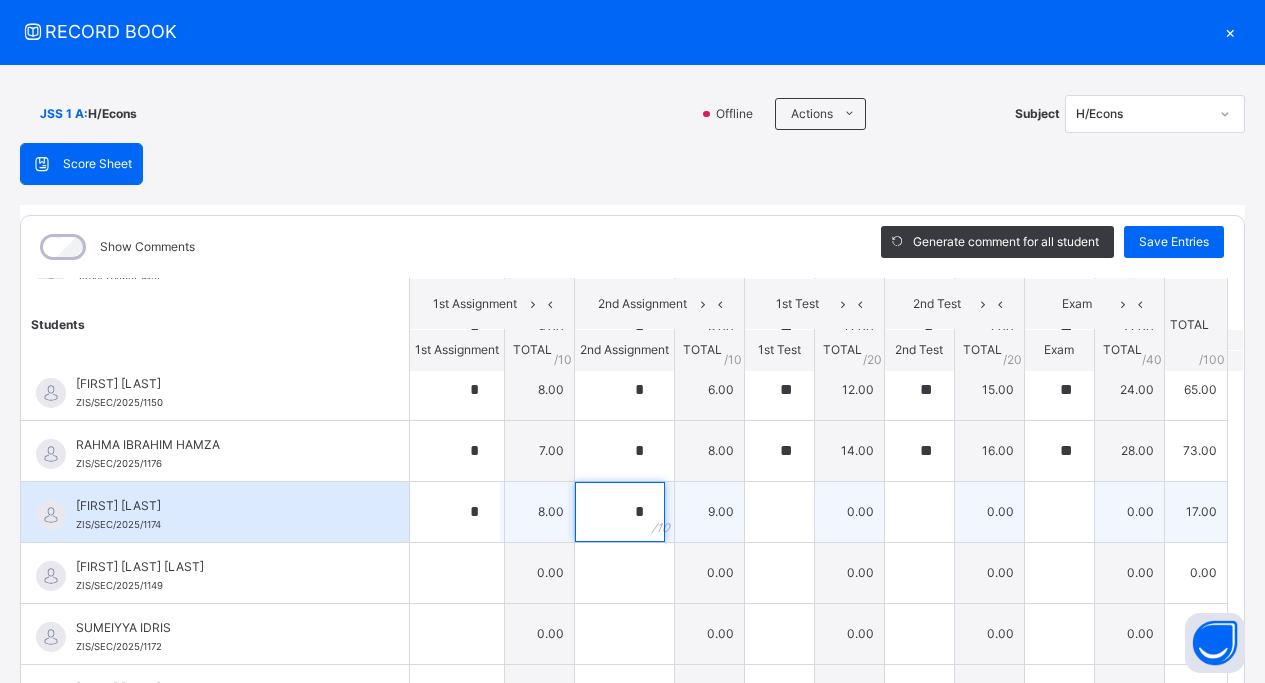 type on "*" 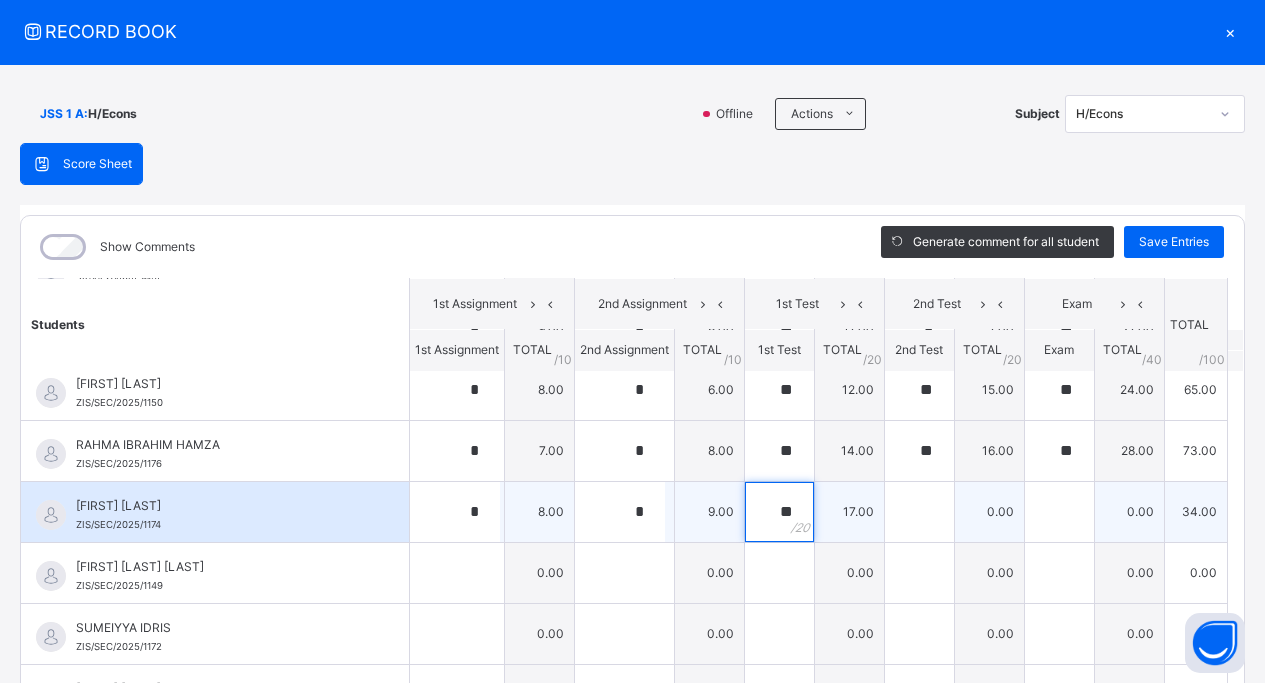 type on "**" 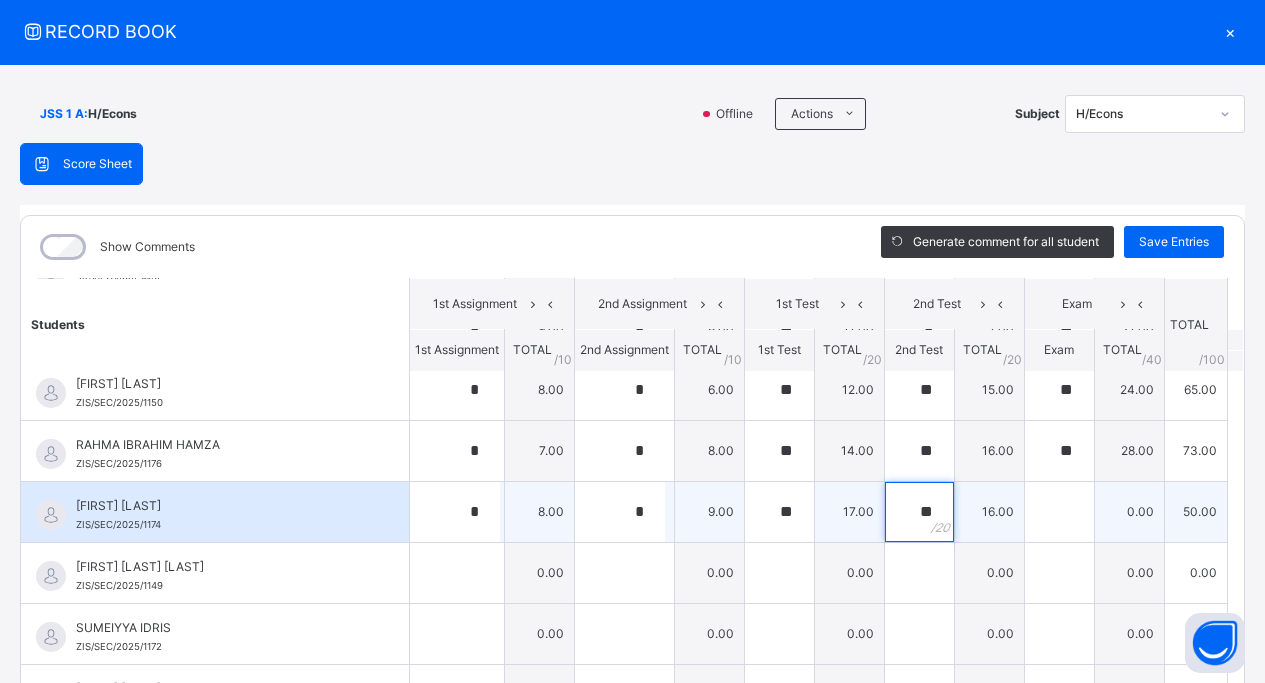 type on "**" 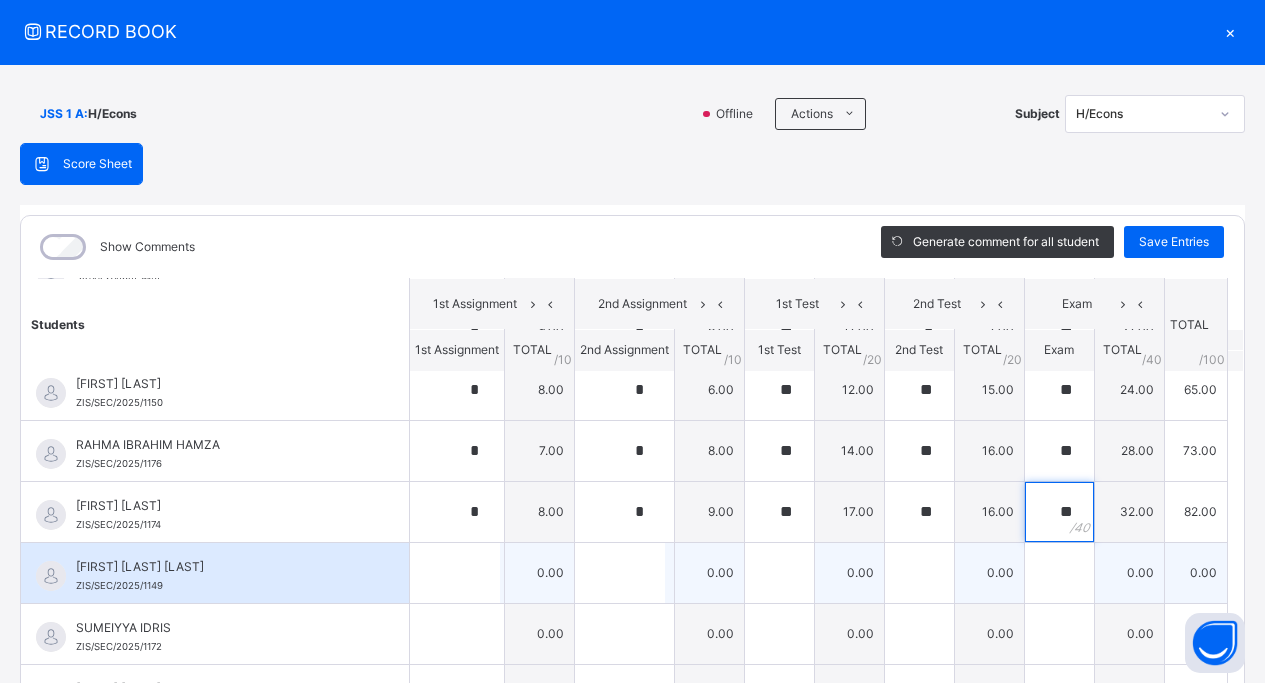 type on "**" 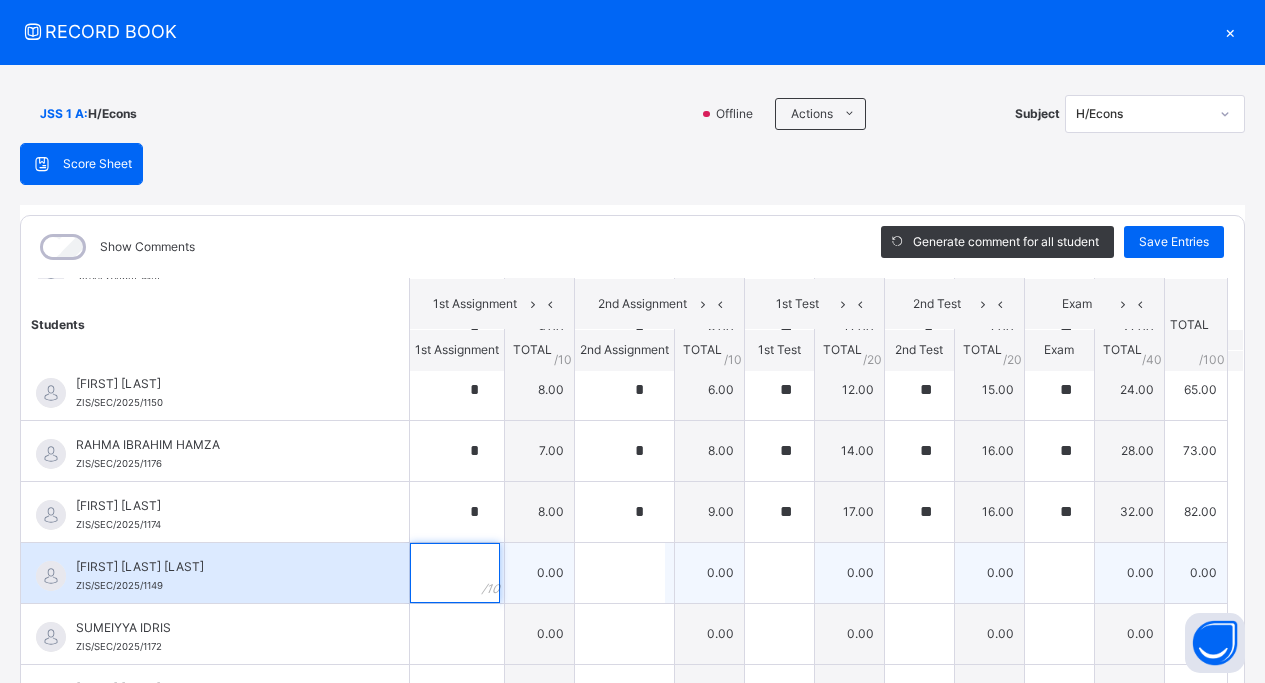 click at bounding box center [455, 573] 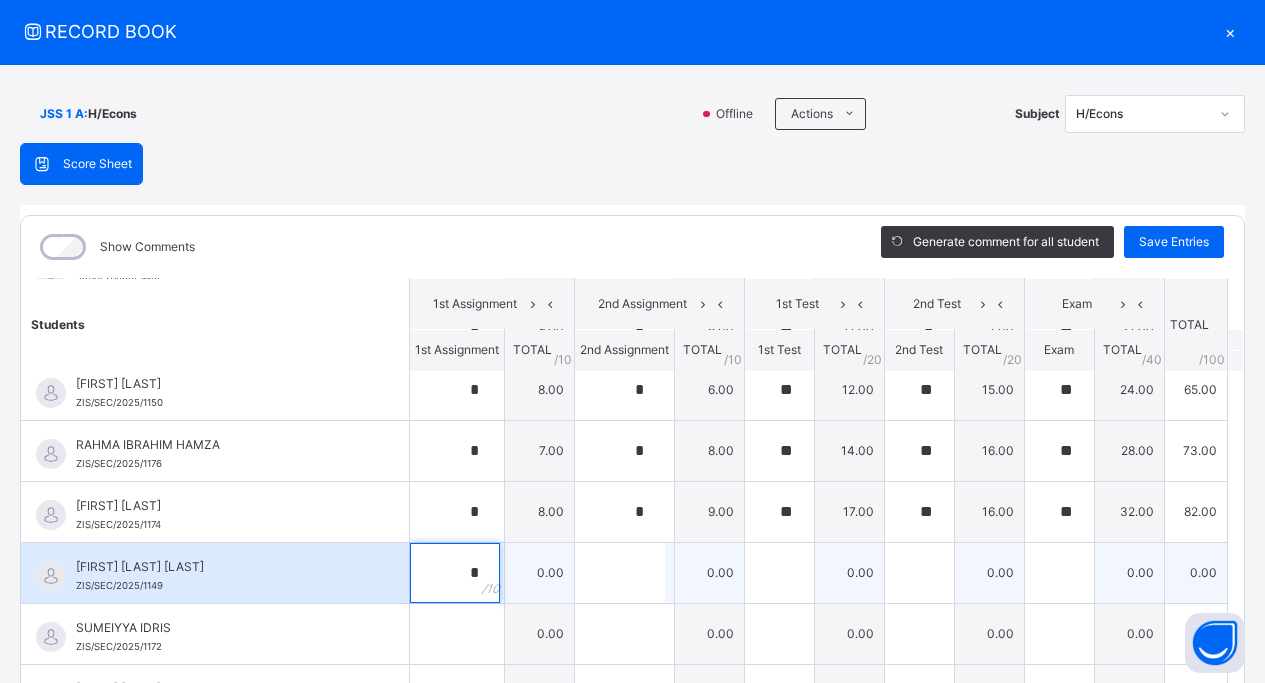 type on "*" 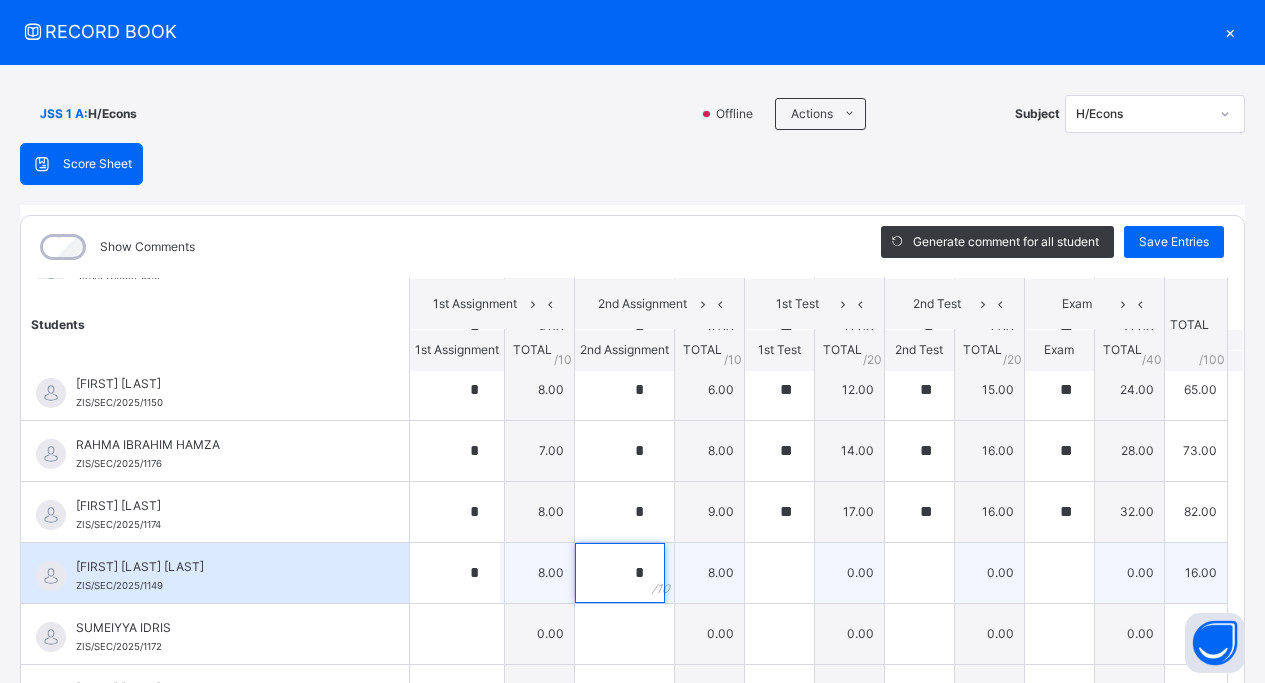 type on "*" 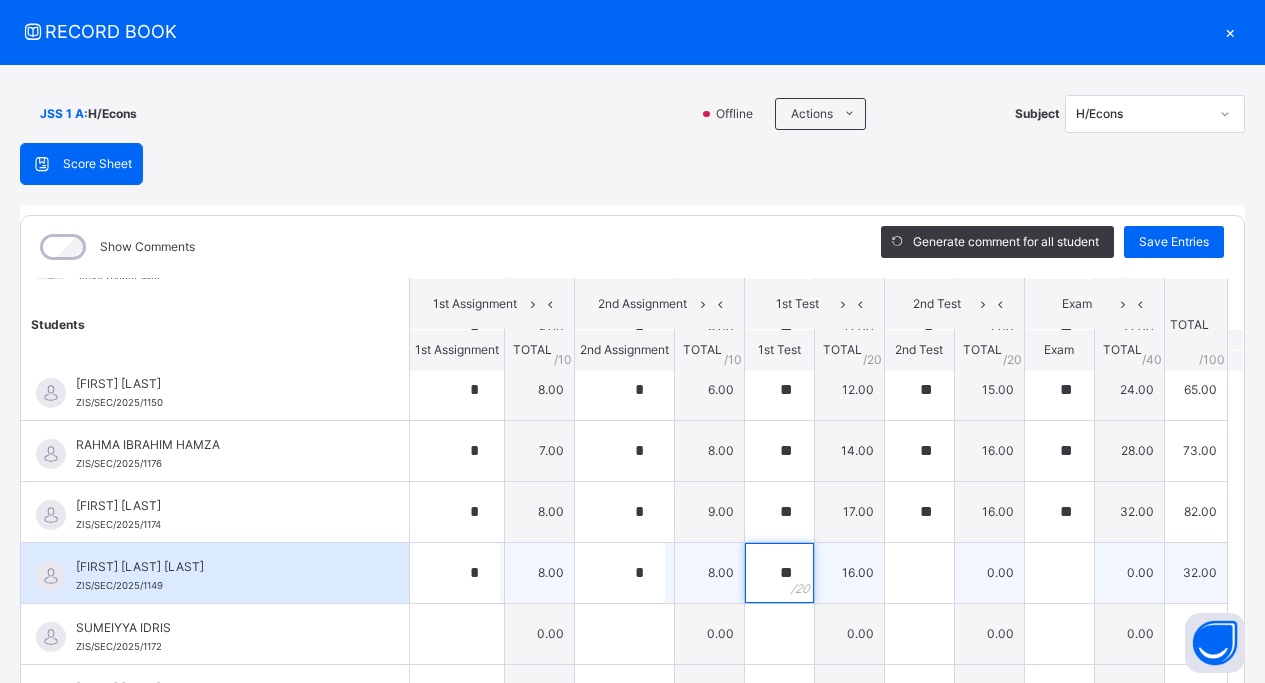type on "**" 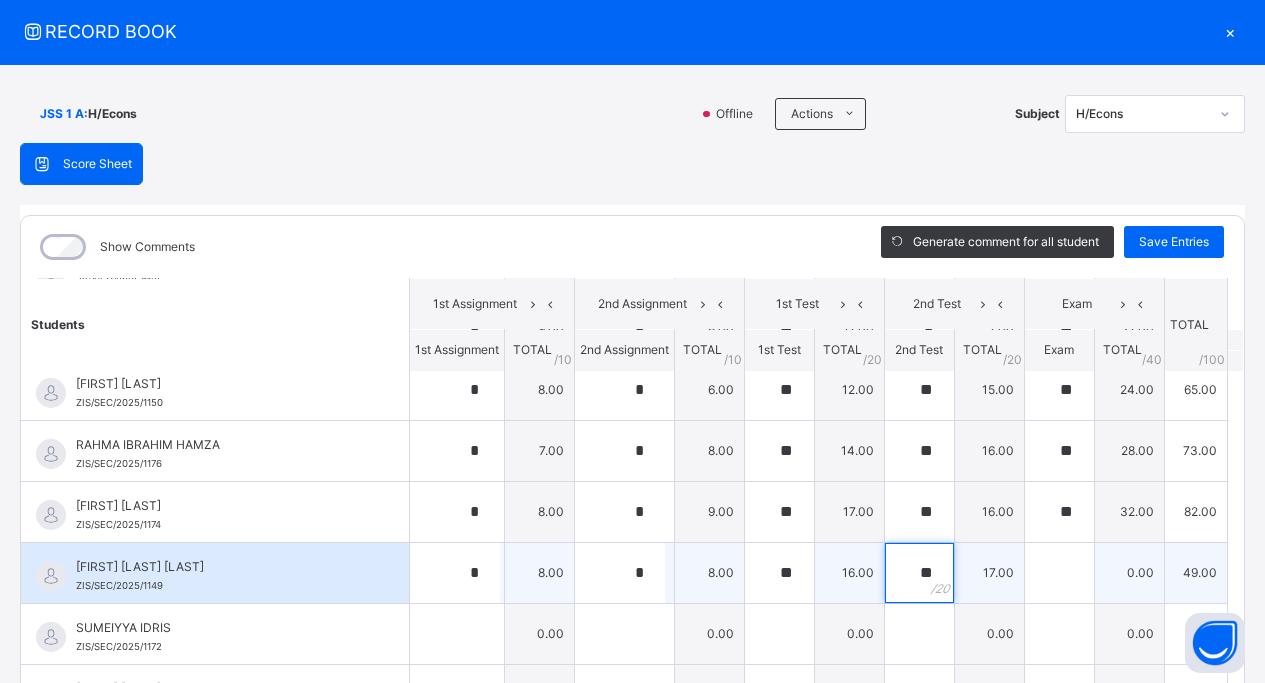 type on "**" 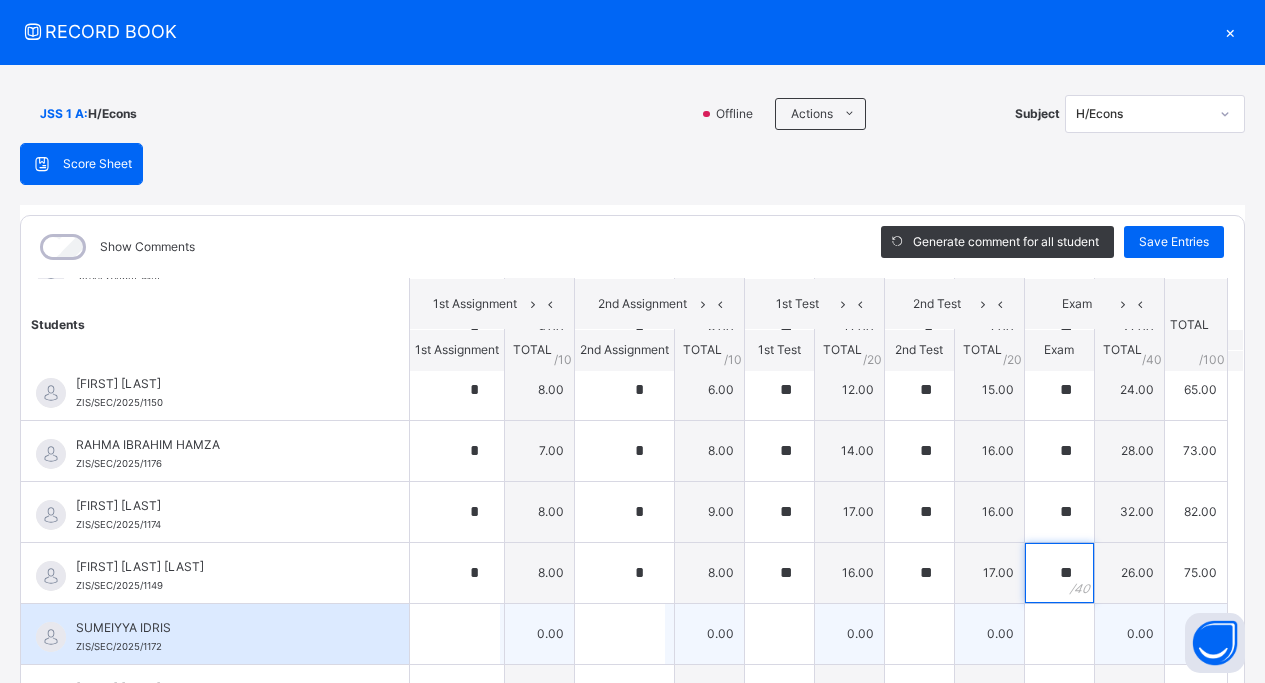type on "**" 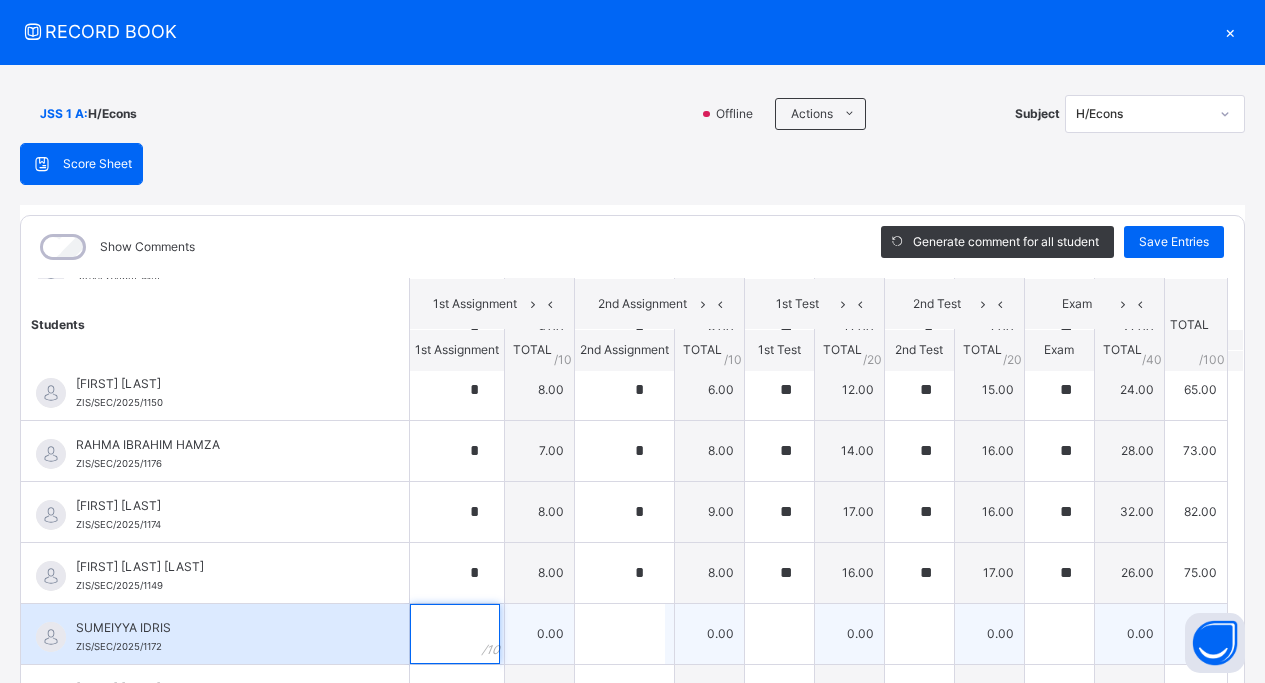 click at bounding box center [455, 634] 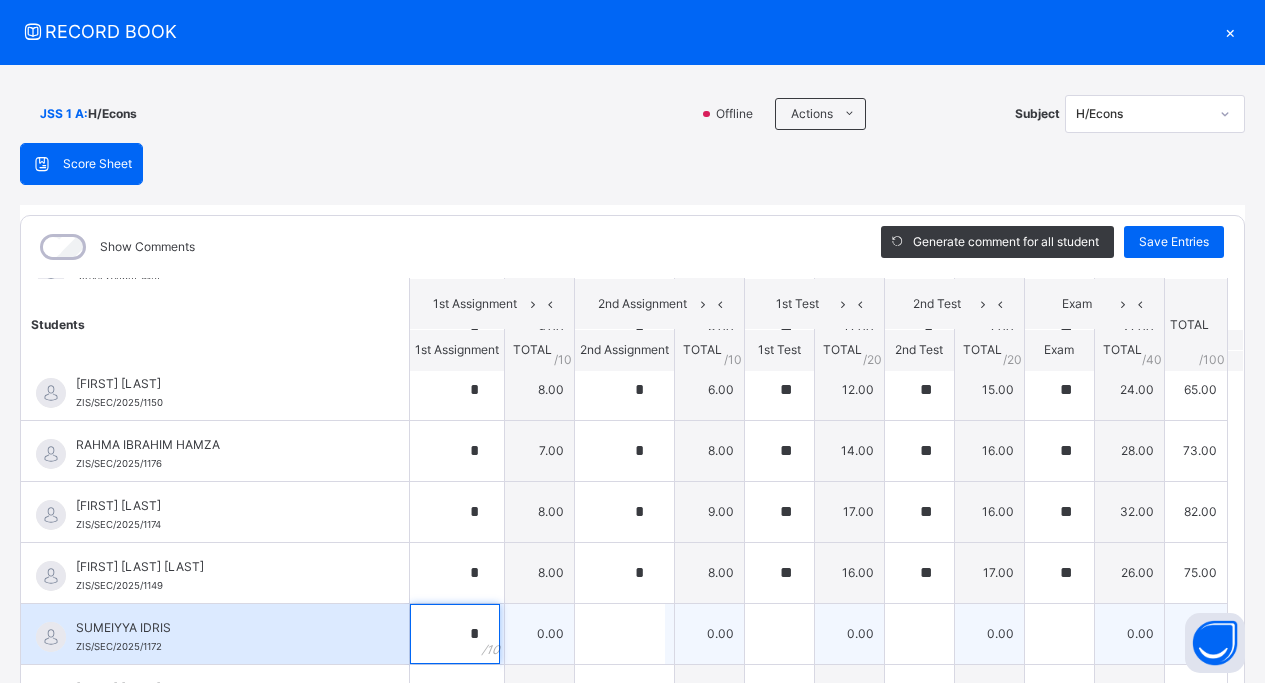 type on "*" 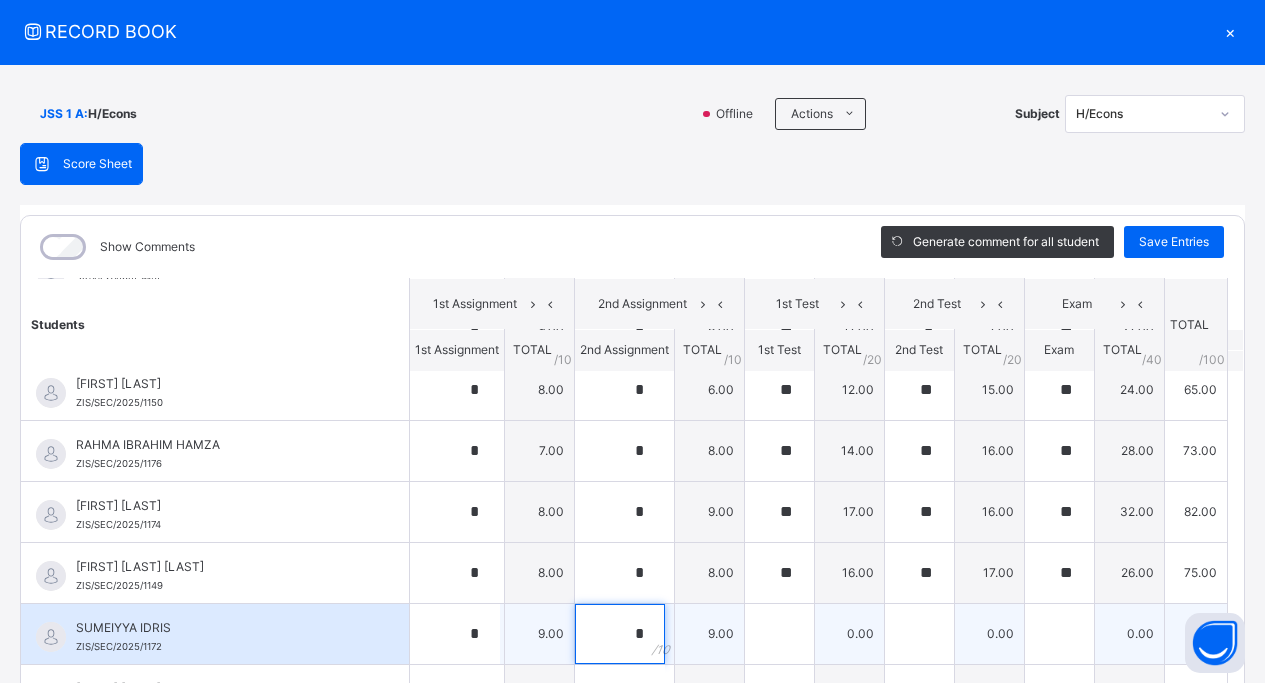 type on "*" 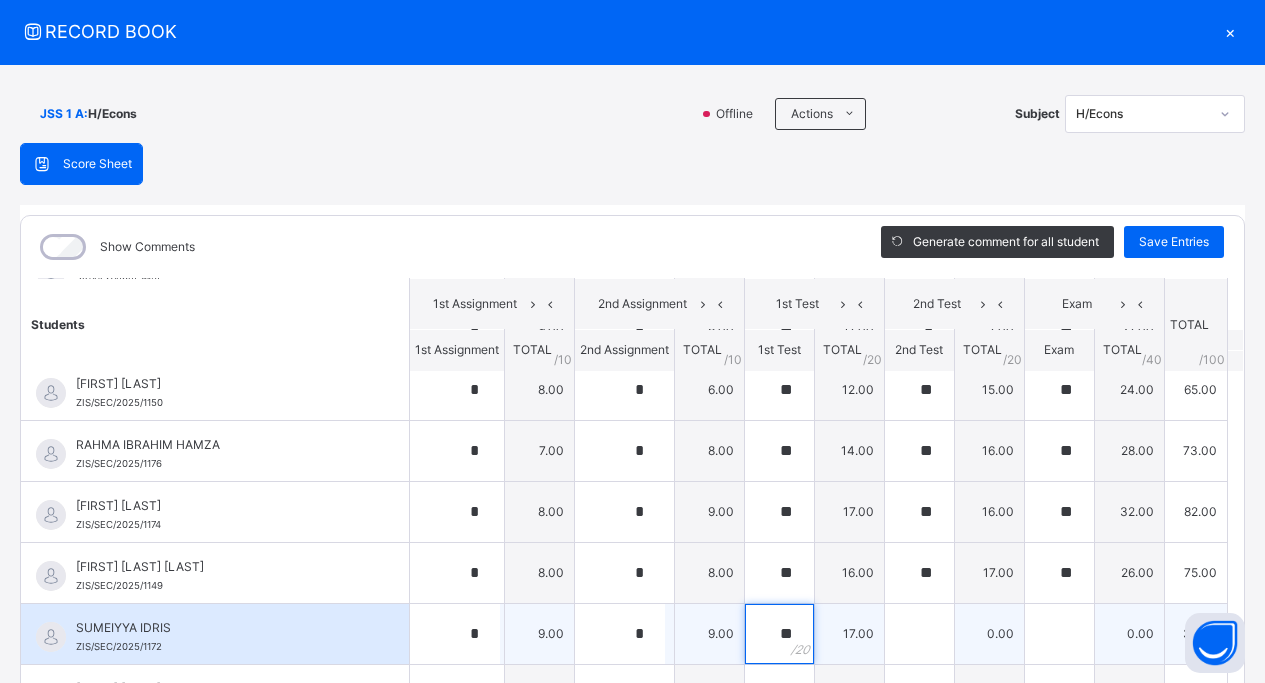 type on "**" 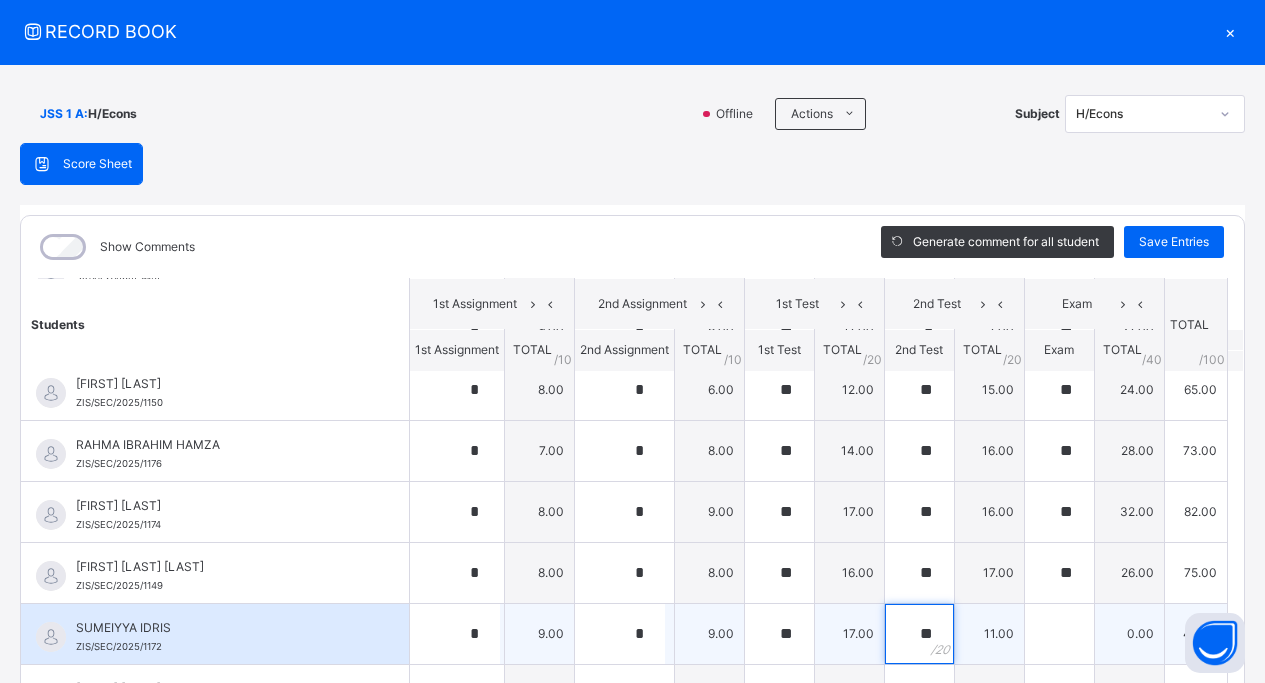 type on "**" 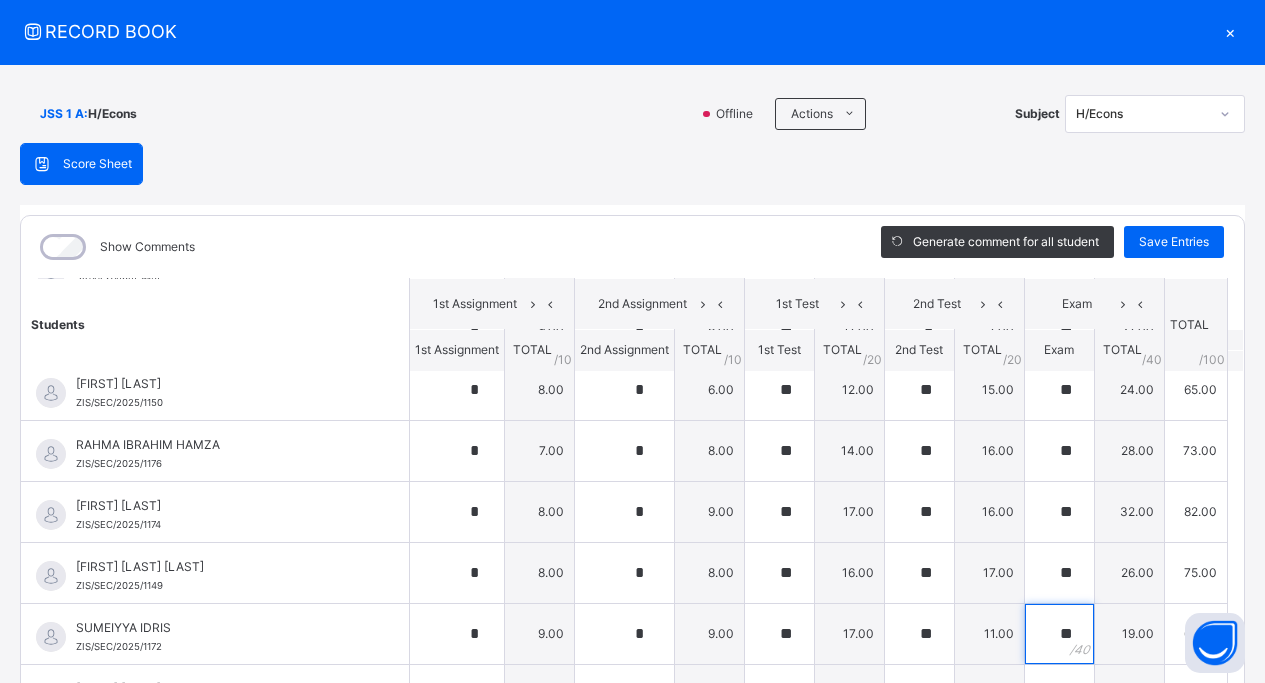 scroll, scrollTop: 2522, scrollLeft: 0, axis: vertical 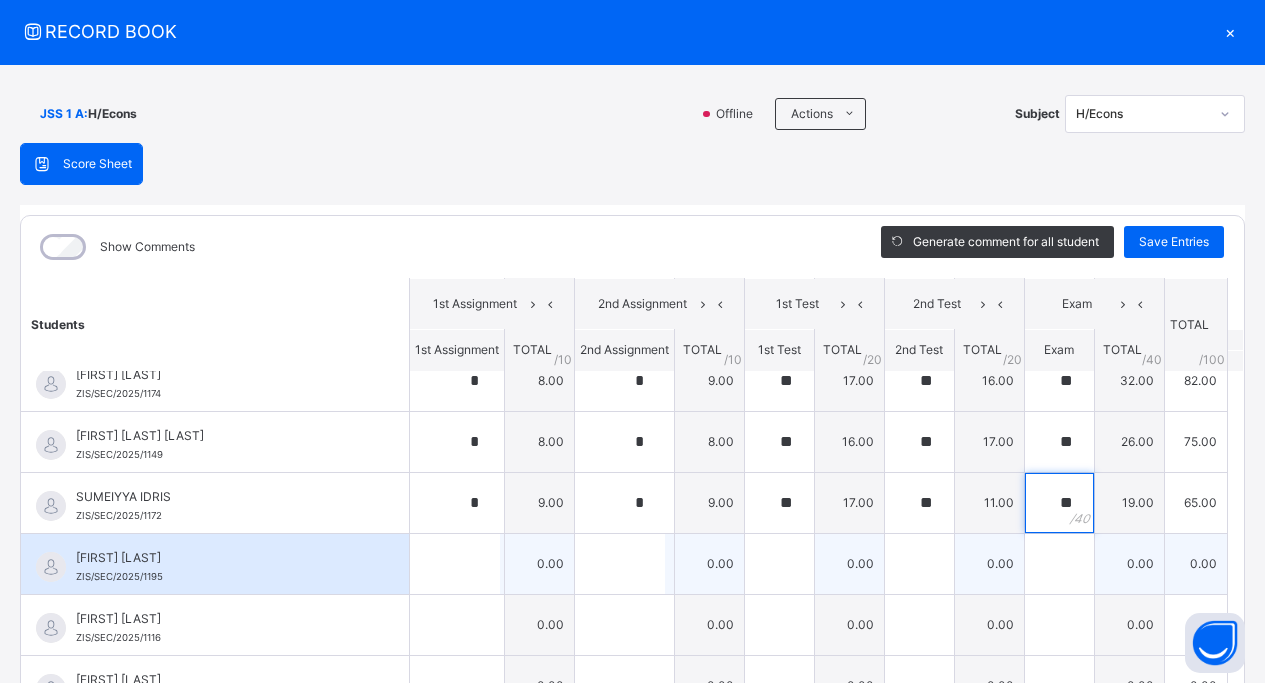 type on "**" 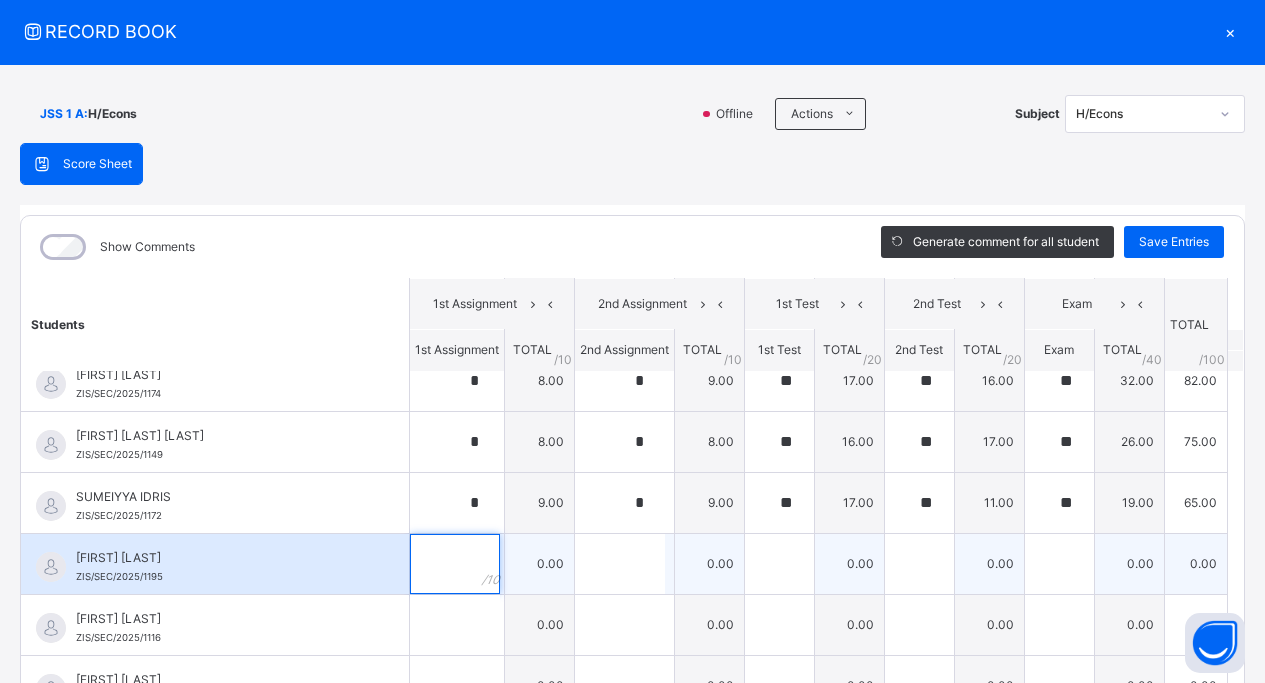 click at bounding box center (455, 564) 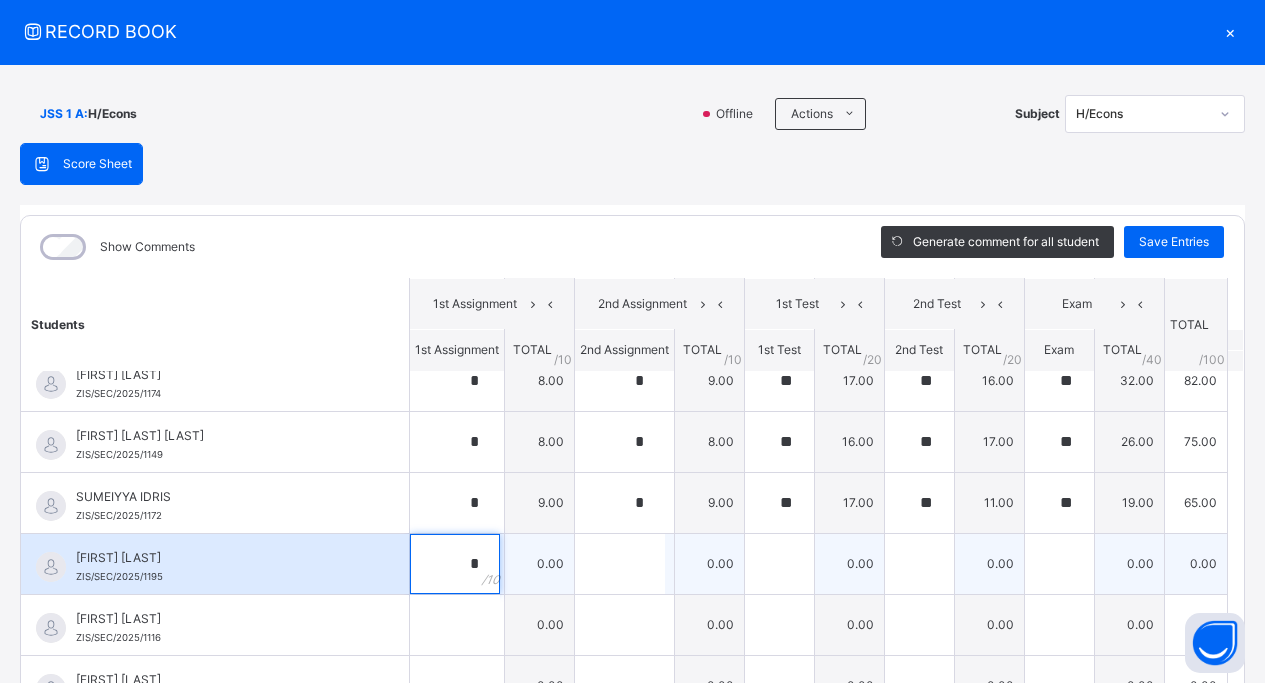 type on "*" 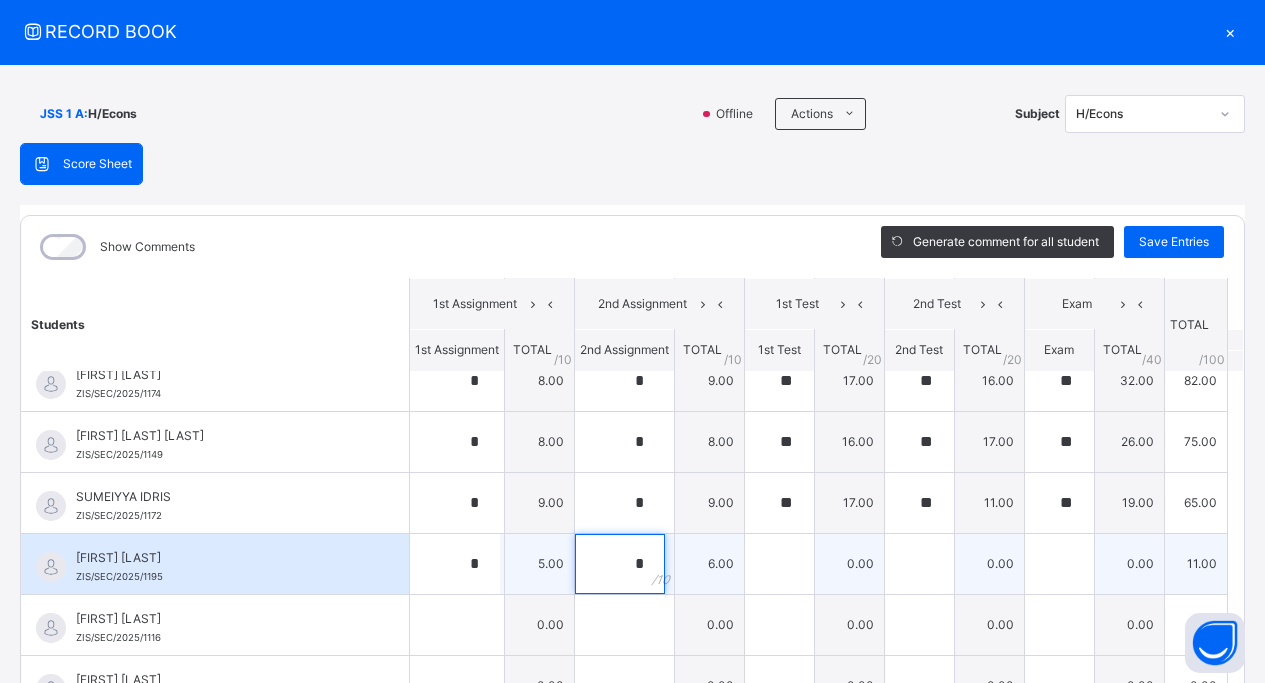 type on "*" 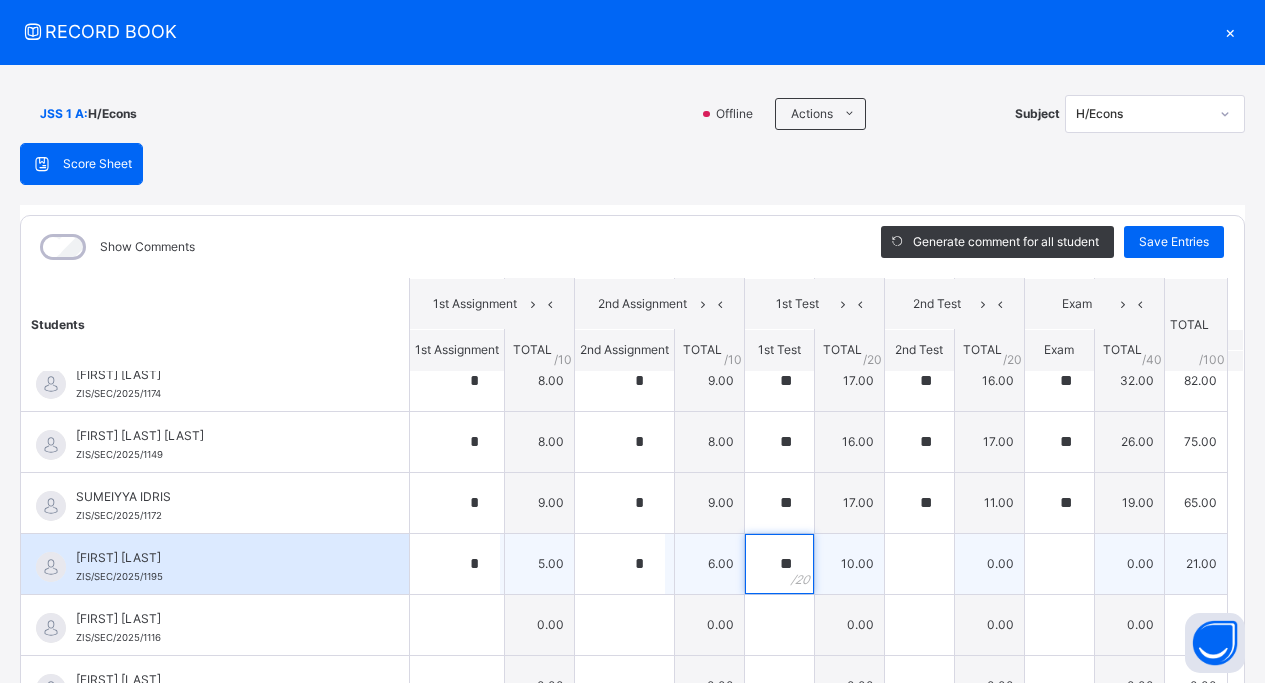 type on "**" 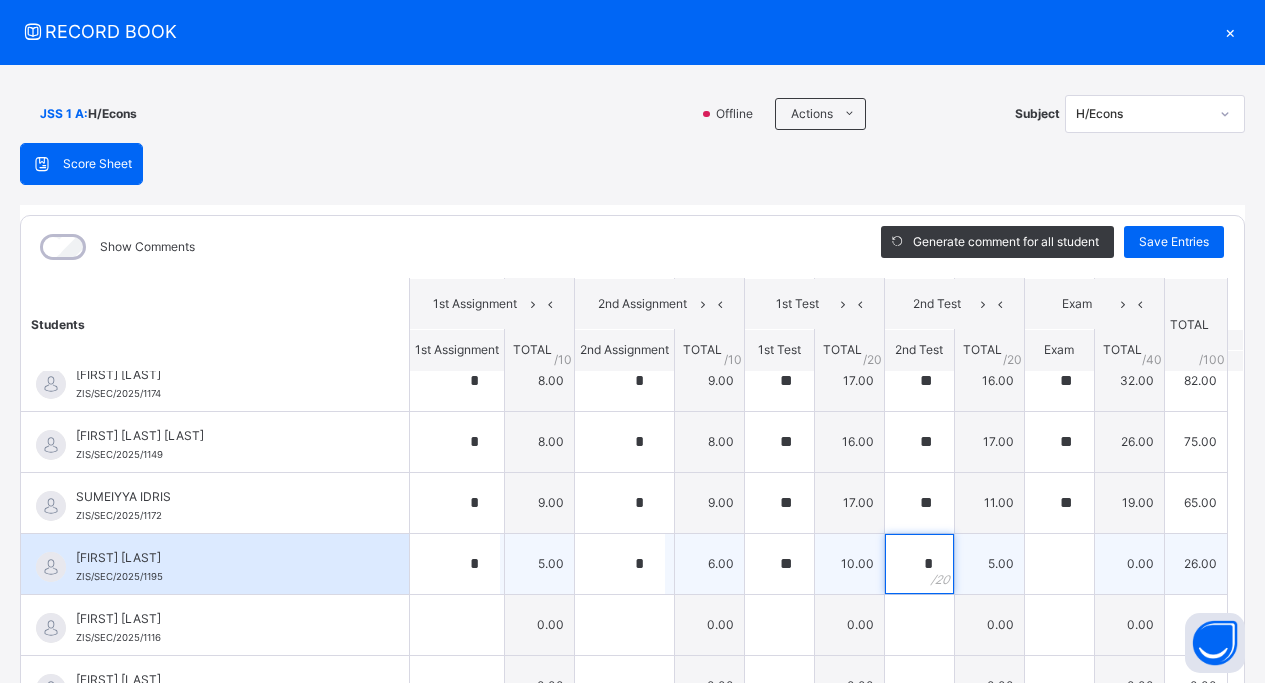 type on "*" 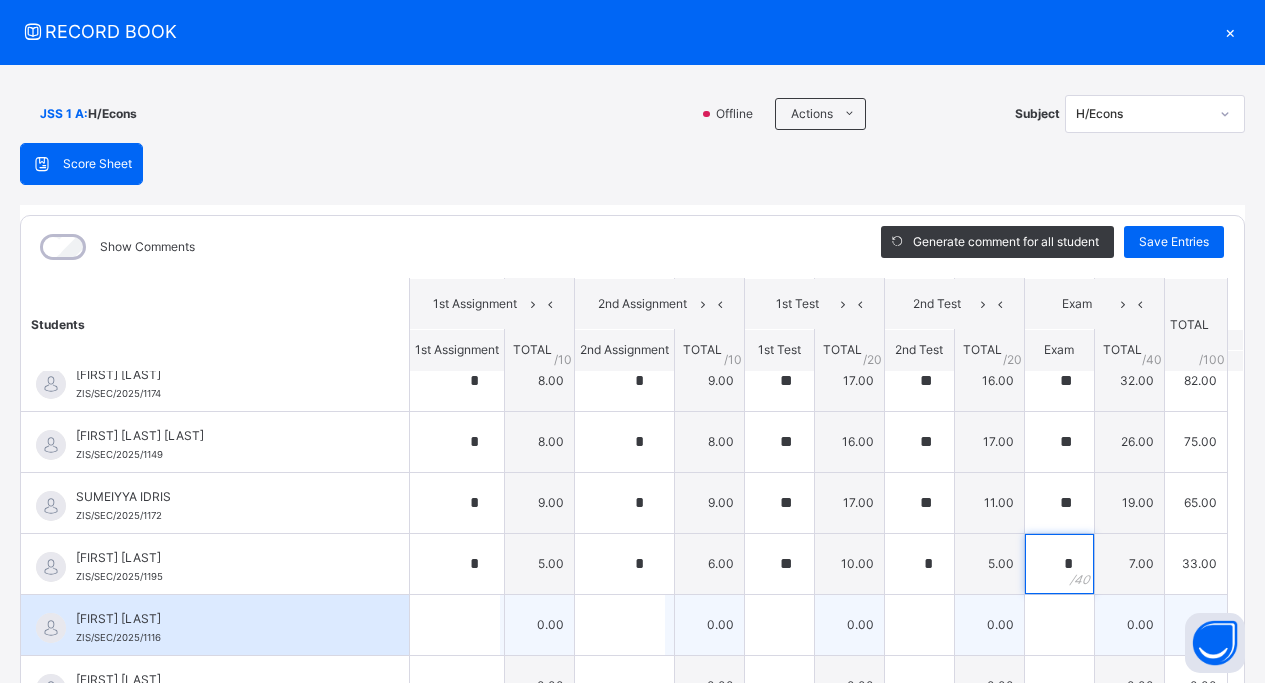 type on "*" 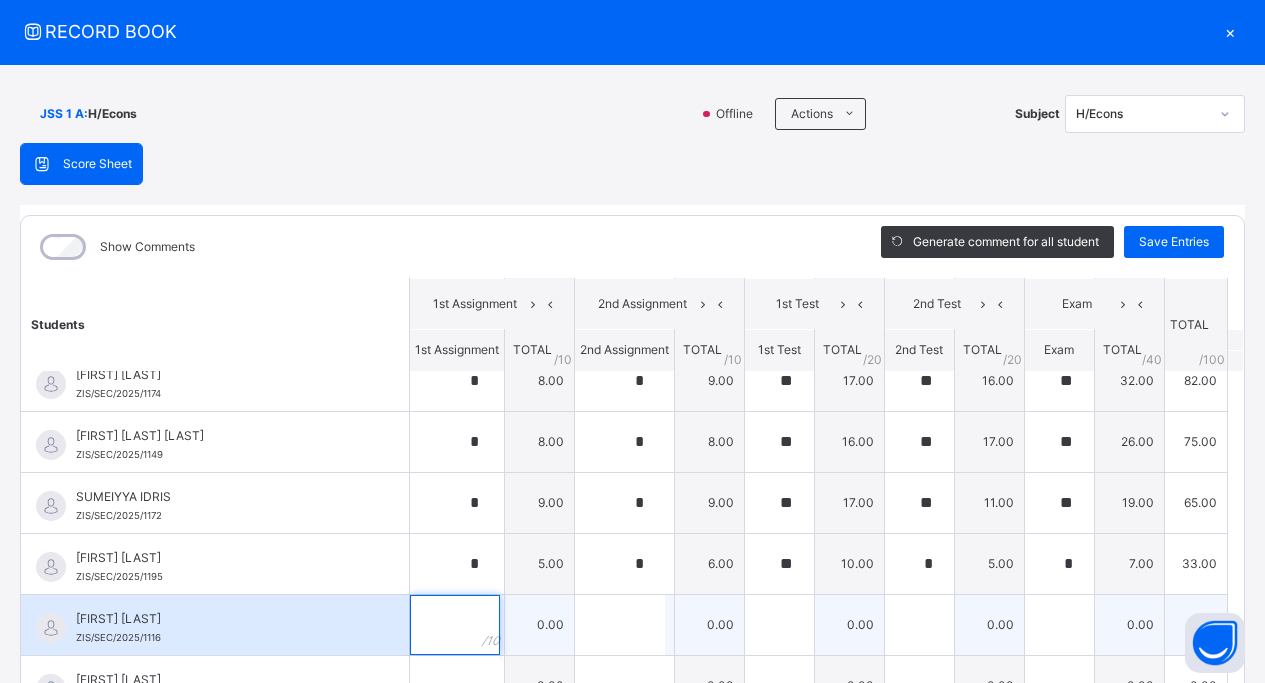 click at bounding box center [455, 625] 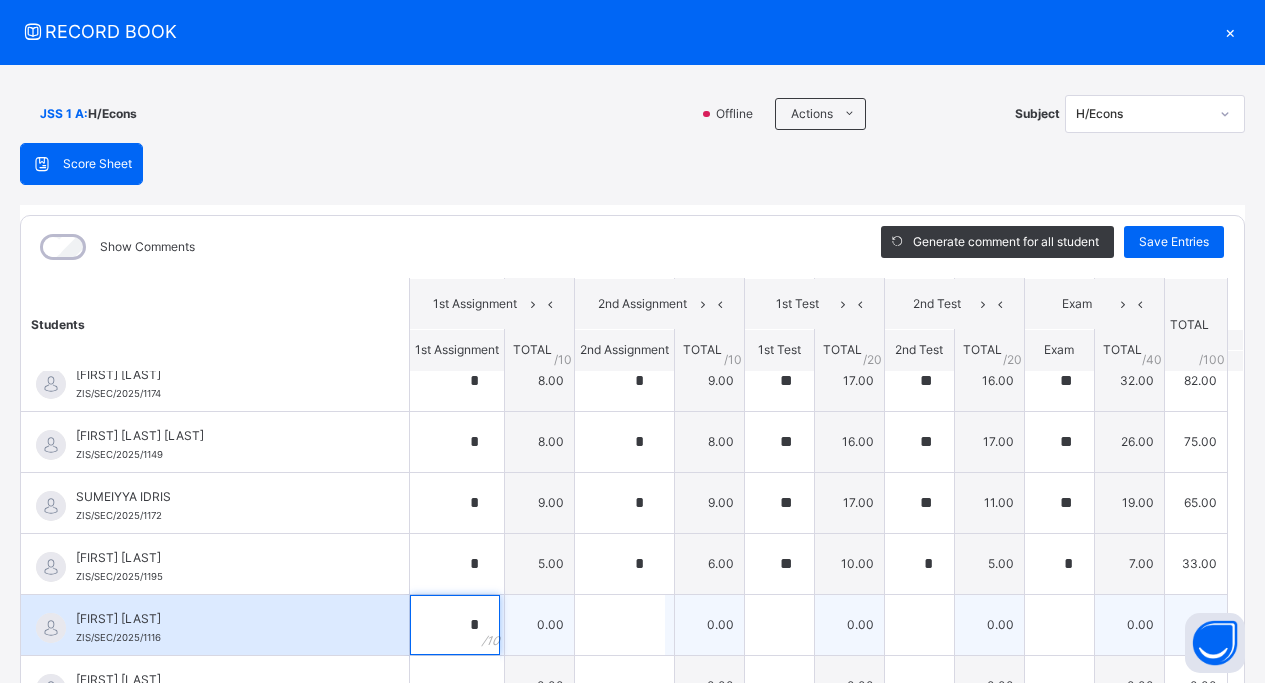 type on "*" 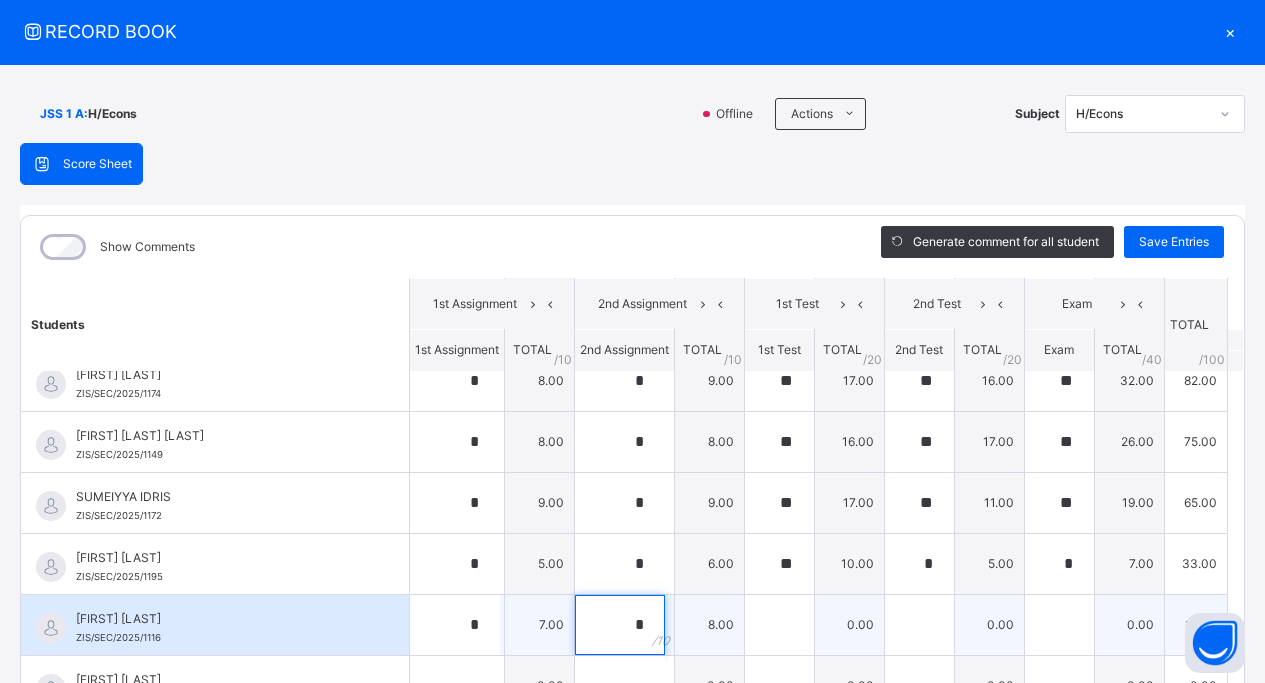 type on "*" 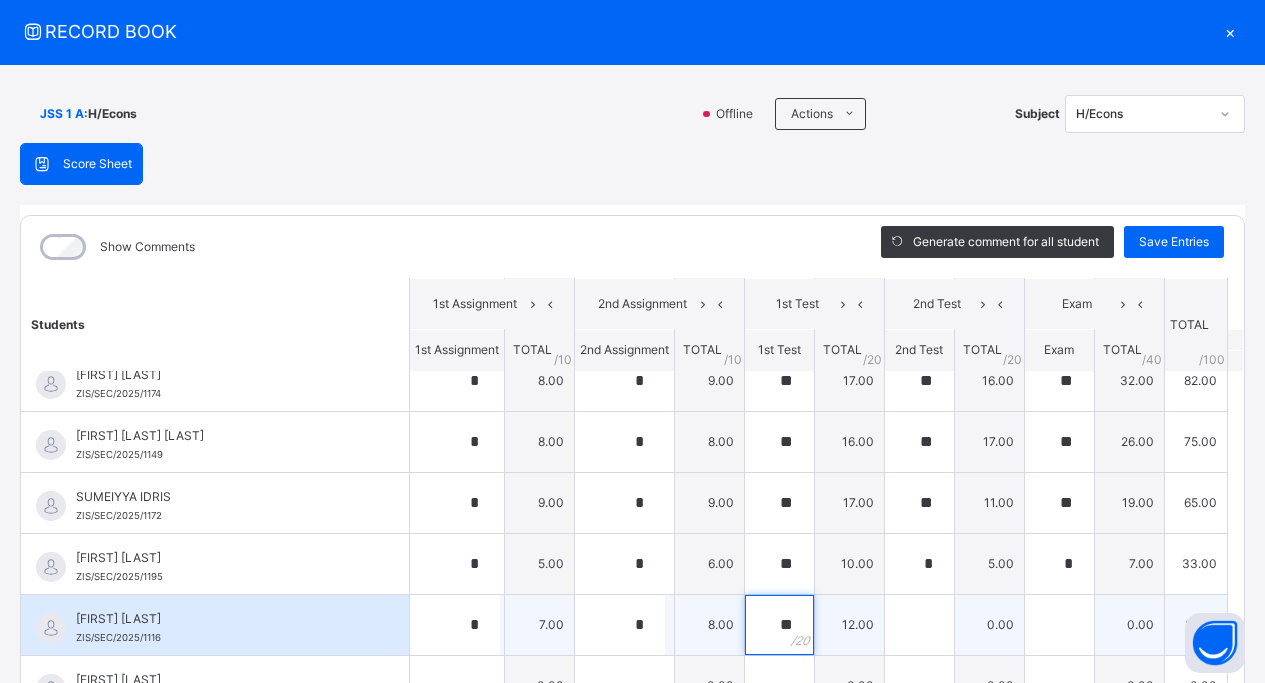 type on "**" 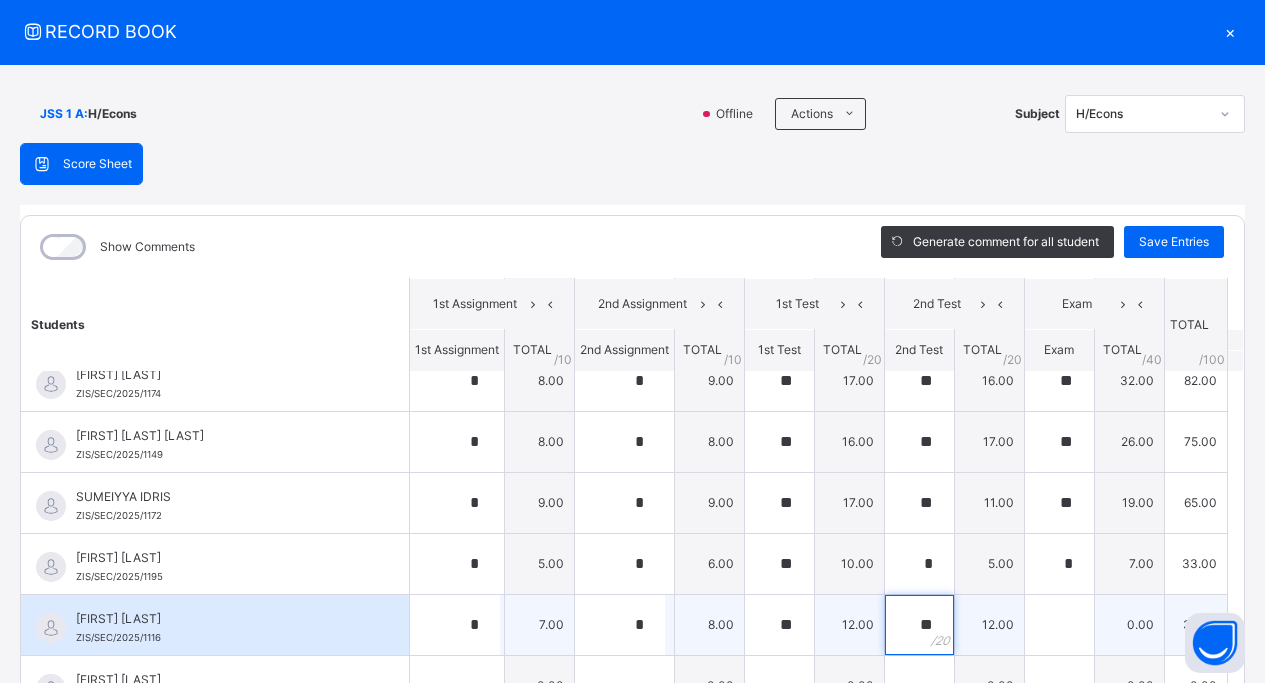 type on "**" 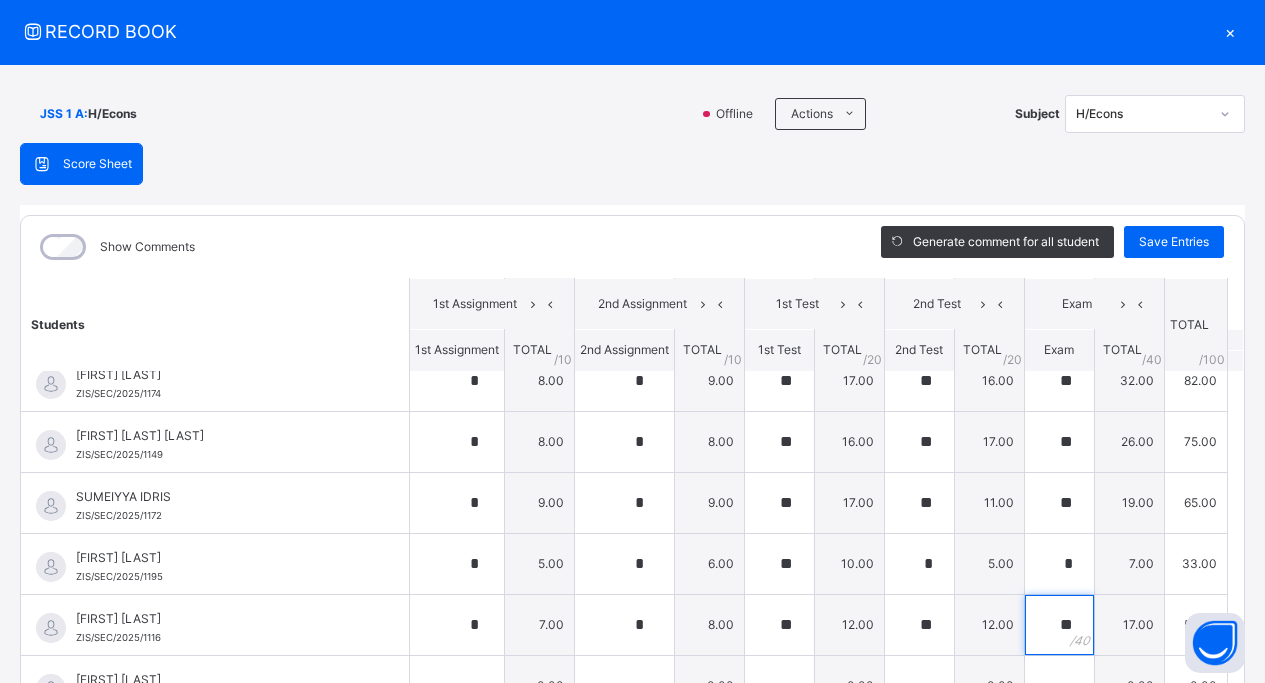 scroll, scrollTop: 1070, scrollLeft: 0, axis: vertical 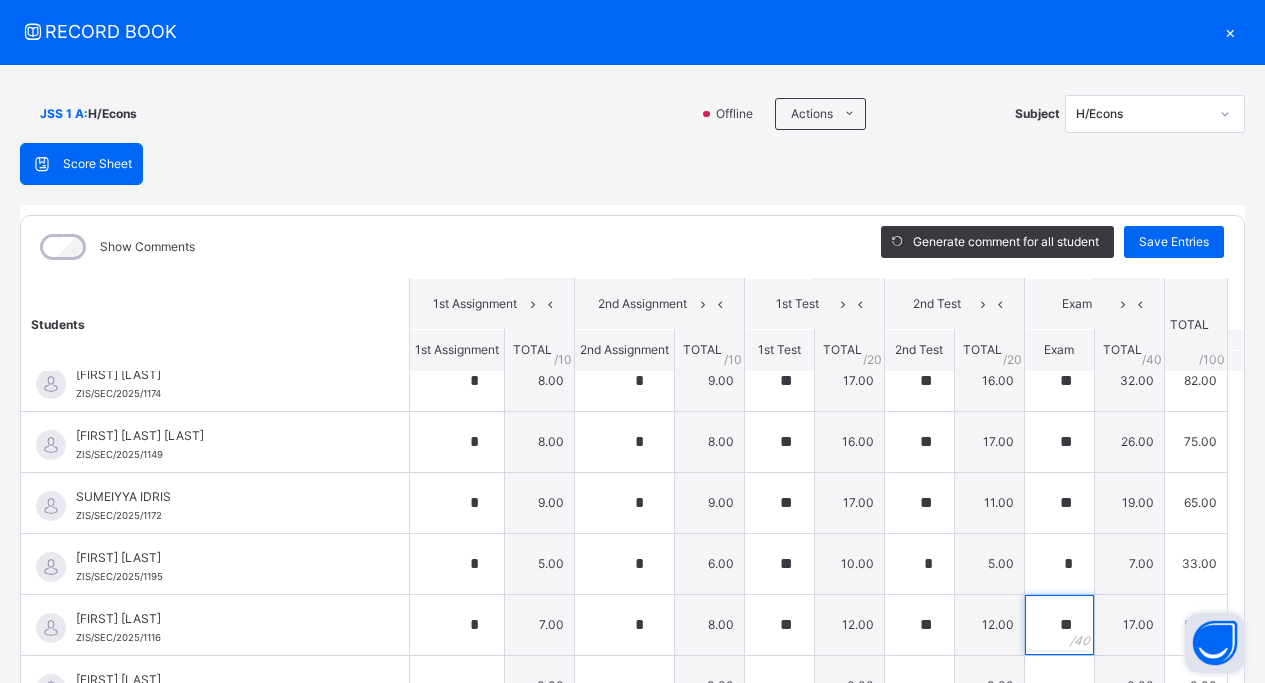 type on "**" 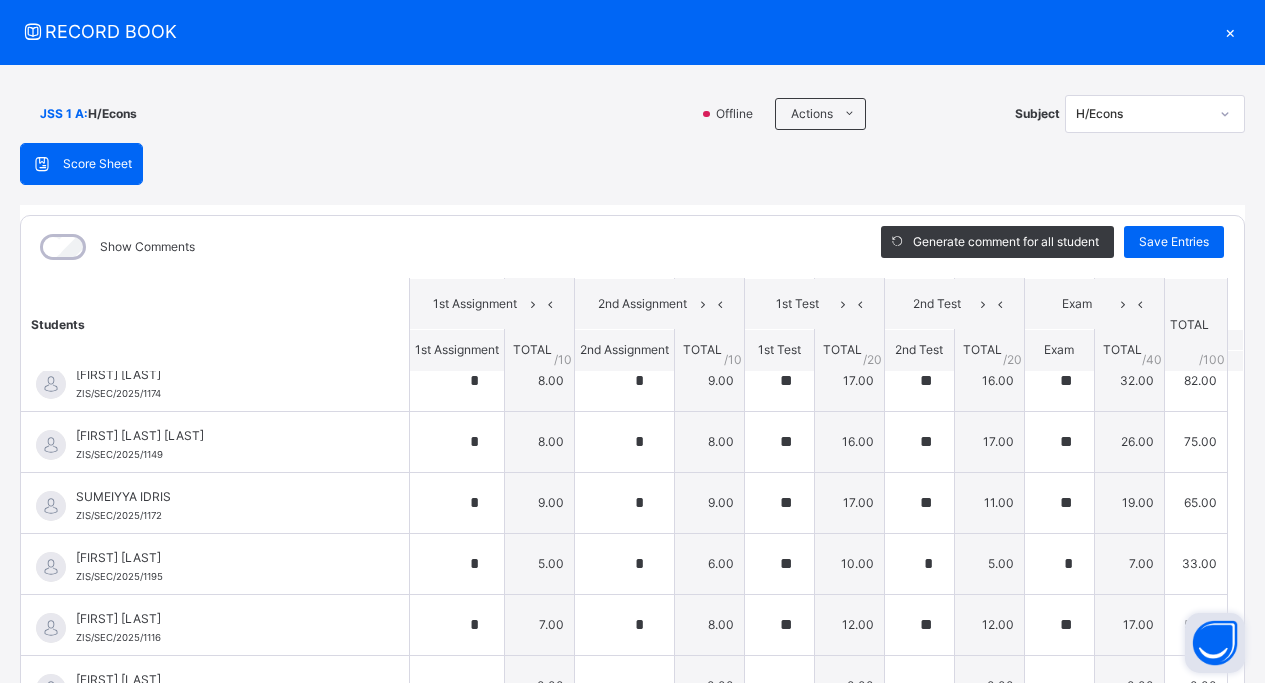 click at bounding box center (1215, 643) 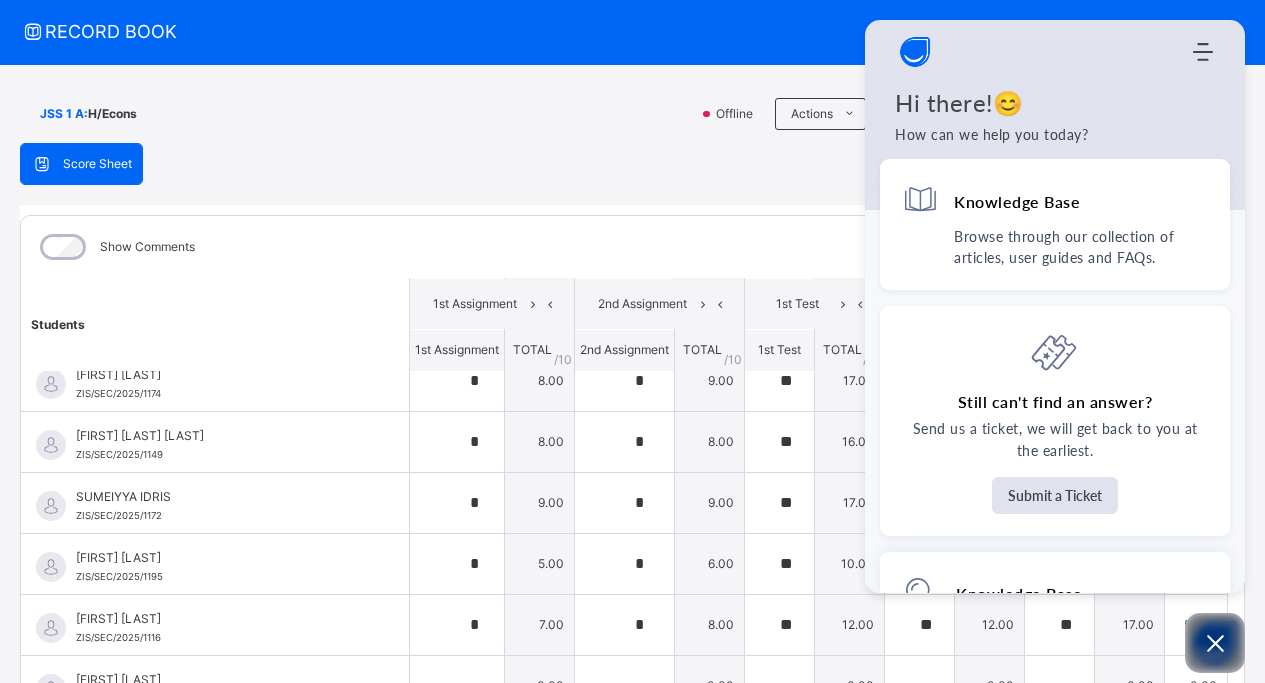 click on "Score Sheet Score Sheet Show Comments   Generate comment for all student   Save Entries Class Level:  JSS 1   A Subject:  H/Econs Session:  2024/2025 Session Session:  Third Term Students 1st Assignment 2nd Assignment 1st Test 2nd Test Exam TOTAL /100 Comment 1st Assignment TOTAL / 10 2nd Assignment TOTAL / 10 1st Test TOTAL / 20 2nd Test TOTAL / 20 Exam TOTAL / 40 ABDULHAMID  ABUBAKAR ZIS/SEC/2025/1127 ABDULHAMID  ABUBAKAR ZIS/SEC/2025/1127 * 7.00 * 6.00 ** 10.00 ** 10.00 * 8.00 41.00 Generate comment 0 / 250   ×   Subject Teacher’s Comment Generate and see in full the comment developed by the AI with an option to regenerate the comment JS ABDULHAMID  ABUBAKAR   ZIS/SEC/2025/1127   Total 41.00  / 100.00 Sims Bot   Regenerate     Use this comment   ABDULKADIR IDRIS ABDULKADIR ZIS/SEC/2025/1175 ABDULKADIR IDRIS ABDULKADIR ZIS/SEC/2025/1175 * 9.00 * 9.00 ** 17.00 ** 10.00 ** 24.00 69.00 Generate comment 0 / 250   ×   Subject Teacher’s Comment JS ABDULKADIR IDRIS ABDULKADIR   ZIS/SEC/2025/1175   Total  /" at bounding box center [632, 466] 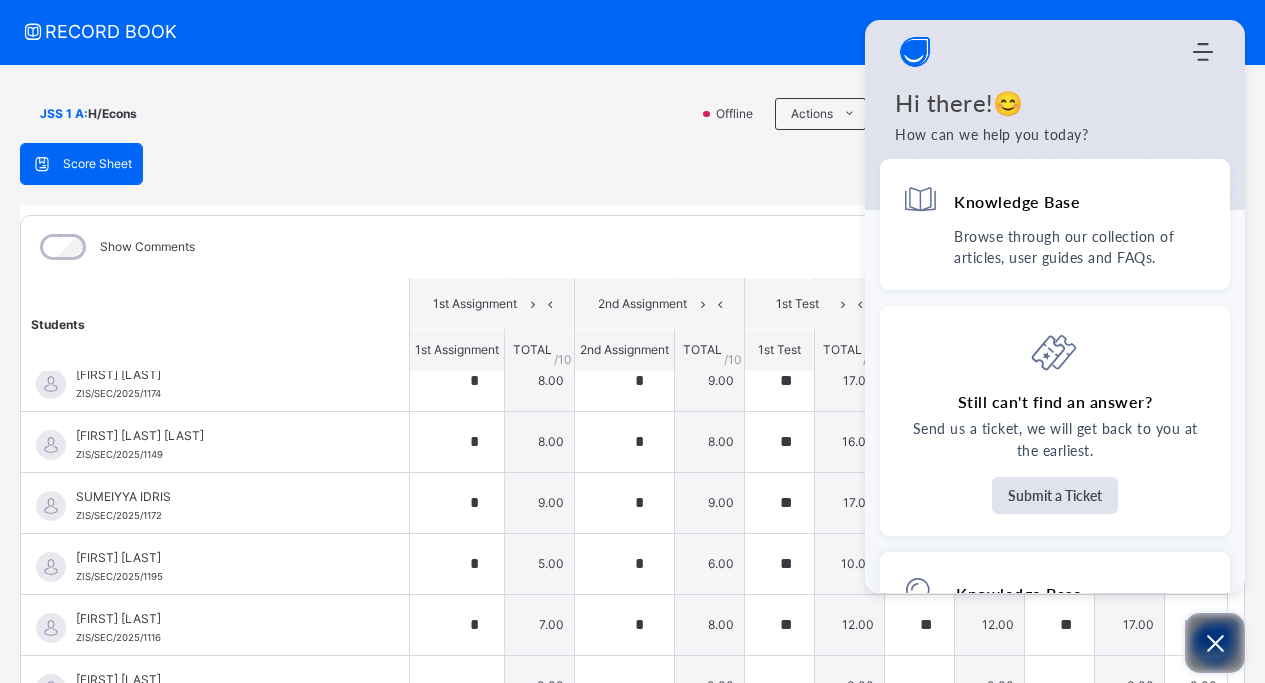 click 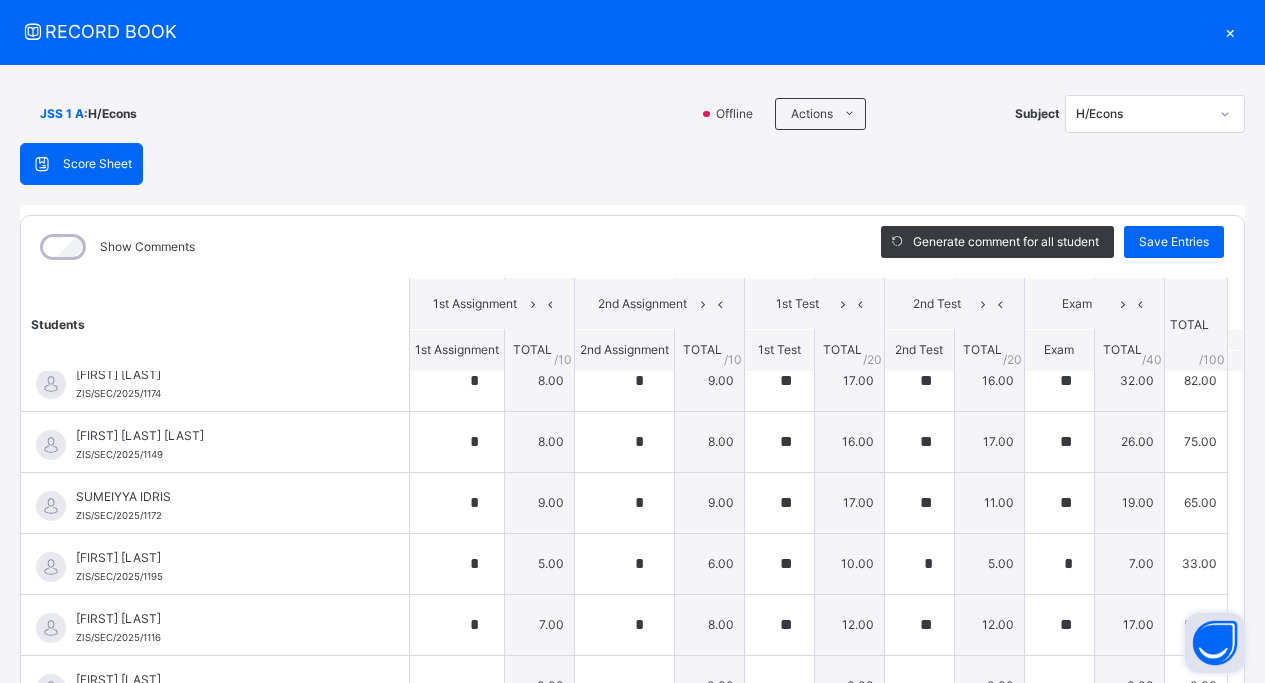 scroll, scrollTop: 2085, scrollLeft: 0, axis: vertical 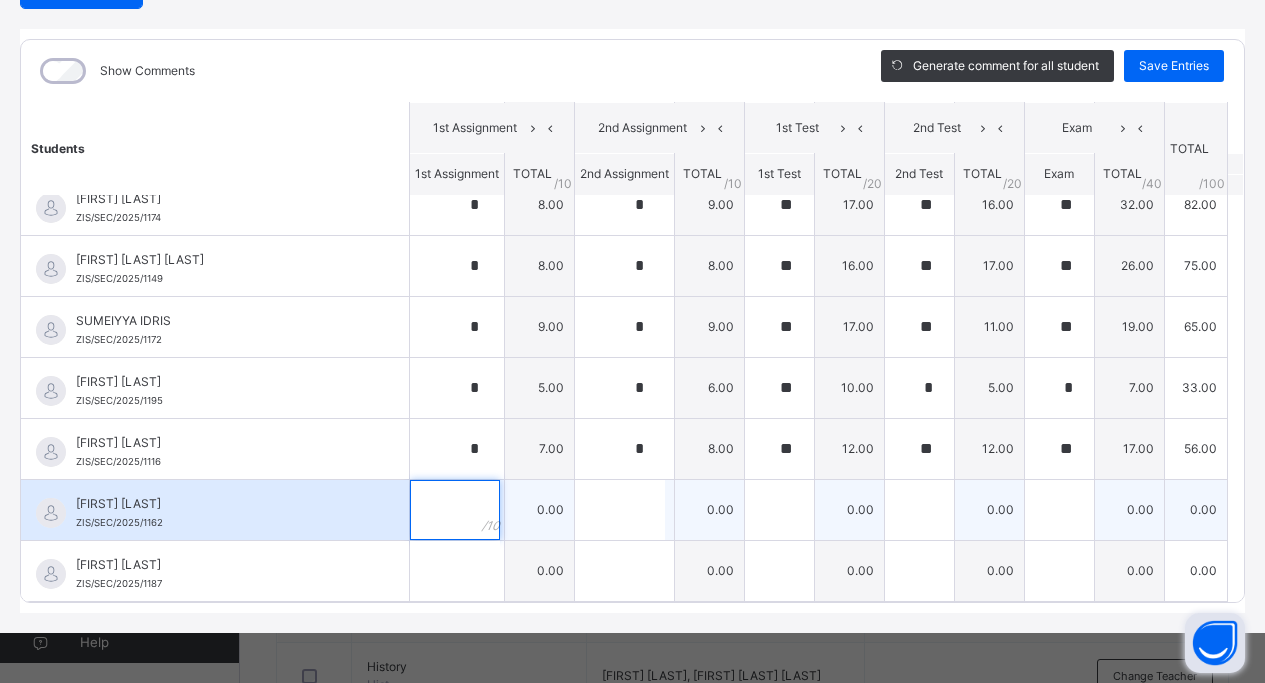 click at bounding box center (455, 510) 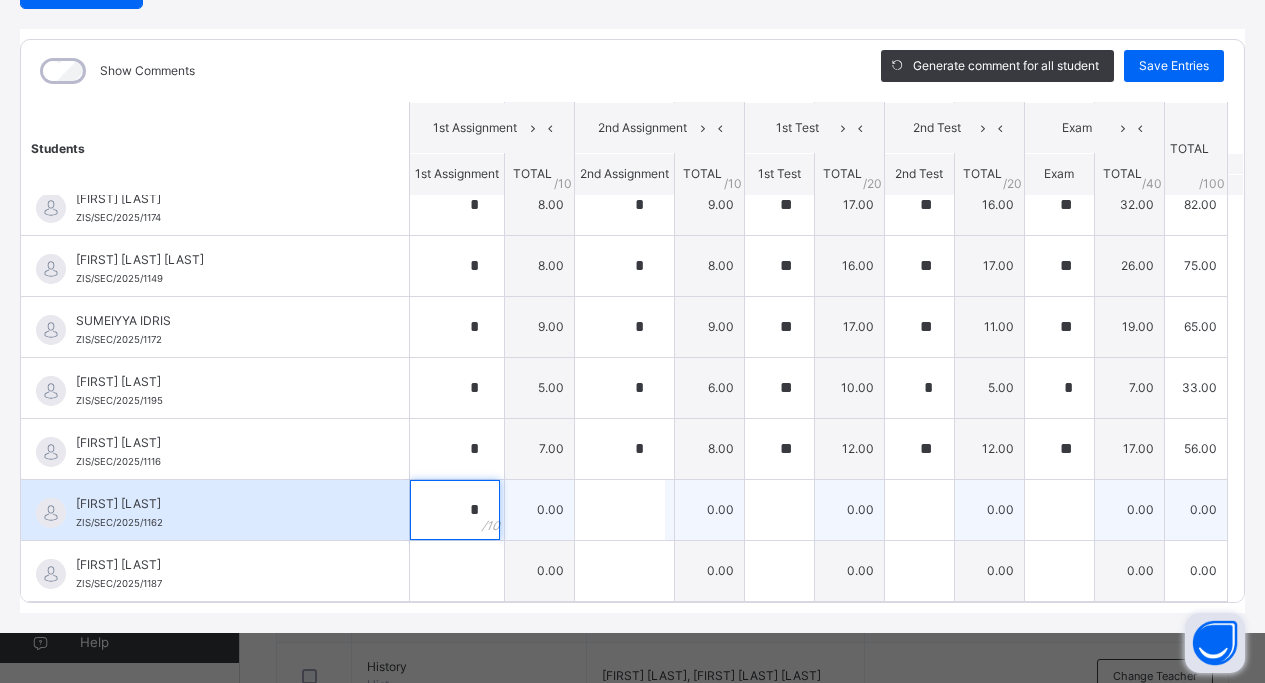 type on "*" 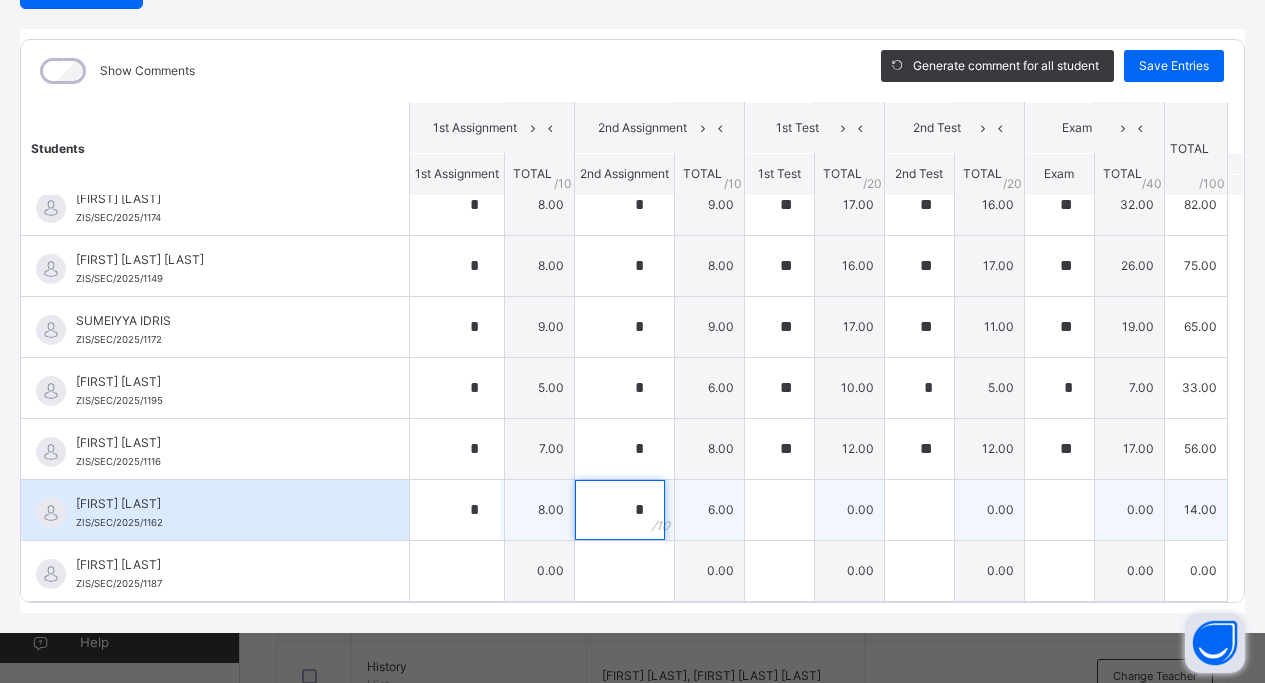 type on "*" 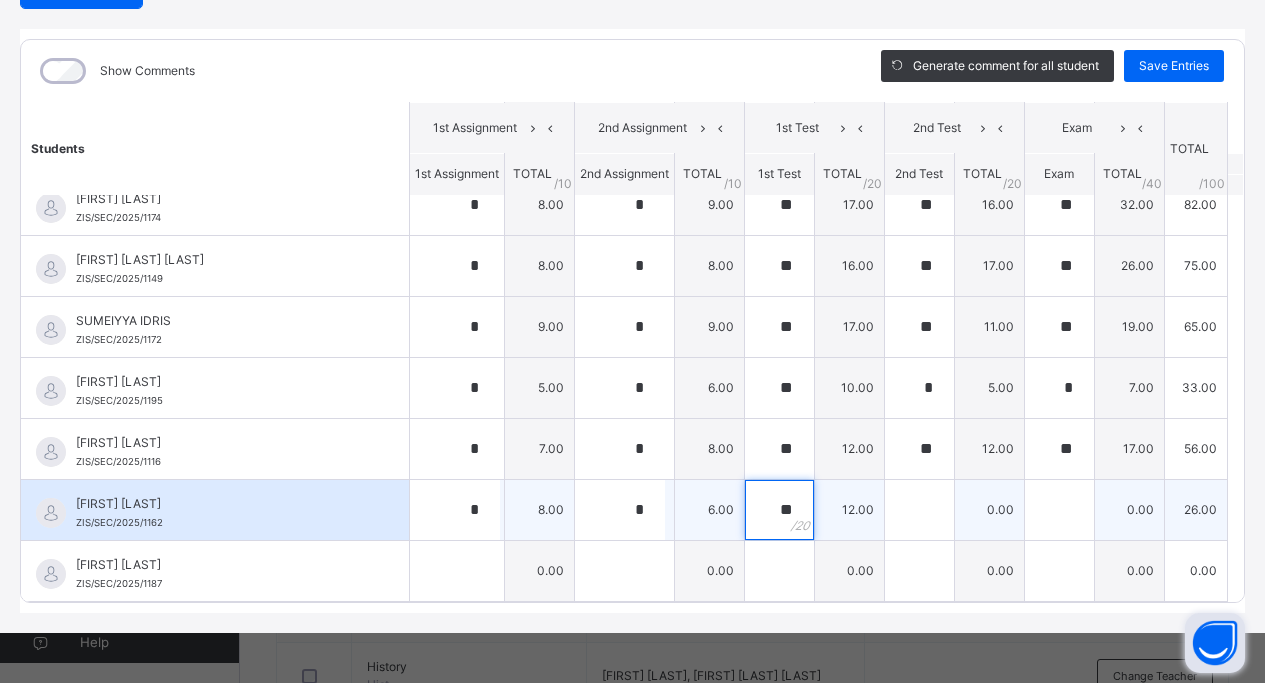 type on "**" 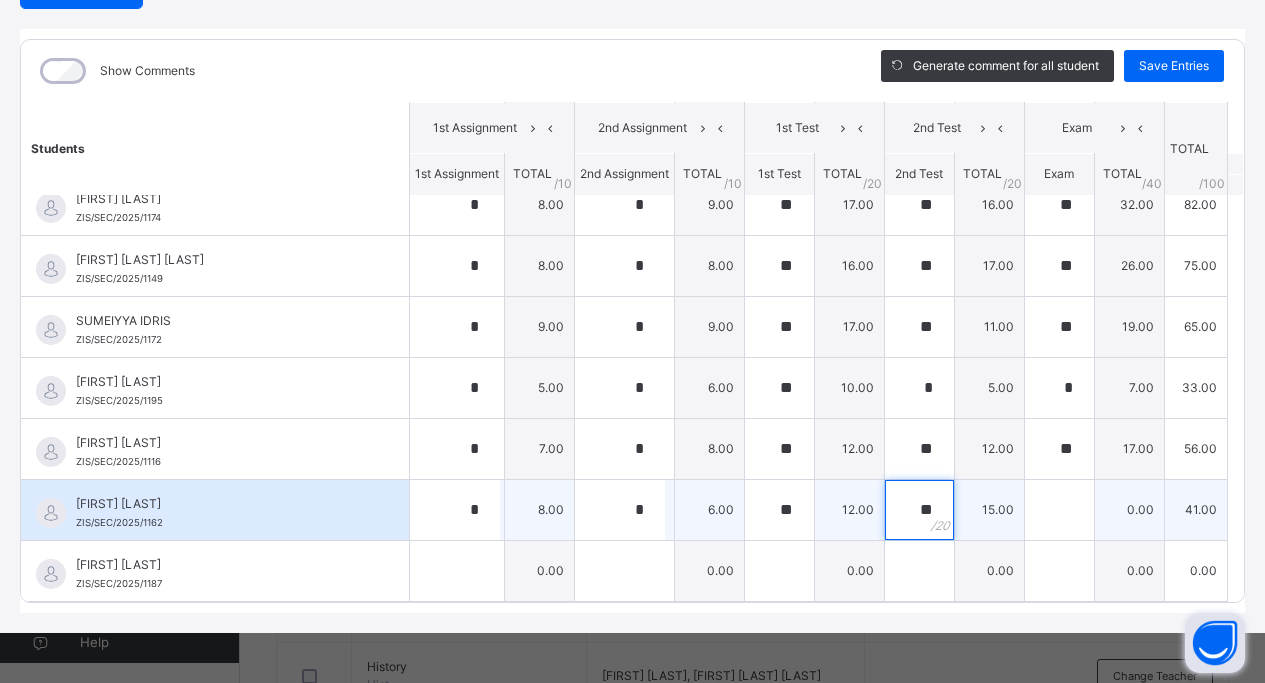 type on "**" 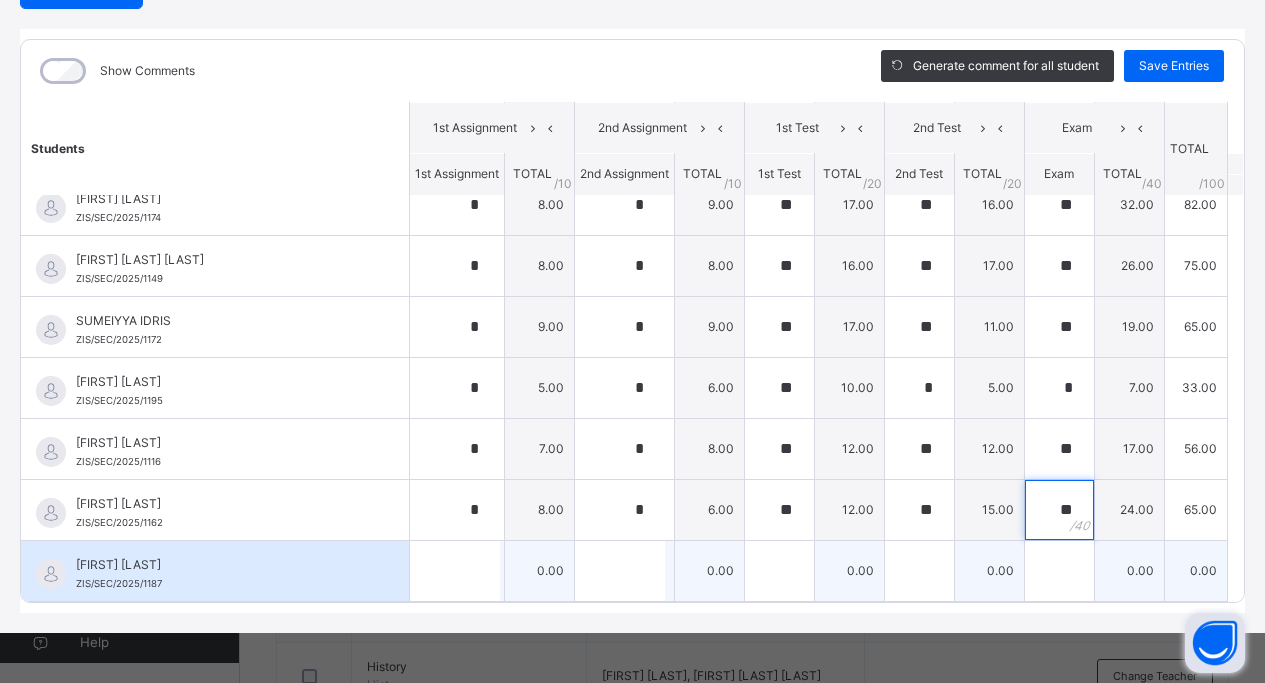 type 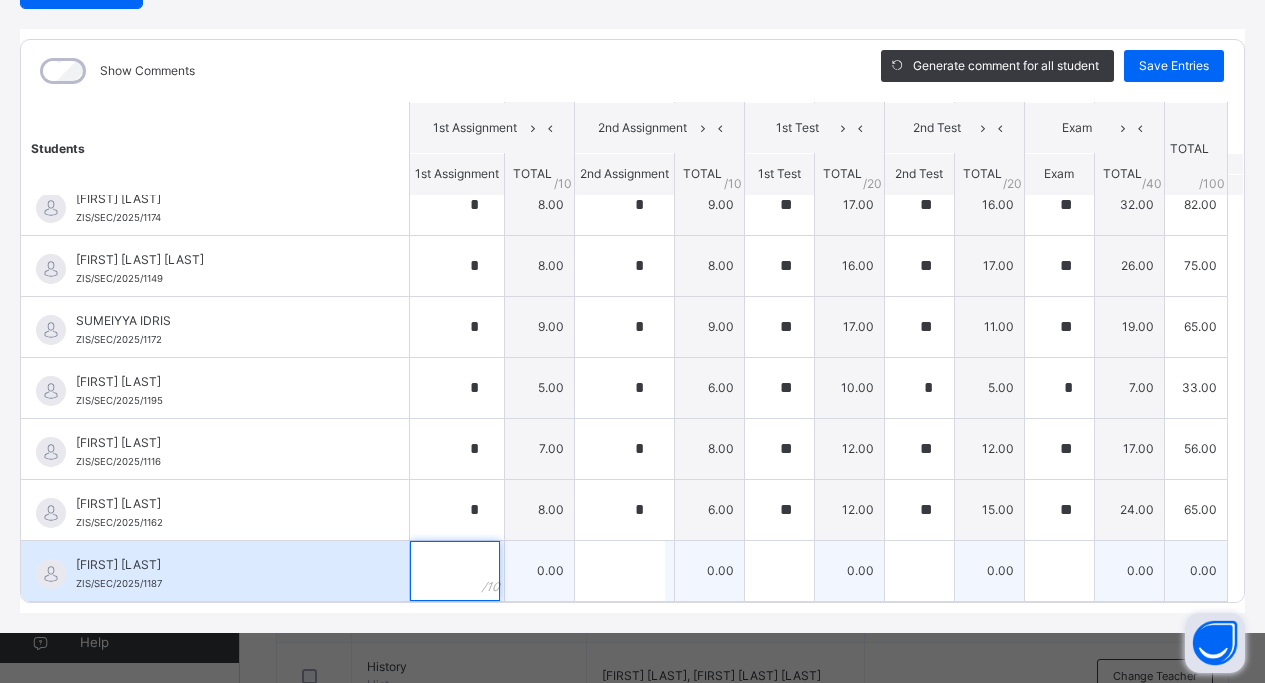 click at bounding box center (455, 571) 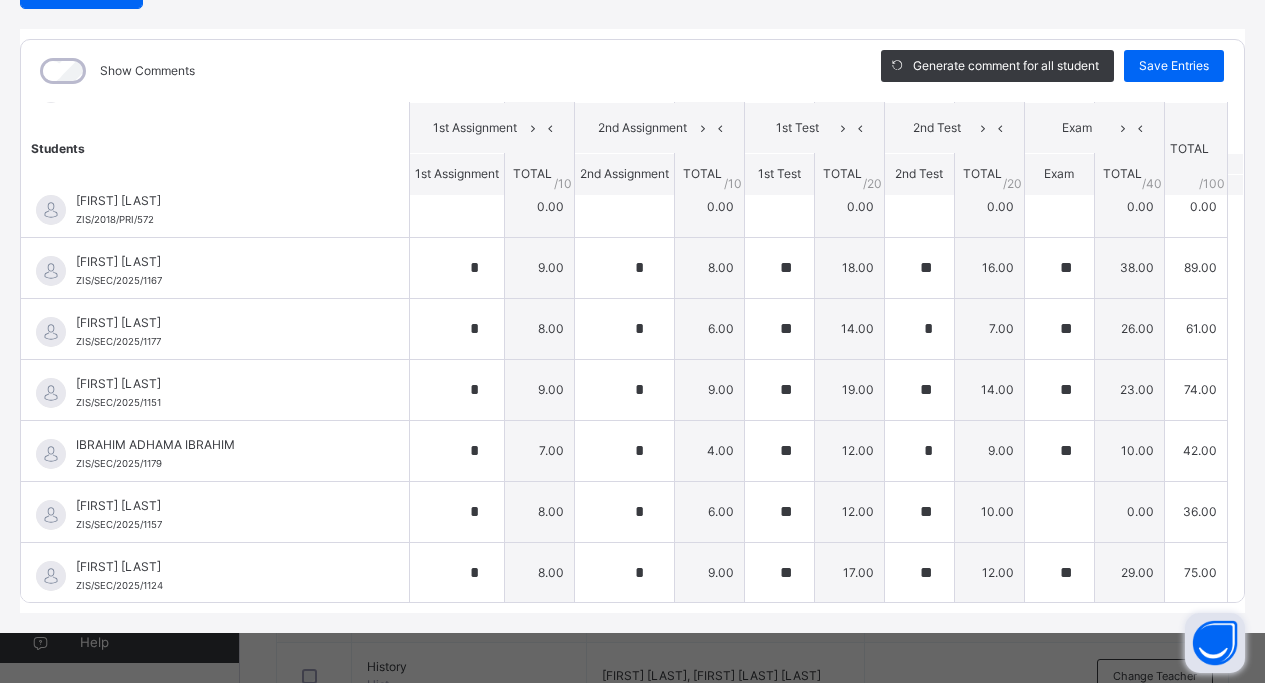 scroll, scrollTop: 1460, scrollLeft: 0, axis: vertical 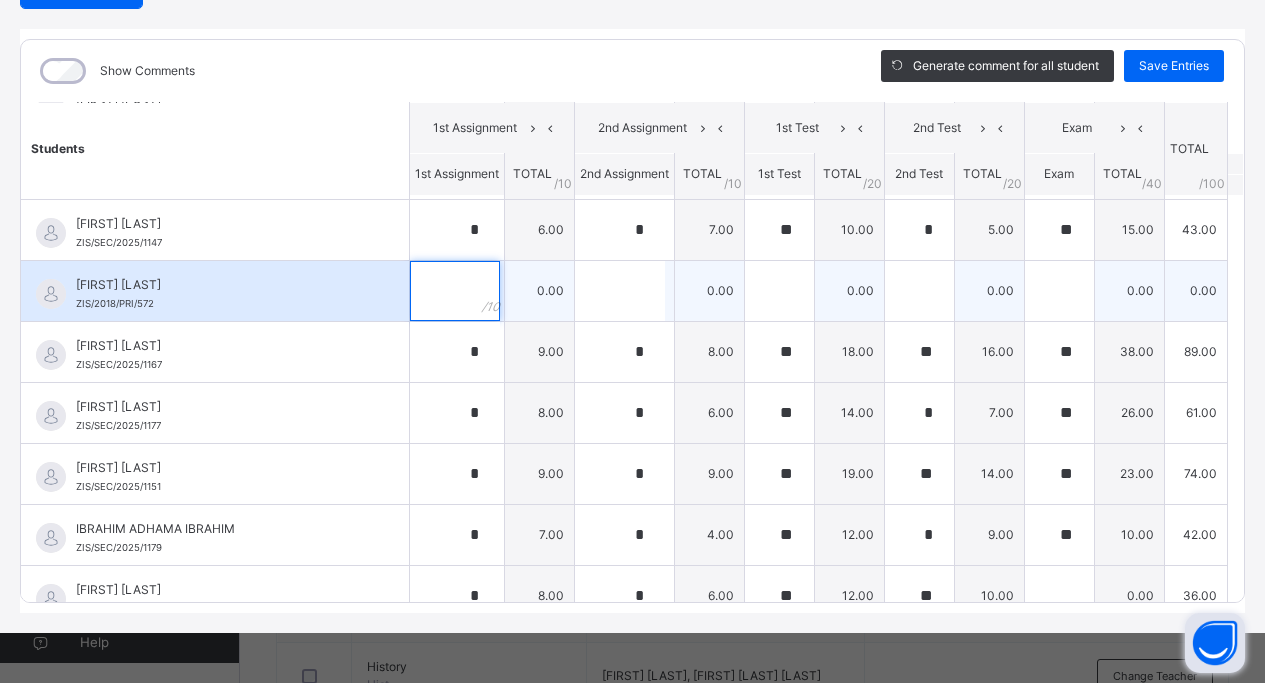click at bounding box center (455, 291) 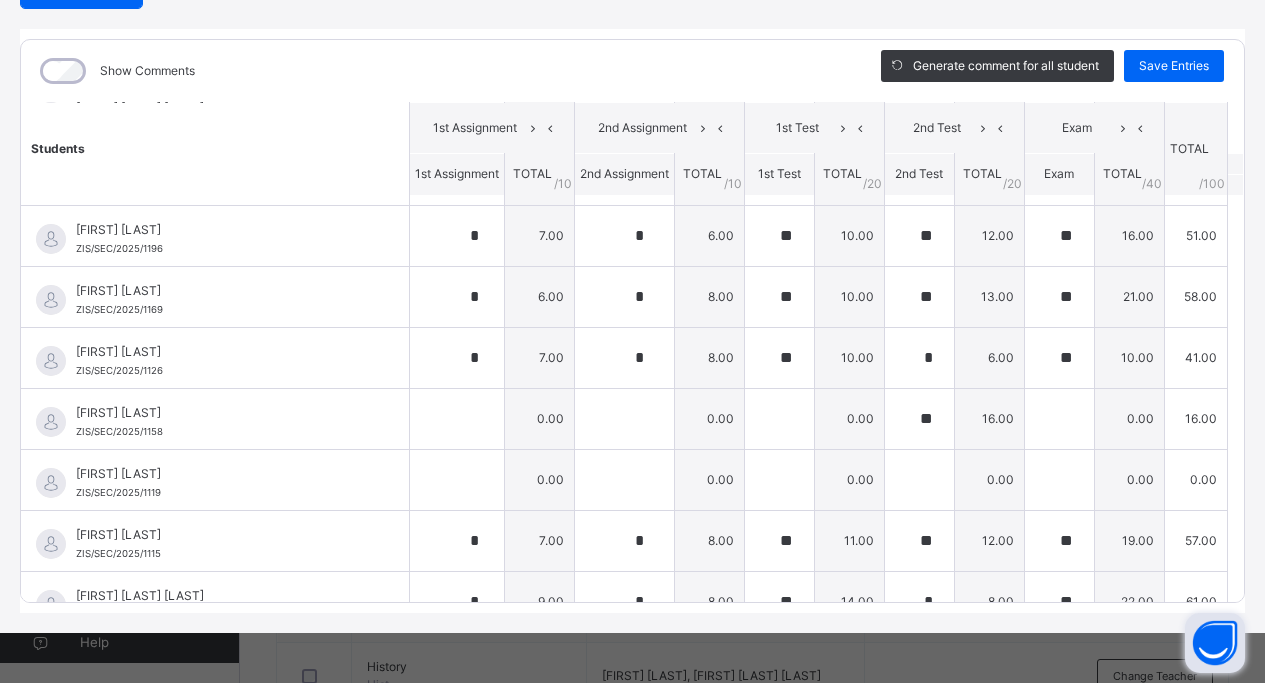 scroll, scrollTop: 606, scrollLeft: 0, axis: vertical 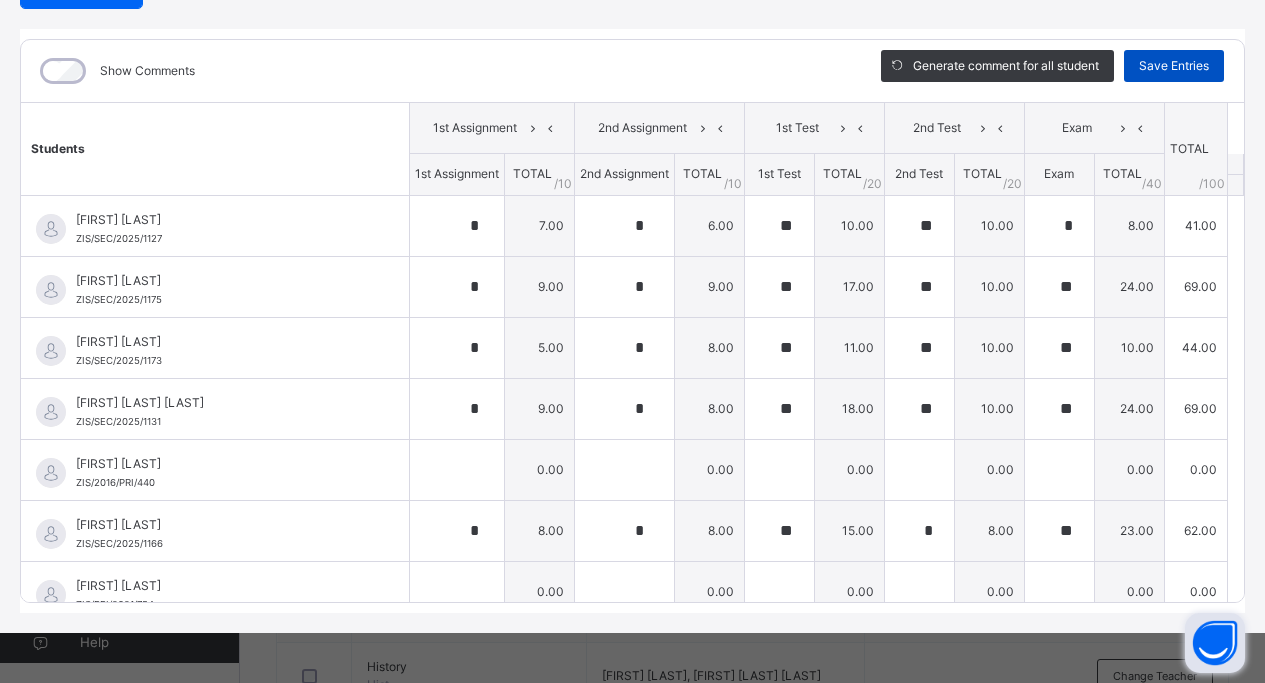 click on "Save Entries" at bounding box center [1174, 66] 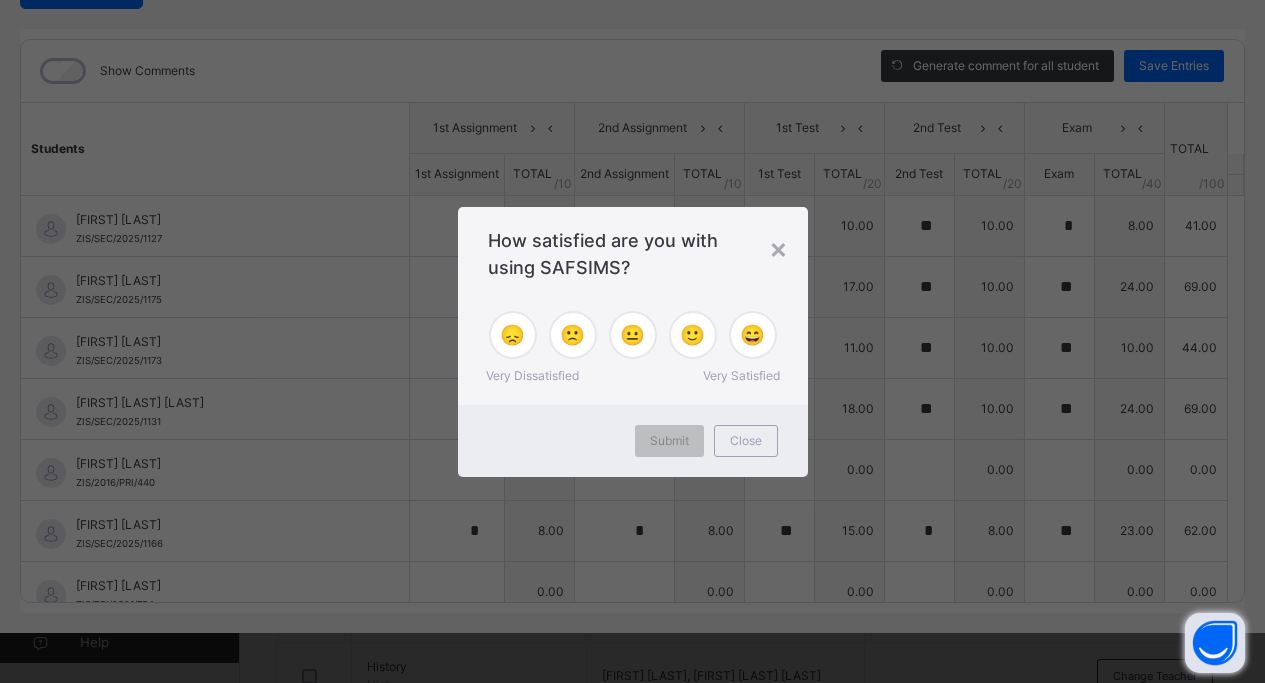 click on "×" at bounding box center (778, 248) 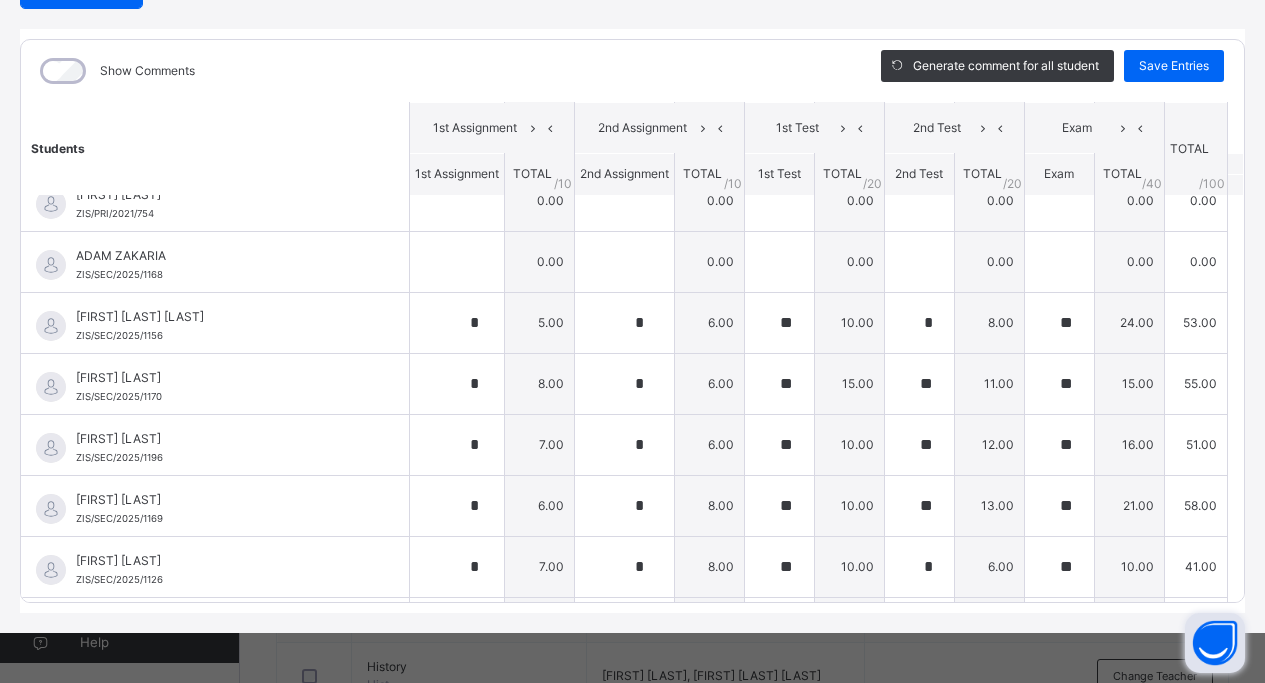 scroll, scrollTop: 404, scrollLeft: 0, axis: vertical 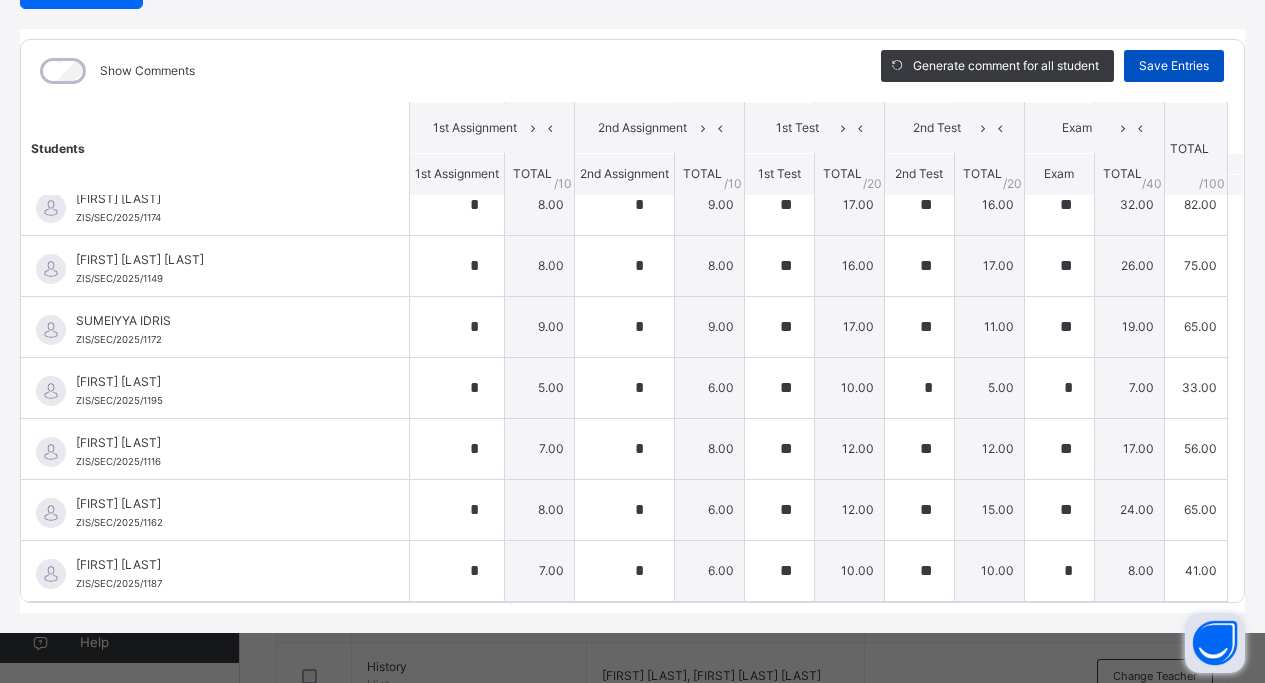 click on "Save Entries" at bounding box center [1174, 66] 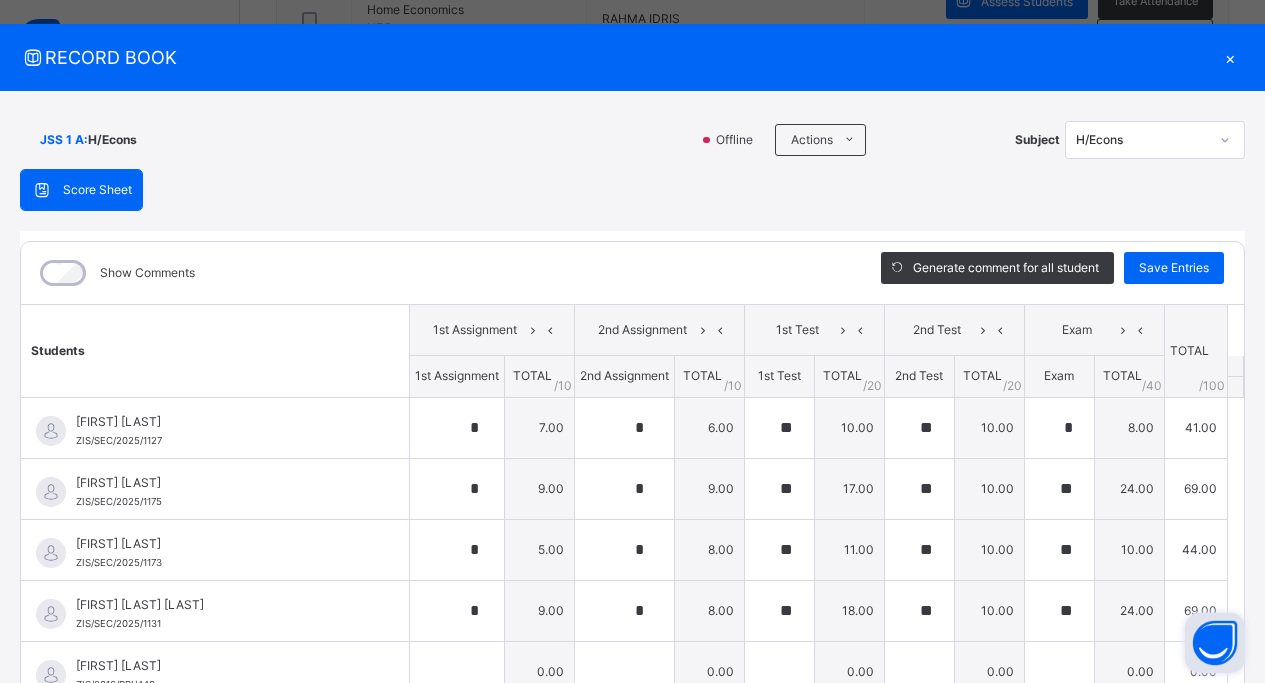 scroll, scrollTop: 12, scrollLeft: 0, axis: vertical 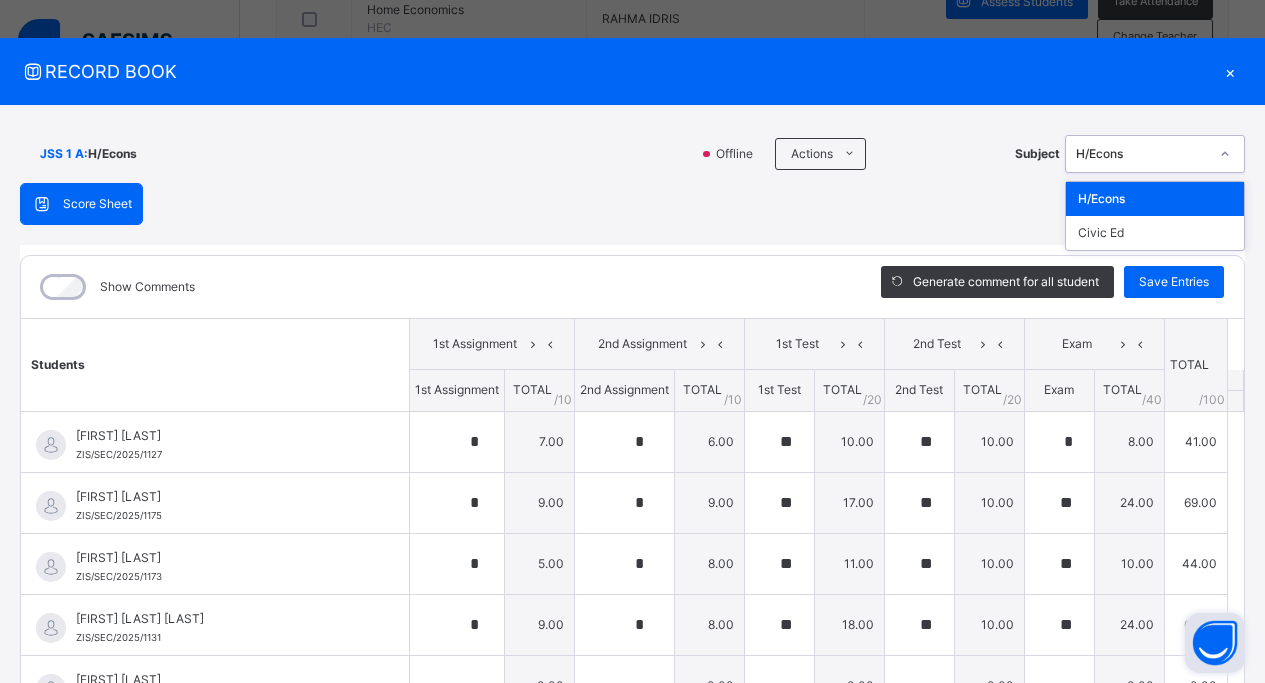 click 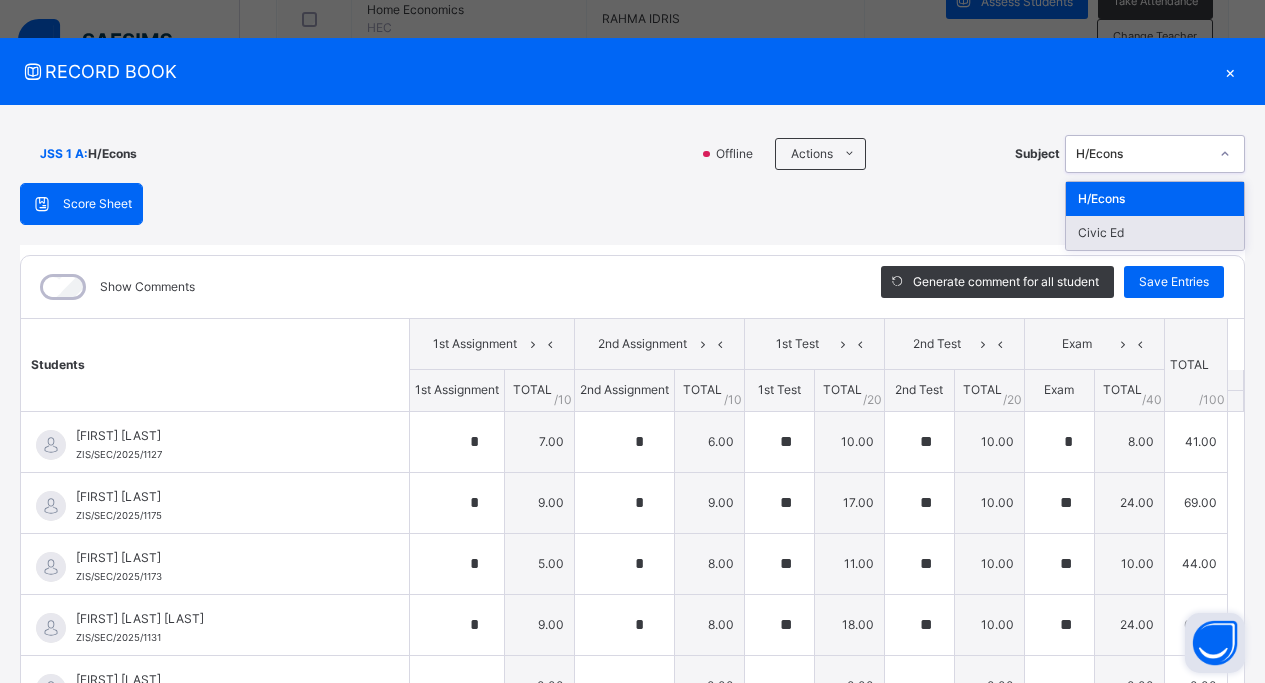 click on "Civic Ed" at bounding box center (1155, 233) 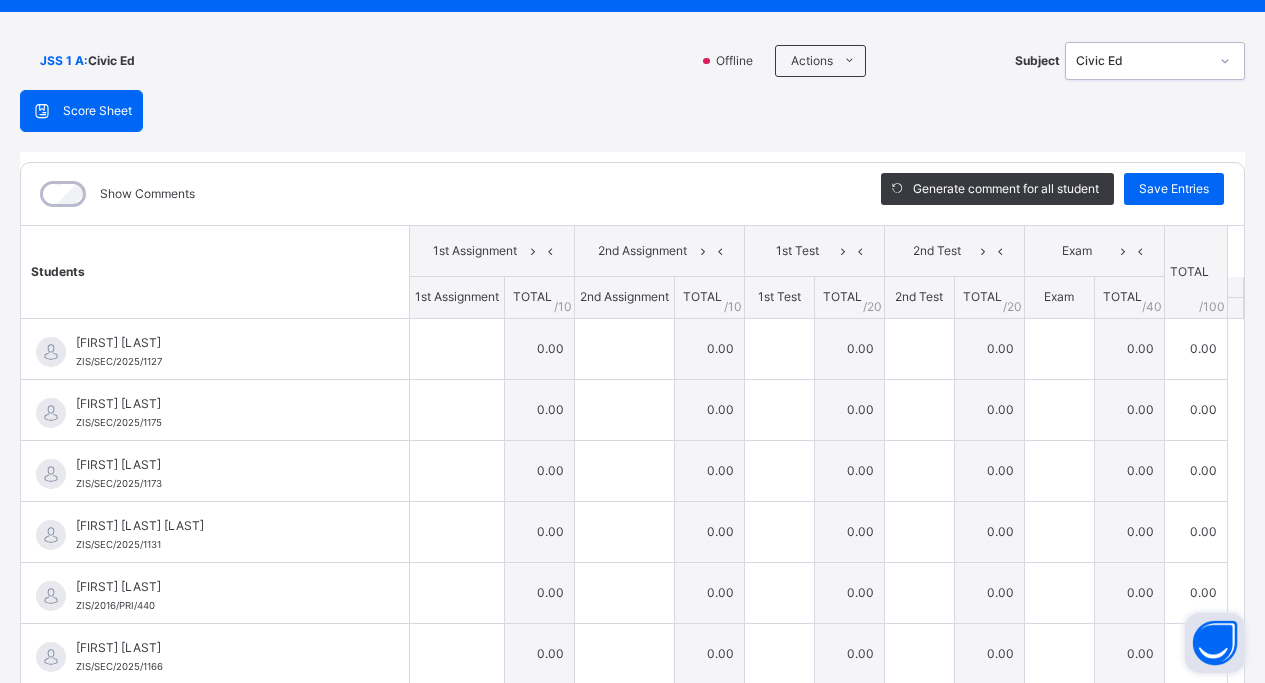 scroll, scrollTop: 113, scrollLeft: 0, axis: vertical 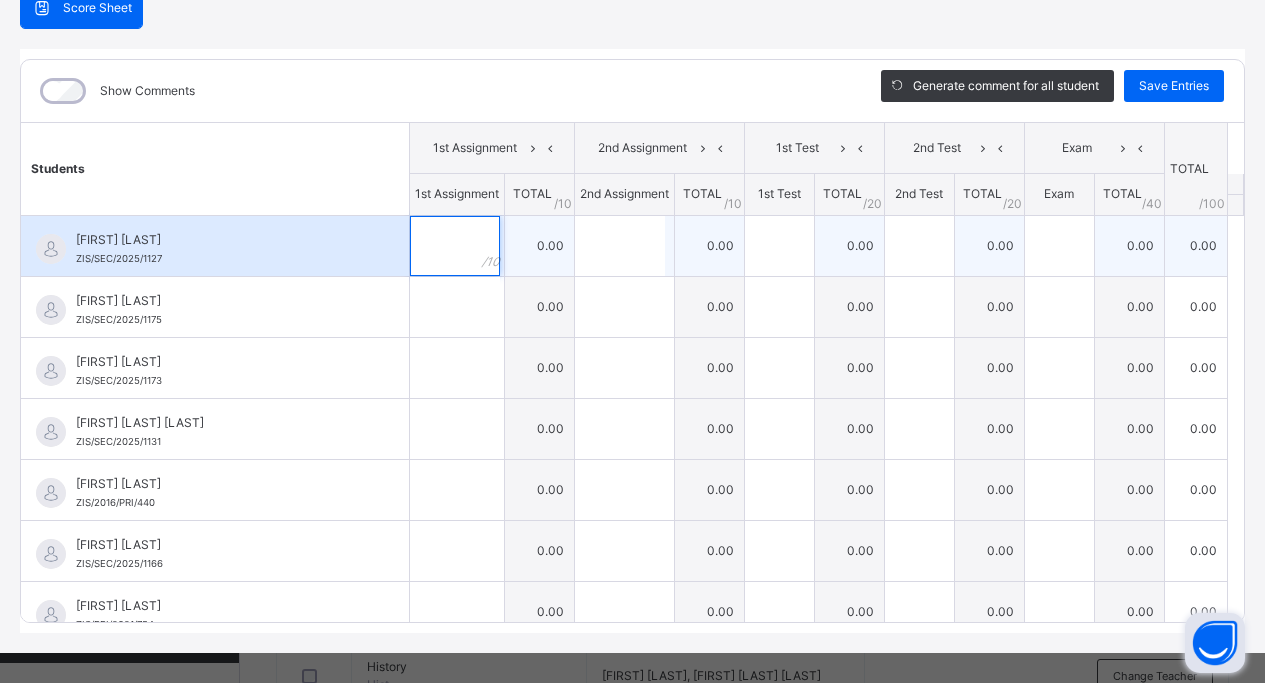 click at bounding box center [457, 246] 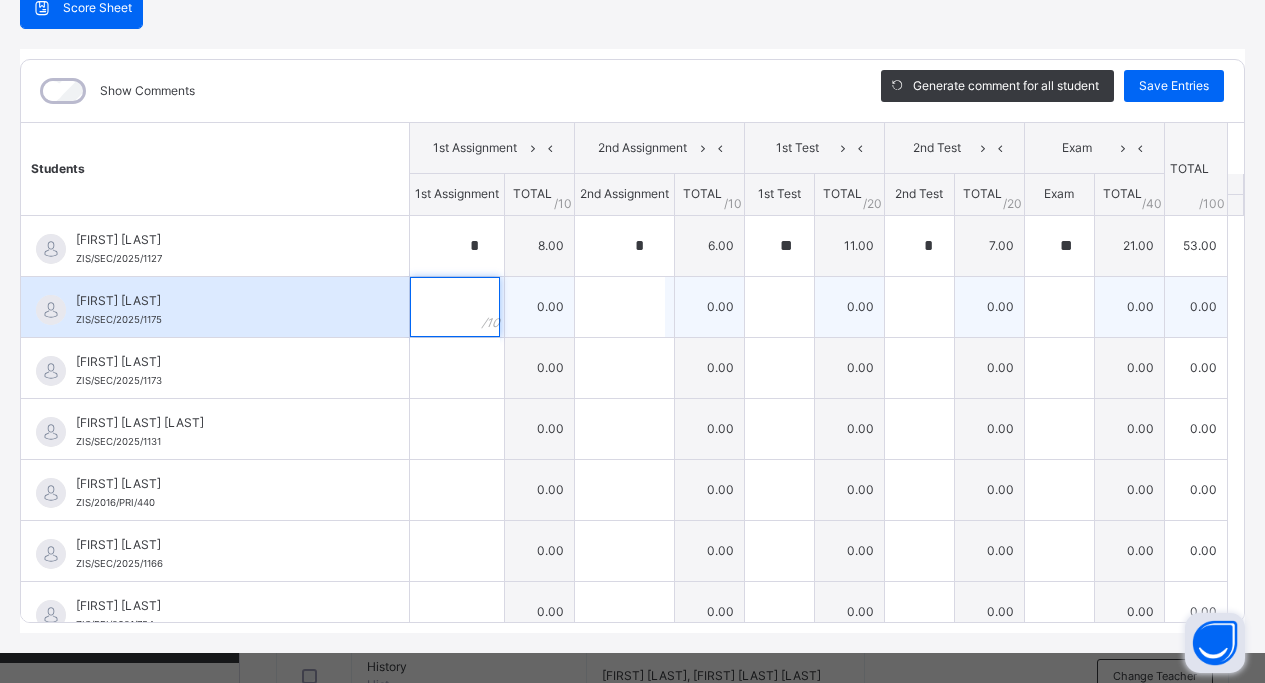 click at bounding box center (455, 307) 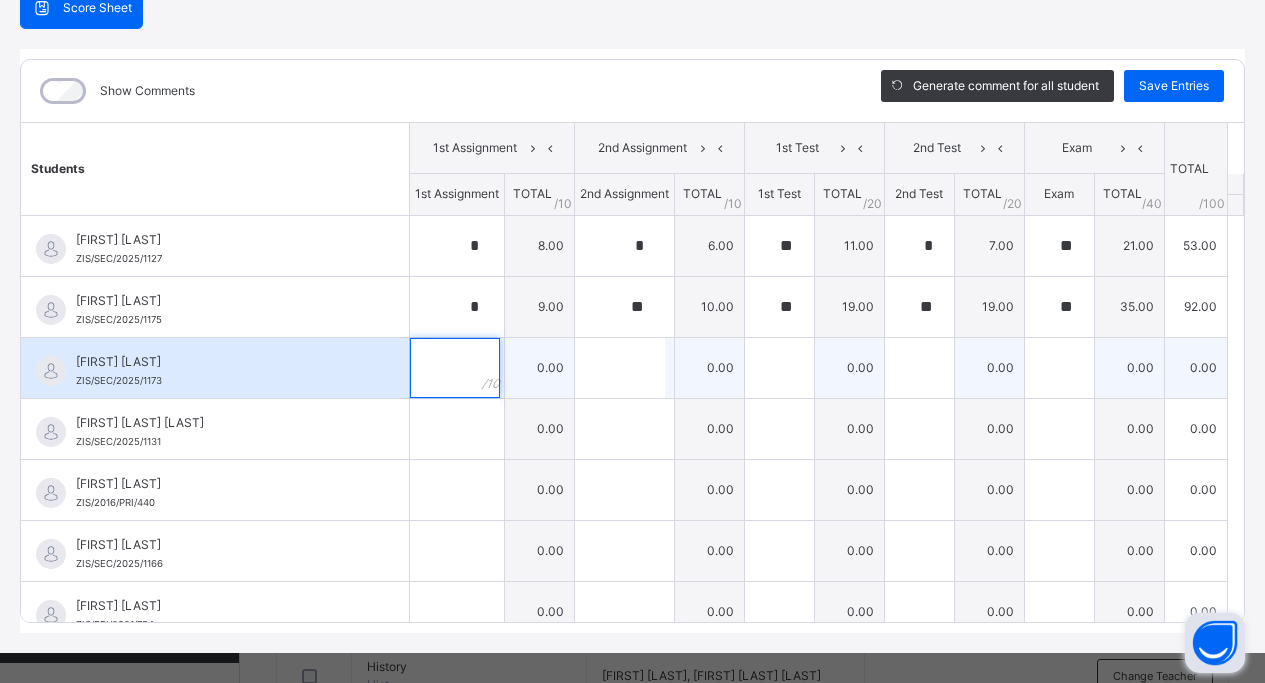 click at bounding box center [455, 368] 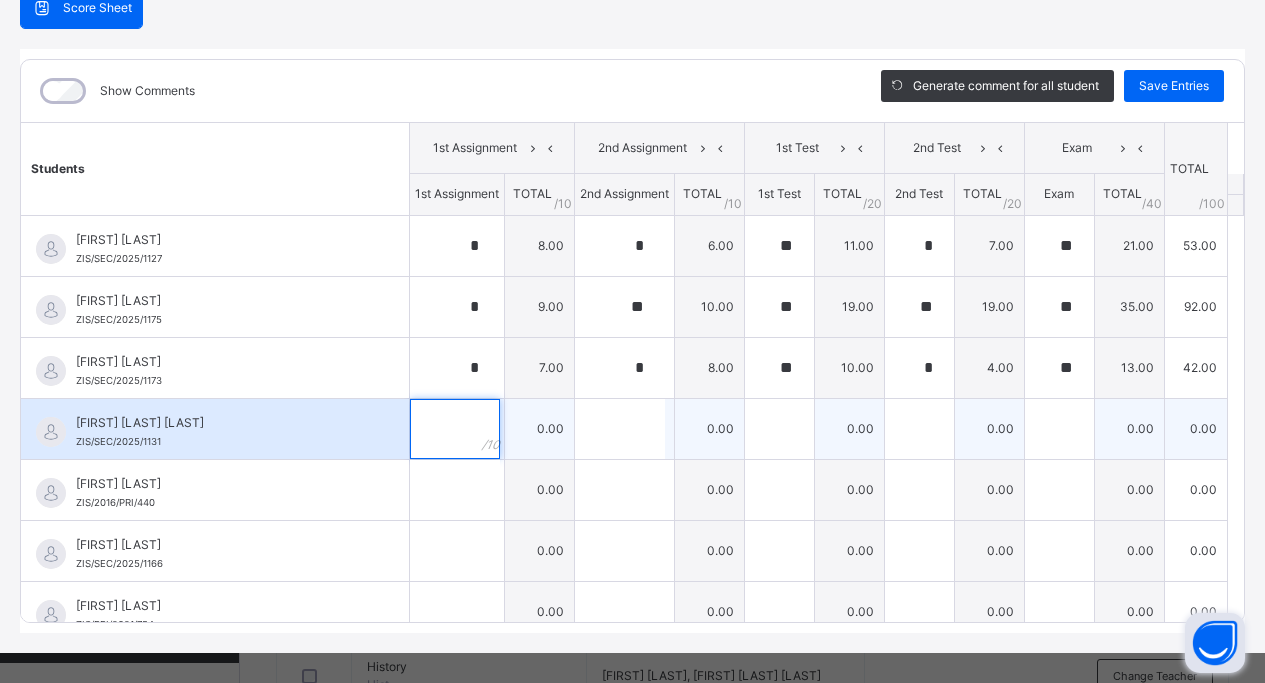 click at bounding box center (455, 429) 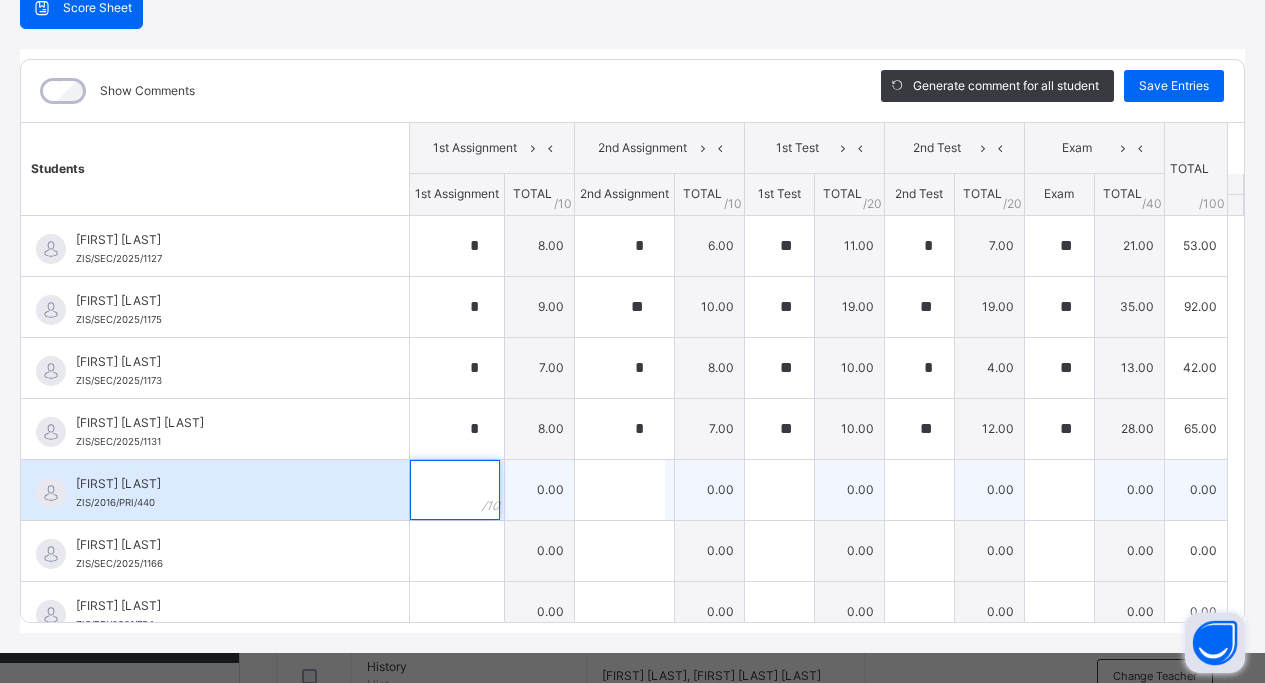 click at bounding box center [455, 490] 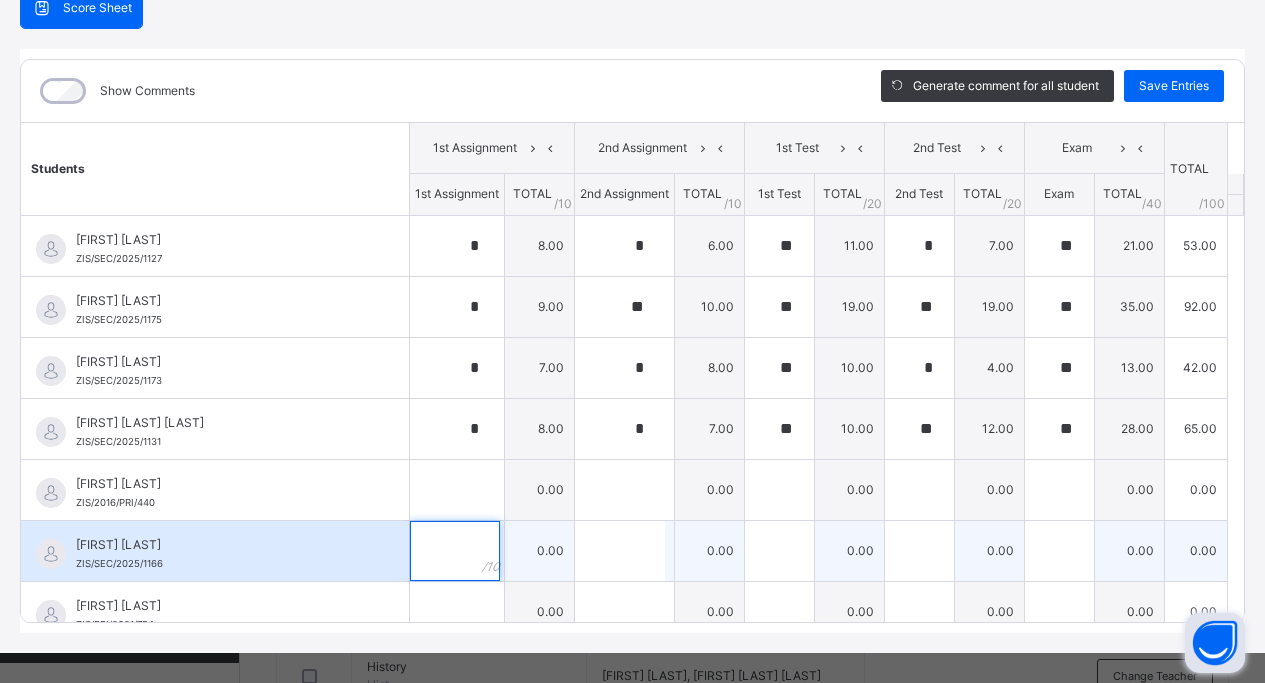 click at bounding box center (455, 551) 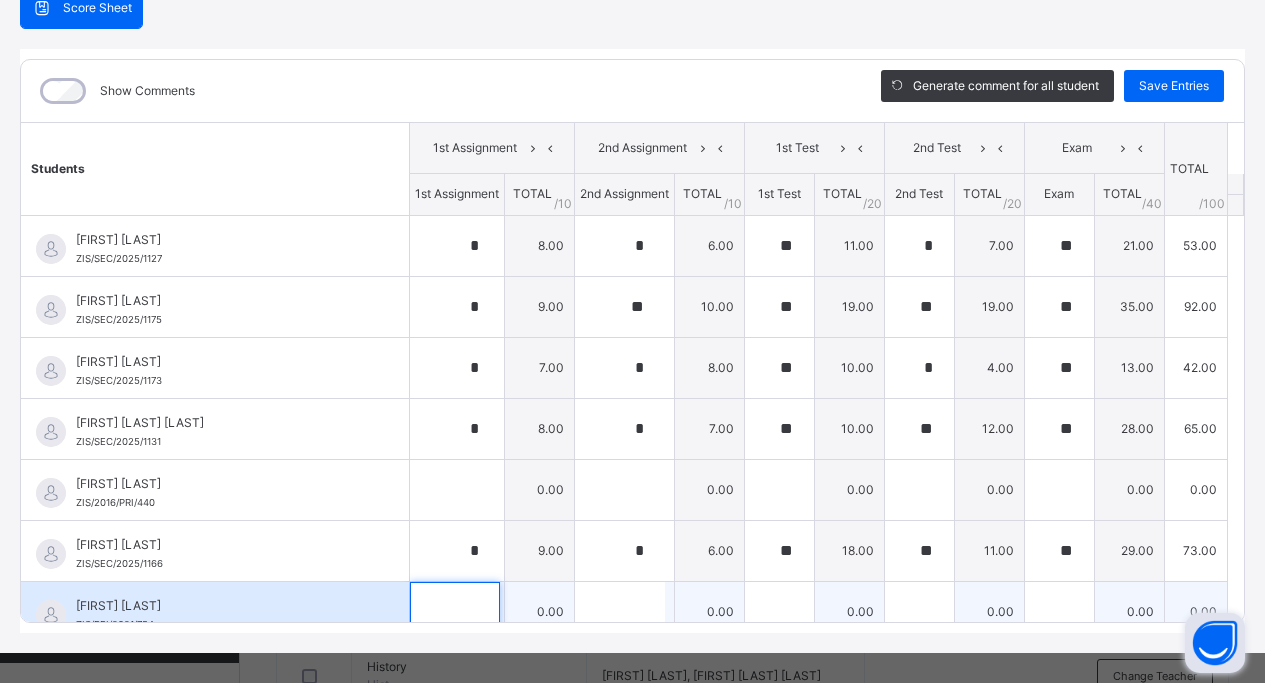 click at bounding box center [455, 612] 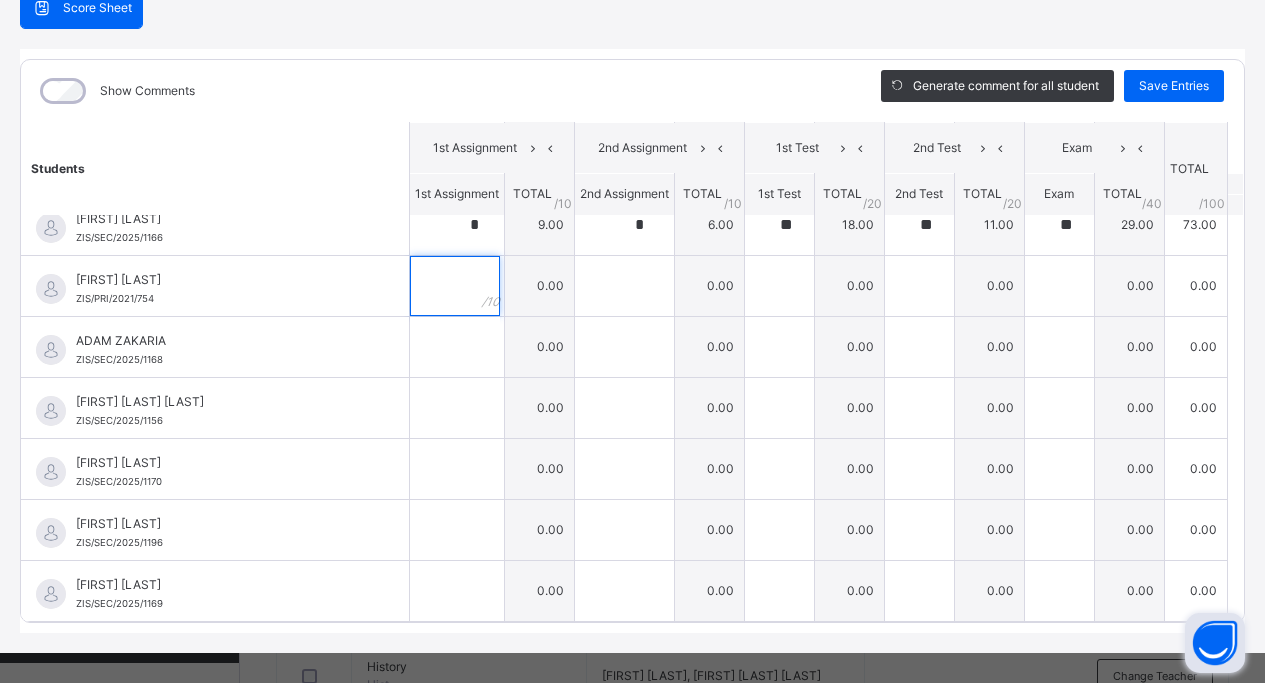 scroll, scrollTop: 345, scrollLeft: 0, axis: vertical 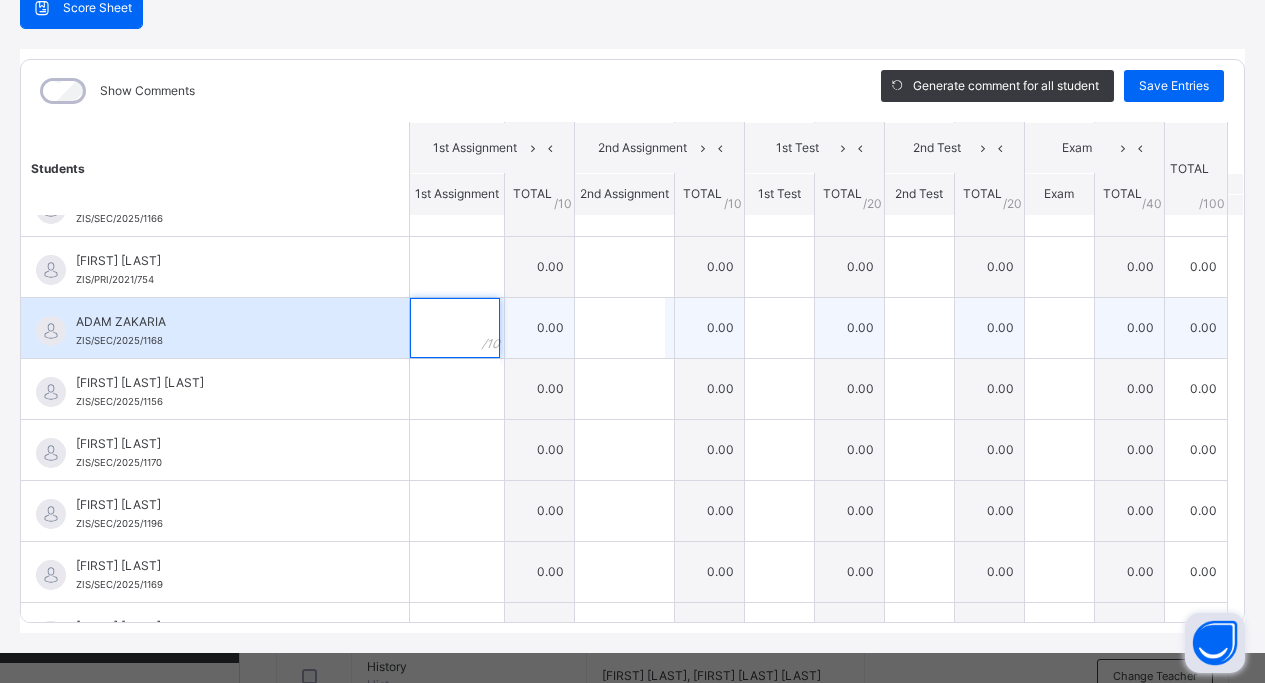 click at bounding box center (455, 328) 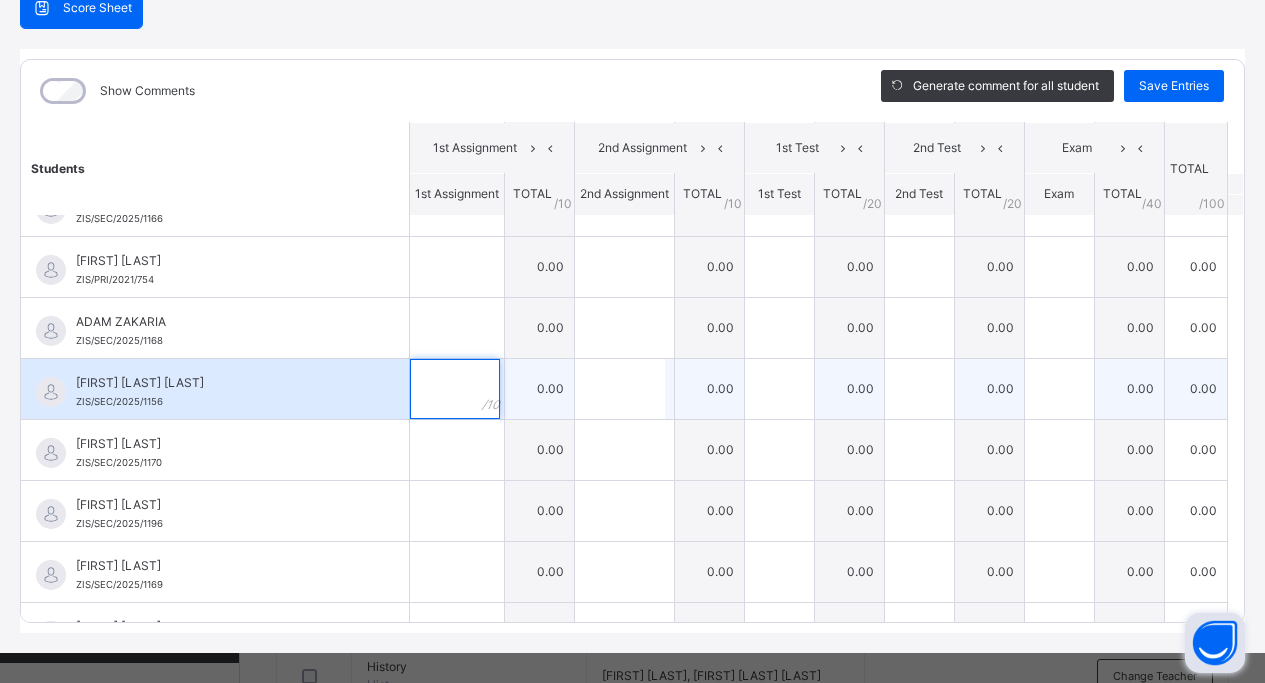 click at bounding box center [455, 389] 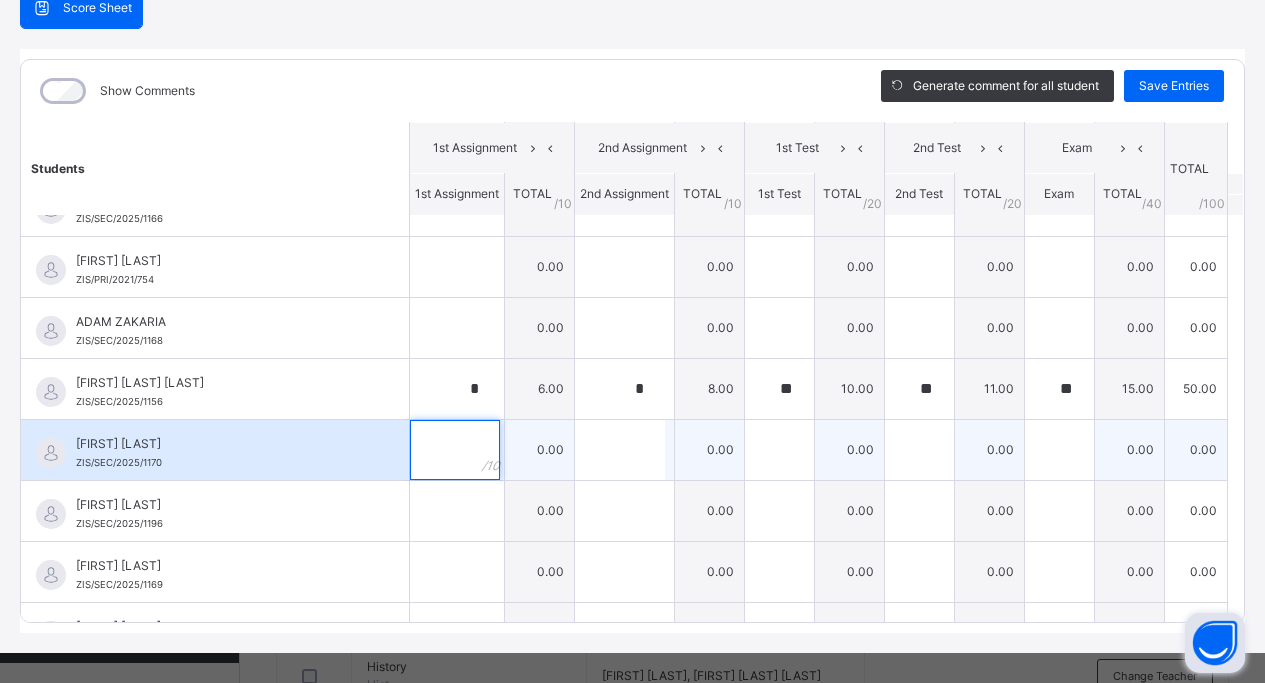 click at bounding box center [455, 450] 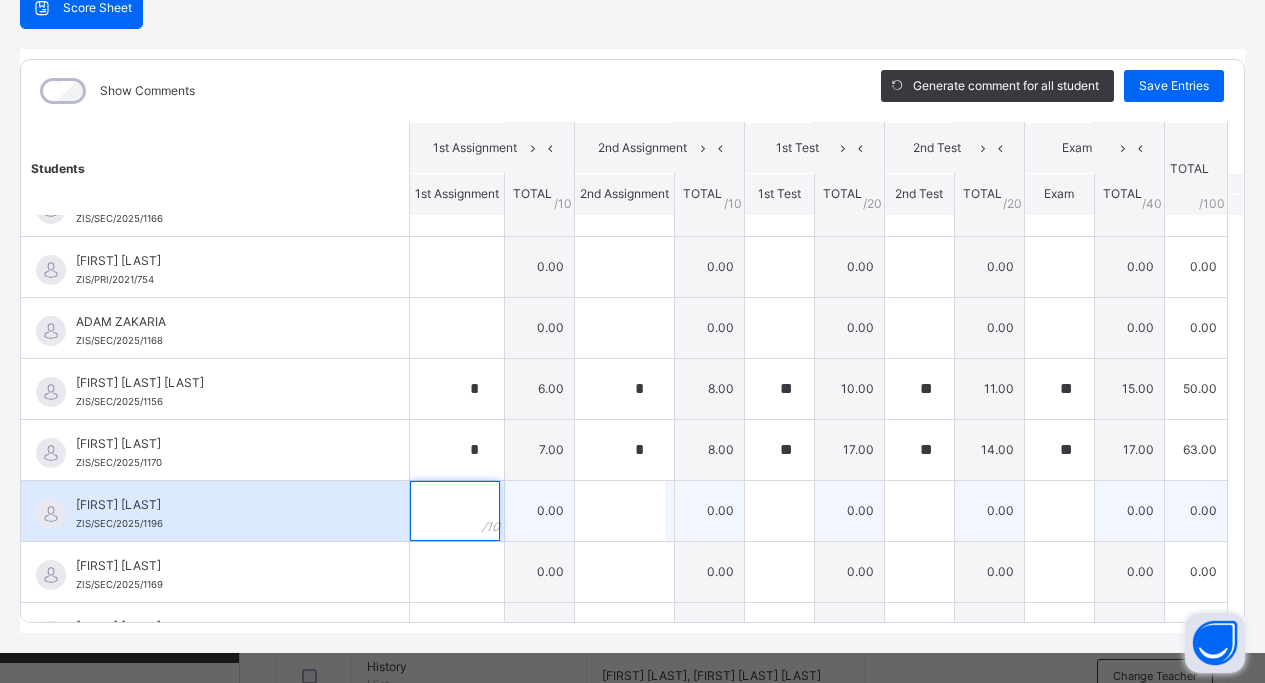 click at bounding box center [455, 511] 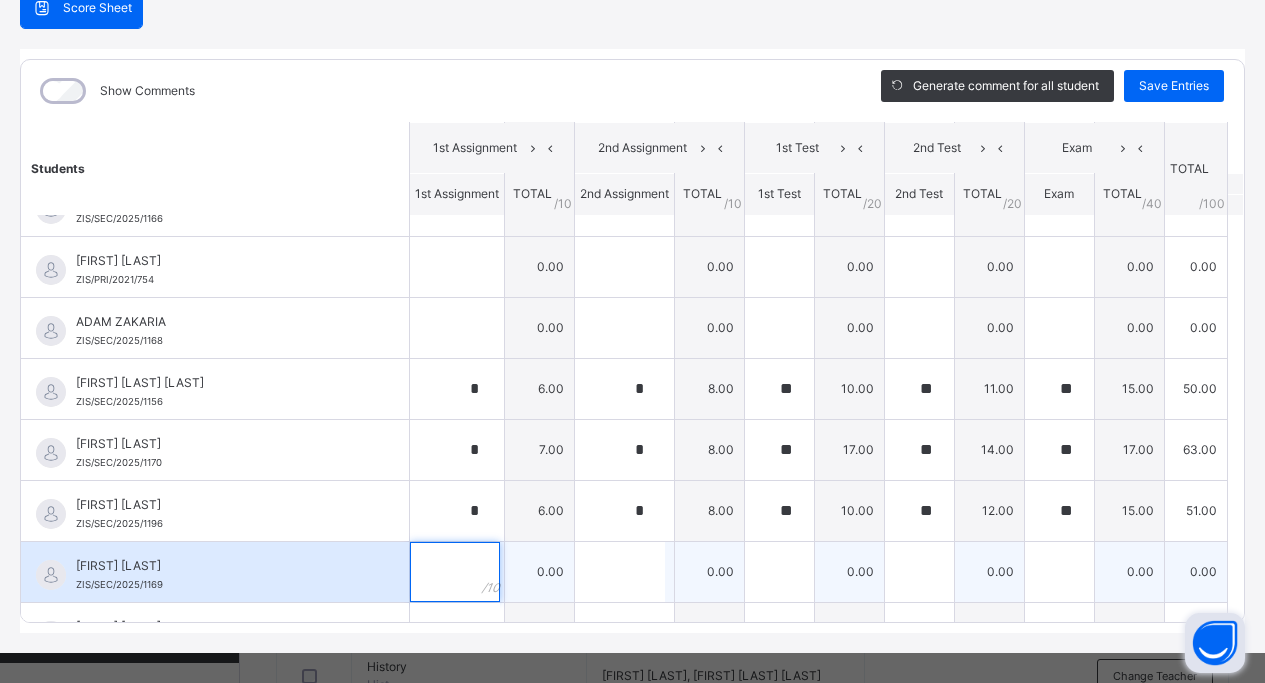 click at bounding box center [455, 572] 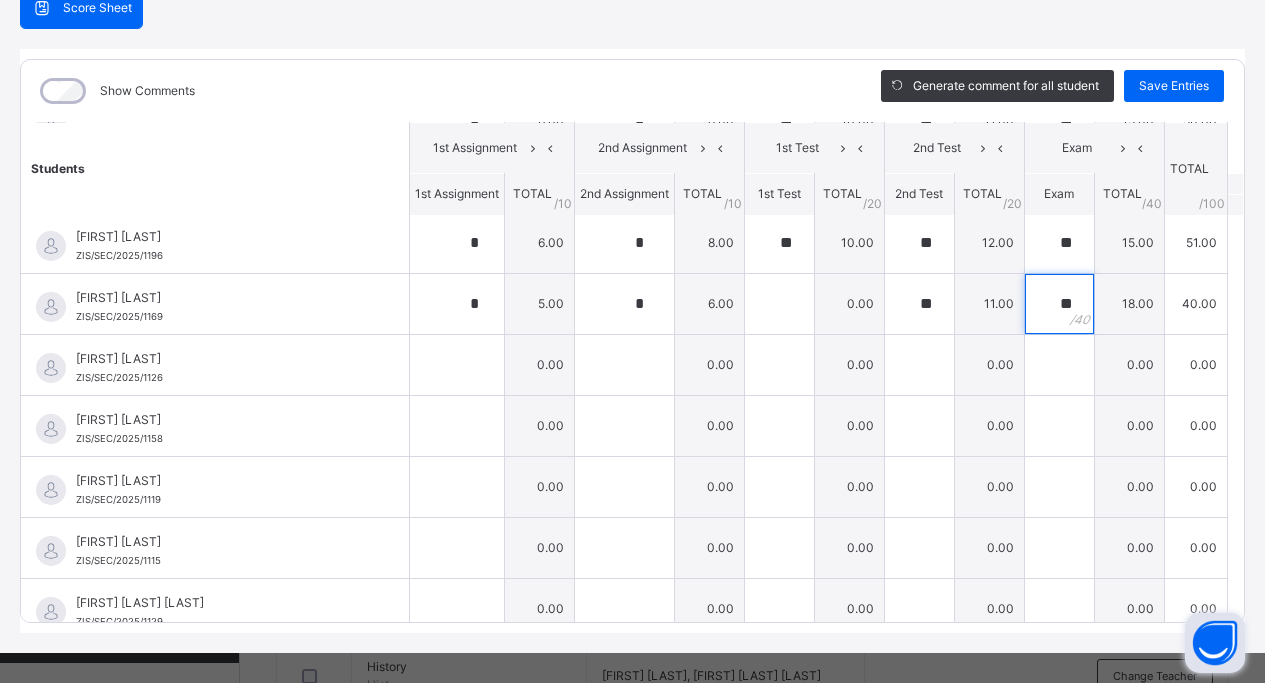 scroll, scrollTop: 632, scrollLeft: 0, axis: vertical 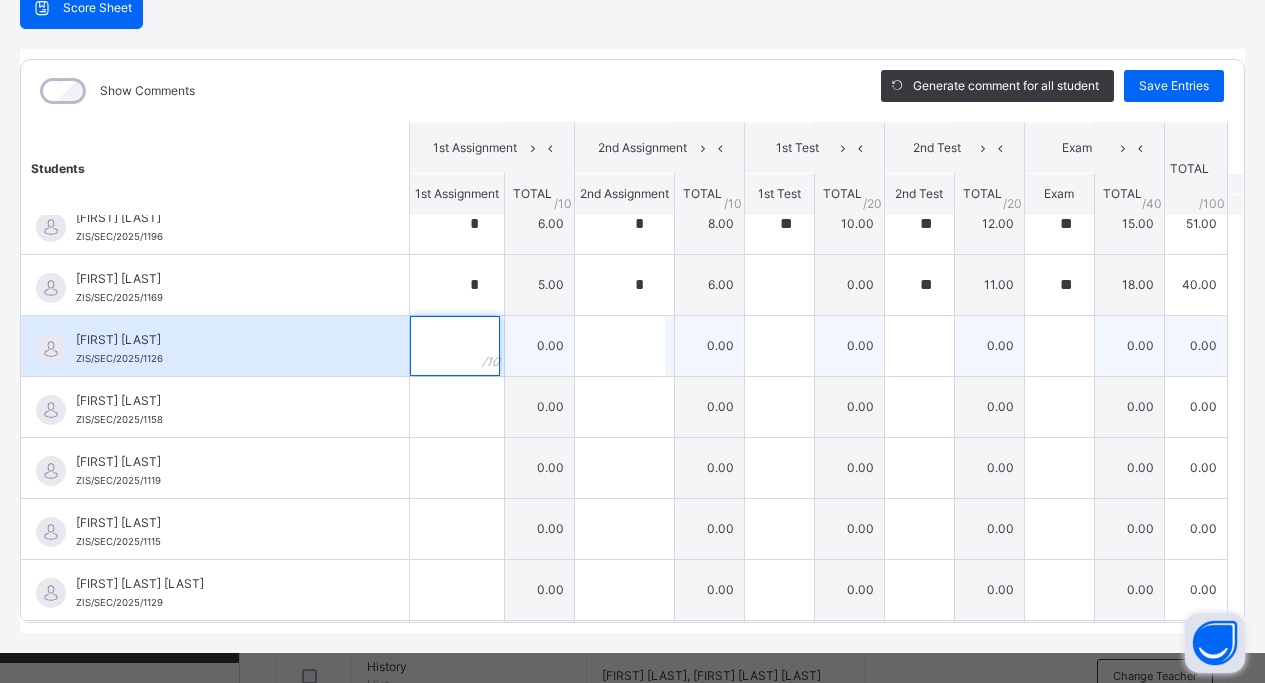 click at bounding box center (455, 346) 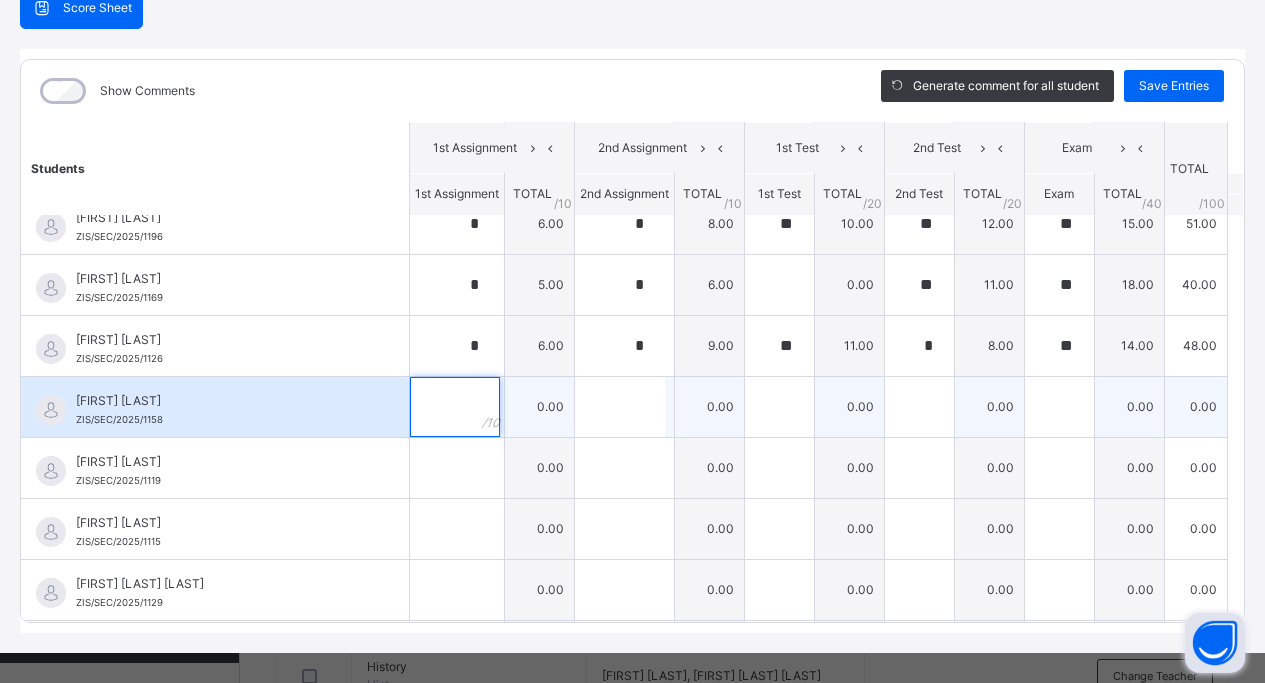 click at bounding box center [455, 407] 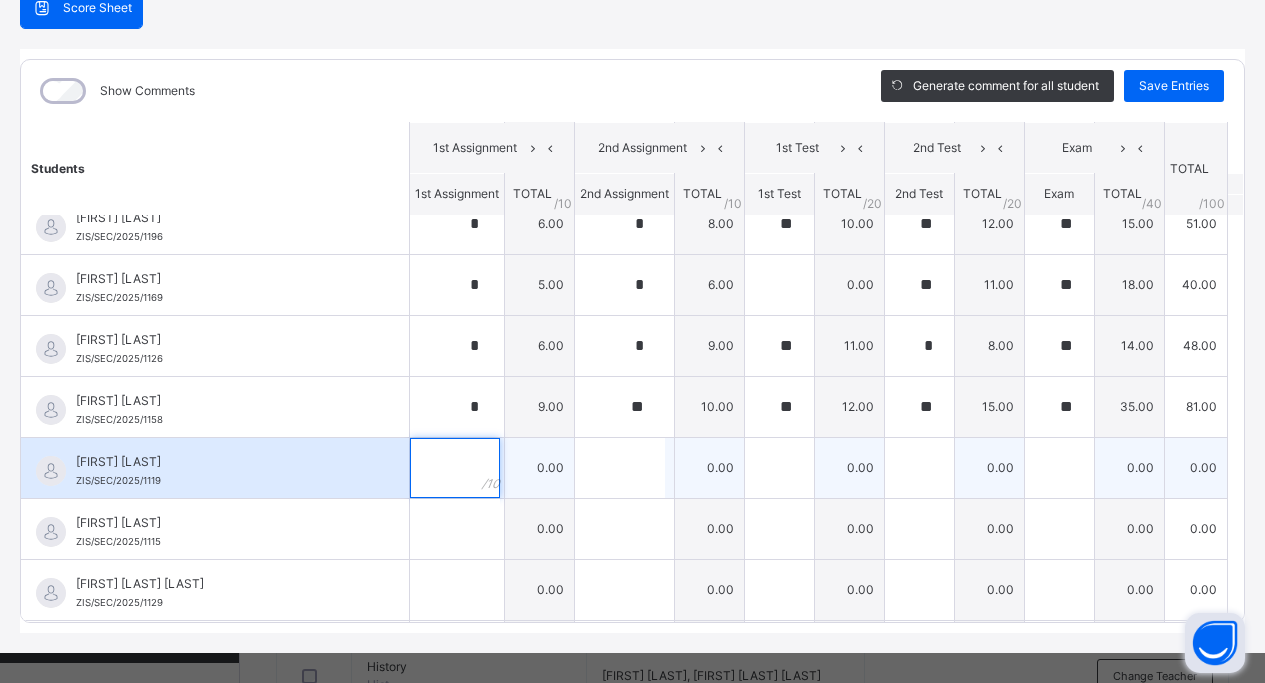 click at bounding box center (455, 468) 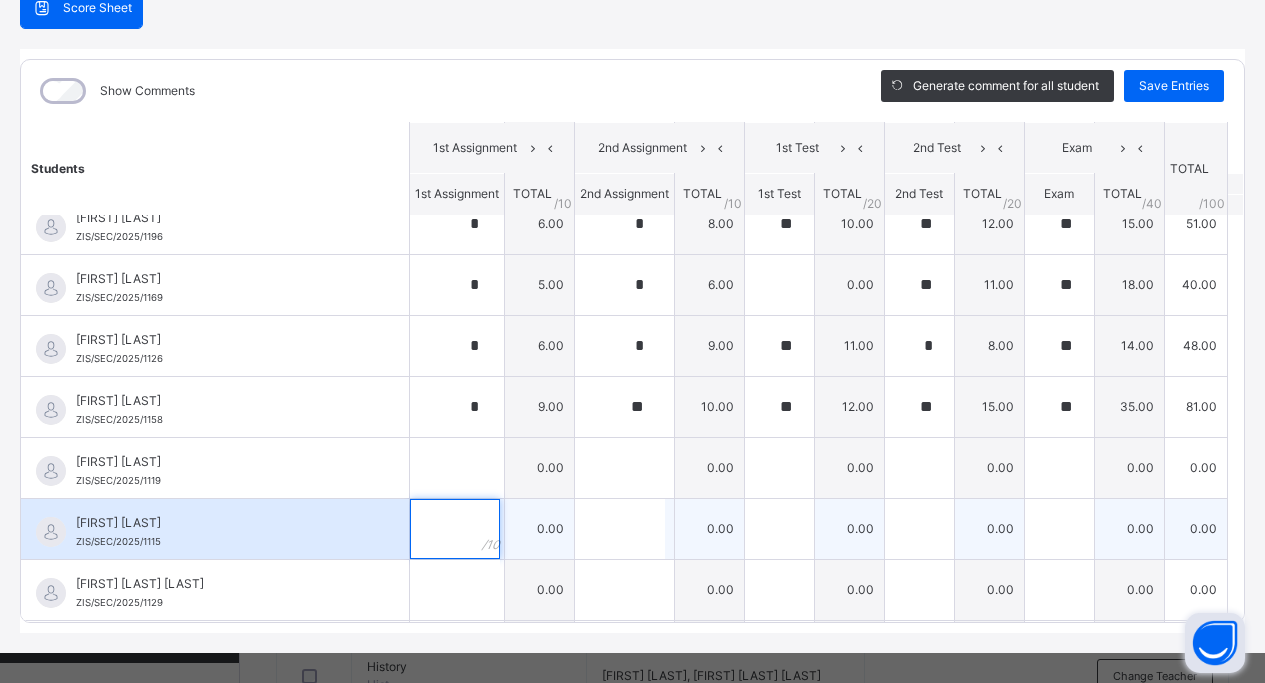 click at bounding box center [455, 529] 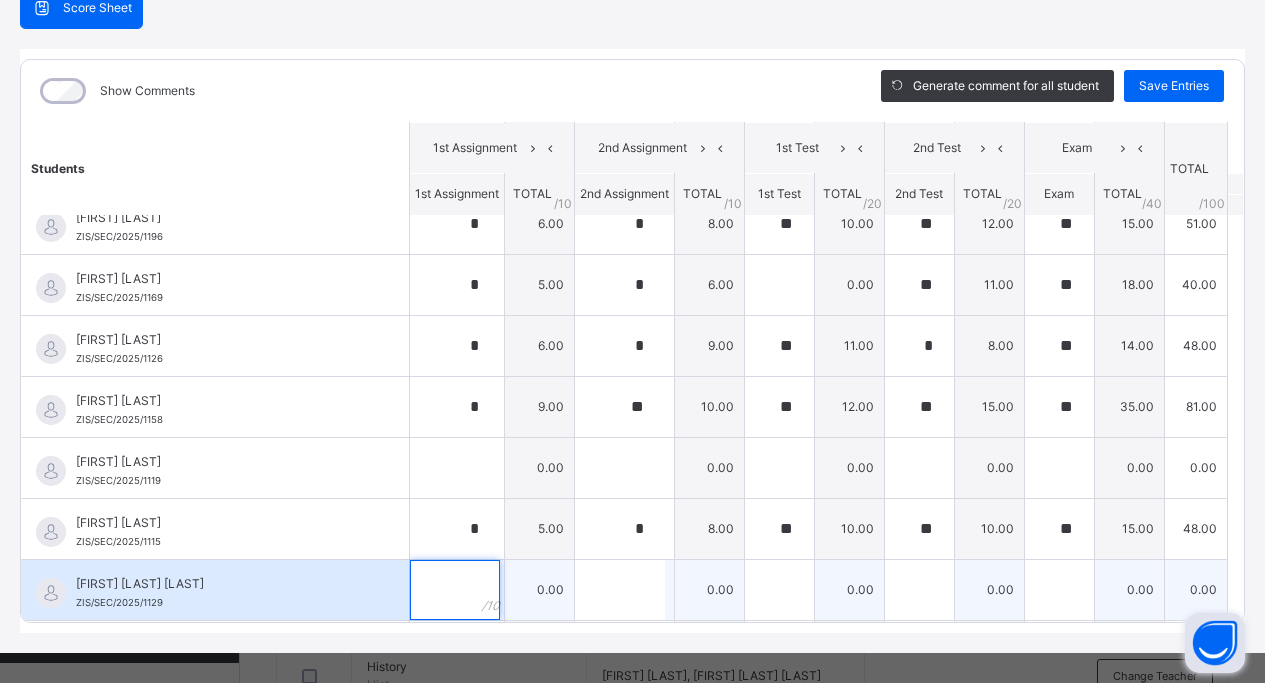 click at bounding box center (455, 590) 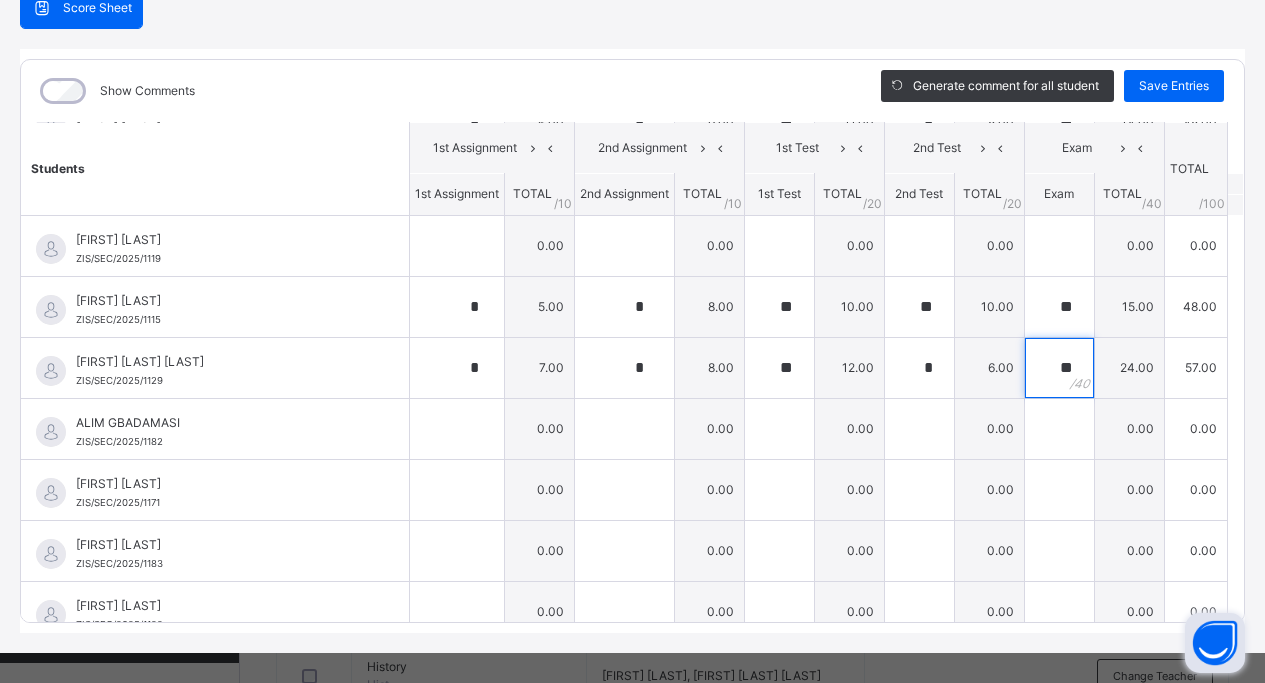 scroll, scrollTop: 919, scrollLeft: 0, axis: vertical 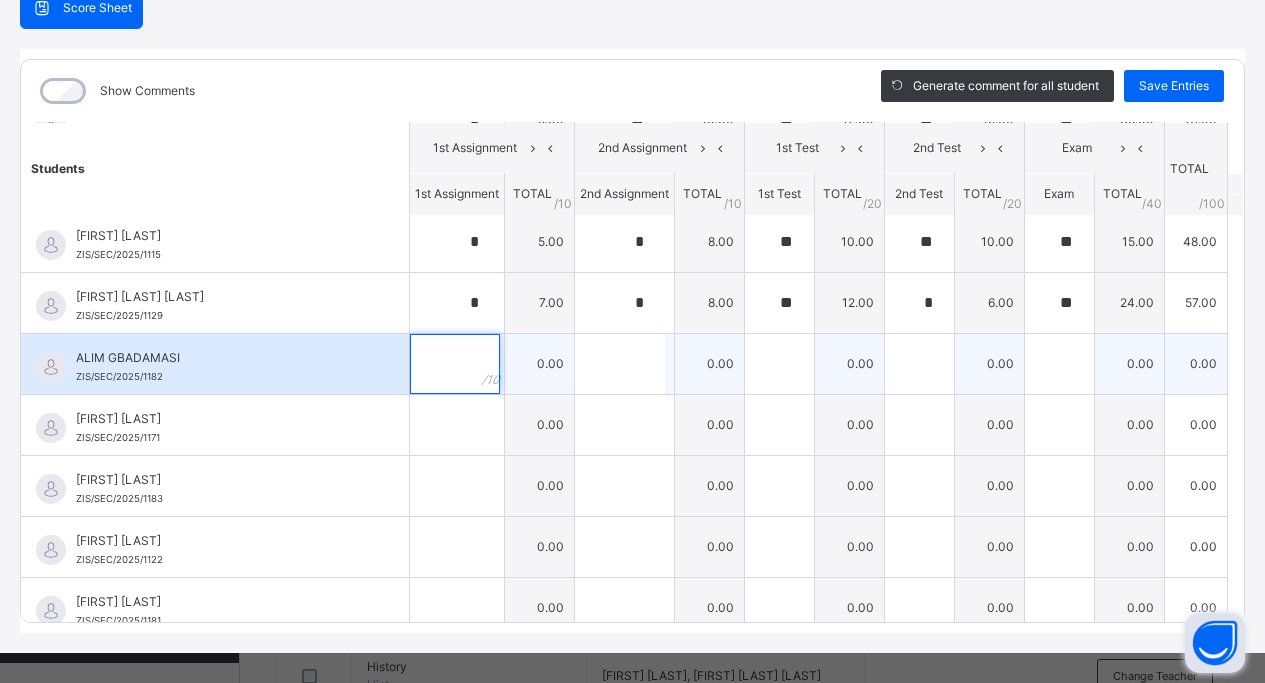 click at bounding box center (455, 364) 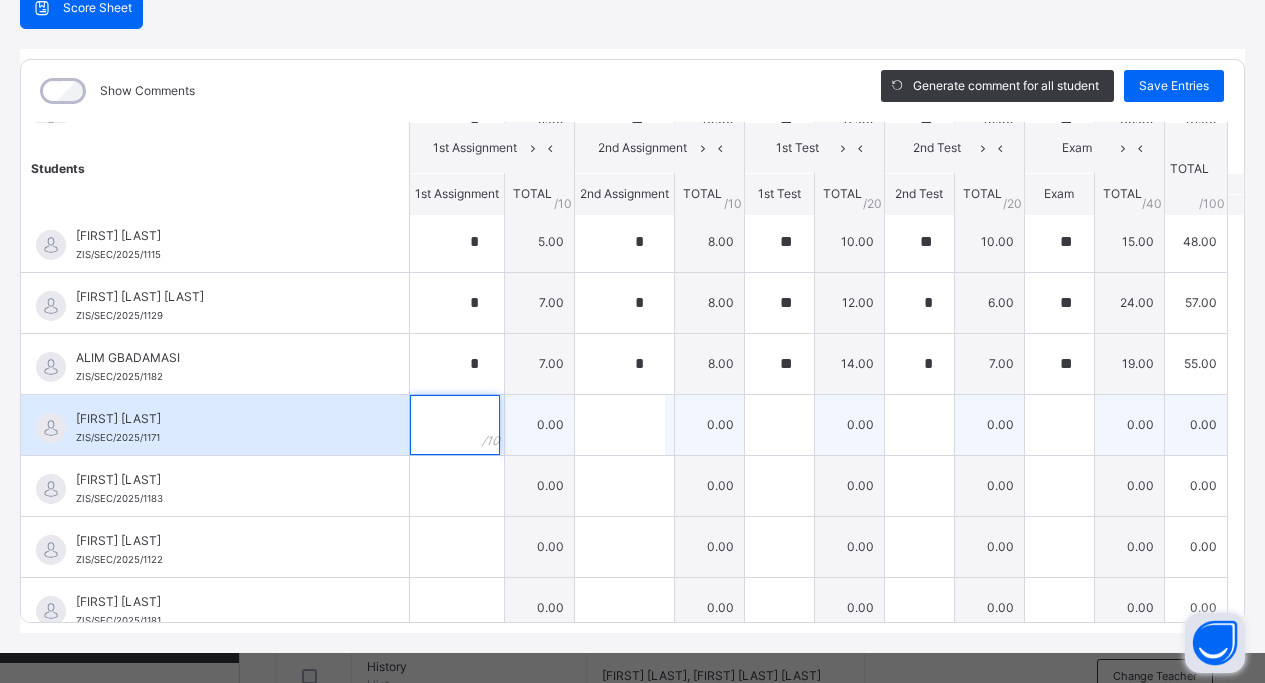 click at bounding box center (455, 425) 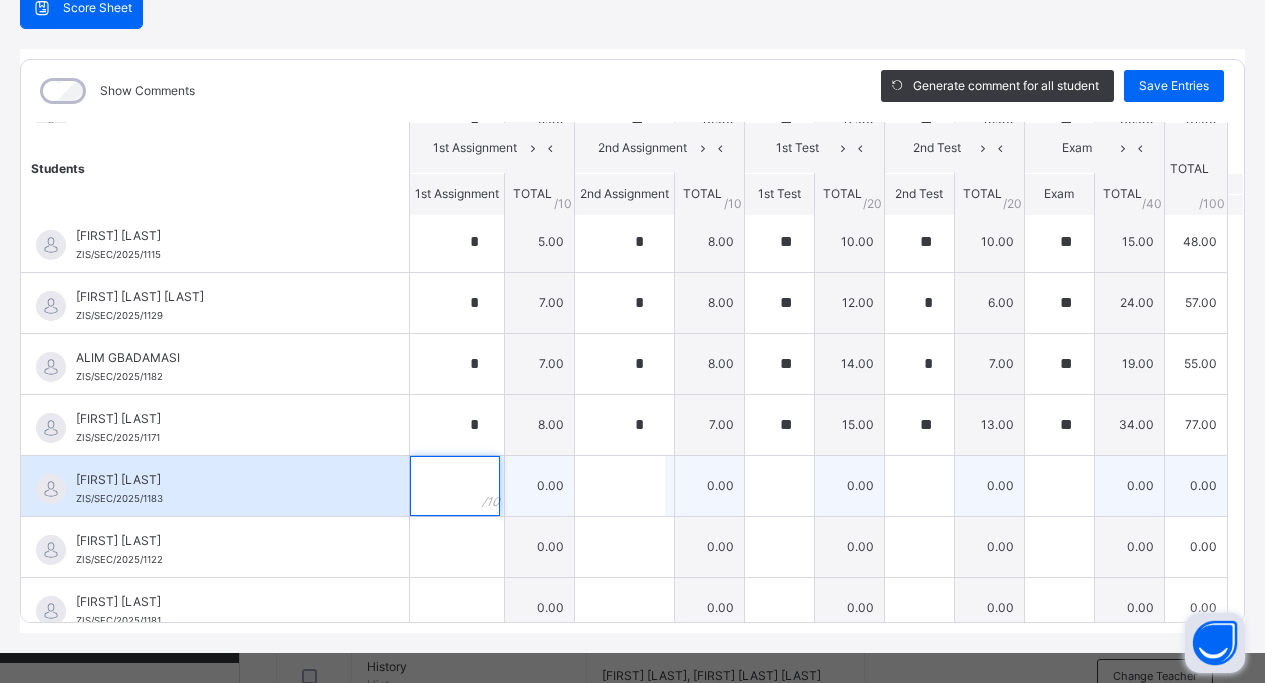 click at bounding box center [455, 486] 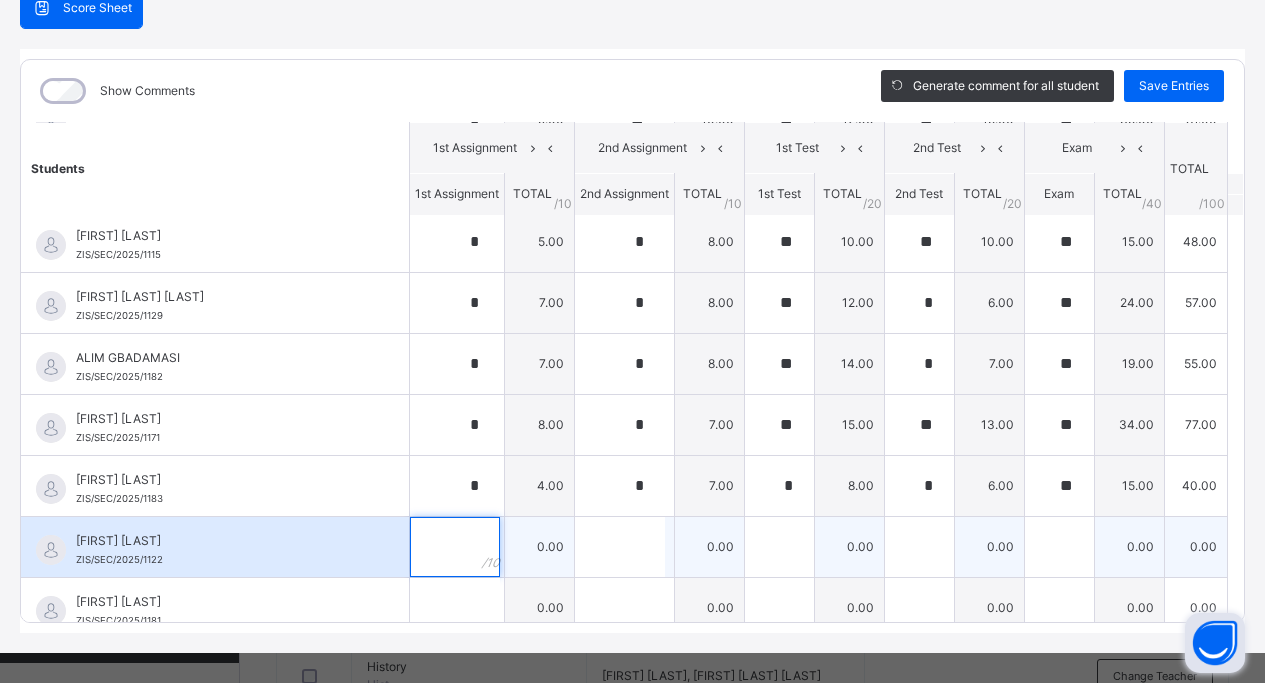 click at bounding box center [455, 547] 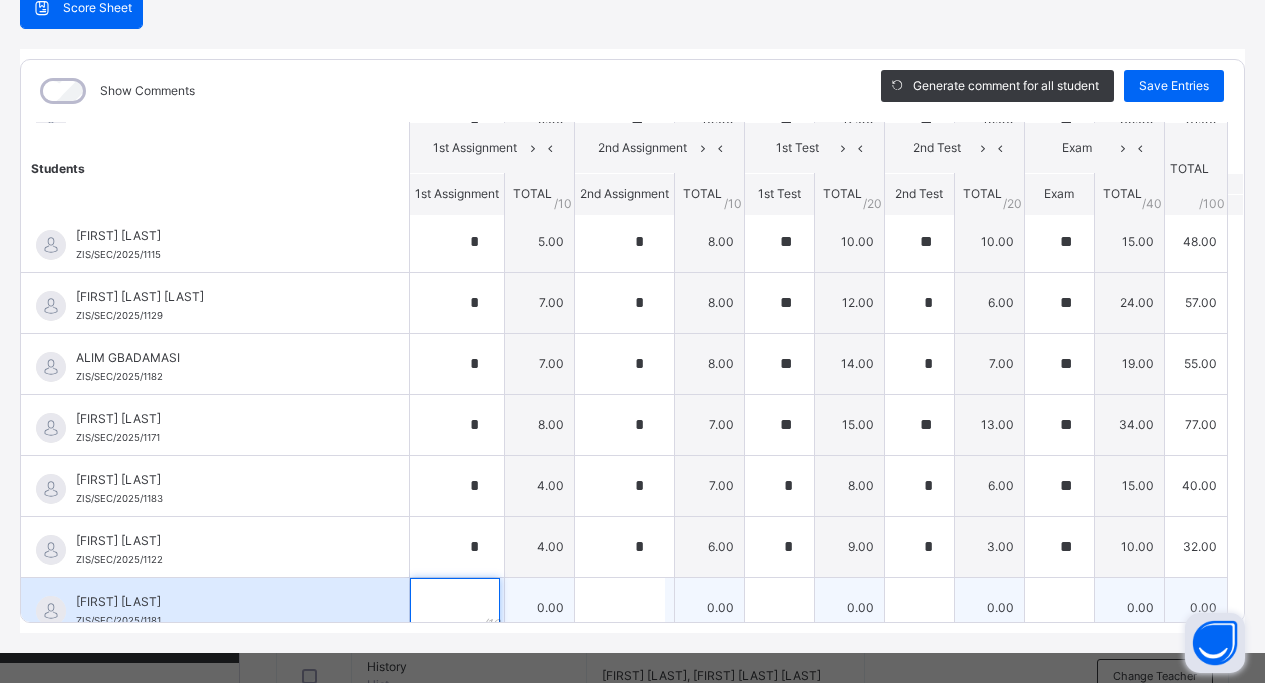 click at bounding box center [457, 608] 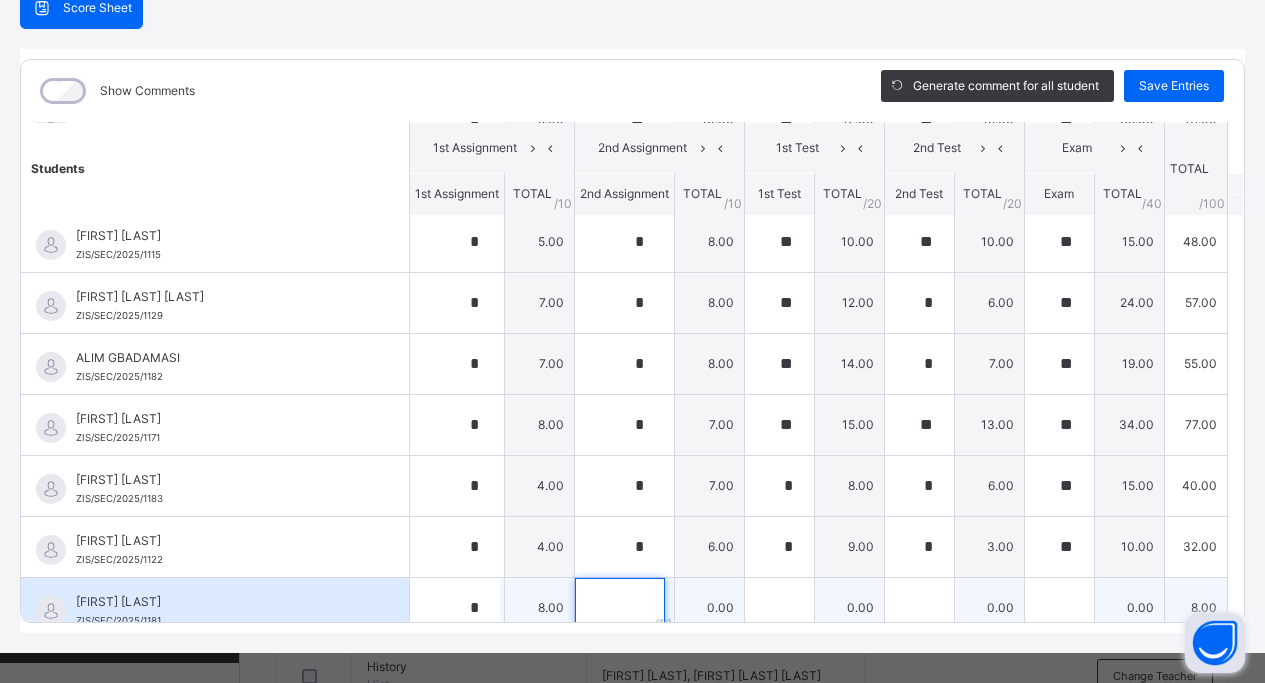 scroll, scrollTop: 935, scrollLeft: 0, axis: vertical 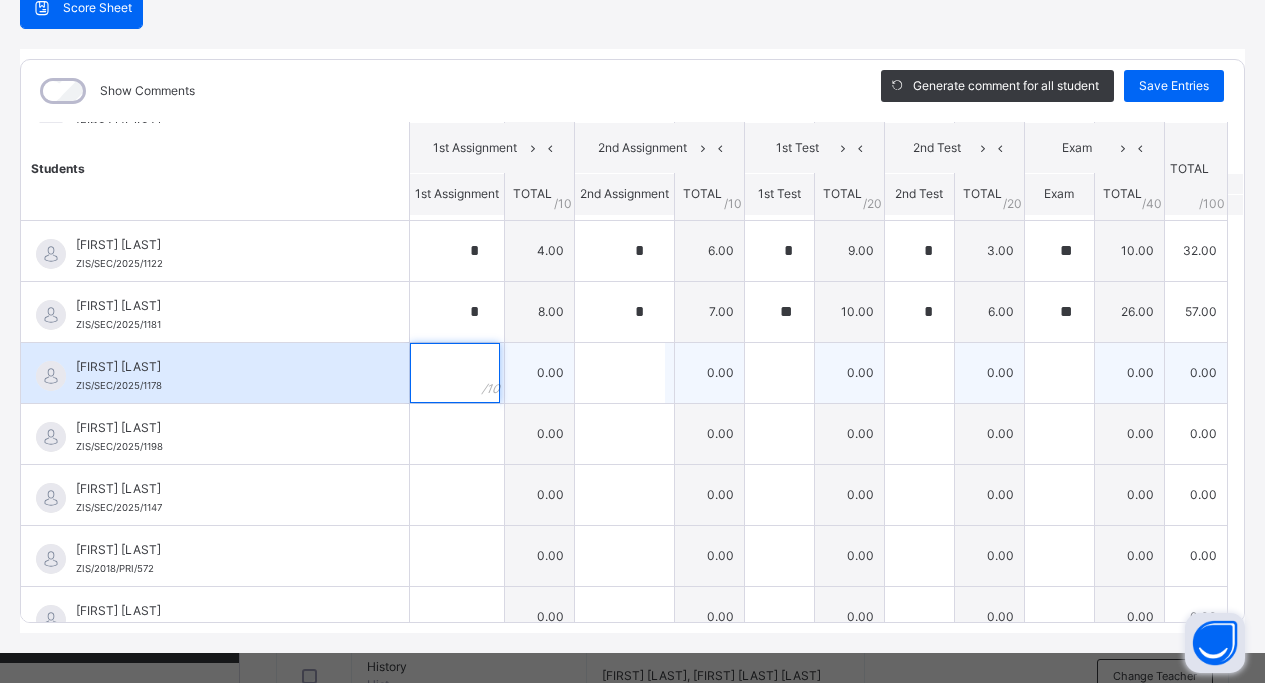 click at bounding box center (455, 373) 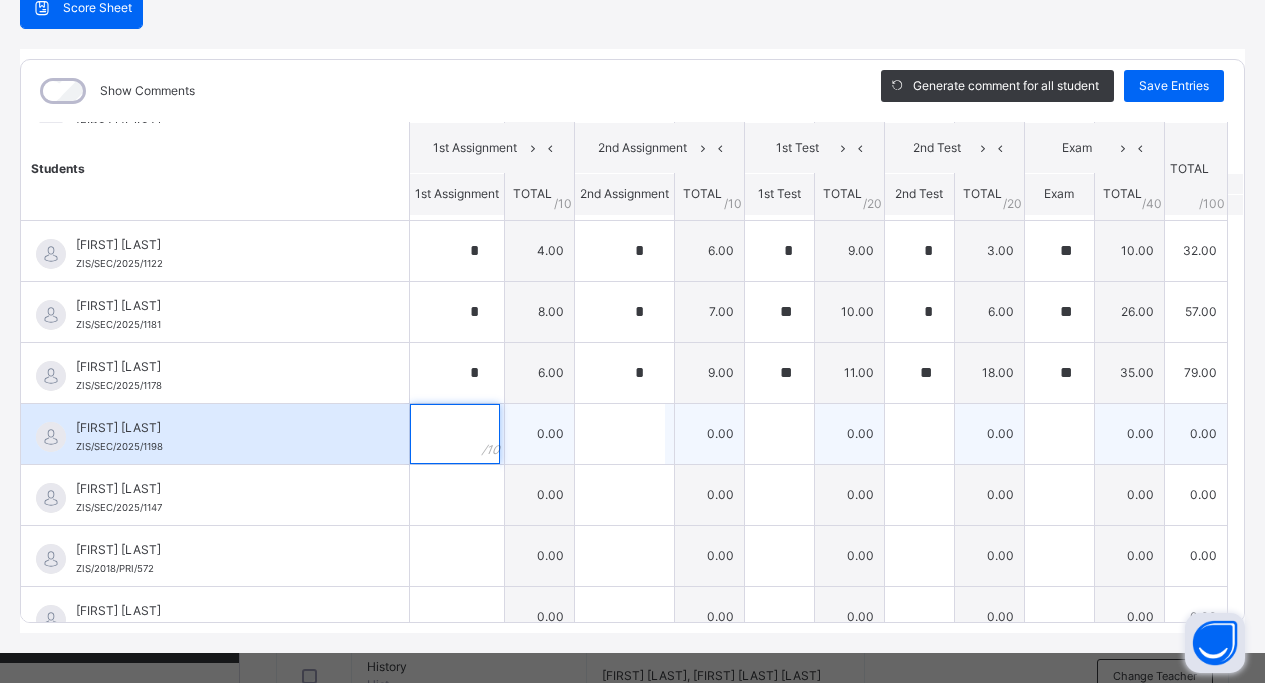 click at bounding box center (455, 434) 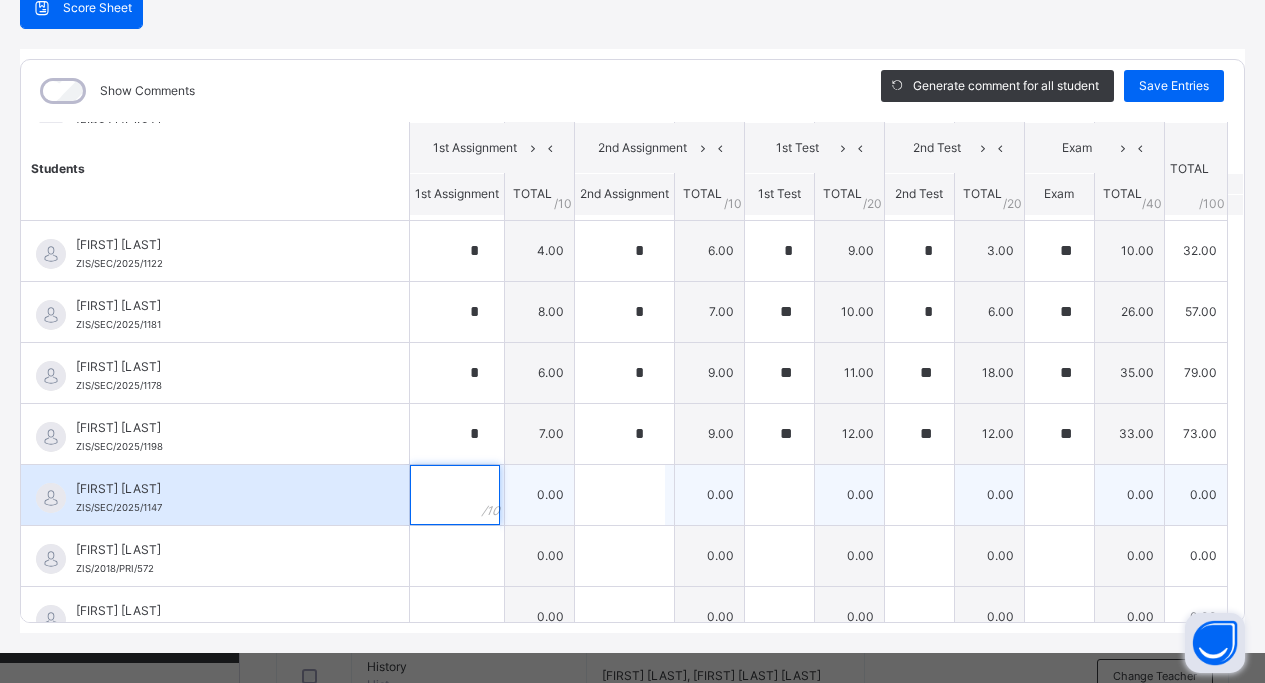 click at bounding box center [455, 495] 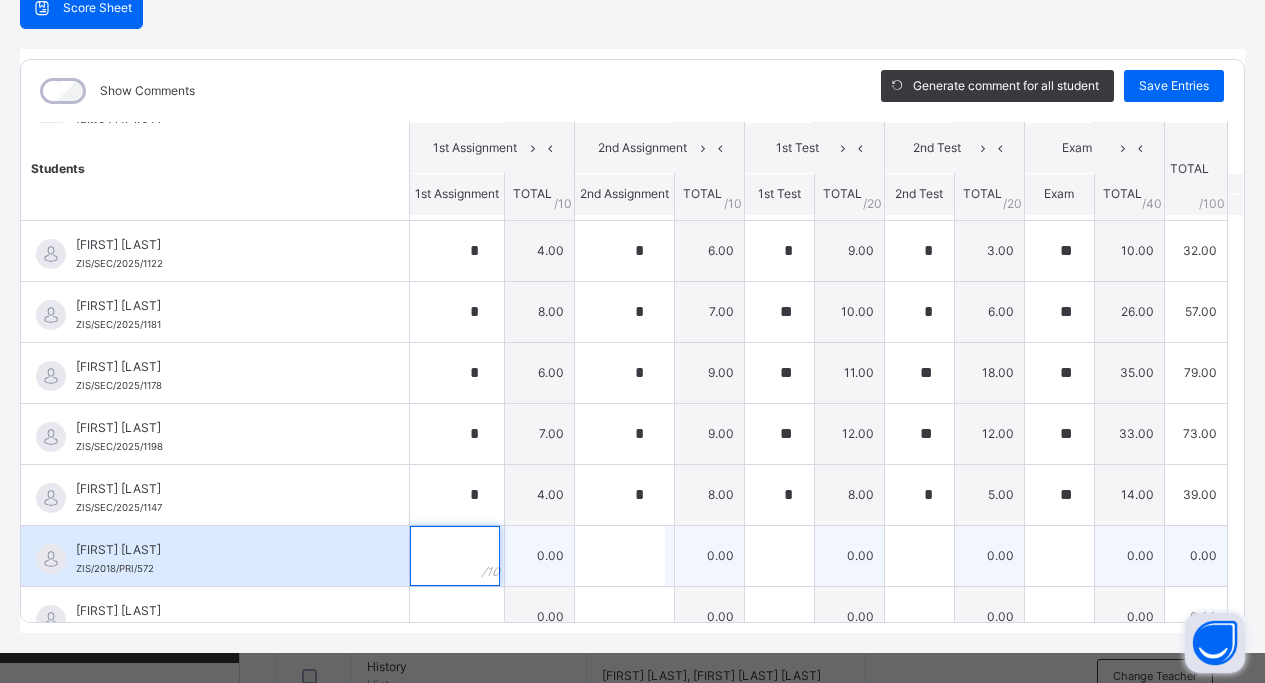 click at bounding box center (455, 556) 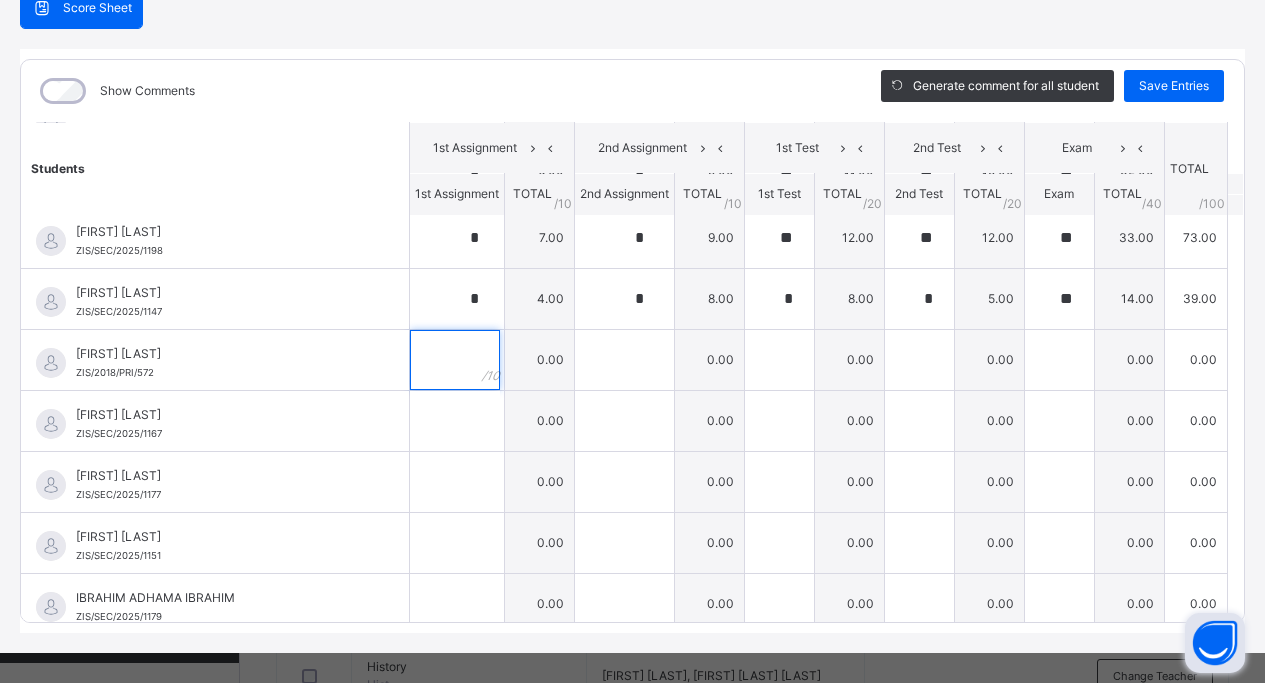scroll, scrollTop: 1437, scrollLeft: 0, axis: vertical 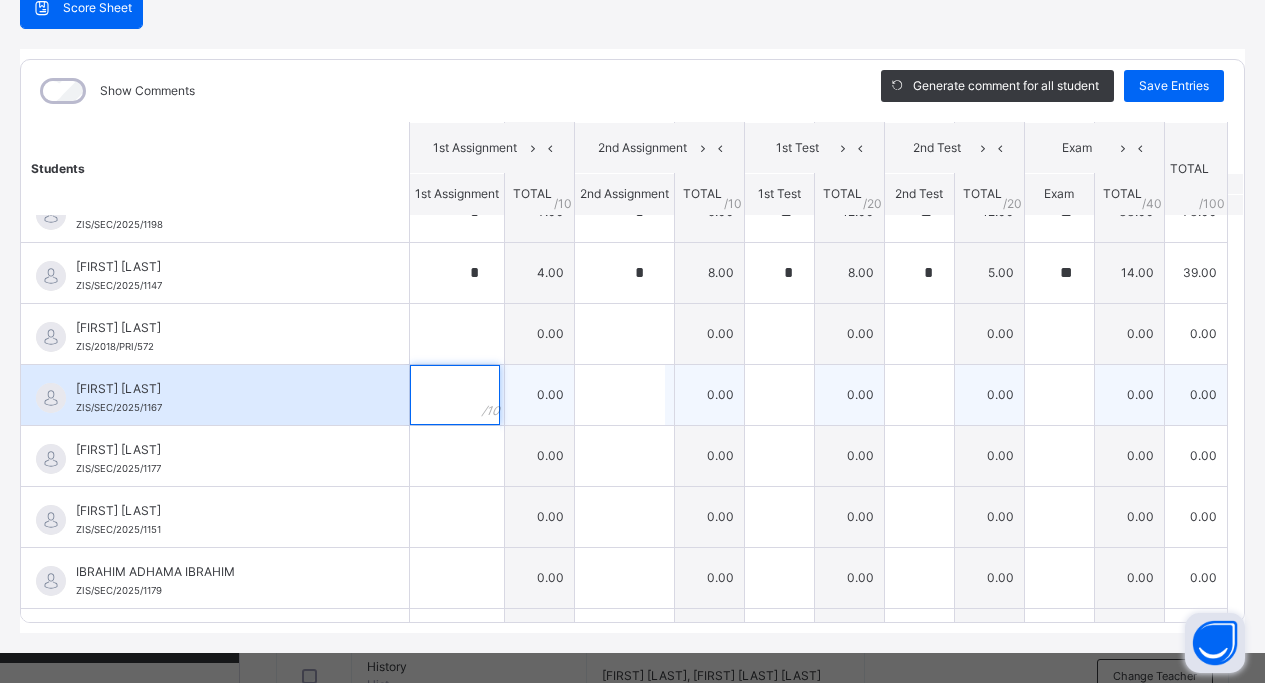 click at bounding box center [455, 395] 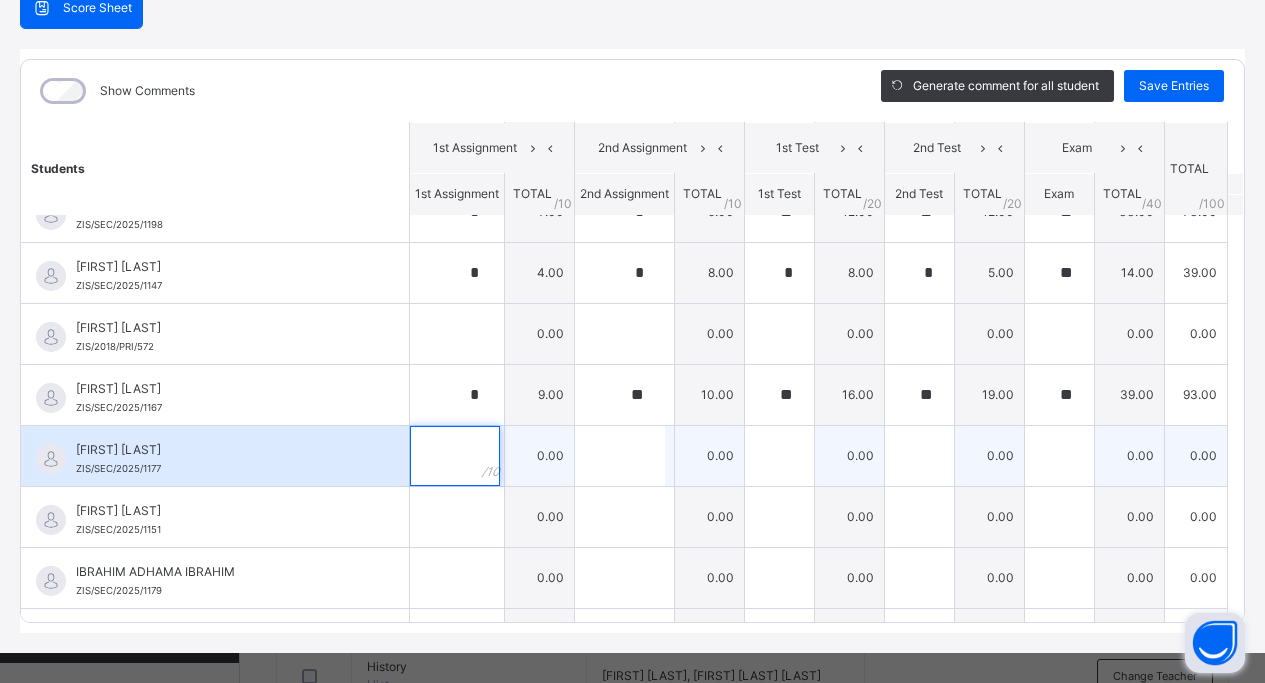 click at bounding box center [455, 456] 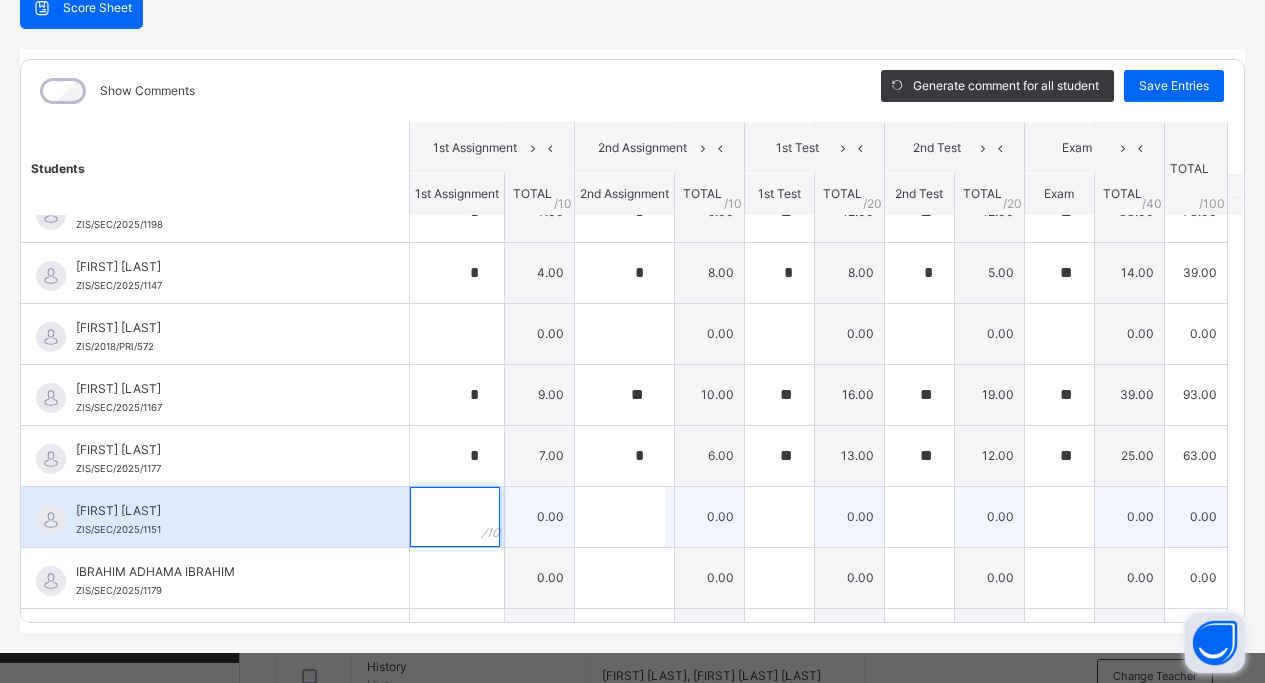 click at bounding box center [455, 517] 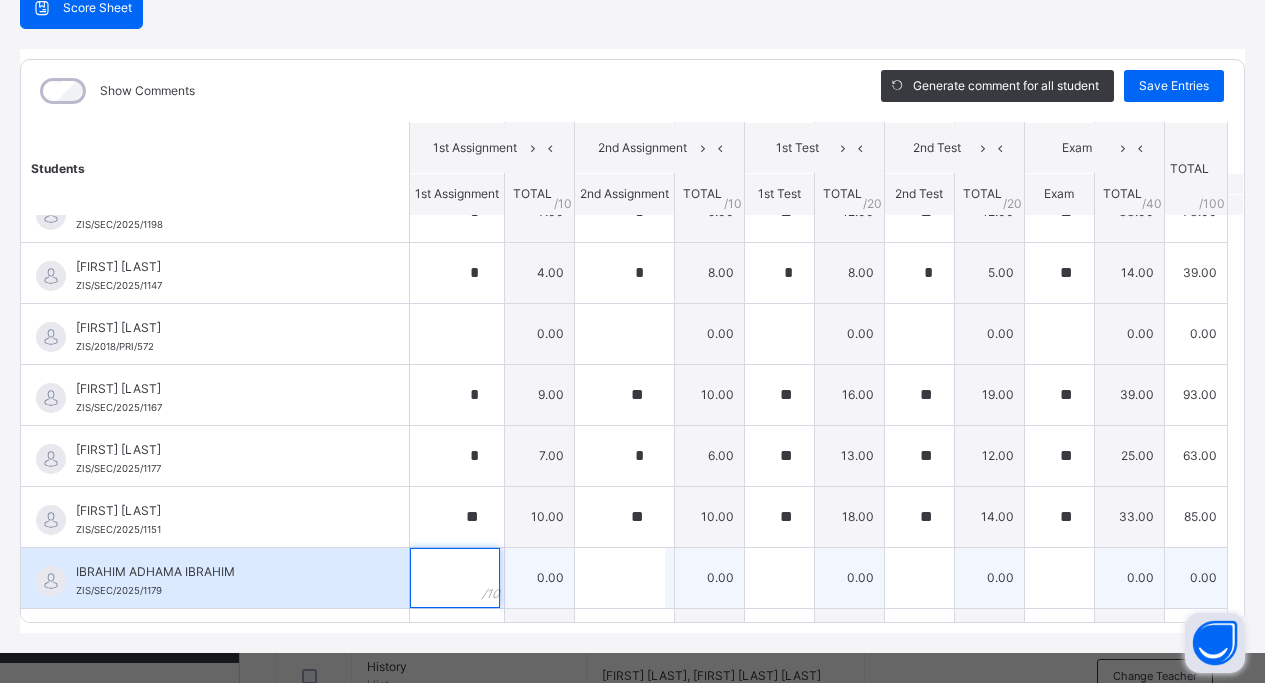 click at bounding box center [455, 578] 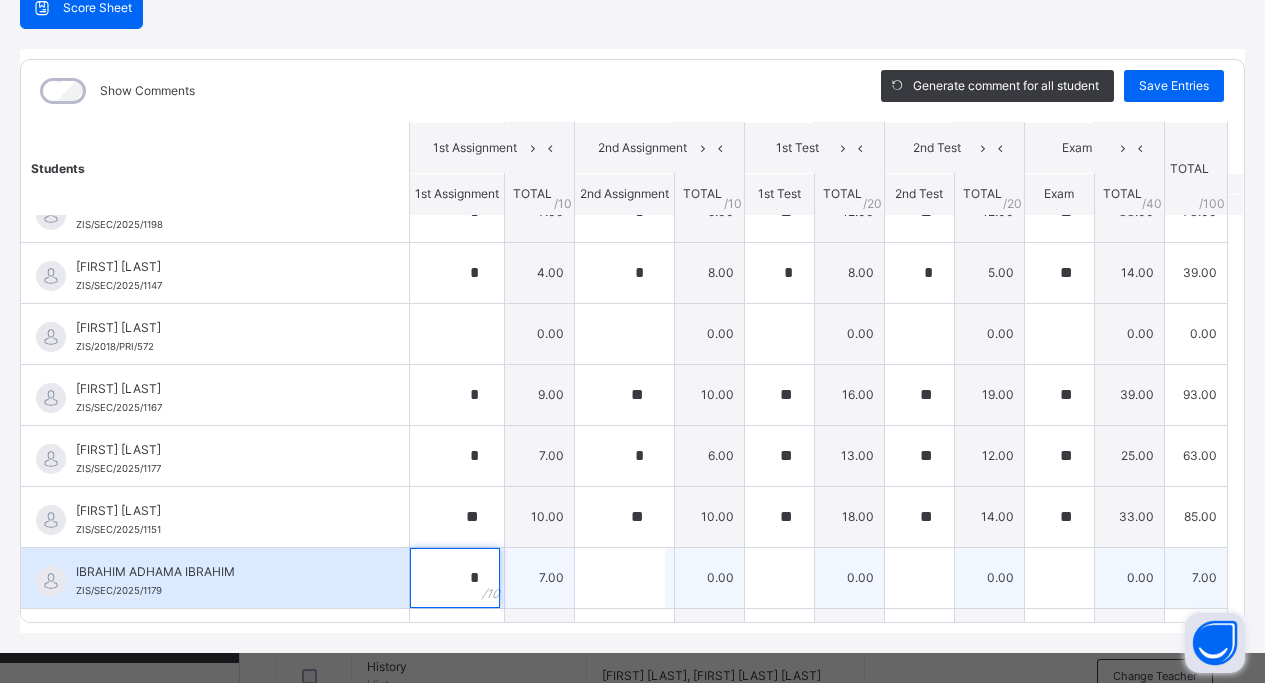 click on "*" at bounding box center (455, 578) 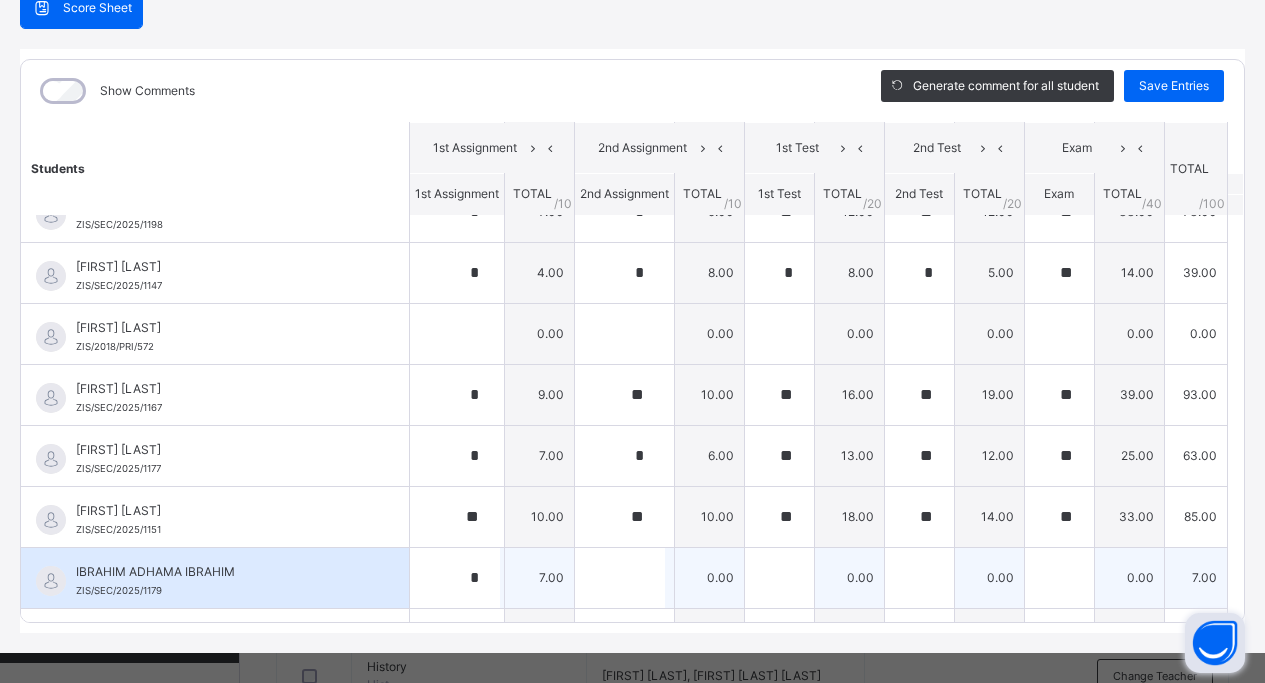 click on "*" at bounding box center [457, 578] 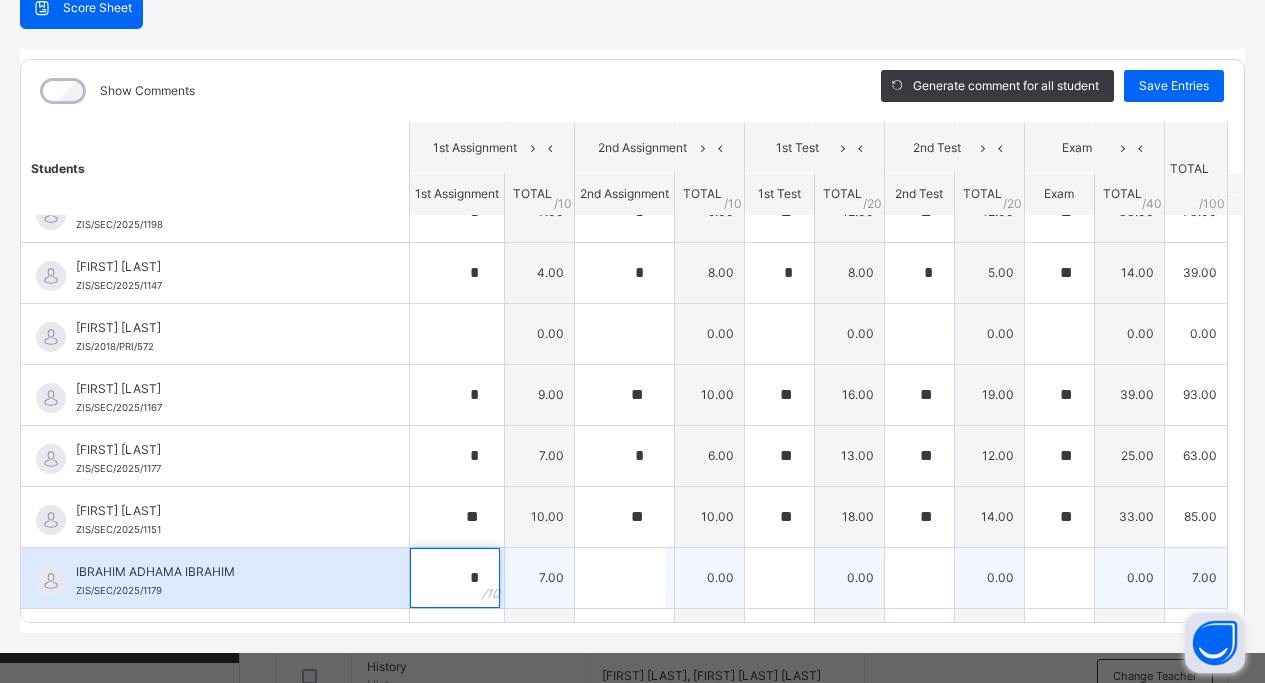 click on "*" at bounding box center (457, 578) 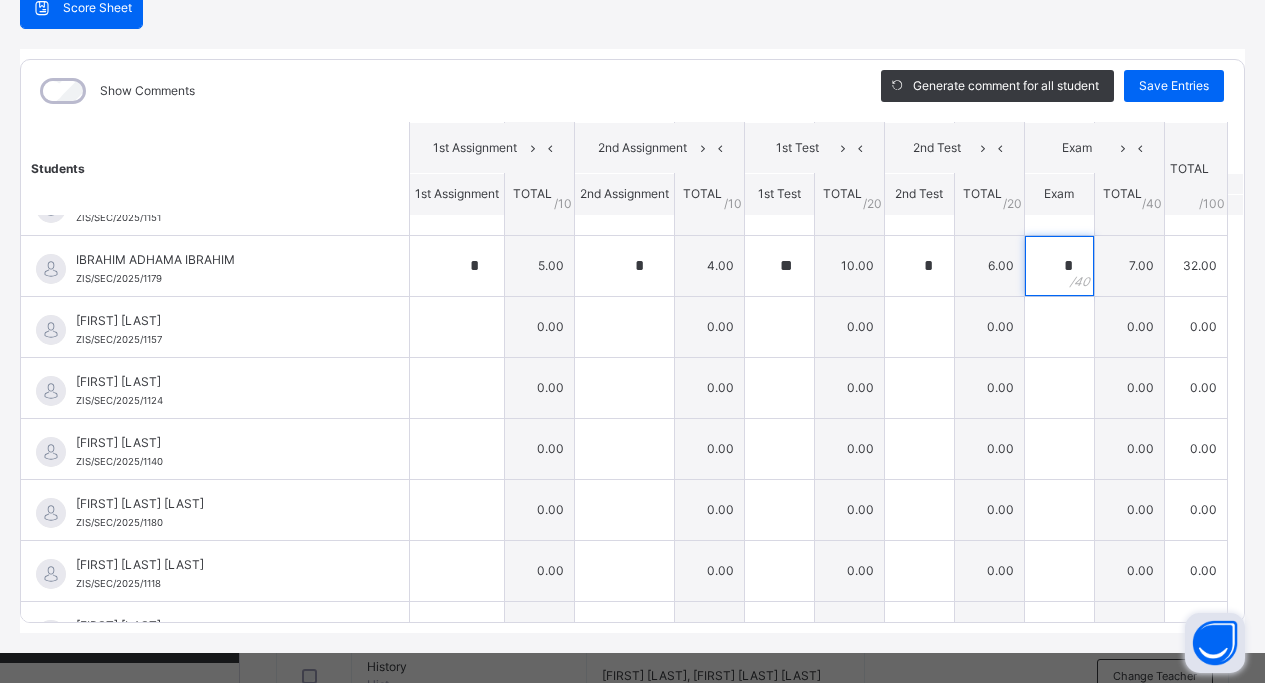 scroll, scrollTop: 1763, scrollLeft: 0, axis: vertical 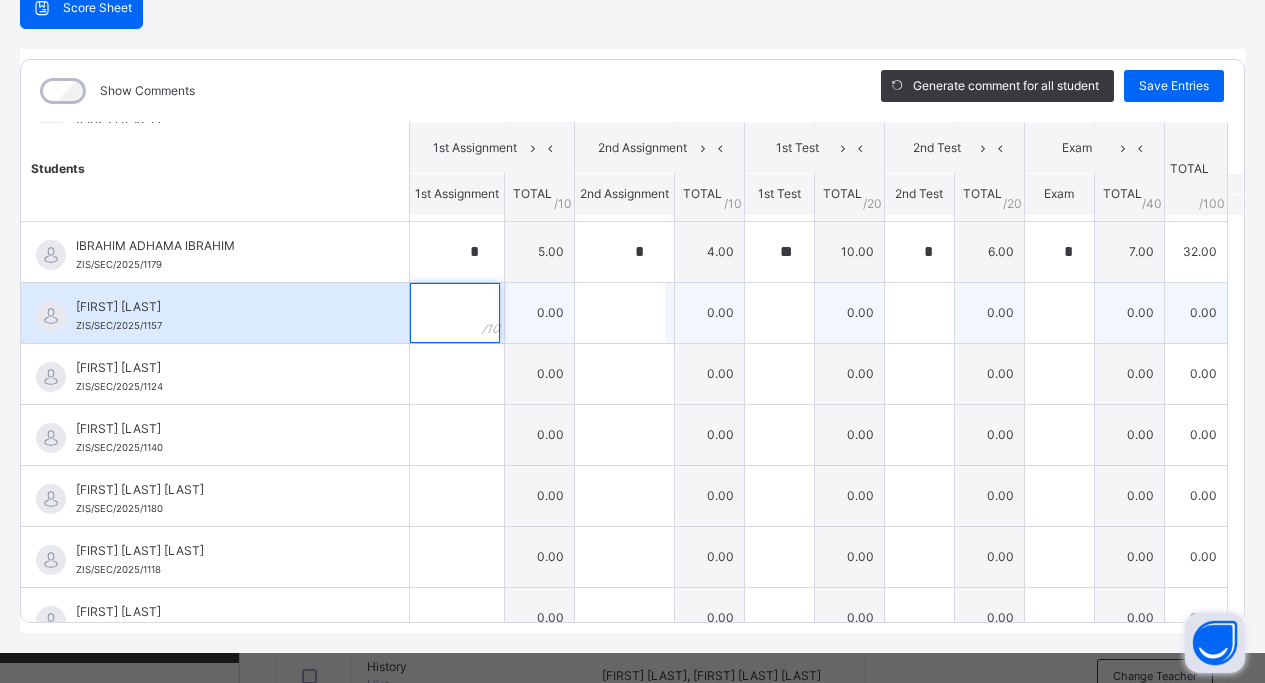 click at bounding box center [455, 313] 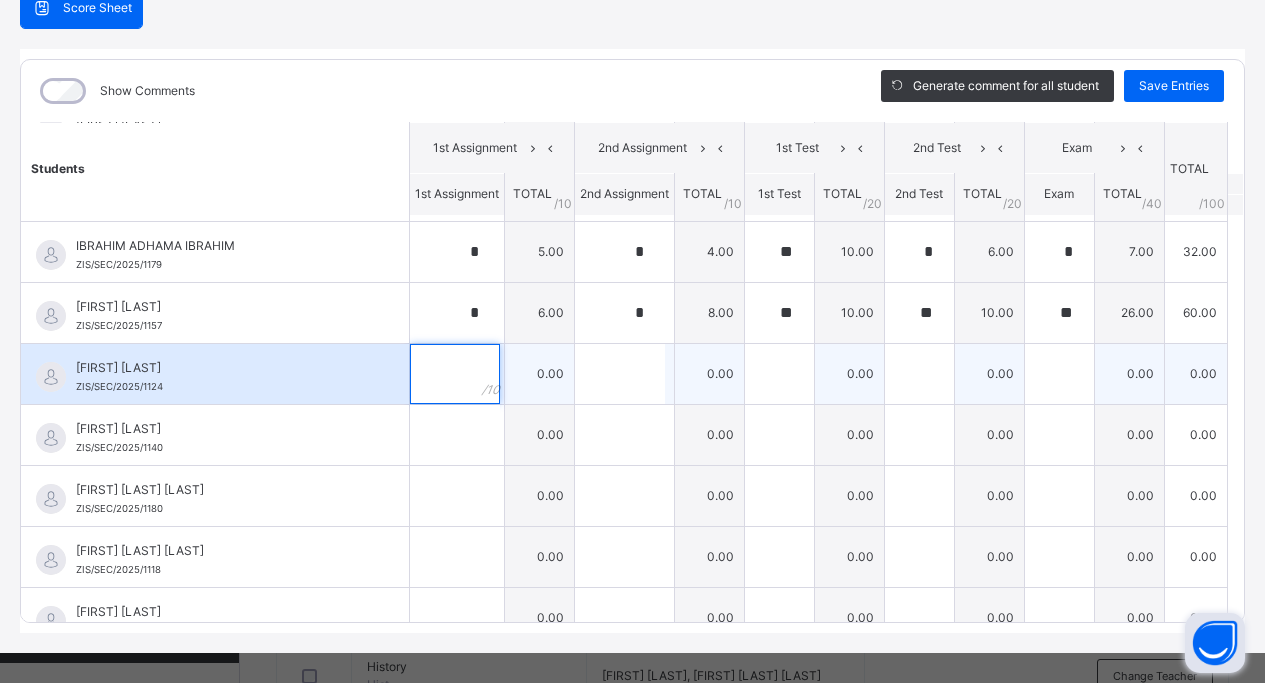 click at bounding box center [455, 374] 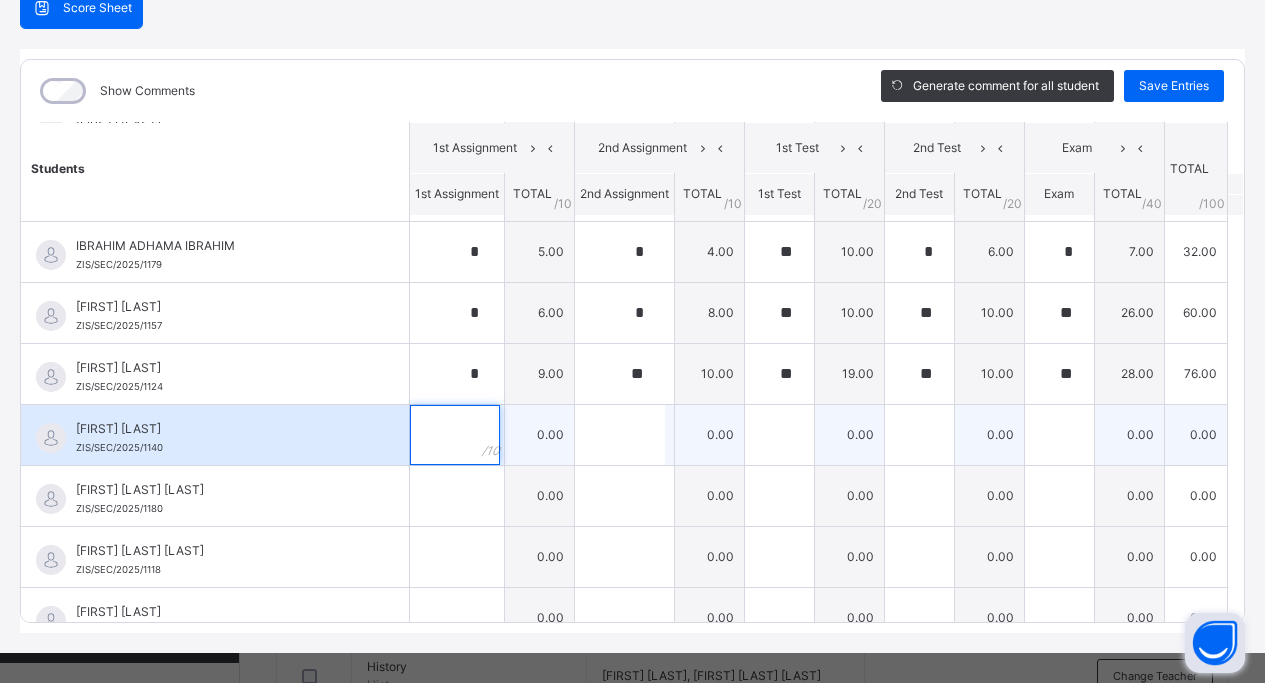 click at bounding box center (455, 435) 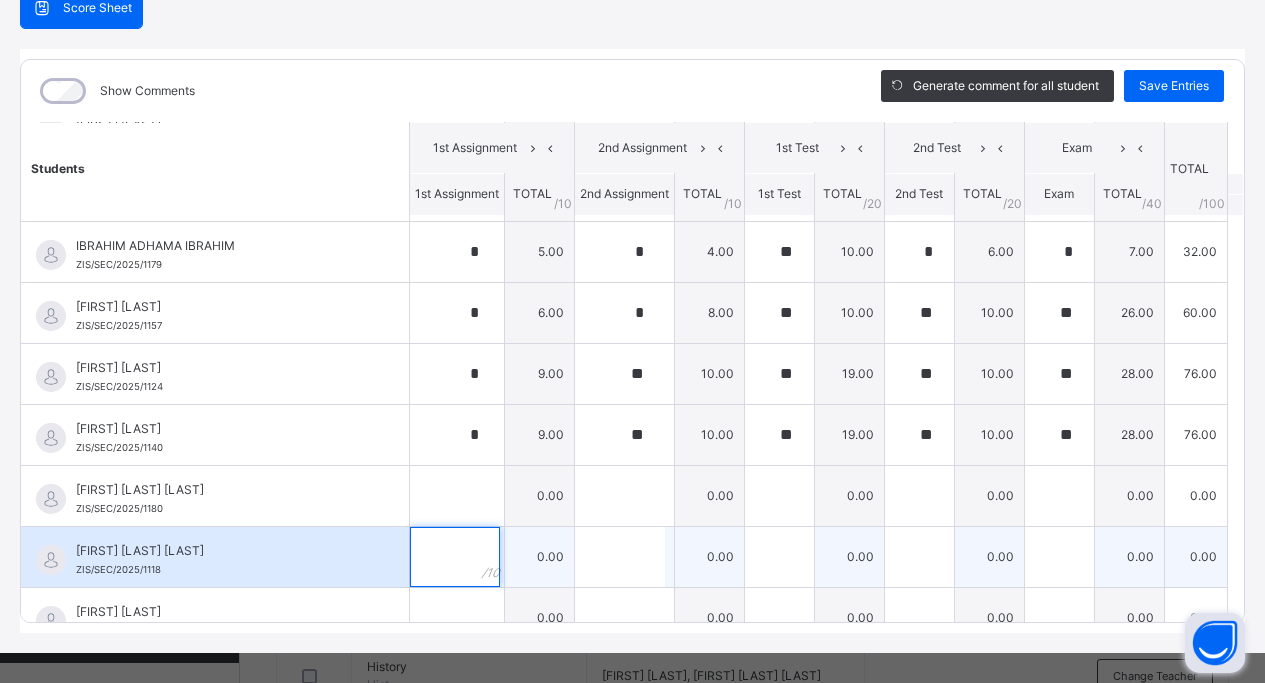 click at bounding box center [457, 557] 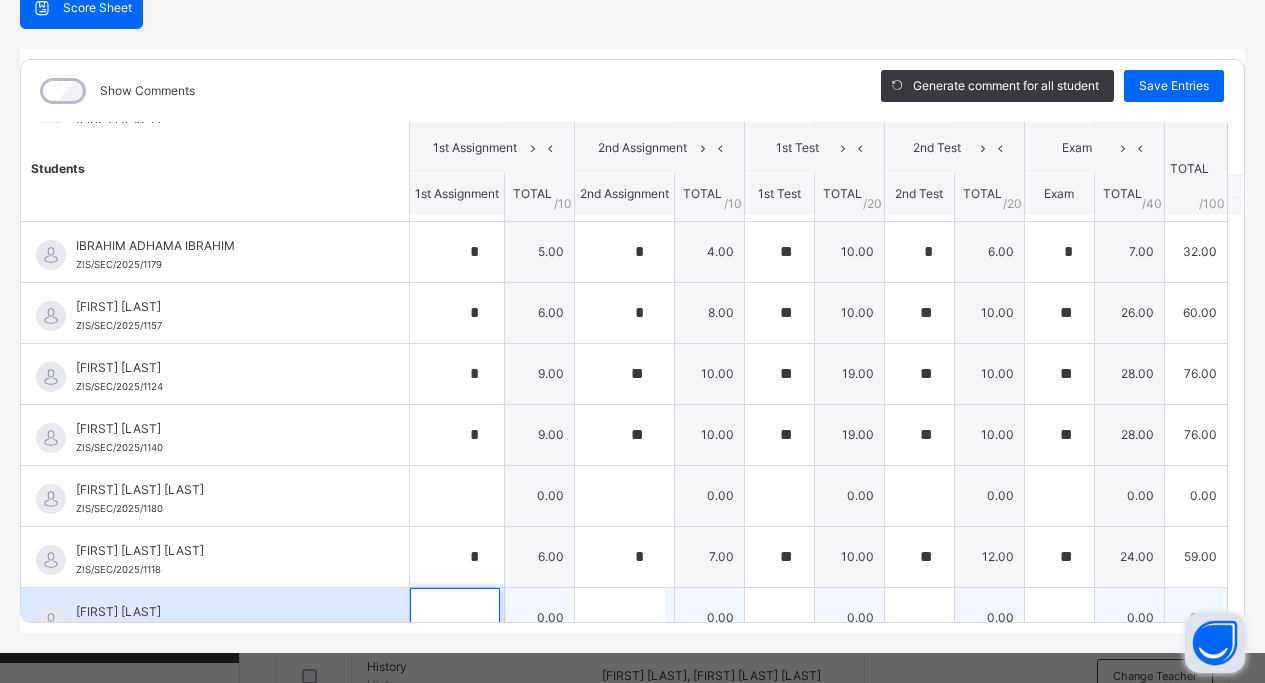click at bounding box center [455, 618] 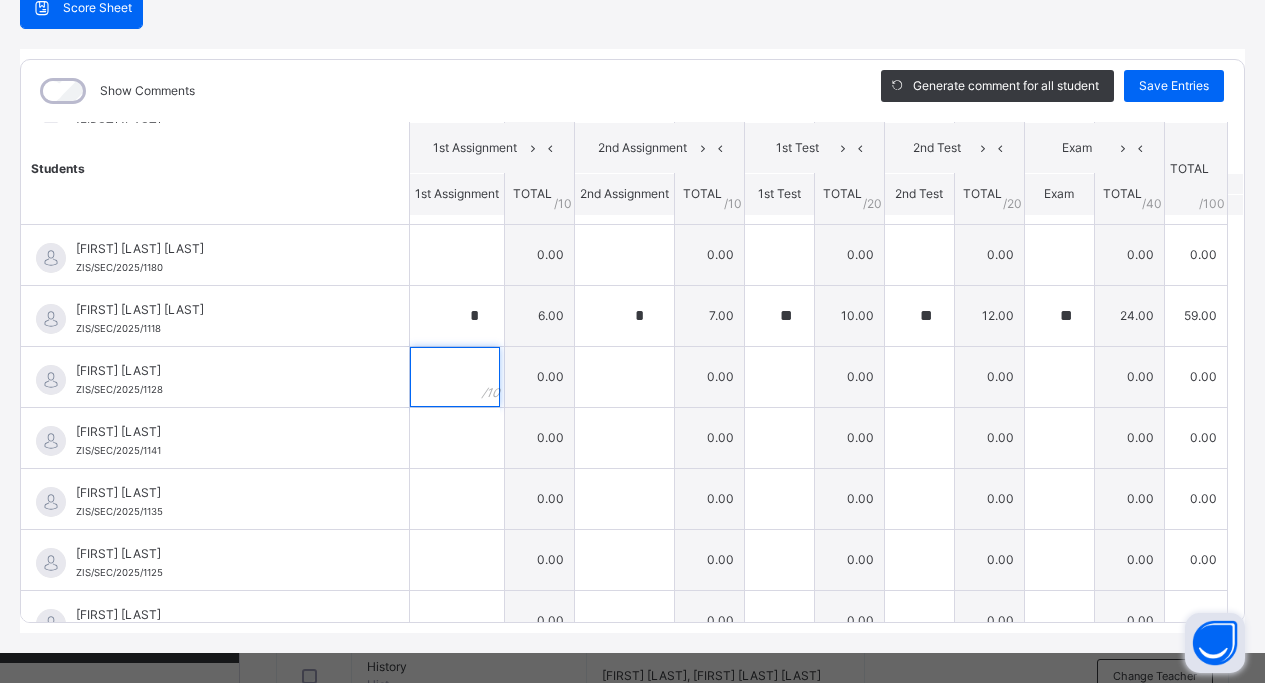 scroll, scrollTop: 2147, scrollLeft: 0, axis: vertical 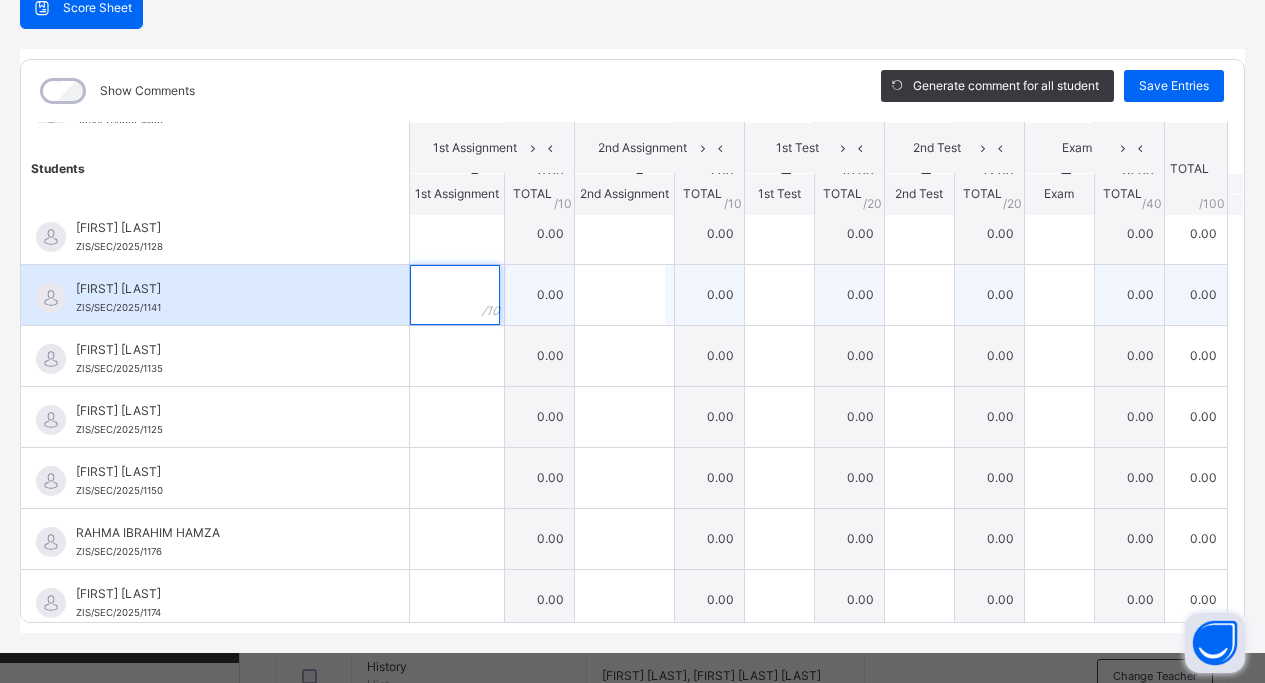 click at bounding box center (455, 295) 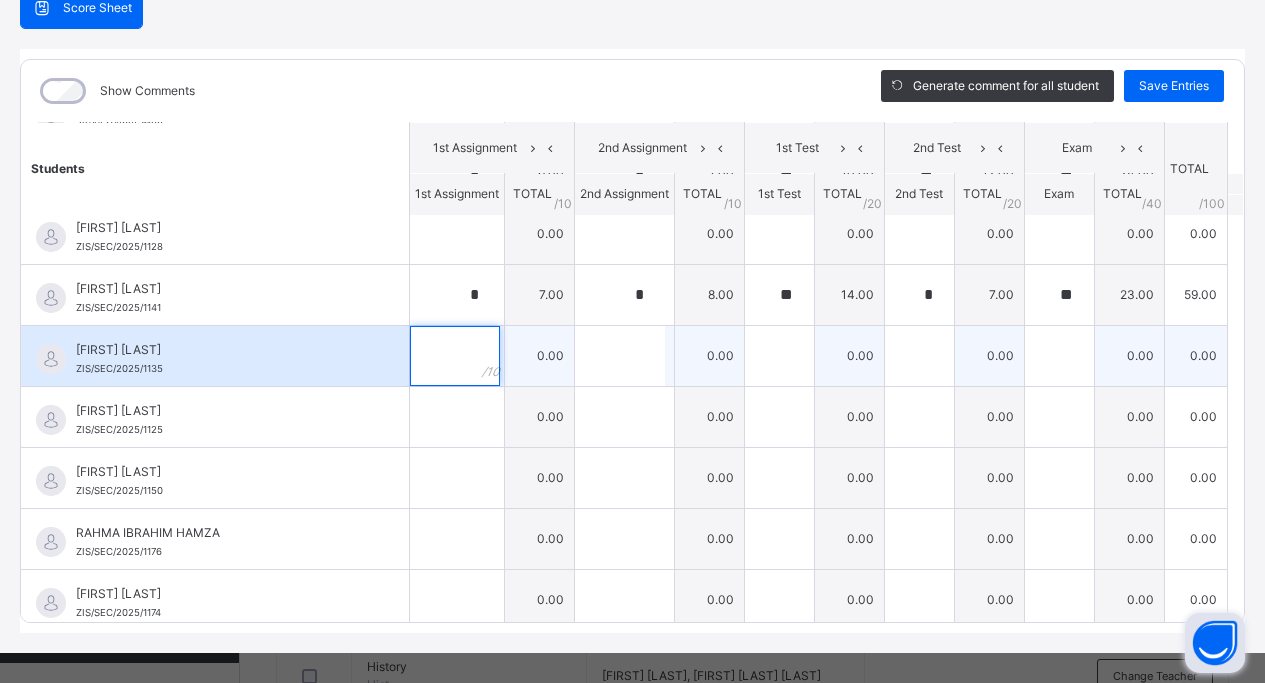 click at bounding box center (455, 356) 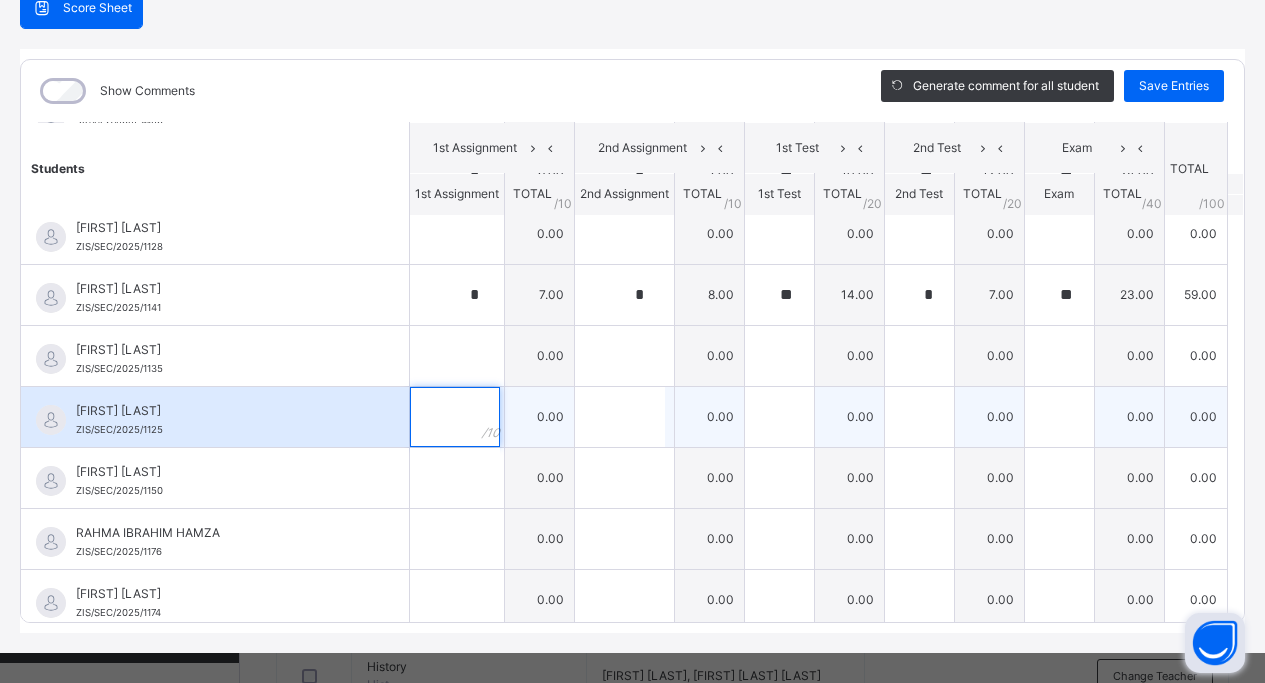 click at bounding box center [455, 417] 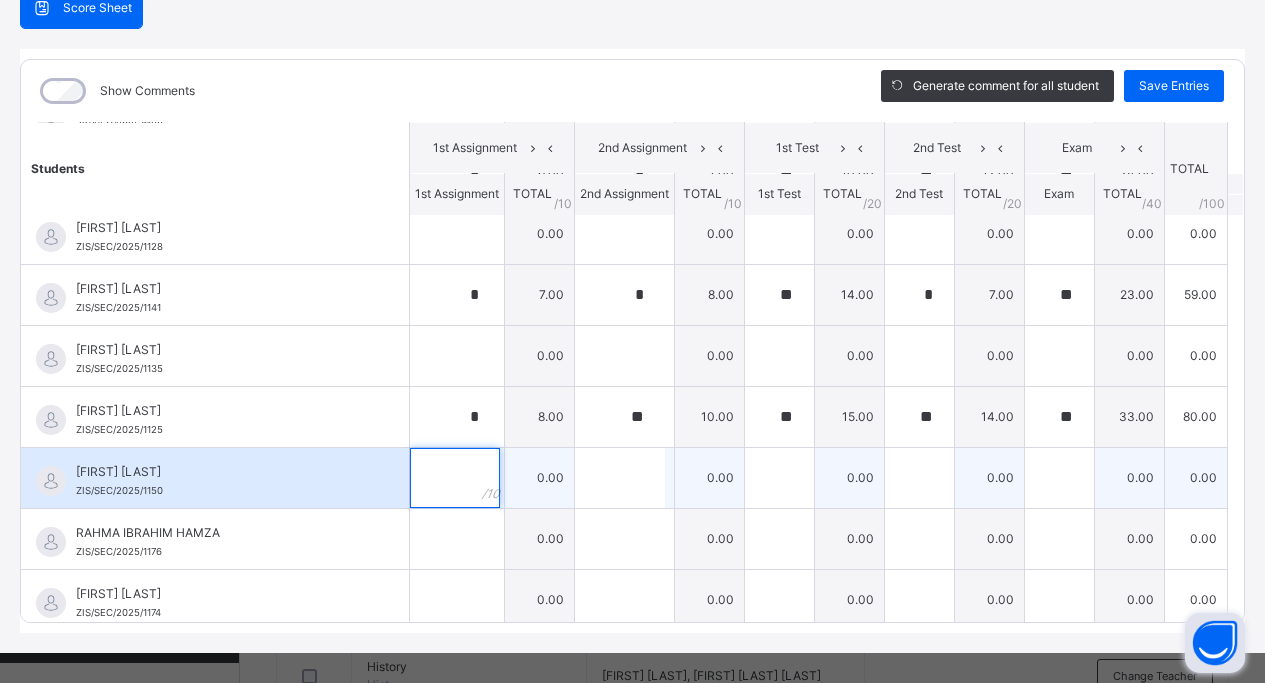 click at bounding box center (455, 478) 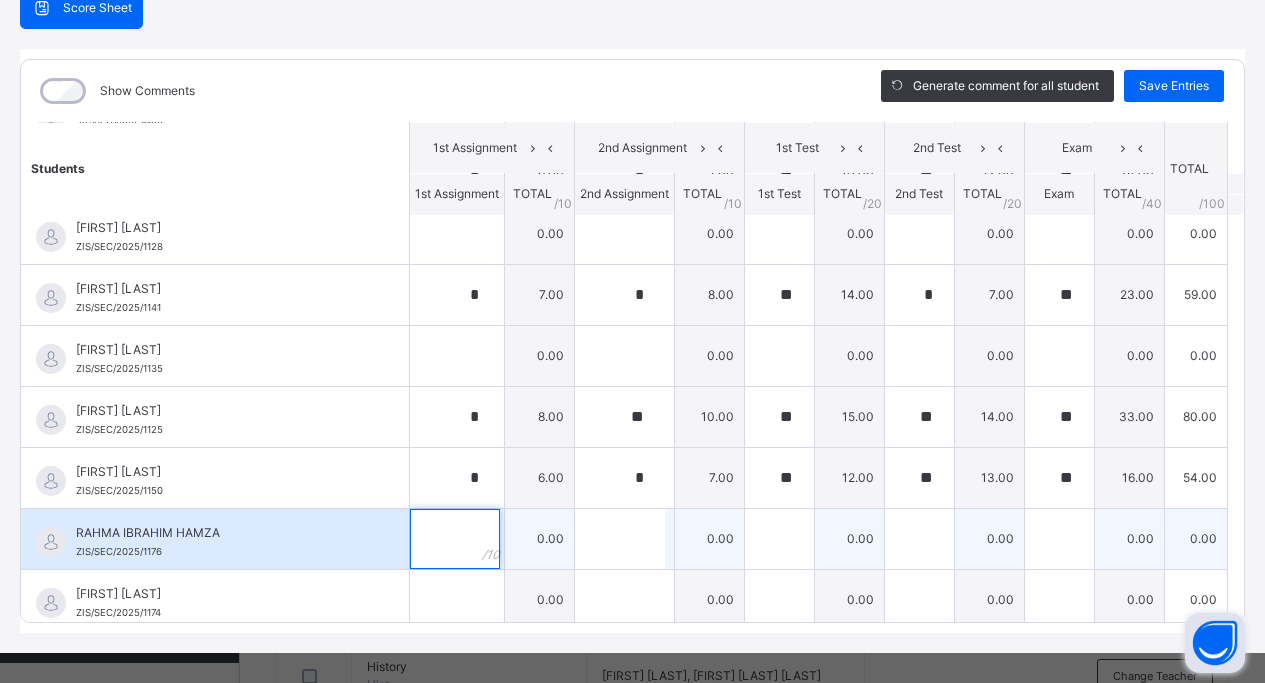 click at bounding box center (455, 539) 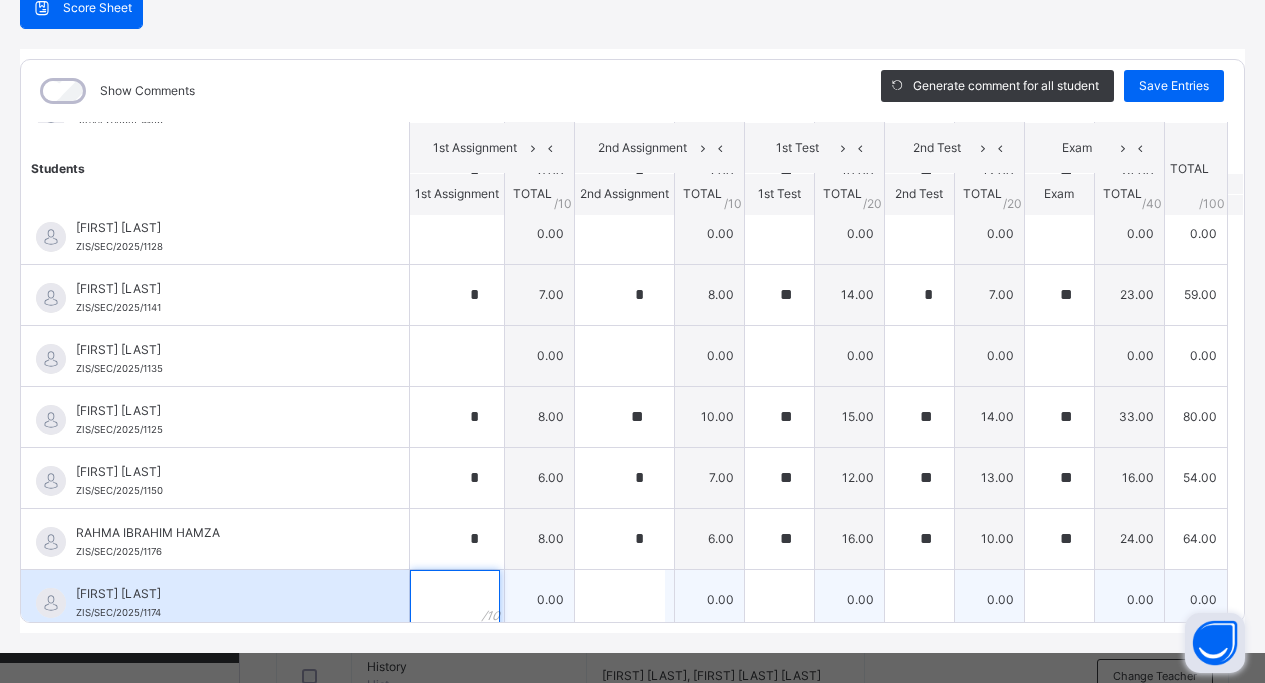 click at bounding box center [455, 600] 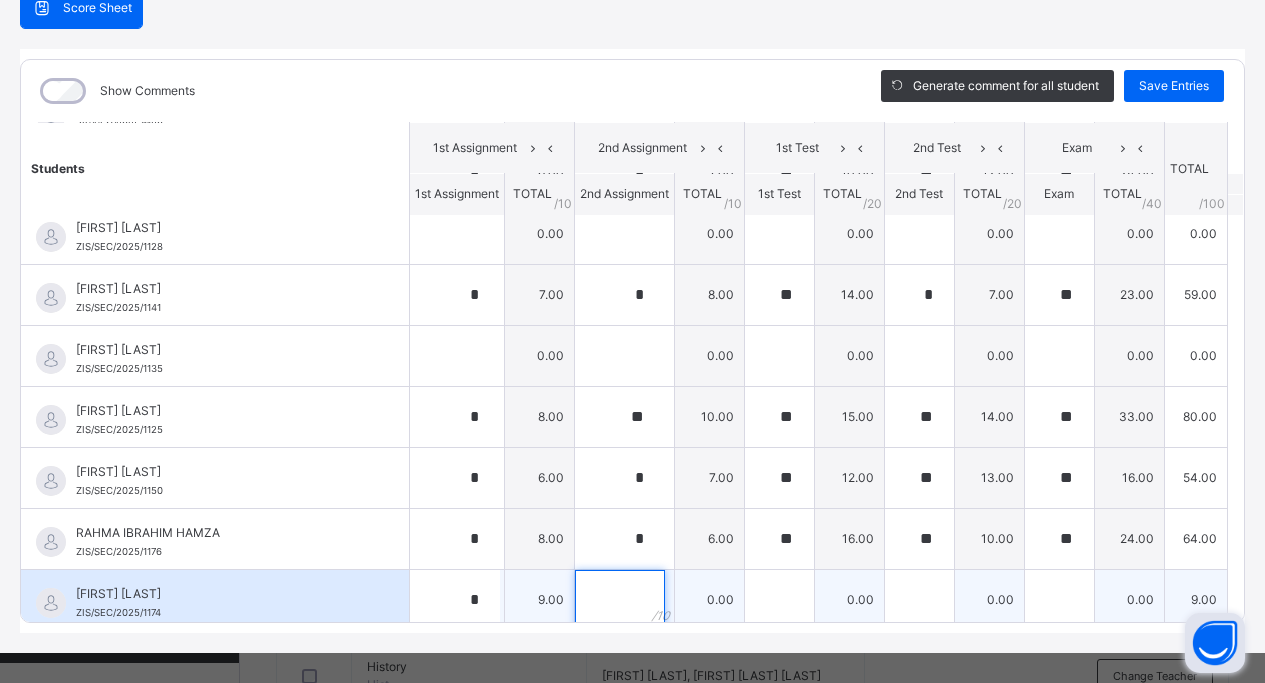 scroll, scrollTop: 2155, scrollLeft: 0, axis: vertical 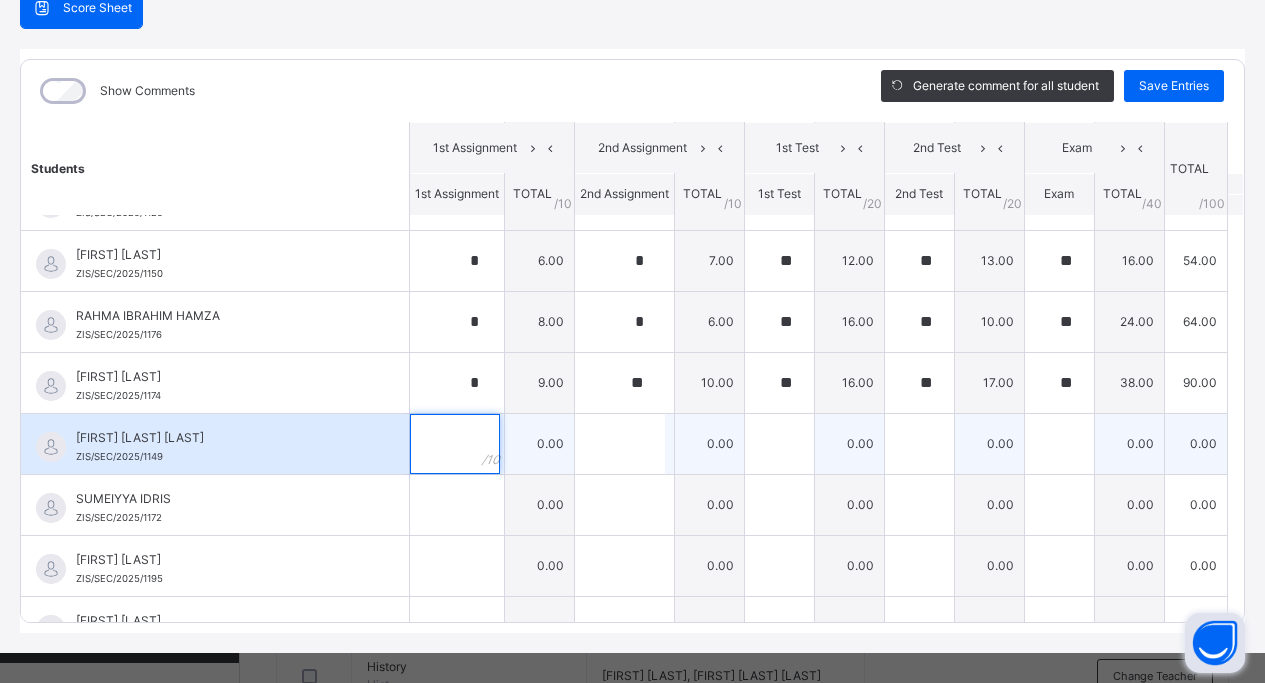 click at bounding box center (455, 444) 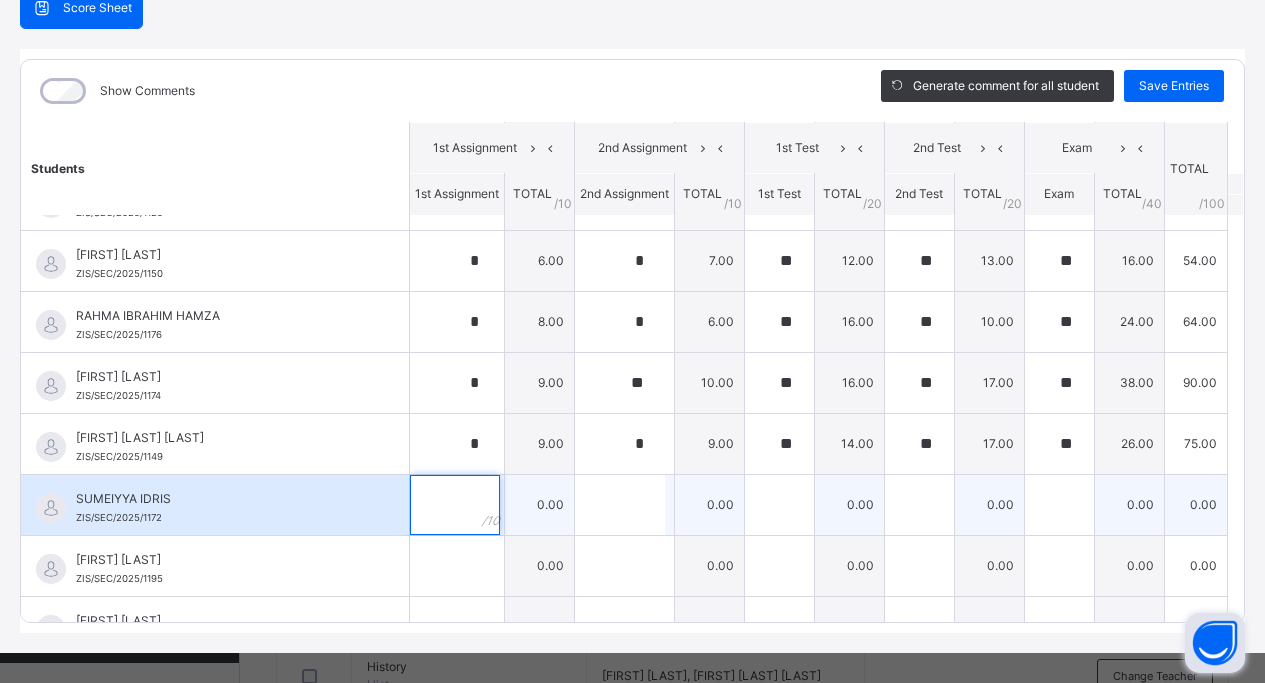 click at bounding box center [455, 505] 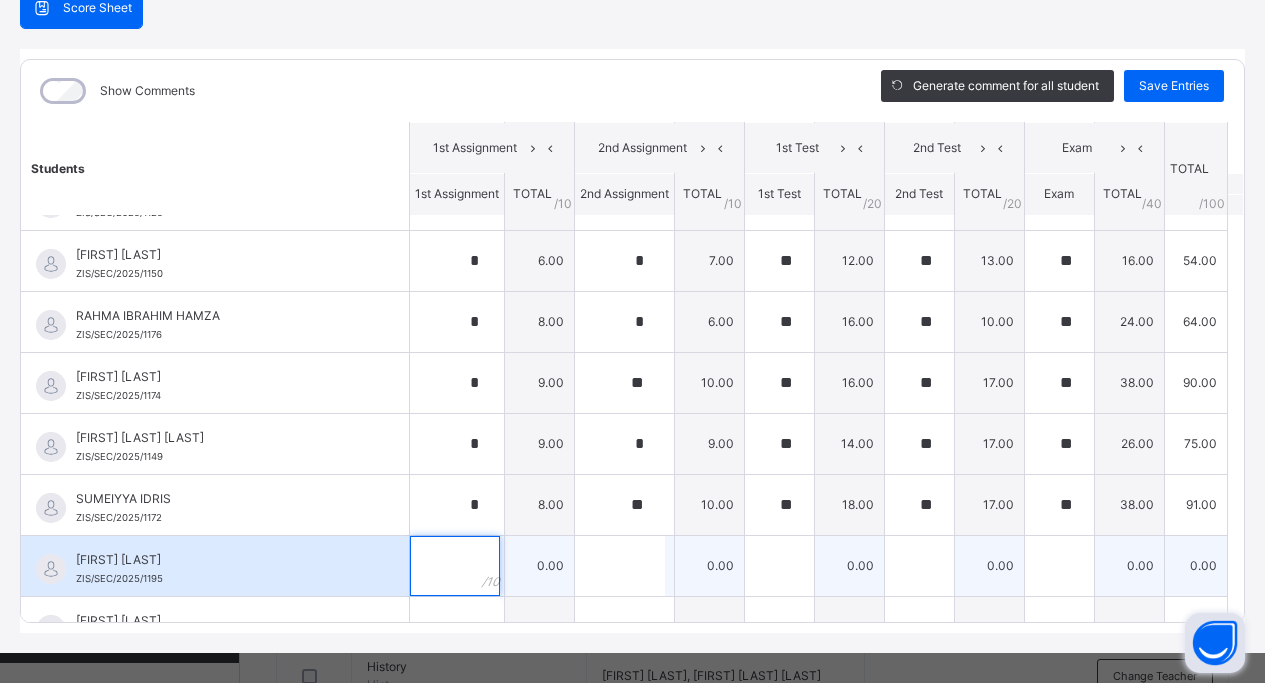 click at bounding box center (455, 566) 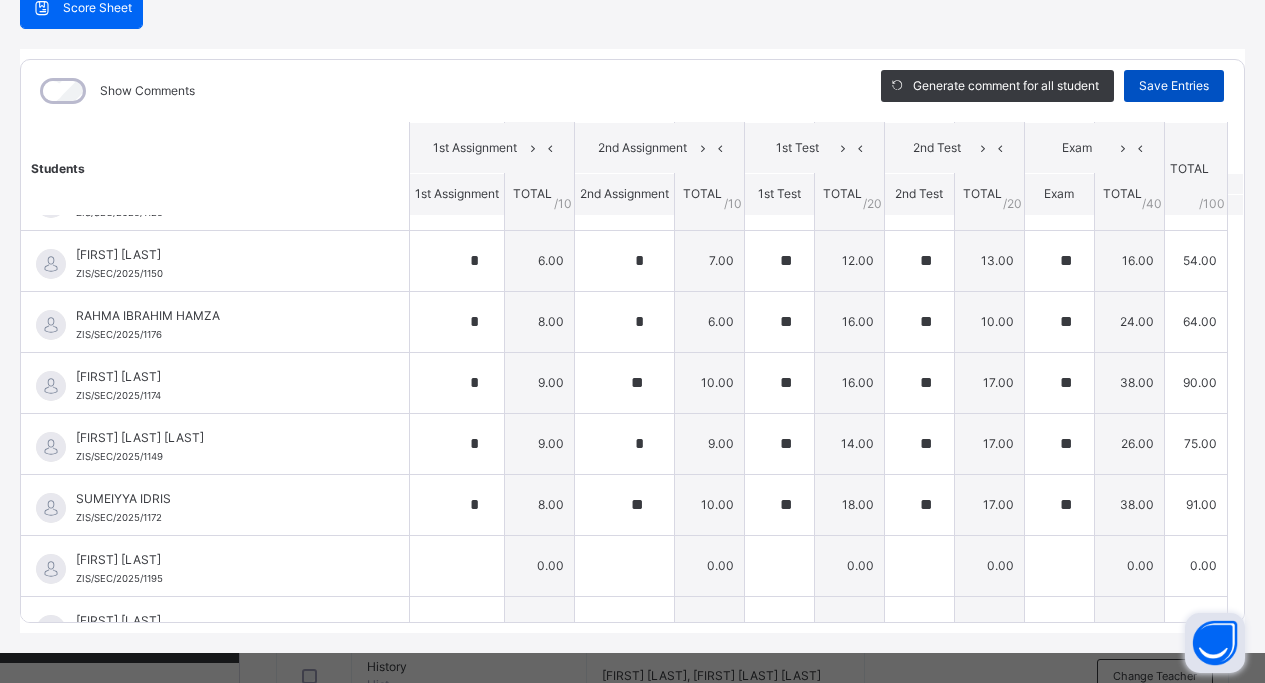 click on "Save Entries" at bounding box center [1174, 86] 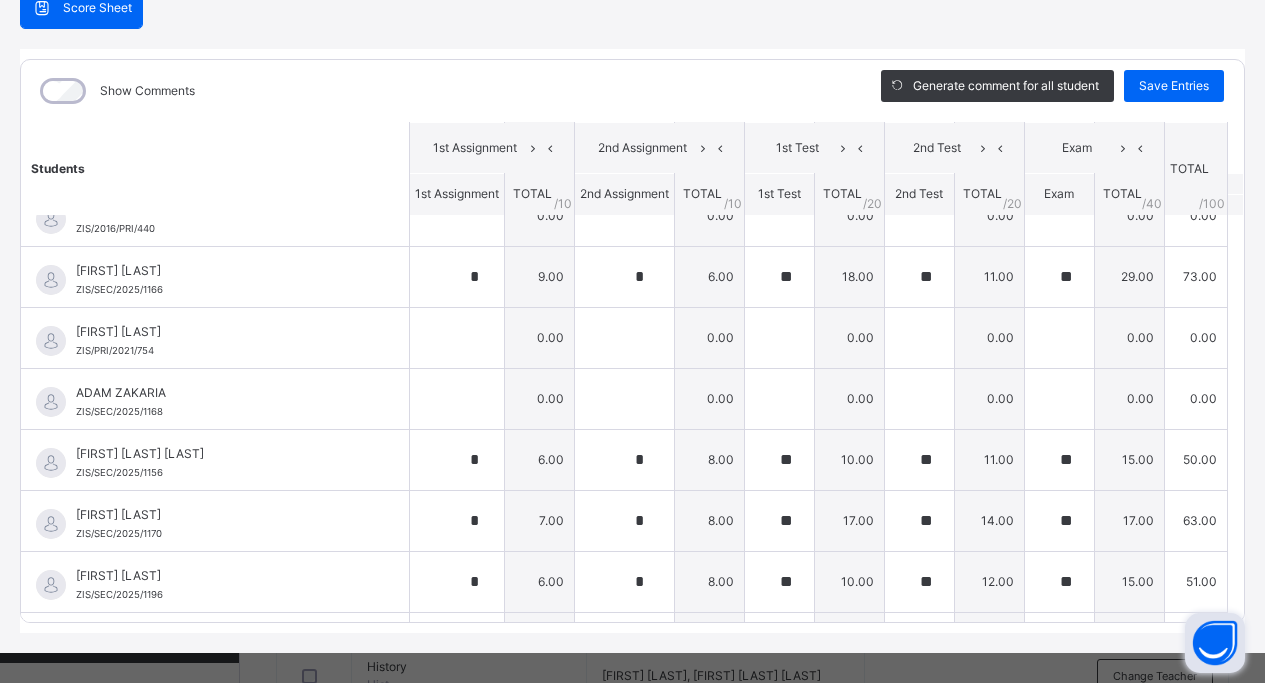 scroll, scrollTop: 280, scrollLeft: 0, axis: vertical 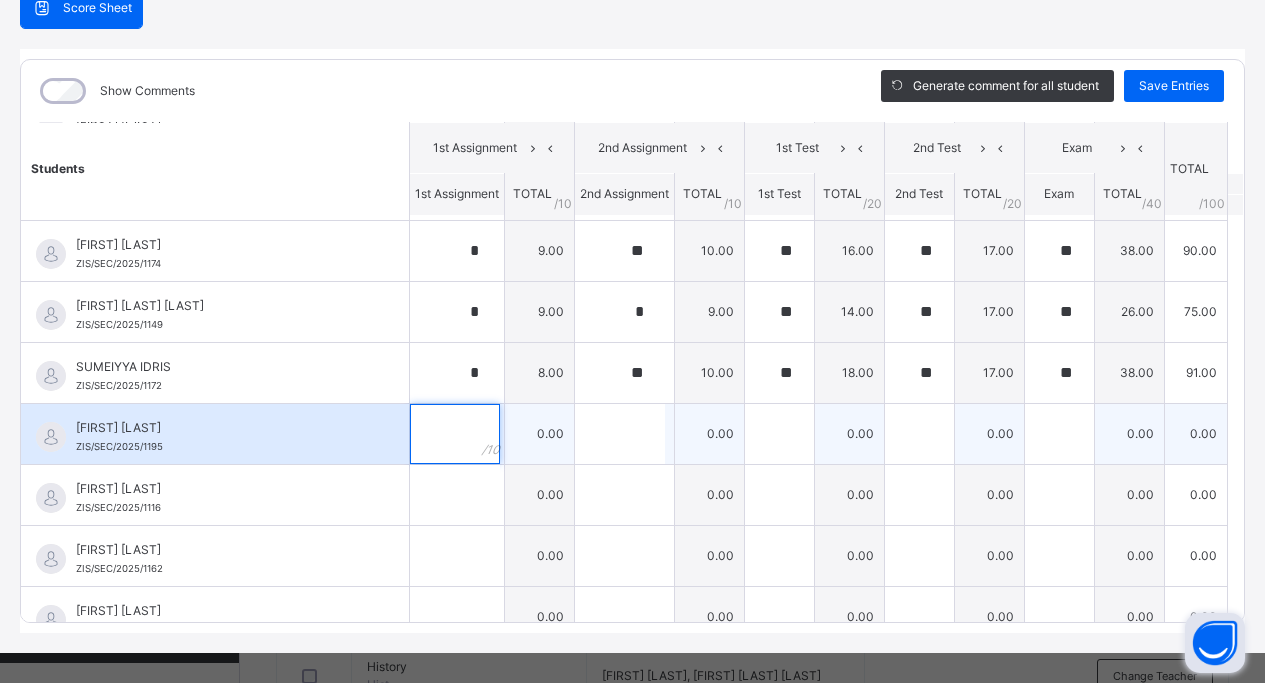 click at bounding box center [455, 434] 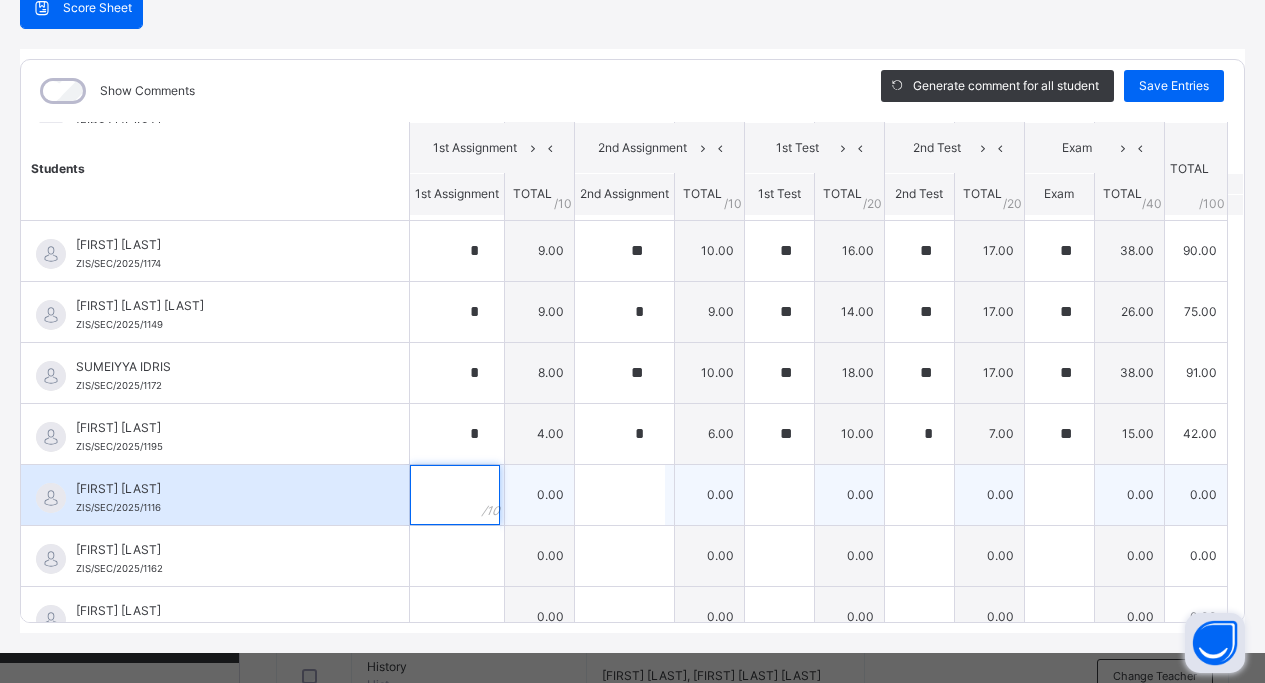 click at bounding box center (455, 495) 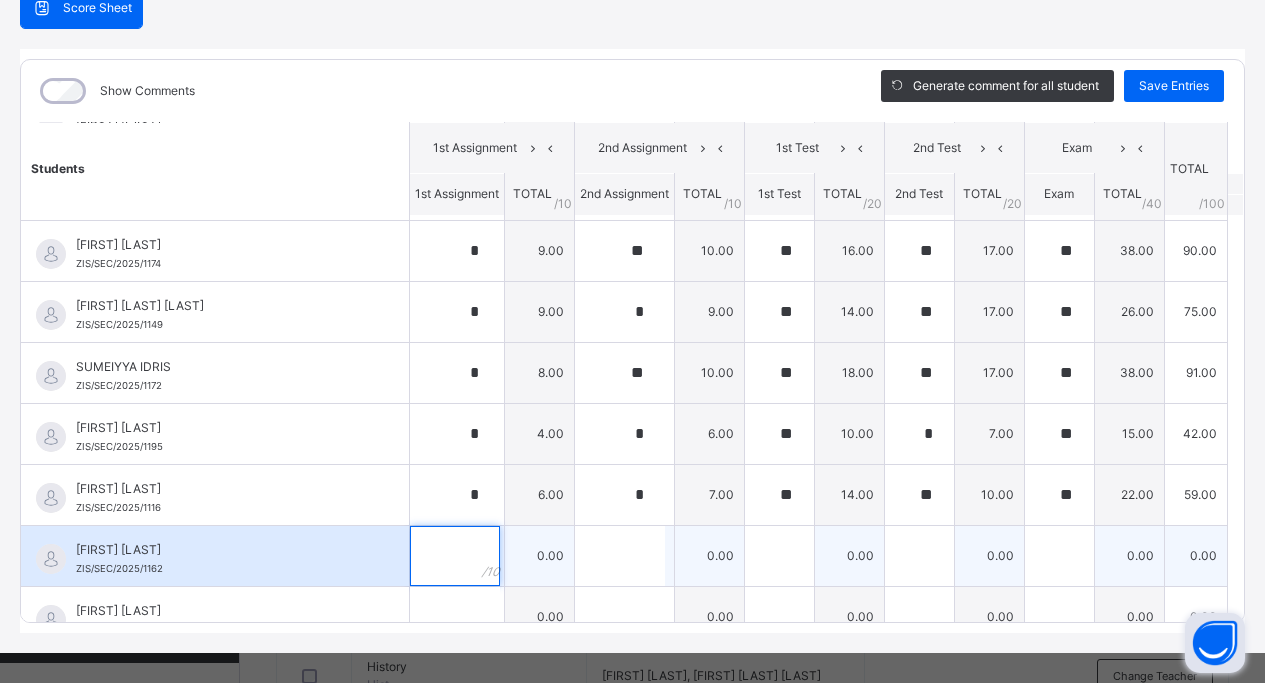click at bounding box center [455, 556] 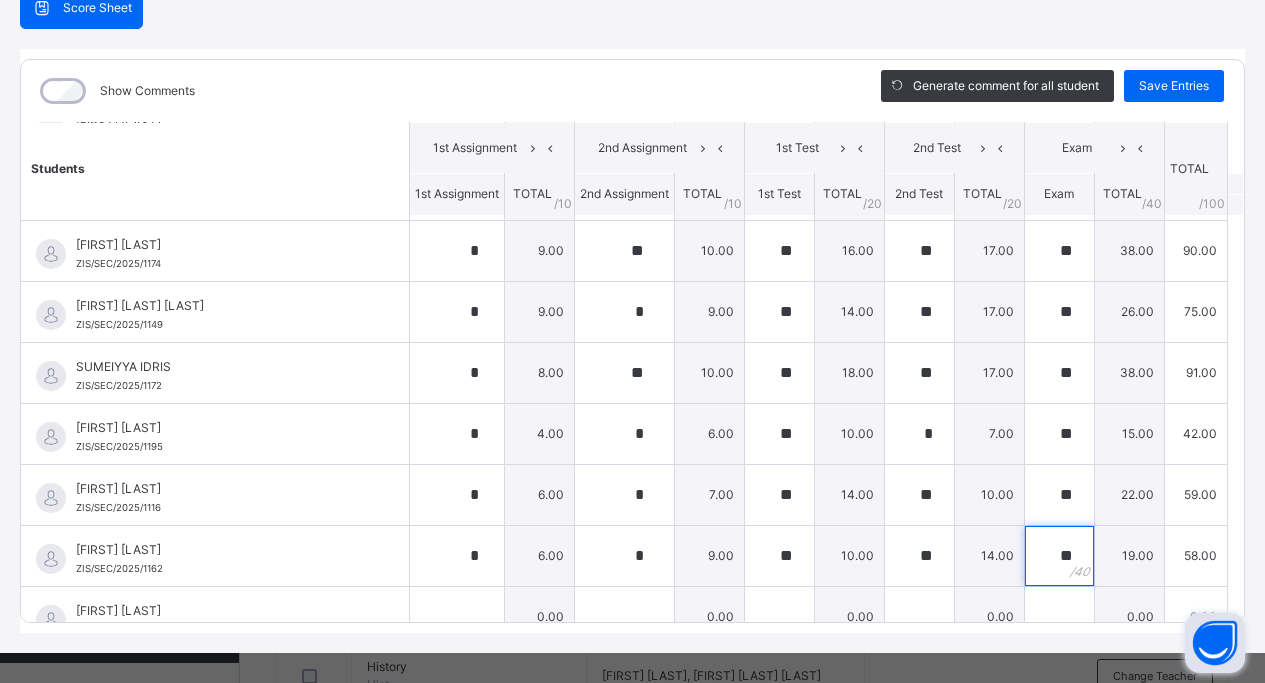 scroll, scrollTop: 2522, scrollLeft: 0, axis: vertical 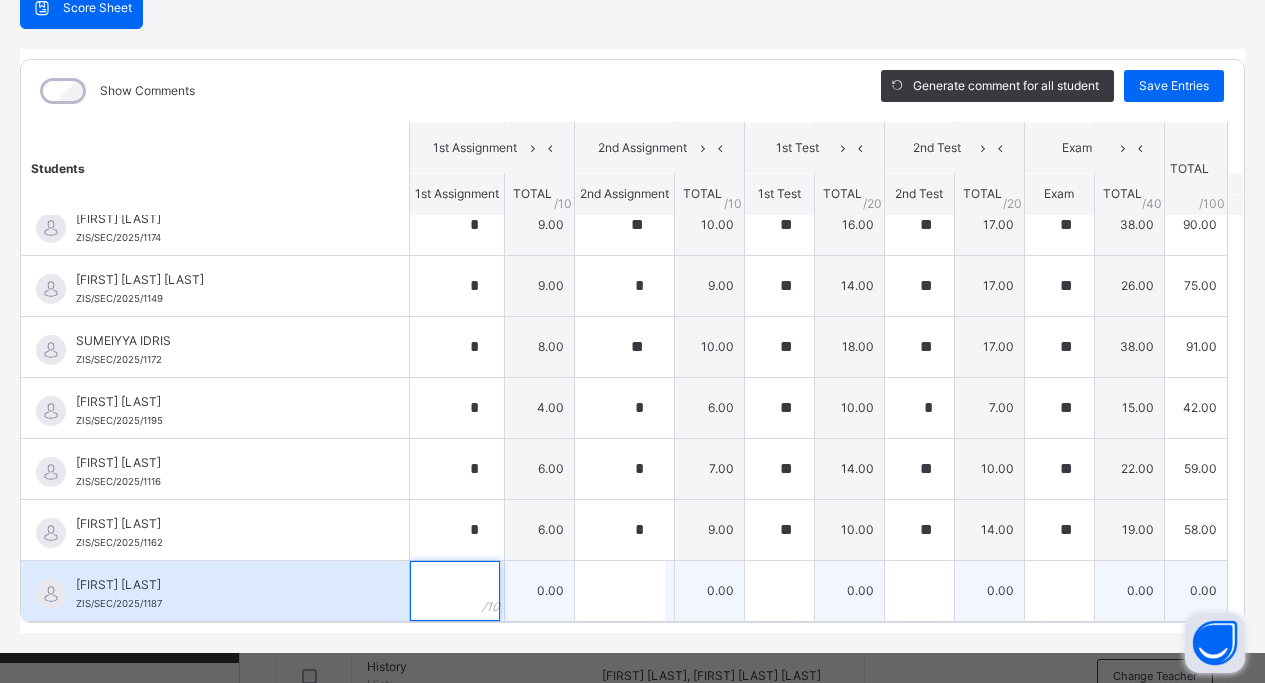 click at bounding box center (455, 591) 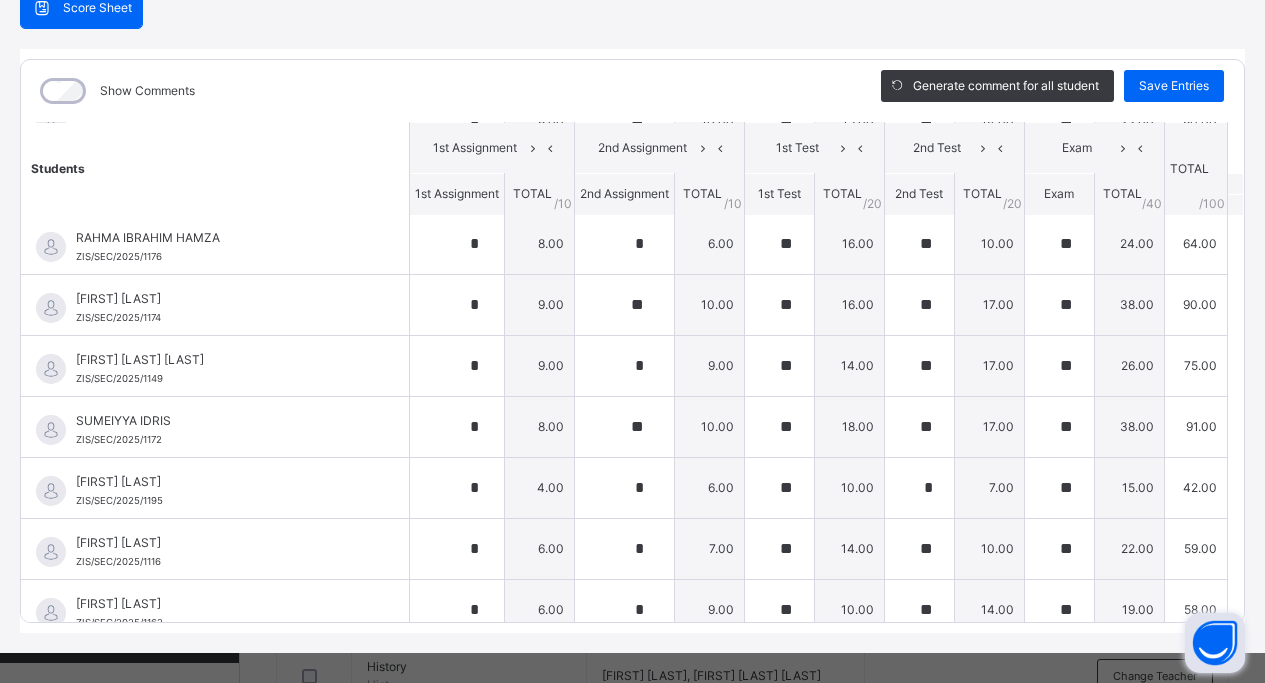 scroll, scrollTop: 2402, scrollLeft: 0, axis: vertical 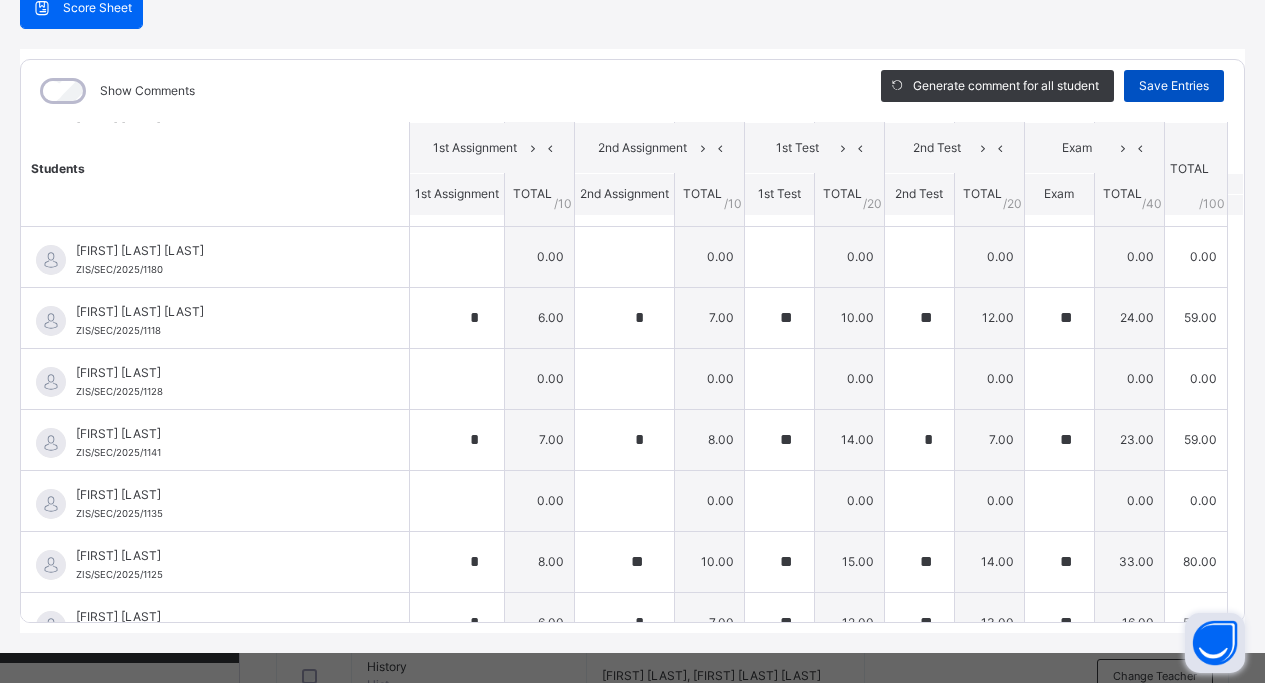 click on "Save Entries" at bounding box center [1174, 86] 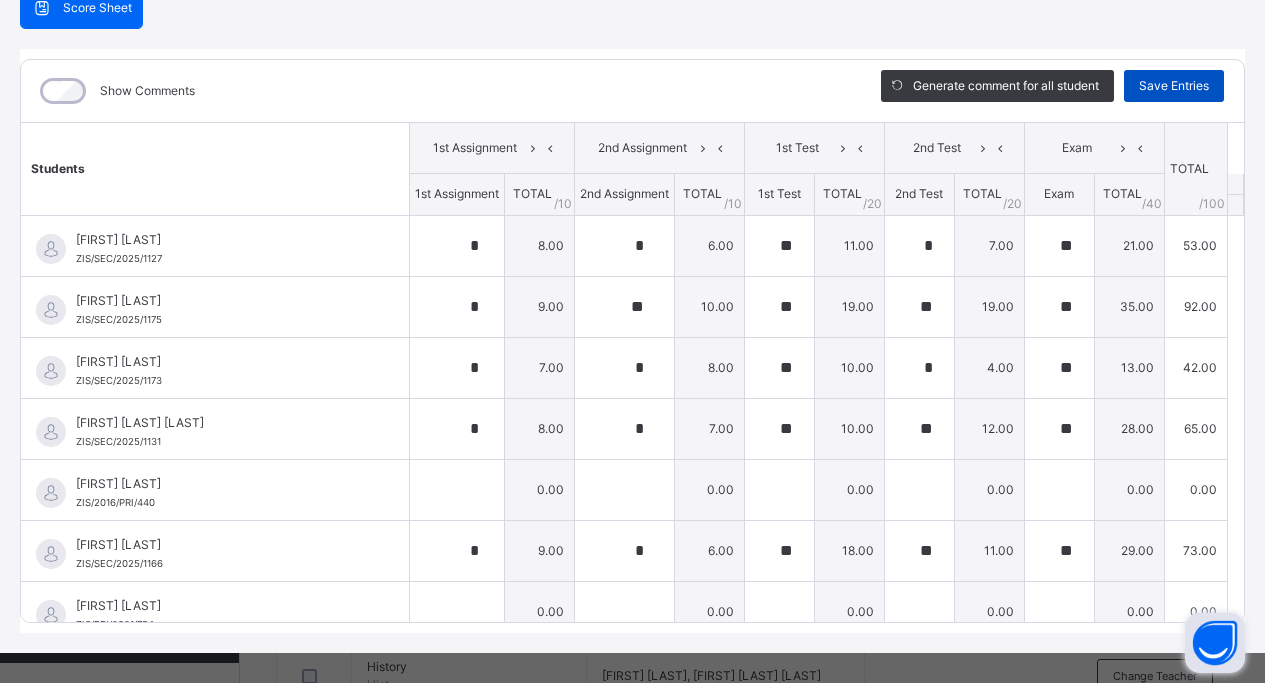 click on "Save Entries" at bounding box center (1174, 86) 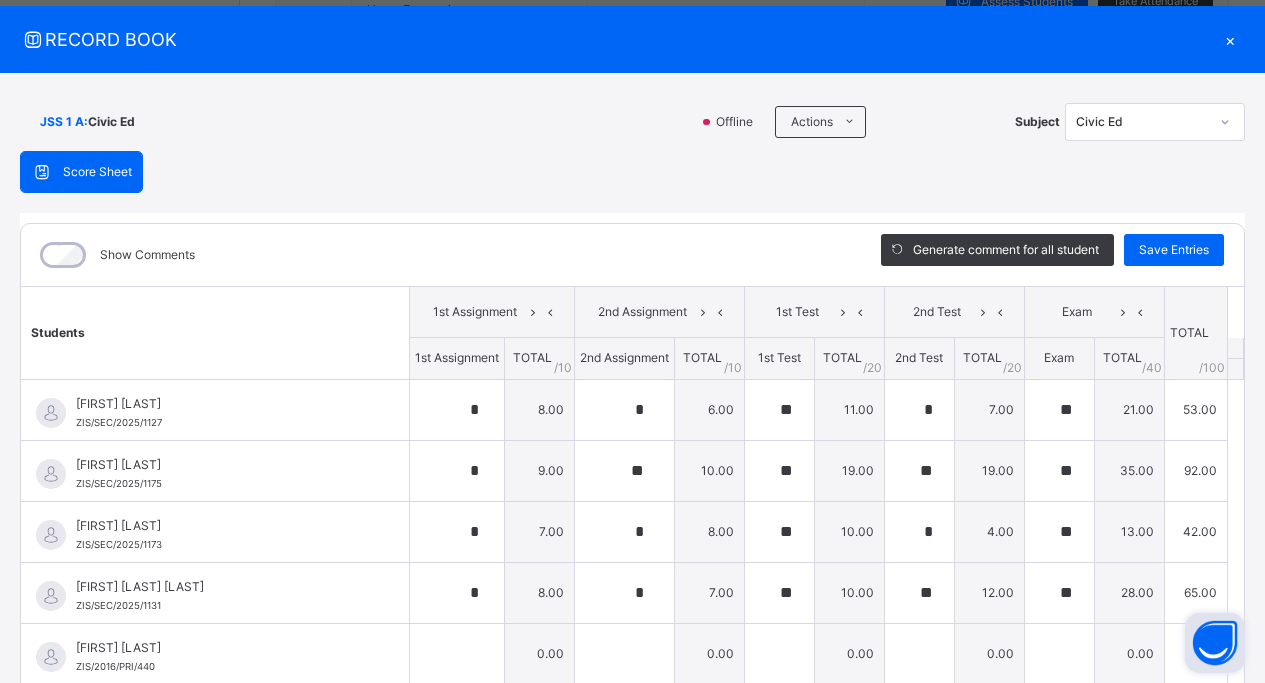 scroll, scrollTop: 36, scrollLeft: 0, axis: vertical 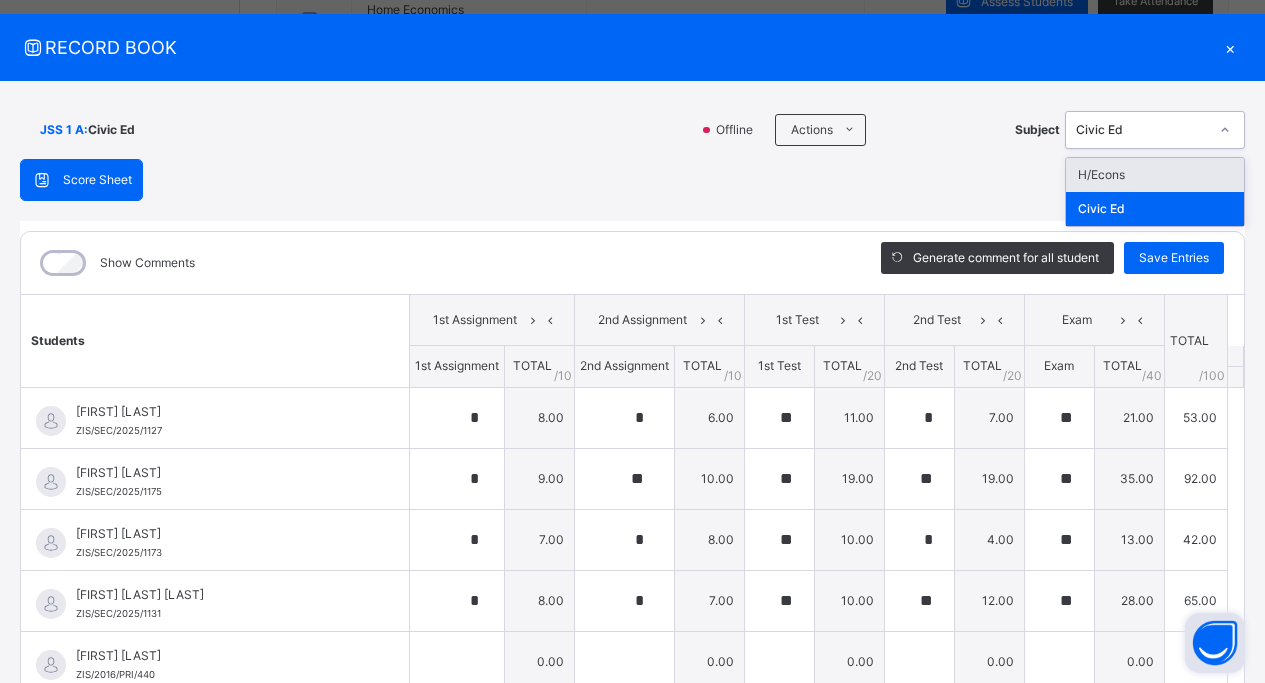 click 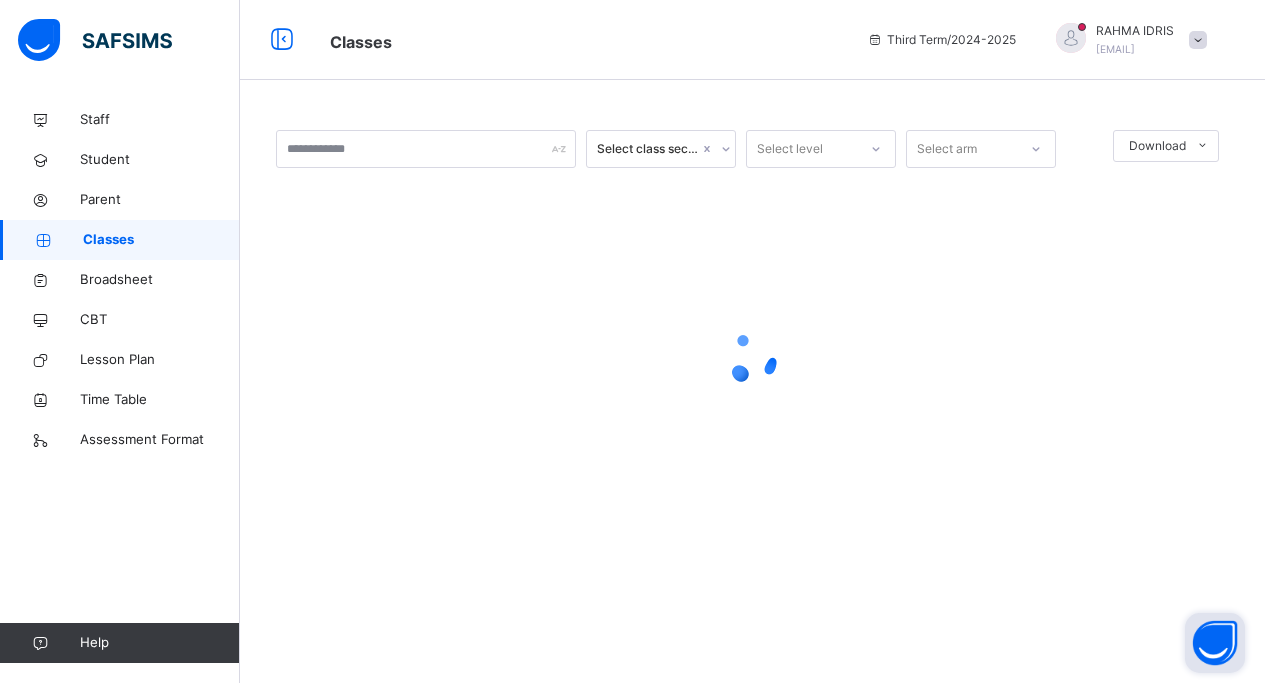 scroll, scrollTop: 0, scrollLeft: 0, axis: both 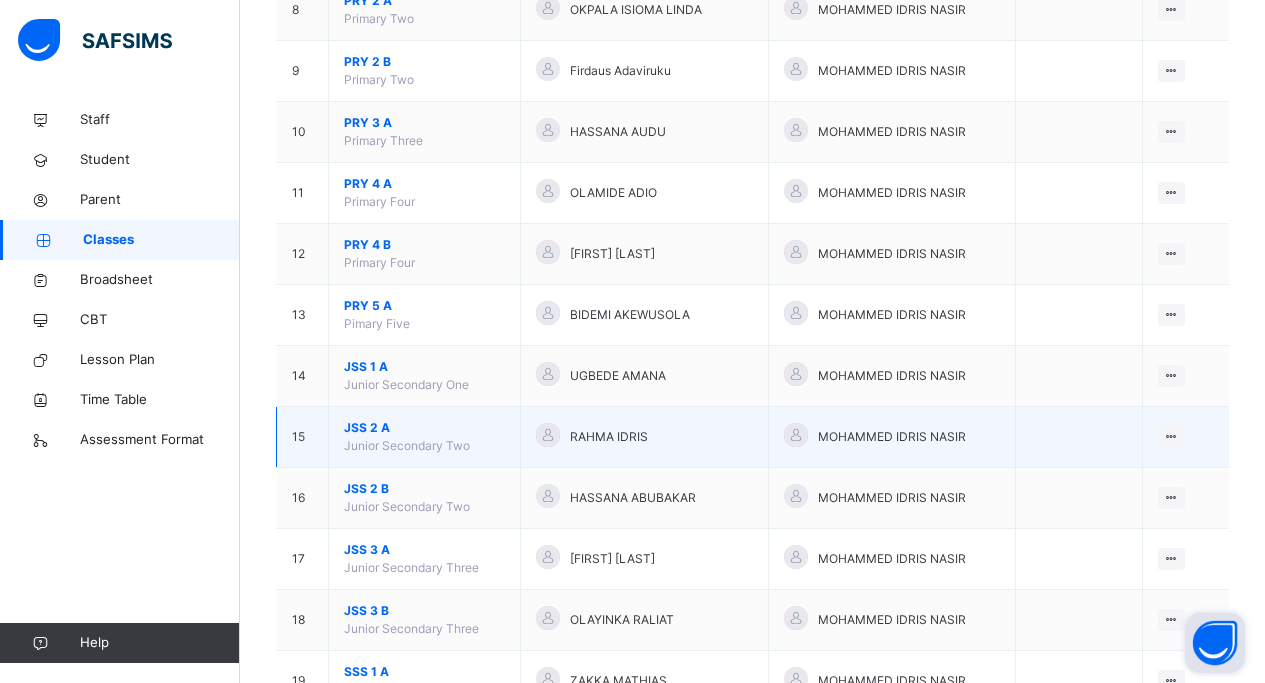 click on "JSS 2   A" at bounding box center [424, 428] 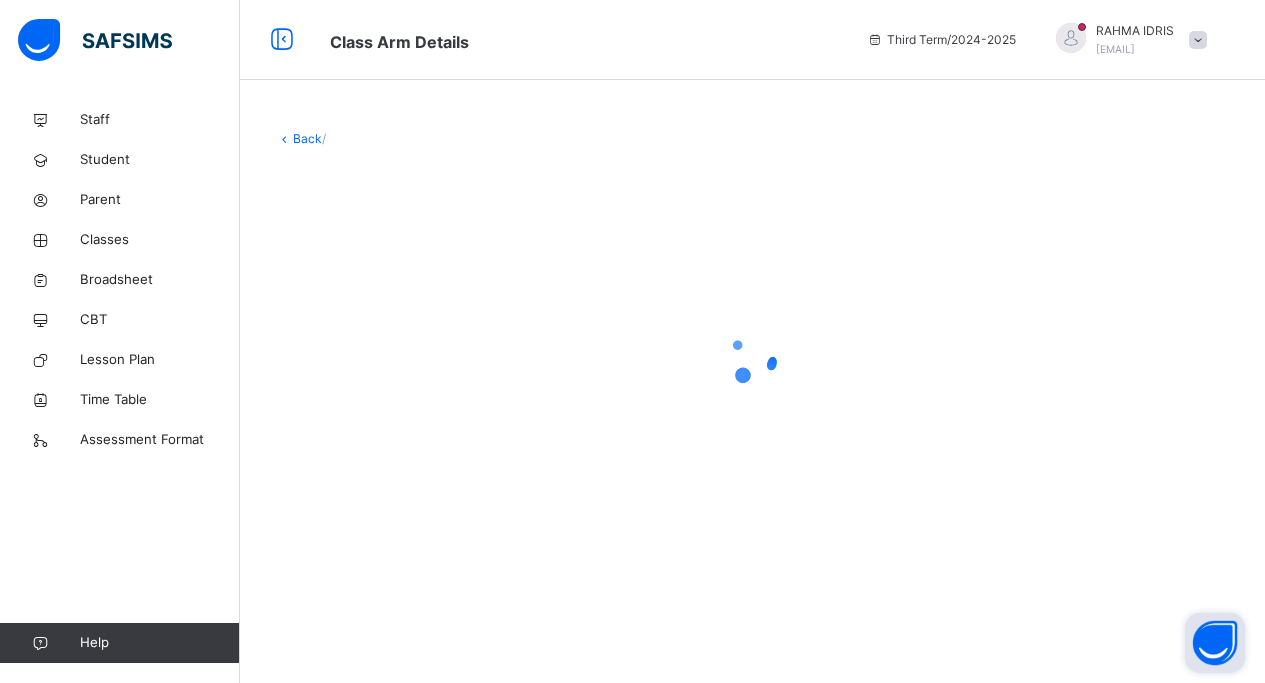 scroll, scrollTop: 0, scrollLeft: 0, axis: both 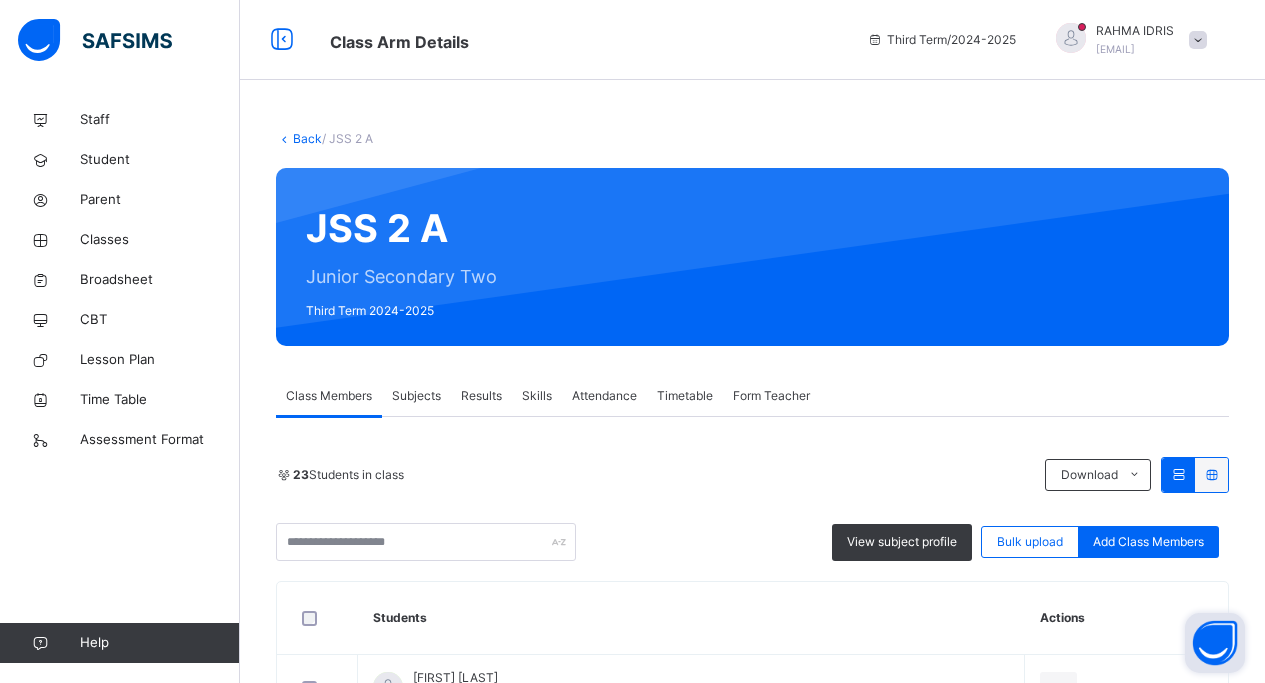 click on "Subjects" at bounding box center (416, 396) 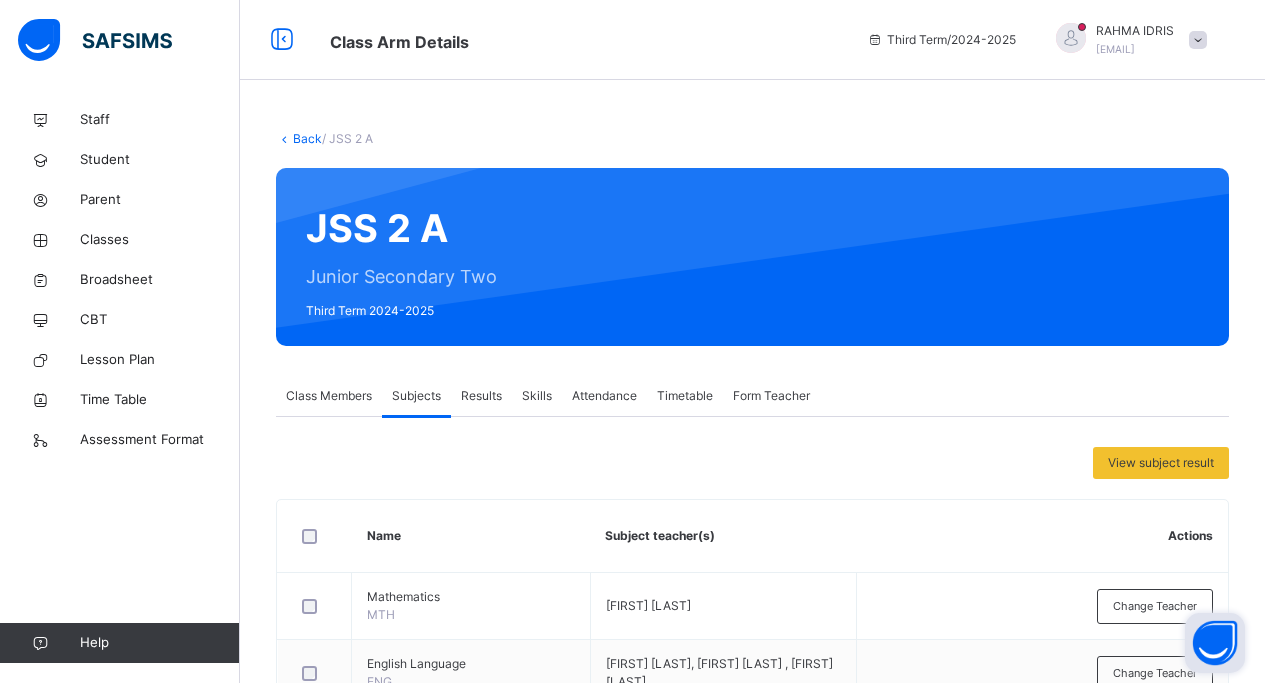 scroll, scrollTop: 396, scrollLeft: 0, axis: vertical 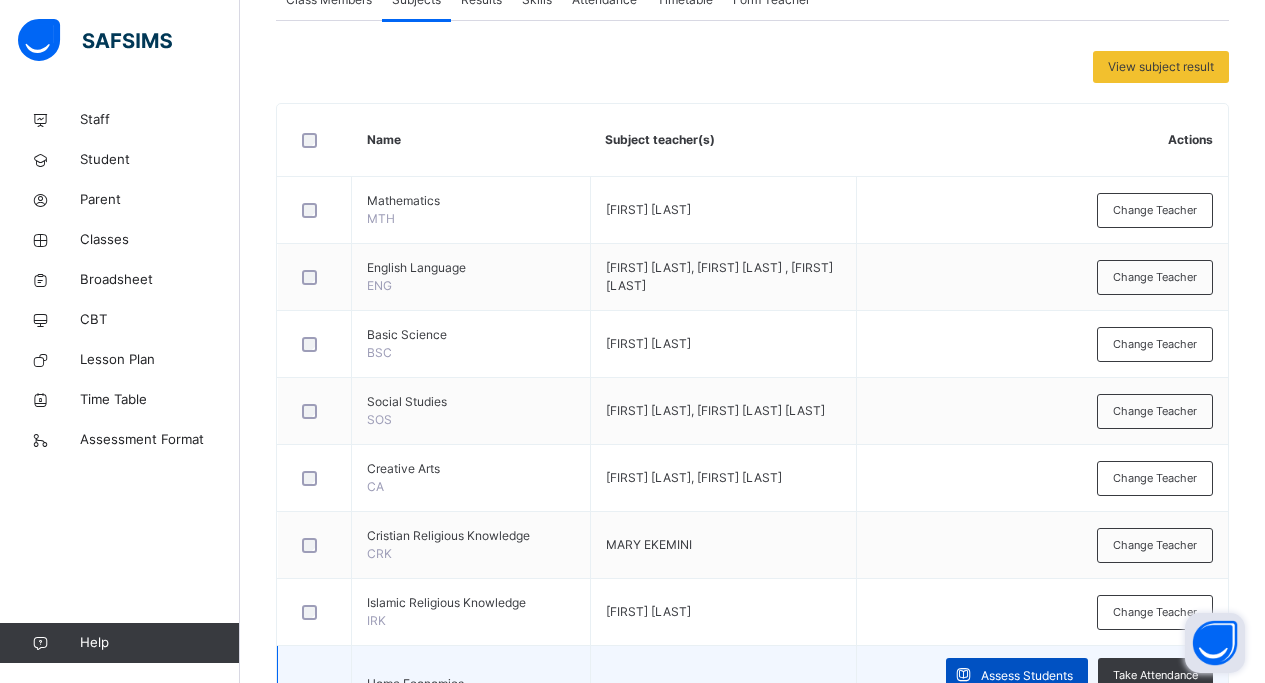 click on "Assess Students" at bounding box center [1027, 676] 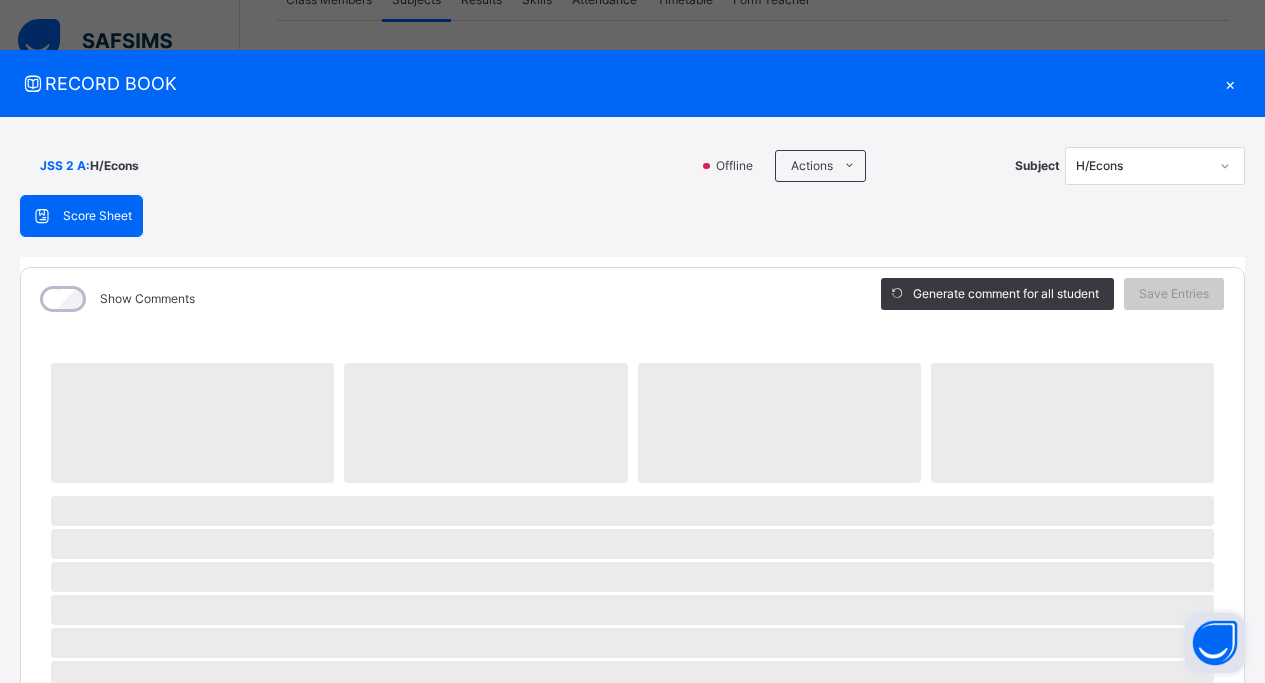 scroll, scrollTop: 525, scrollLeft: 0, axis: vertical 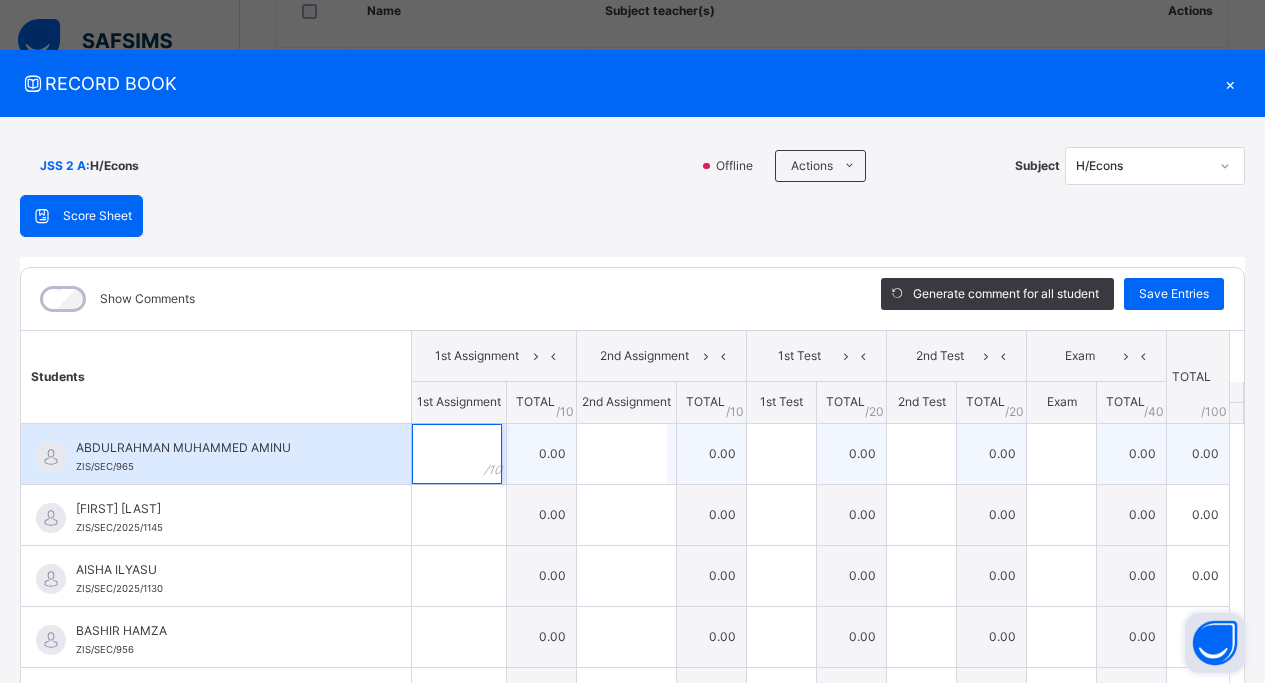 click at bounding box center (457, 454) 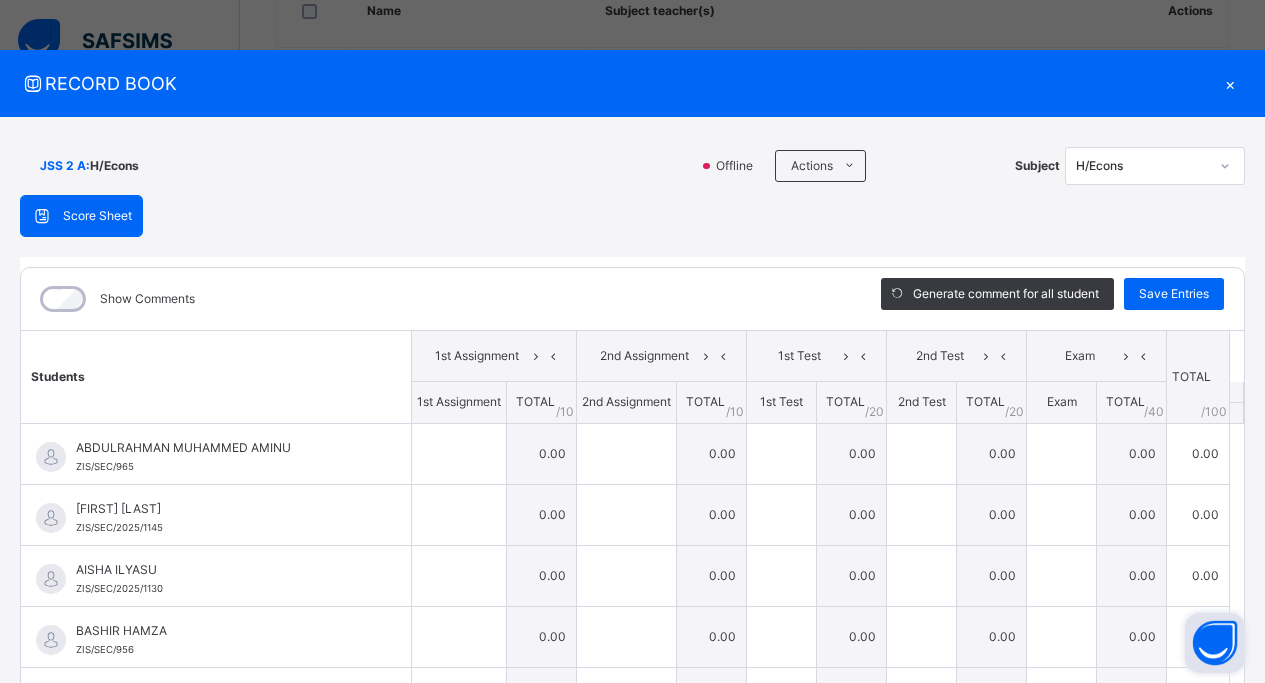 click 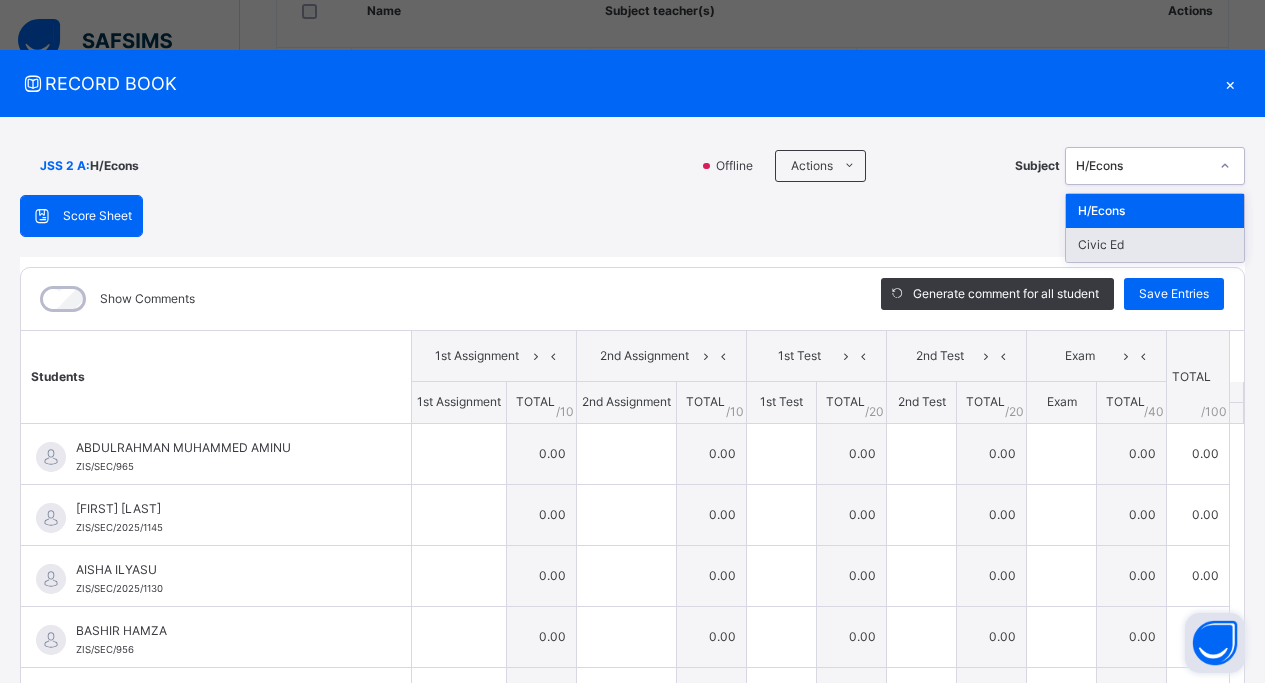click on "Civic Ed" at bounding box center [1155, 245] 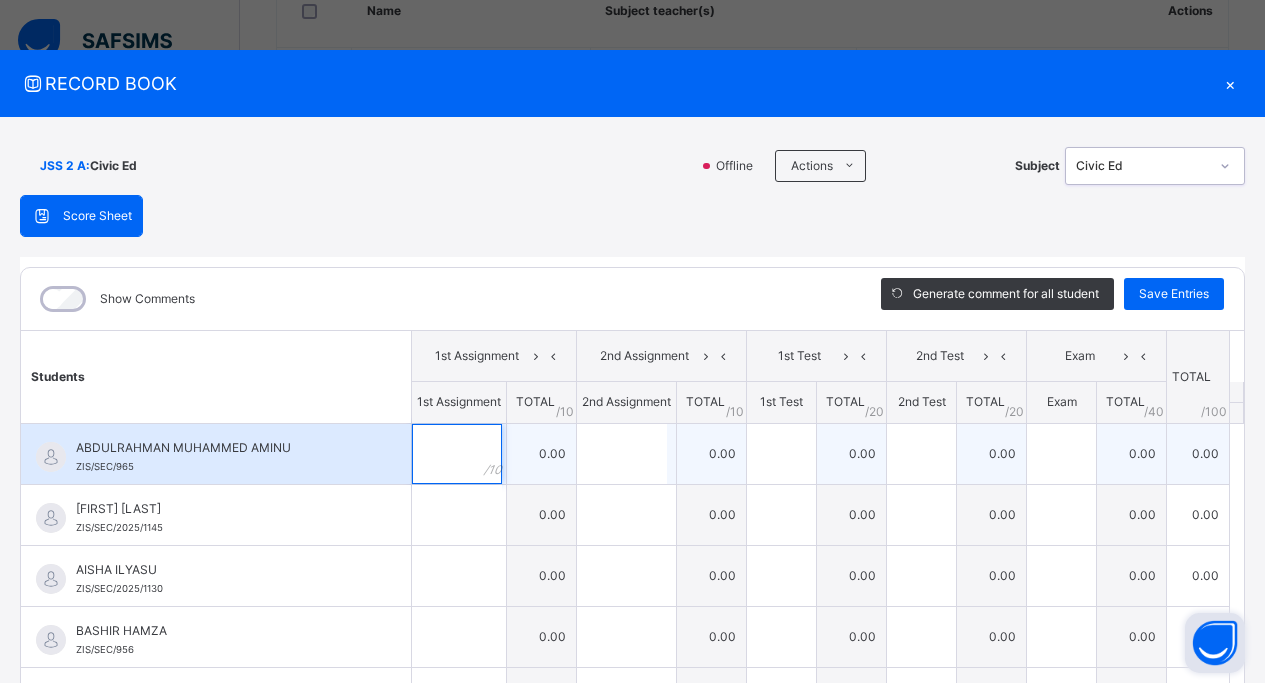 click at bounding box center (457, 454) 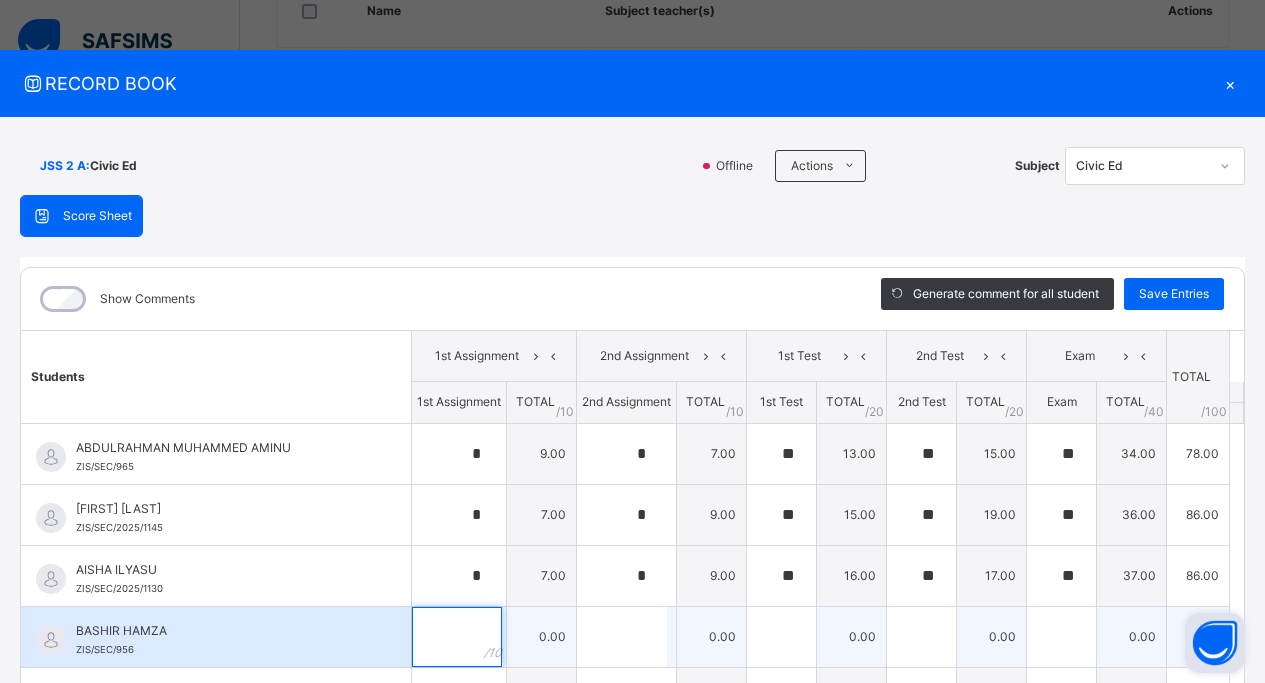 click at bounding box center [457, 637] 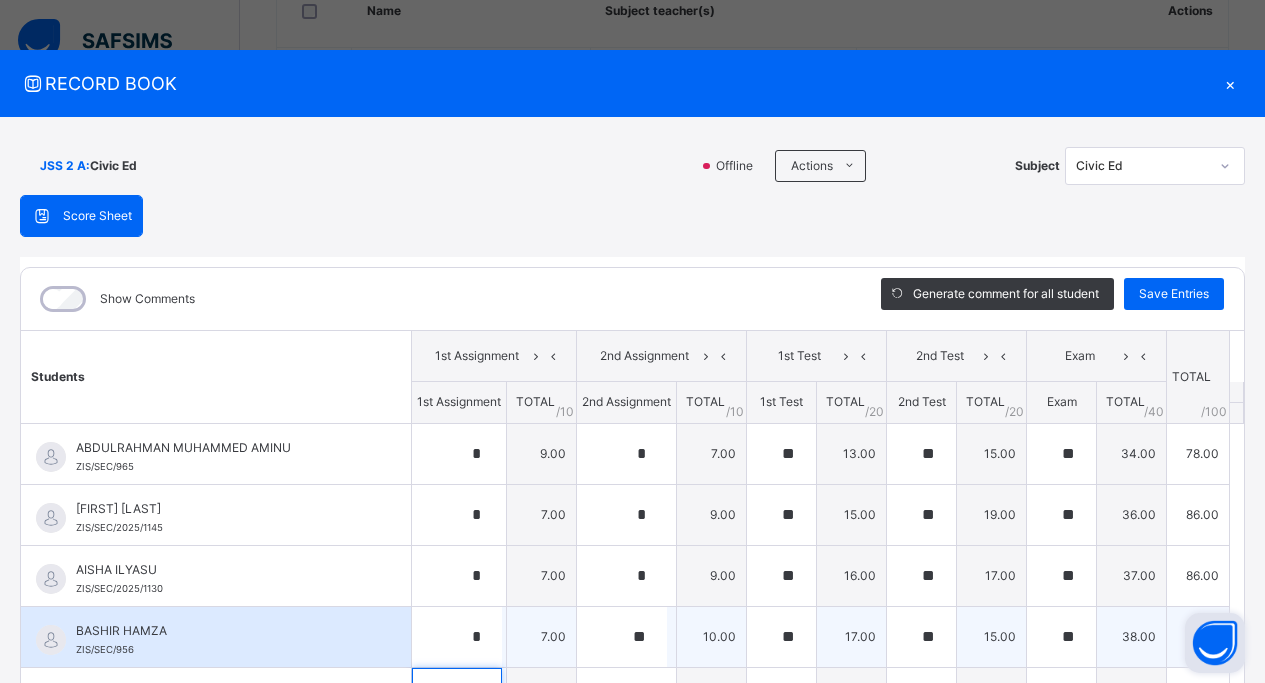 scroll, scrollTop: 45, scrollLeft: 0, axis: vertical 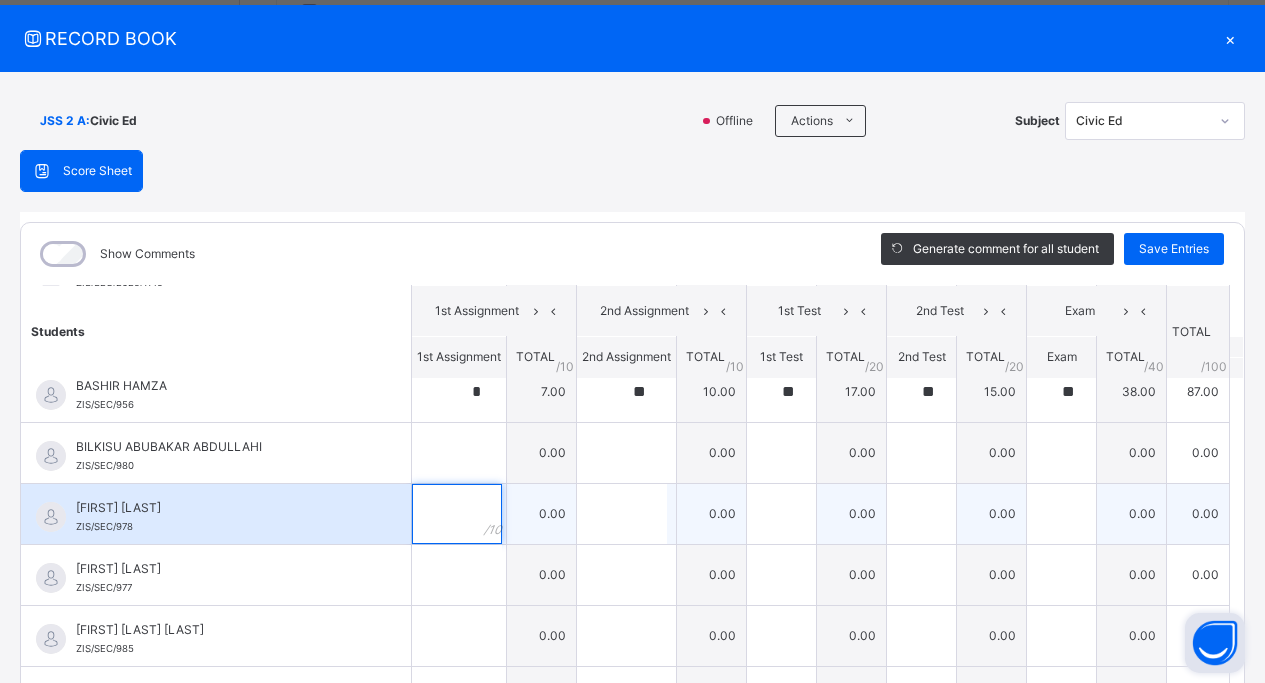 click at bounding box center [457, 514] 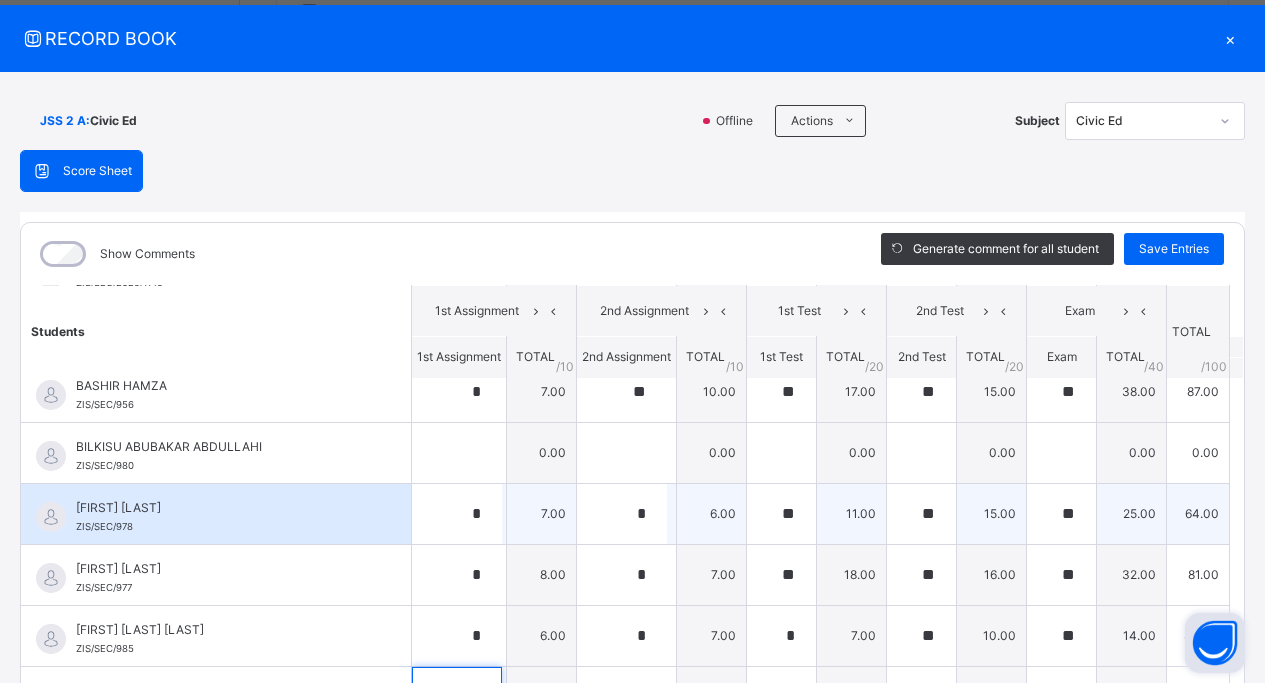 scroll, scrollTop: 89, scrollLeft: 0, axis: vertical 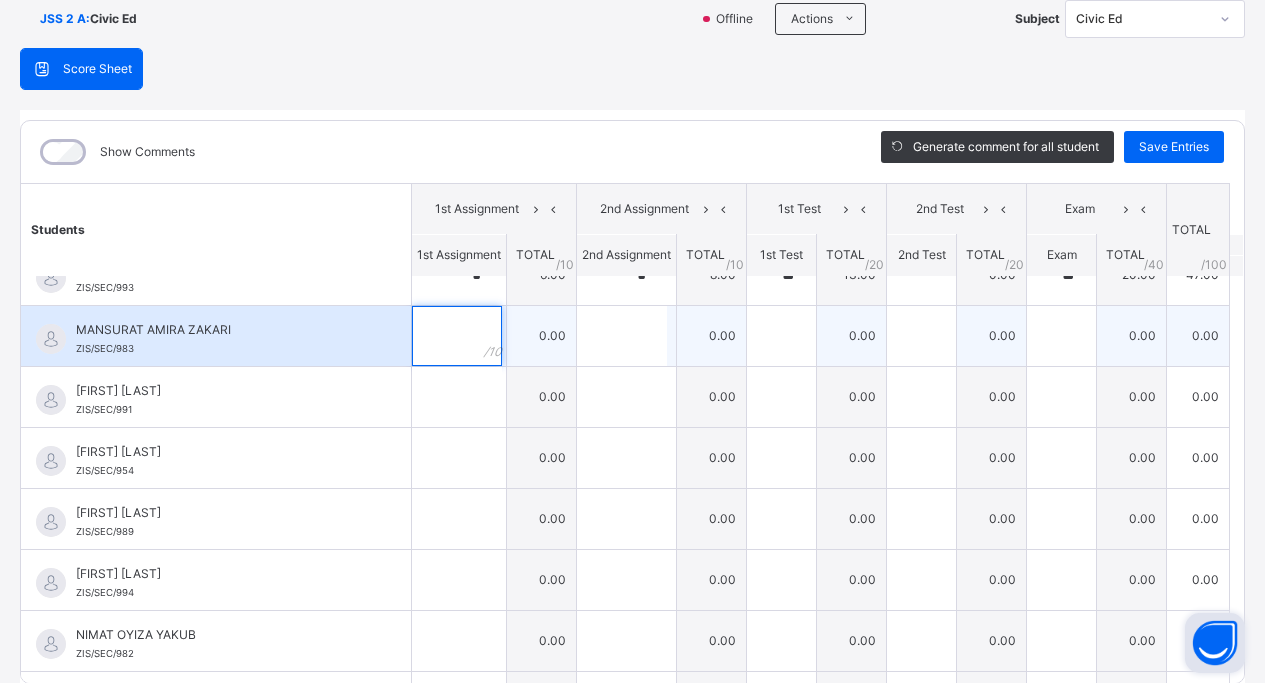 click at bounding box center [457, 336] 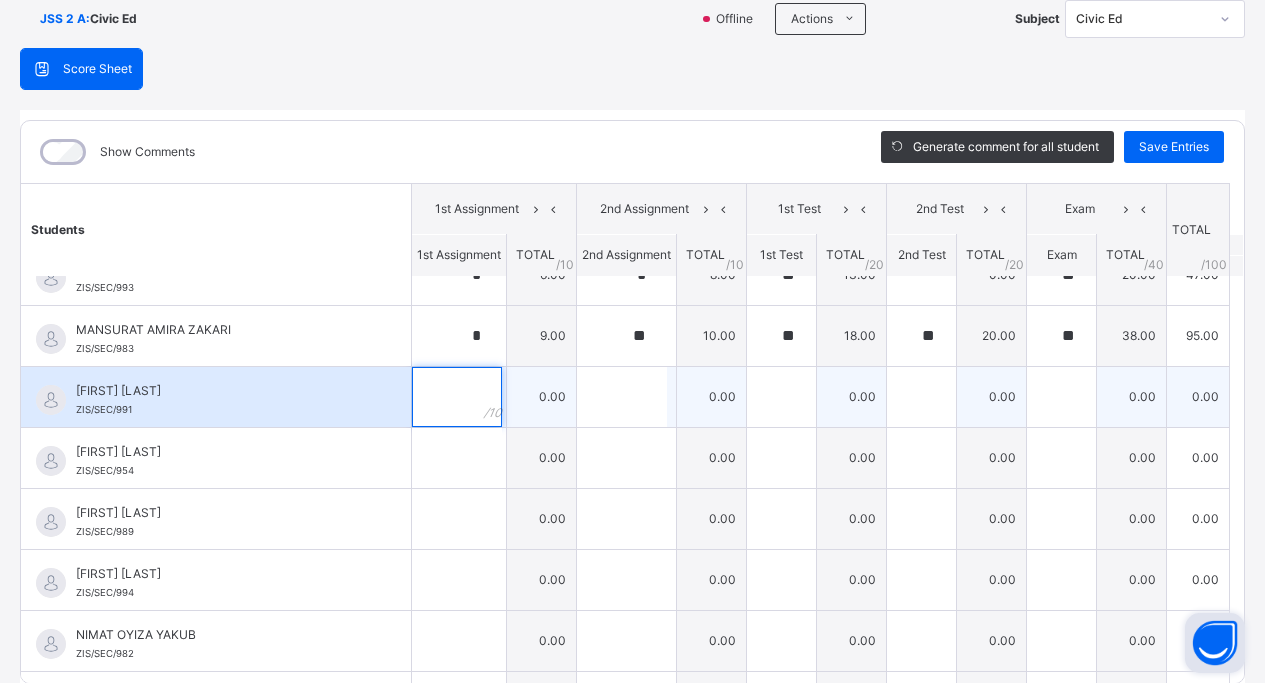 click at bounding box center [457, 397] 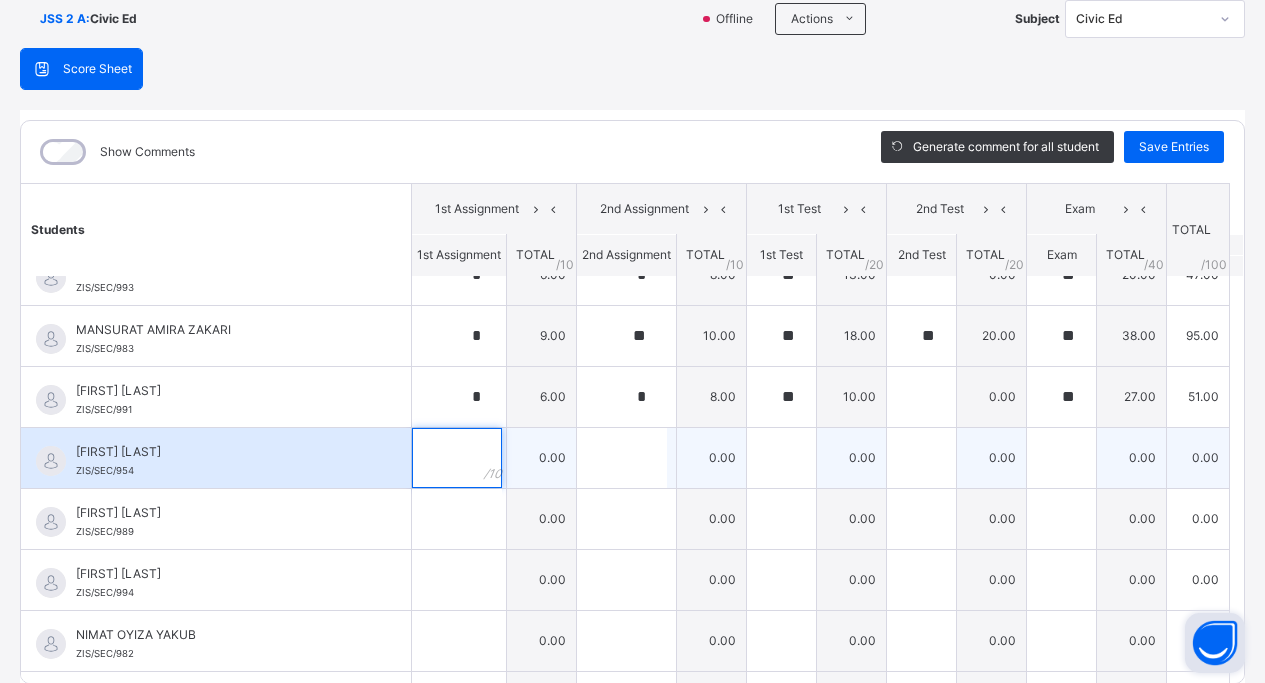 click at bounding box center [457, 458] 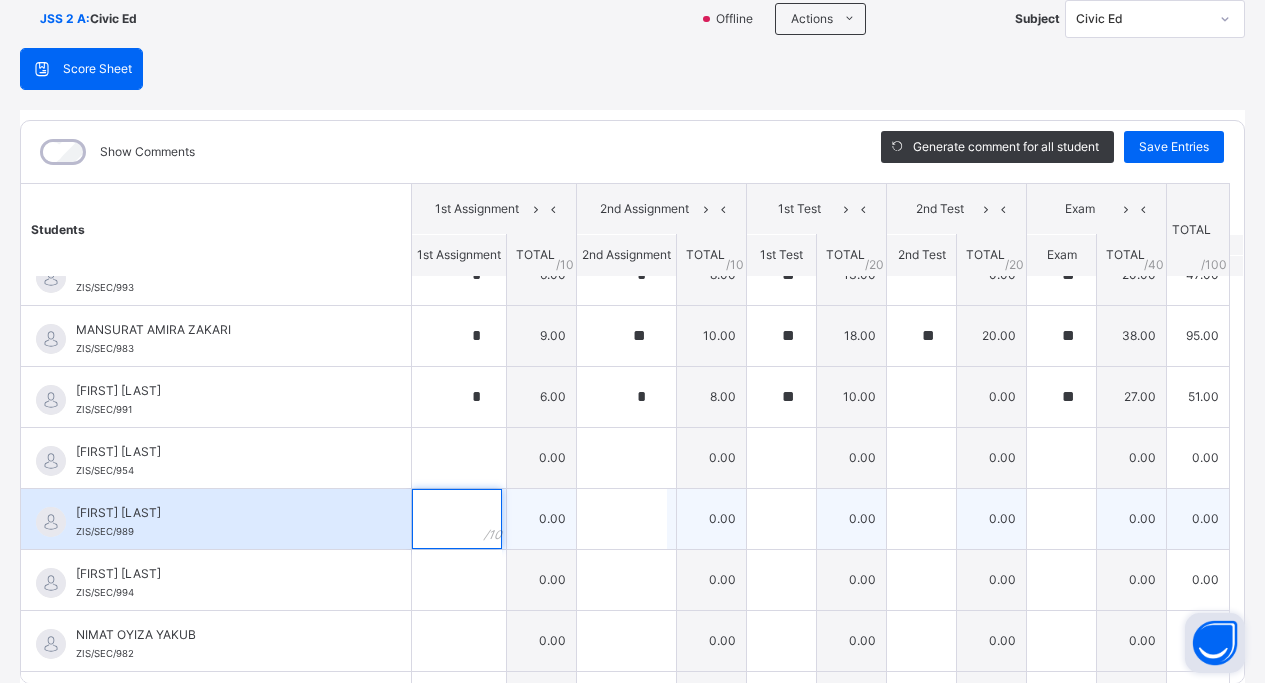 click at bounding box center (457, 519) 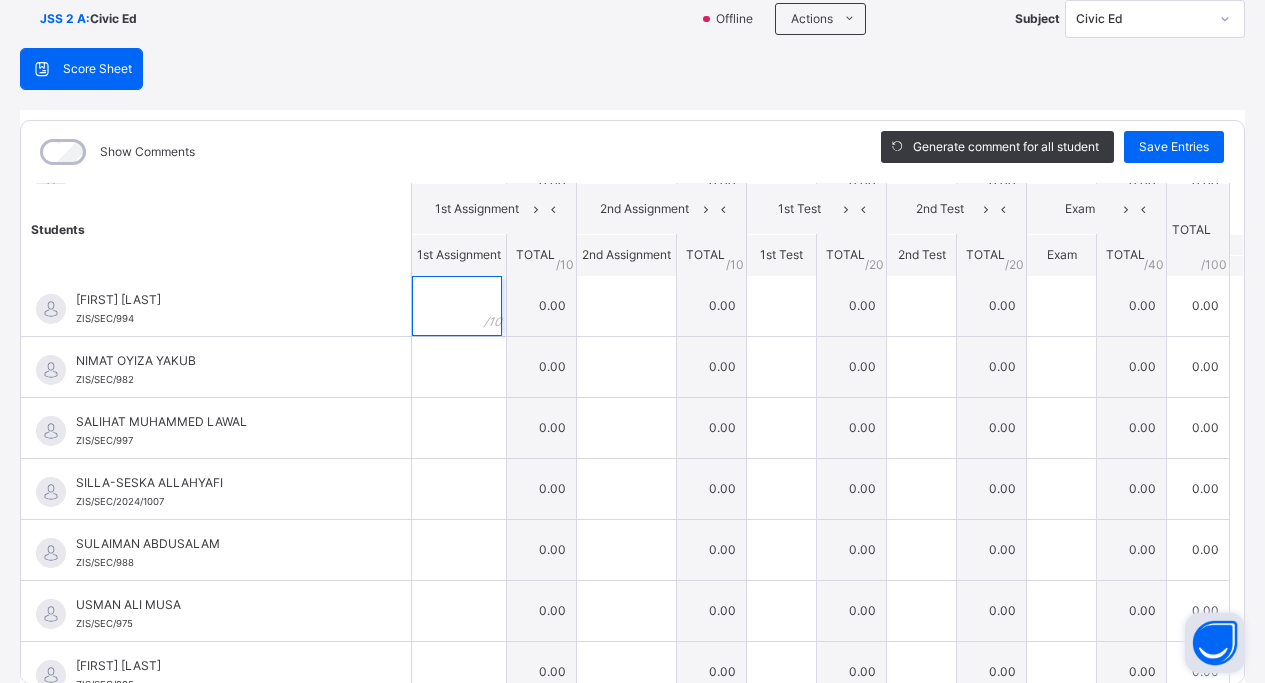 scroll, scrollTop: 894, scrollLeft: 0, axis: vertical 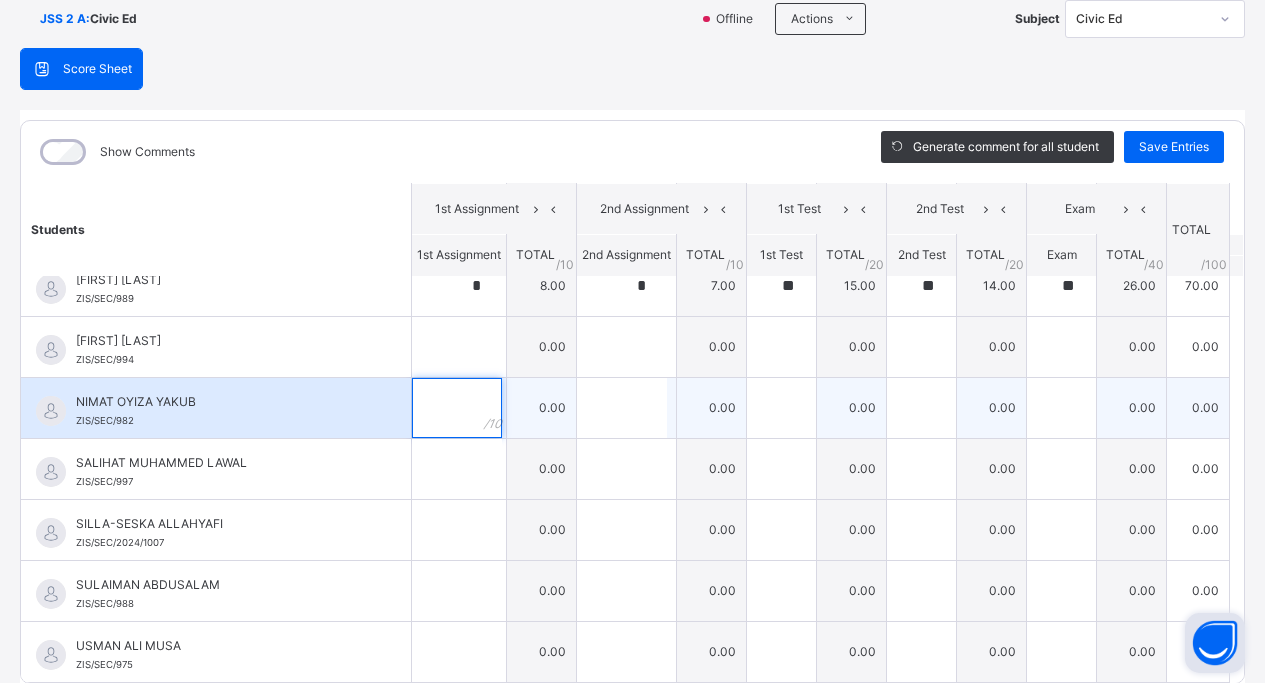 click at bounding box center [457, 408] 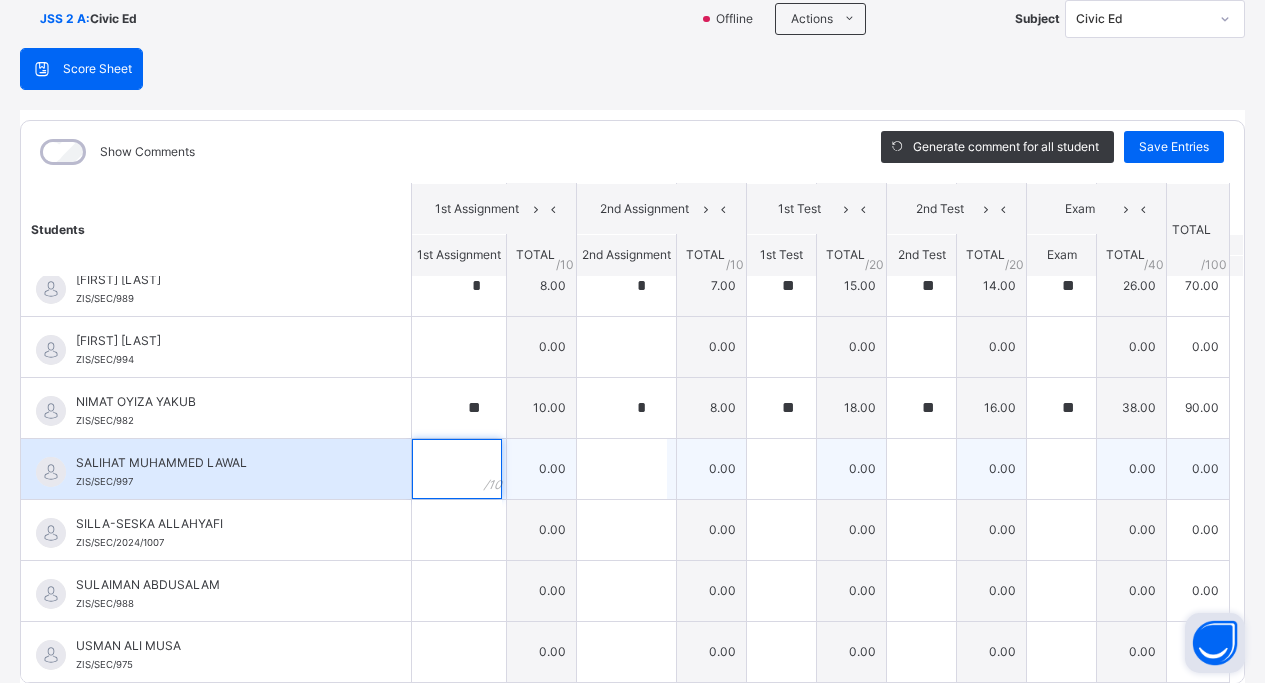 click at bounding box center (457, 469) 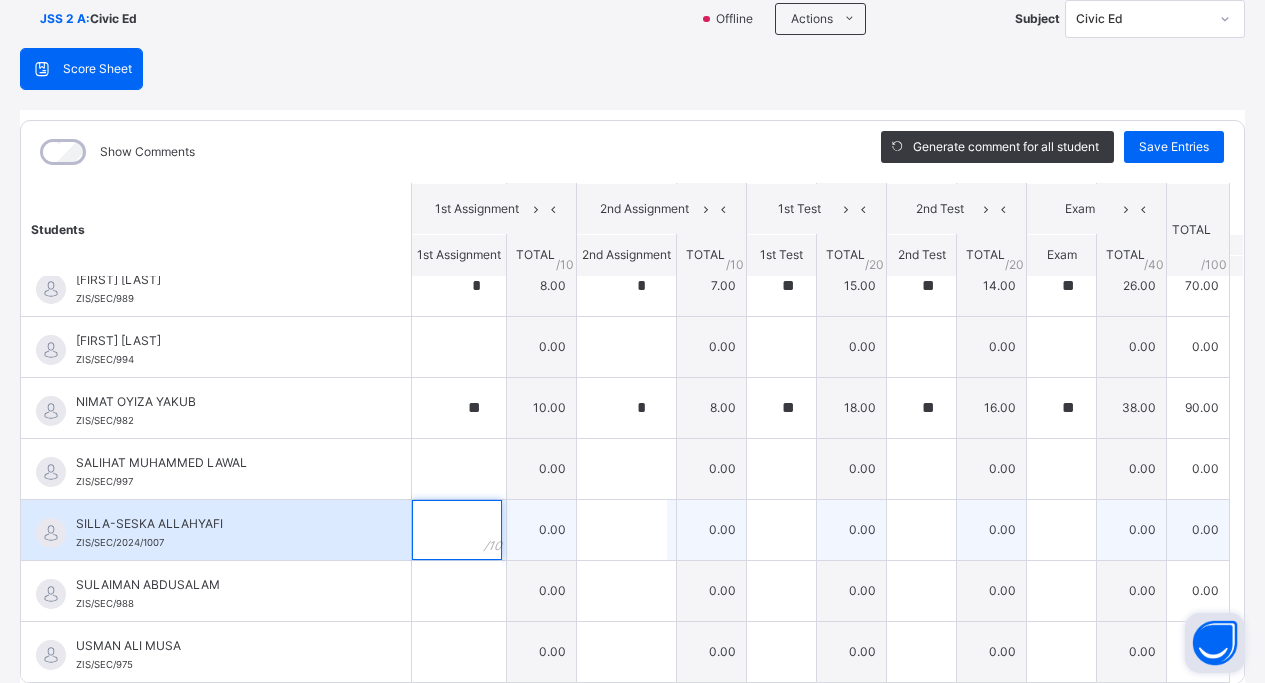 click at bounding box center [457, 530] 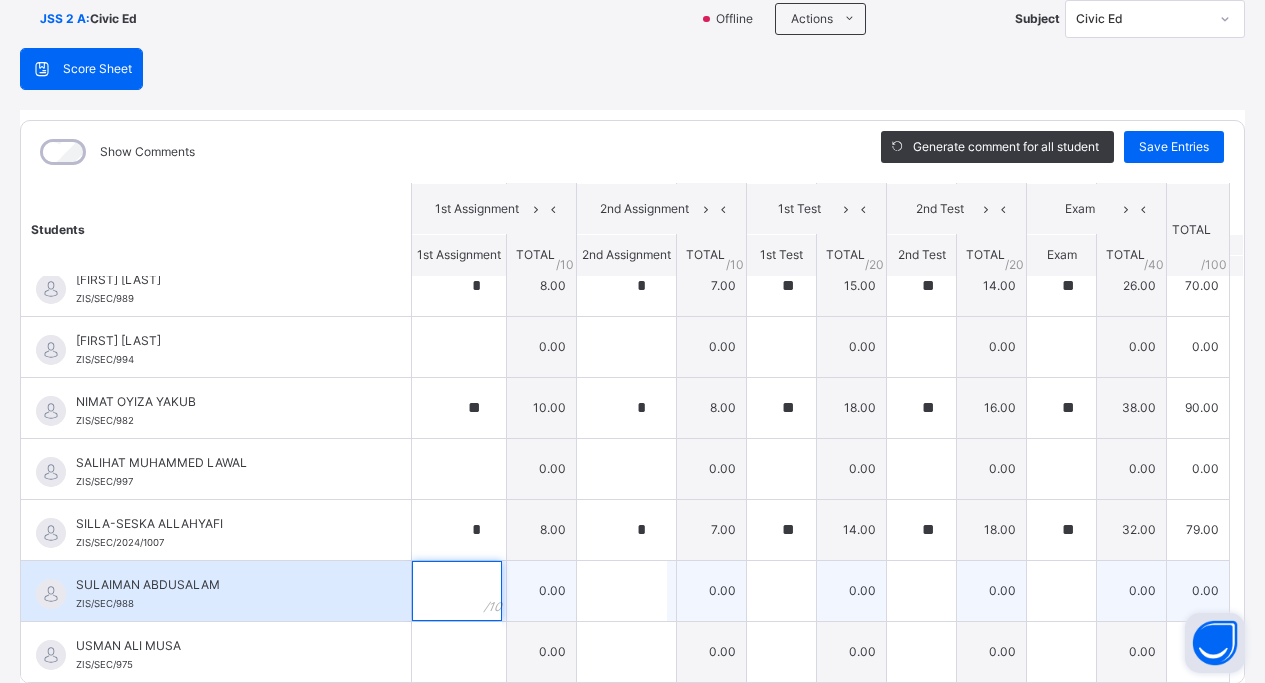click at bounding box center [457, 591] 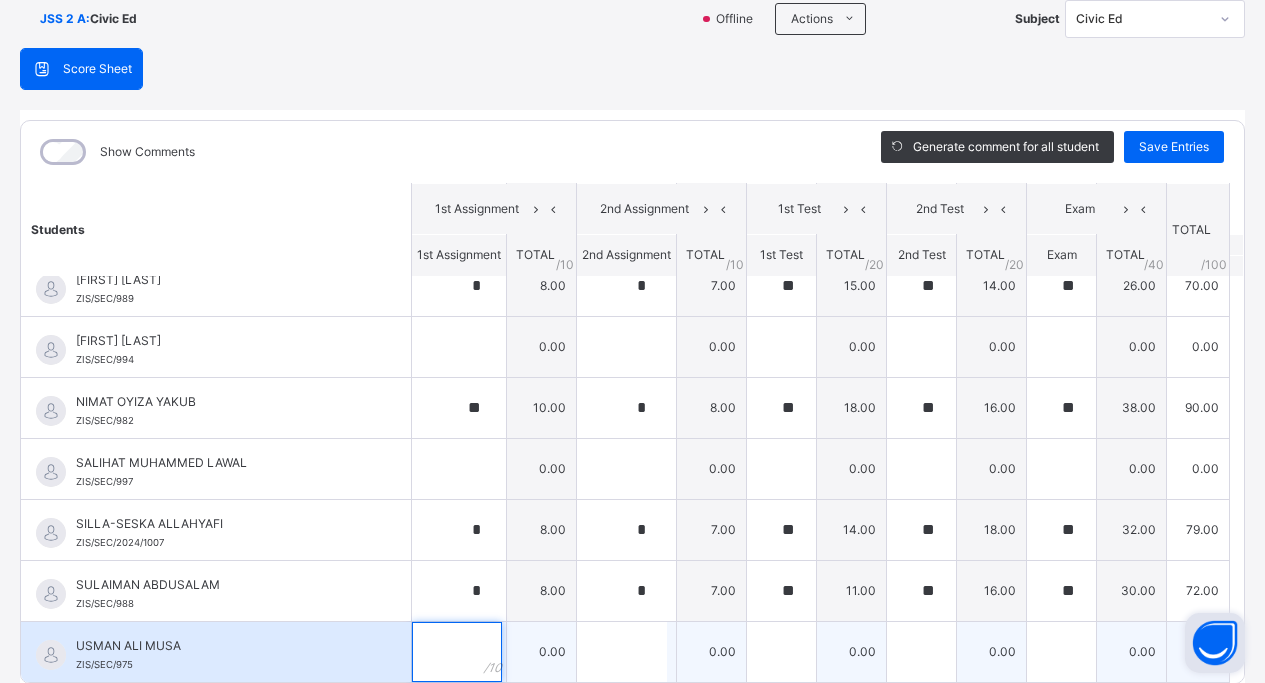 click at bounding box center [457, 652] 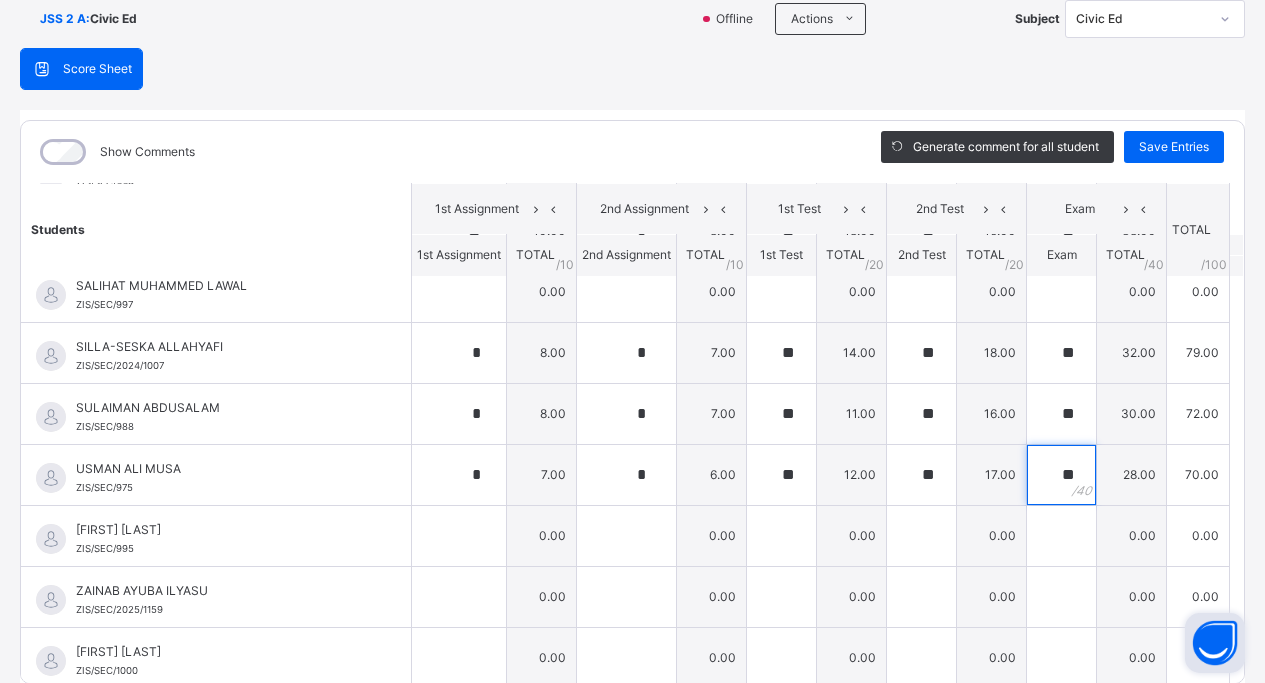scroll, scrollTop: 997, scrollLeft: 0, axis: vertical 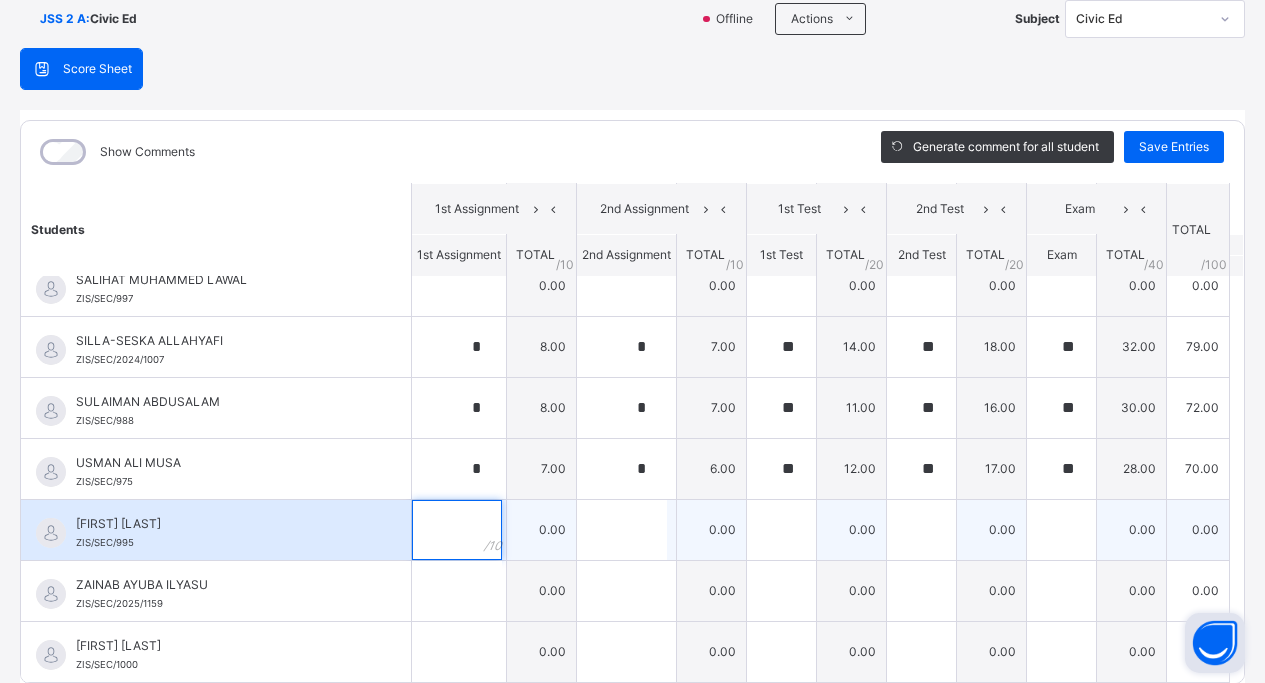 click at bounding box center (457, 530) 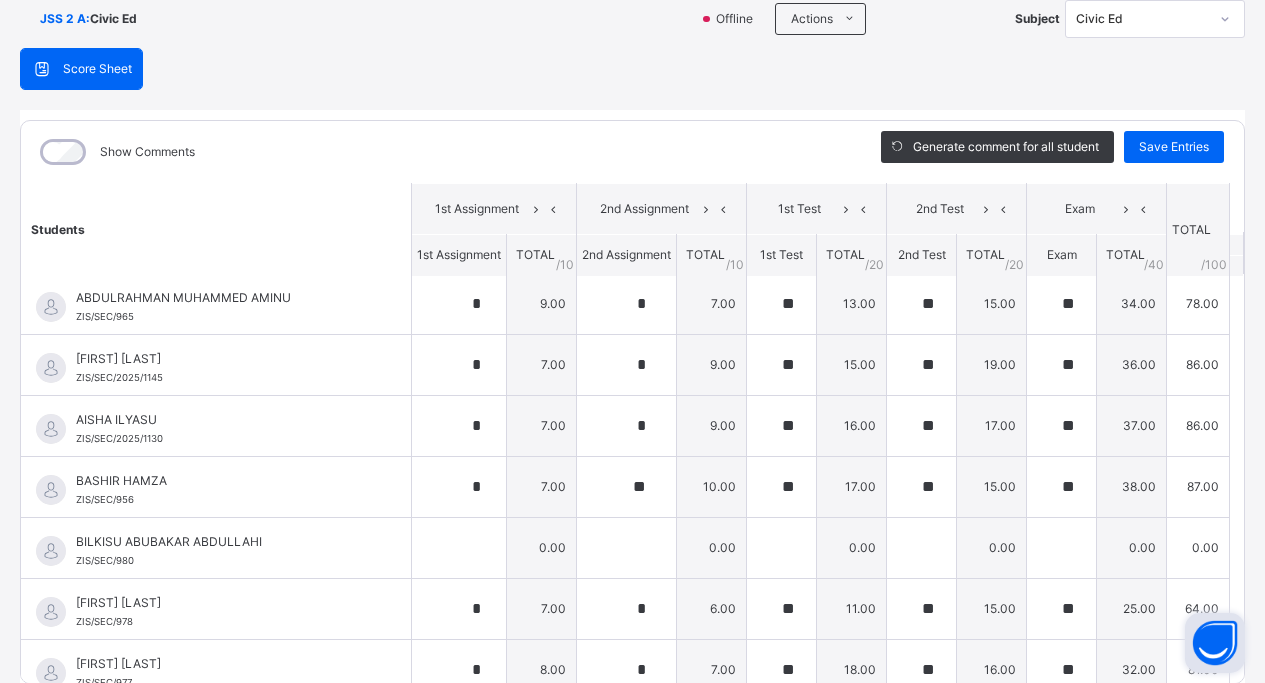 scroll, scrollTop: 0, scrollLeft: 0, axis: both 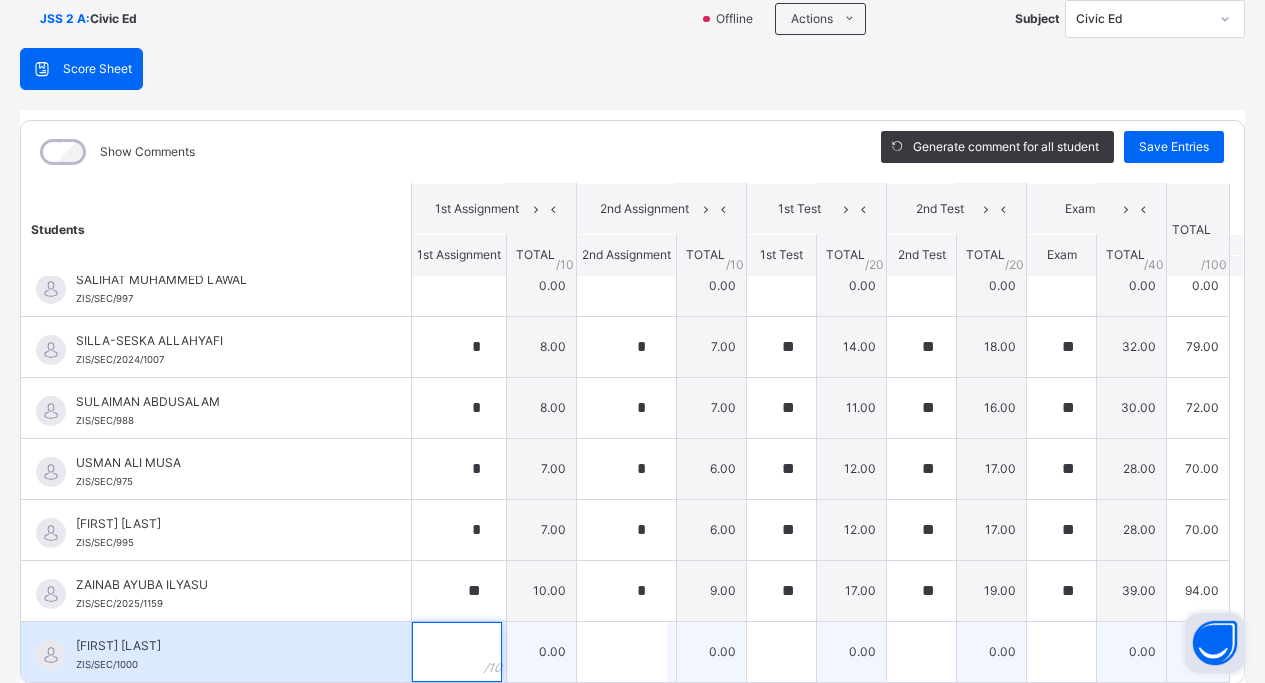 click at bounding box center [457, 652] 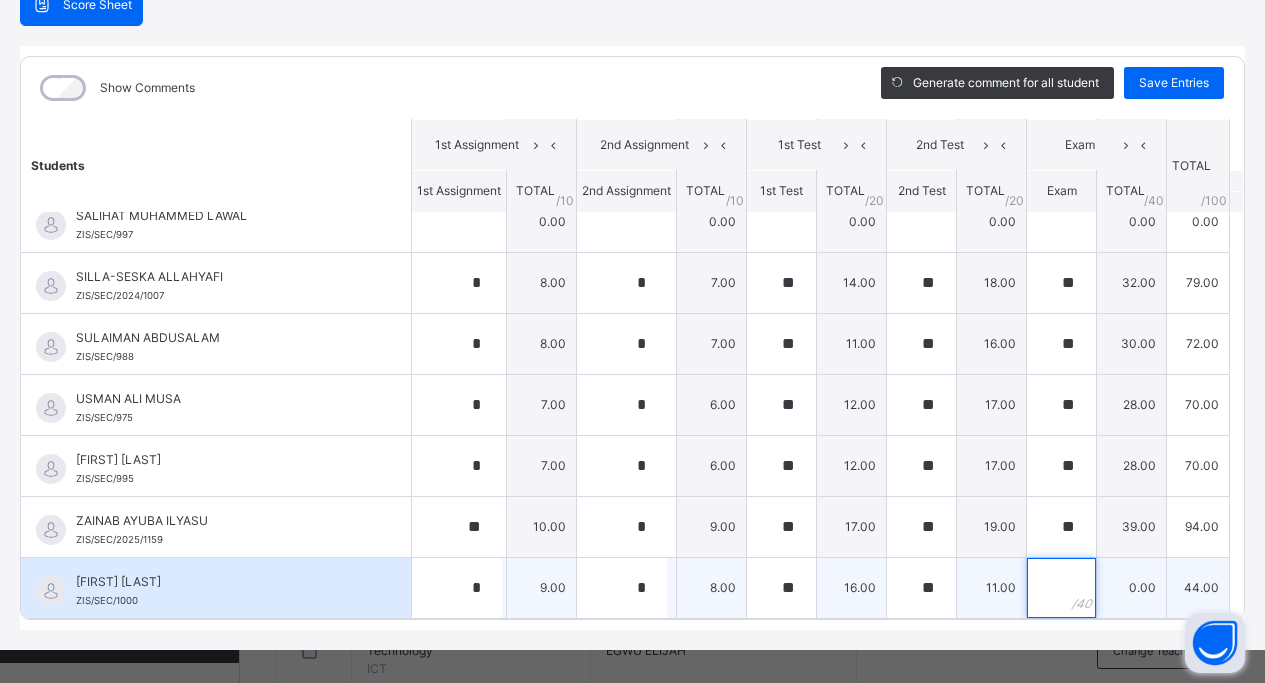 scroll, scrollTop: 228, scrollLeft: 0, axis: vertical 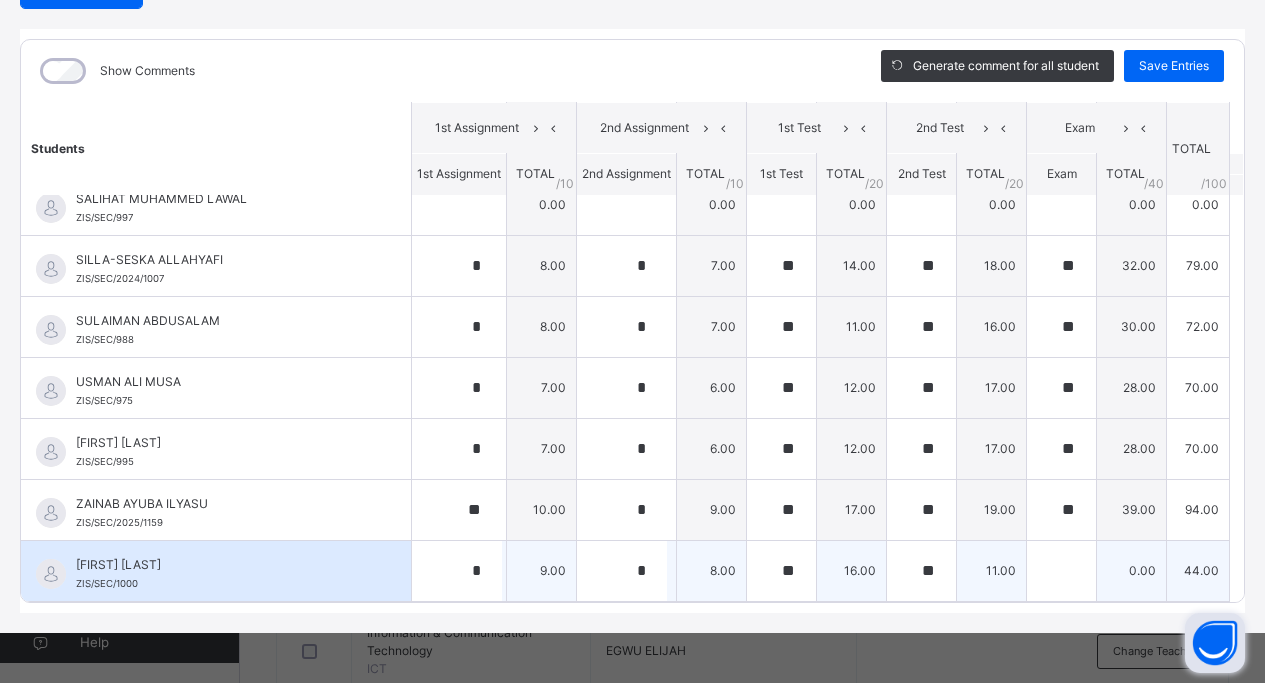 click on "0.00" at bounding box center (1132, 570) 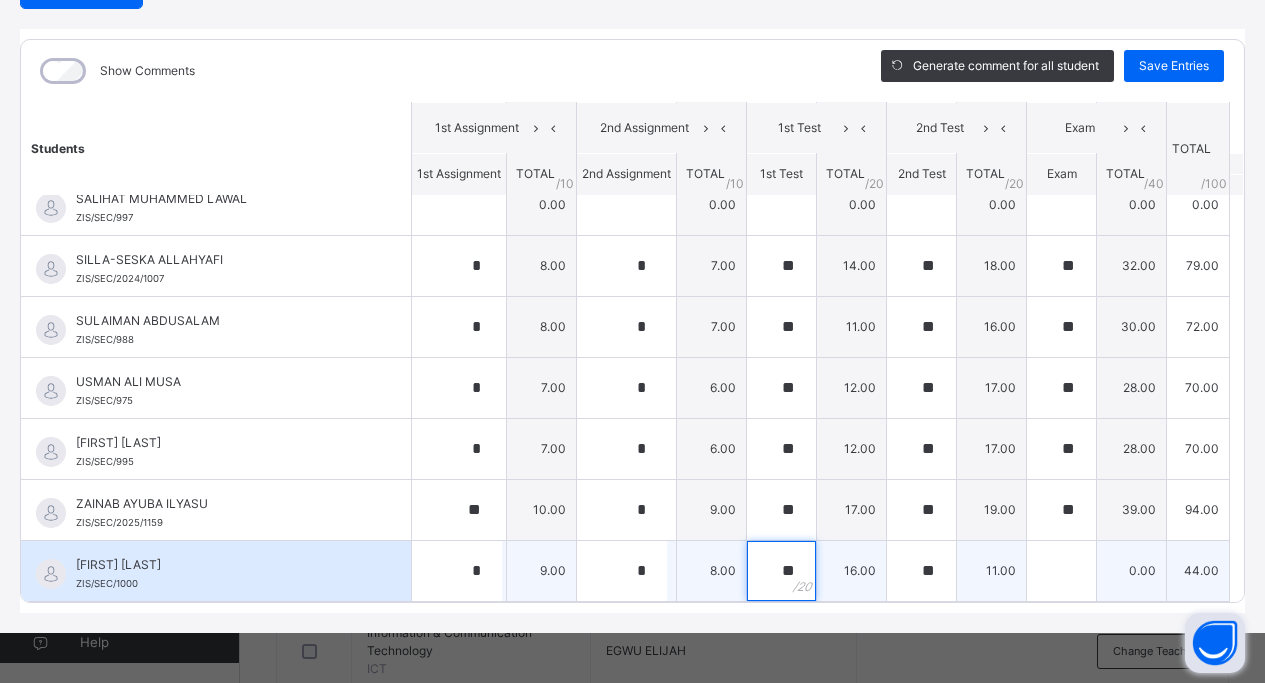 click on "**" at bounding box center [781, 571] 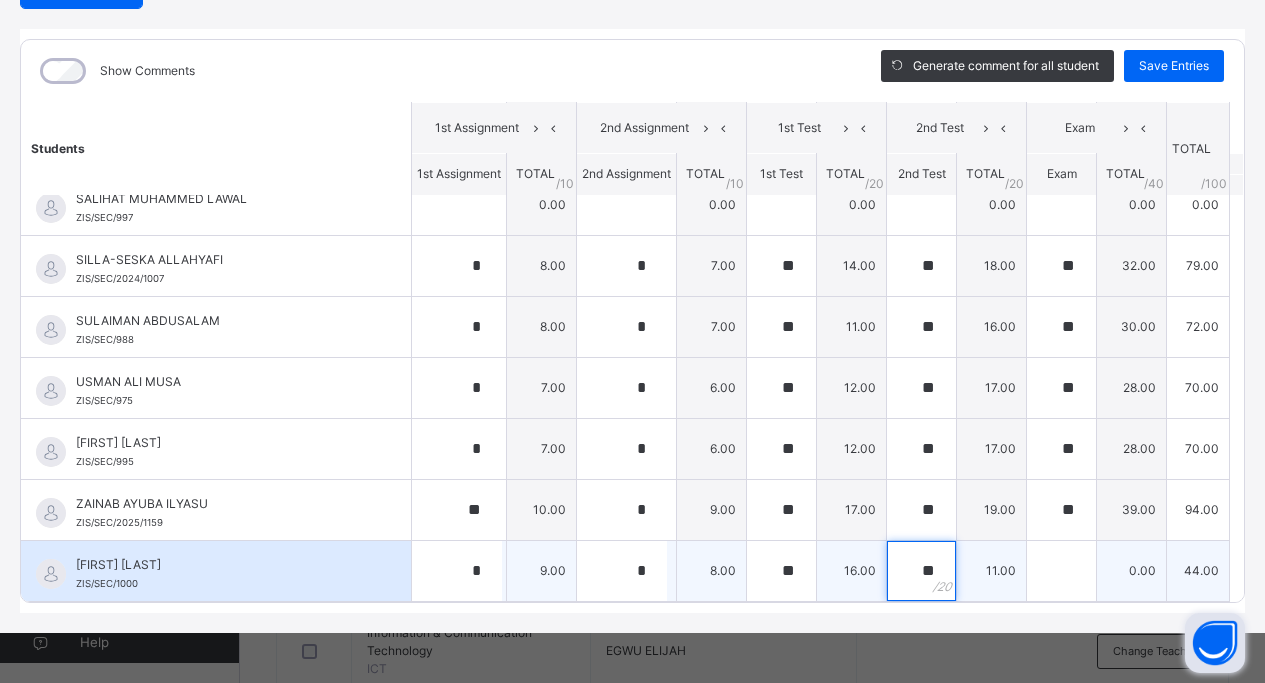 click on "**" at bounding box center (921, 571) 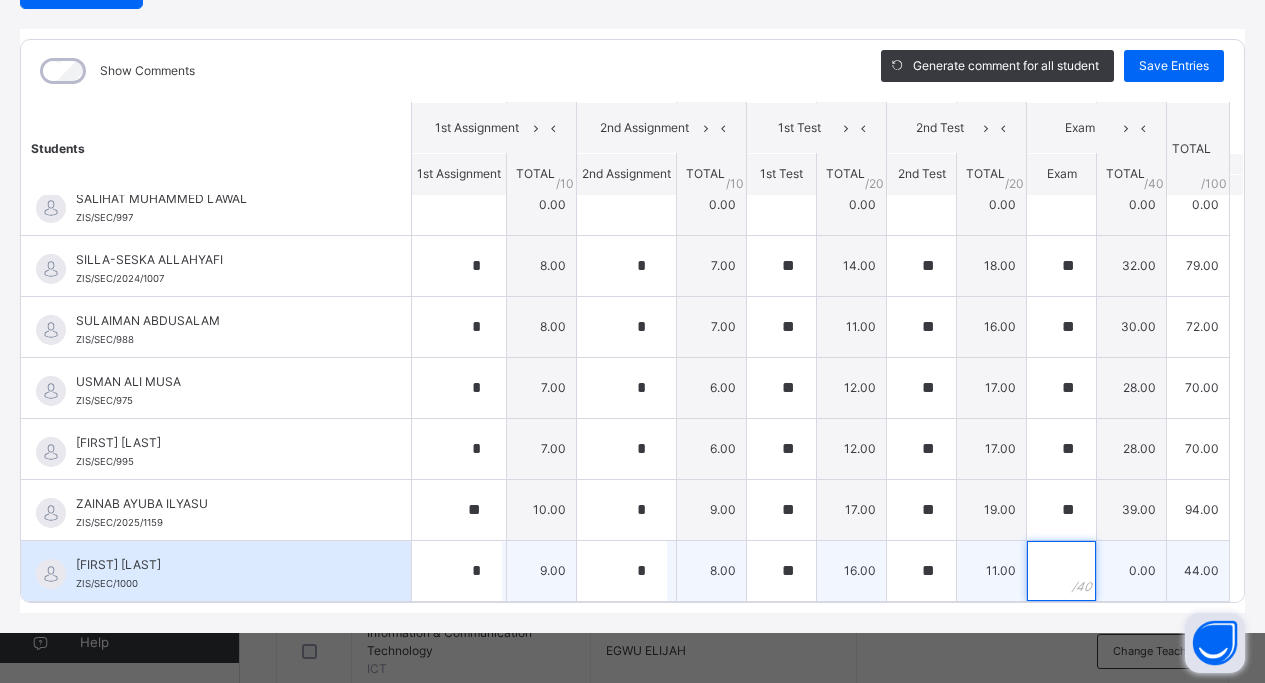 click at bounding box center [1061, 571] 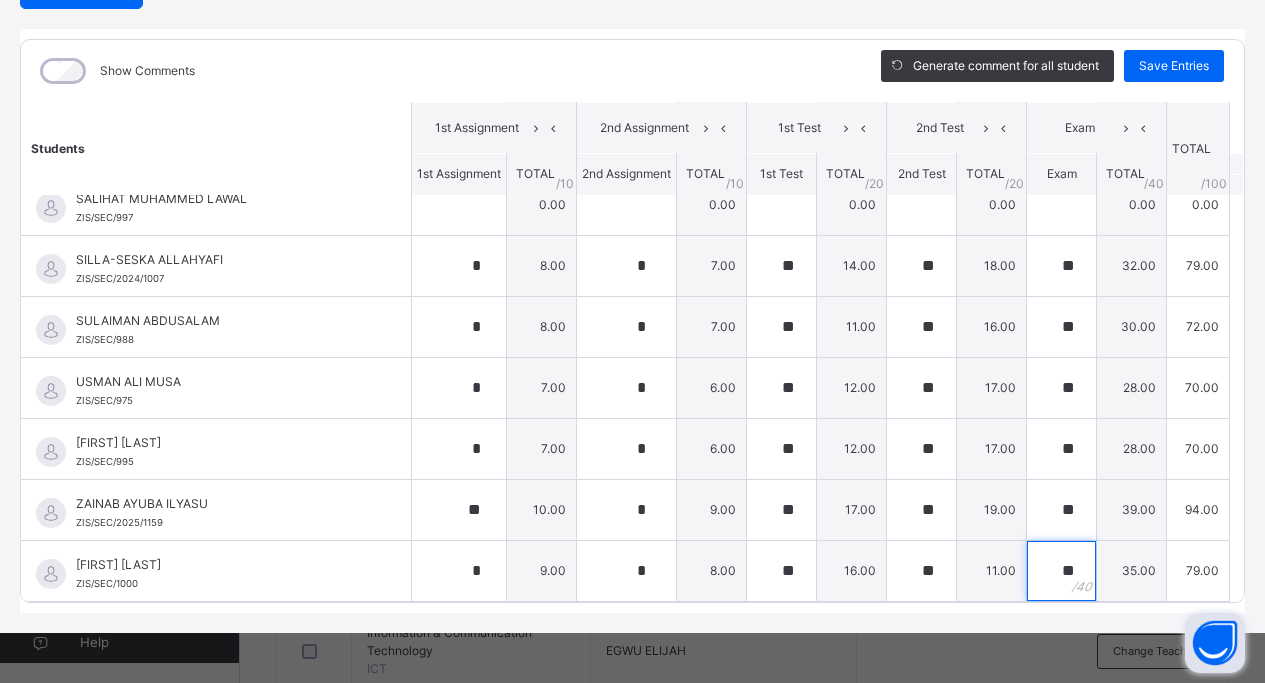 scroll, scrollTop: 971, scrollLeft: 0, axis: vertical 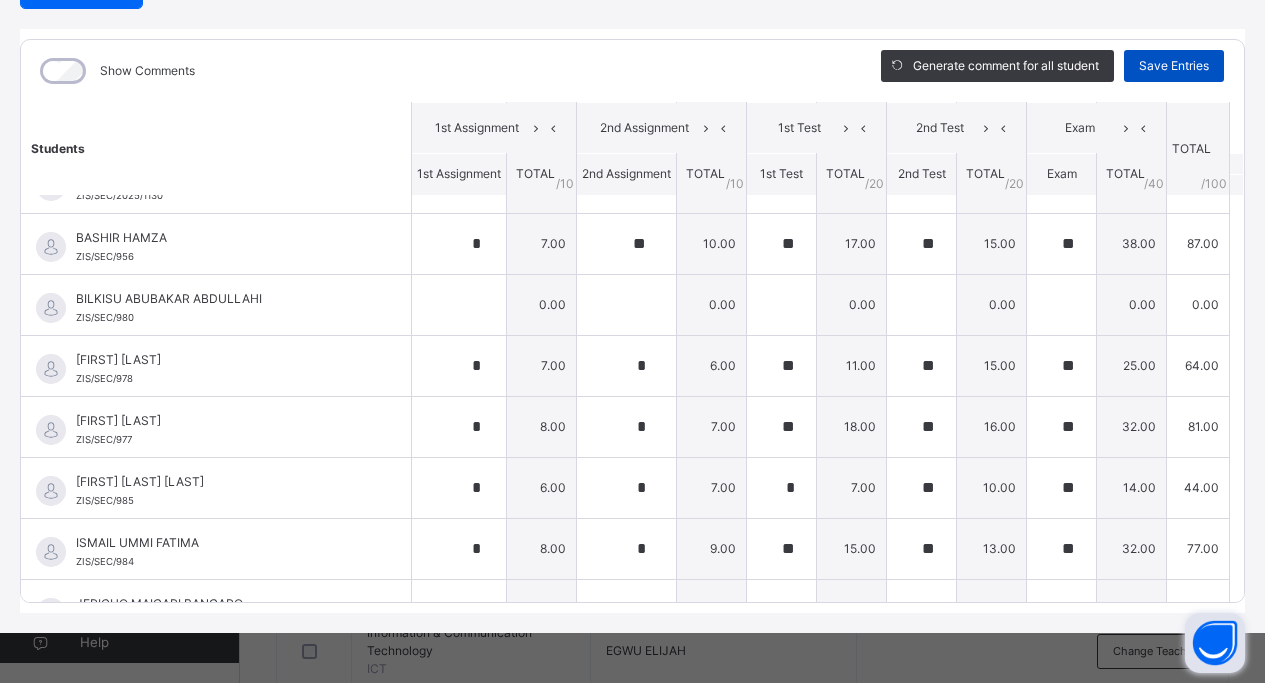click on "Save Entries" at bounding box center [1174, 66] 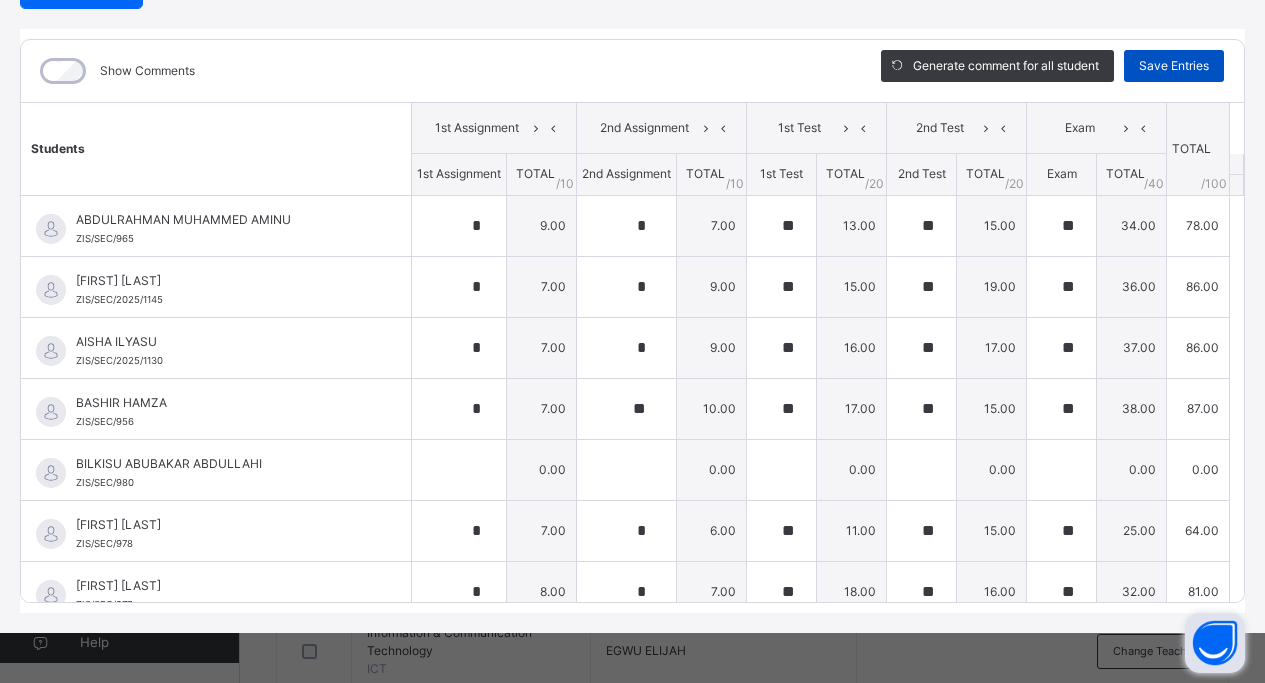 click on "Save Entries" at bounding box center (1174, 66) 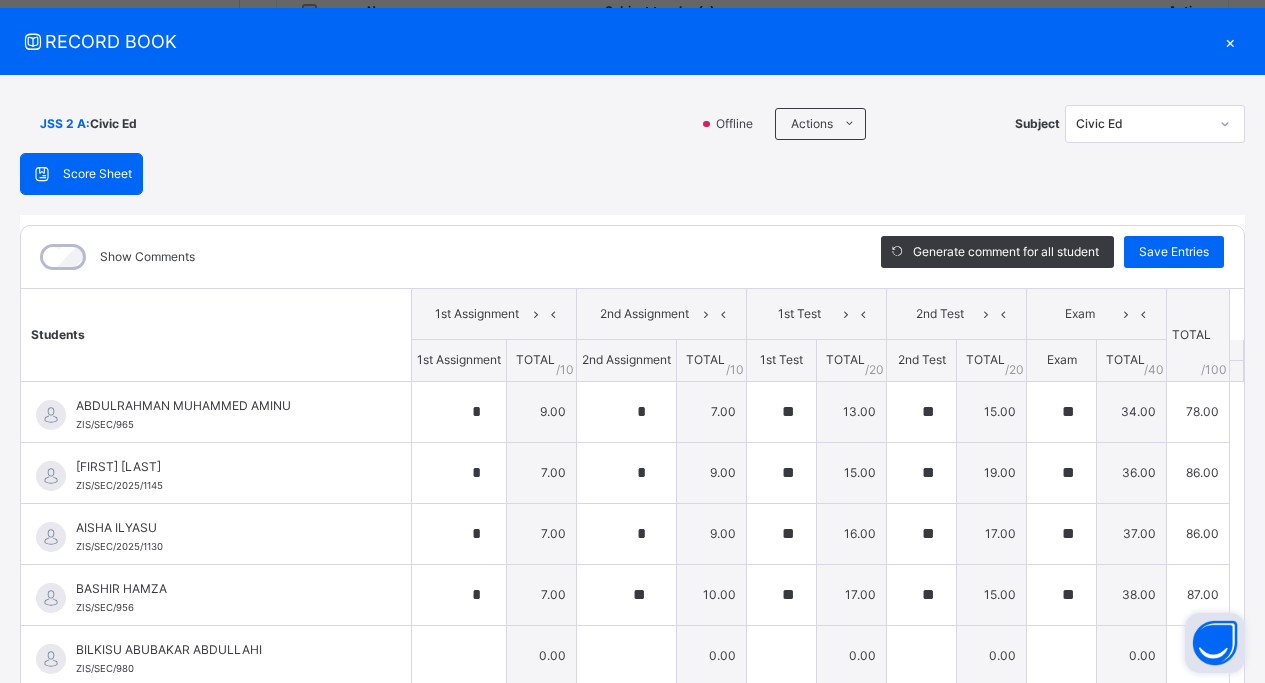 scroll, scrollTop: 38, scrollLeft: 0, axis: vertical 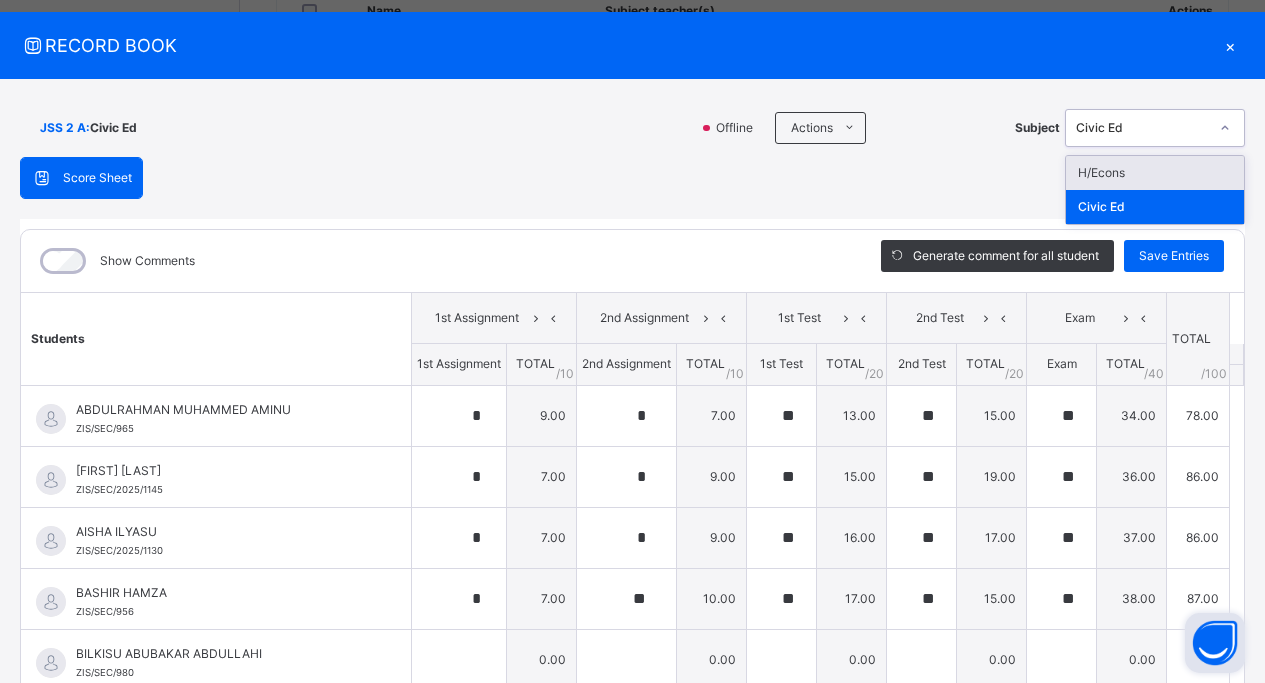 click 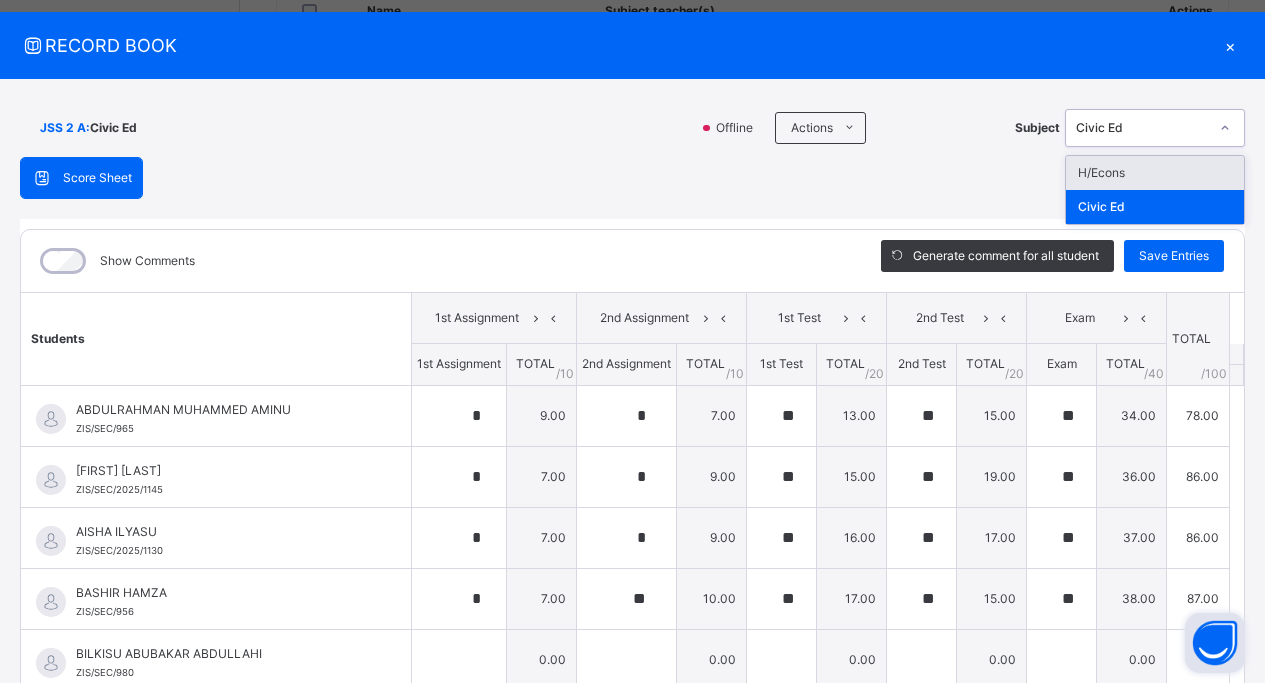 click on "H/Econs" at bounding box center (1155, 173) 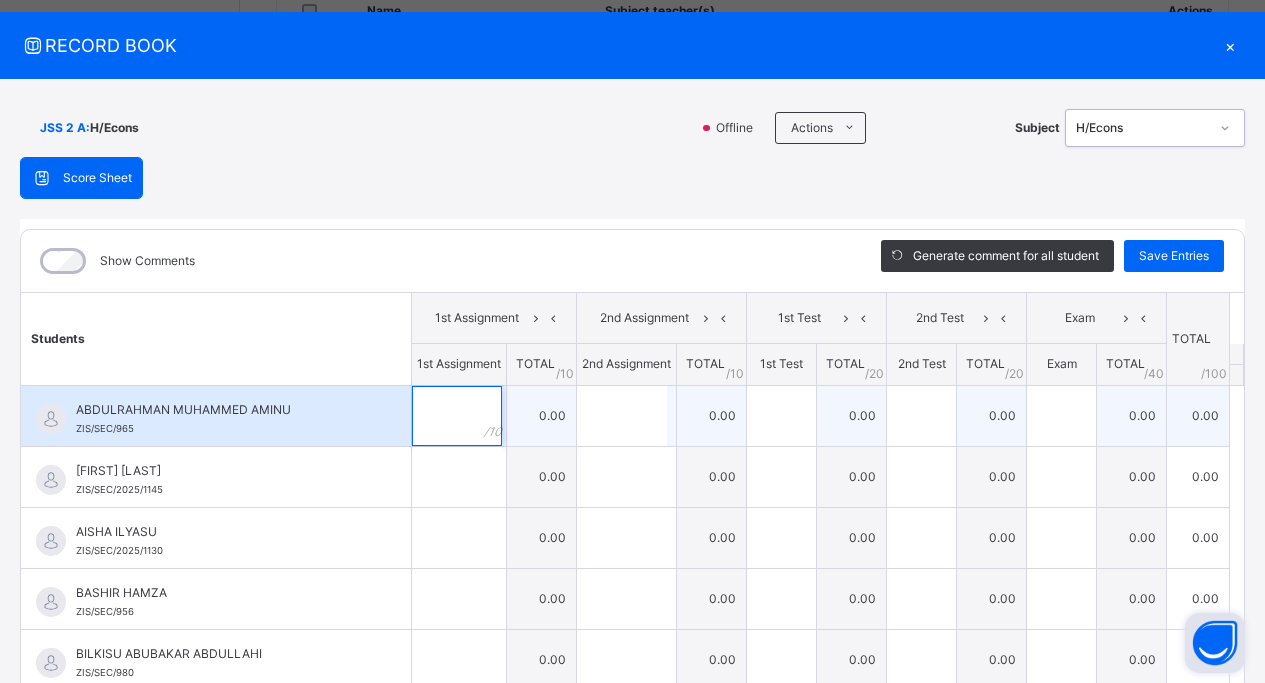 click at bounding box center [457, 416] 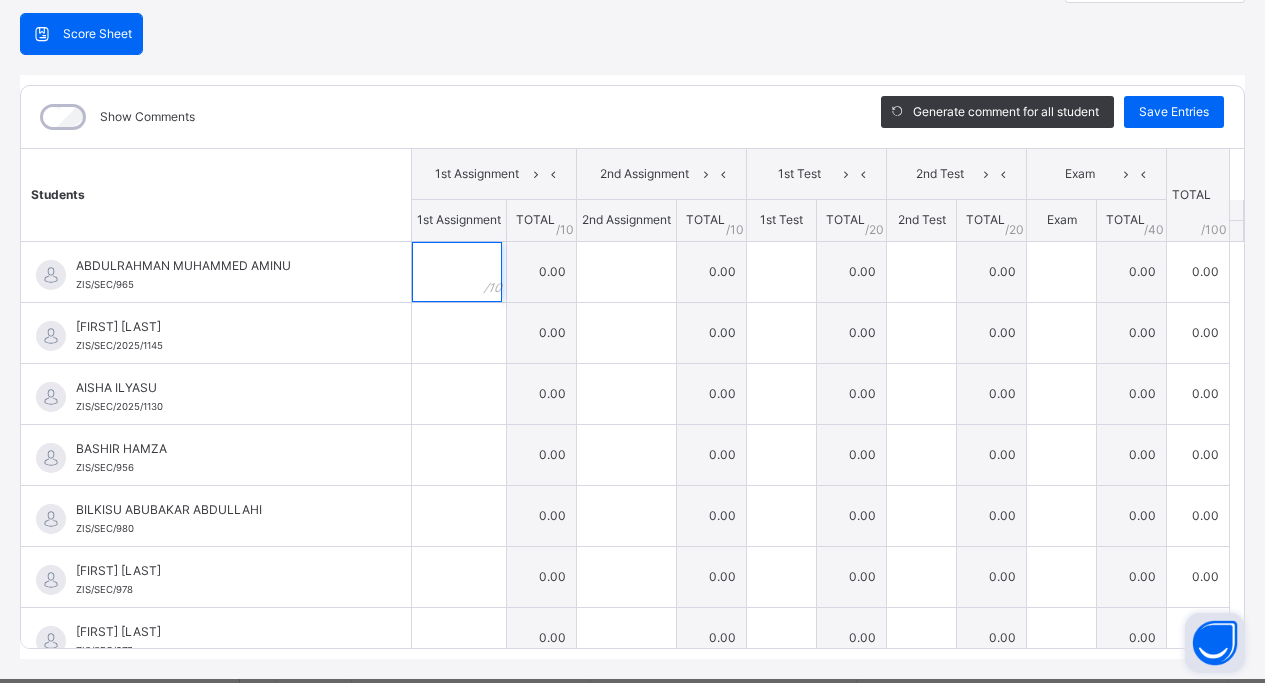 scroll, scrollTop: 228, scrollLeft: 0, axis: vertical 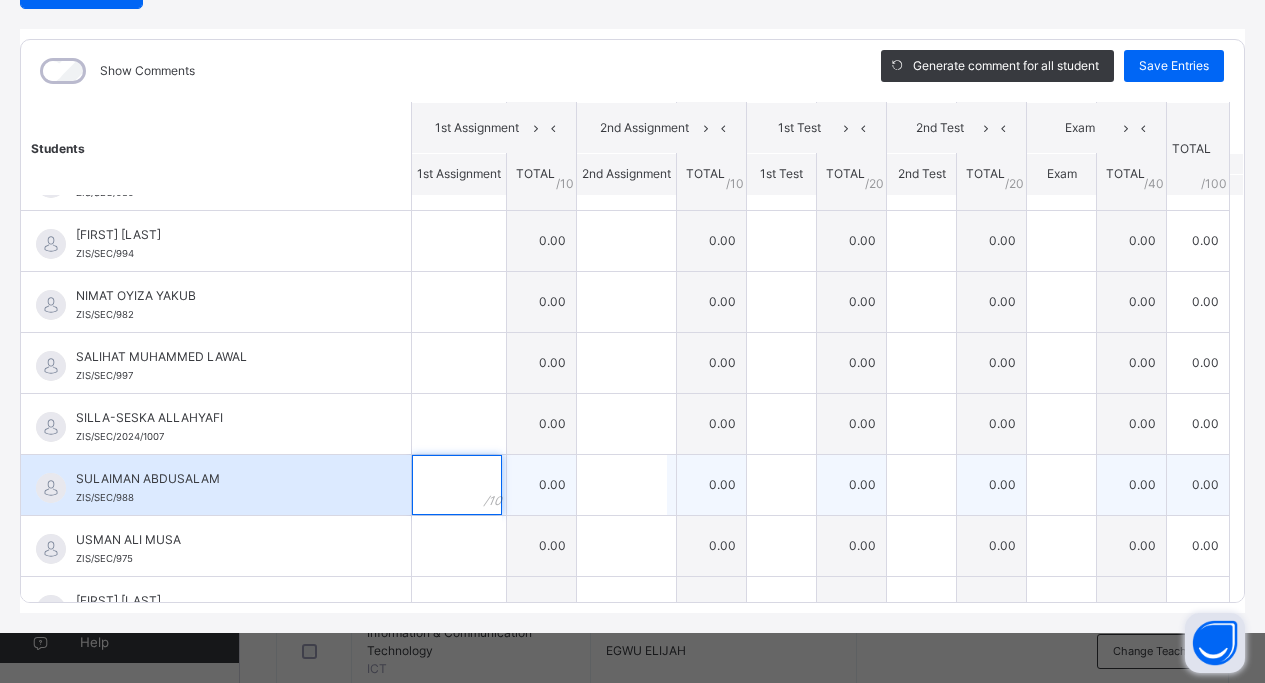 click at bounding box center (457, 485) 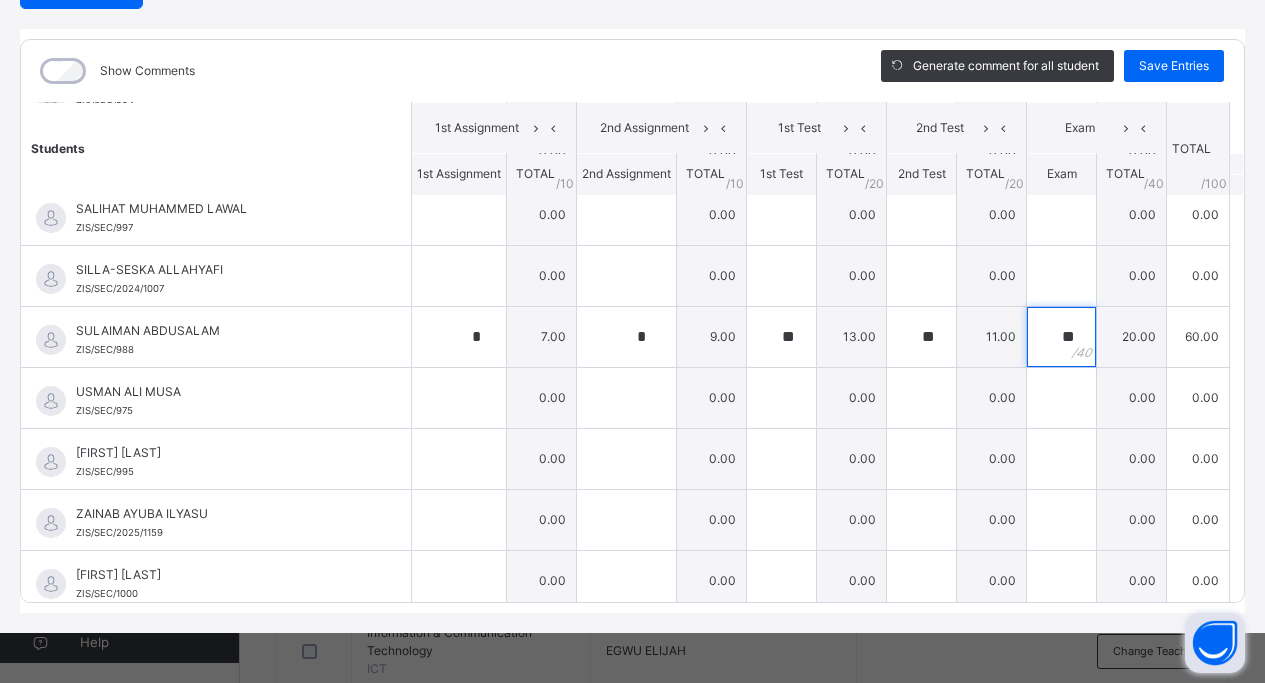 scroll, scrollTop: 997, scrollLeft: 0, axis: vertical 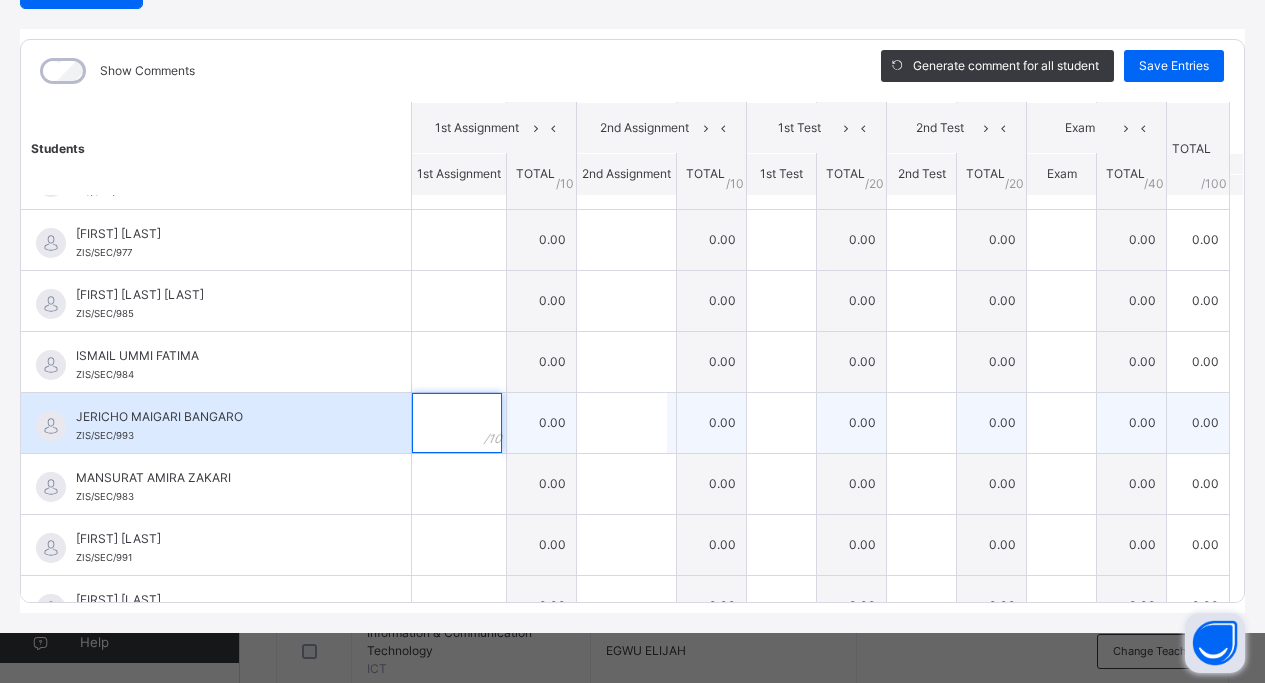 click at bounding box center [457, 423] 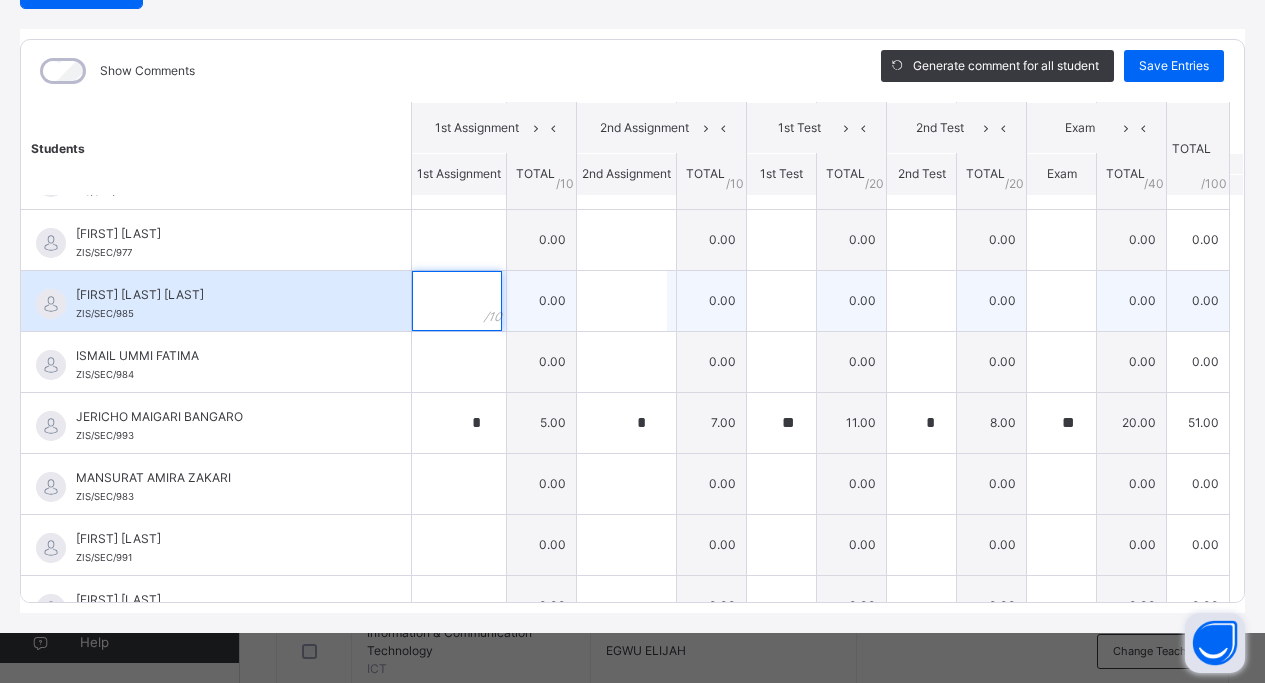 click at bounding box center [457, 301] 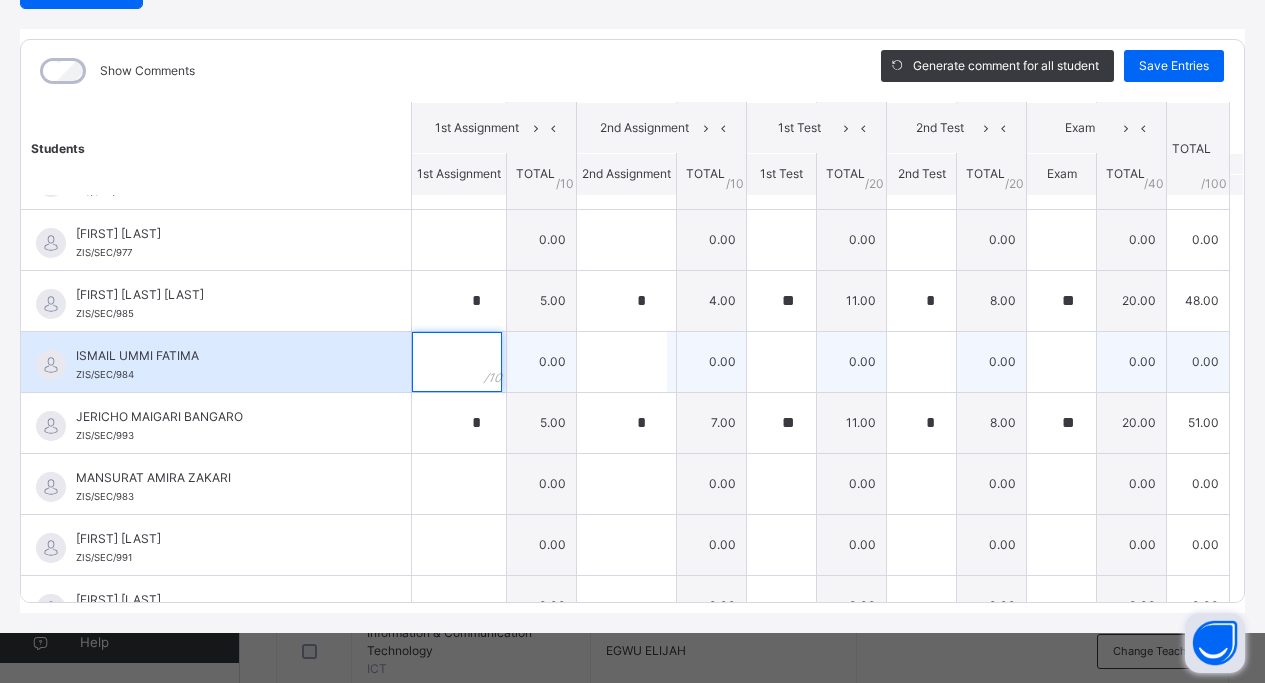 click at bounding box center (457, 362) 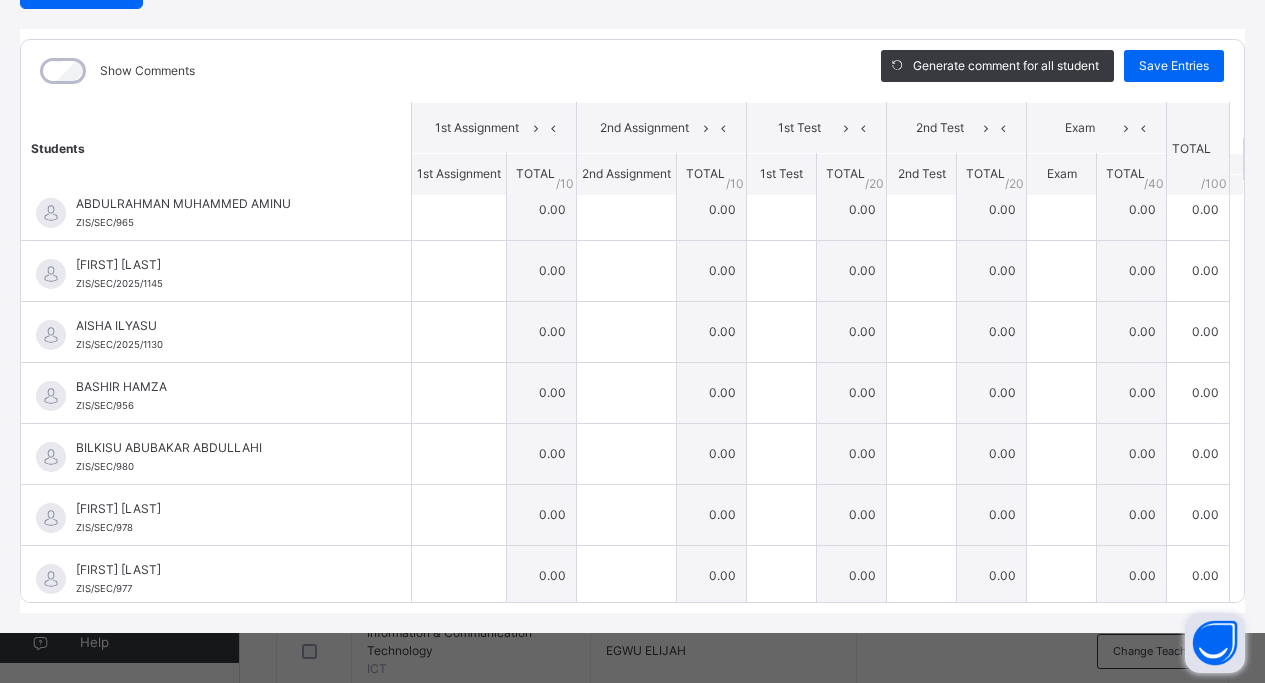 scroll, scrollTop: 0, scrollLeft: 0, axis: both 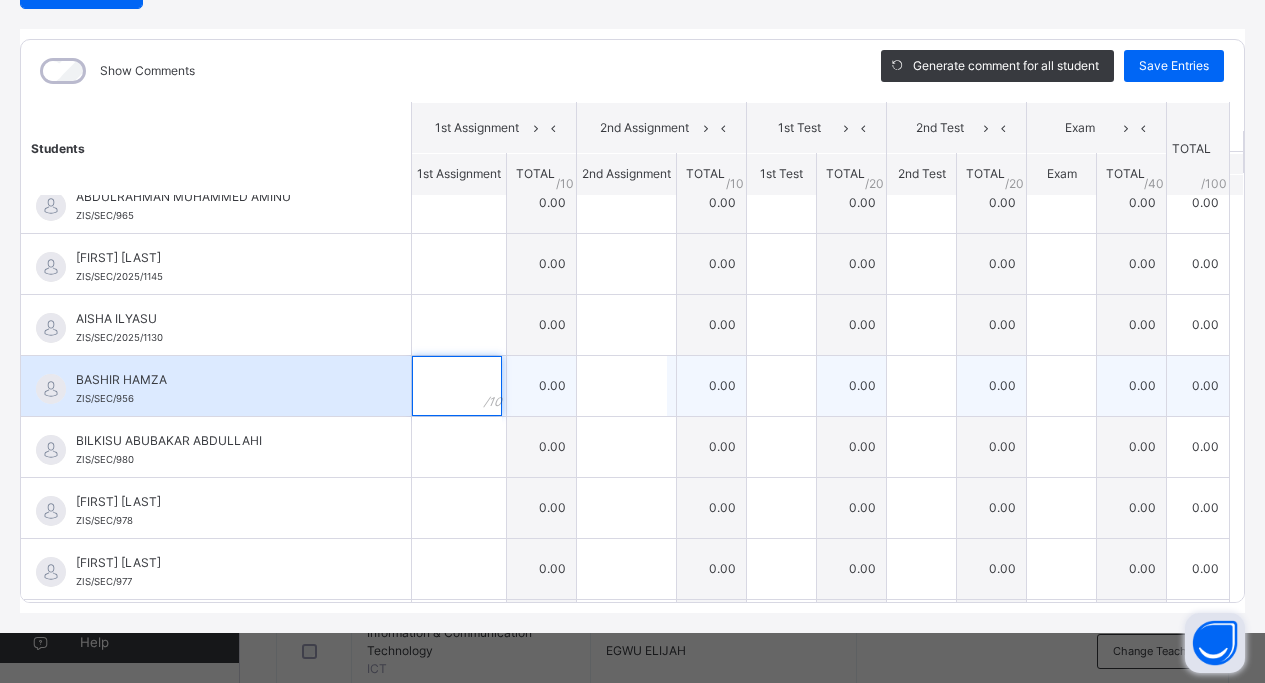 click at bounding box center (459, 386) 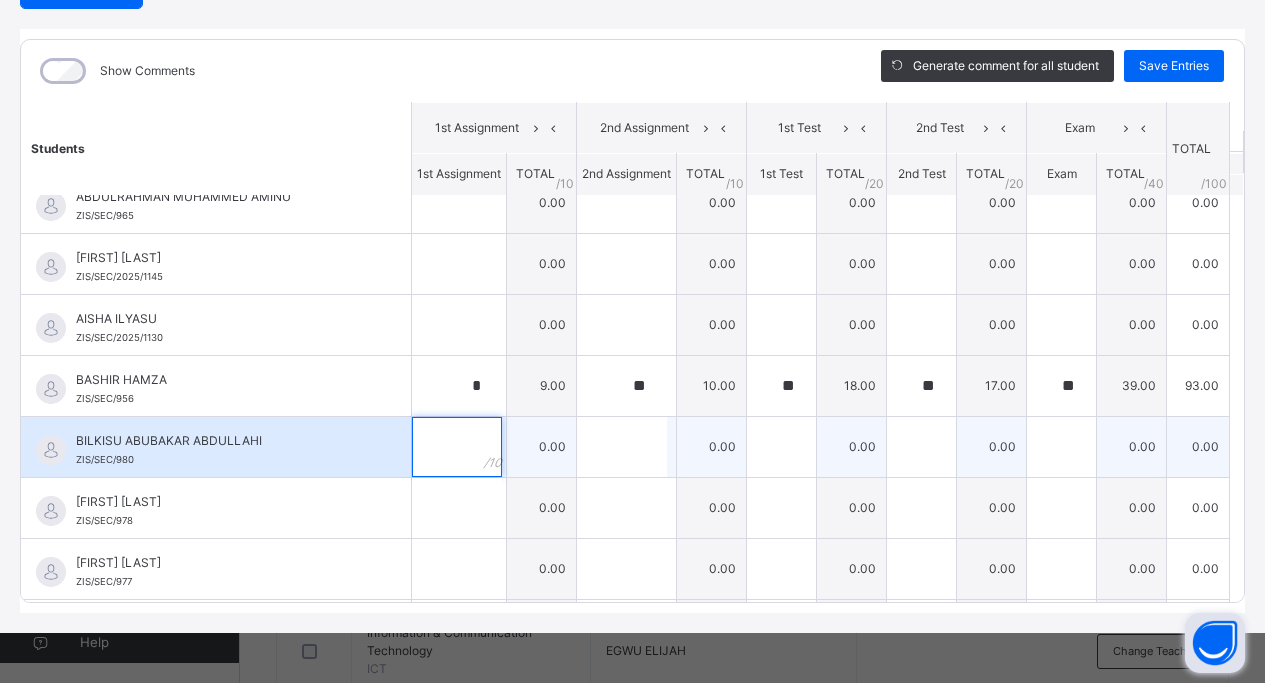 click at bounding box center (457, 447) 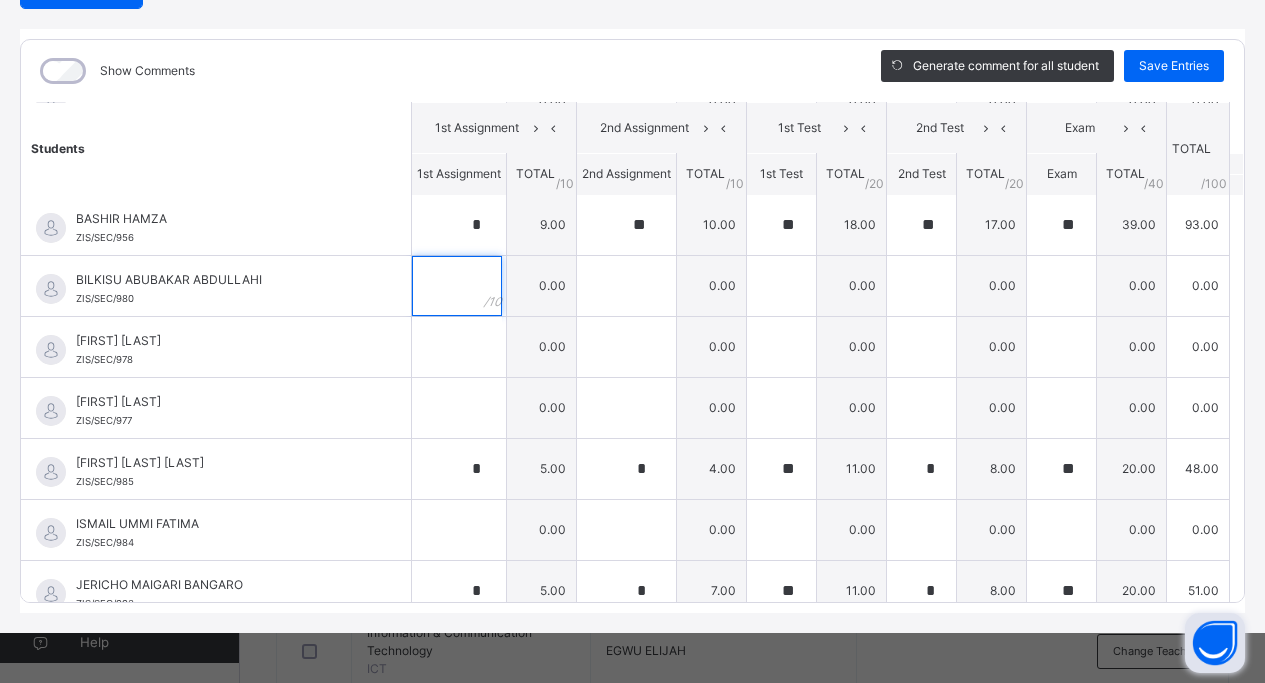 scroll, scrollTop: 190, scrollLeft: 0, axis: vertical 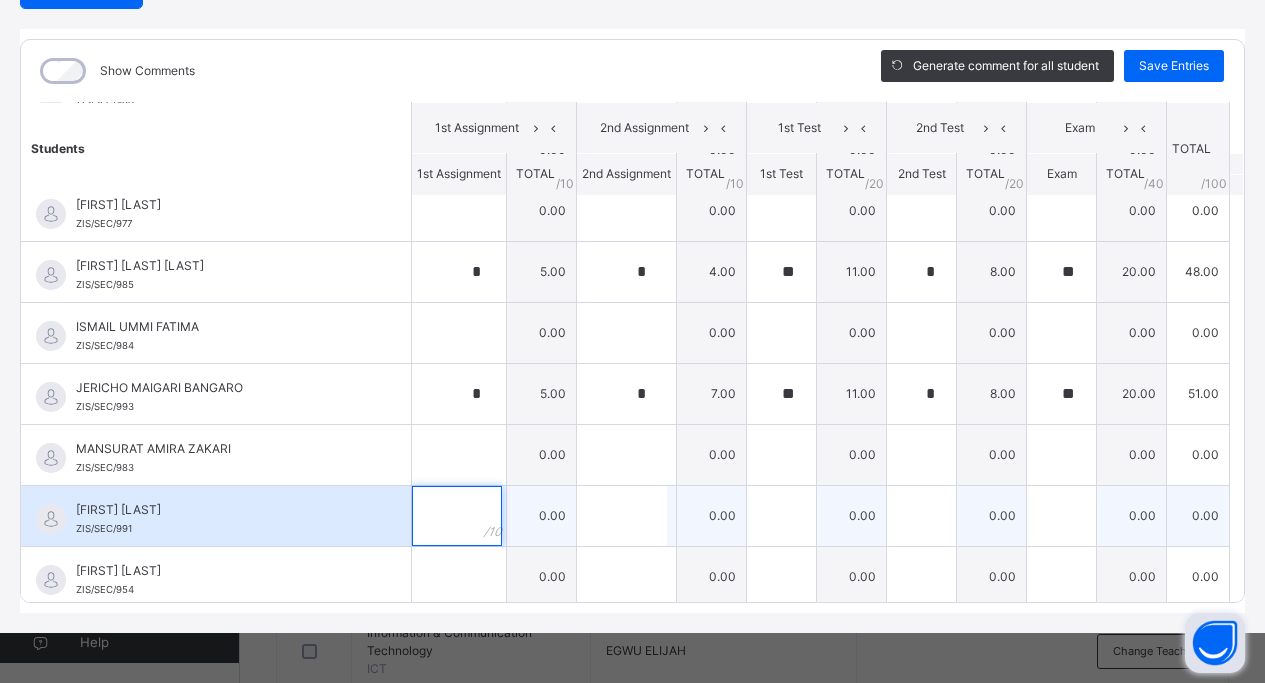 click at bounding box center (457, 516) 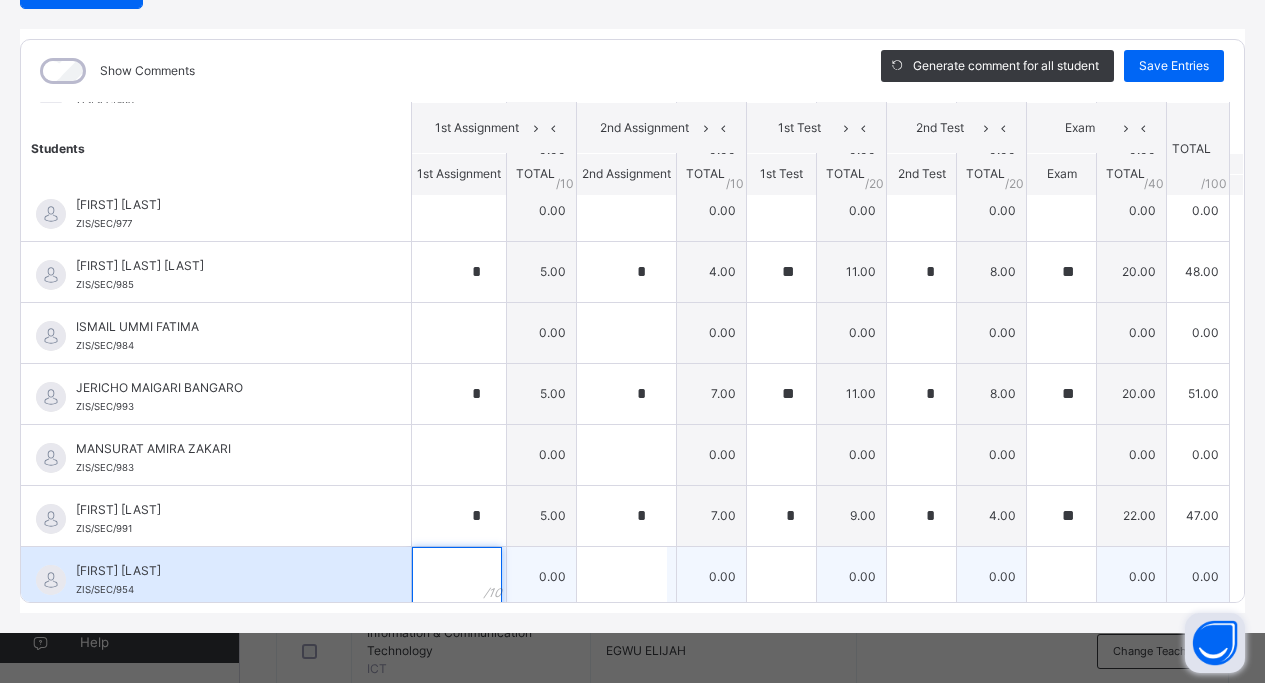 click at bounding box center [457, 577] 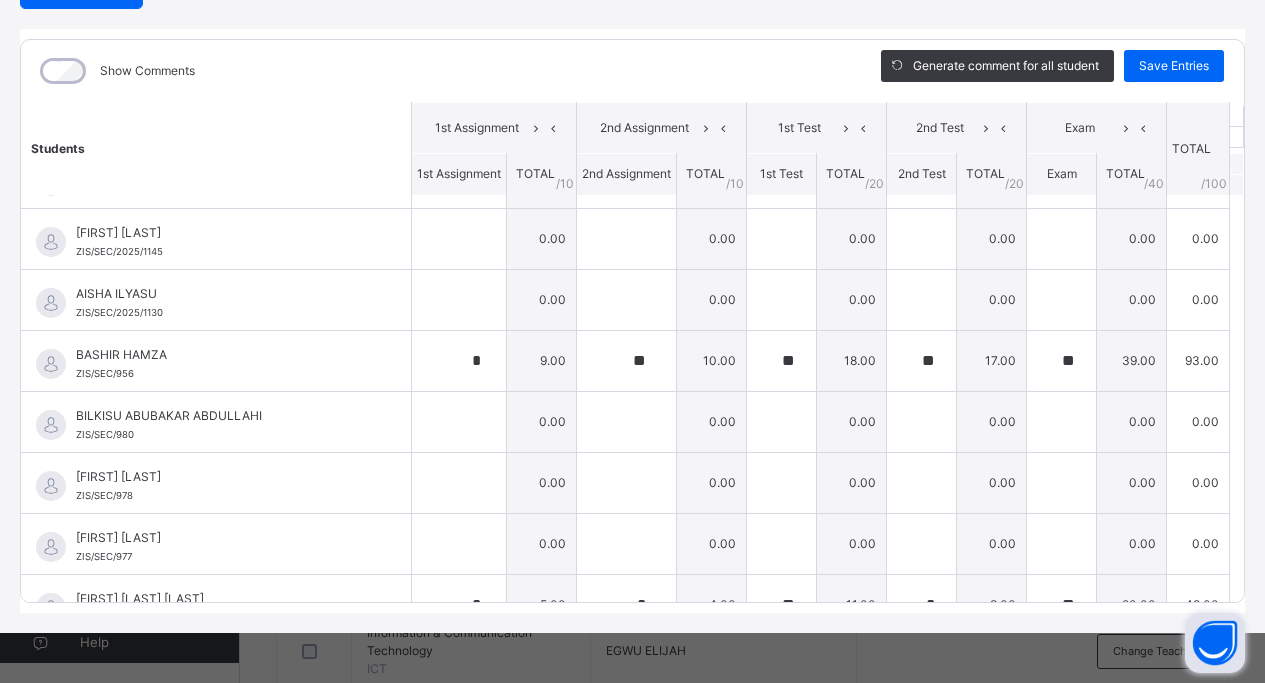 scroll, scrollTop: 0, scrollLeft: 0, axis: both 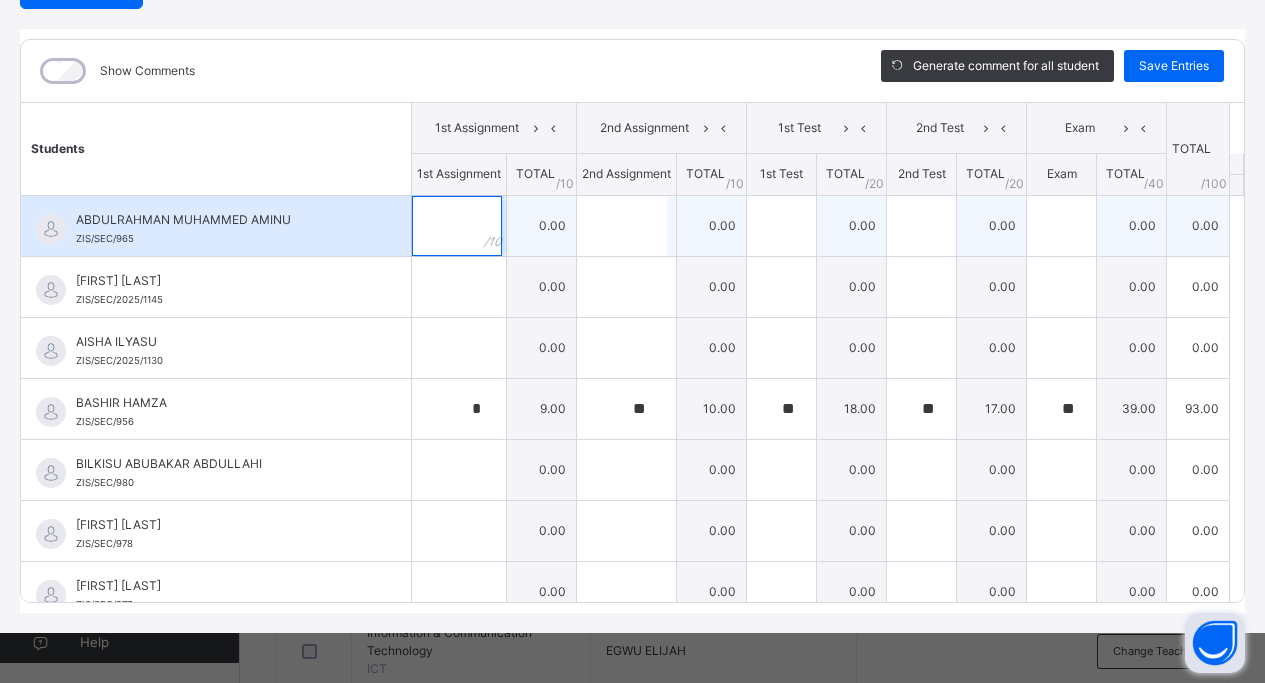 click at bounding box center (459, 226) 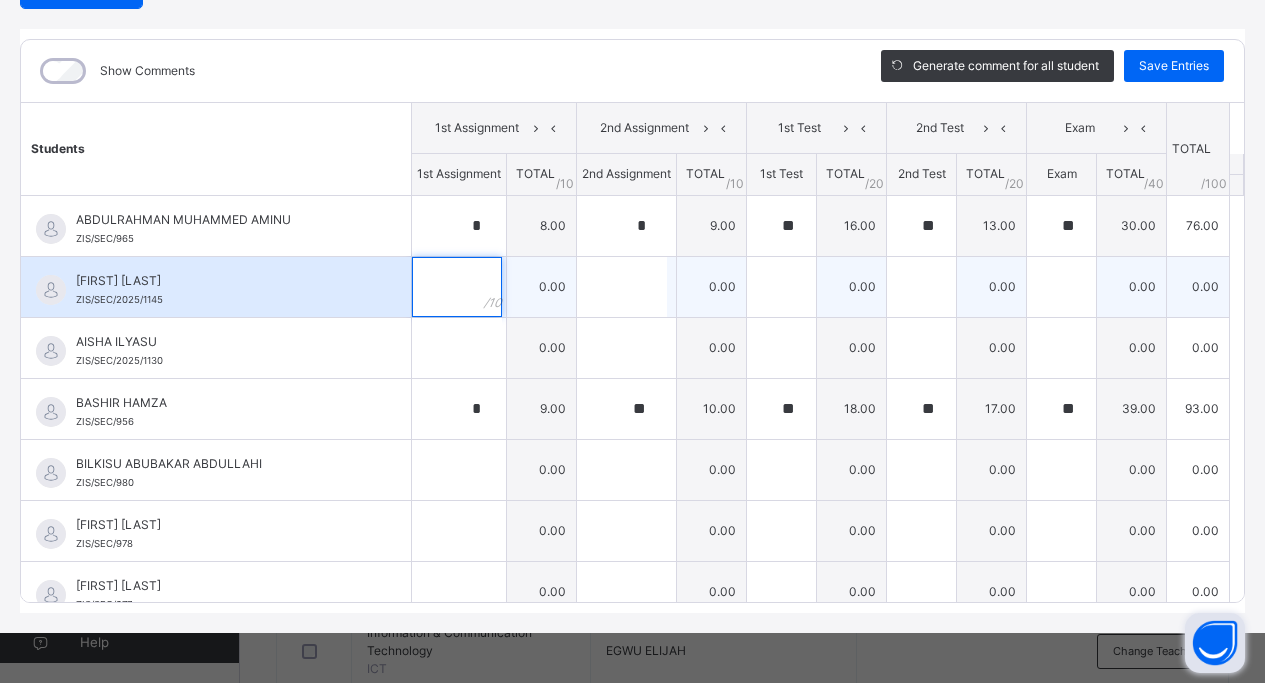 click at bounding box center (457, 287) 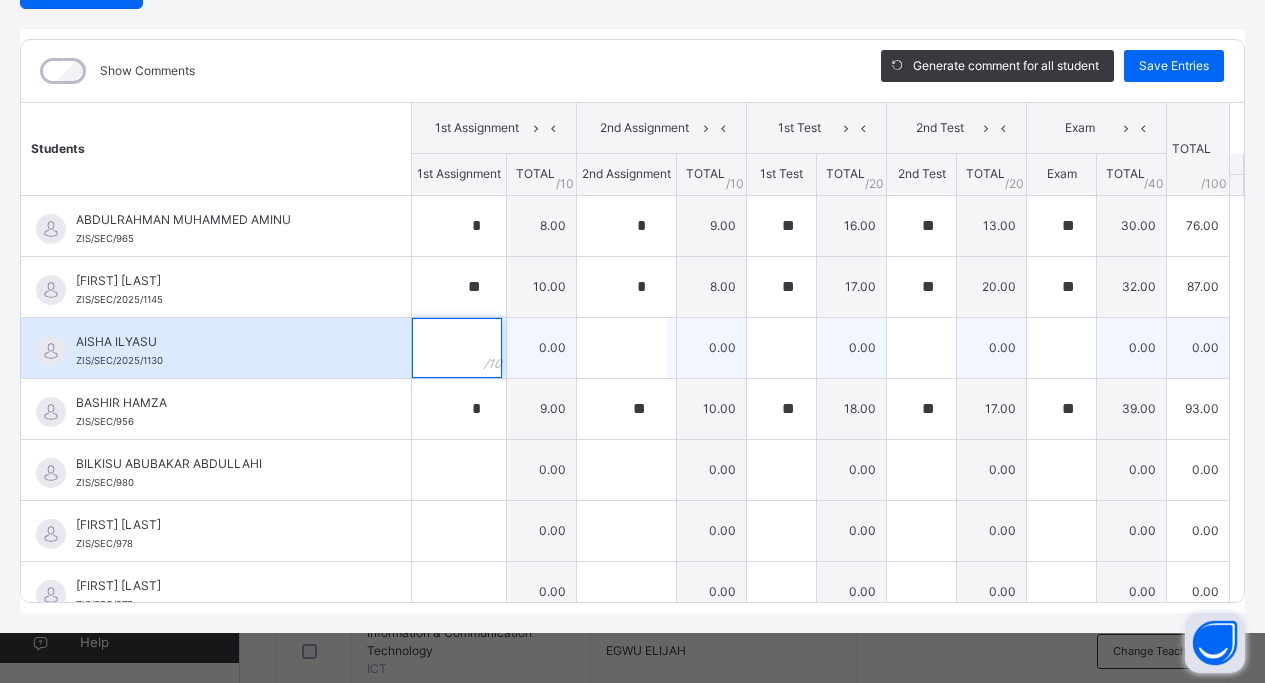 click at bounding box center [457, 348] 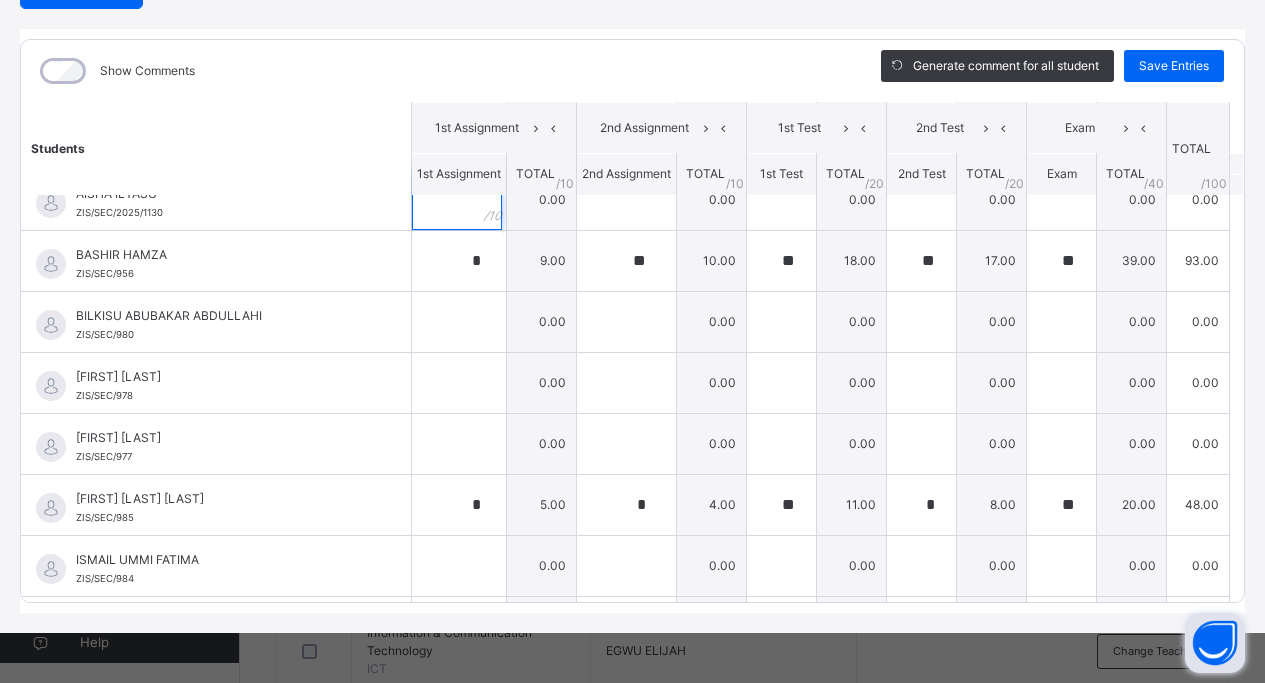 scroll, scrollTop: 152, scrollLeft: 0, axis: vertical 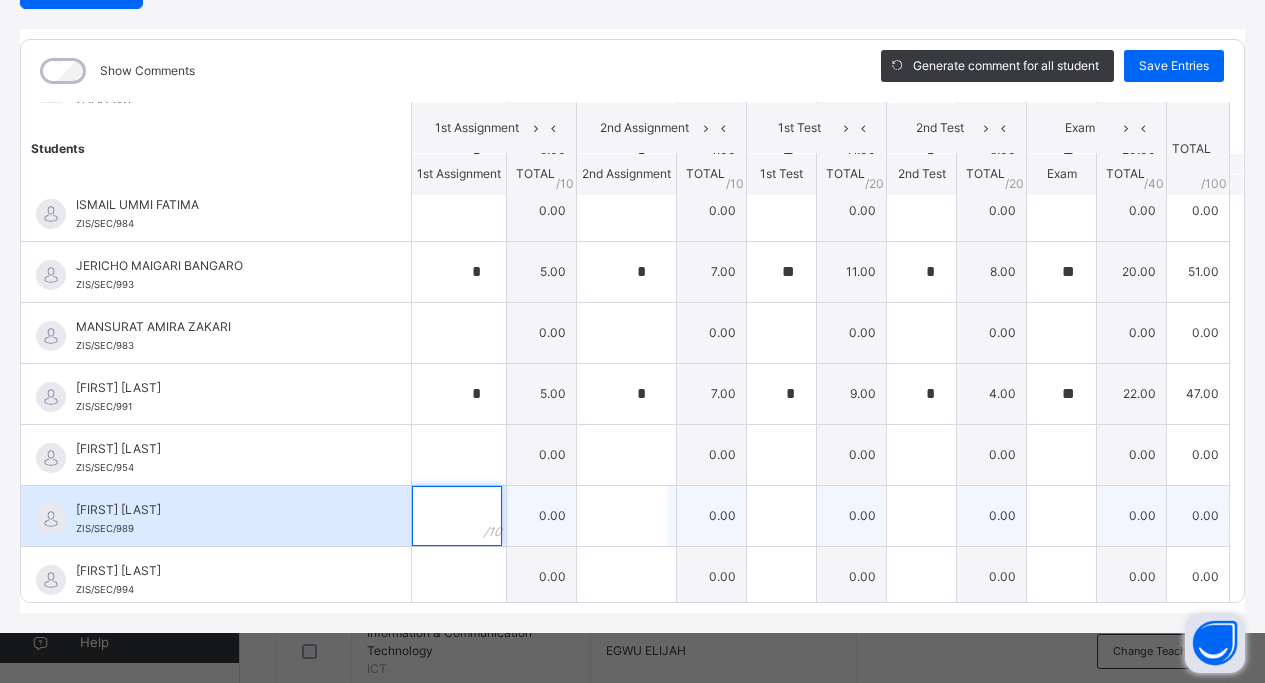 click at bounding box center (457, 516) 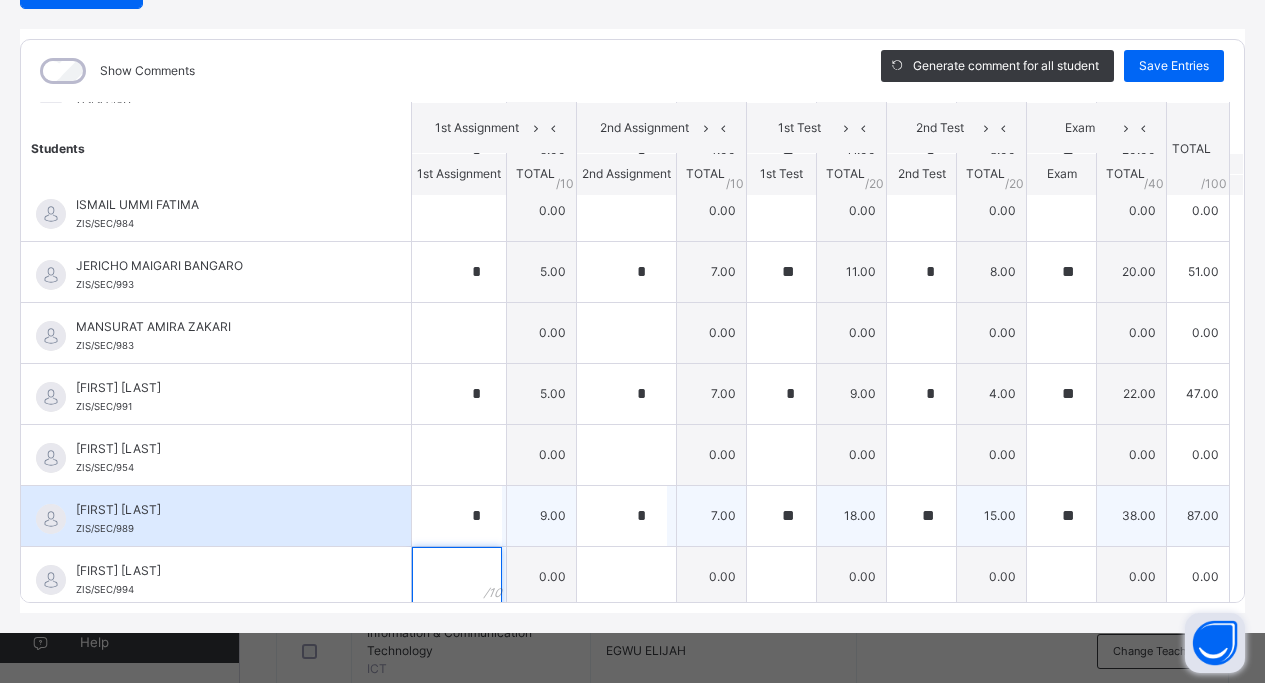 scroll, scrollTop: 508, scrollLeft: 0, axis: vertical 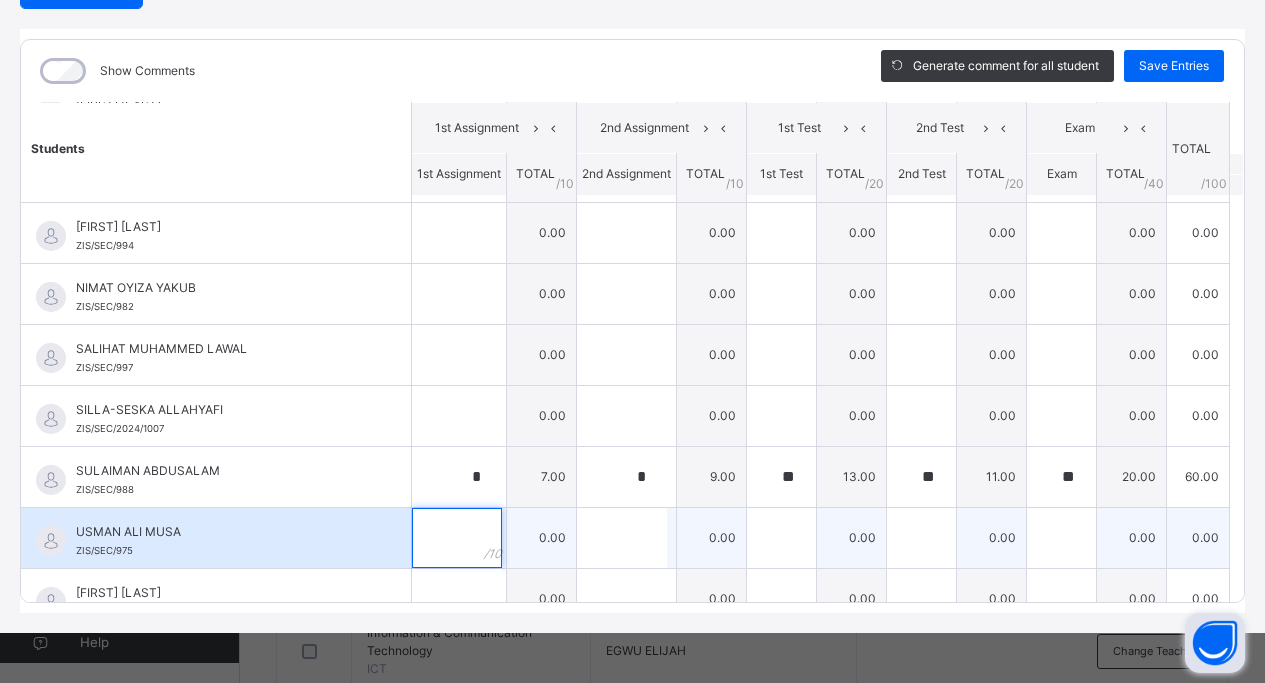 click at bounding box center (457, 538) 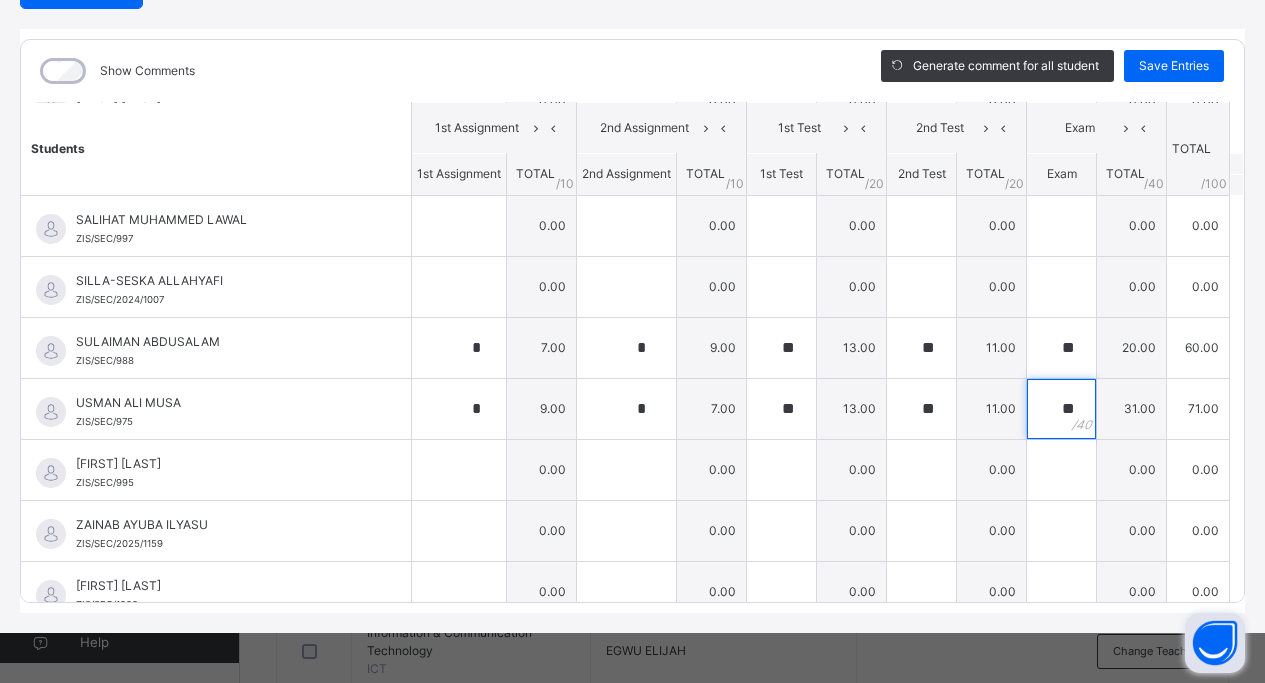 scroll, scrollTop: 992, scrollLeft: 0, axis: vertical 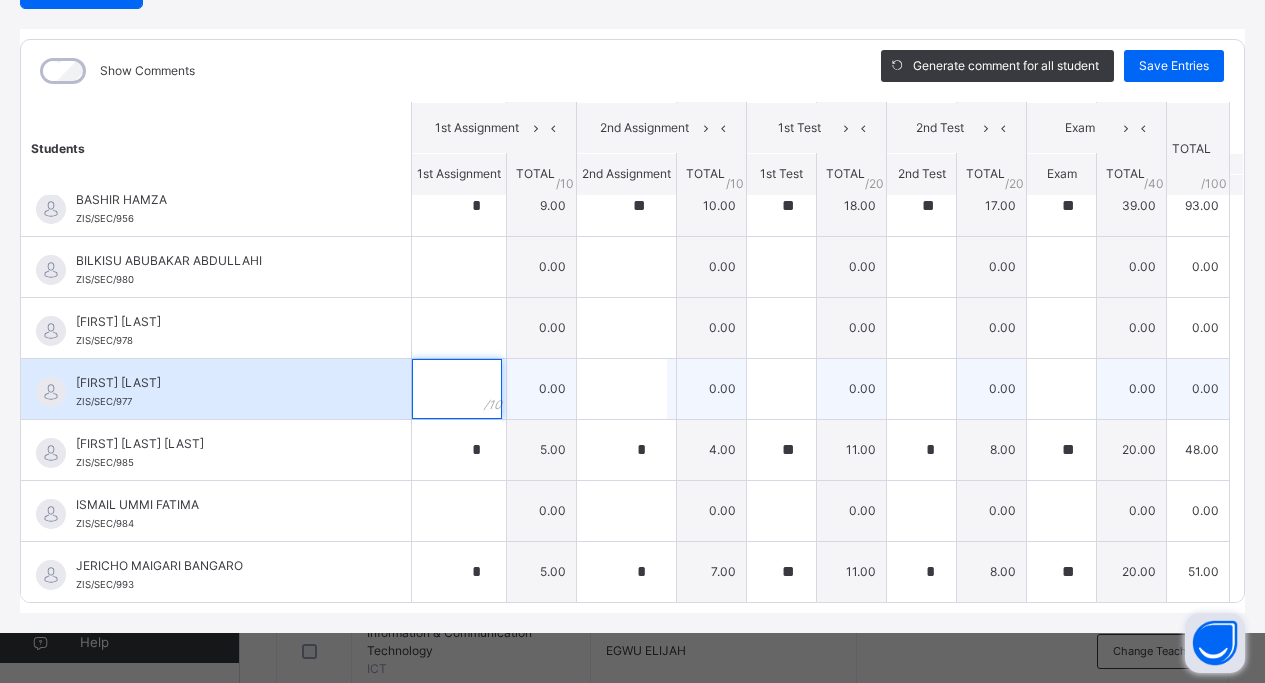 click at bounding box center (457, 389) 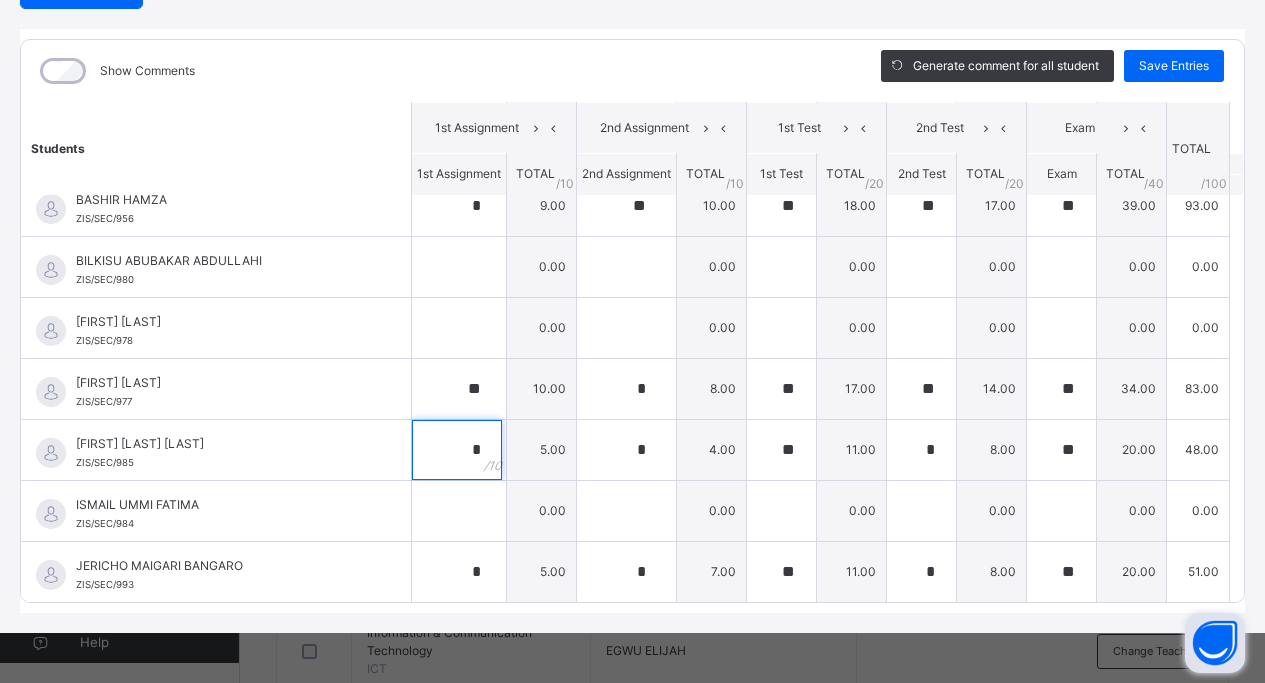 scroll, scrollTop: 155, scrollLeft: 0, axis: vertical 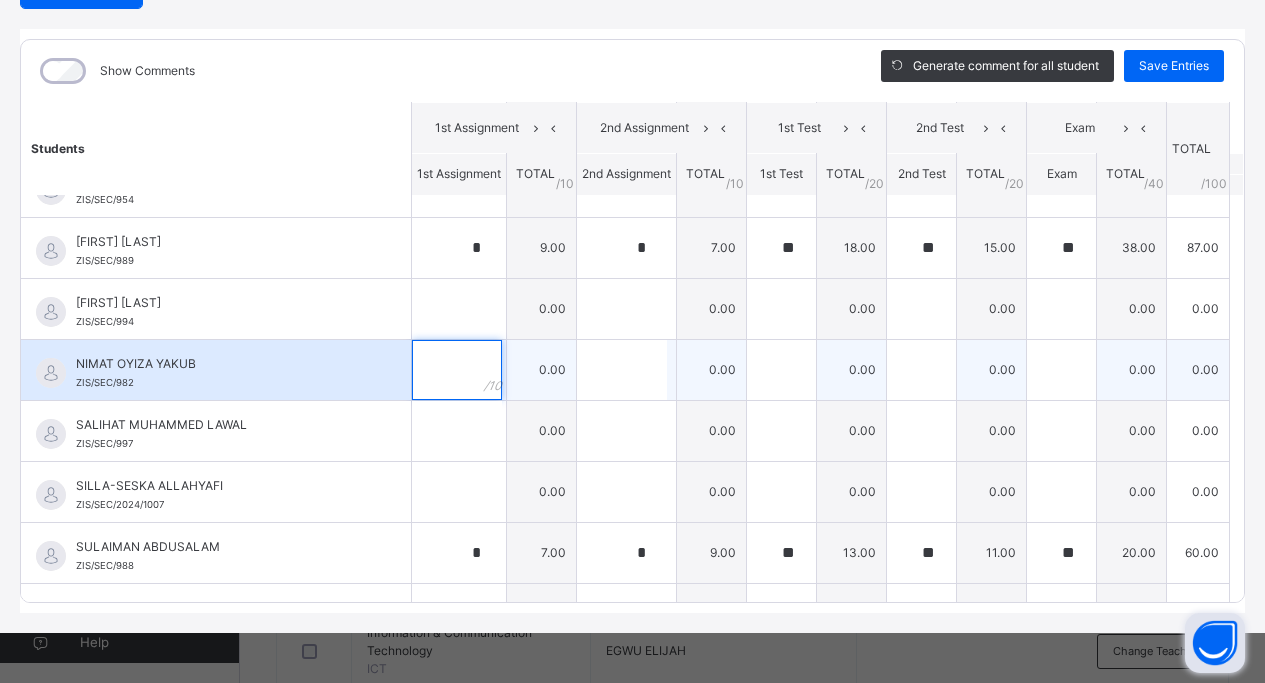 click at bounding box center (457, 370) 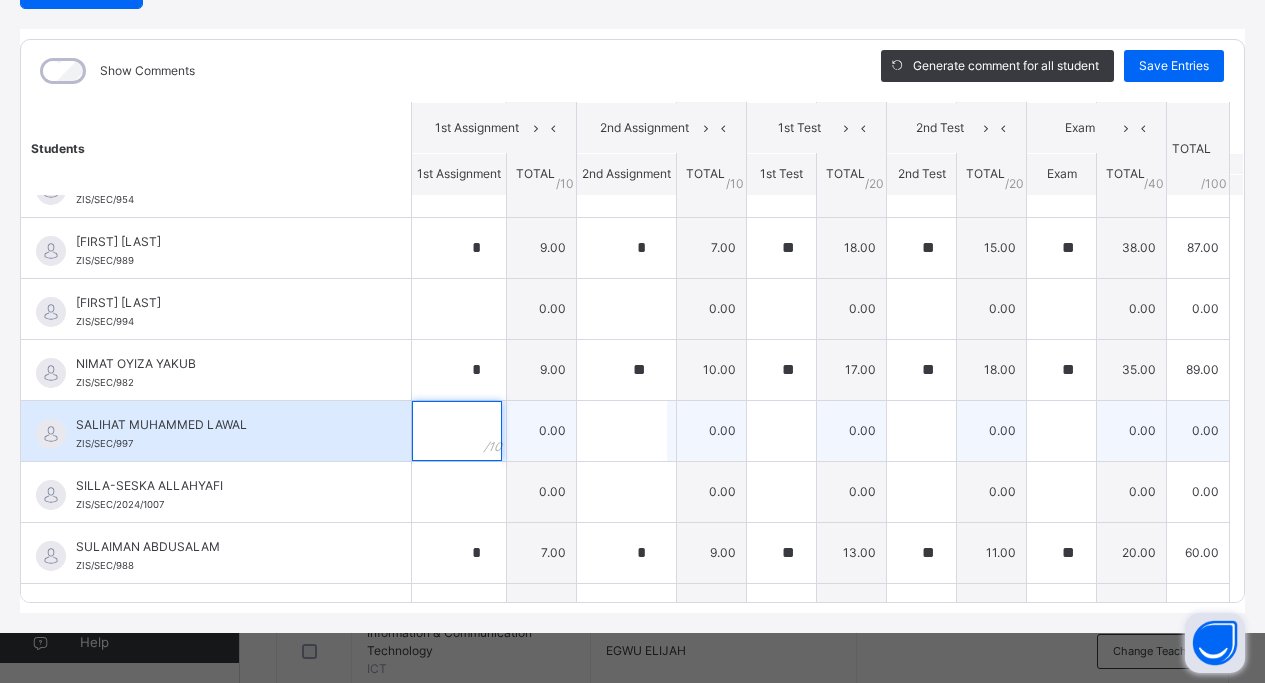 click at bounding box center (457, 431) 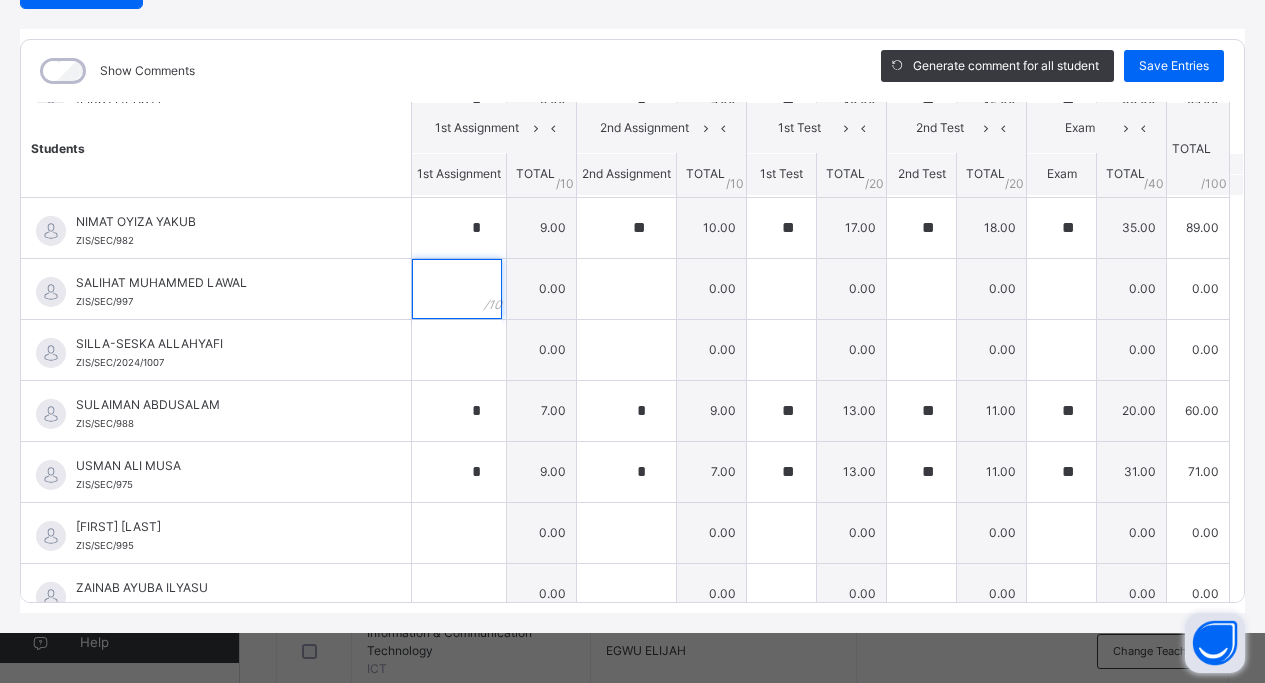 scroll, scrollTop: 920, scrollLeft: 0, axis: vertical 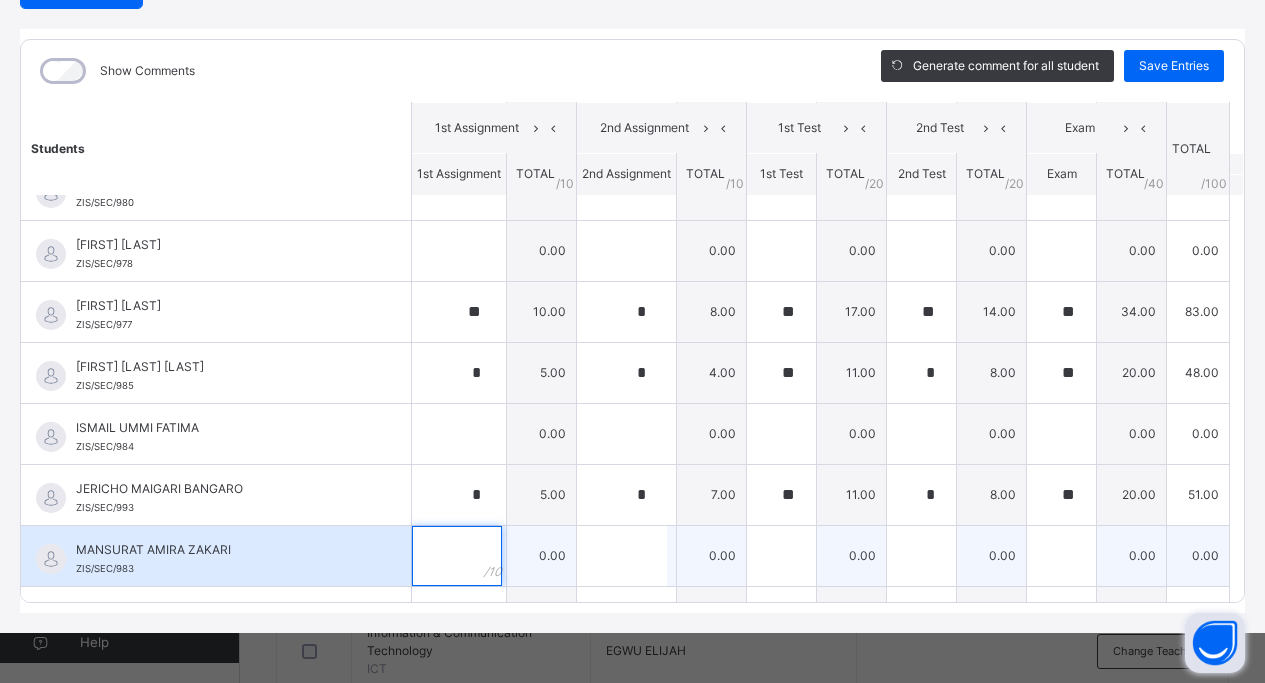click at bounding box center [457, 556] 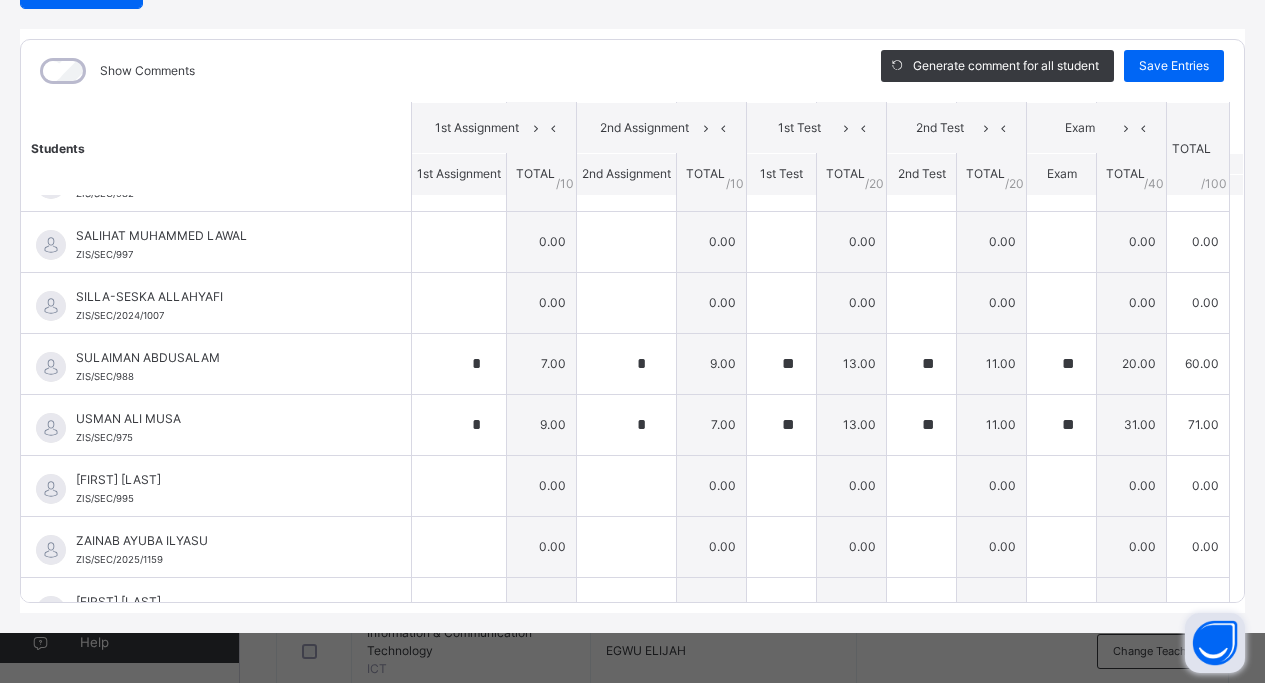 scroll, scrollTop: 997, scrollLeft: 0, axis: vertical 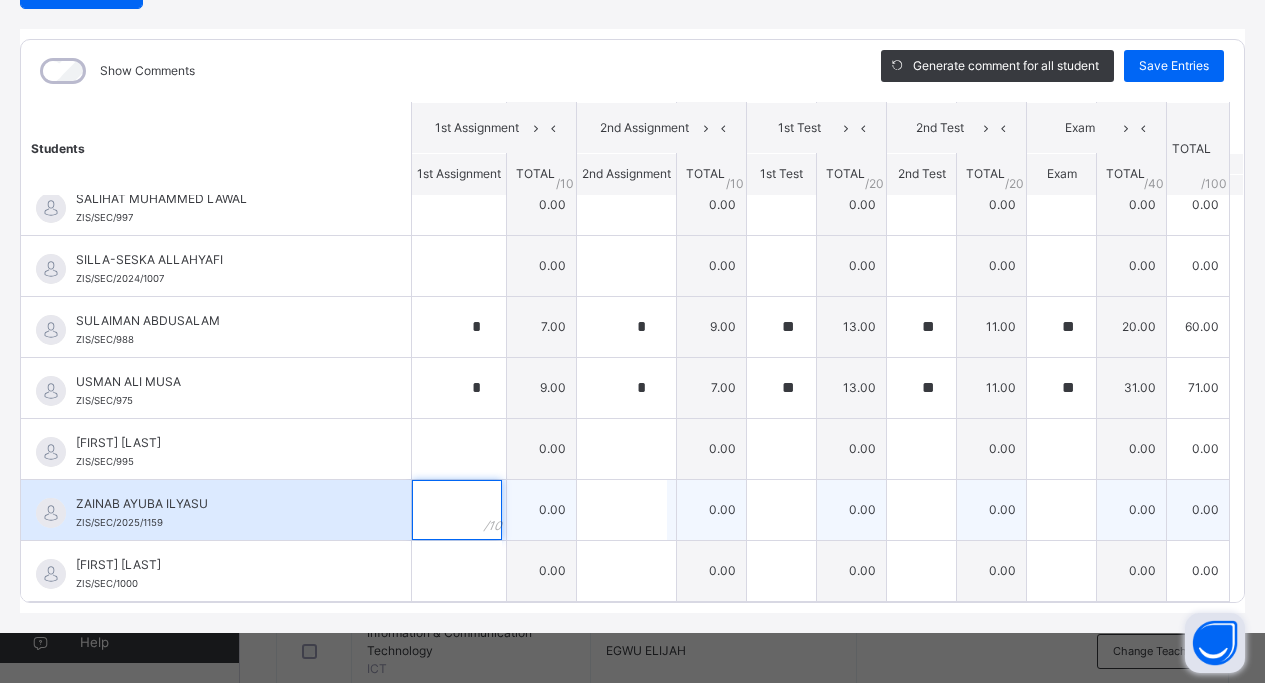 click at bounding box center (457, 510) 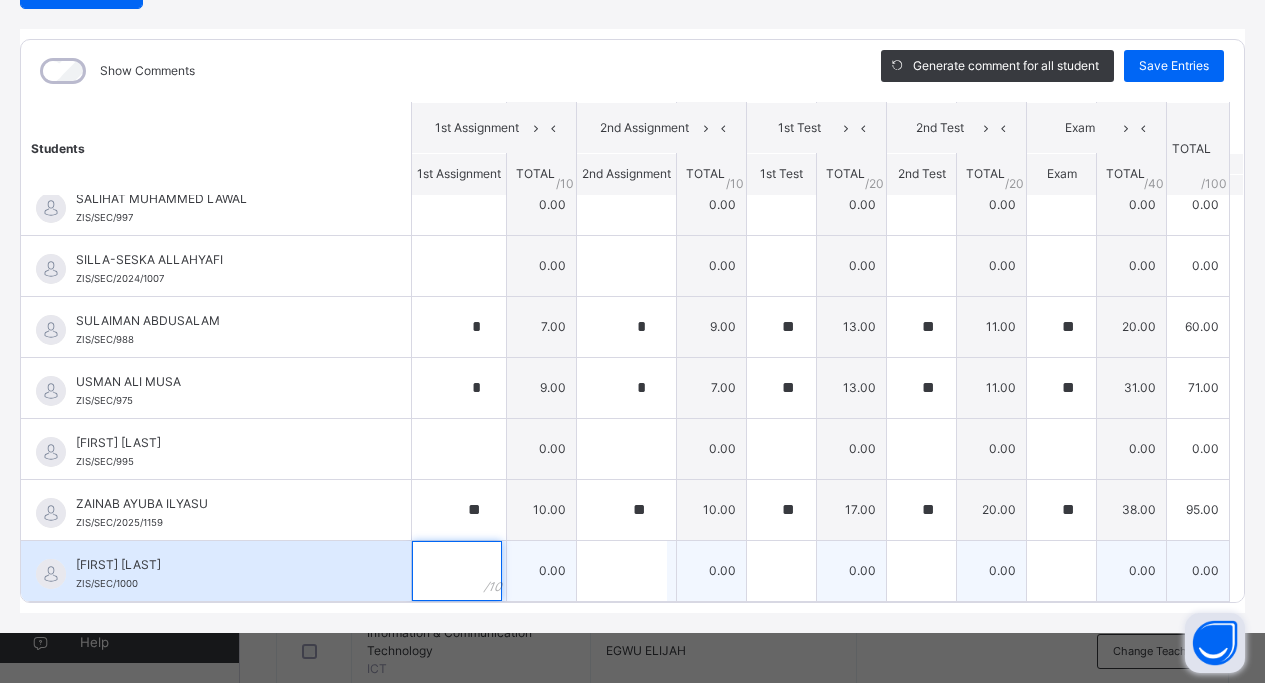 click at bounding box center [457, 571] 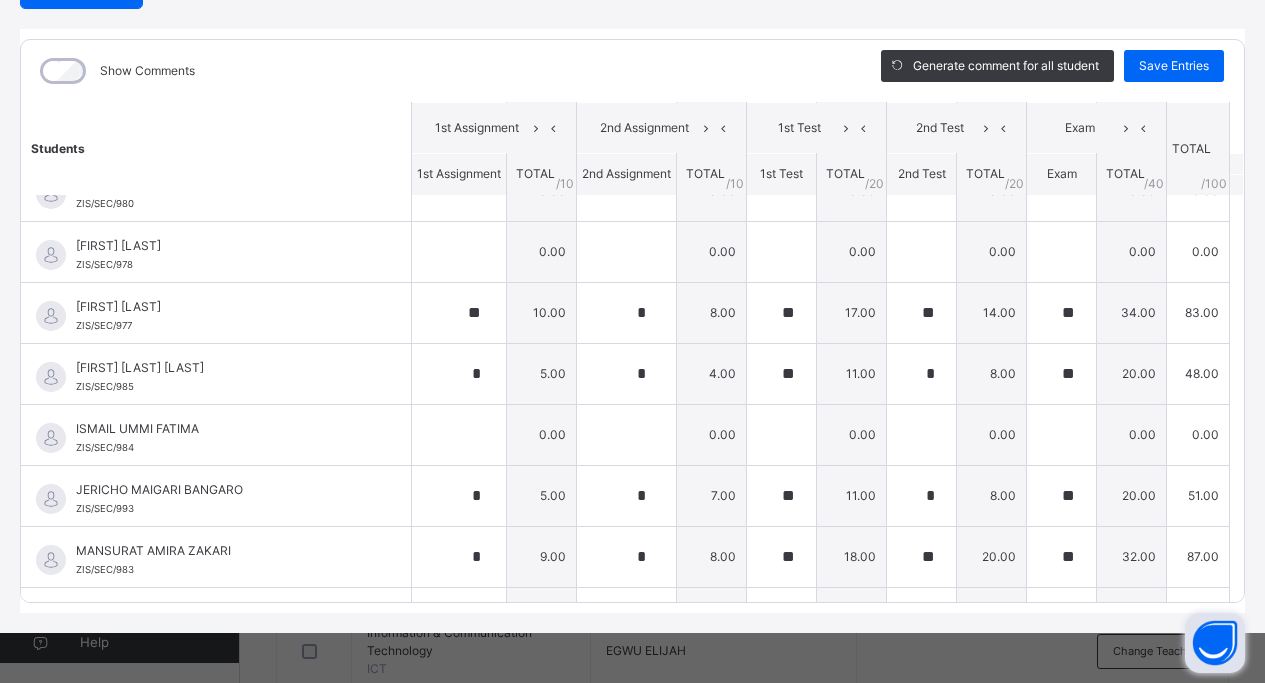 scroll, scrollTop: 277, scrollLeft: 0, axis: vertical 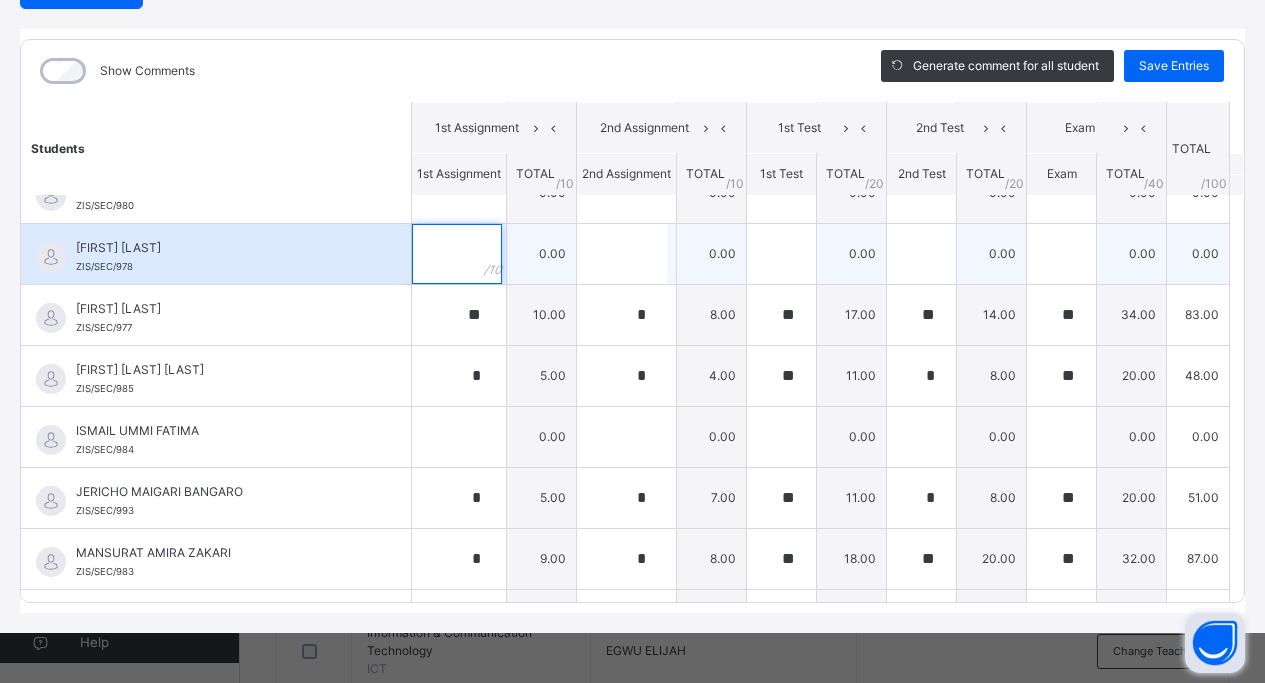 click at bounding box center [457, 254] 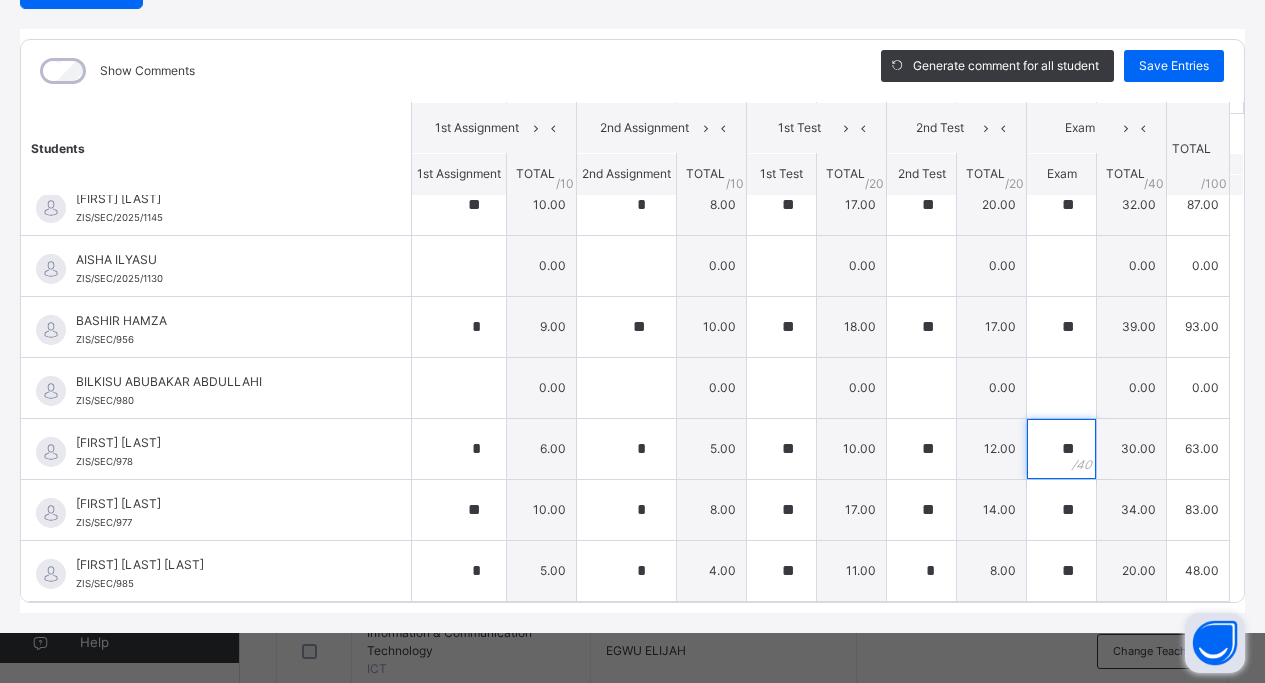 scroll, scrollTop: 77, scrollLeft: 0, axis: vertical 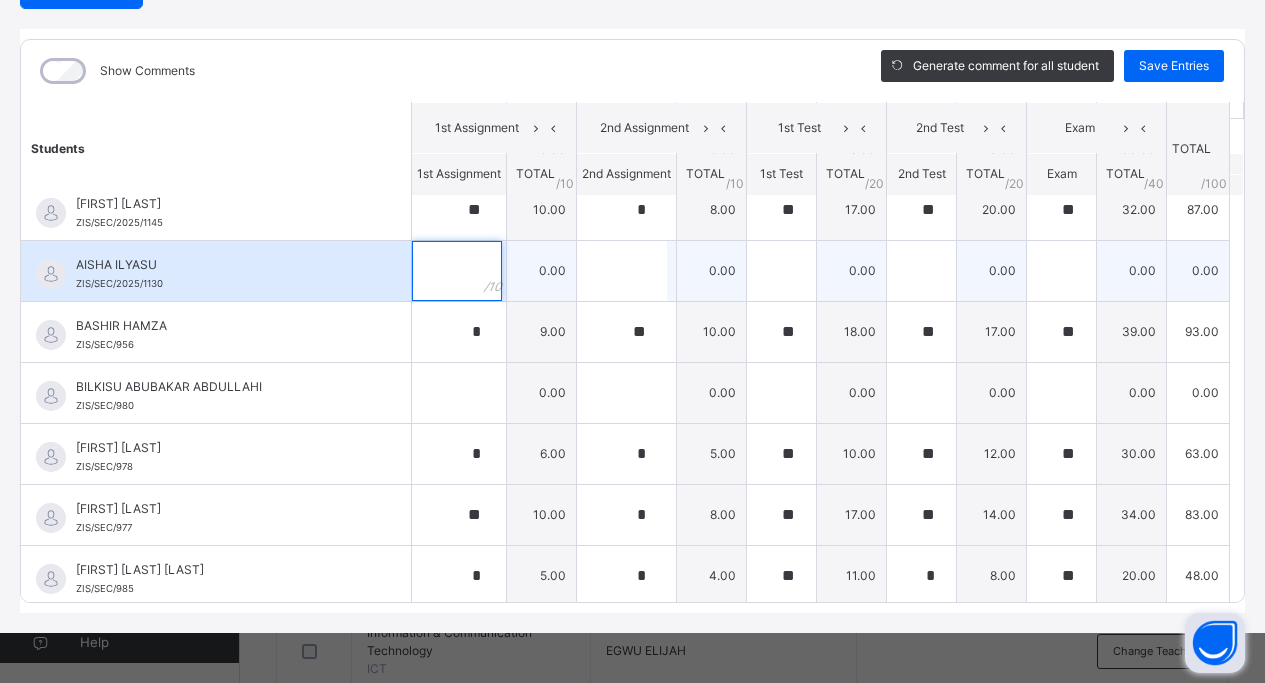 click at bounding box center [457, 271] 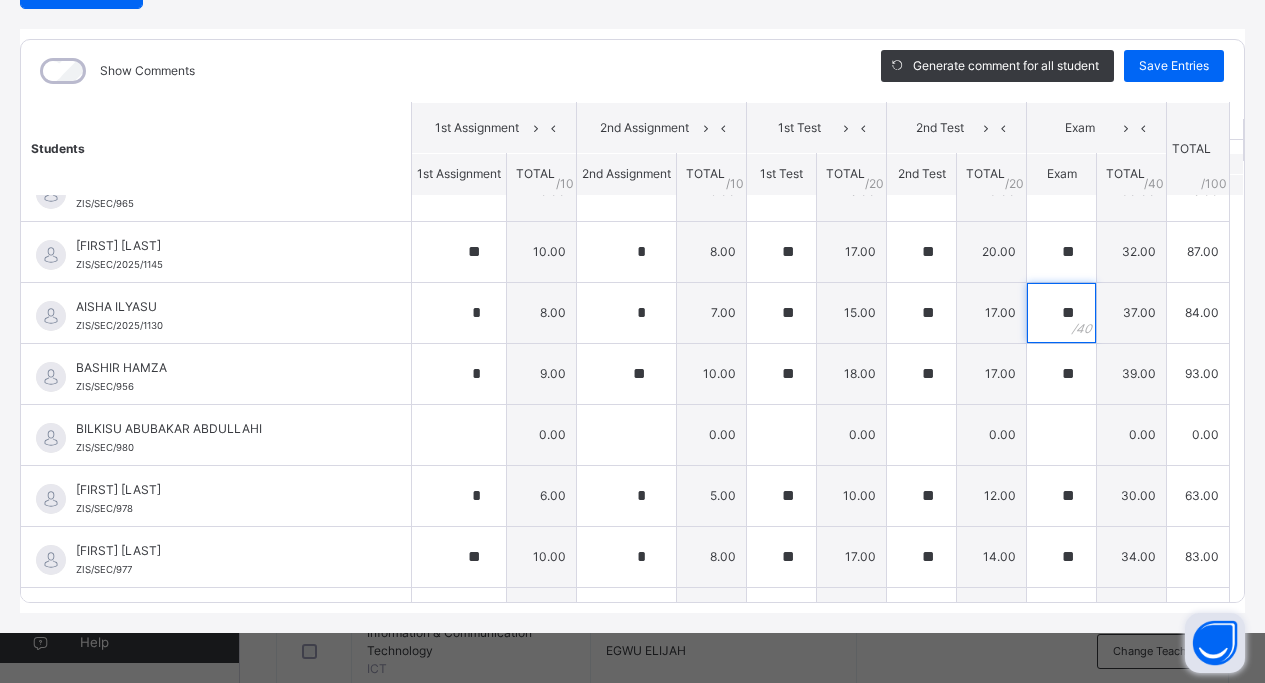 scroll, scrollTop: 5, scrollLeft: 0, axis: vertical 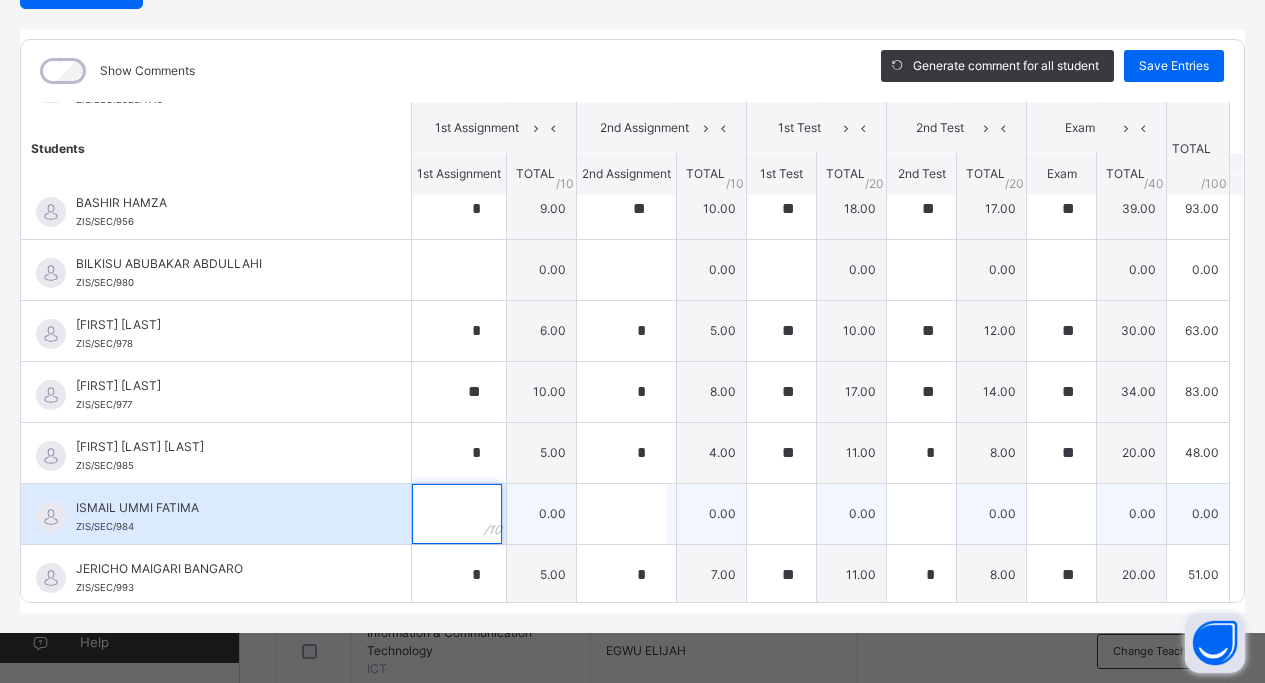 click at bounding box center [457, 514] 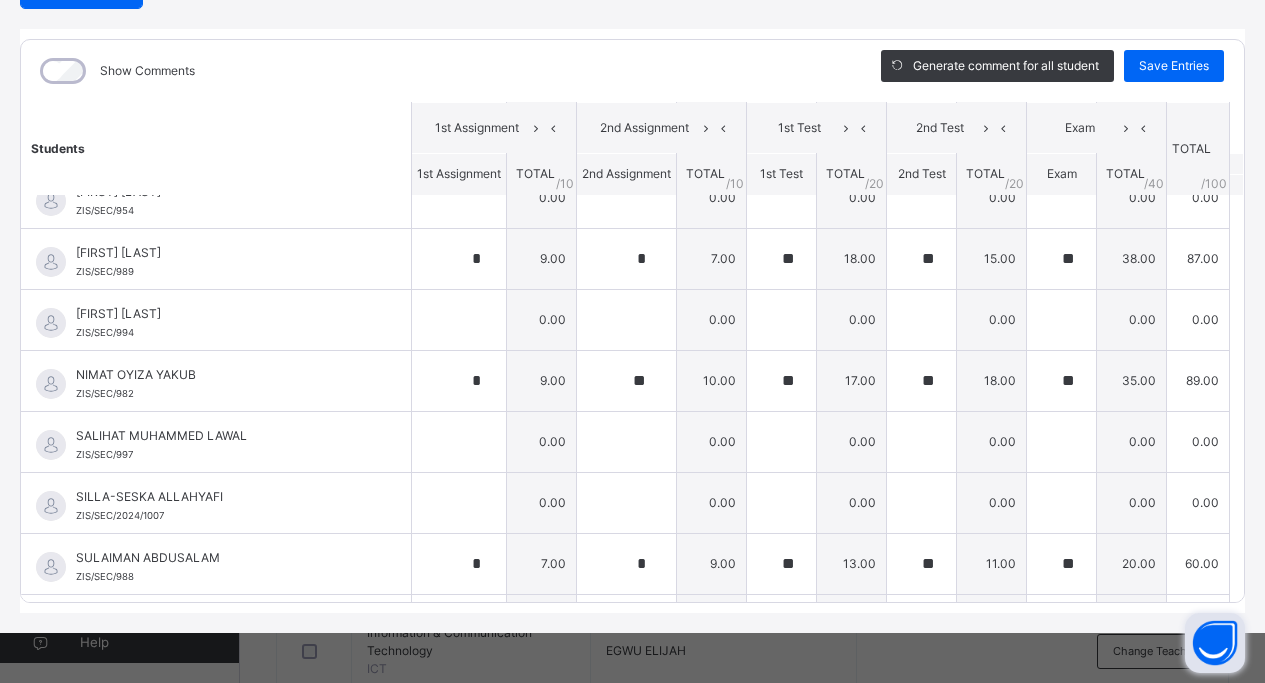 scroll, scrollTop: 800, scrollLeft: 0, axis: vertical 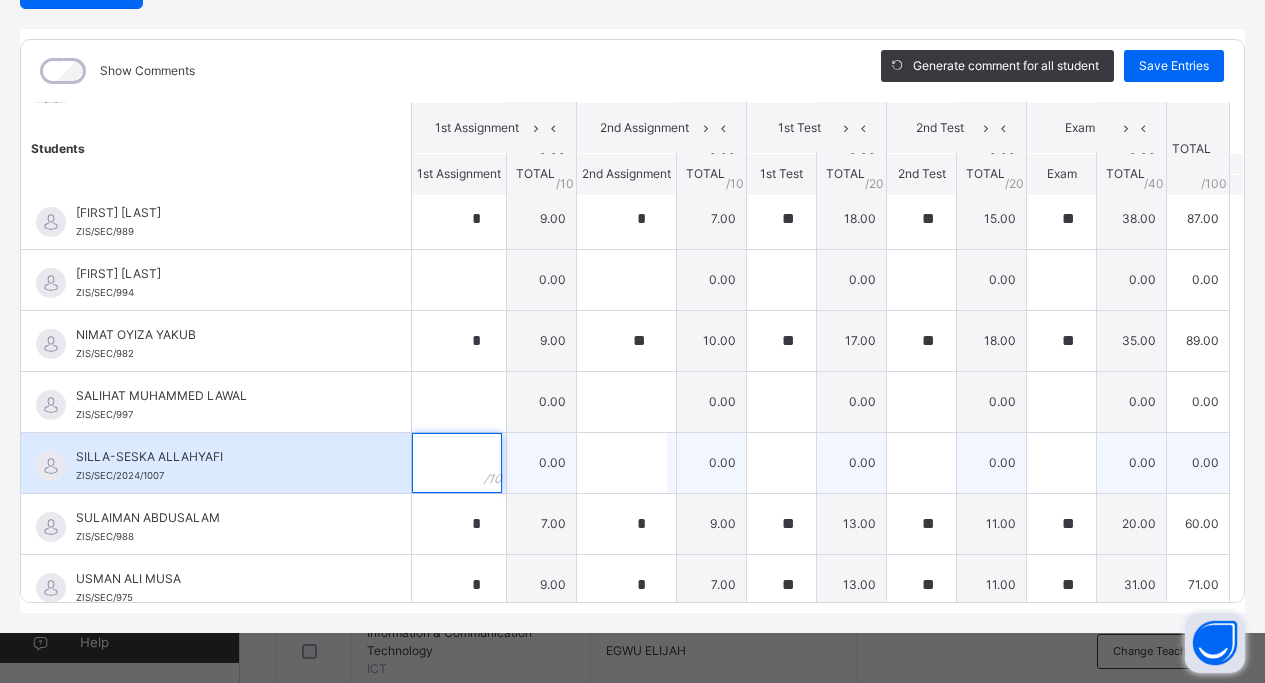 click at bounding box center [457, 463] 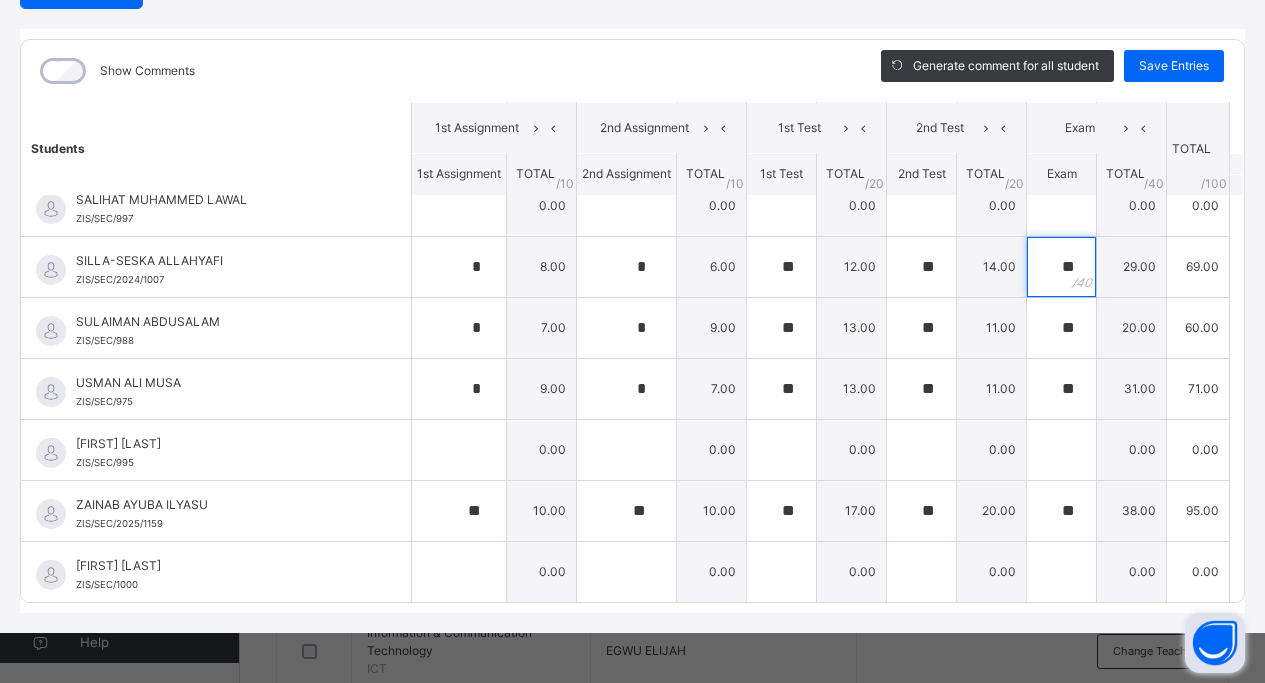 scroll, scrollTop: 997, scrollLeft: 0, axis: vertical 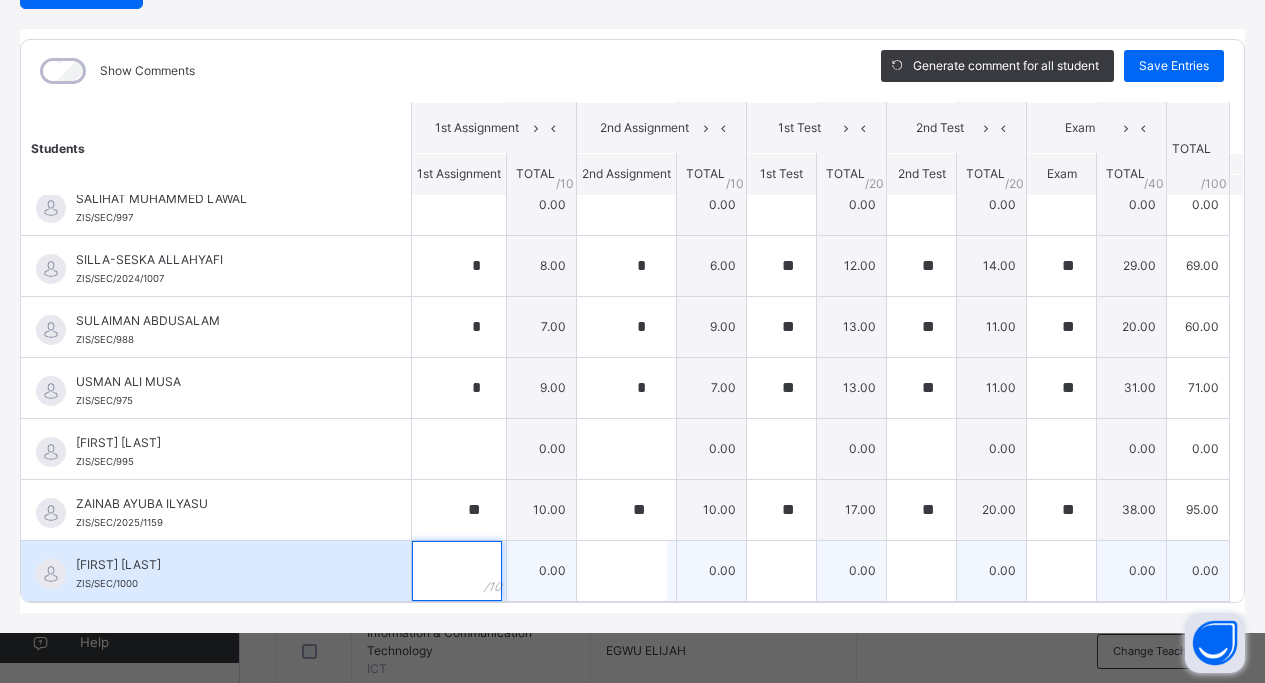 click at bounding box center (457, 571) 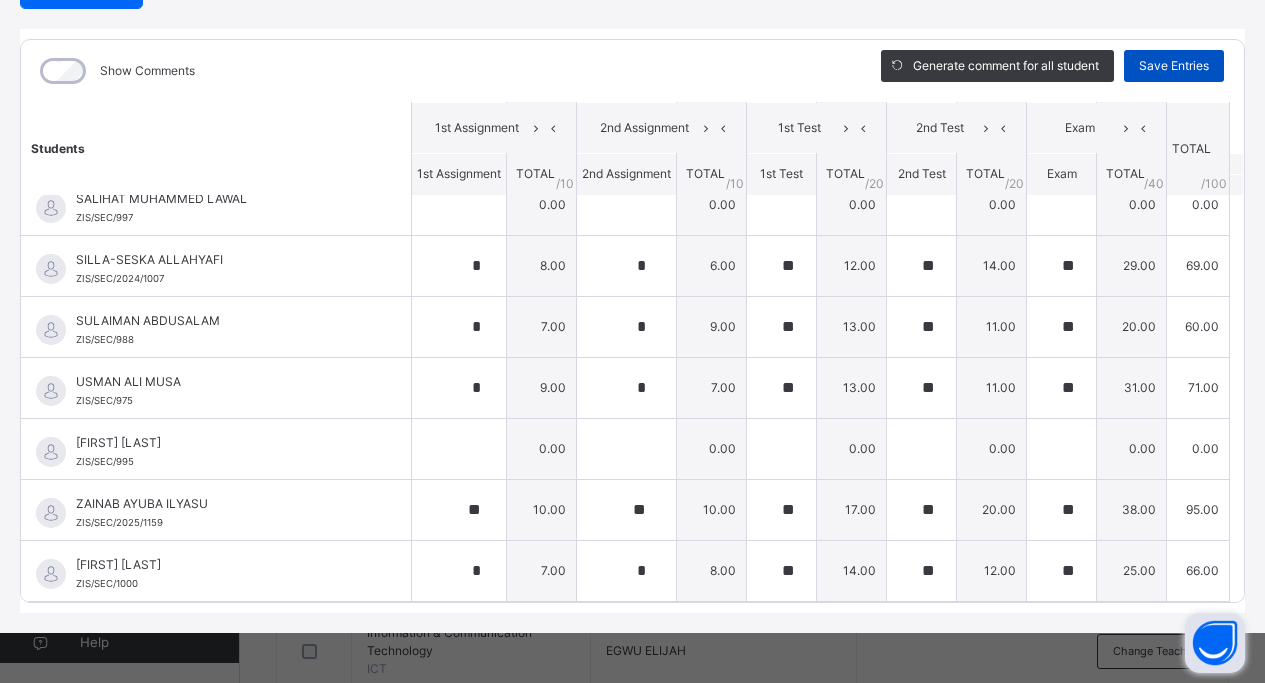 click on "Save Entries" at bounding box center (1174, 66) 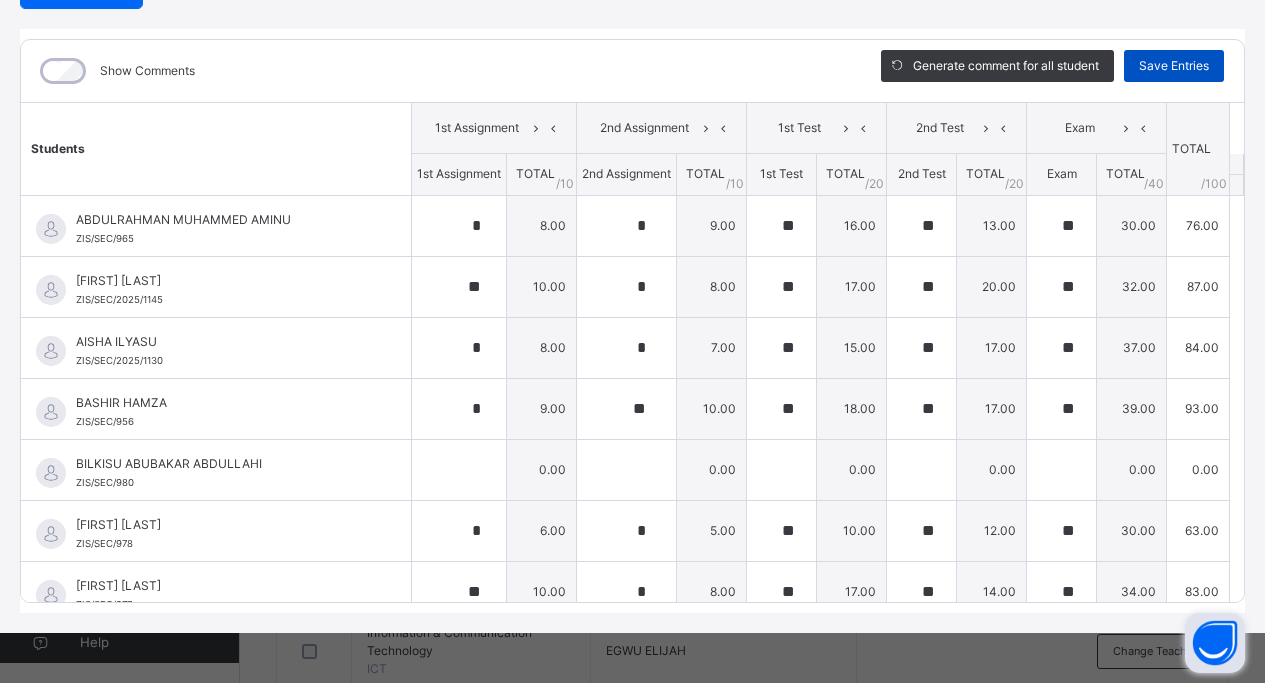 click on "Save Entries" at bounding box center [1174, 66] 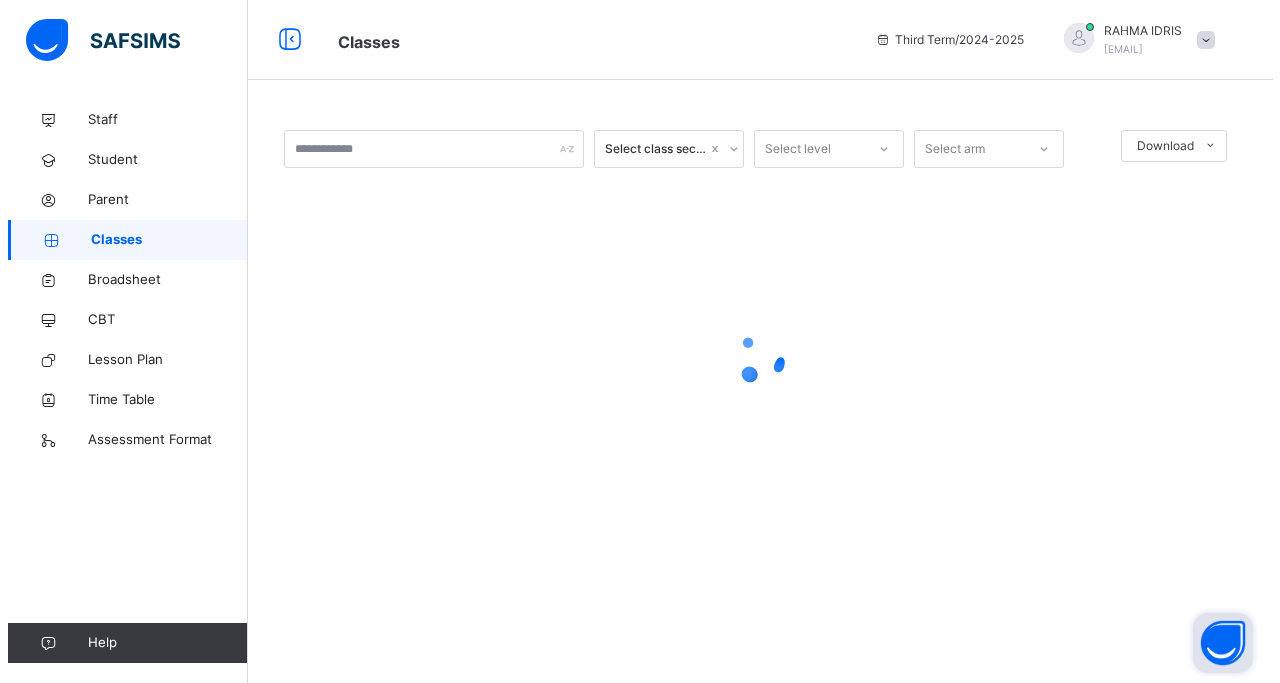 scroll, scrollTop: 0, scrollLeft: 0, axis: both 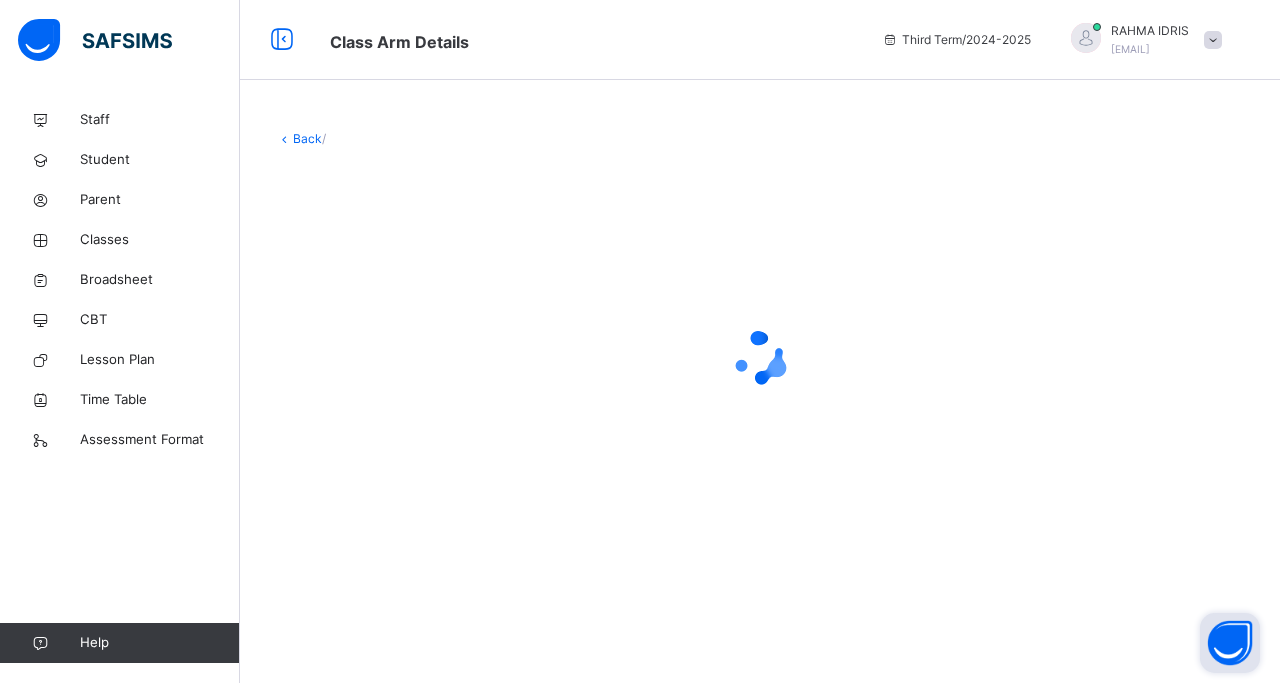 click at bounding box center (1213, 40) 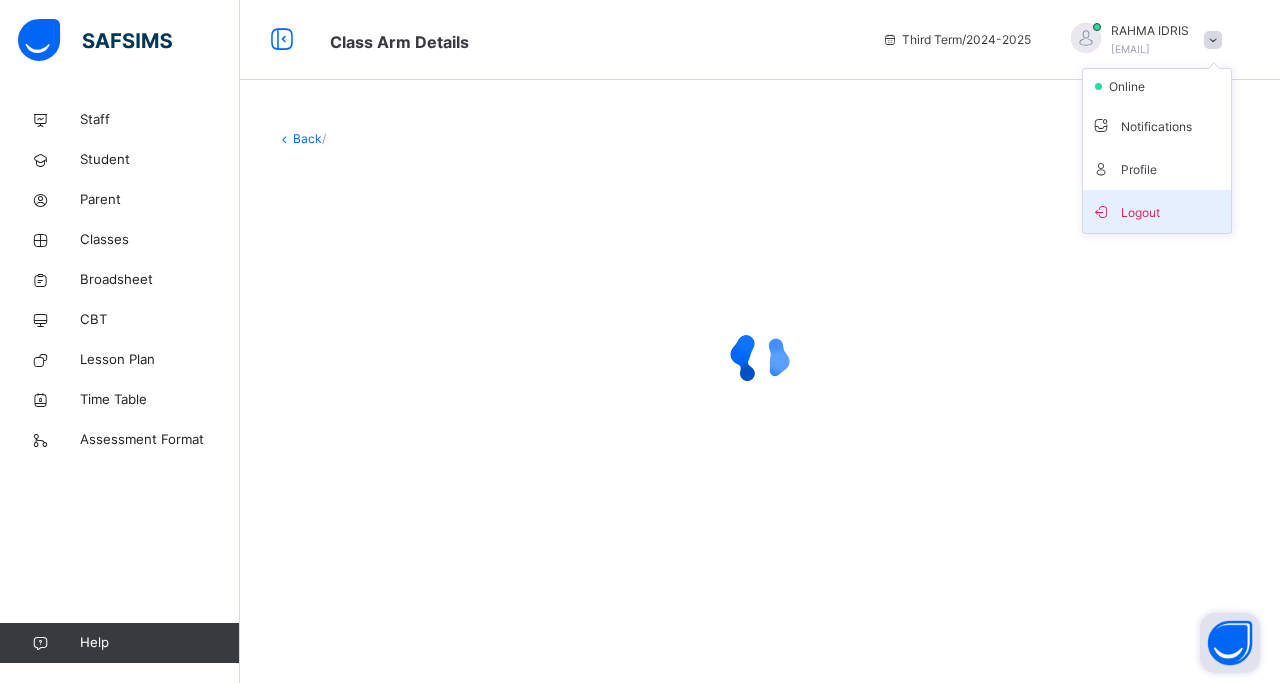 click on "Logout" at bounding box center (1157, 211) 